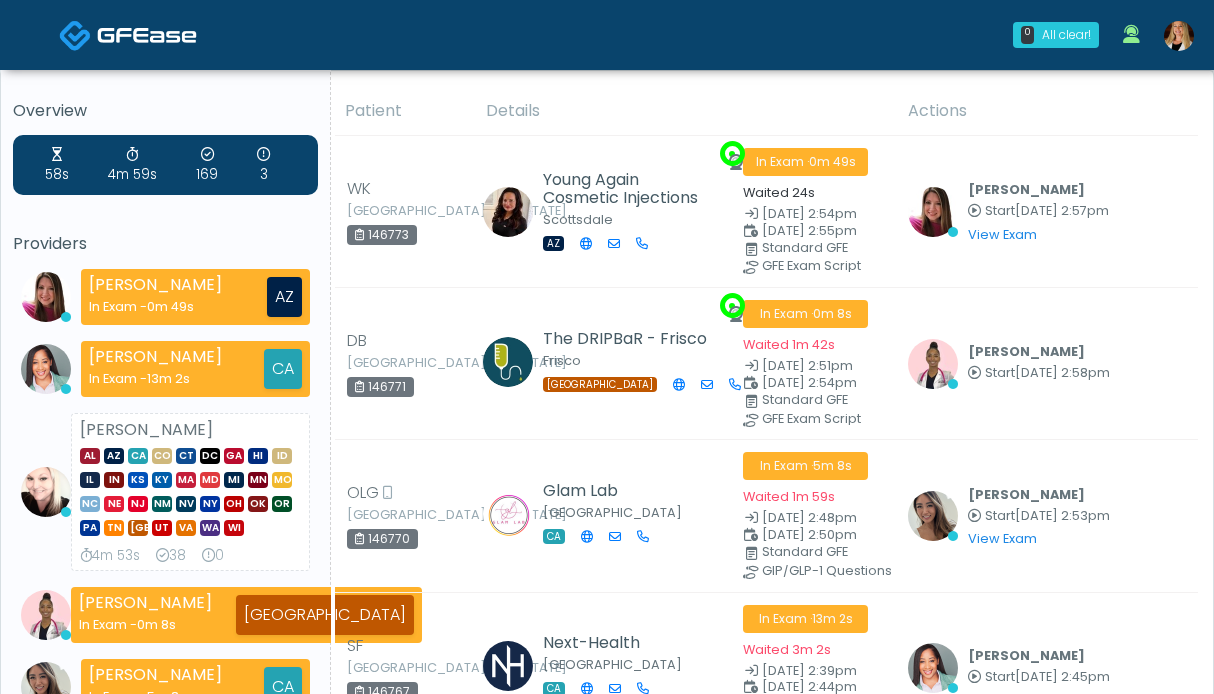 scroll, scrollTop: 0, scrollLeft: 0, axis: both 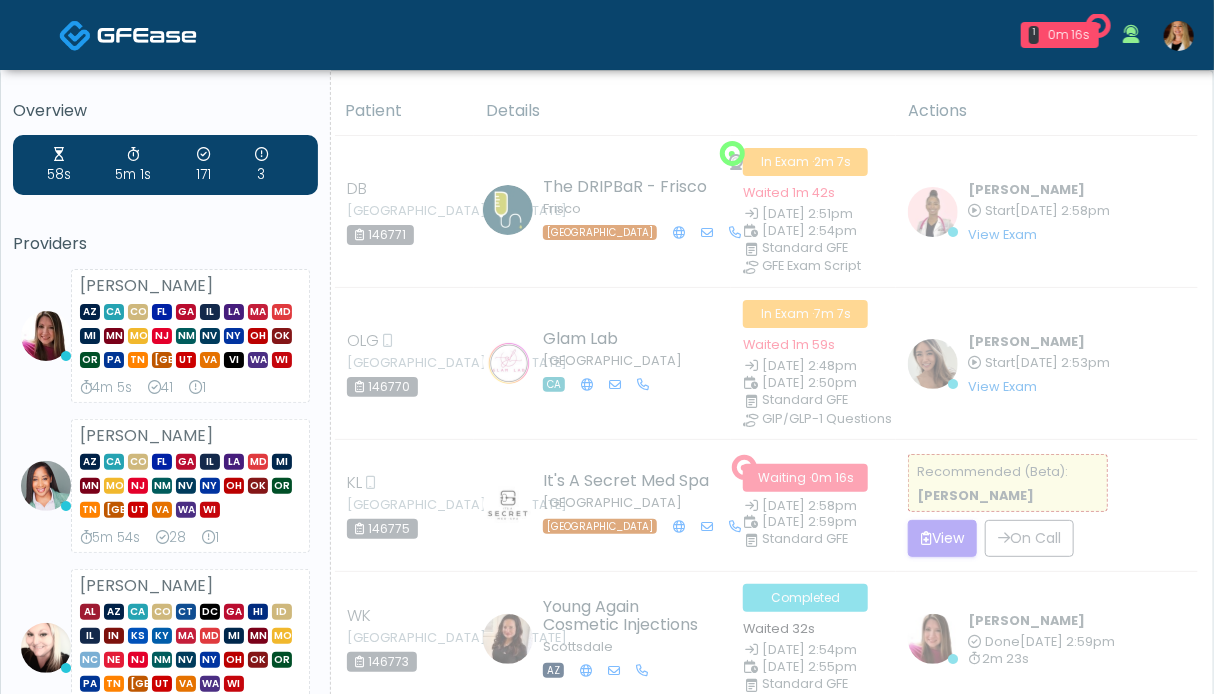click at bounding box center [1179, 36] 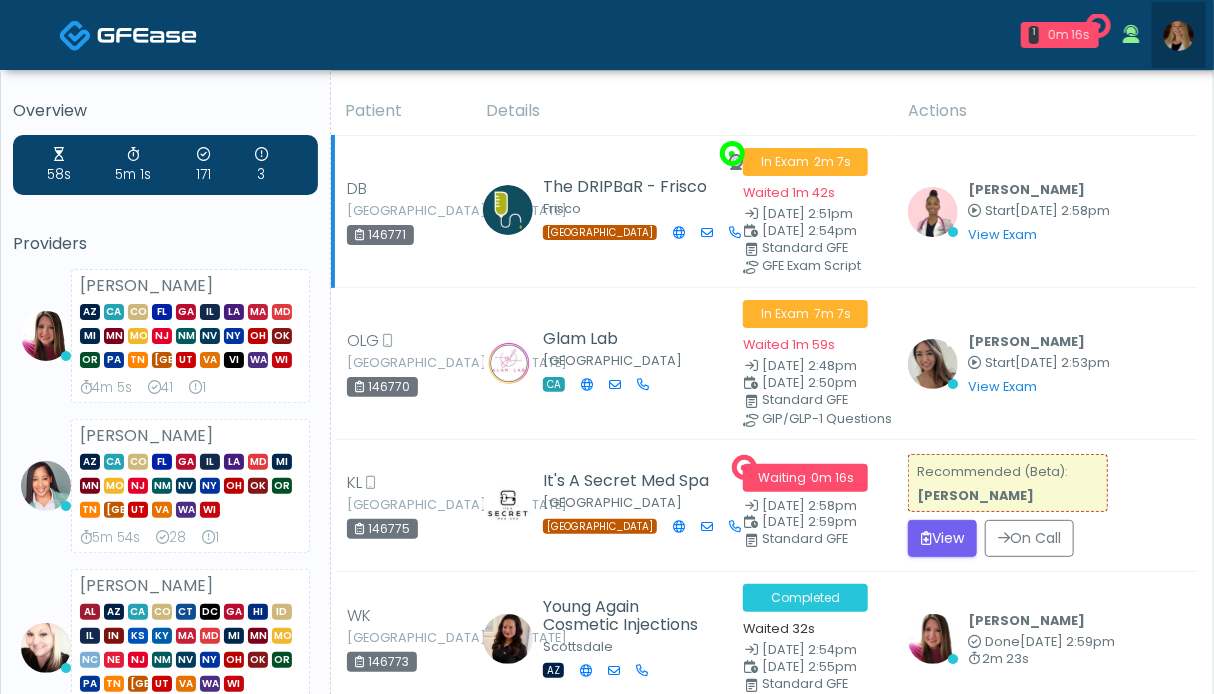 click at bounding box center (1179, 36) 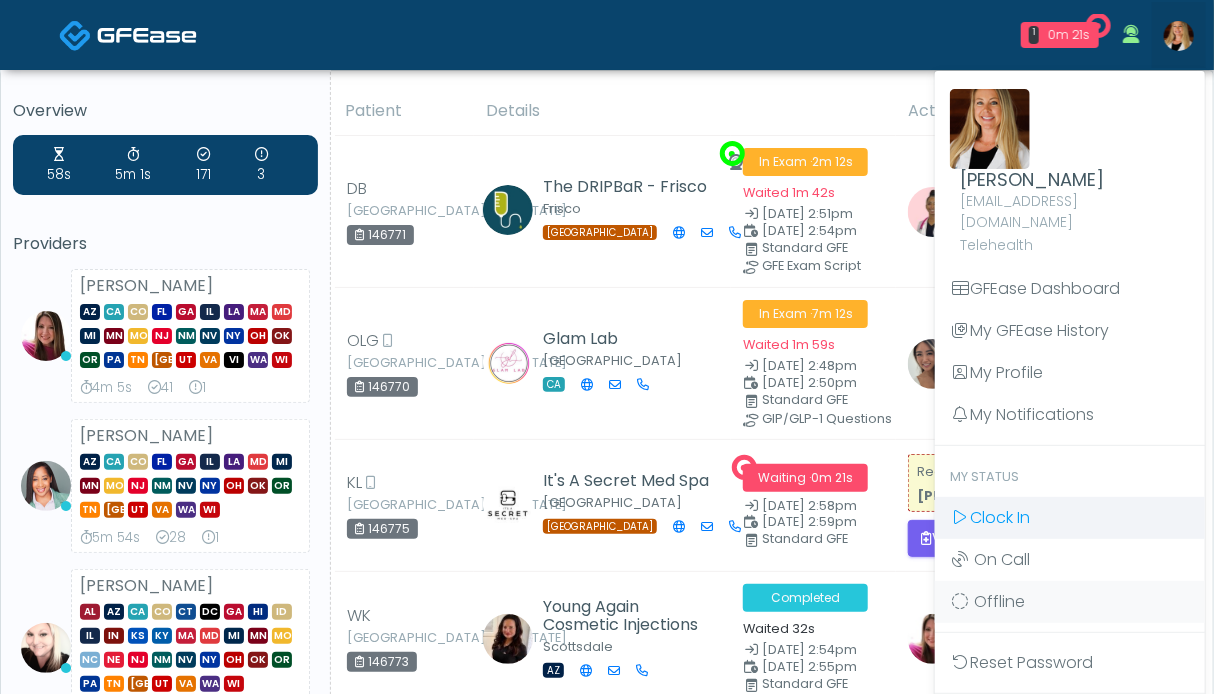 click on "Clock In" at bounding box center (1000, 517) 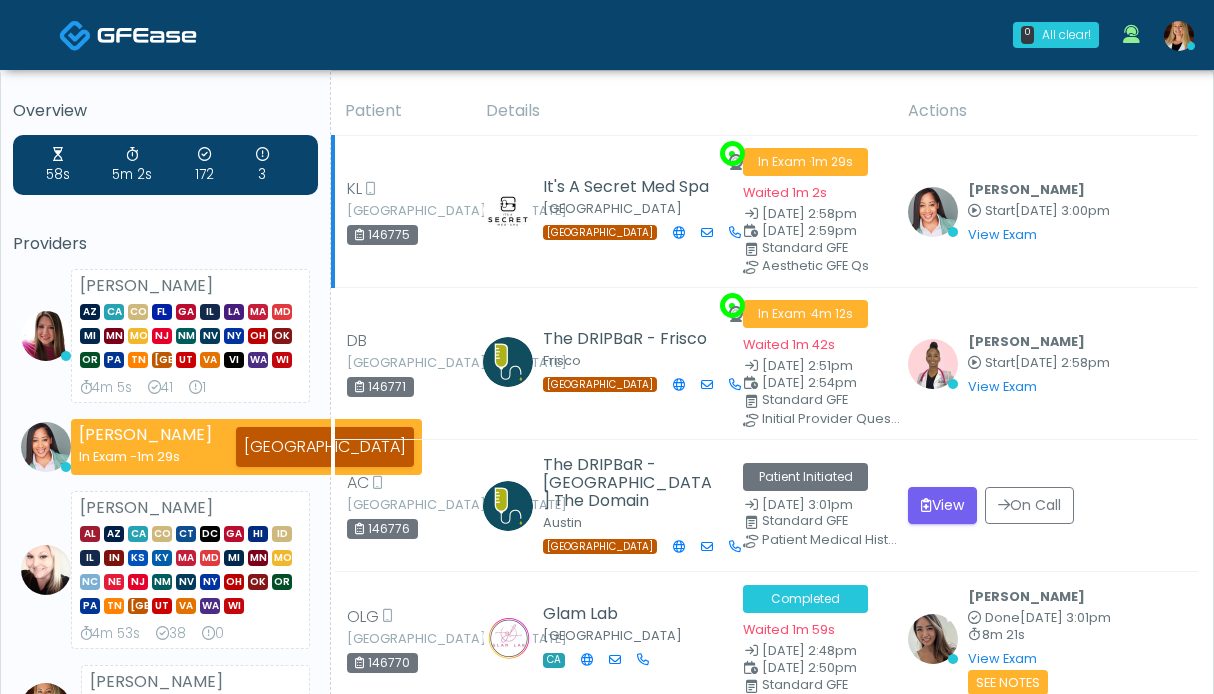 scroll, scrollTop: 0, scrollLeft: 0, axis: both 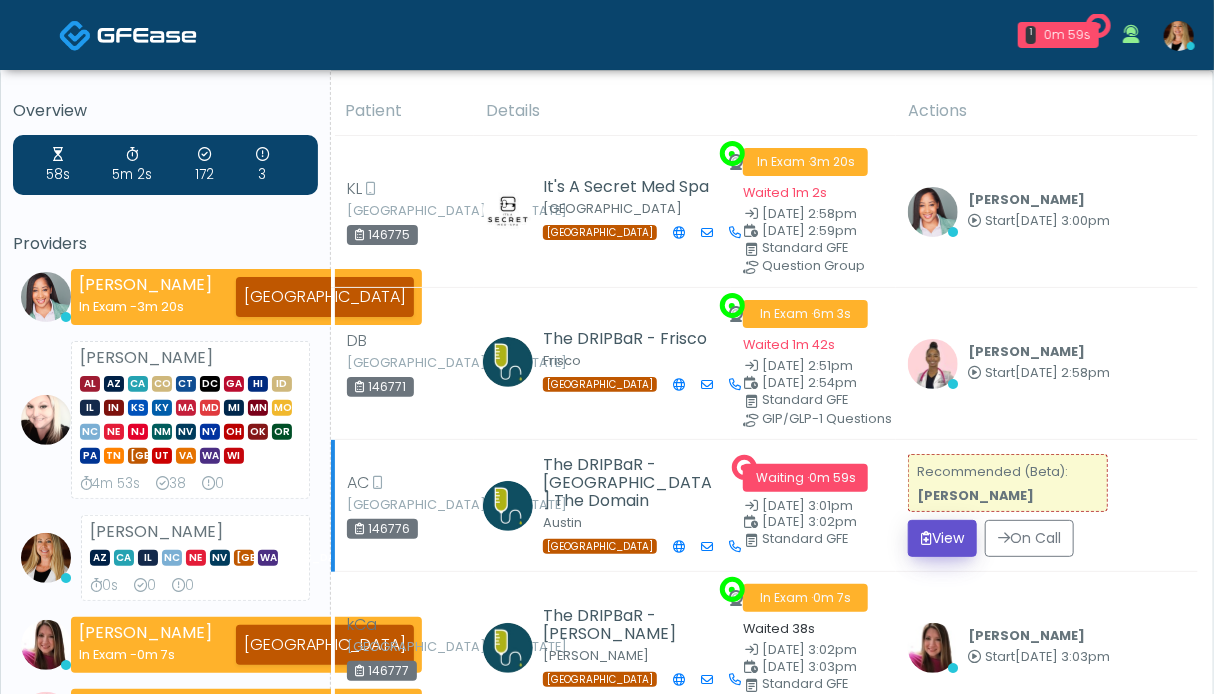 click on "View" at bounding box center [942, 538] 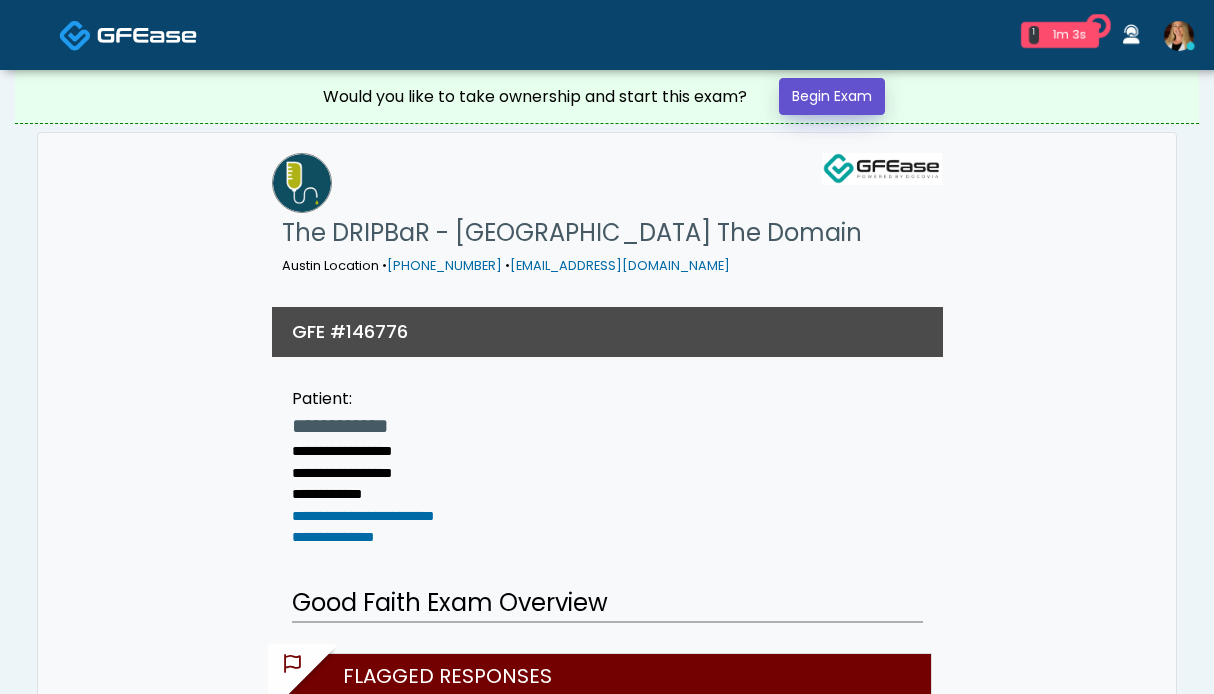 scroll, scrollTop: 0, scrollLeft: 0, axis: both 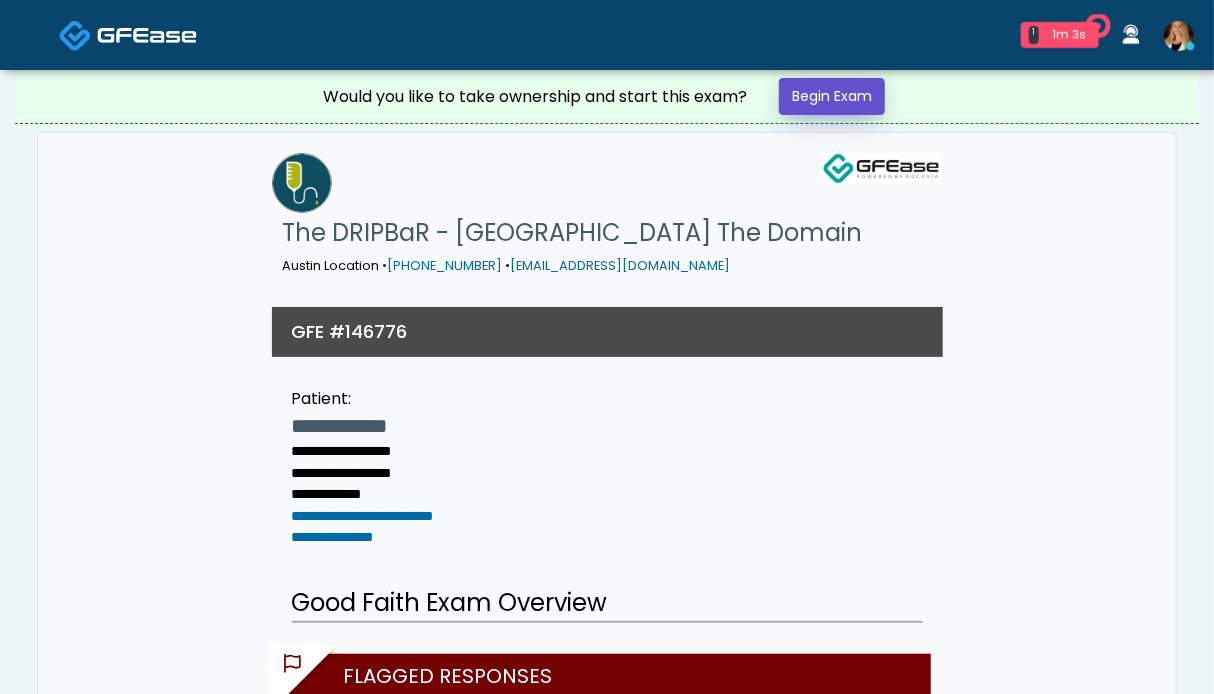 click on "Begin Exam" at bounding box center [832, 96] 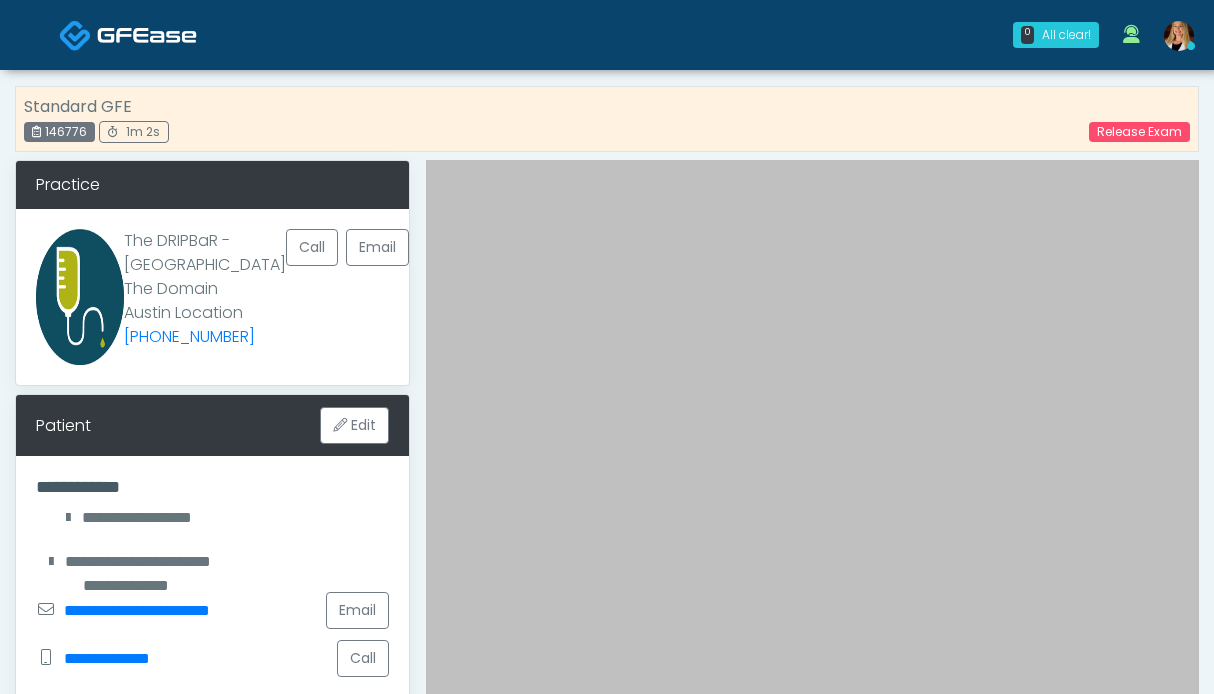 scroll, scrollTop: 0, scrollLeft: 0, axis: both 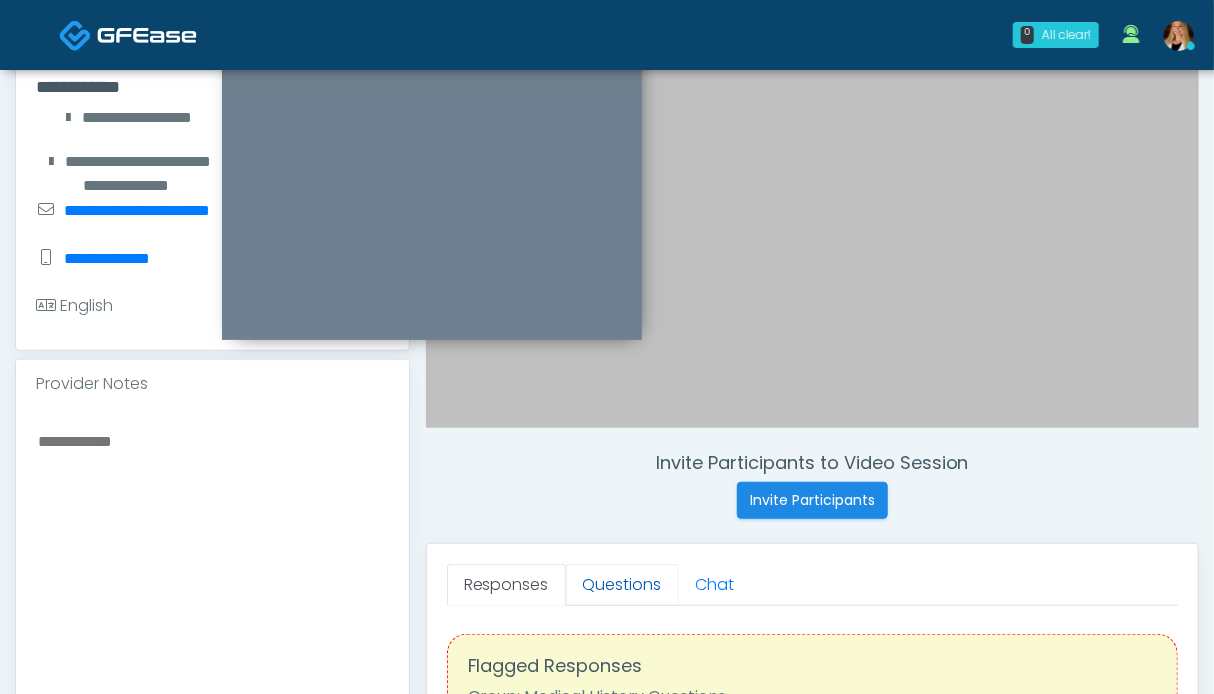 click on "Questions" at bounding box center (622, 585) 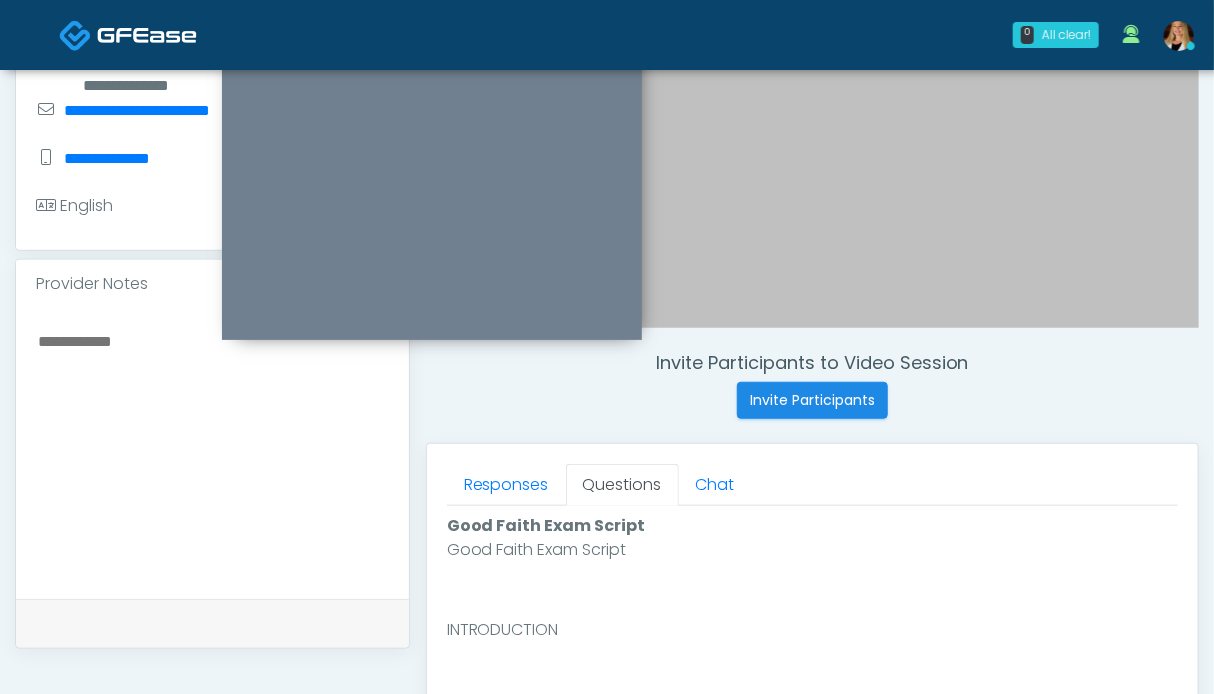 scroll, scrollTop: 800, scrollLeft: 0, axis: vertical 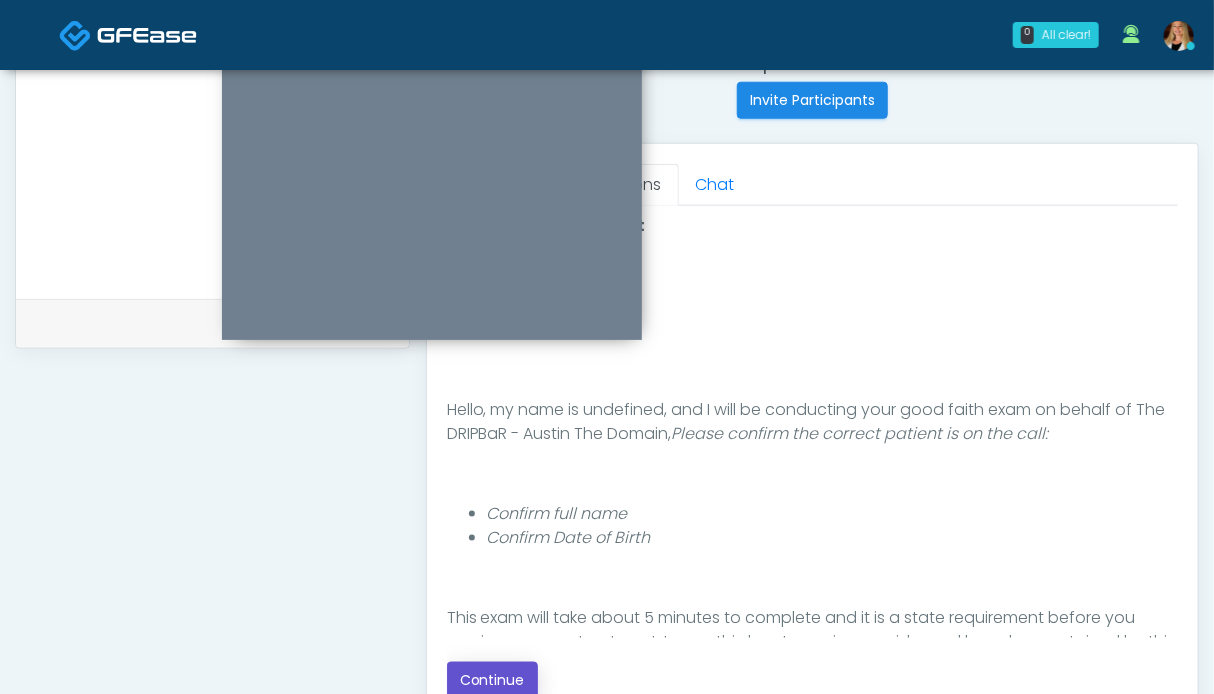 click on "Continue" at bounding box center (492, 680) 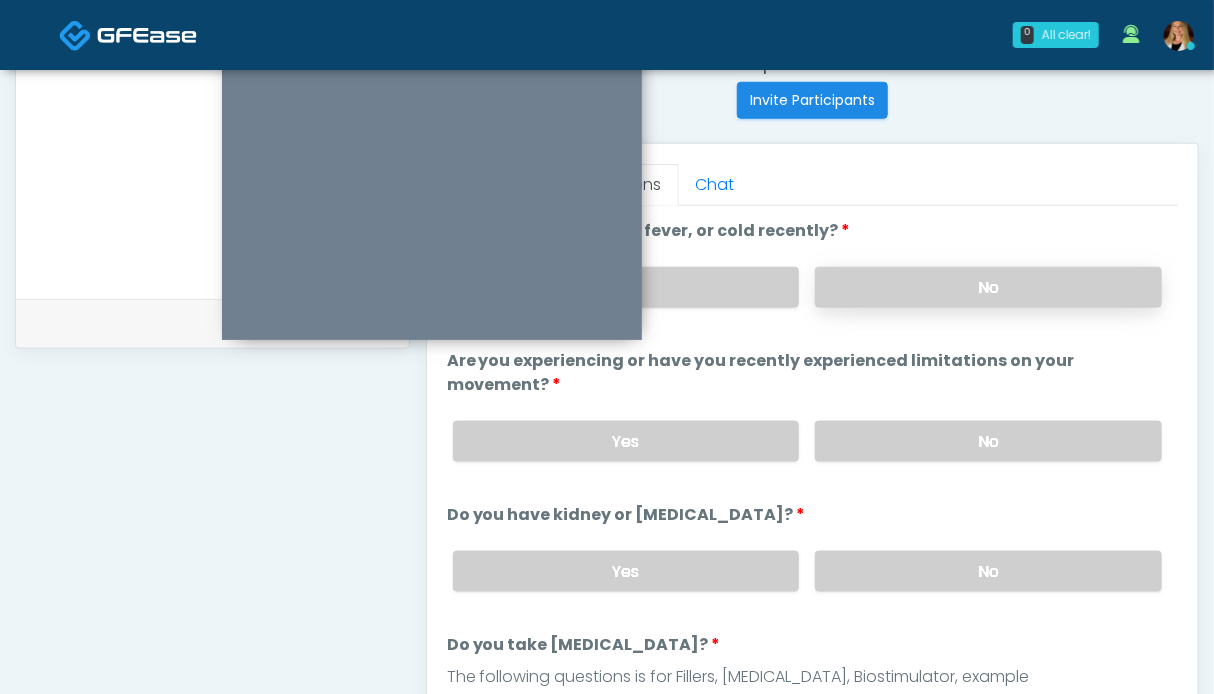click on "No" at bounding box center (988, 287) 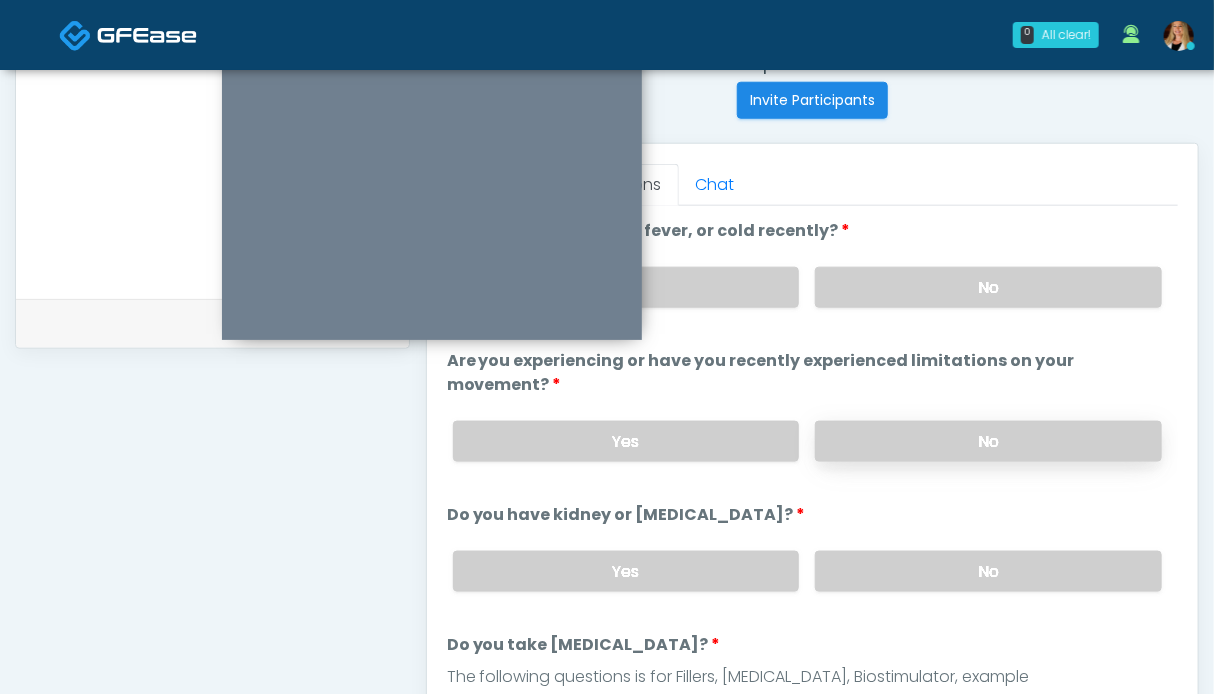 click on "No" at bounding box center (988, 441) 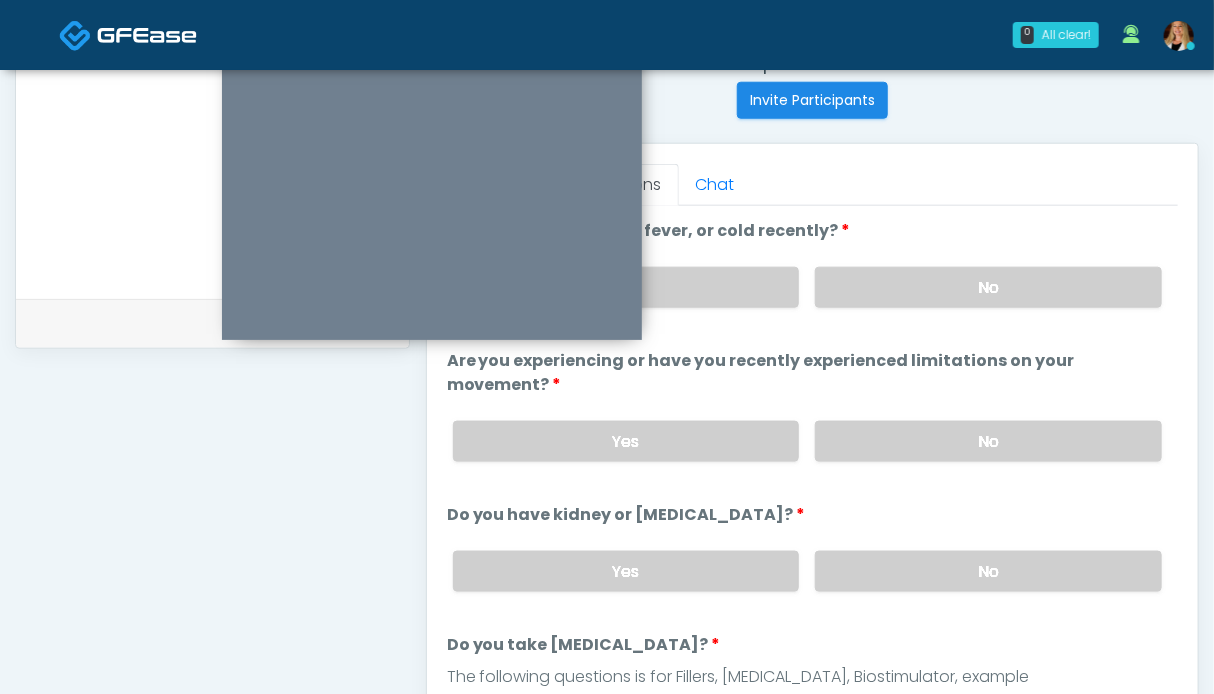 drag, startPoint x: 916, startPoint y: 566, endPoint x: 863, endPoint y: 521, distance: 69.52697 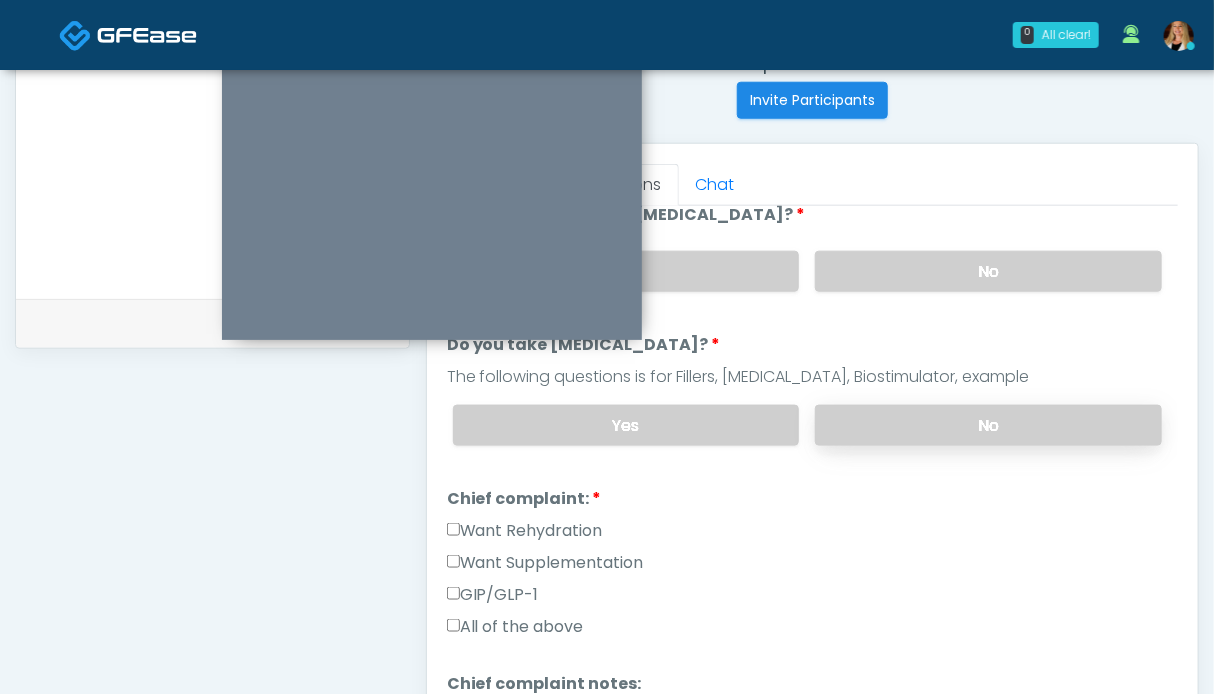 click on "No" at bounding box center (988, 425) 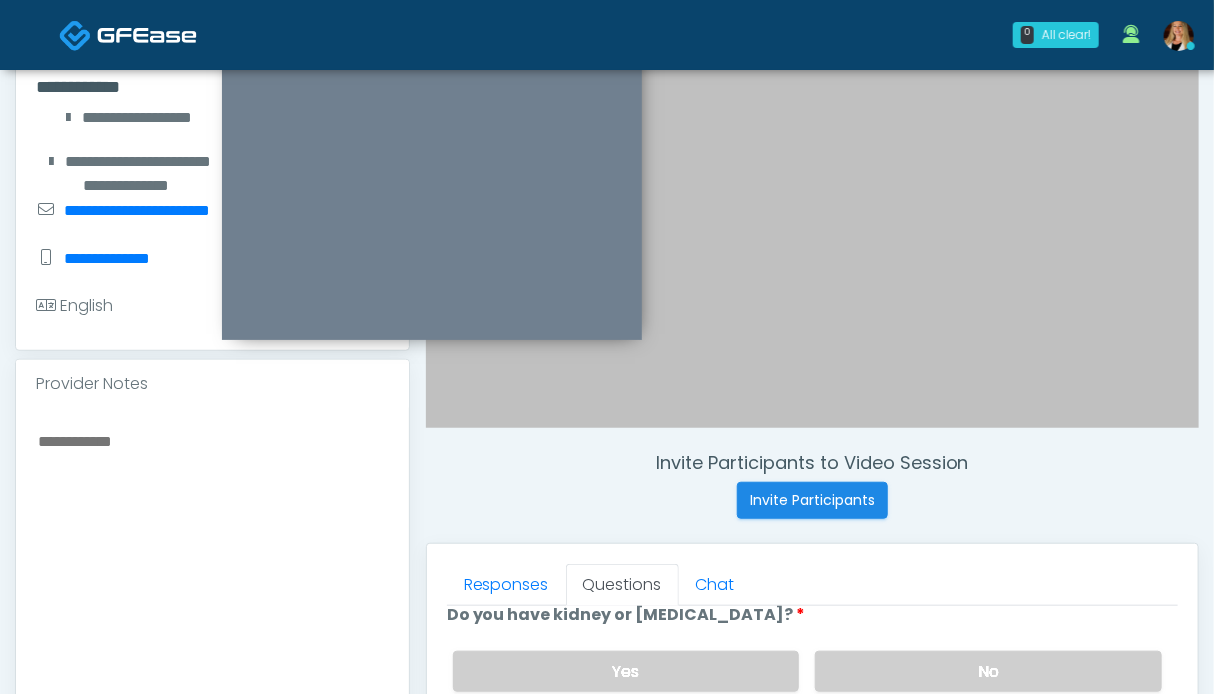 scroll, scrollTop: 300, scrollLeft: 0, axis: vertical 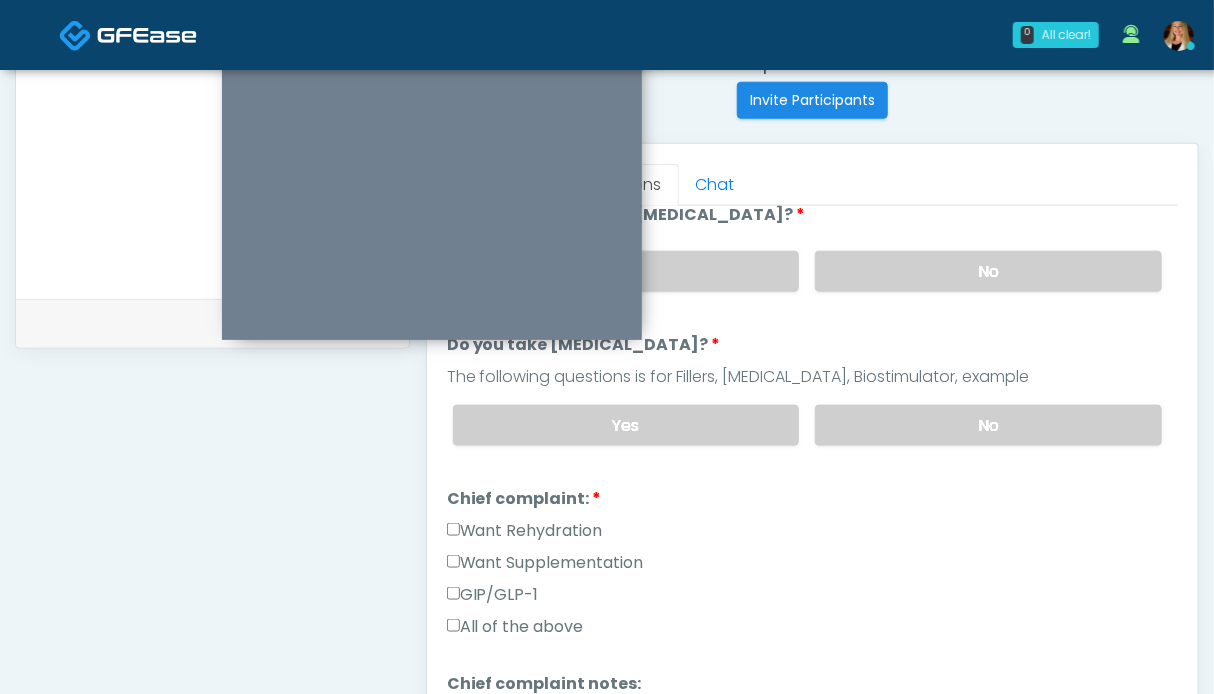click on "Want Rehydration" at bounding box center [525, 531] 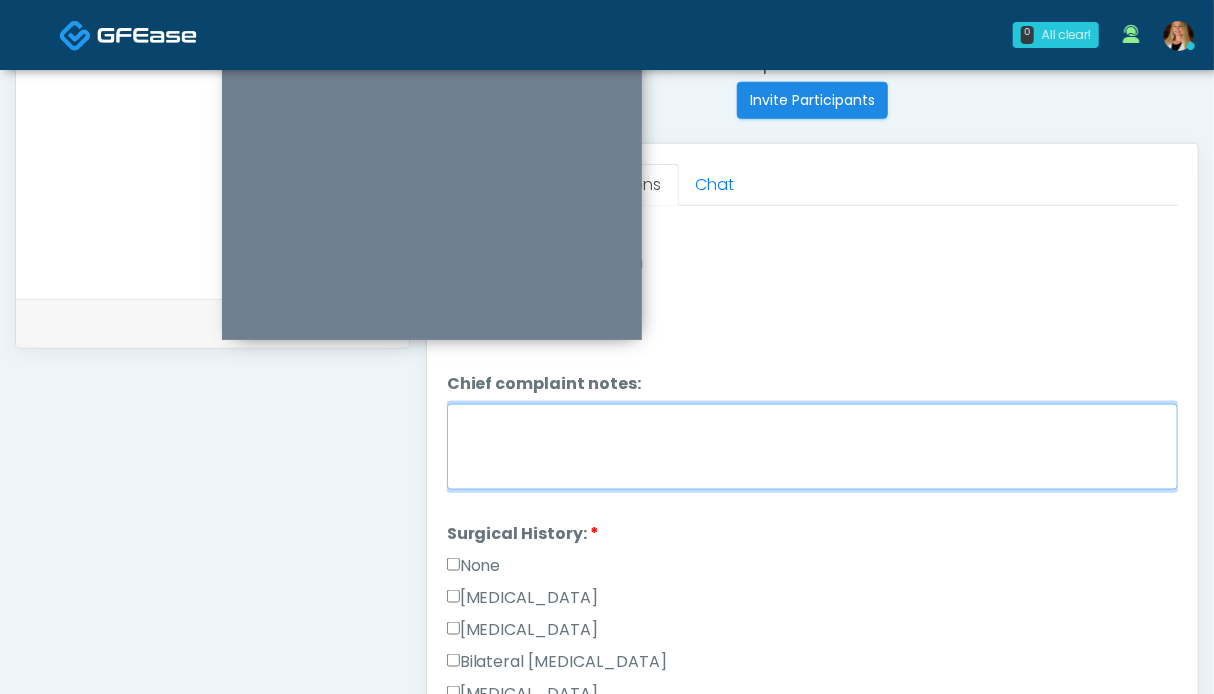 click on "Chief complaint notes:" at bounding box center [812, 447] 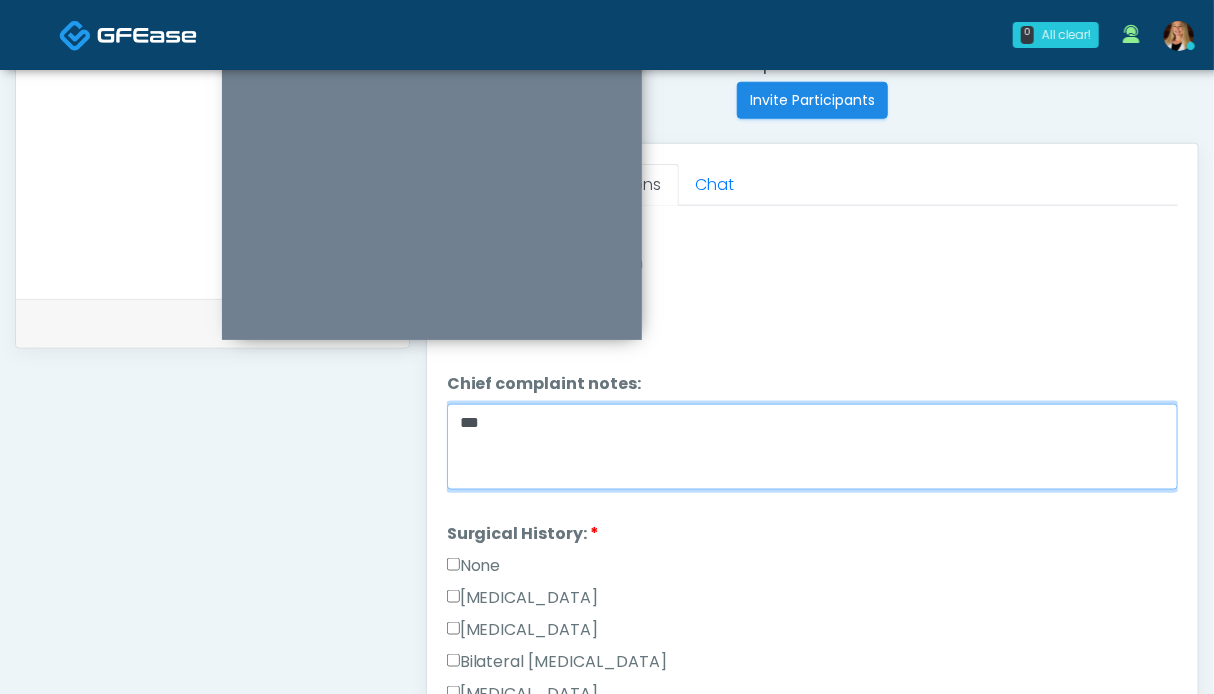 type on "**" 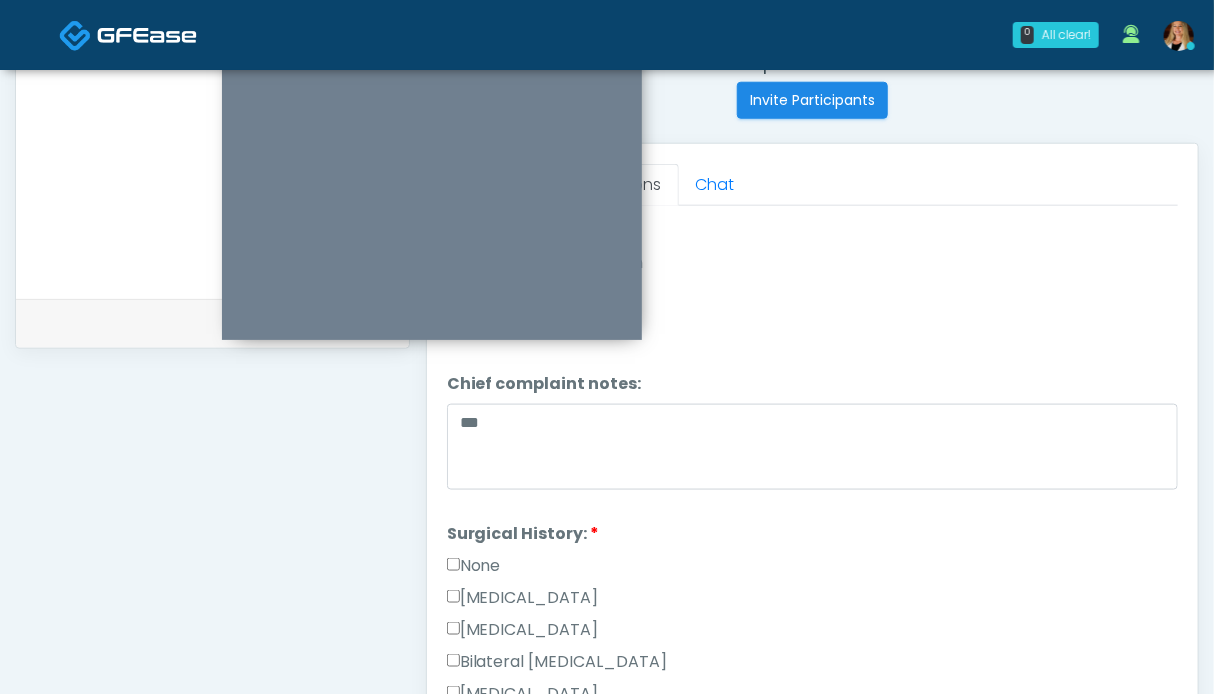 click on "None" at bounding box center (474, 566) 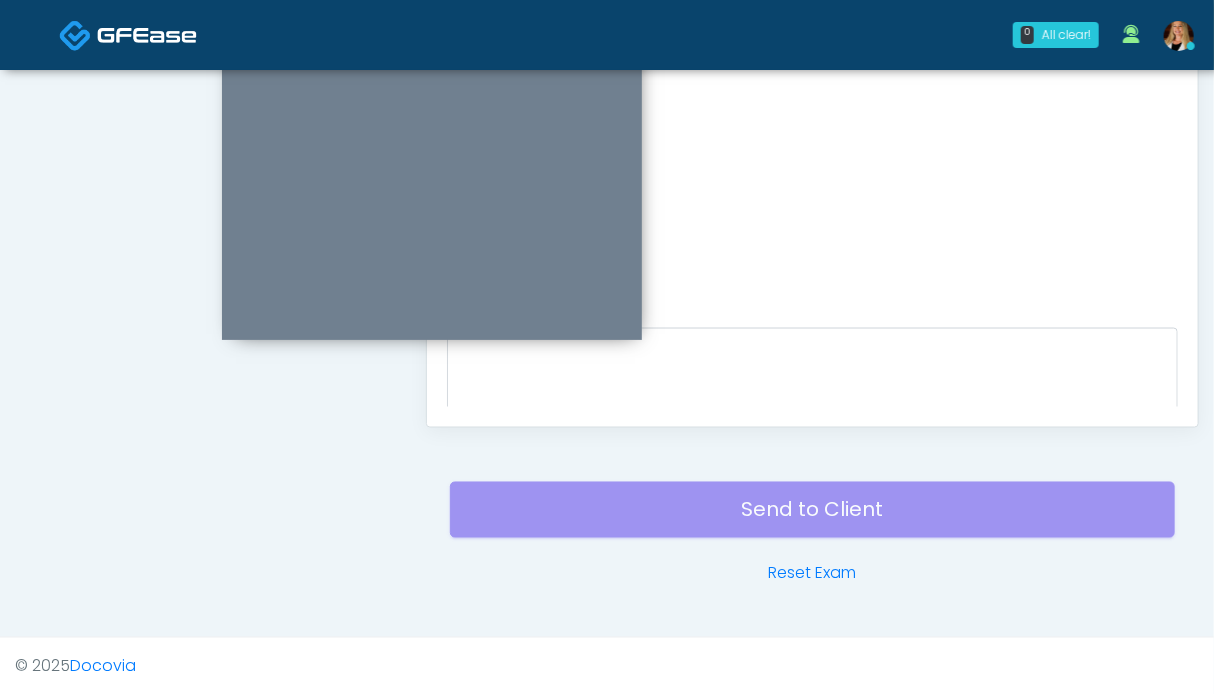 scroll, scrollTop: 1068, scrollLeft: 0, axis: vertical 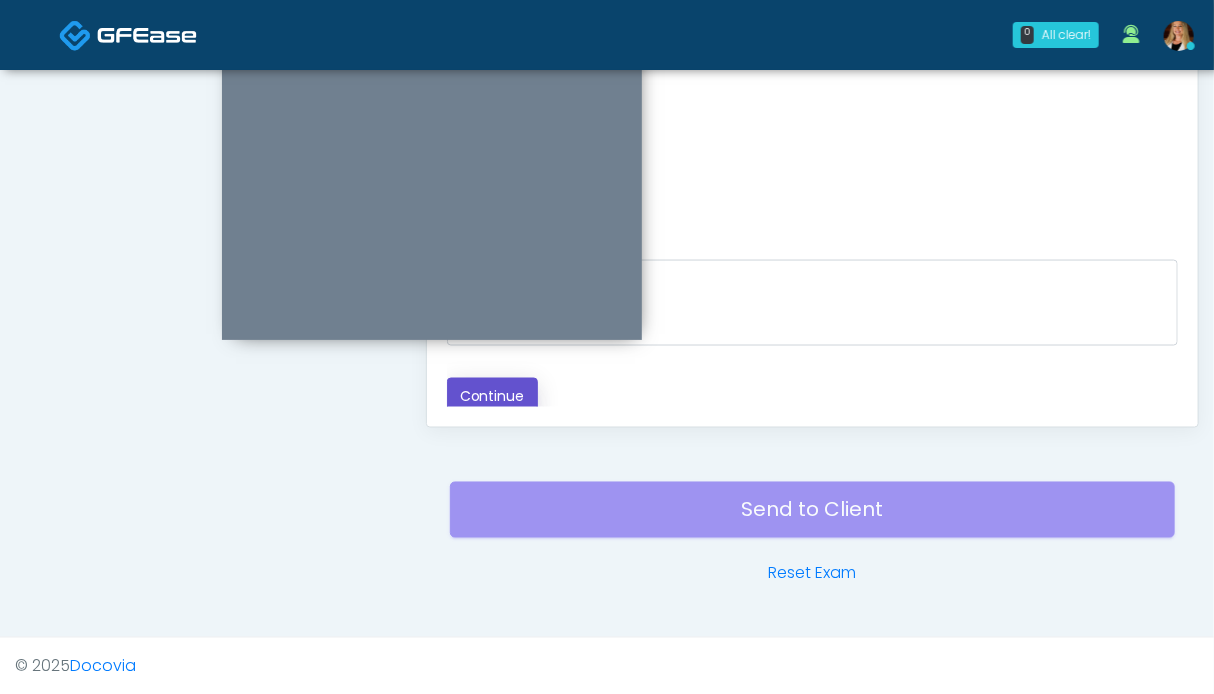 click on "Continue" at bounding box center (492, 396) 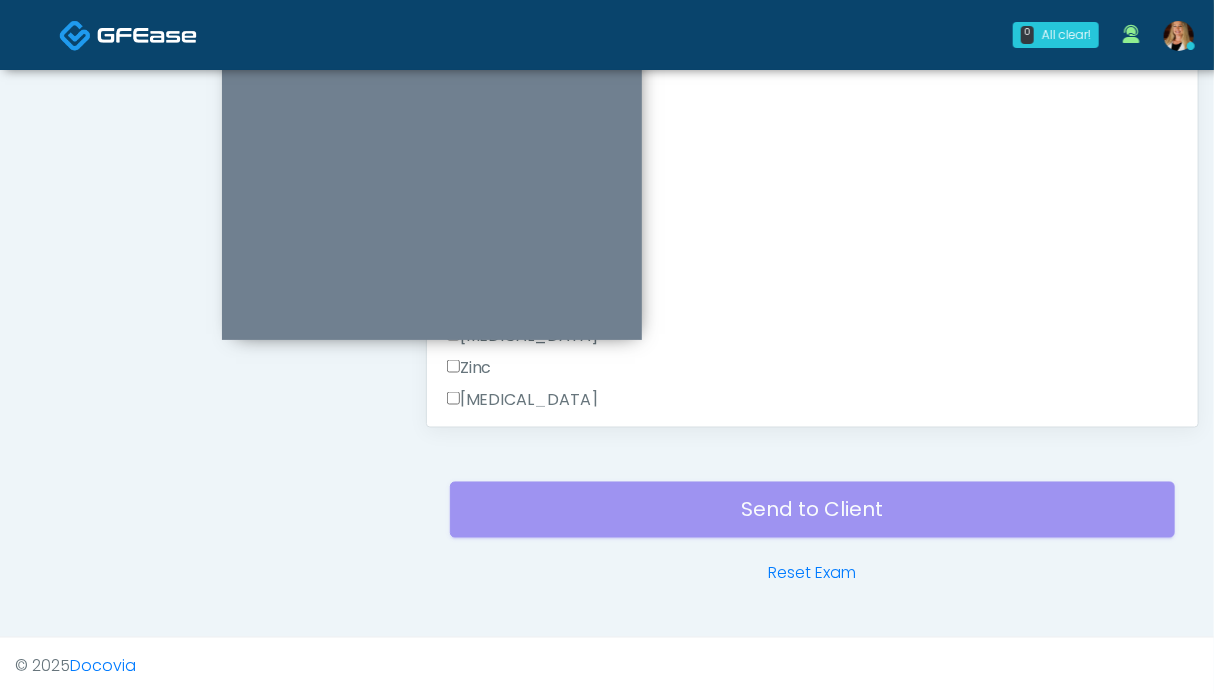 scroll, scrollTop: 799, scrollLeft: 0, axis: vertical 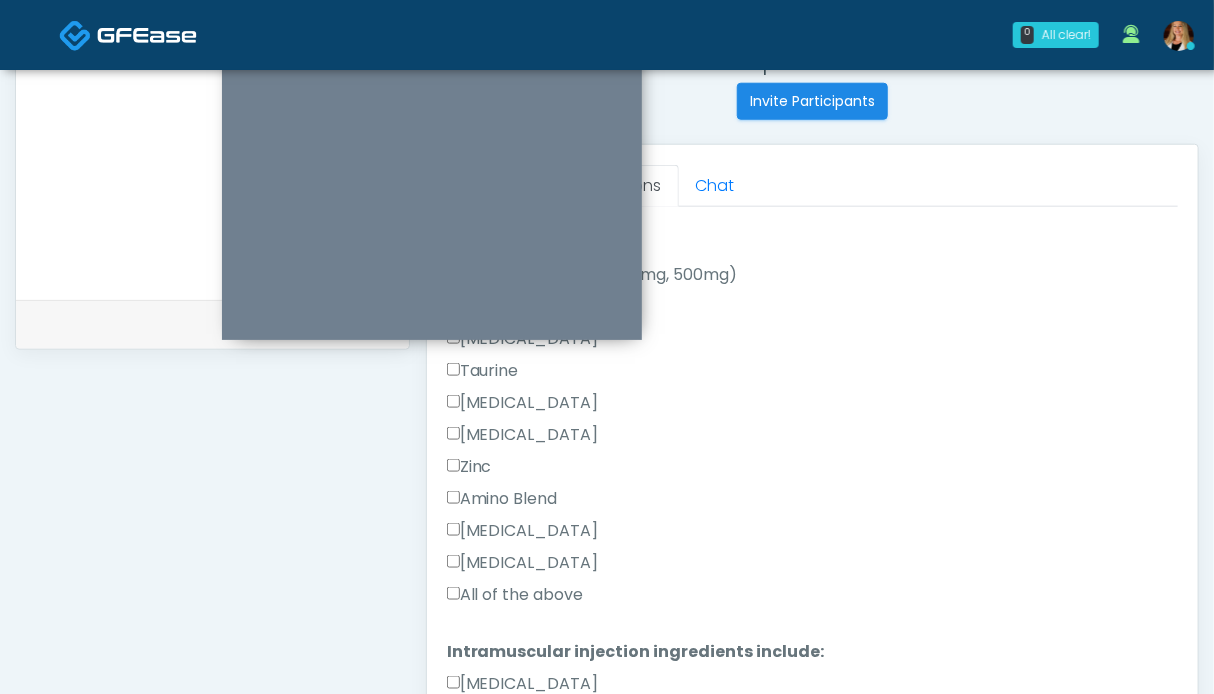 click on "All of the above" at bounding box center (515, 595) 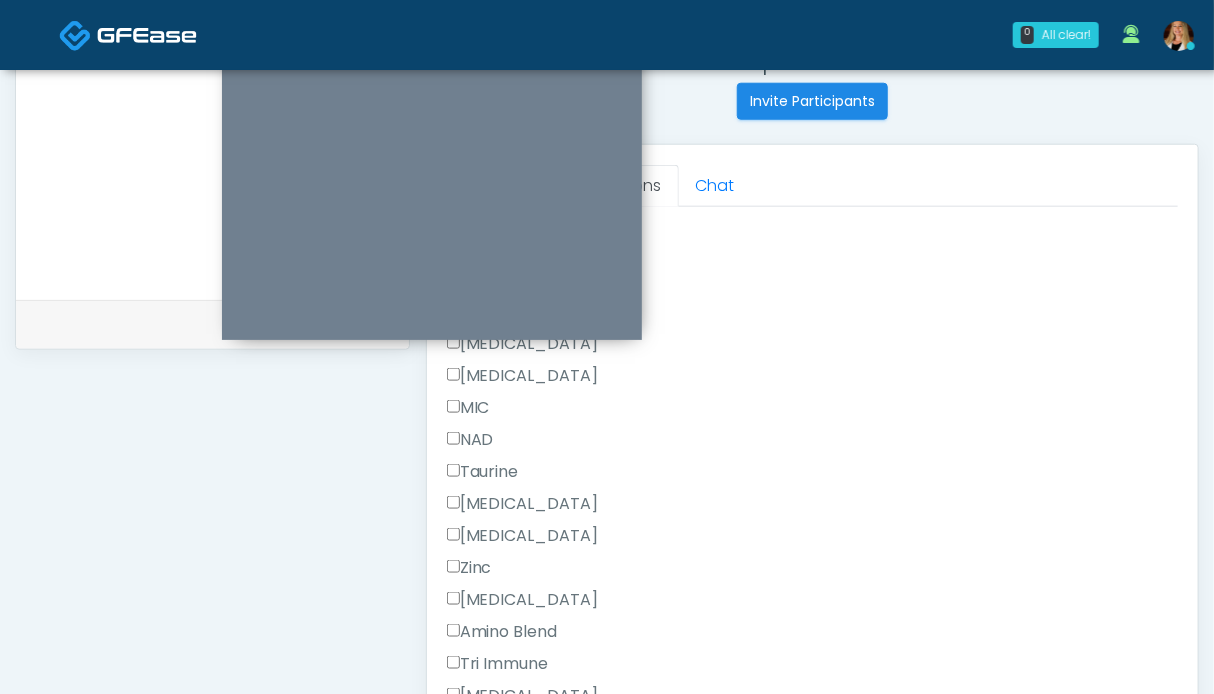 scroll, scrollTop: 1333, scrollLeft: 0, axis: vertical 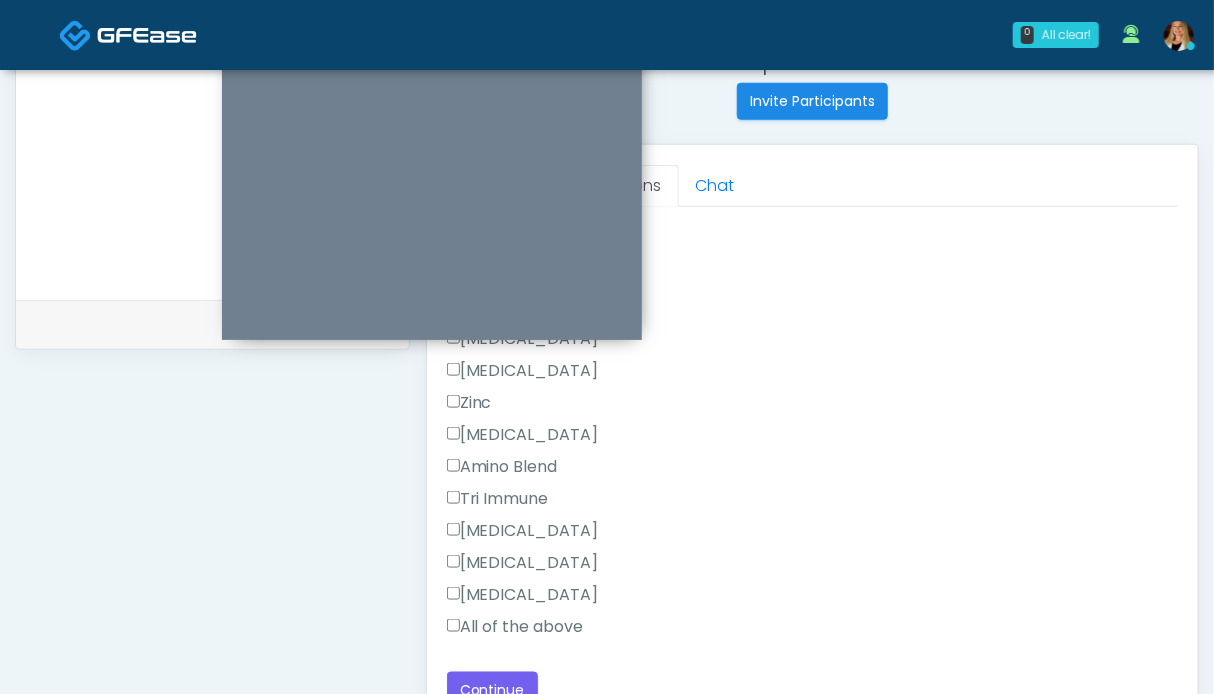 click on "All of the above" at bounding box center (515, 627) 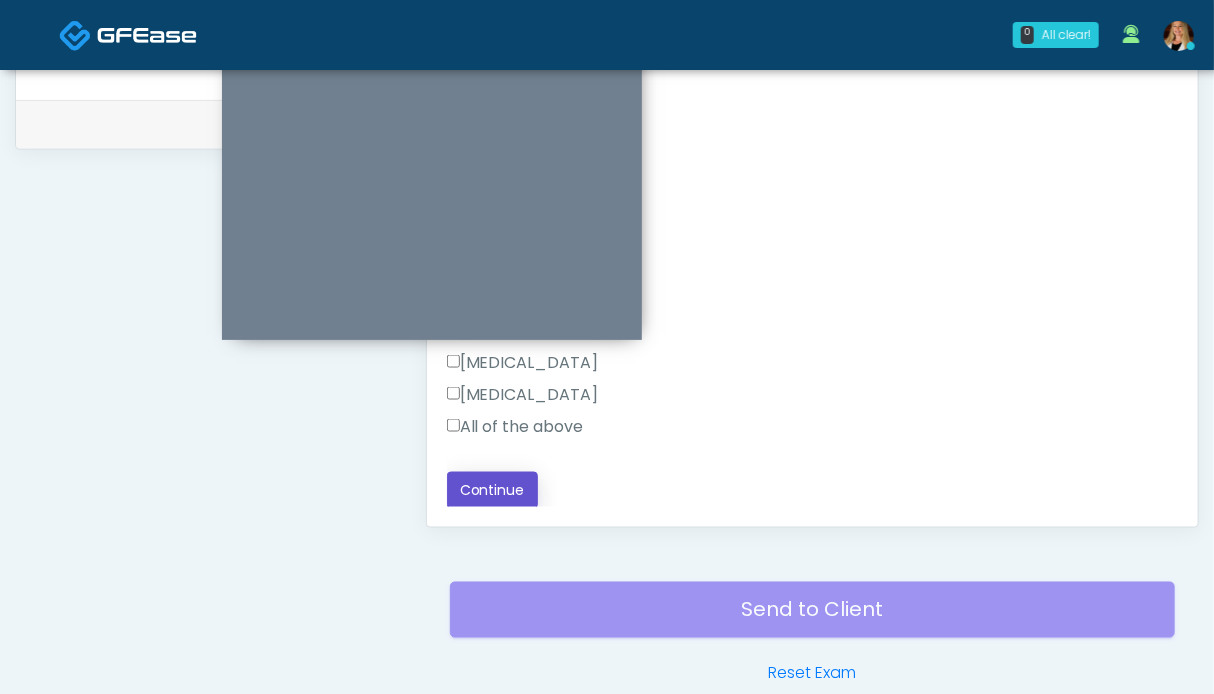 click on "Continue" at bounding box center [492, 490] 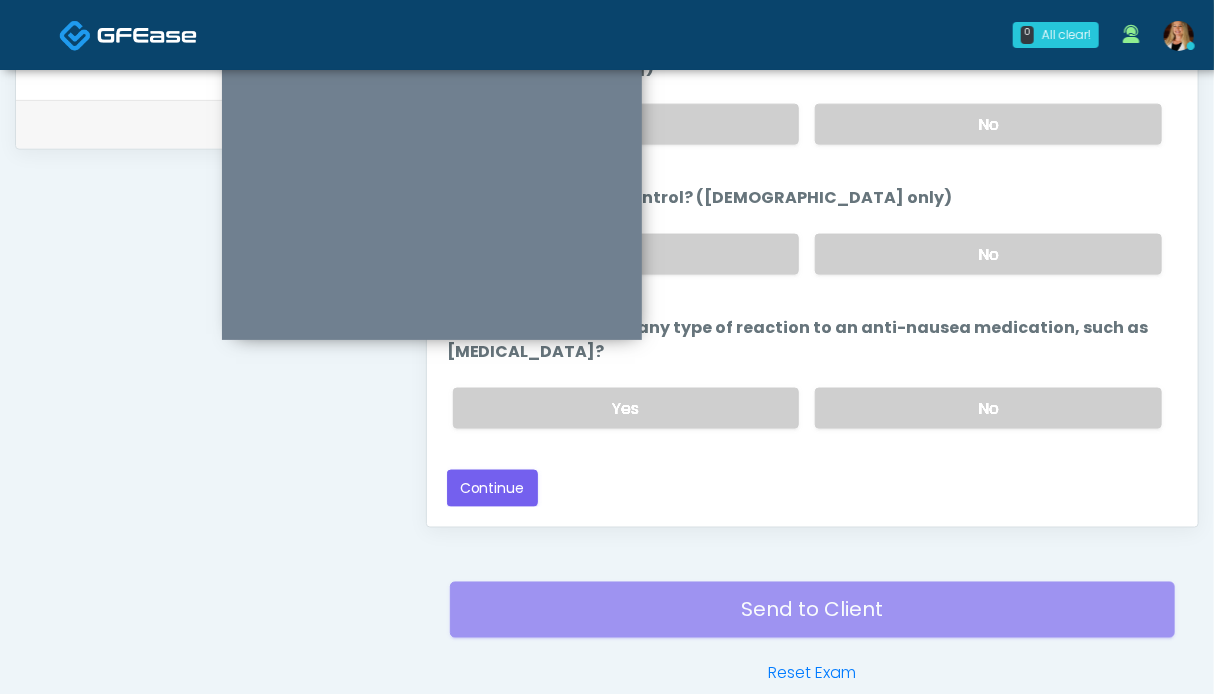 scroll, scrollTop: 1124, scrollLeft: 0, axis: vertical 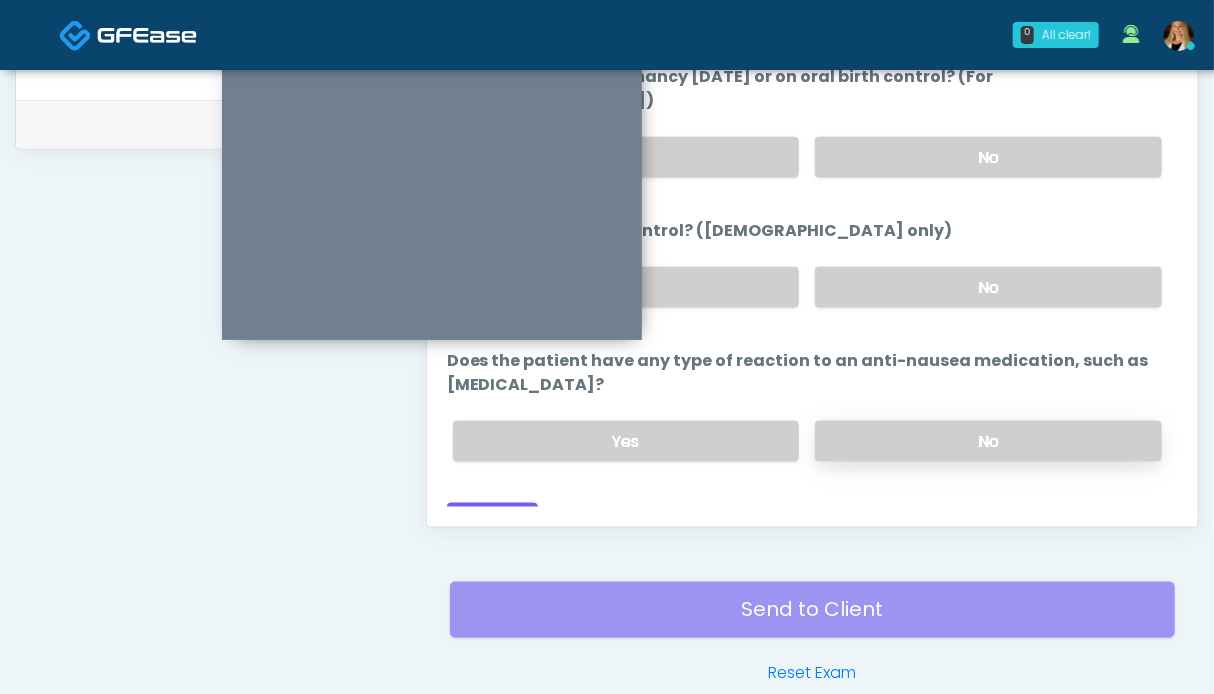 click on "No" at bounding box center (988, 441) 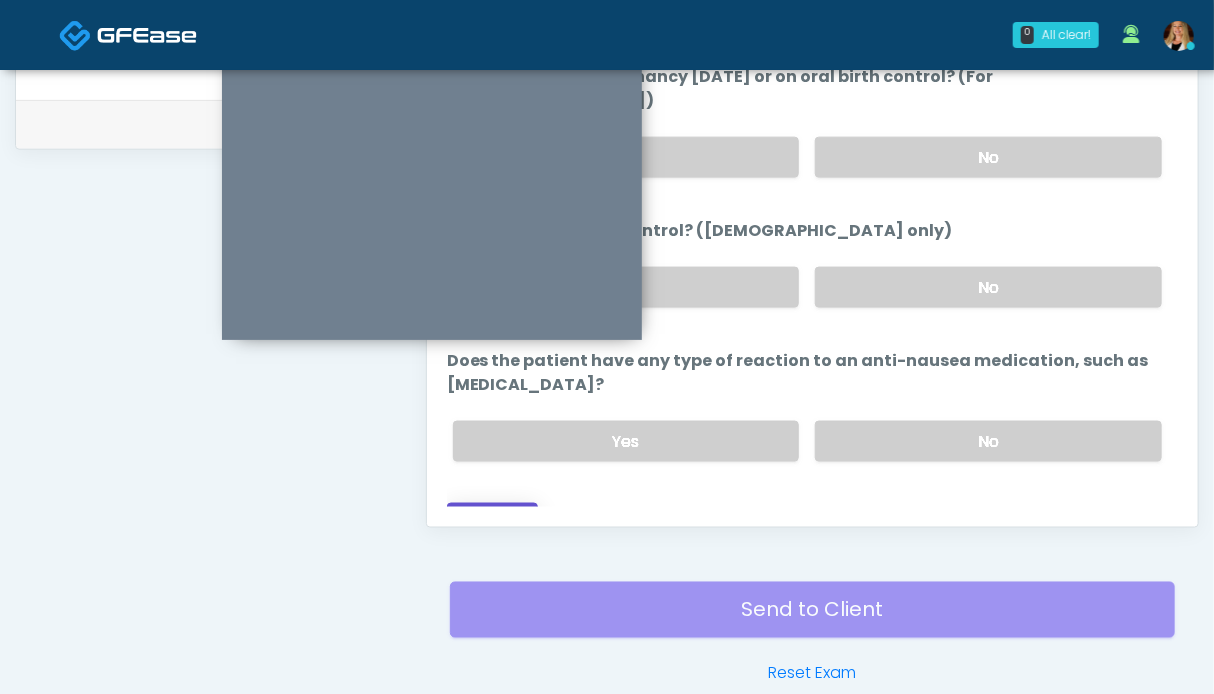 click on "Continue" at bounding box center [492, 521] 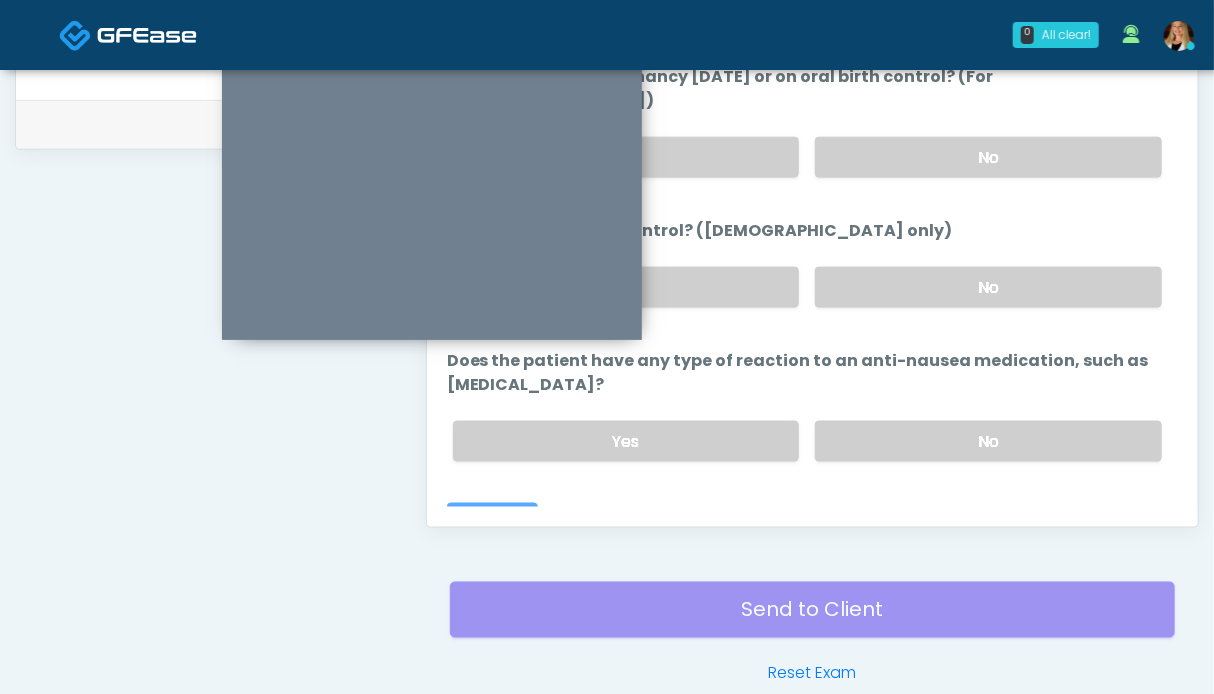 scroll, scrollTop: 82, scrollLeft: 0, axis: vertical 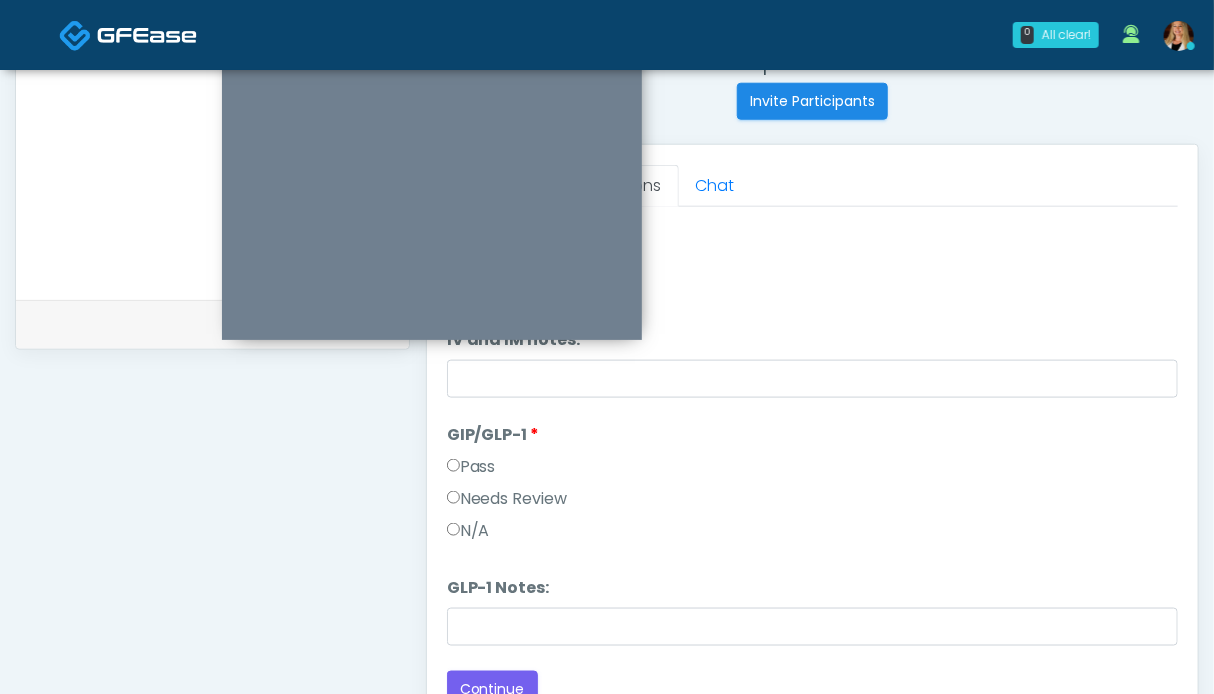 click on "N/A" at bounding box center [468, 531] 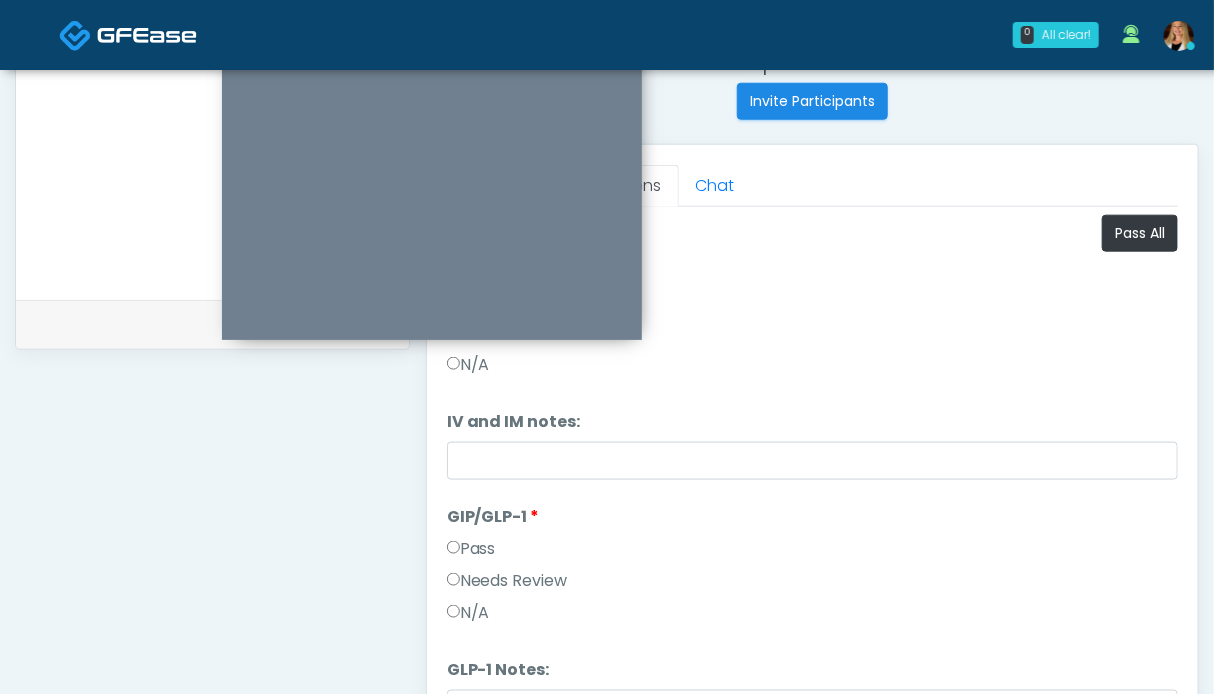 scroll, scrollTop: 599, scrollLeft: 0, axis: vertical 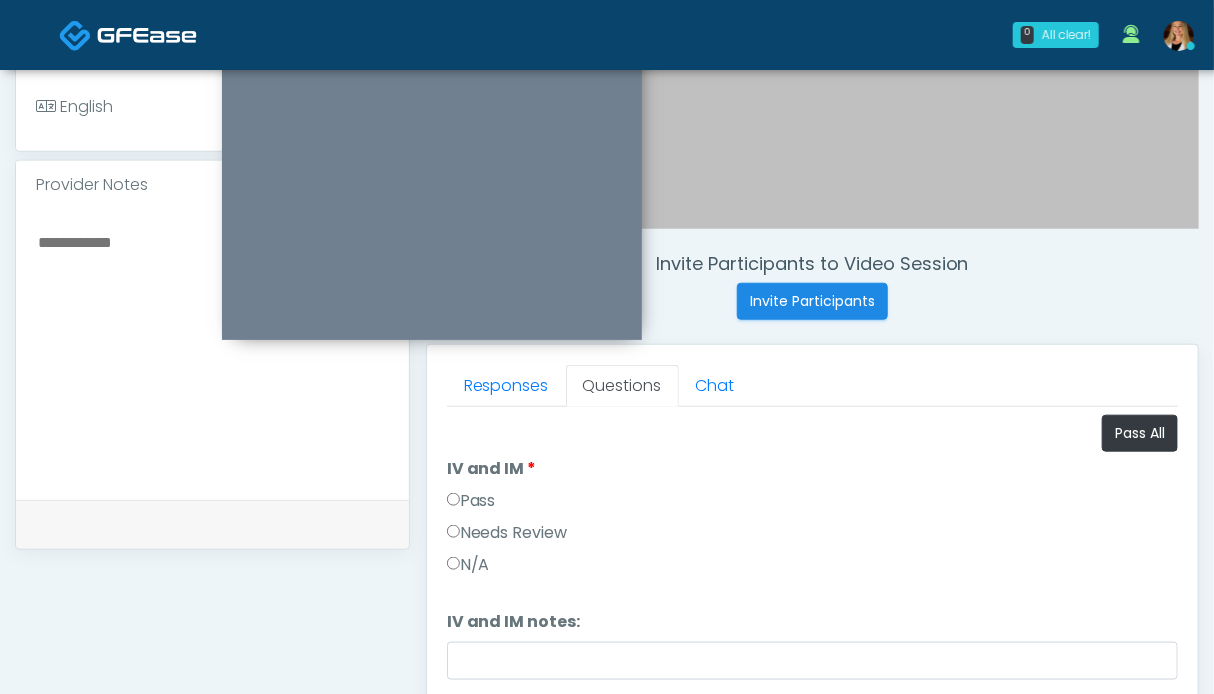 click on "Pass" at bounding box center (471, 501) 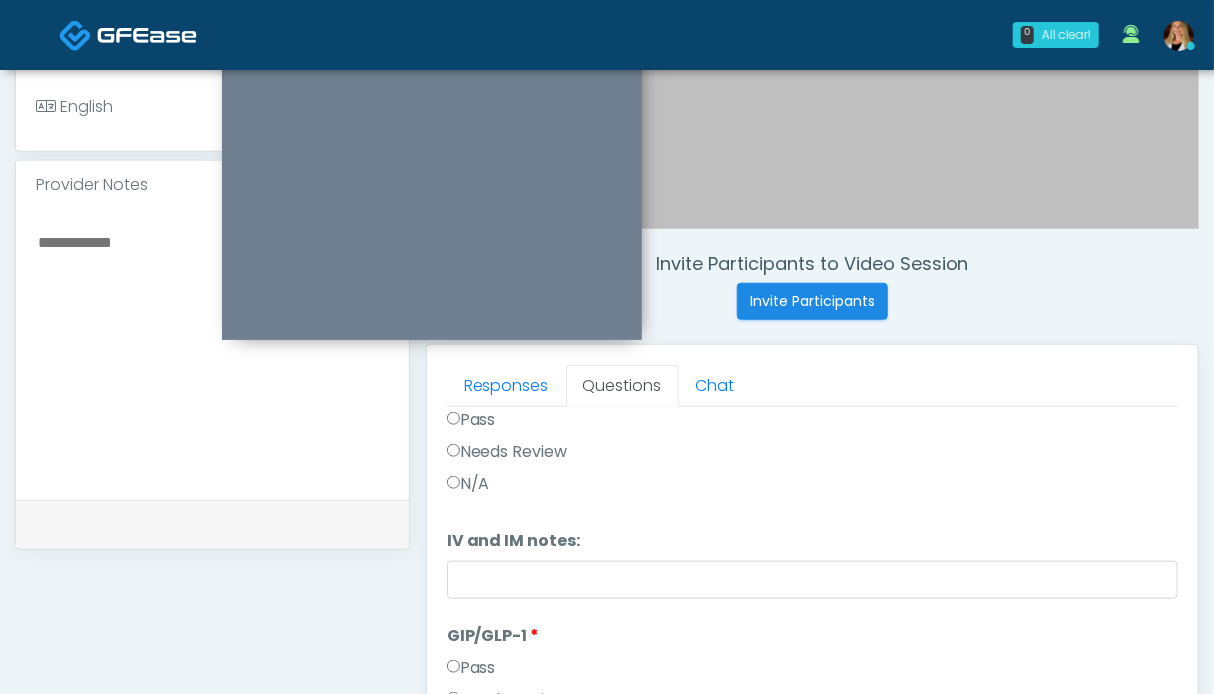 scroll, scrollTop: 799, scrollLeft: 0, axis: vertical 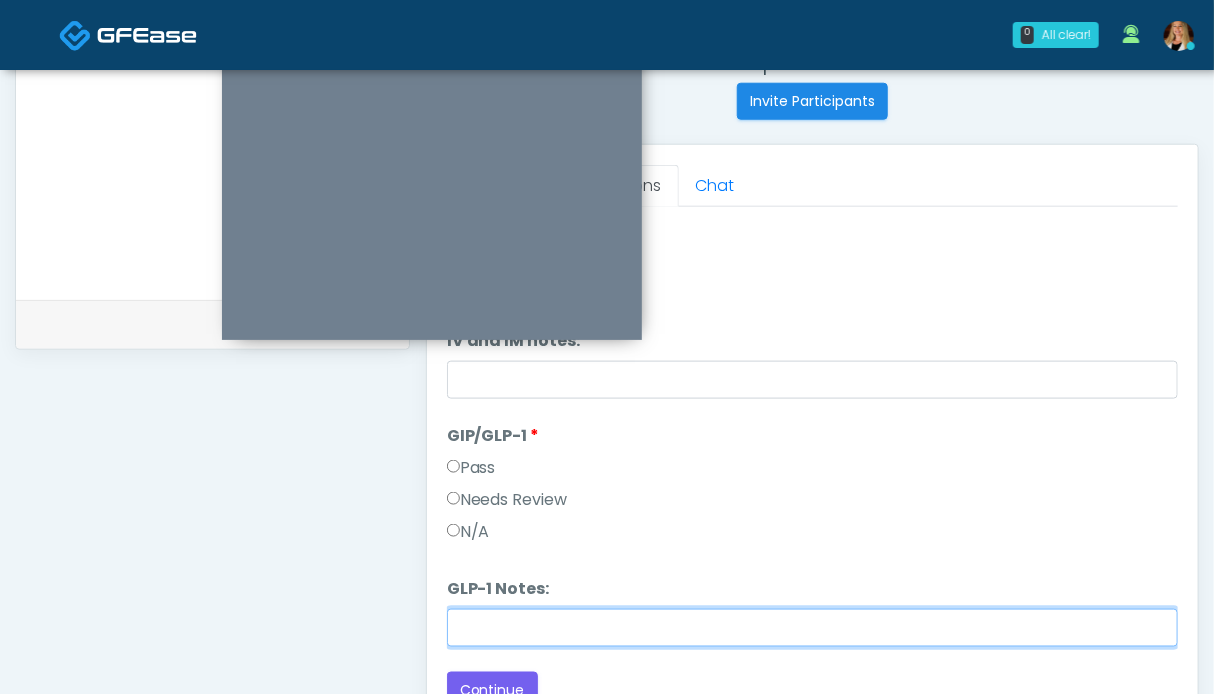 click on "GLP-1 Notes:" at bounding box center (812, 628) 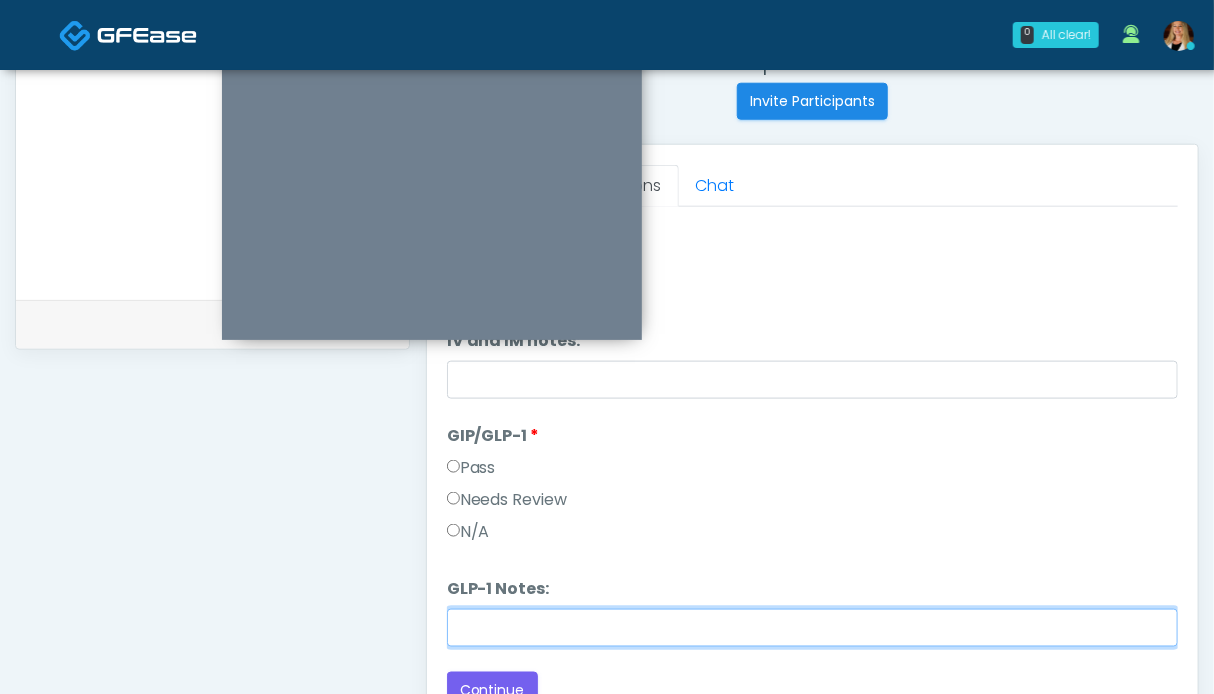 type on "**********" 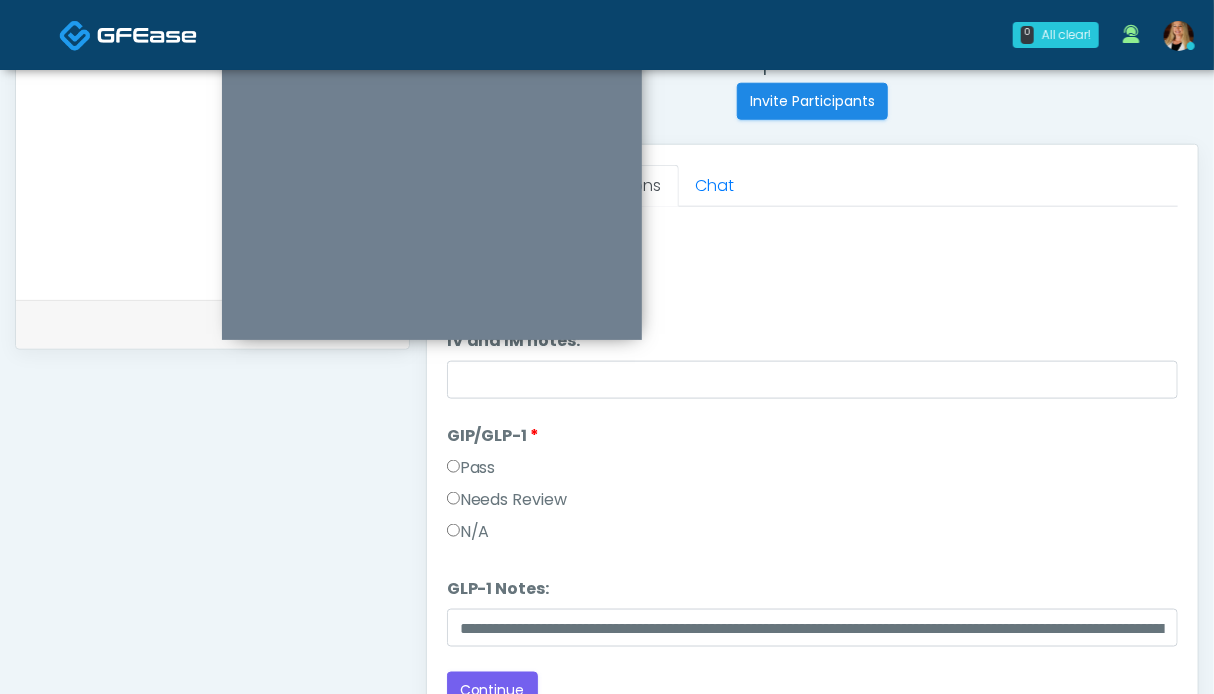 scroll, scrollTop: 999, scrollLeft: 0, axis: vertical 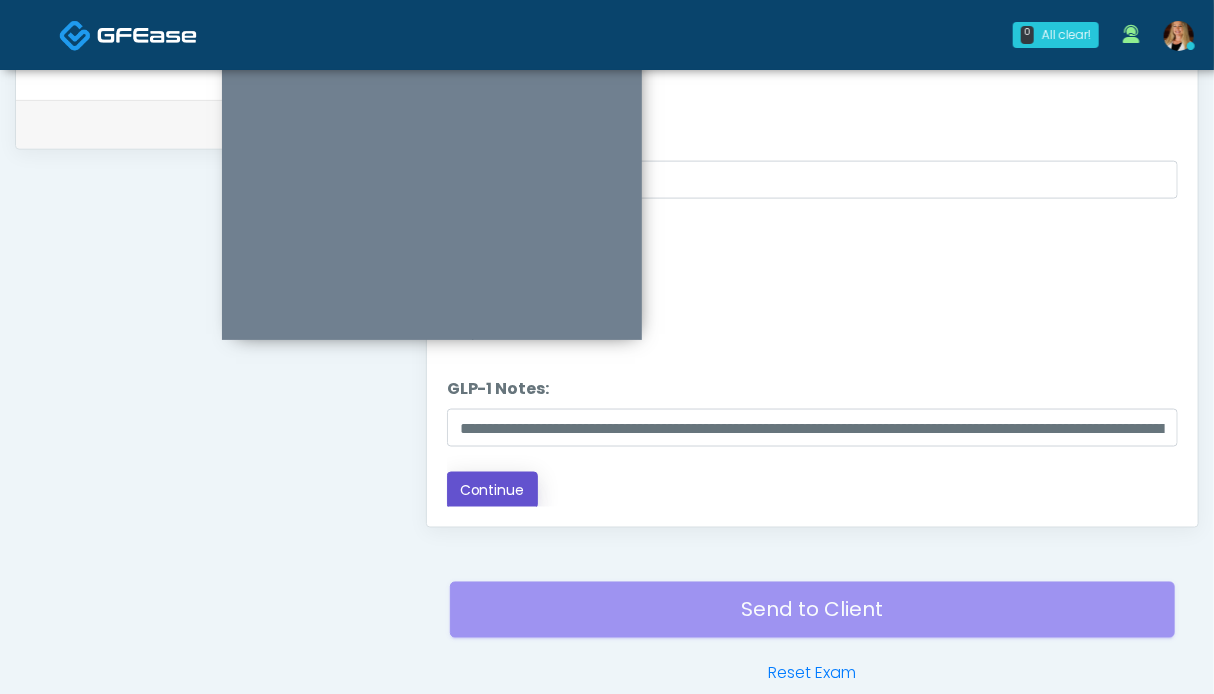 click on "Continue" at bounding box center [492, 490] 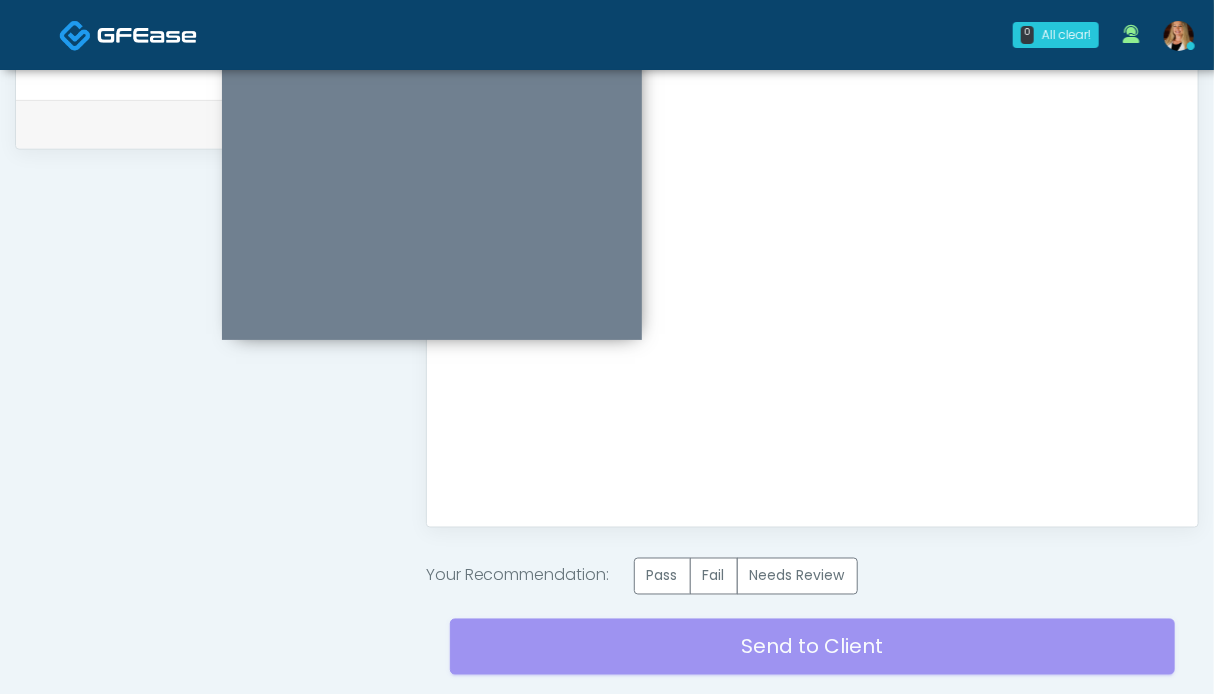 scroll, scrollTop: 0, scrollLeft: 0, axis: both 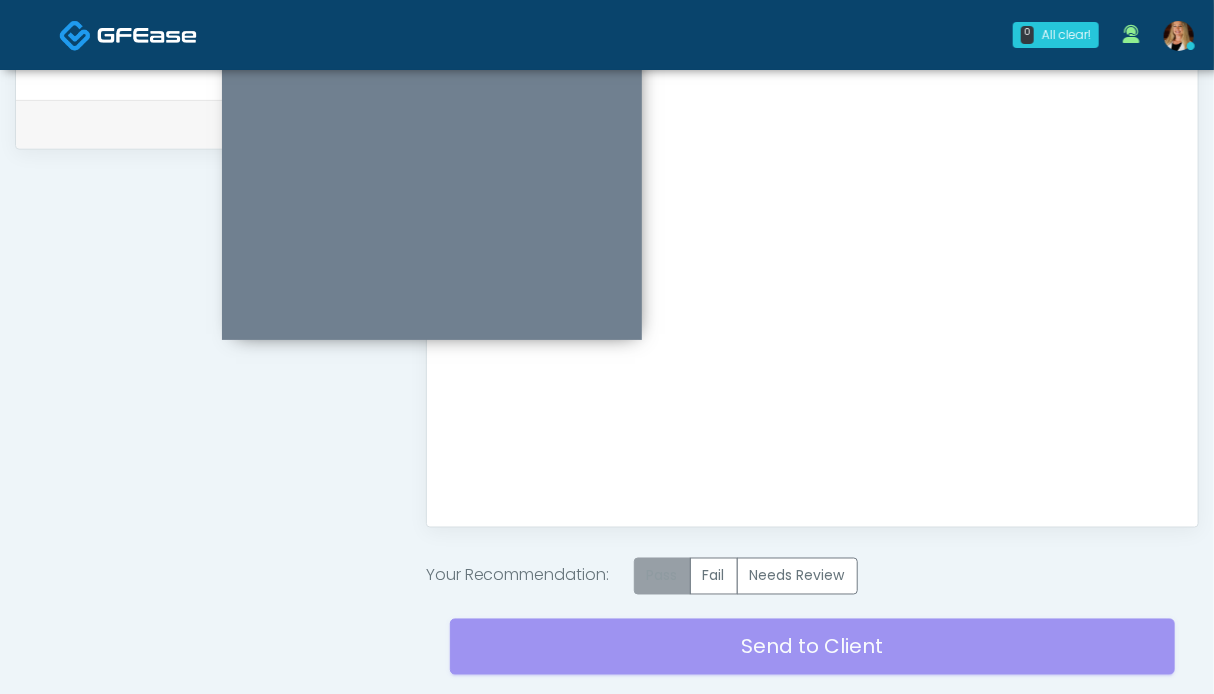 click on "Pass" at bounding box center [662, 576] 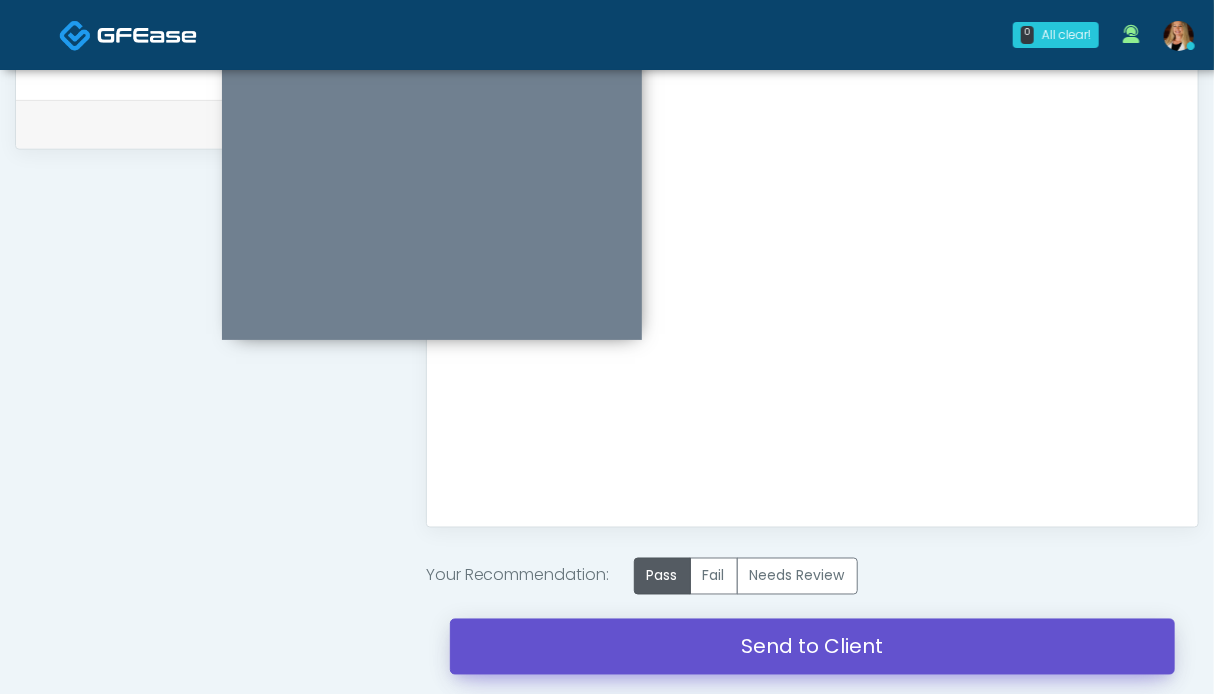 click on "Send to Client" at bounding box center [812, 647] 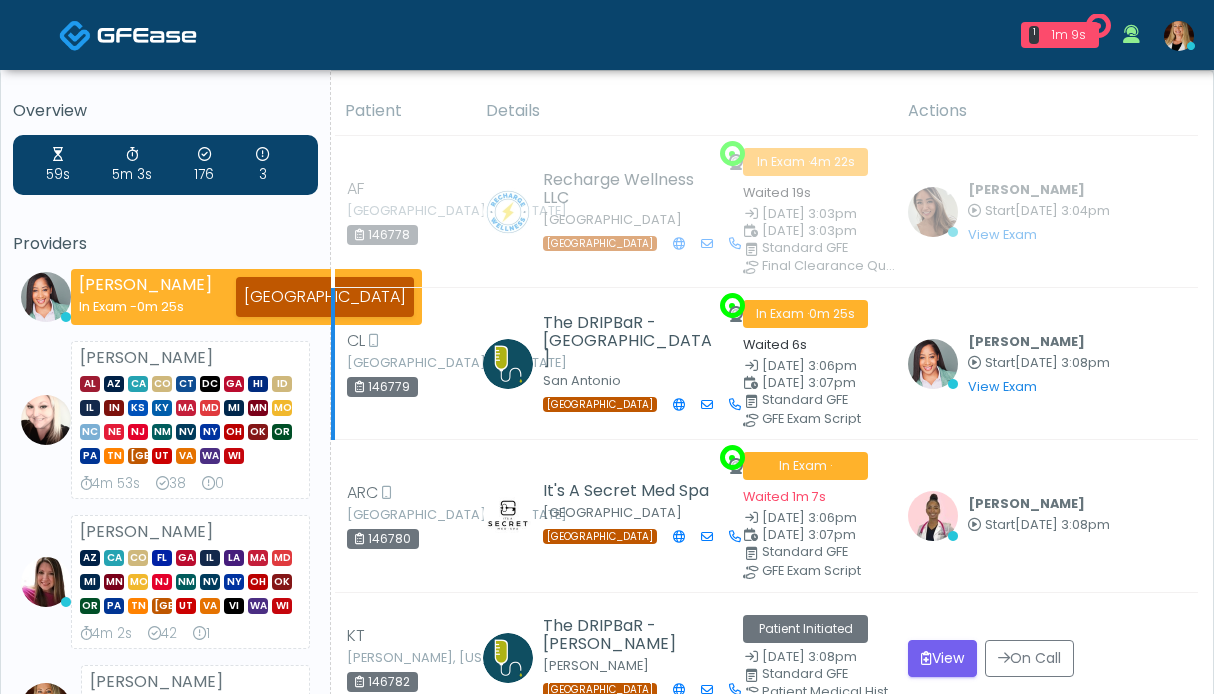 scroll, scrollTop: 0, scrollLeft: 0, axis: both 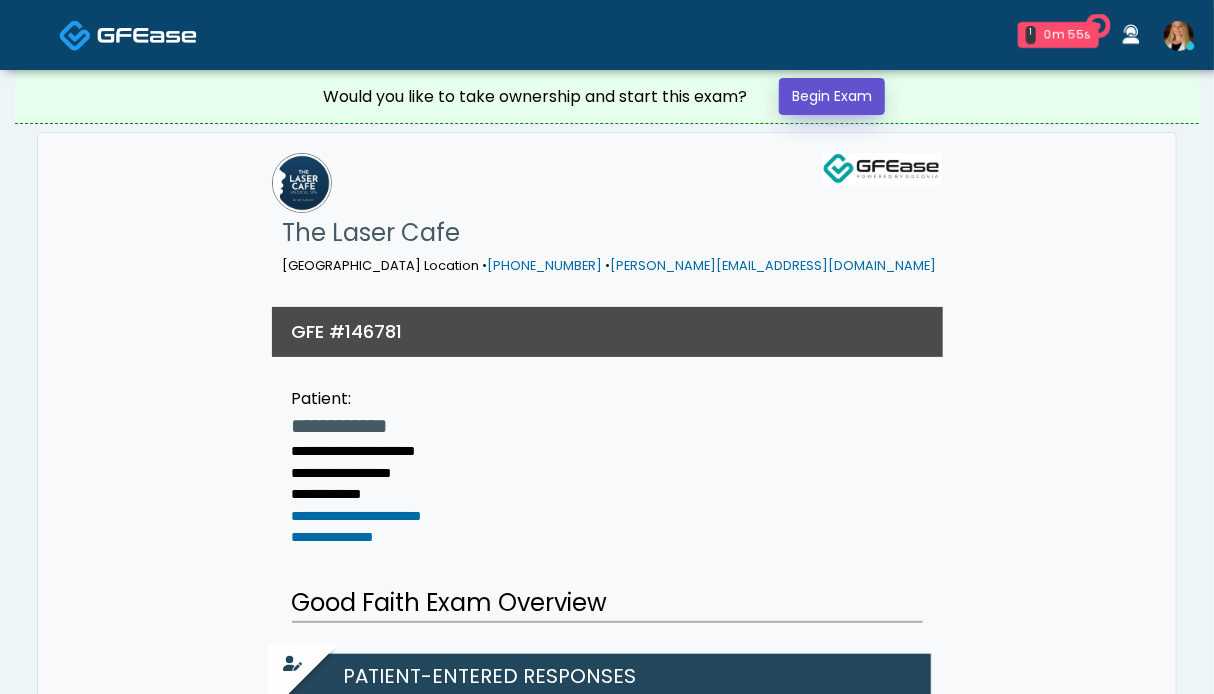 click on "Begin Exam" at bounding box center [832, 96] 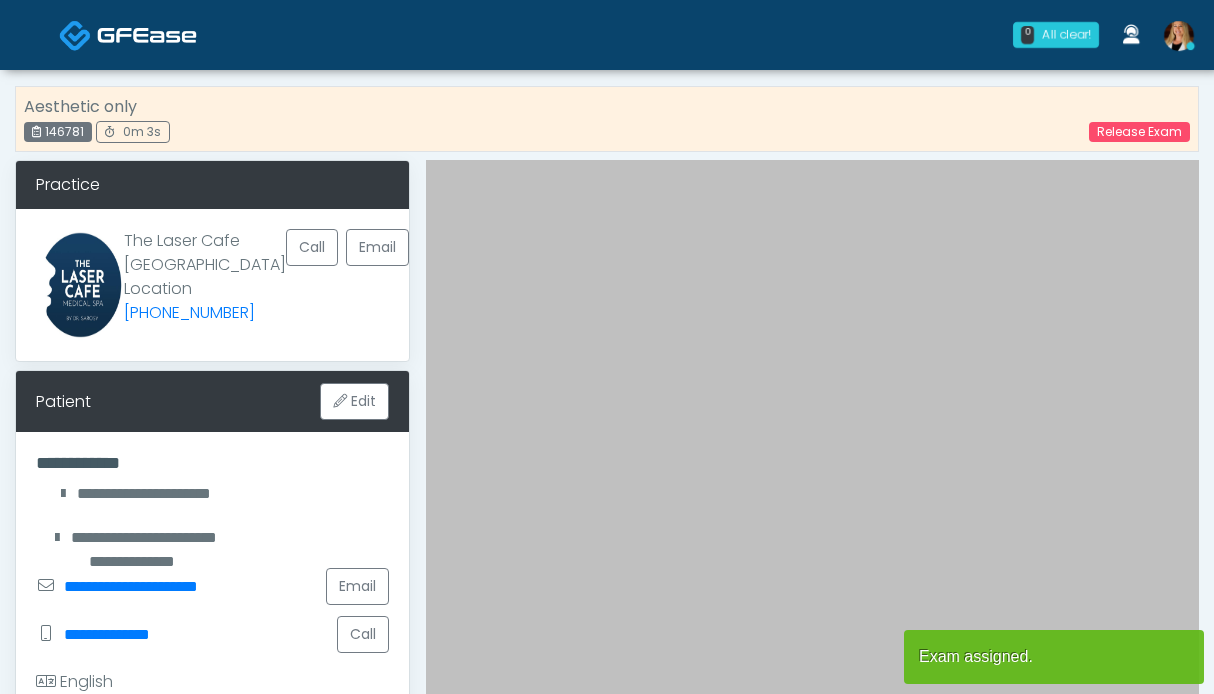 scroll, scrollTop: 0, scrollLeft: 0, axis: both 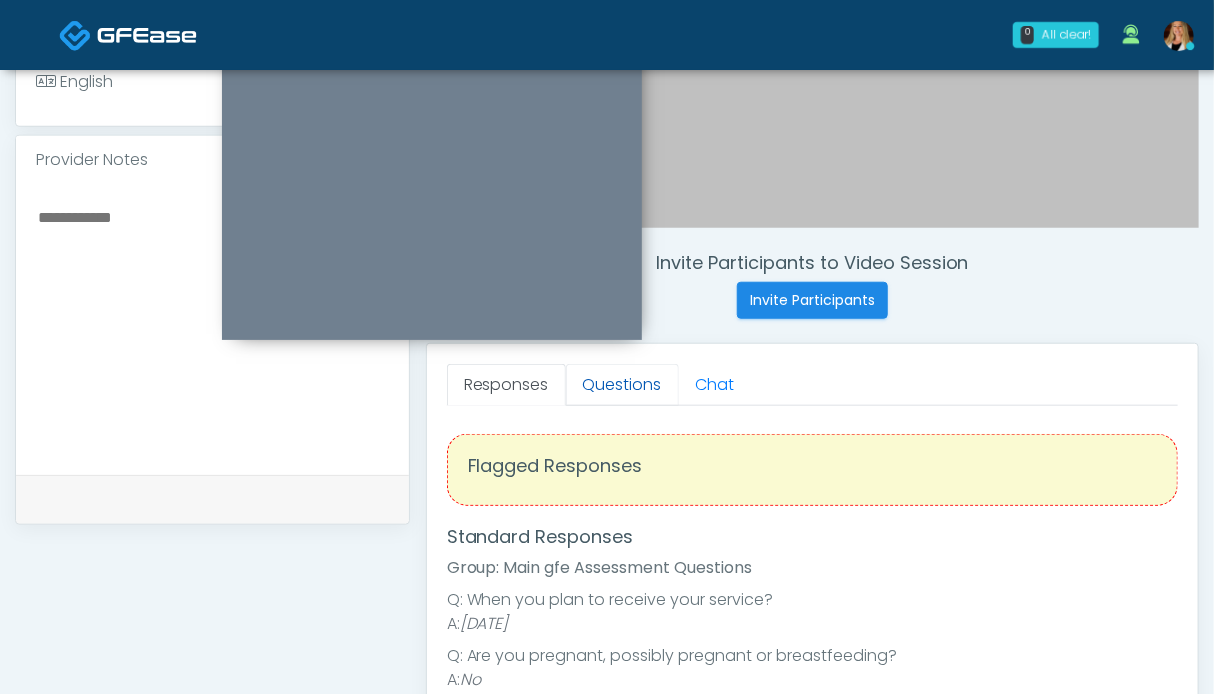 click on "Questions" at bounding box center [622, 385] 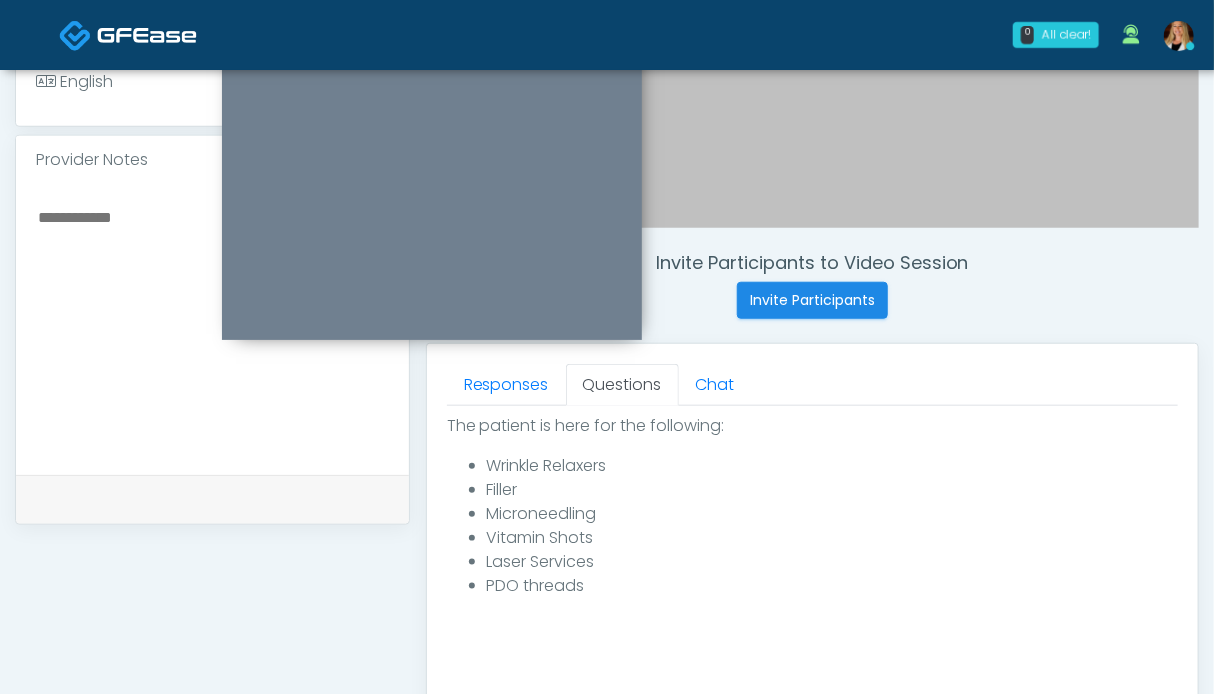 scroll, scrollTop: 900, scrollLeft: 0, axis: vertical 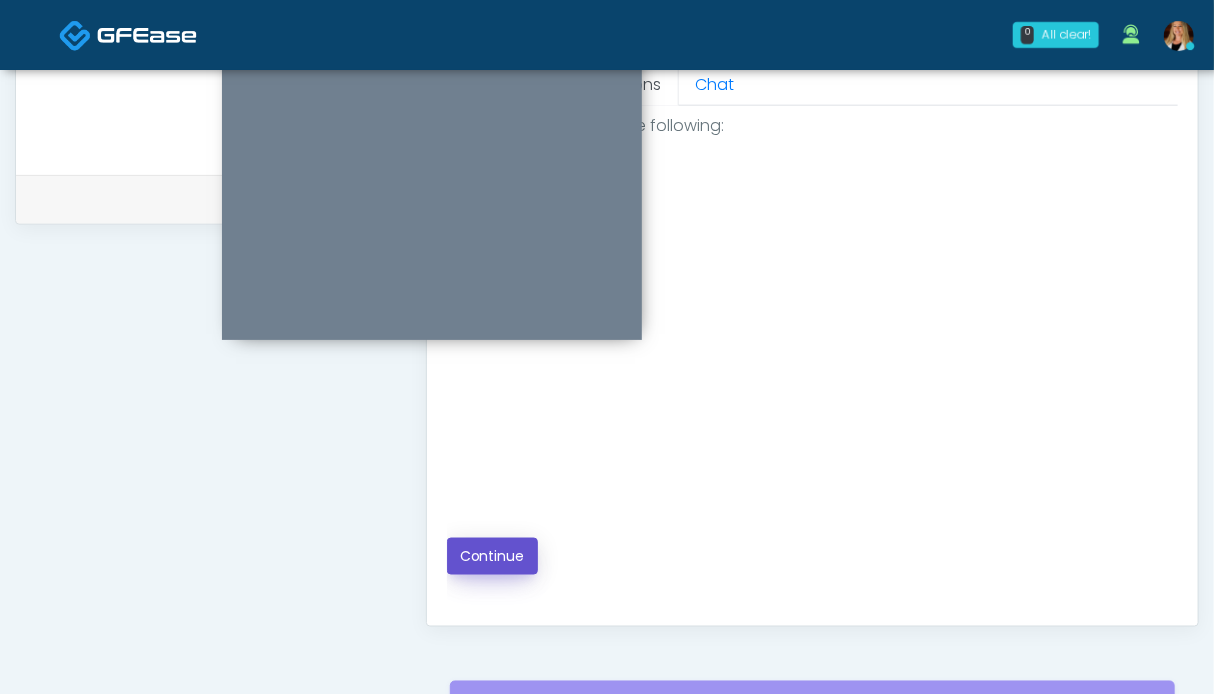 click on "Continue" at bounding box center (492, 556) 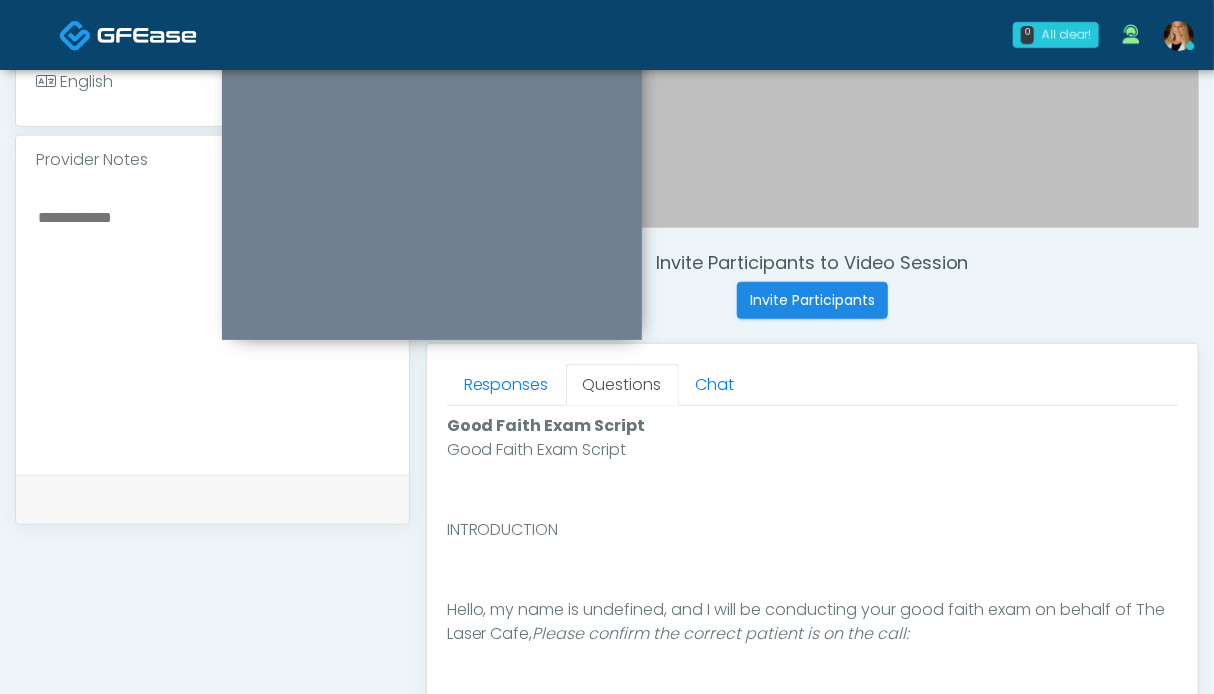 scroll, scrollTop: 1000, scrollLeft: 0, axis: vertical 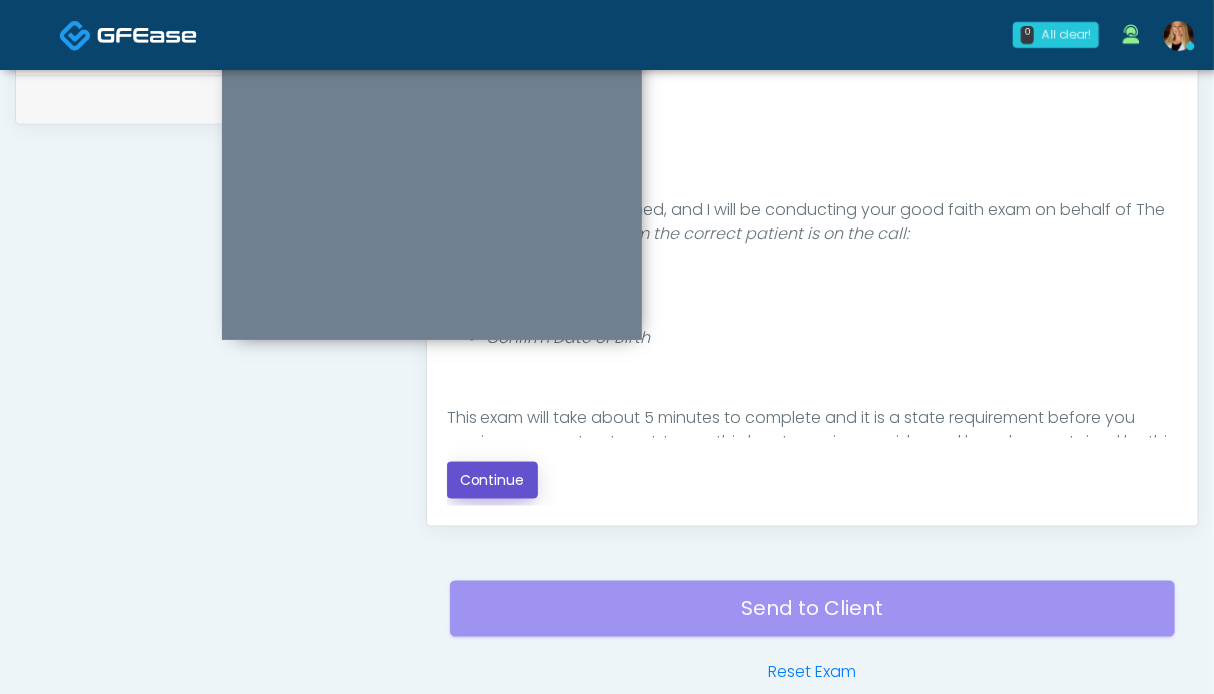 click on "Continue" at bounding box center [492, 480] 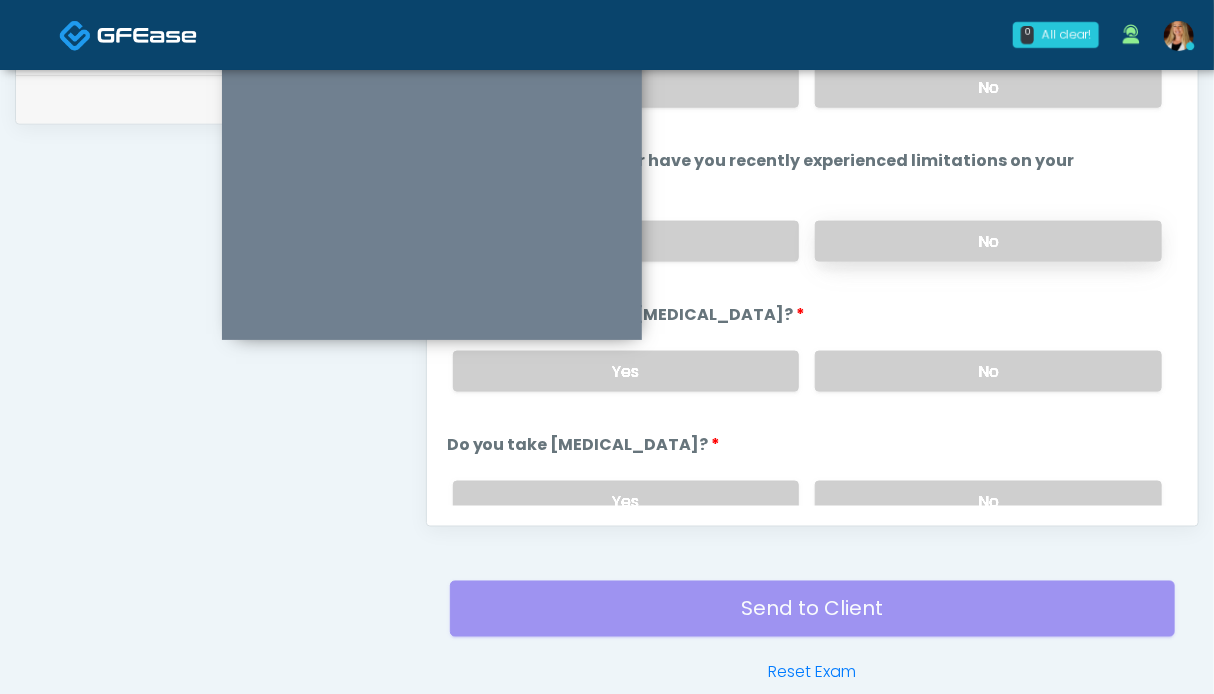 click on "No" at bounding box center (988, 241) 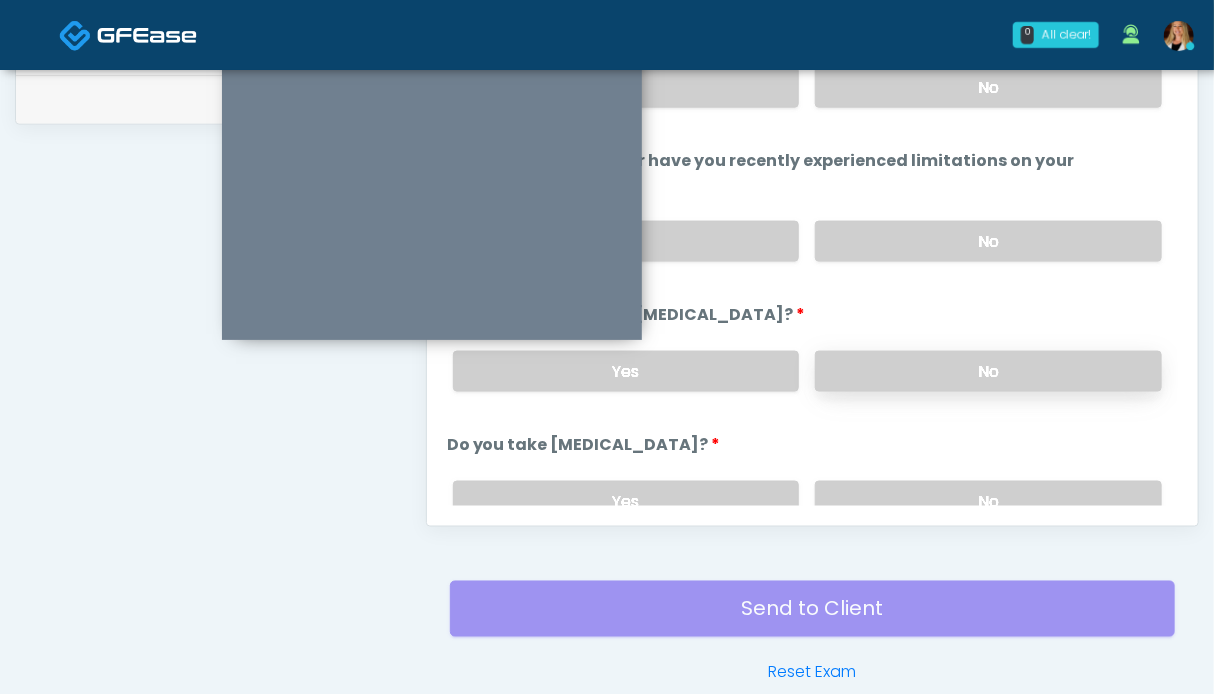 click on "No" at bounding box center (988, 371) 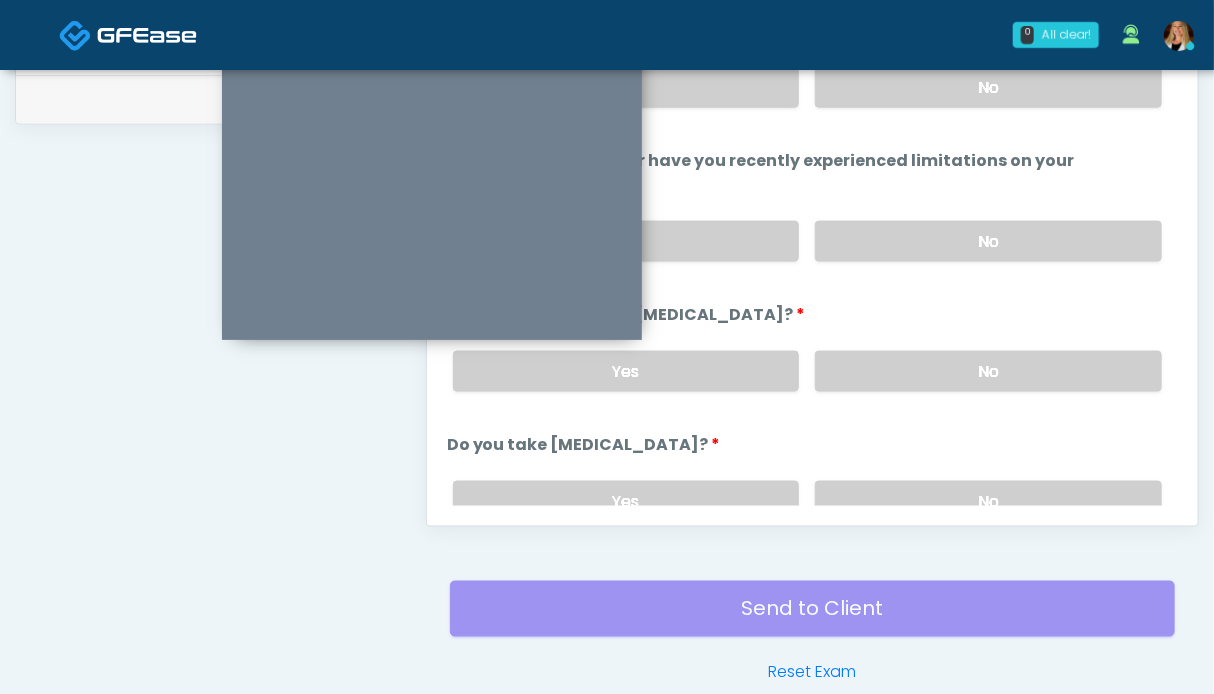 click on "Yes
No" at bounding box center (807, 87) 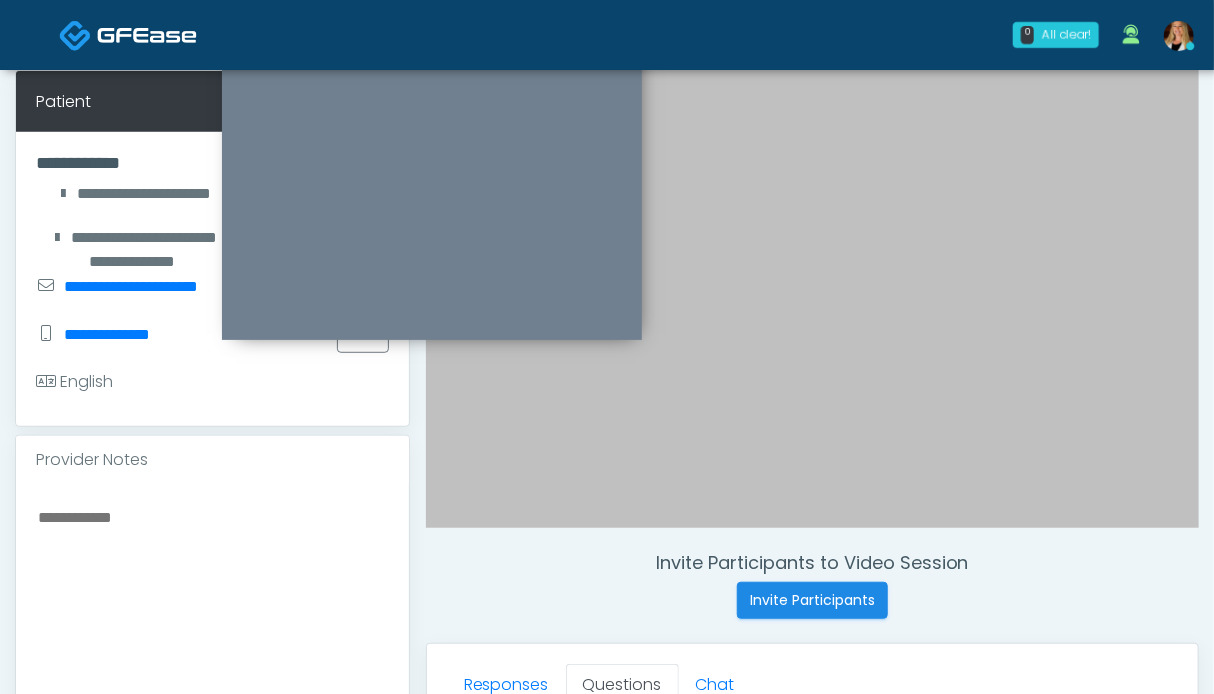 scroll, scrollTop: 600, scrollLeft: 0, axis: vertical 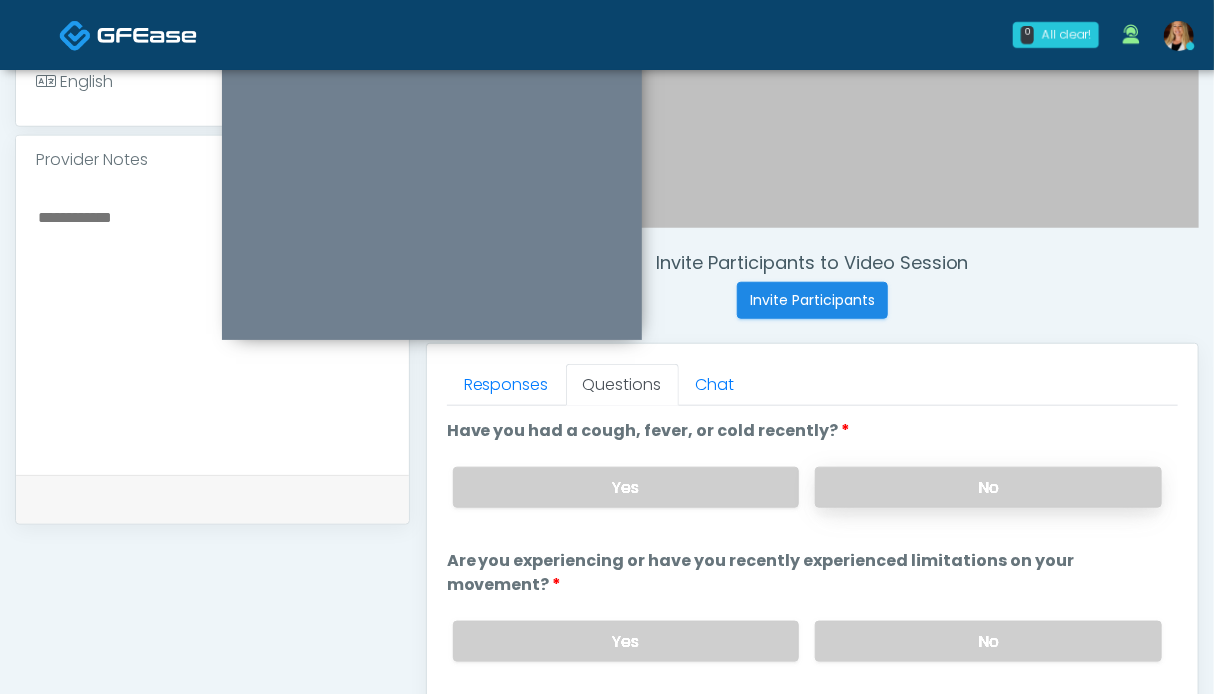 click on "No" at bounding box center [988, 487] 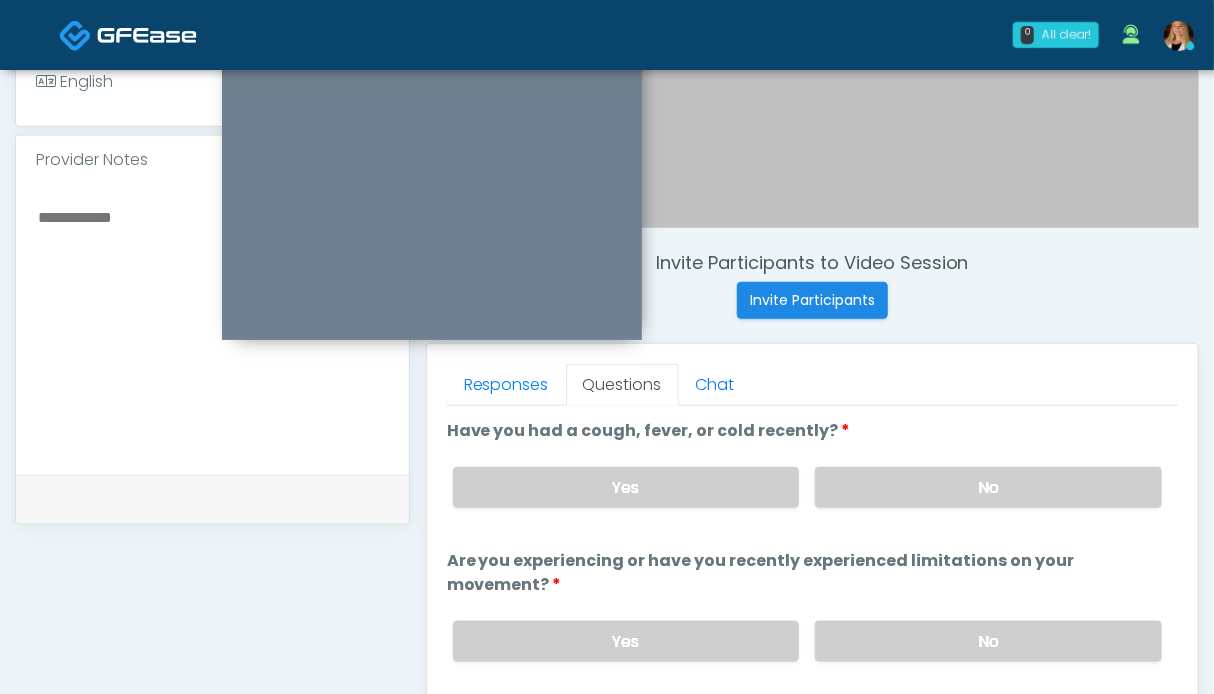 scroll, scrollTop: 900, scrollLeft: 0, axis: vertical 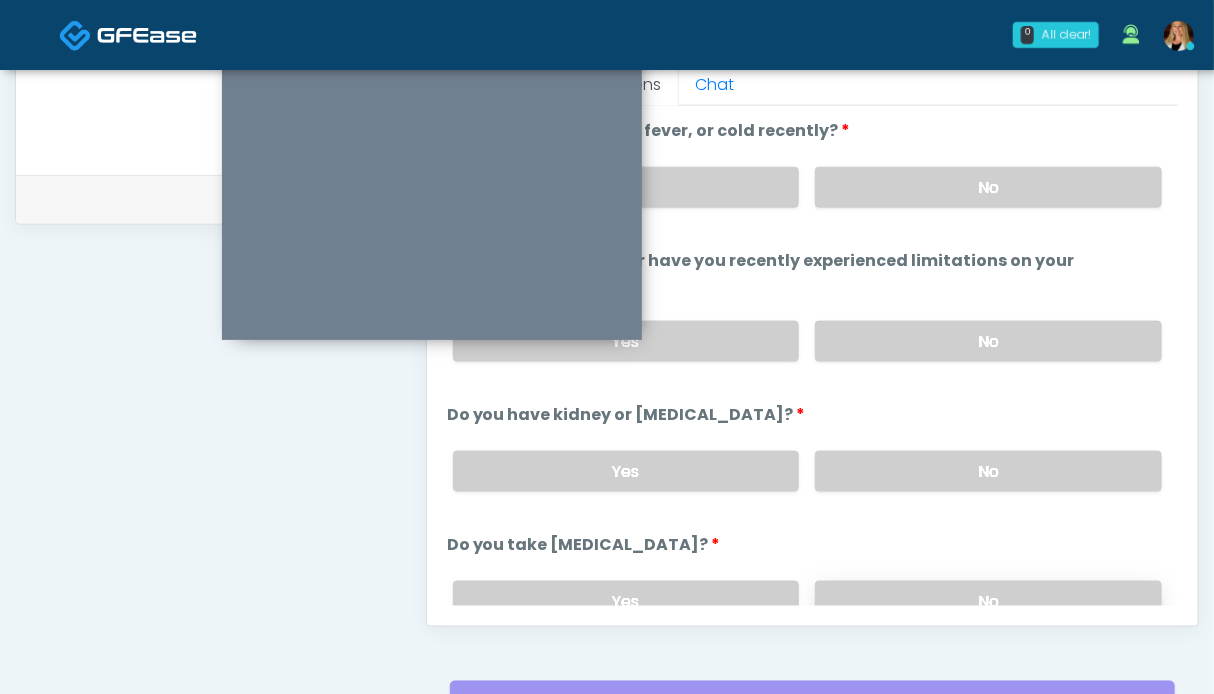 click on "No" at bounding box center (988, 601) 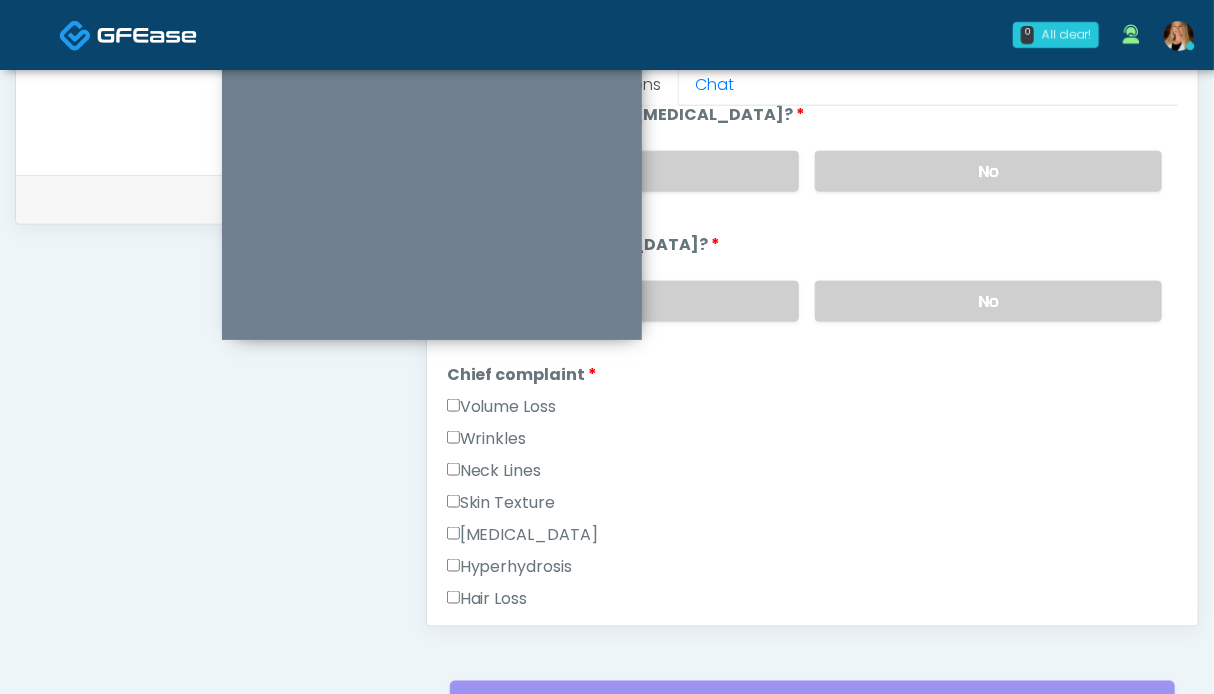 click on "Wrinkles" at bounding box center (487, 439) 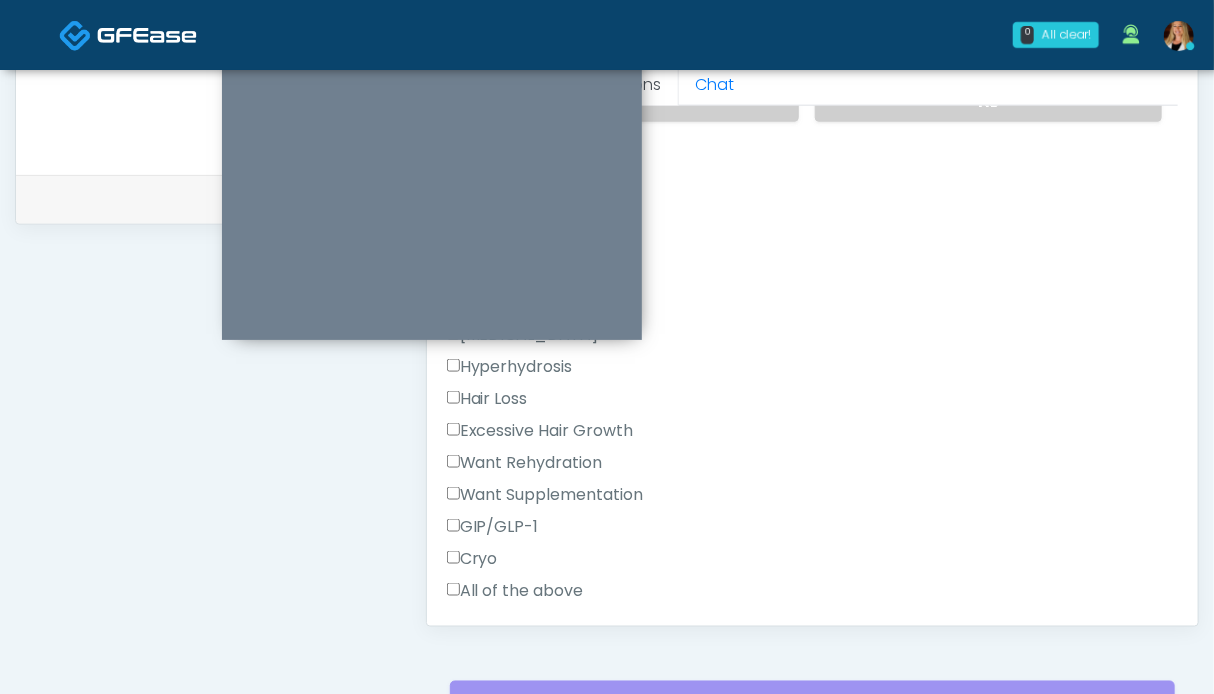 scroll, scrollTop: 700, scrollLeft: 0, axis: vertical 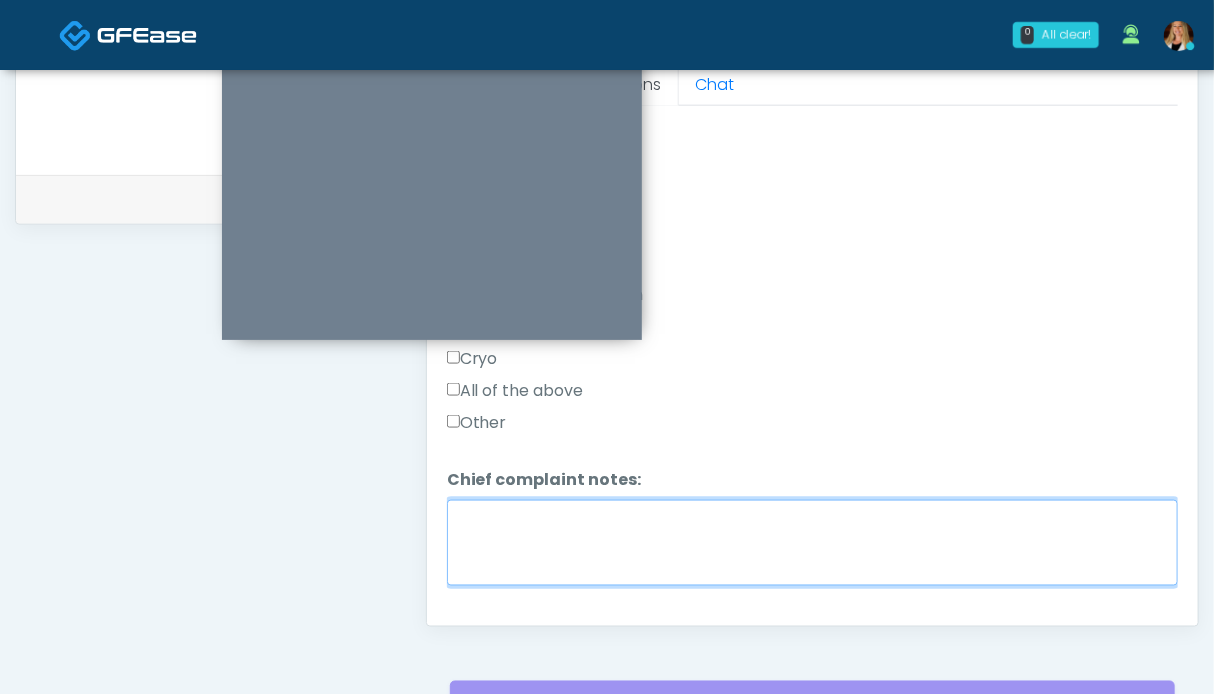 click on "Chief complaint notes:" at bounding box center [812, 543] 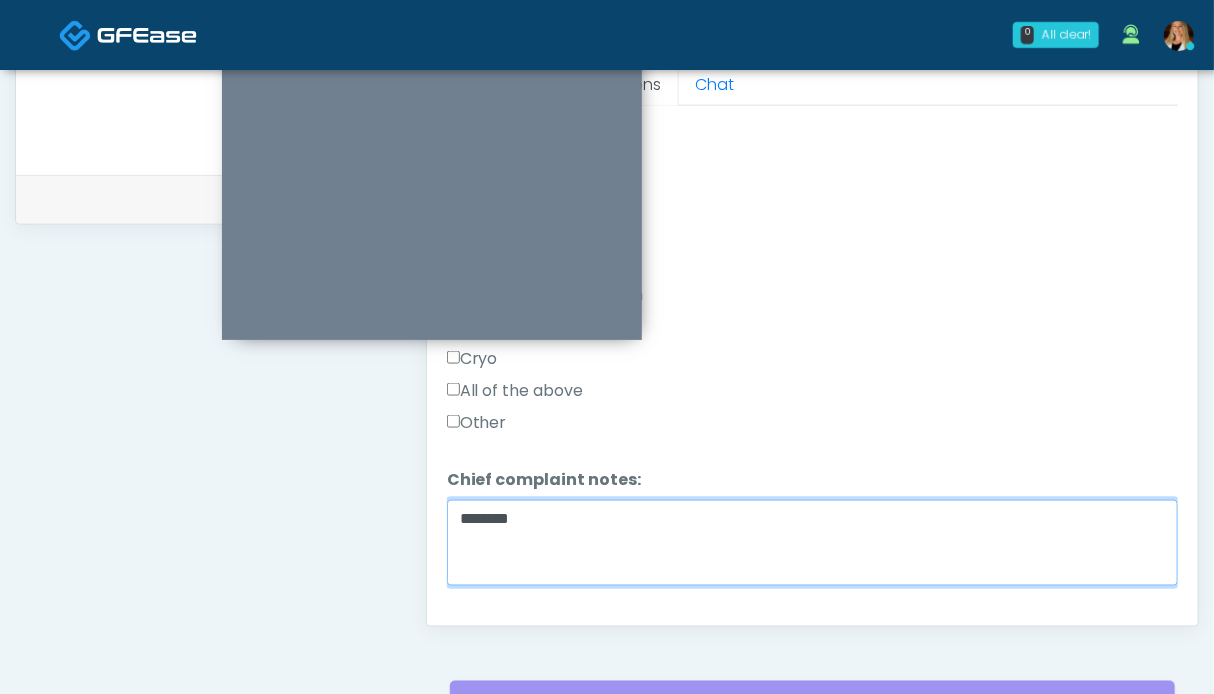 scroll, scrollTop: 1000, scrollLeft: 0, axis: vertical 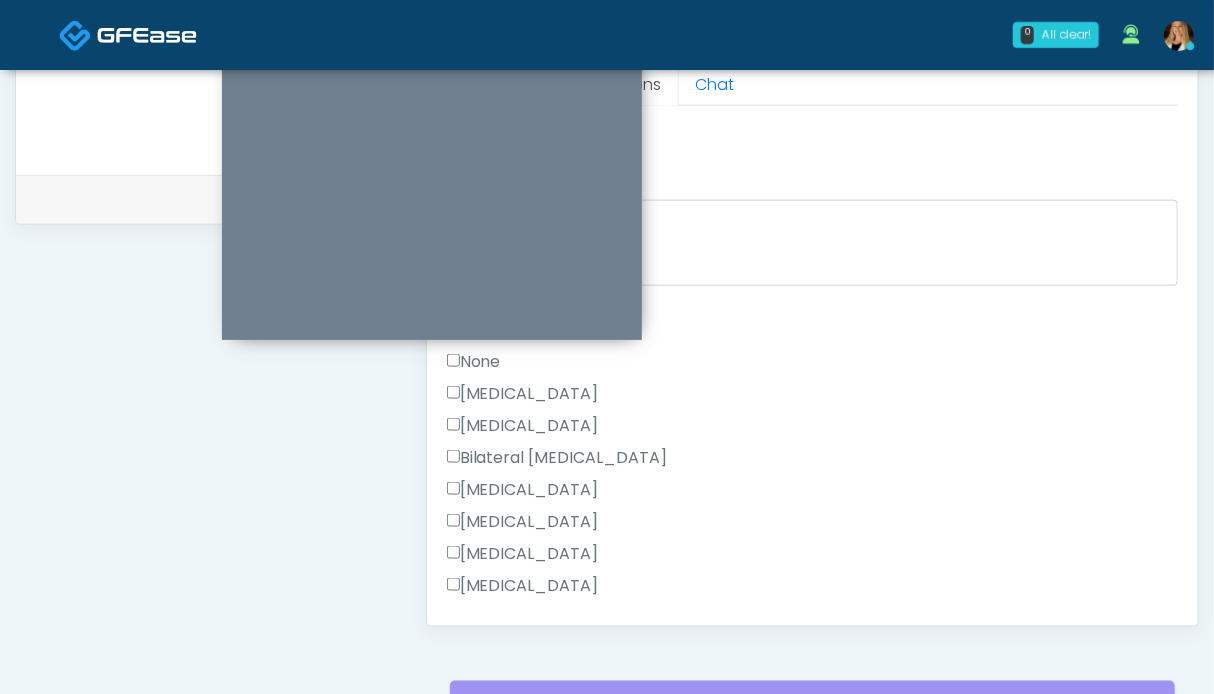 click at bounding box center (432, 194) 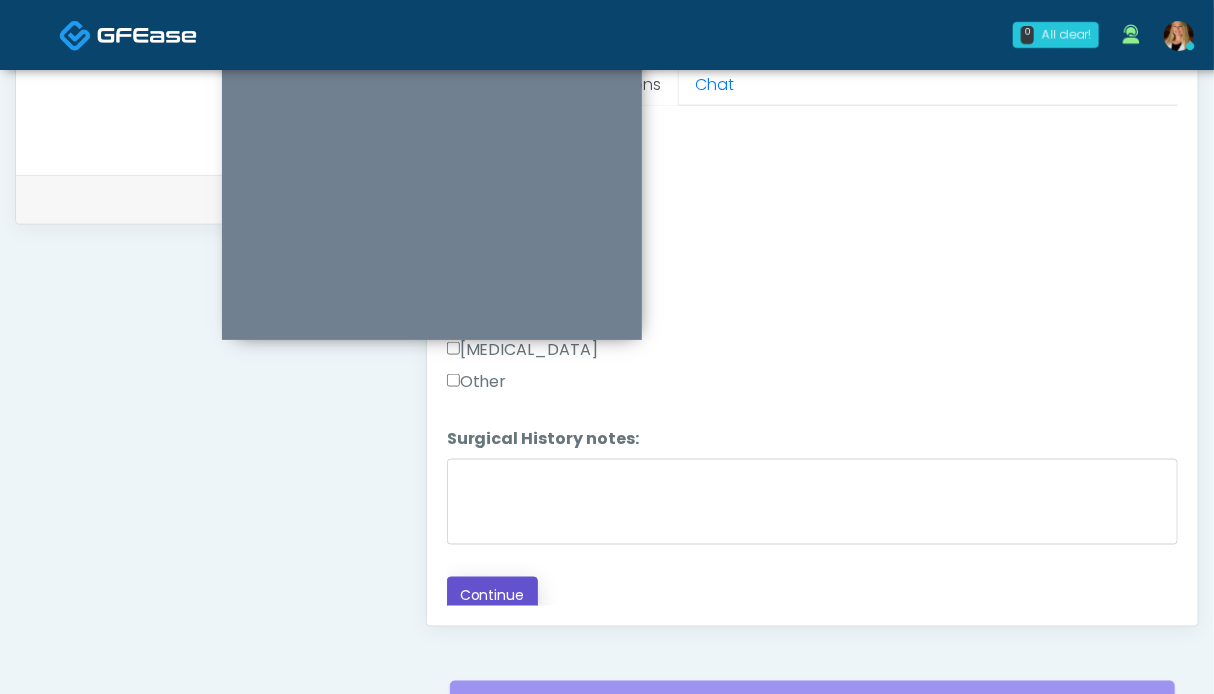 click on "Continue" at bounding box center (492, 595) 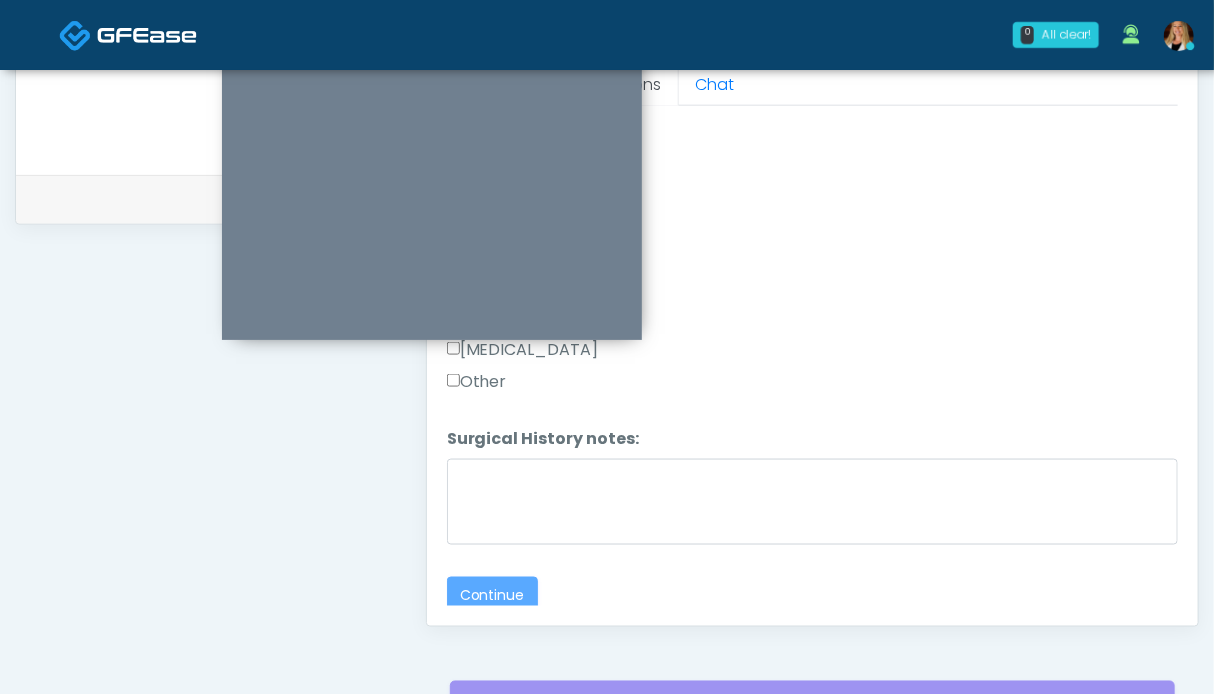 scroll, scrollTop: 163, scrollLeft: 0, axis: vertical 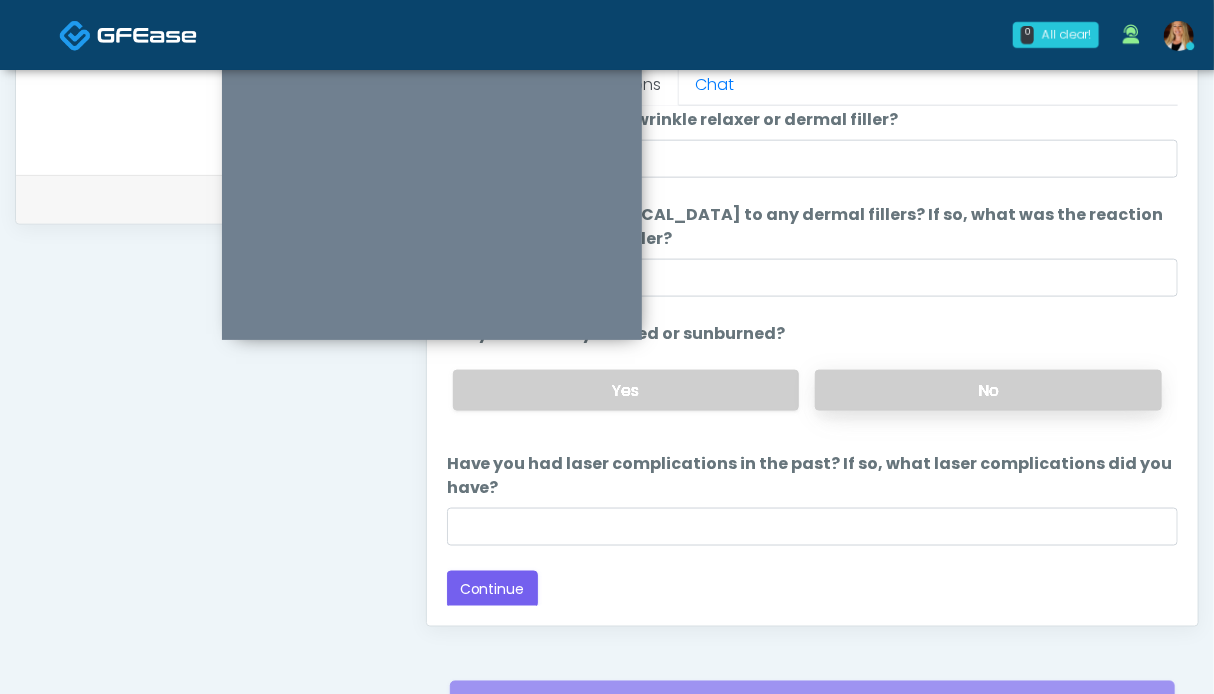 click on "No" at bounding box center (988, 390) 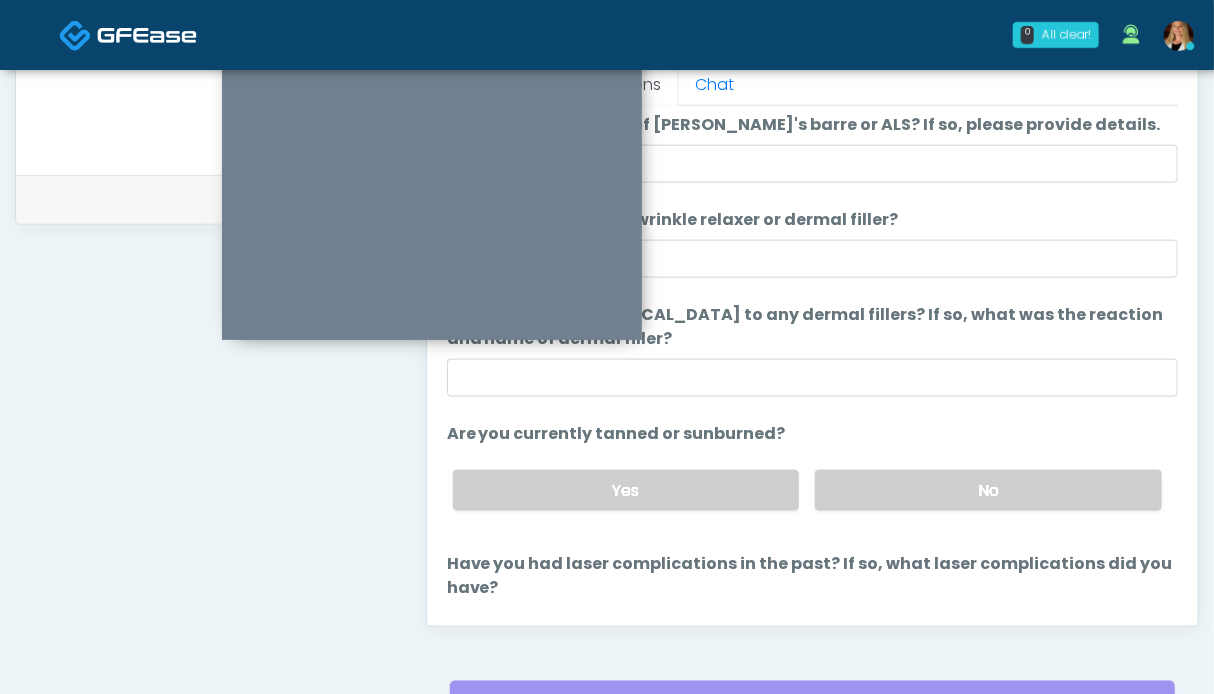 scroll, scrollTop: 0, scrollLeft: 0, axis: both 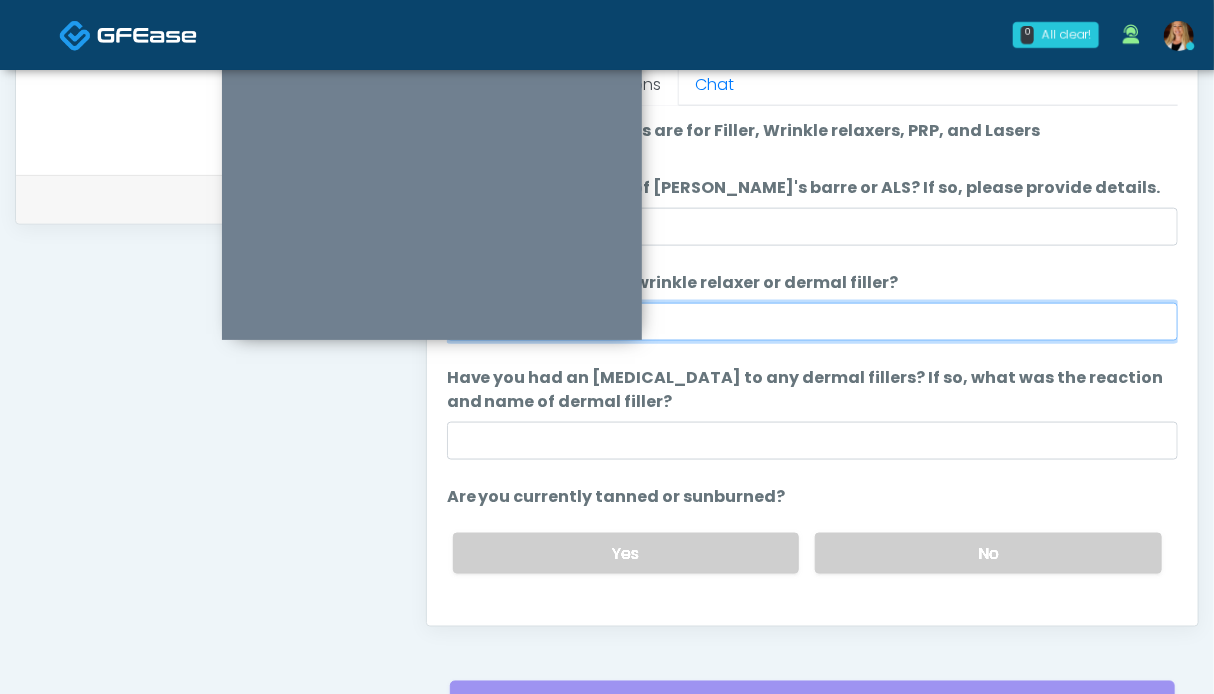 click on "When did you last get wrinkle relaxer or dermal filler?" at bounding box center (812, 322) 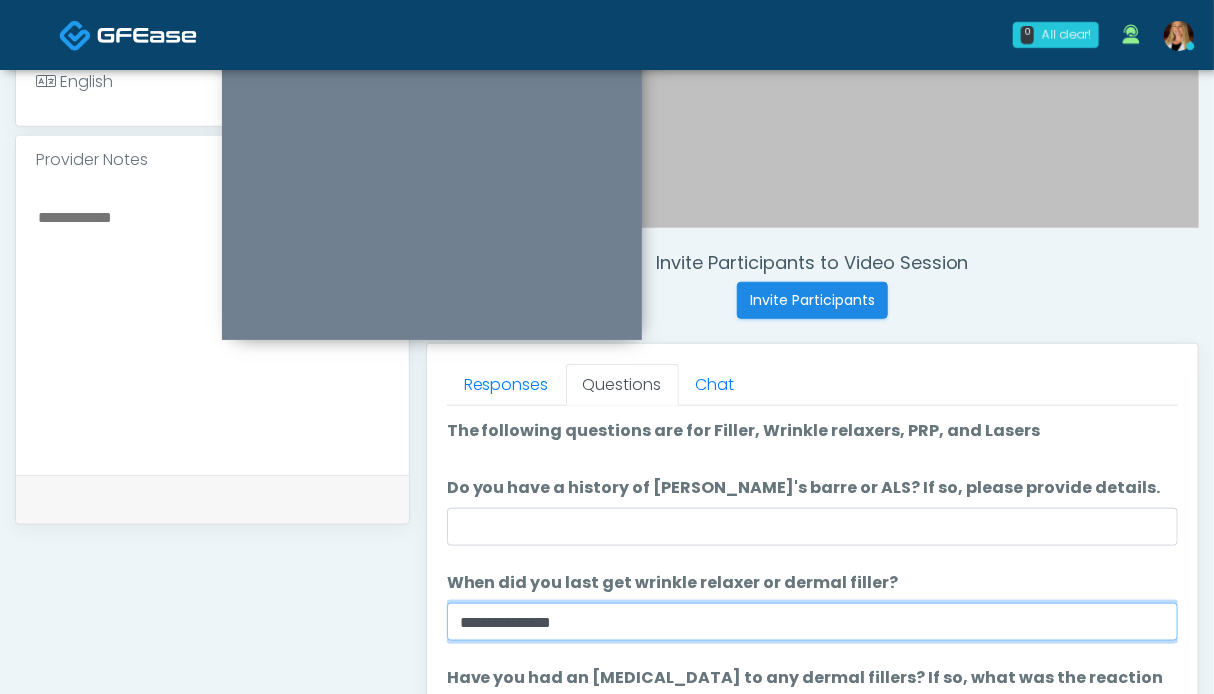 scroll, scrollTop: 163, scrollLeft: 0, axis: vertical 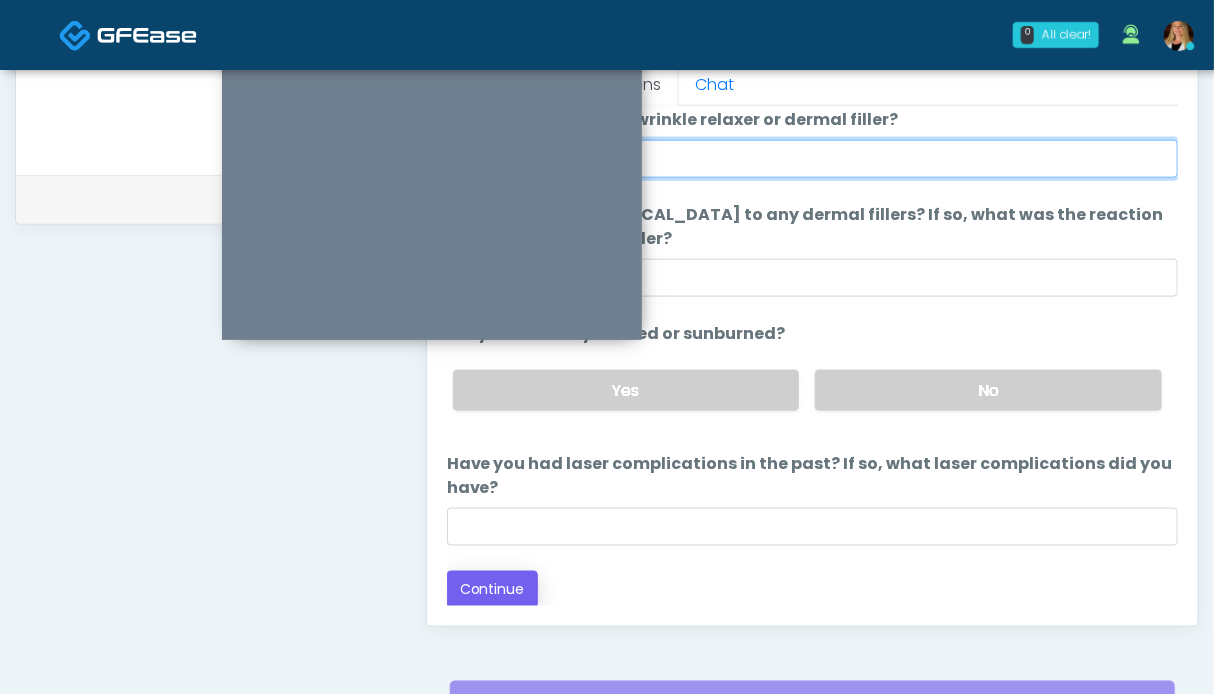 type on "**********" 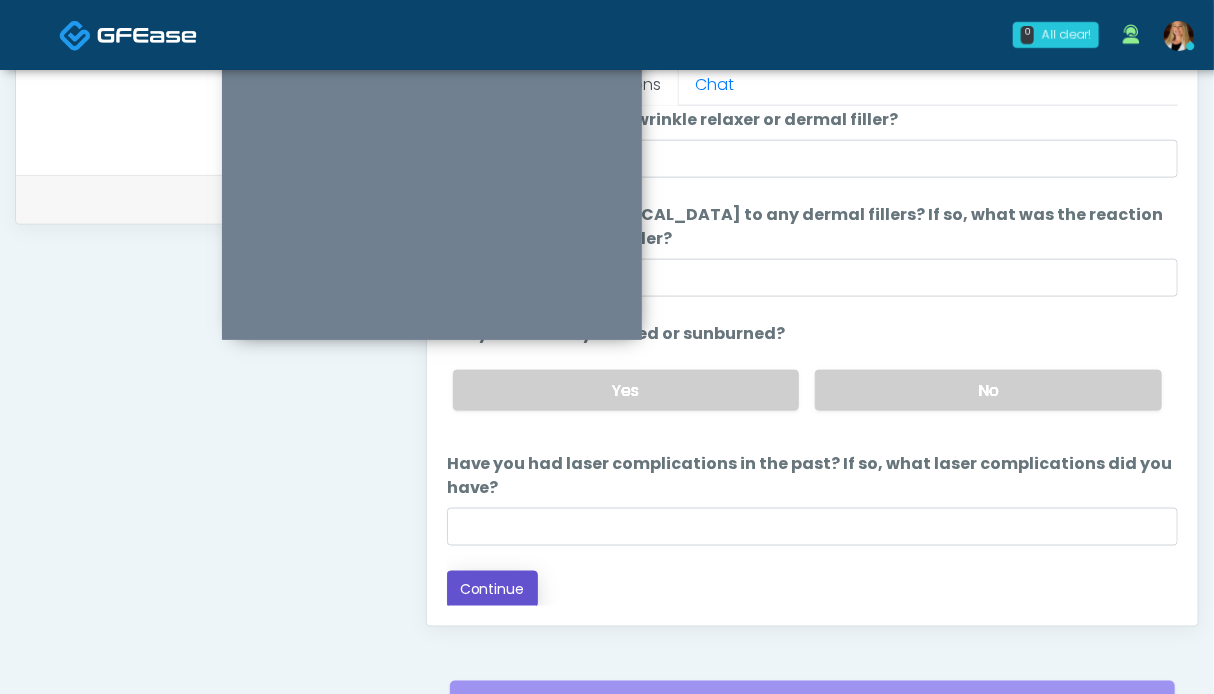click on "Continue" at bounding box center (492, 589) 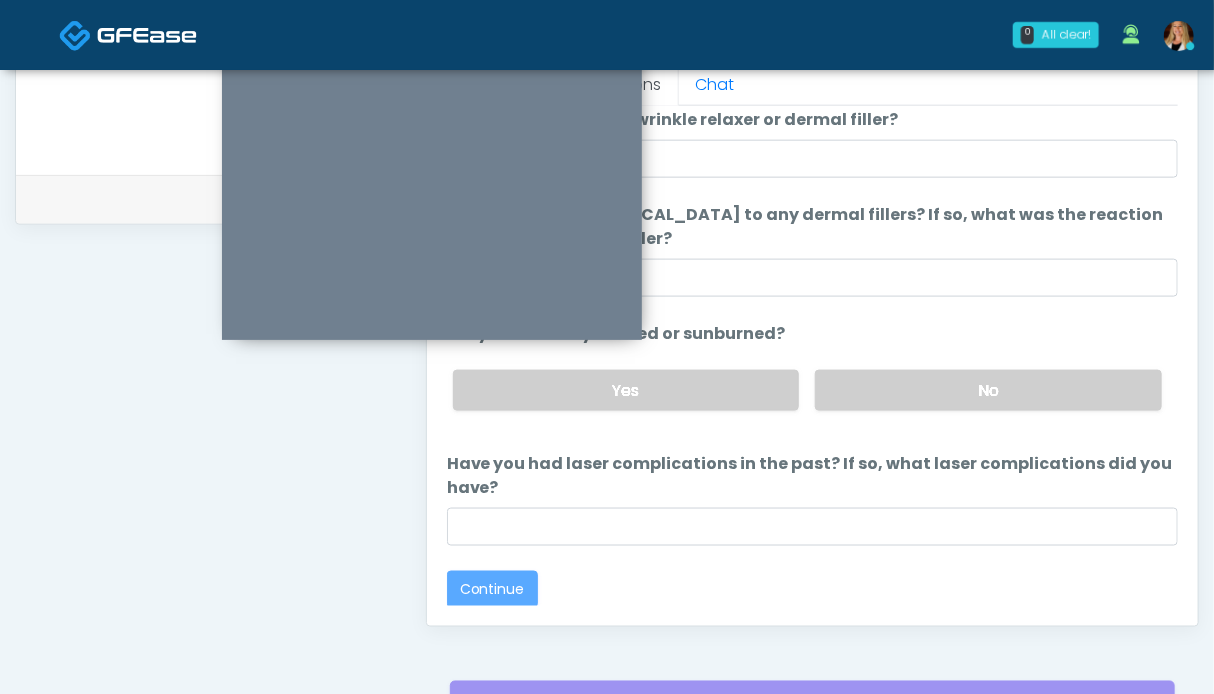 scroll, scrollTop: 0, scrollLeft: 0, axis: both 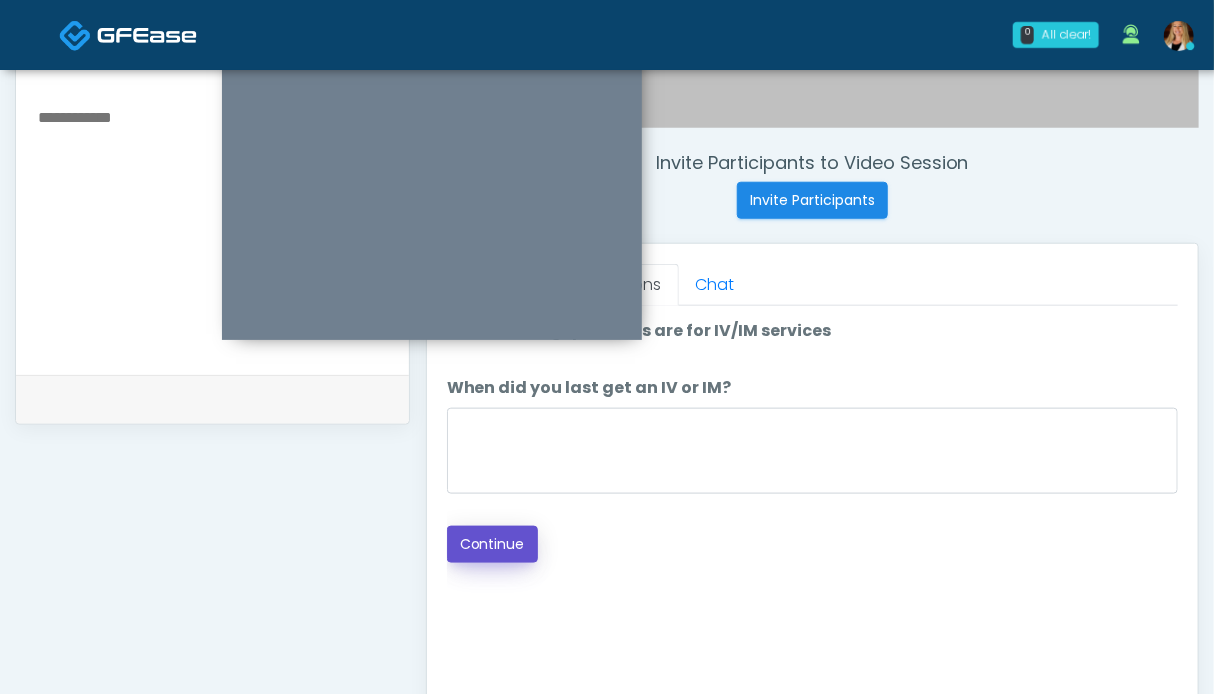 click on "Continue" at bounding box center [492, 544] 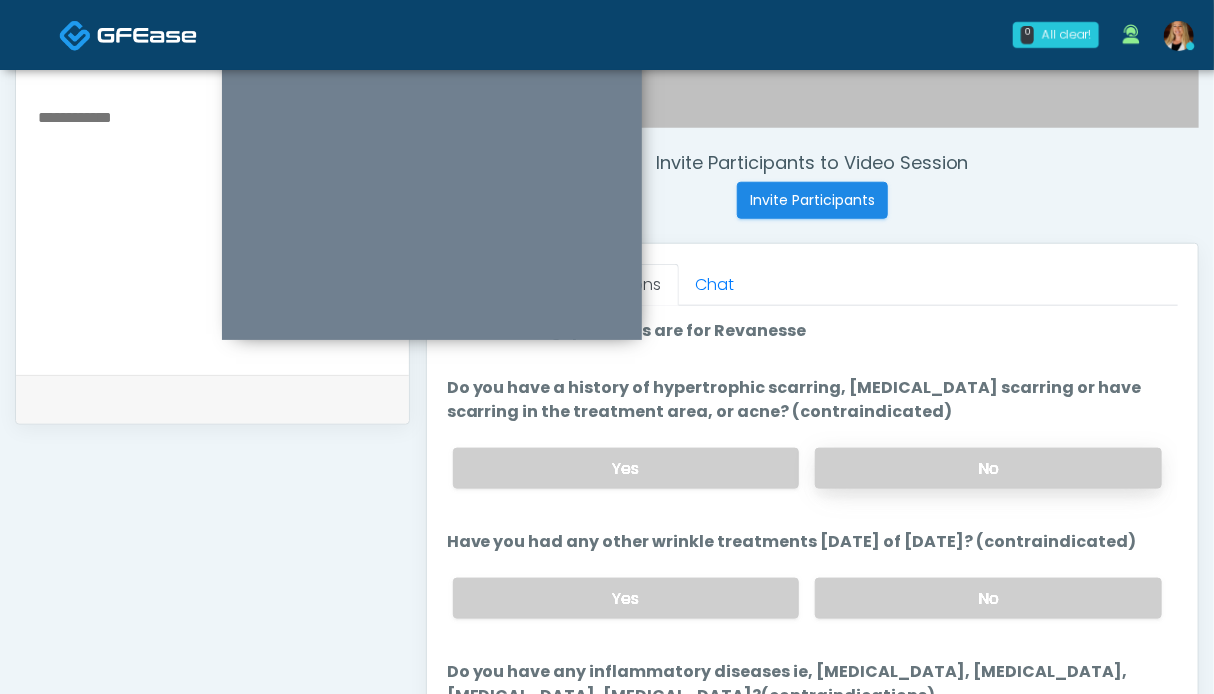 click on "No" at bounding box center (988, 468) 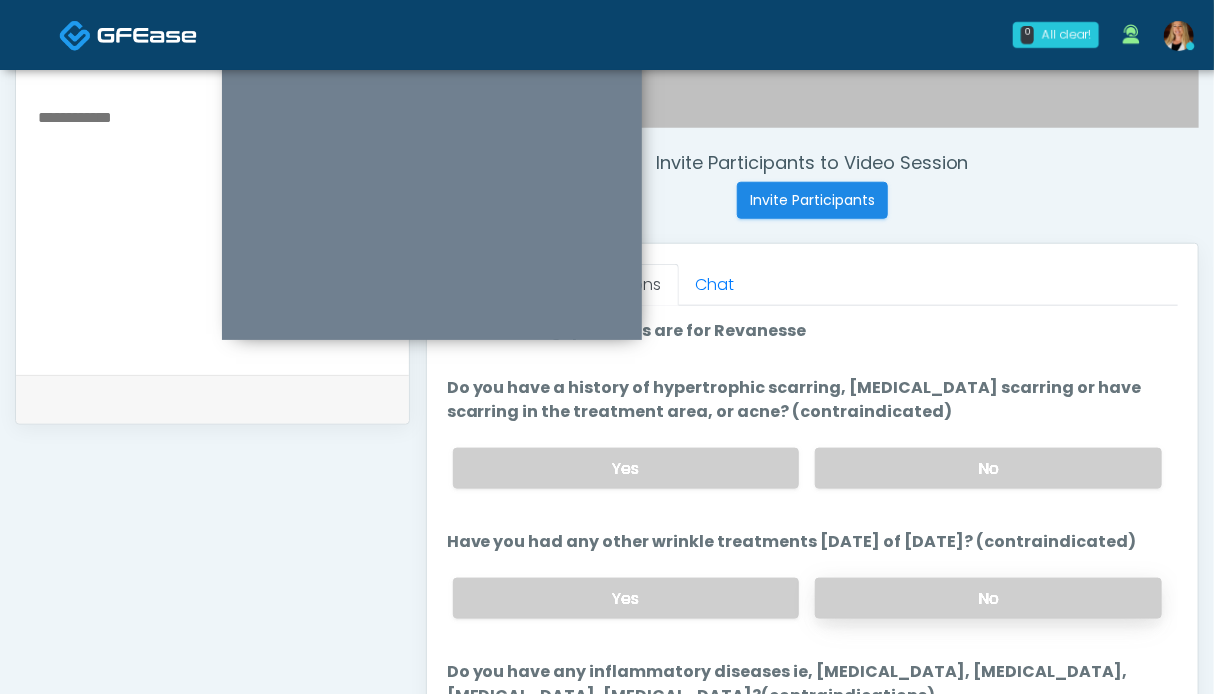 click on "No" at bounding box center (988, 598) 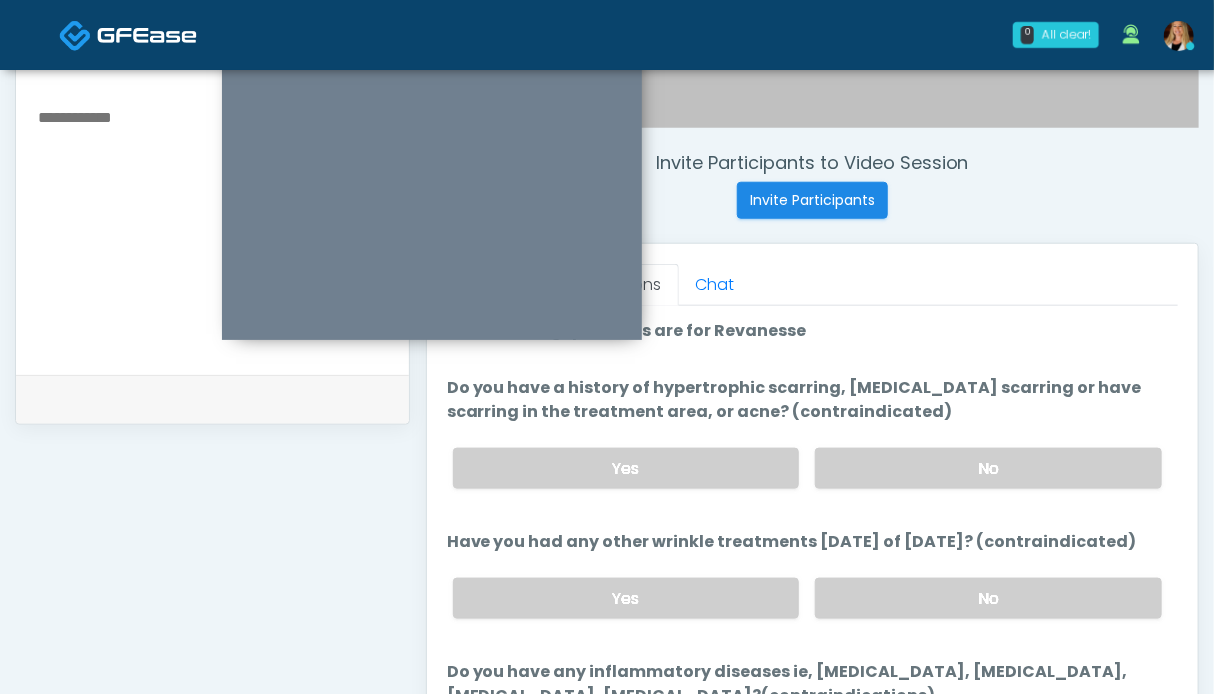 scroll, scrollTop: 192, scrollLeft: 0, axis: vertical 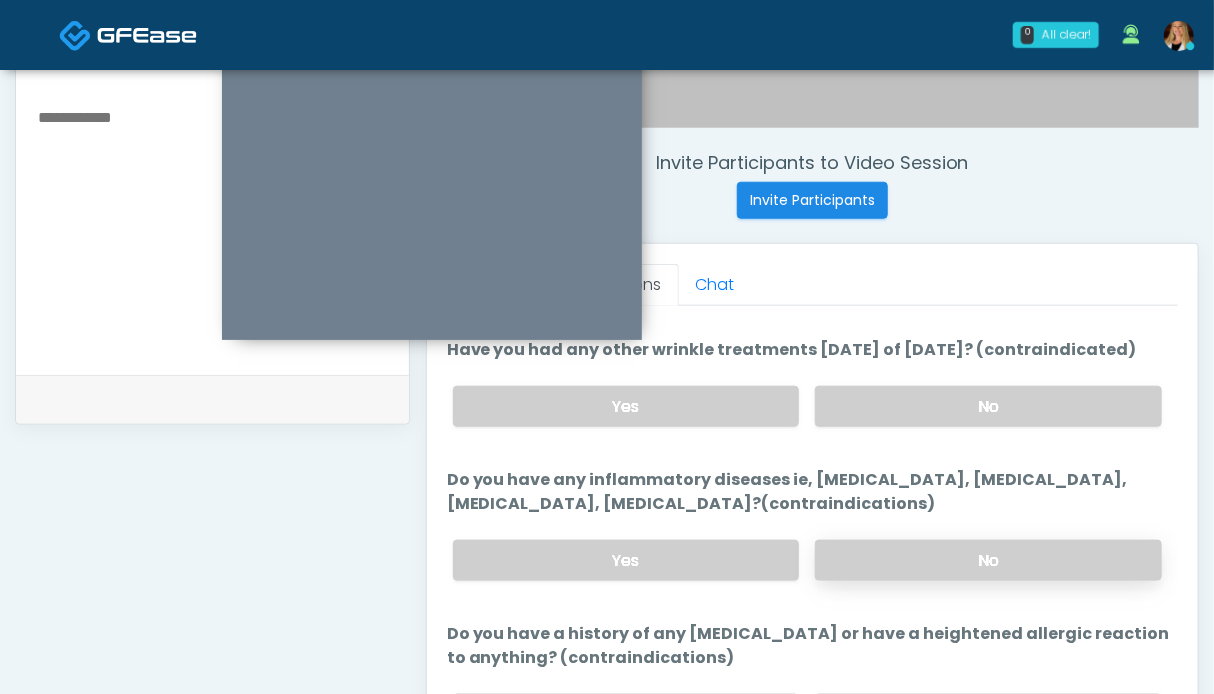 click on "No" at bounding box center (988, 560) 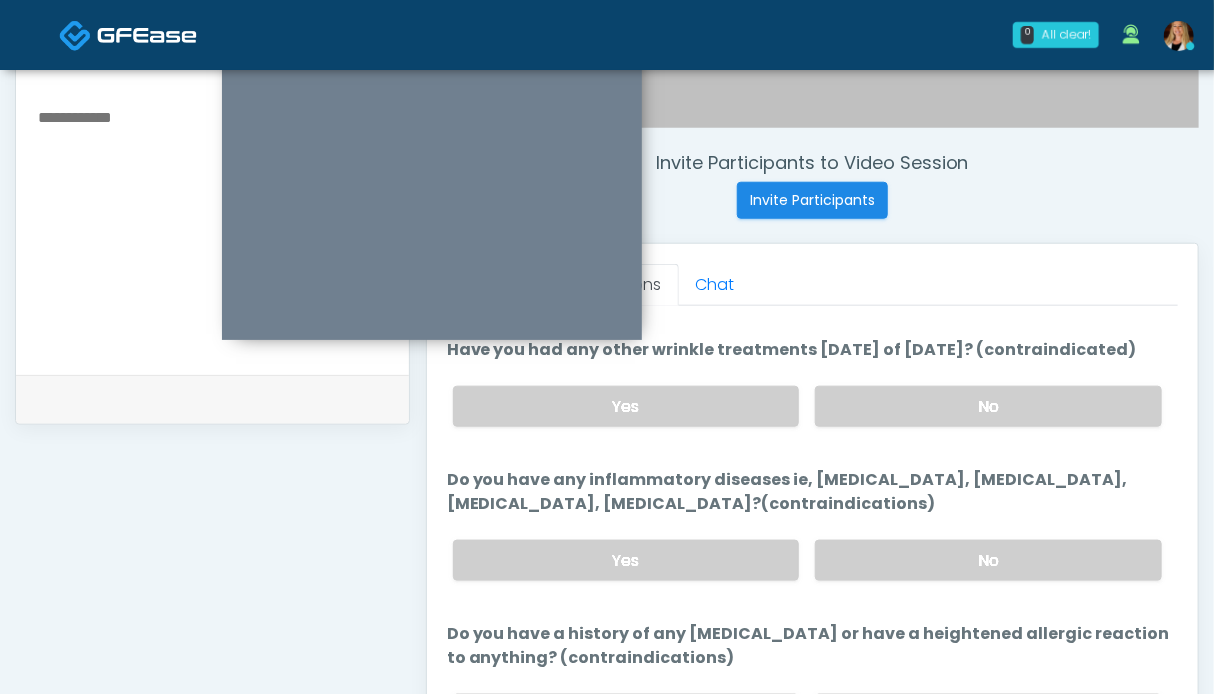 scroll, scrollTop: 900, scrollLeft: 0, axis: vertical 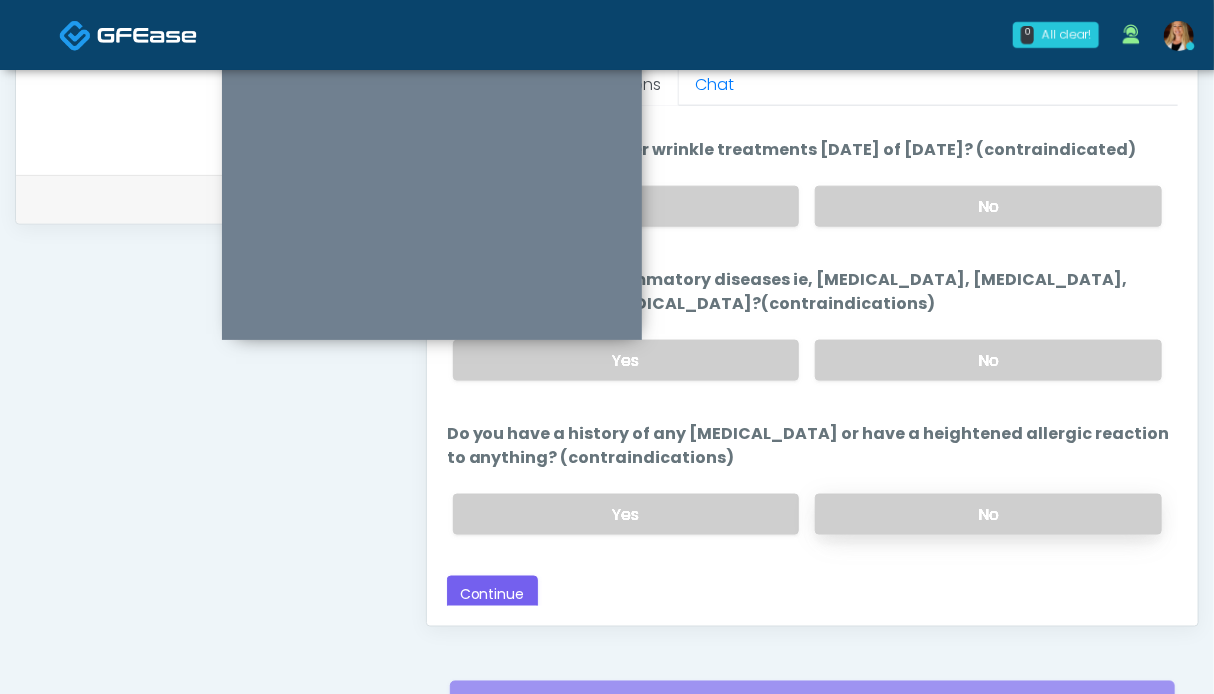 click on "No" at bounding box center [988, 514] 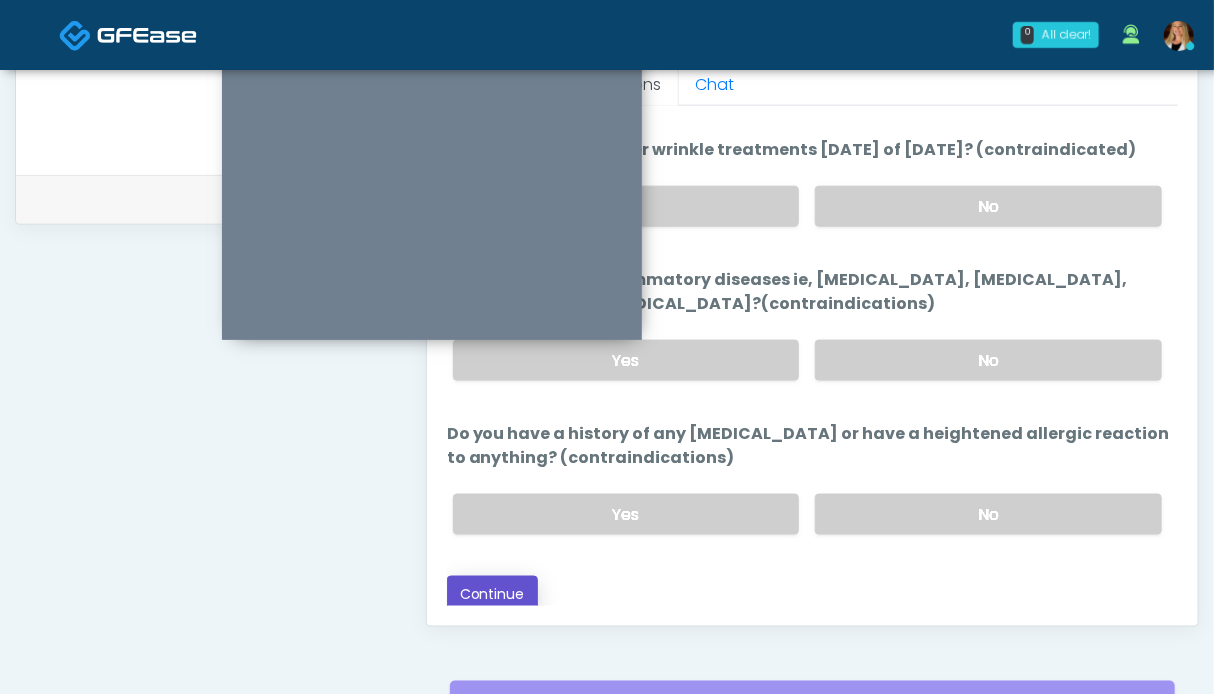 click on "Continue" at bounding box center [492, 594] 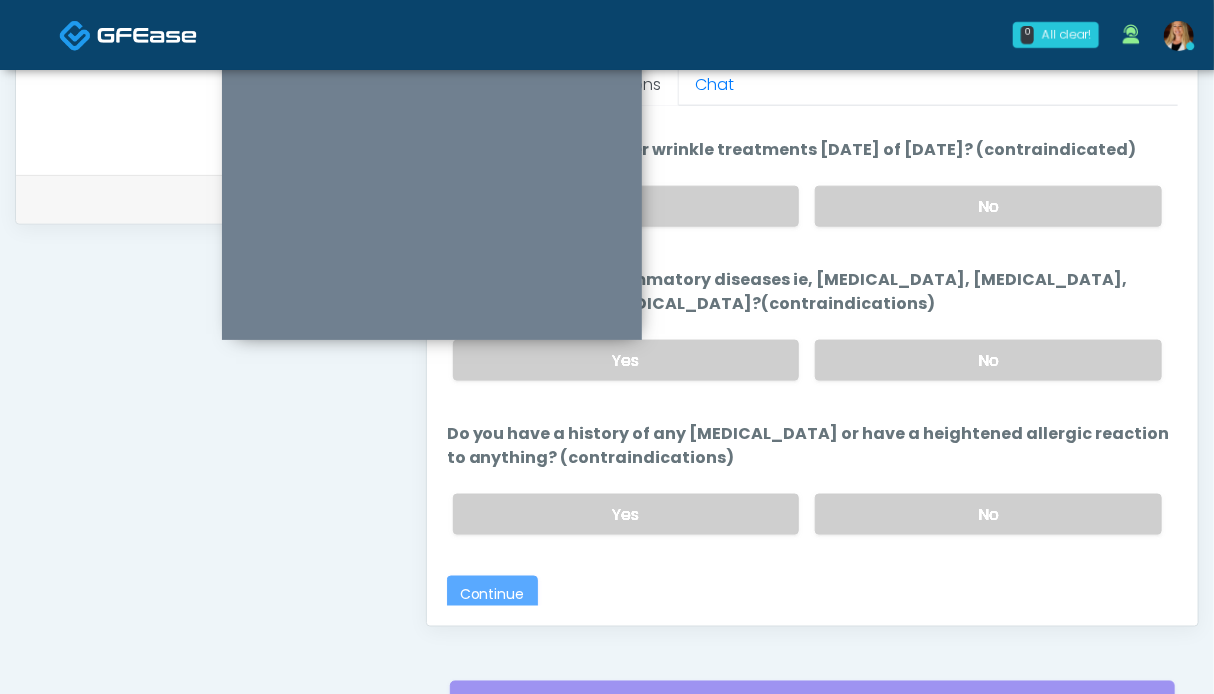 scroll, scrollTop: 0, scrollLeft: 0, axis: both 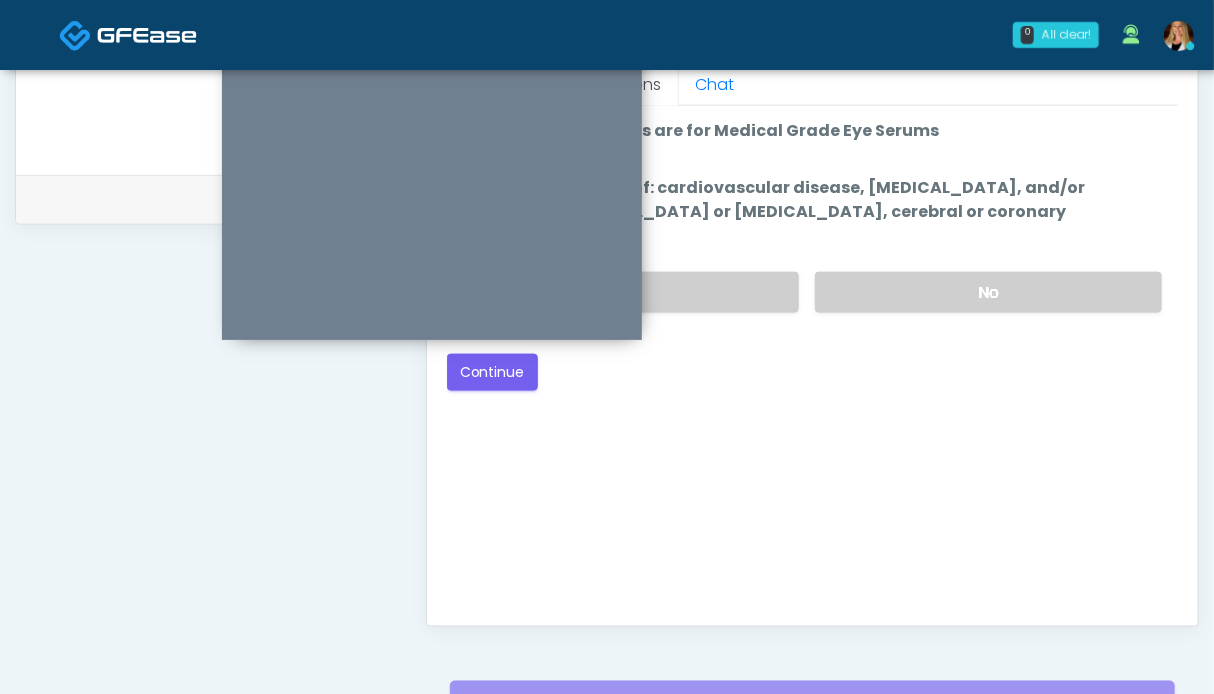 drag, startPoint x: 933, startPoint y: 265, endPoint x: 699, endPoint y: 323, distance: 241.0809 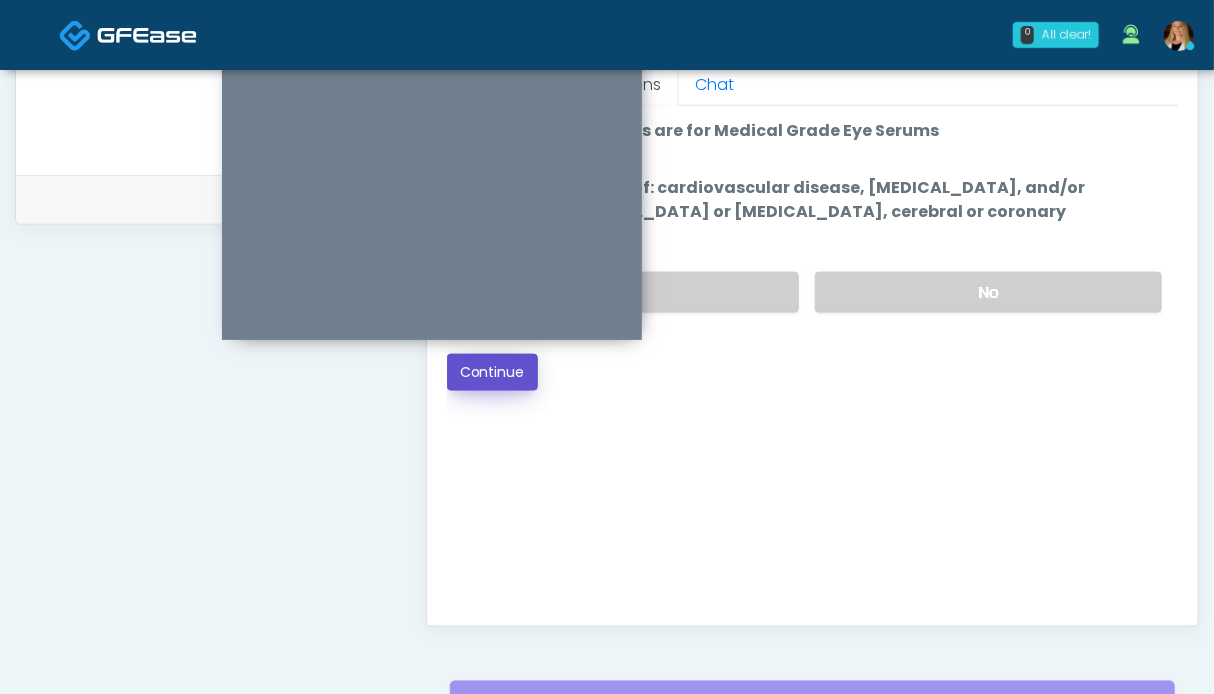 click on "Continue" at bounding box center (492, 372) 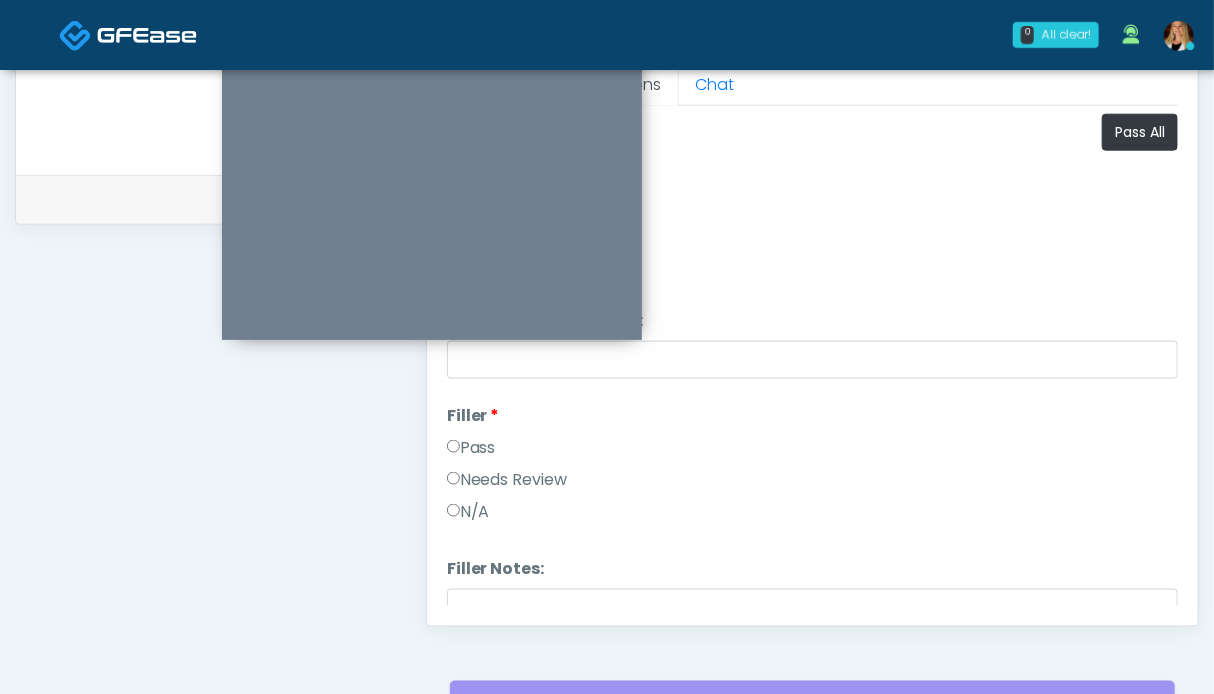 click on "Pass" at bounding box center (471, 448) 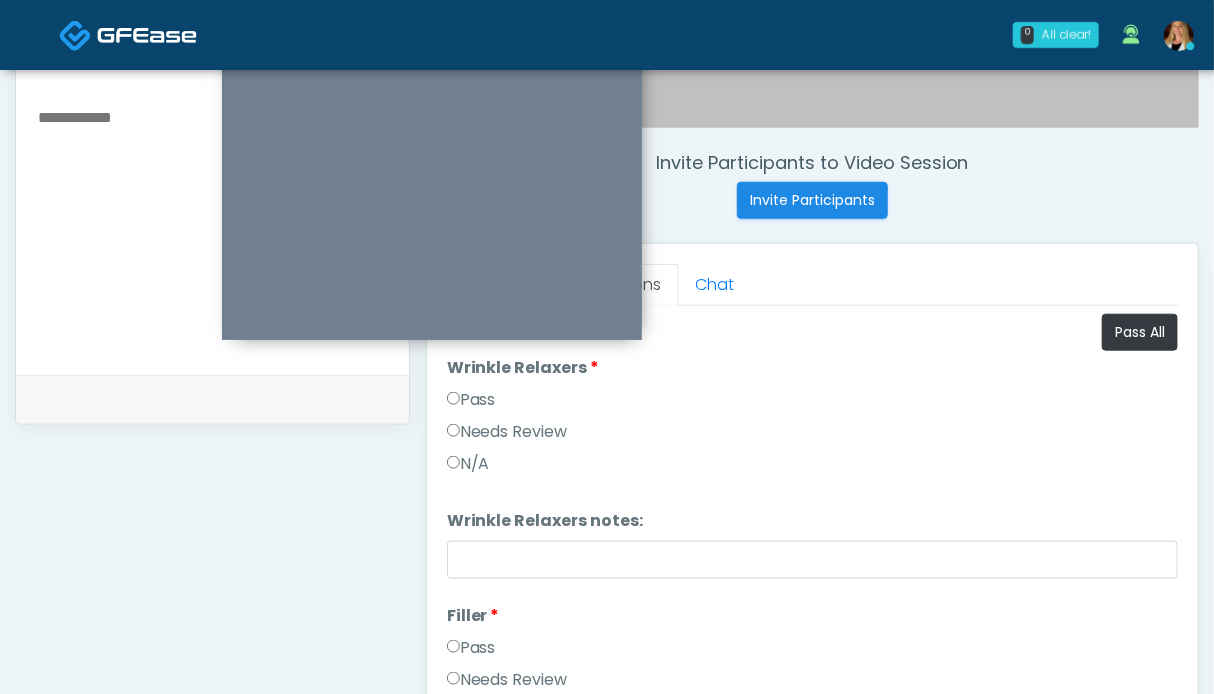click on "Pass" at bounding box center [471, 400] 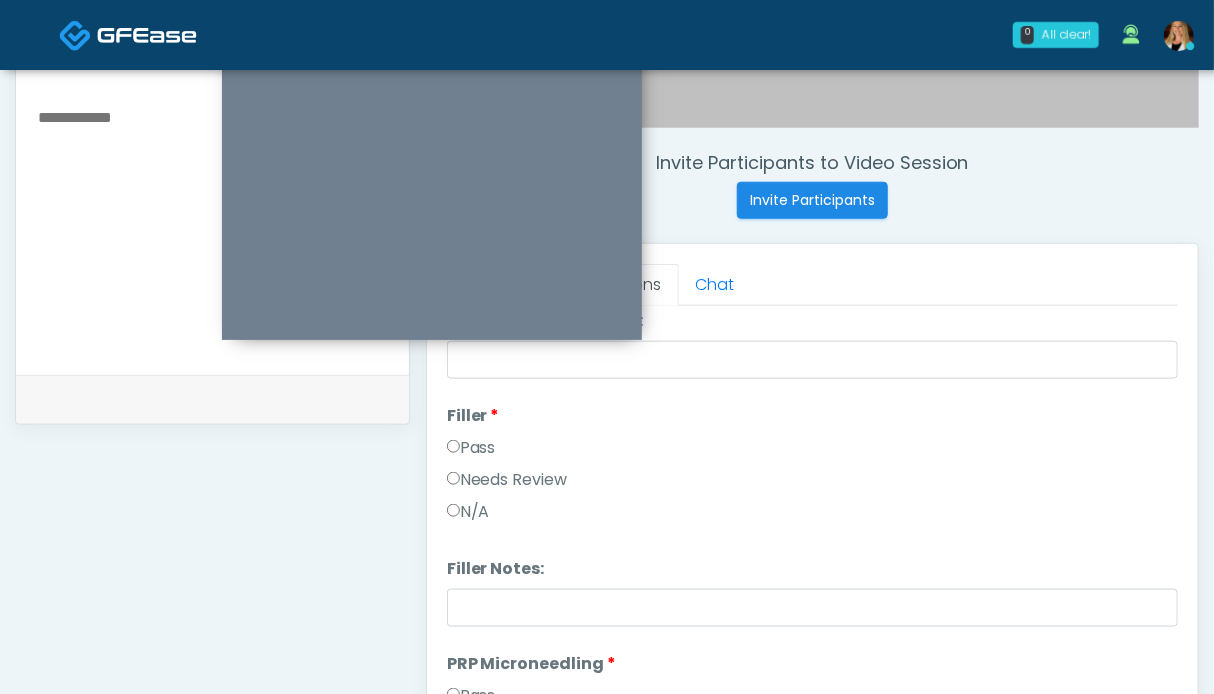 scroll, scrollTop: 300, scrollLeft: 0, axis: vertical 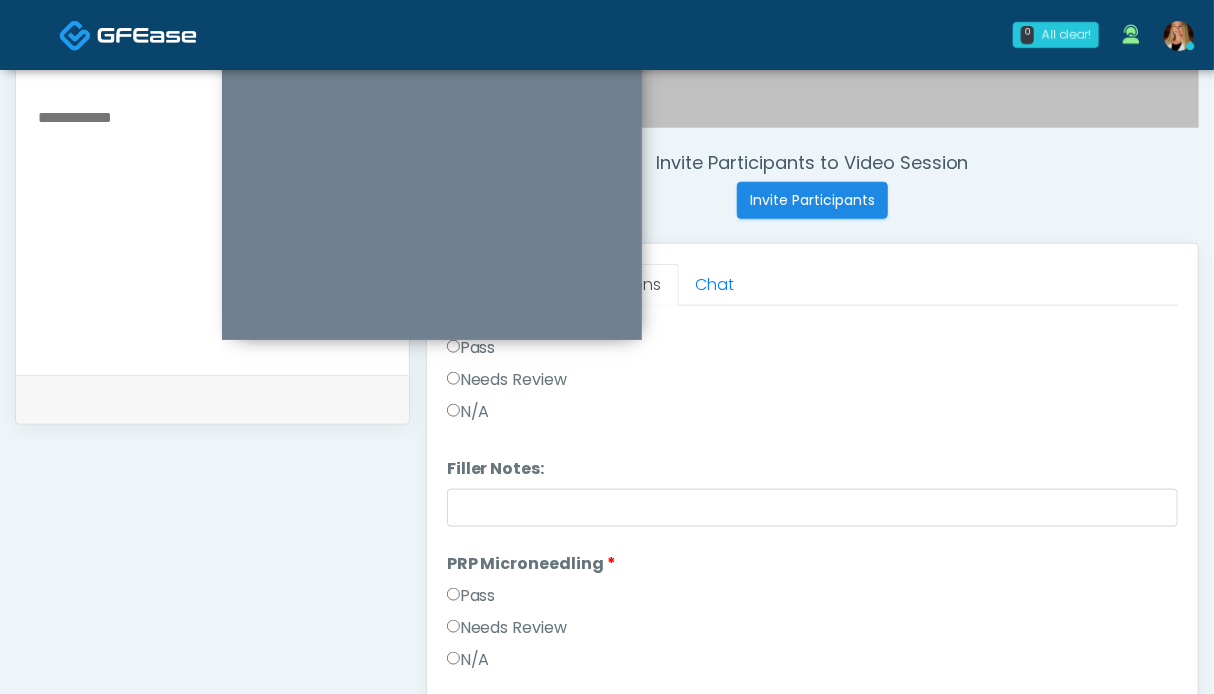 click on "Pass" at bounding box center [471, 596] 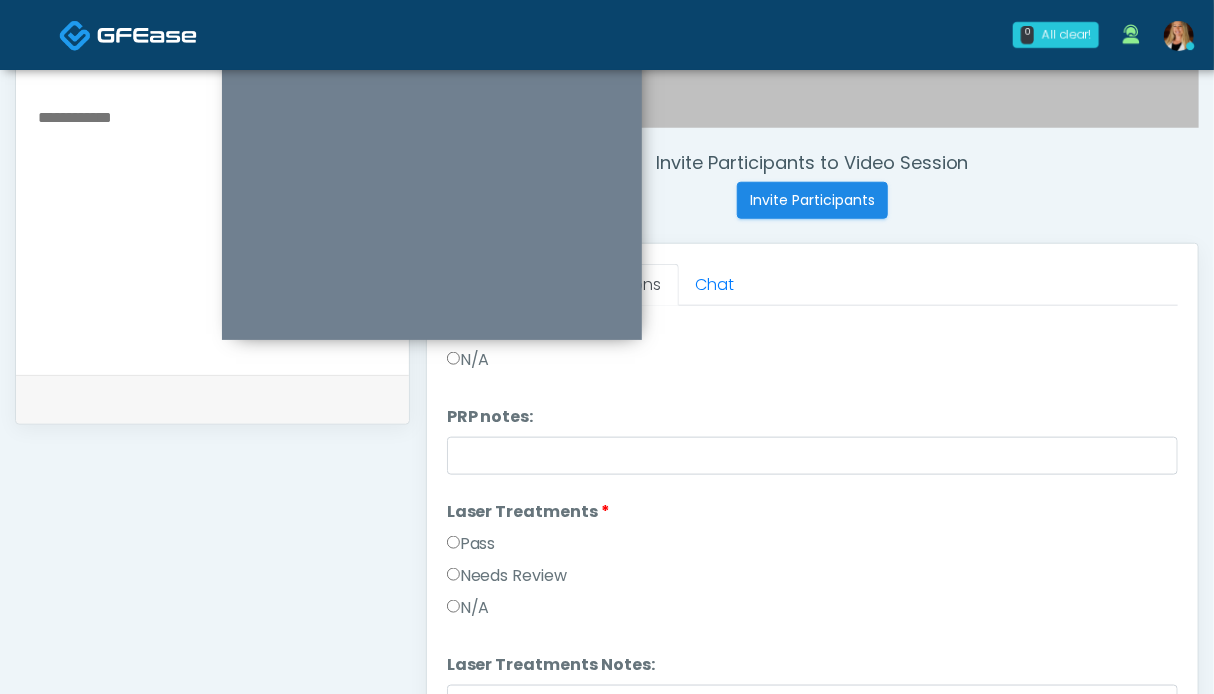 click on "Pass" at bounding box center [471, 544] 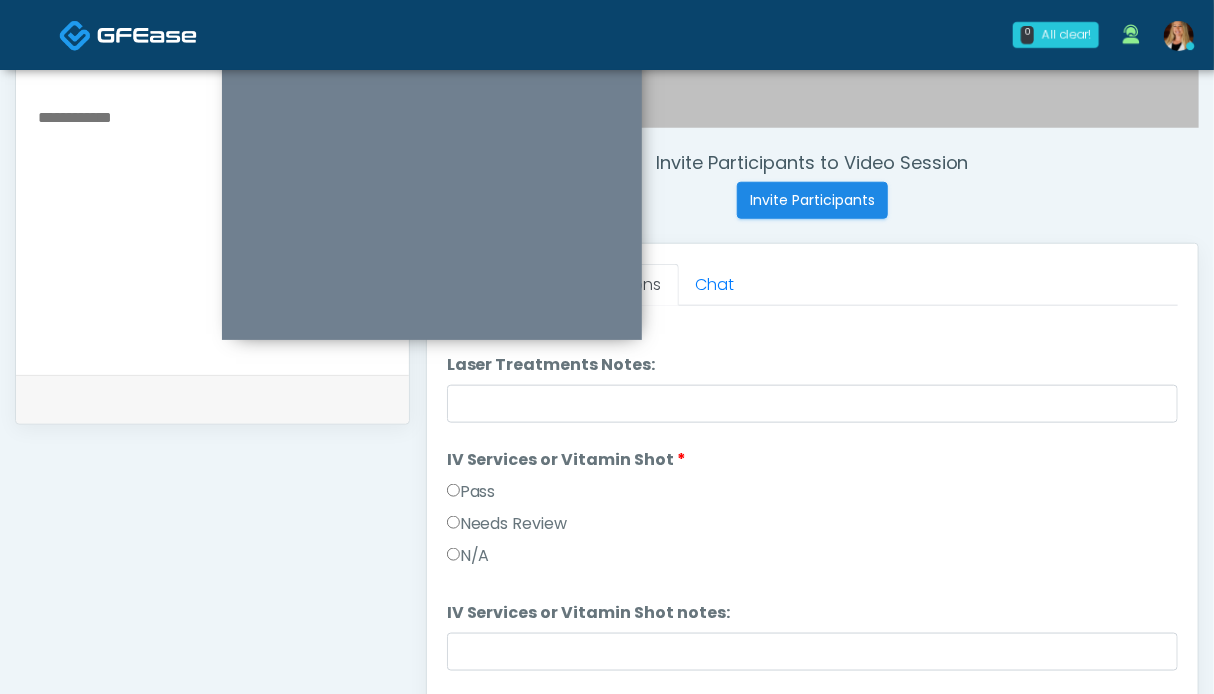 click on "Pass" at bounding box center [471, 492] 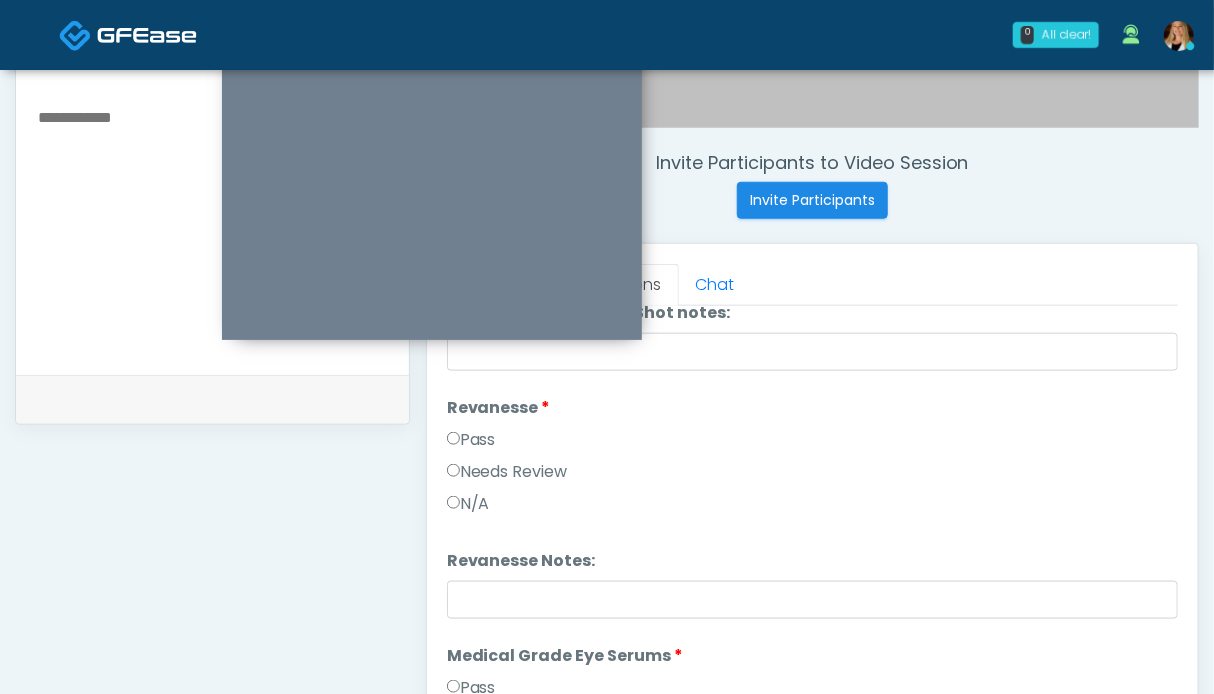 click on "Pass" at bounding box center [471, 440] 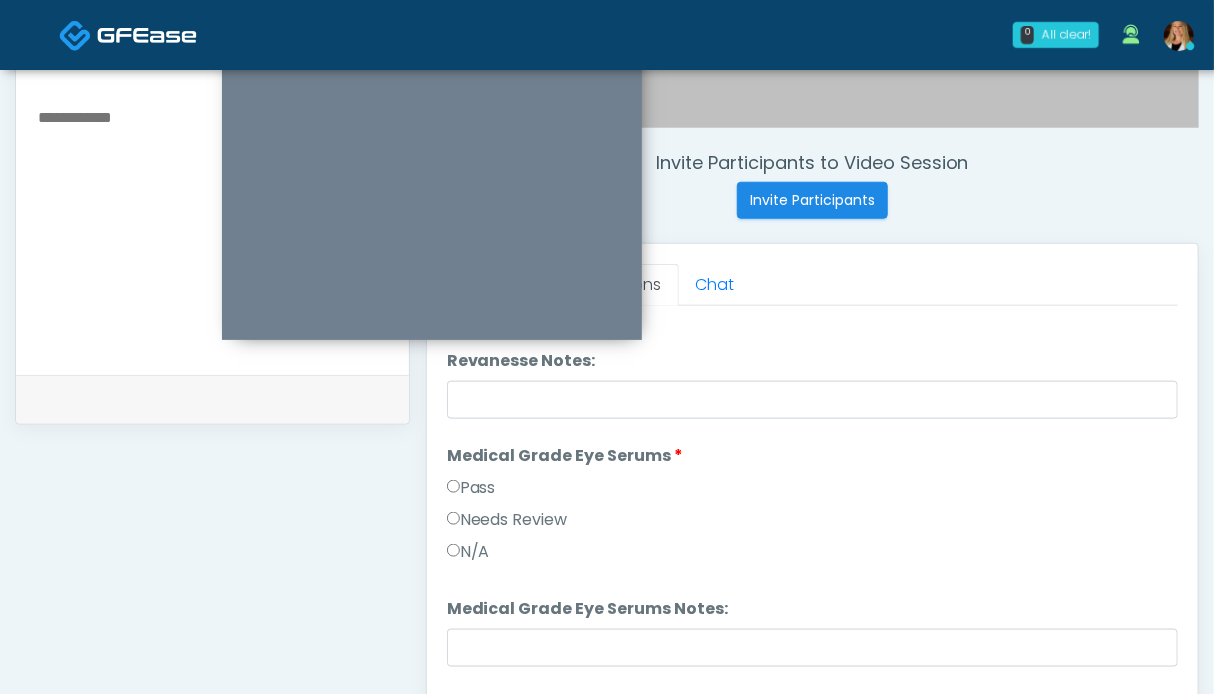 click on "Pass" at bounding box center [471, 488] 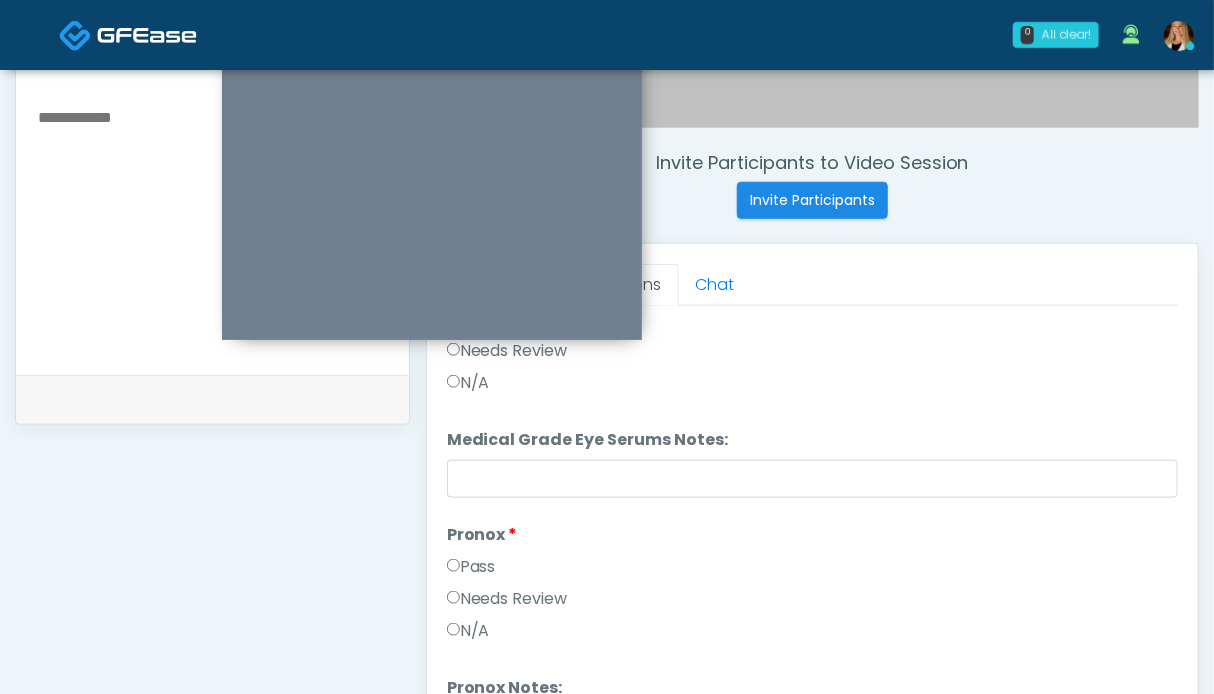 scroll, scrollTop: 900, scrollLeft: 0, axis: vertical 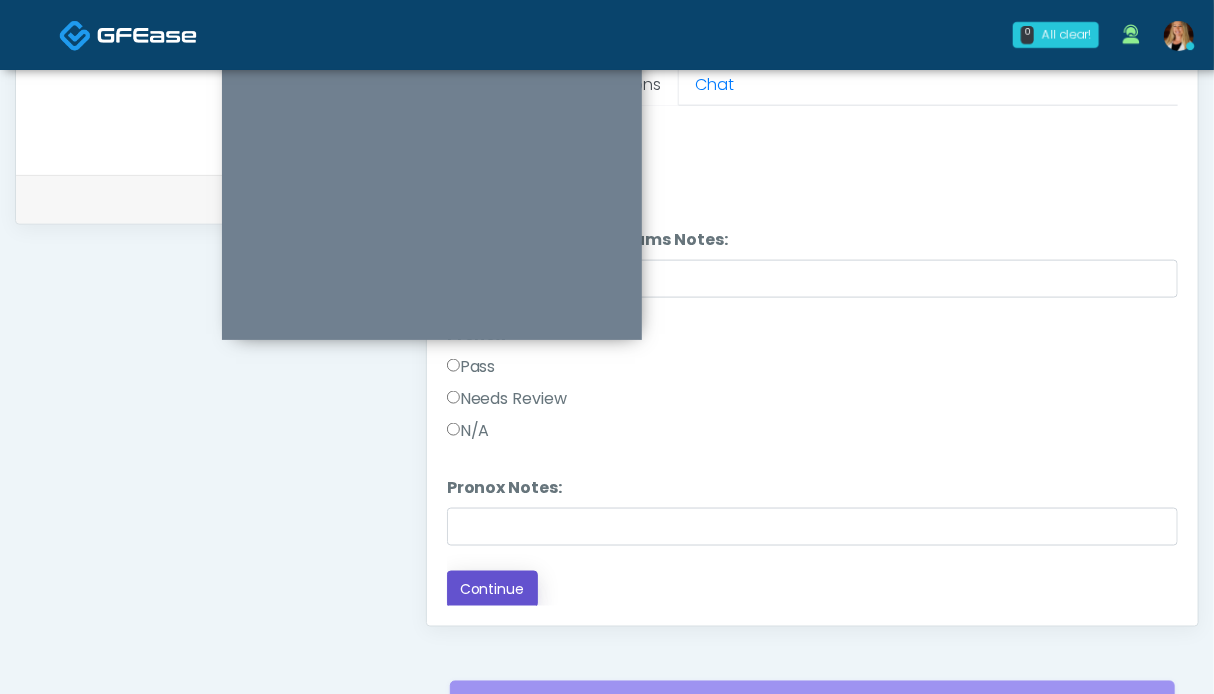 click on "Continue" at bounding box center [492, 589] 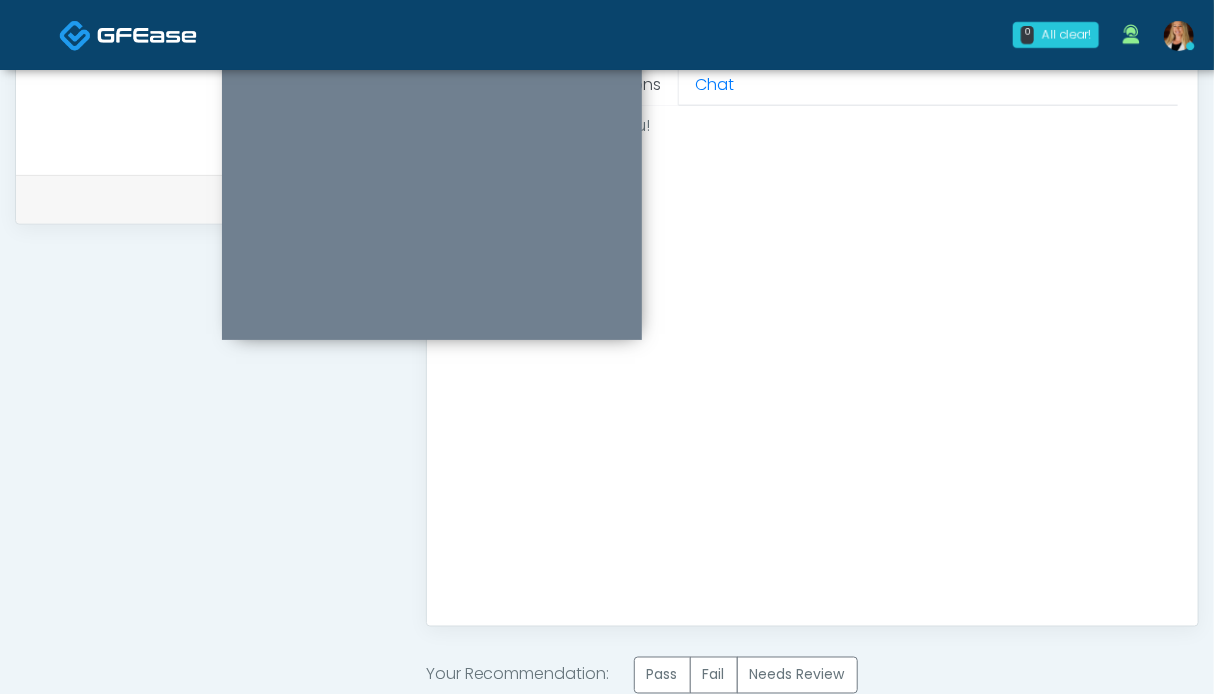 scroll, scrollTop: 0, scrollLeft: 0, axis: both 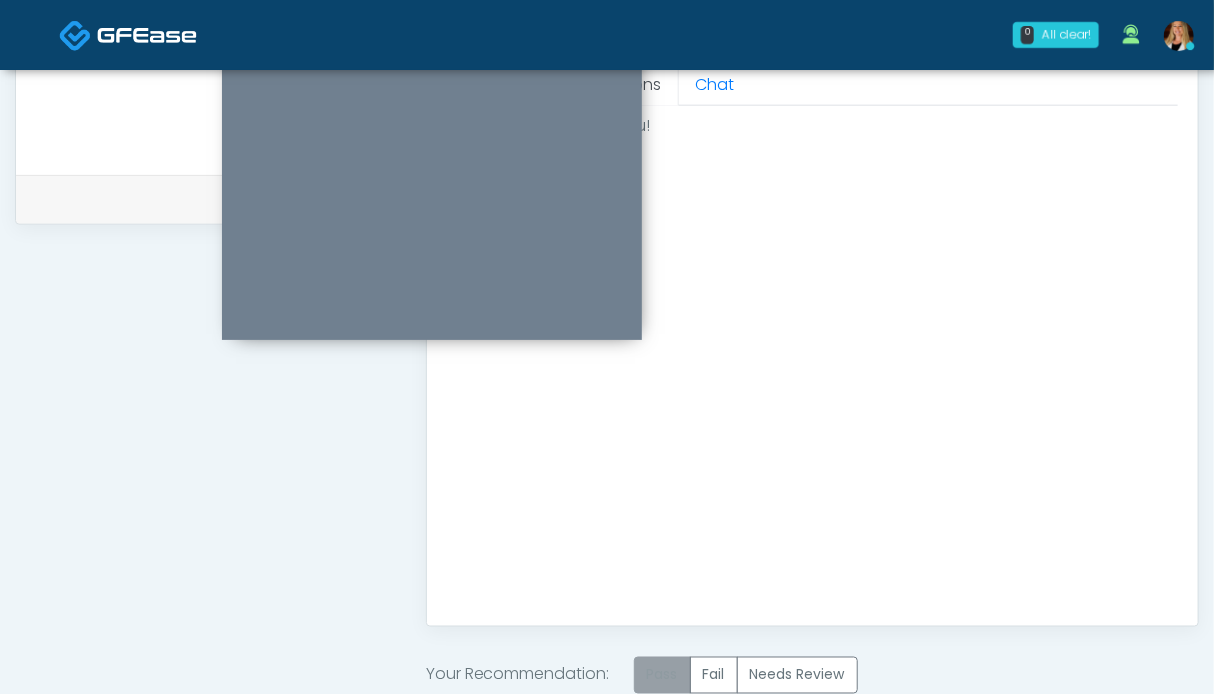 click on "Pass" at bounding box center [662, 675] 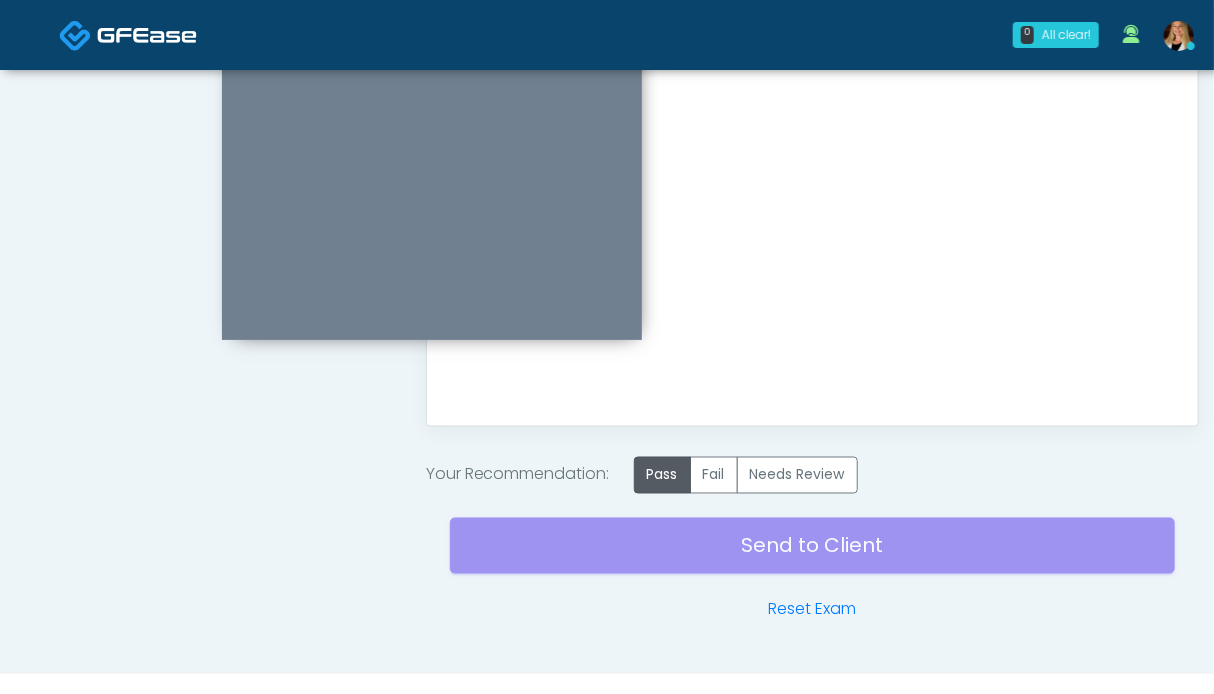 scroll, scrollTop: 1136, scrollLeft: 0, axis: vertical 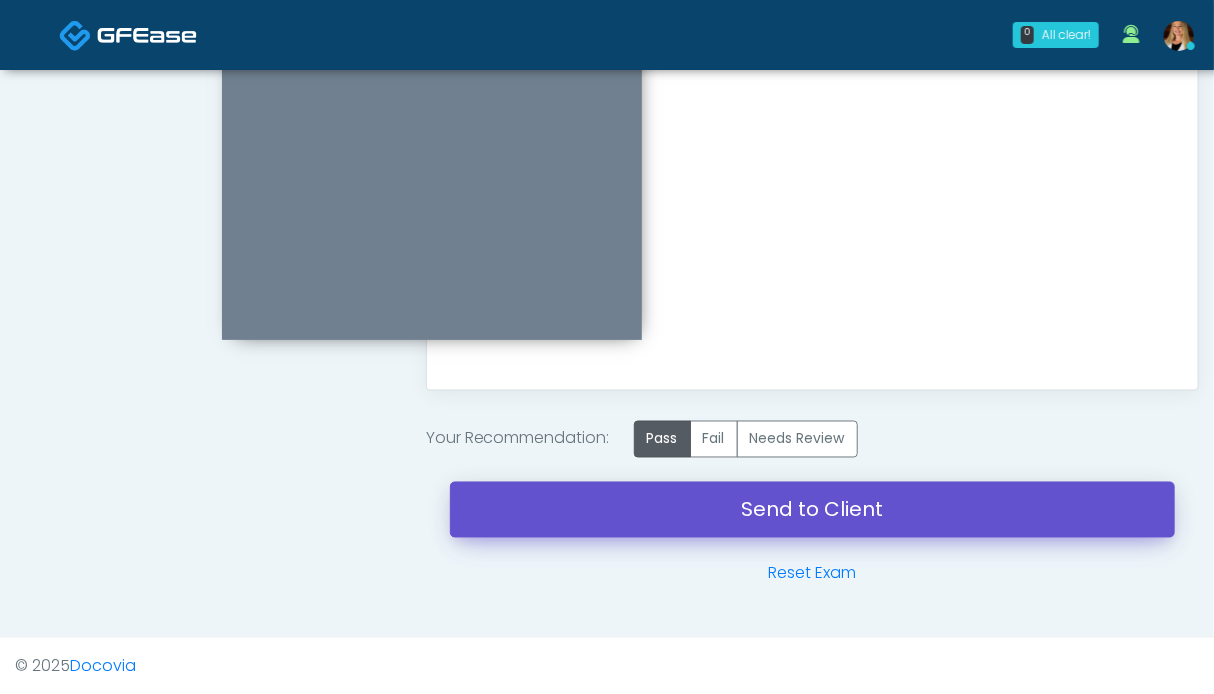 click on "Send to Client" at bounding box center [812, 510] 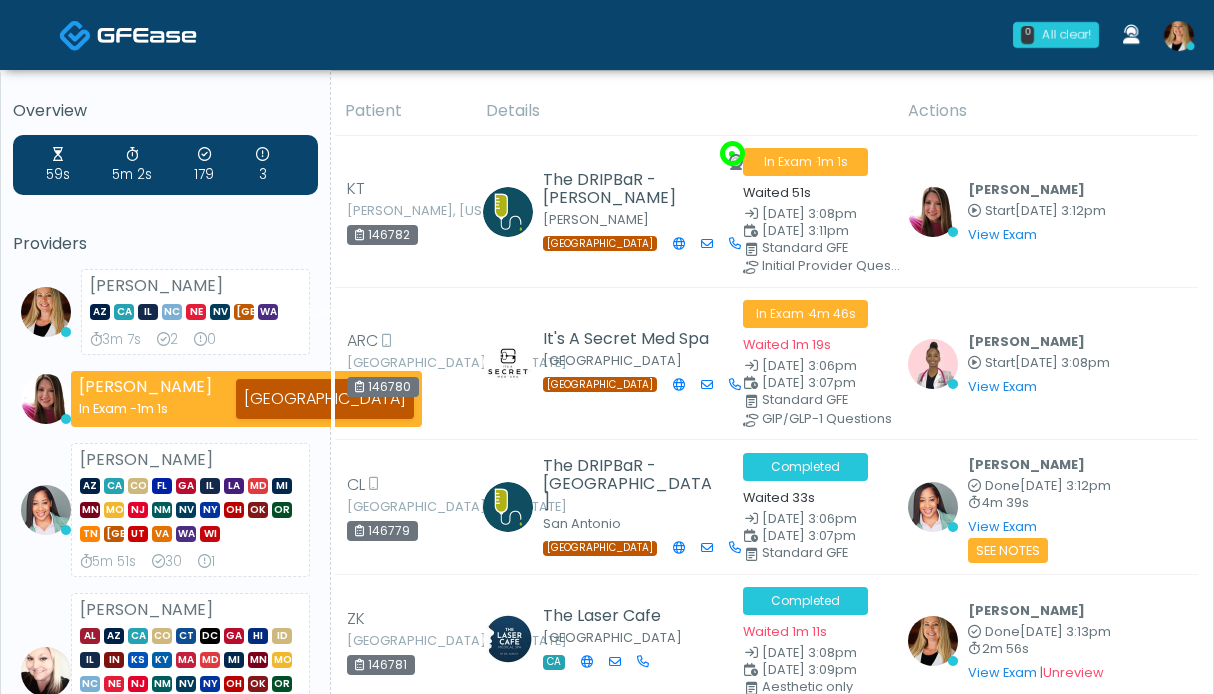 scroll, scrollTop: 0, scrollLeft: 0, axis: both 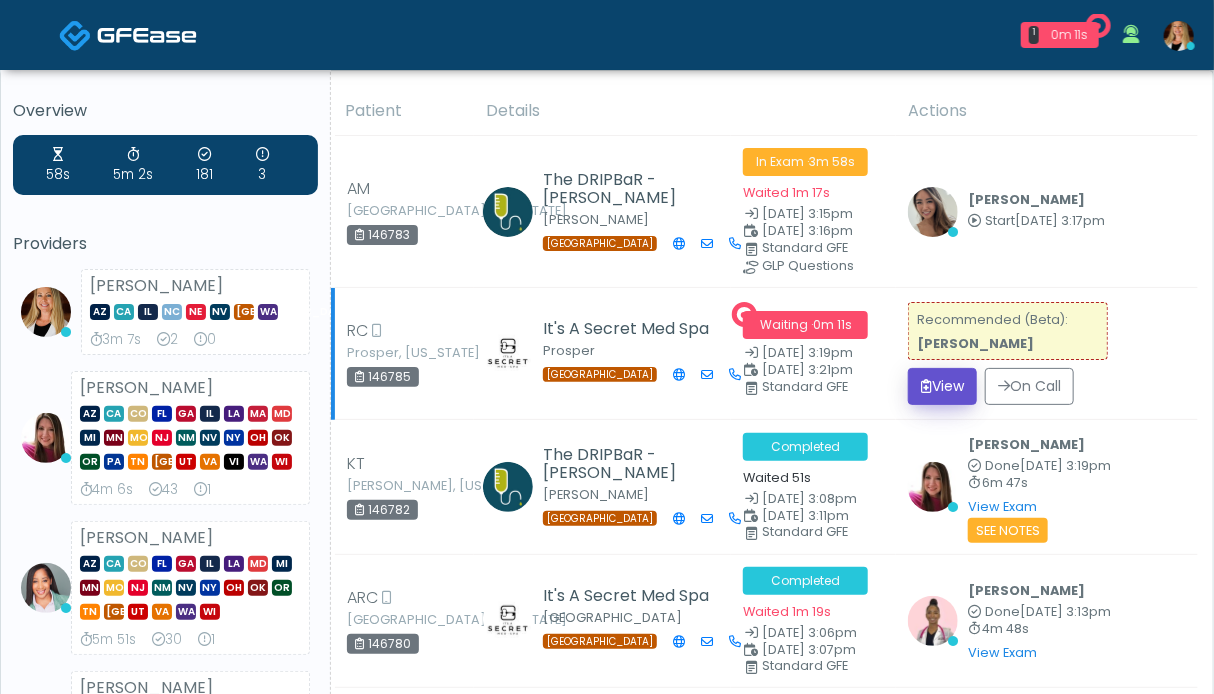 click on "View" at bounding box center (942, 386) 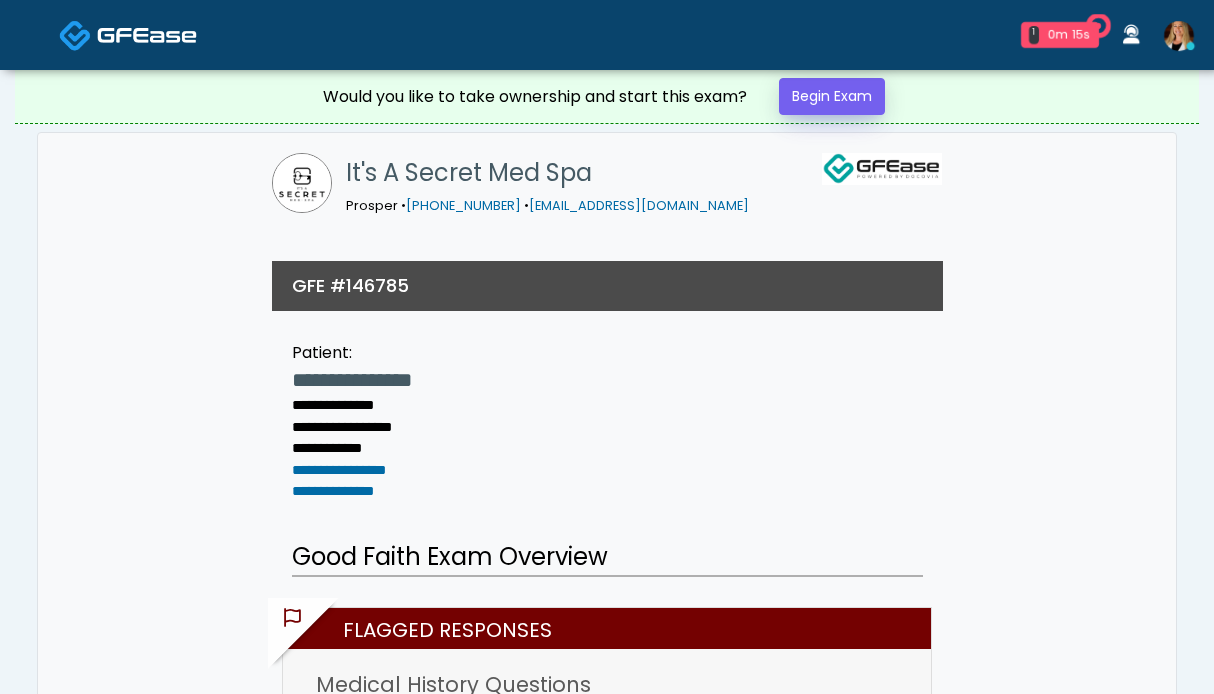 scroll, scrollTop: 0, scrollLeft: 0, axis: both 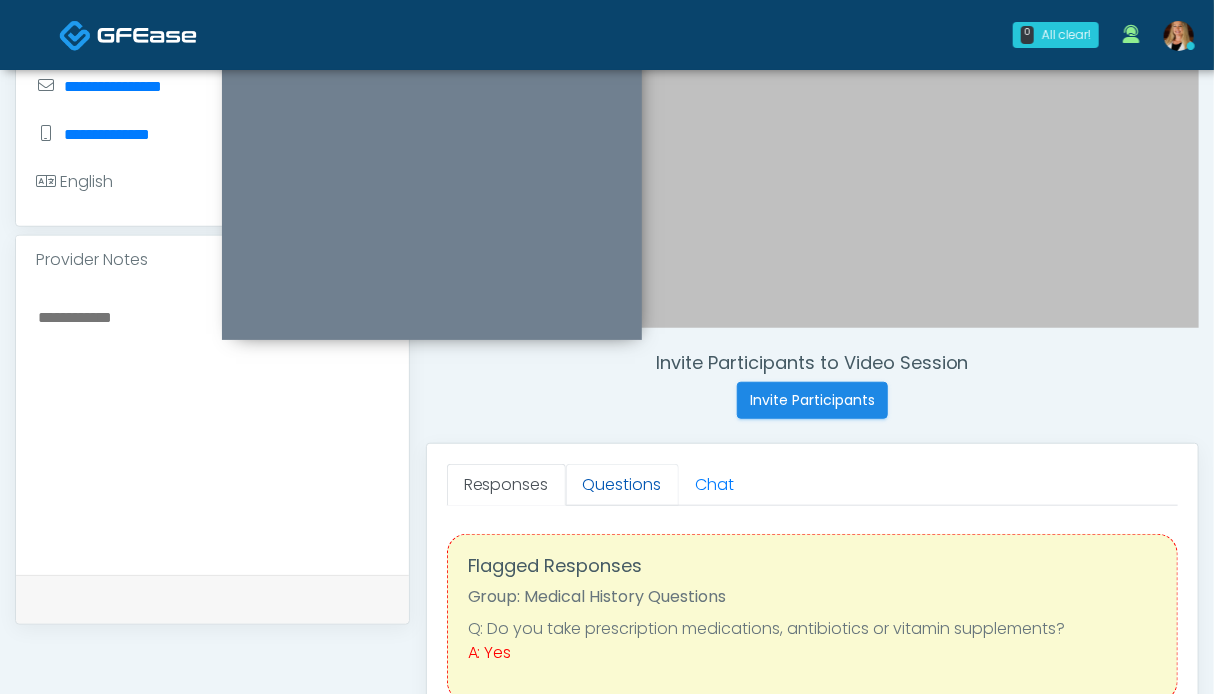 click on "Questions" at bounding box center (622, 485) 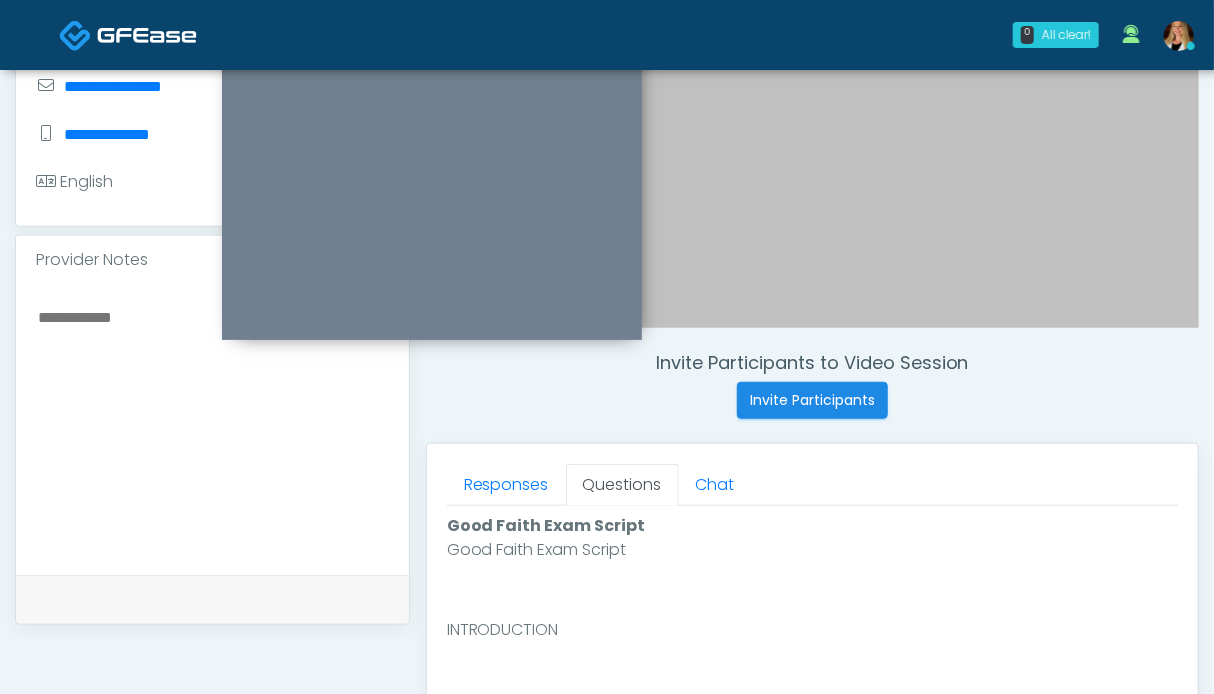 scroll, scrollTop: 900, scrollLeft: 0, axis: vertical 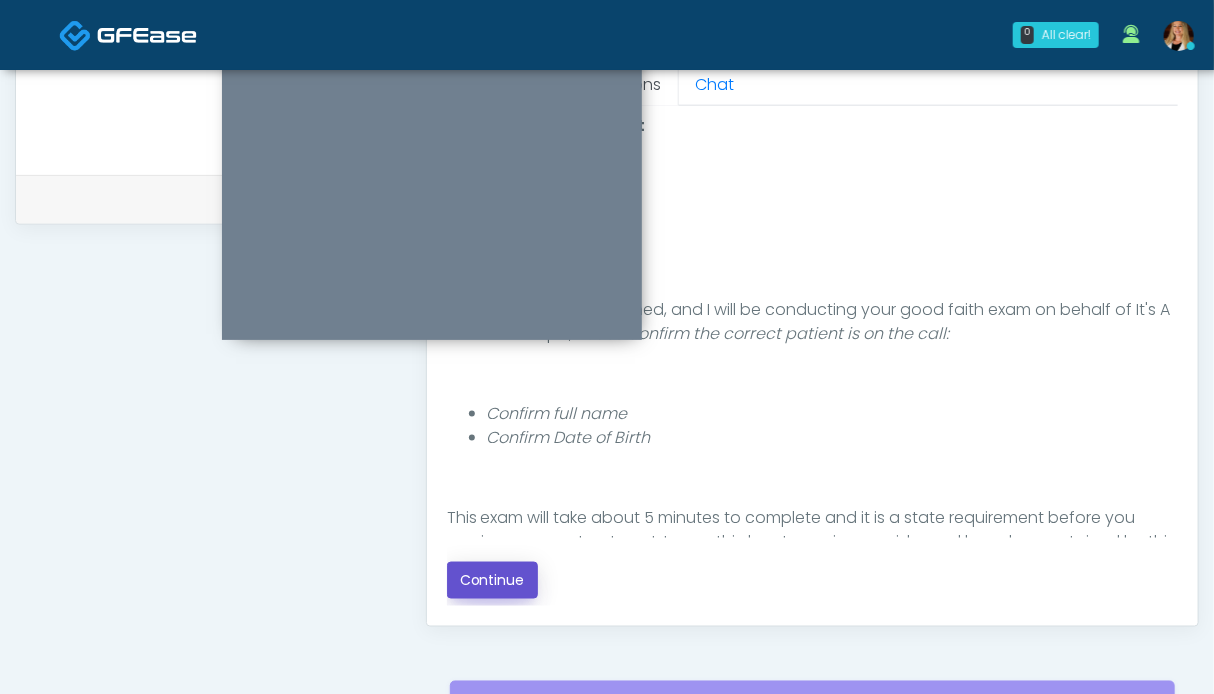 click on "Continue" at bounding box center (492, 580) 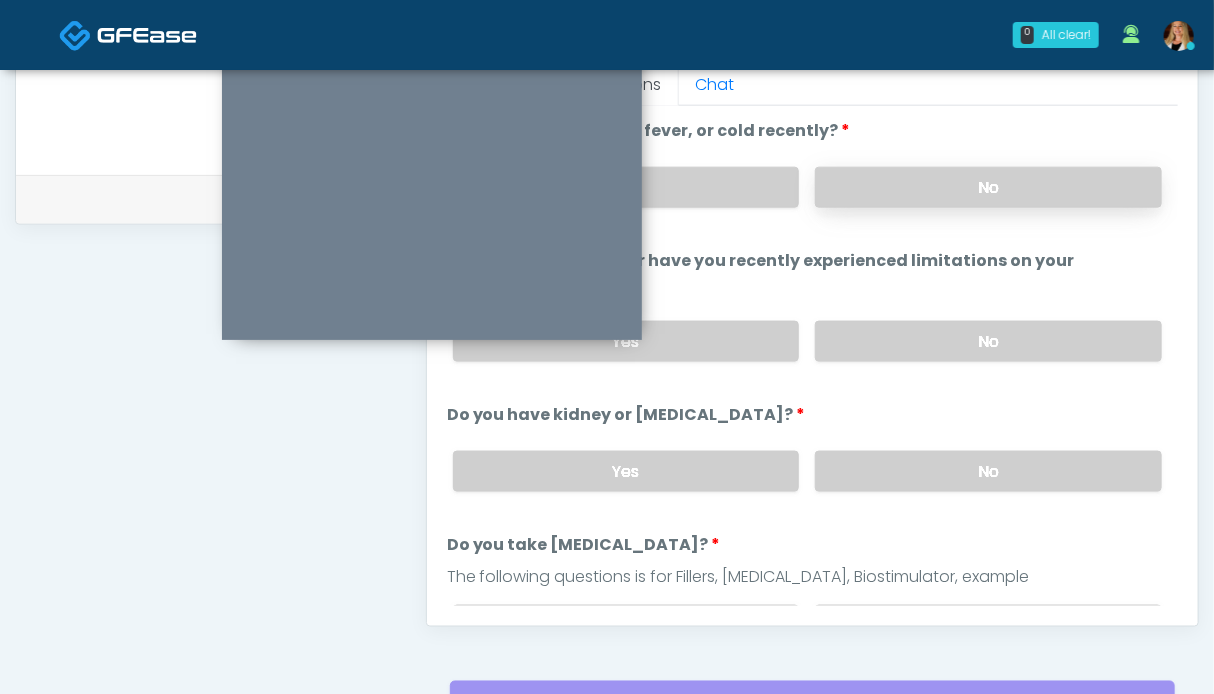 click on "No" at bounding box center (988, 187) 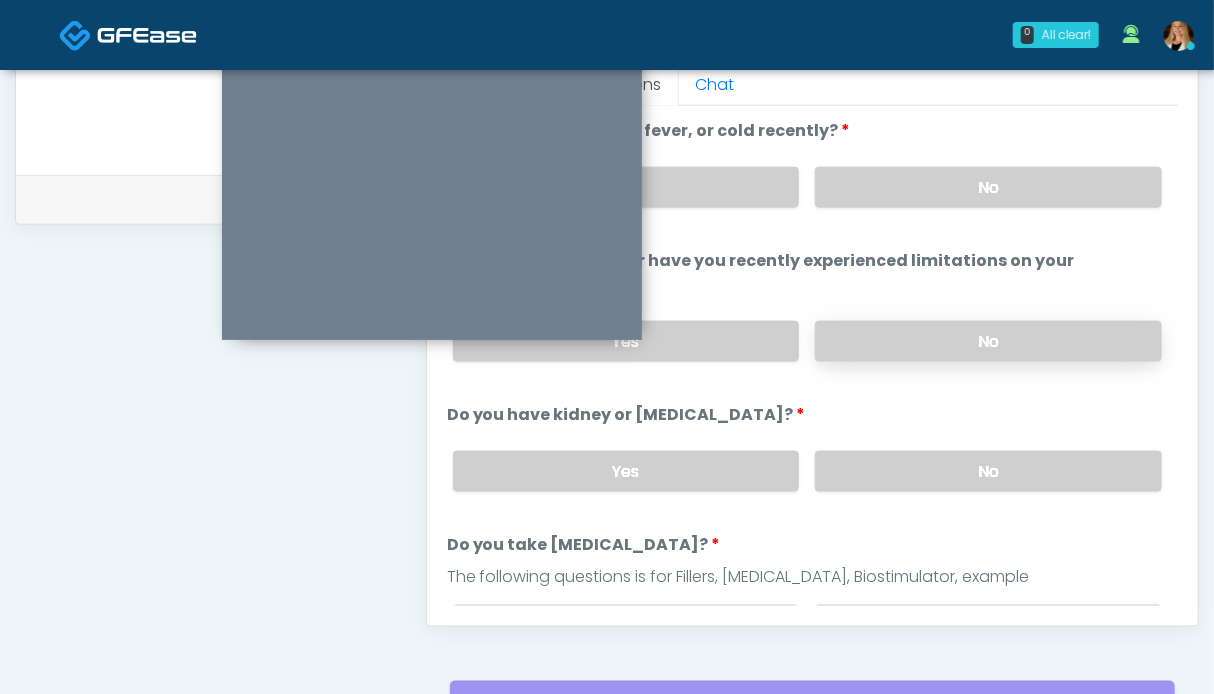 click on "No" at bounding box center [988, 341] 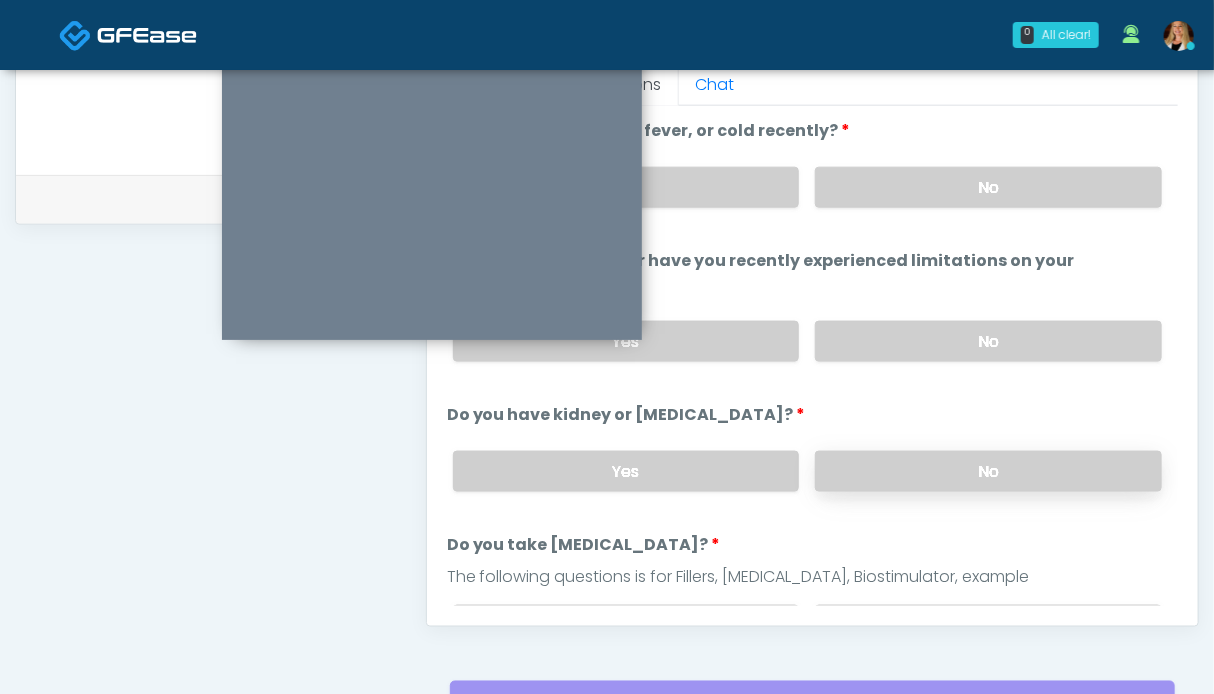 click on "No" at bounding box center [988, 471] 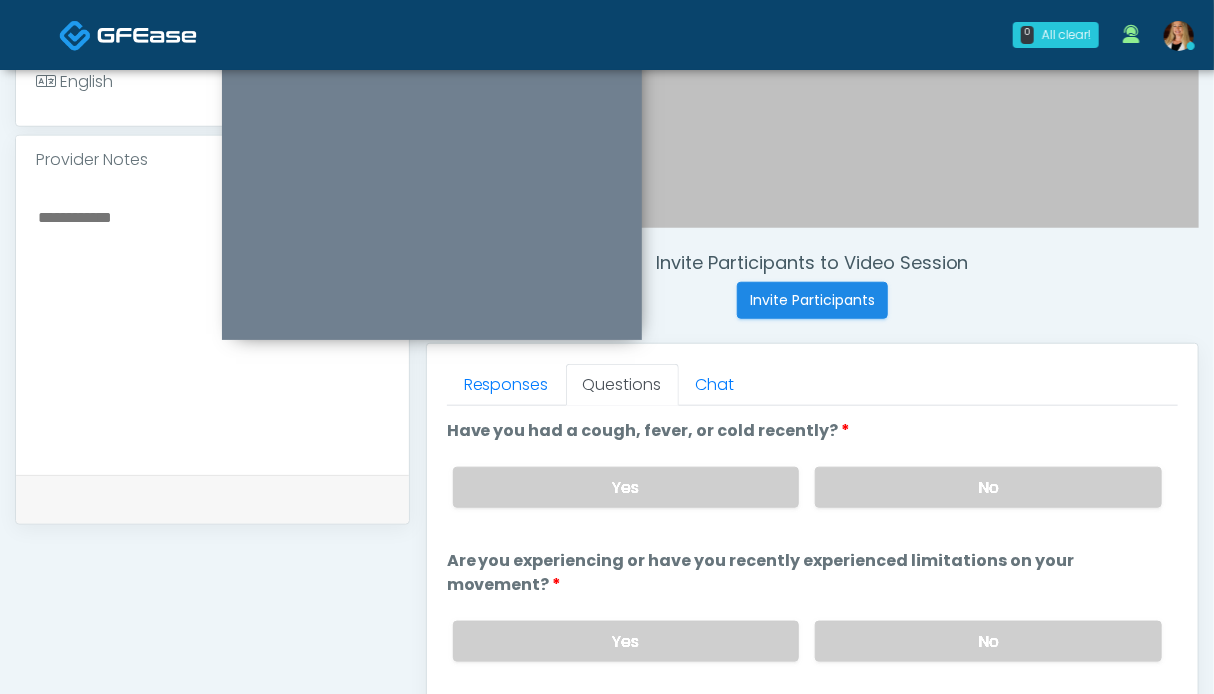 scroll, scrollTop: 700, scrollLeft: 0, axis: vertical 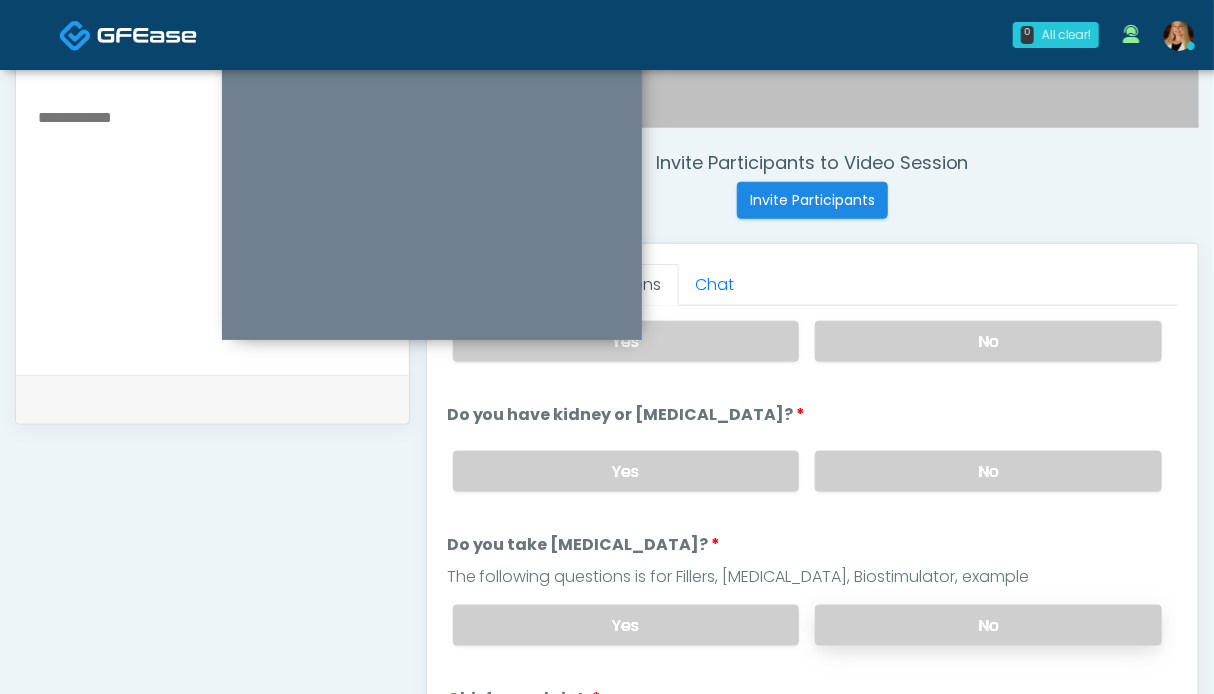 click on "No" at bounding box center (988, 625) 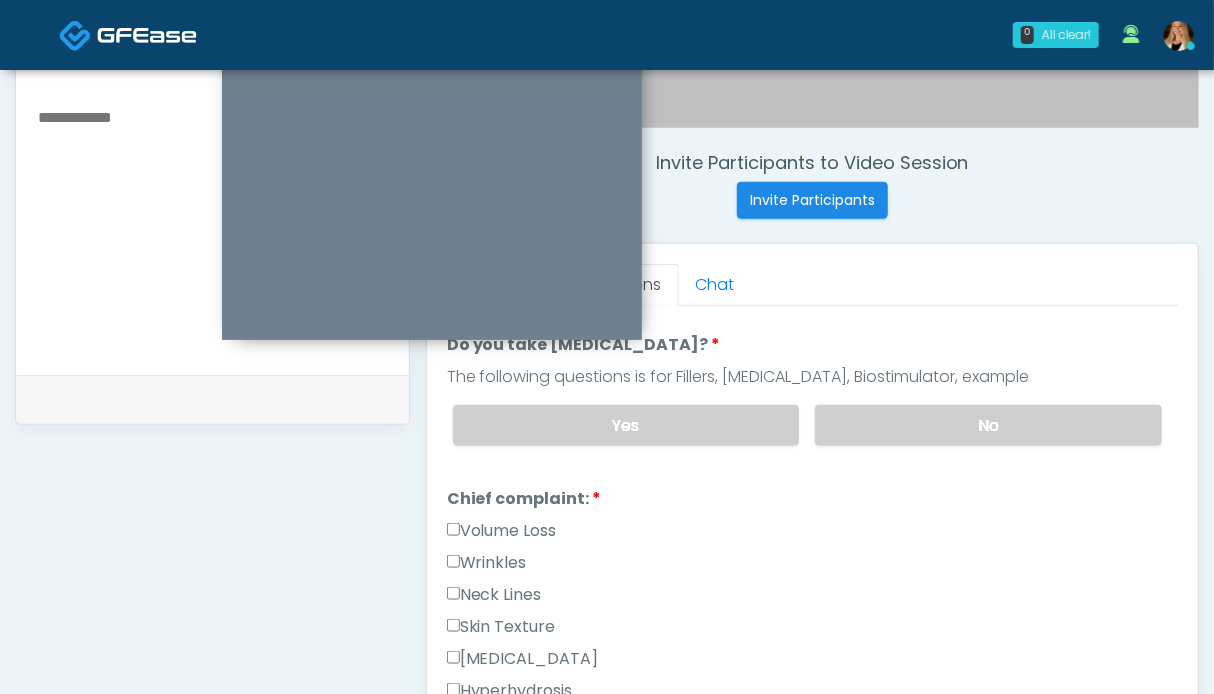 scroll, scrollTop: 500, scrollLeft: 0, axis: vertical 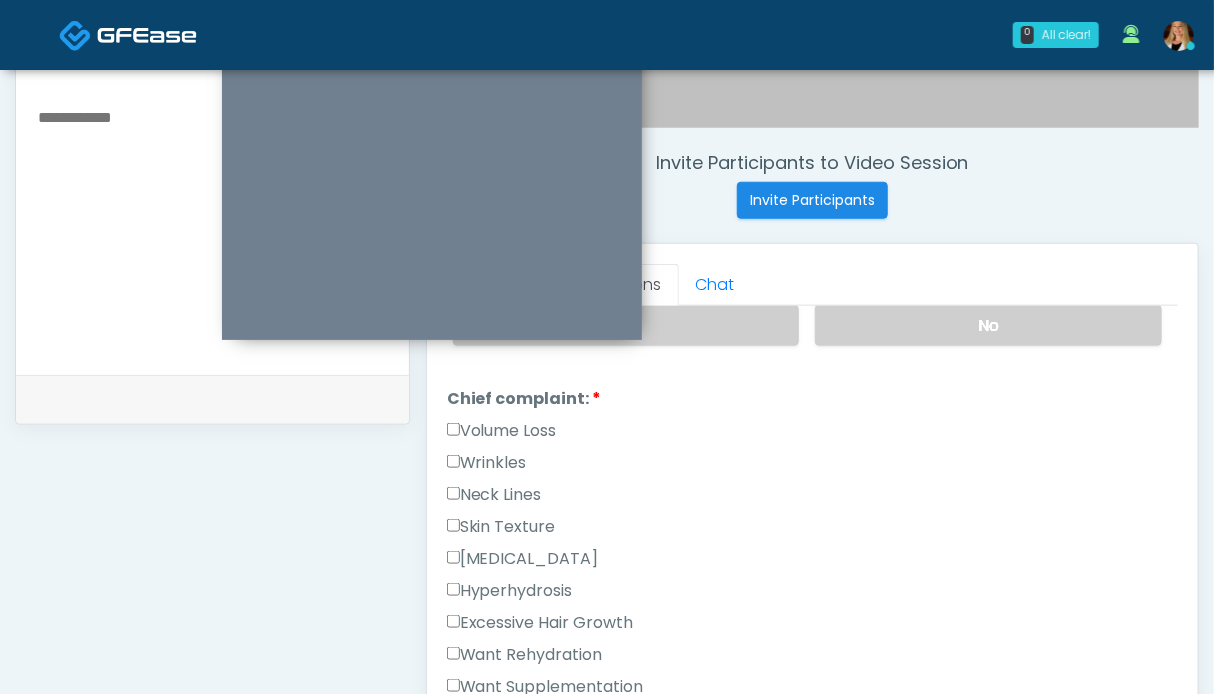 click on "Wrinkles" at bounding box center (487, 463) 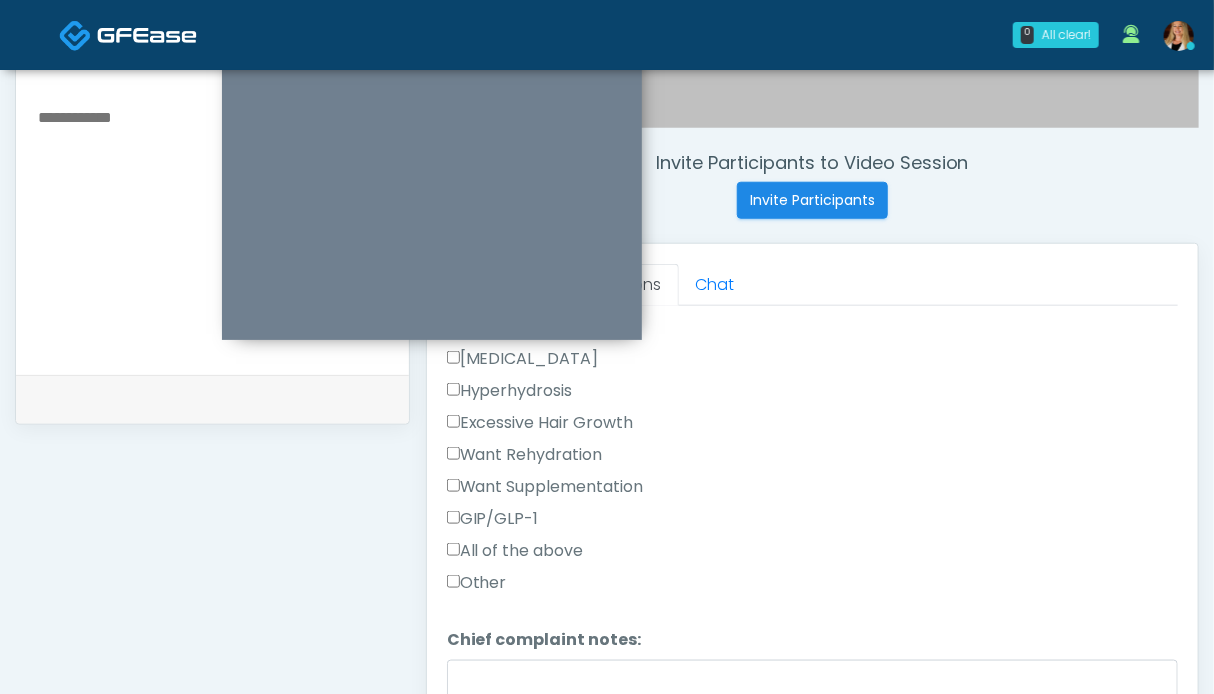 scroll, scrollTop: 900, scrollLeft: 0, axis: vertical 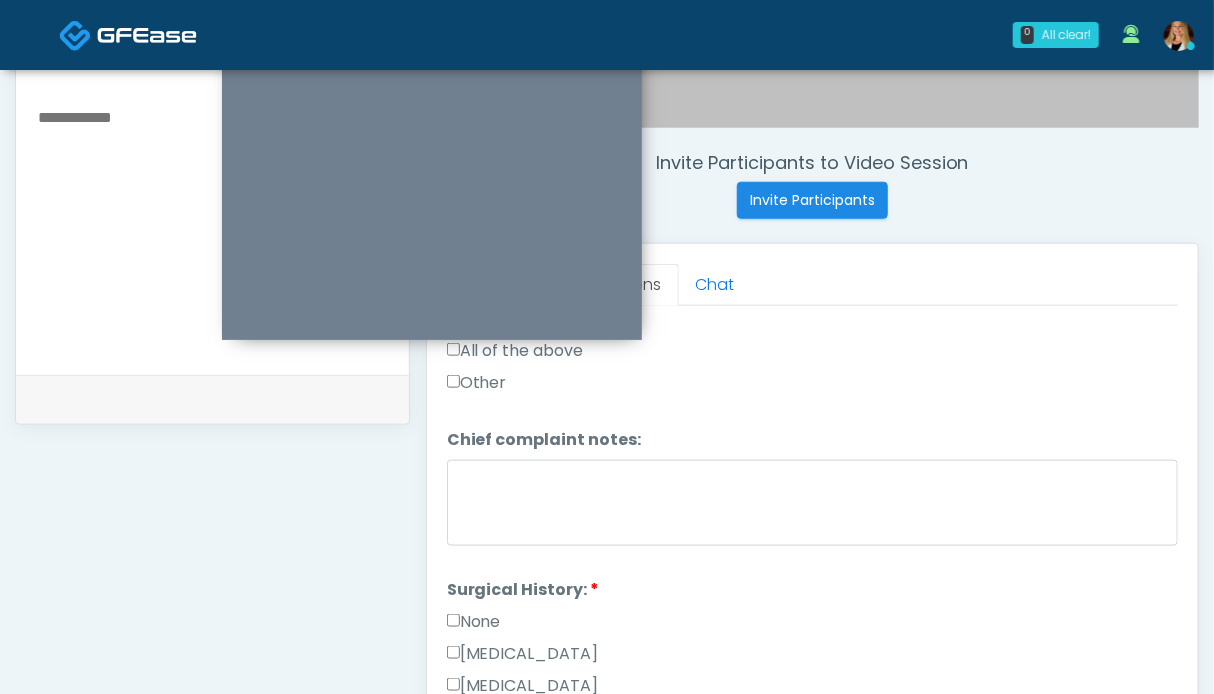 click on "None" at bounding box center [474, 622] 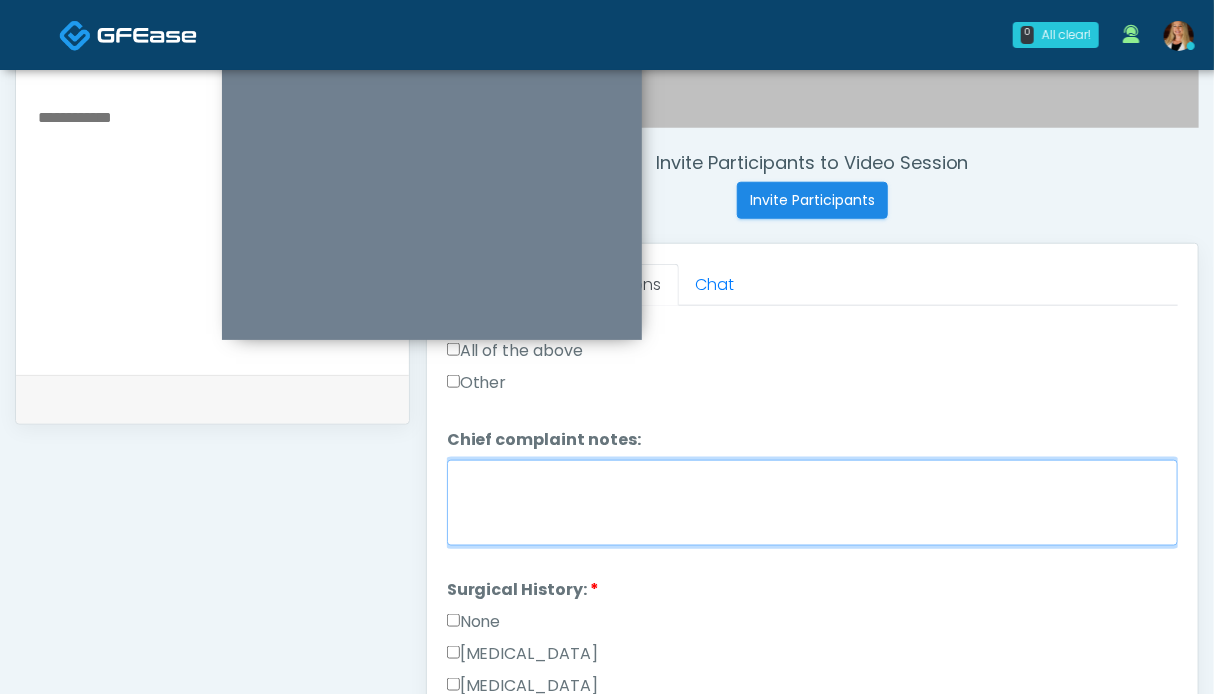 drag, startPoint x: 536, startPoint y: 510, endPoint x: 552, endPoint y: 502, distance: 17.888544 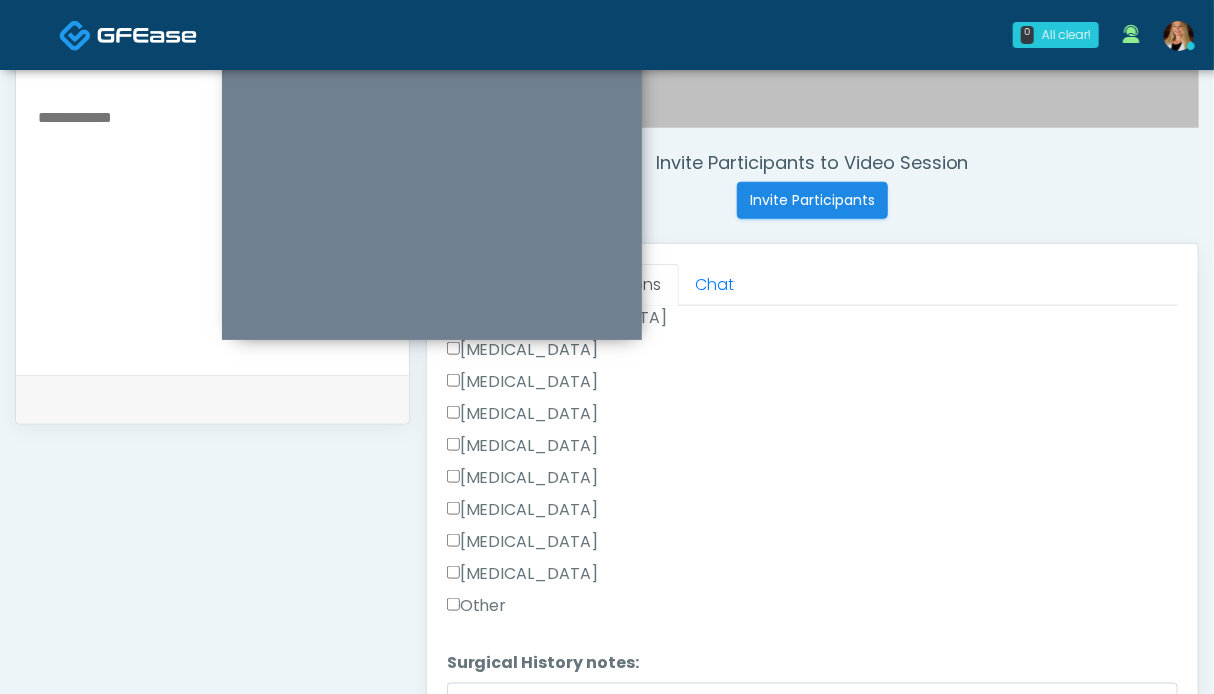 scroll, scrollTop: 1324, scrollLeft: 0, axis: vertical 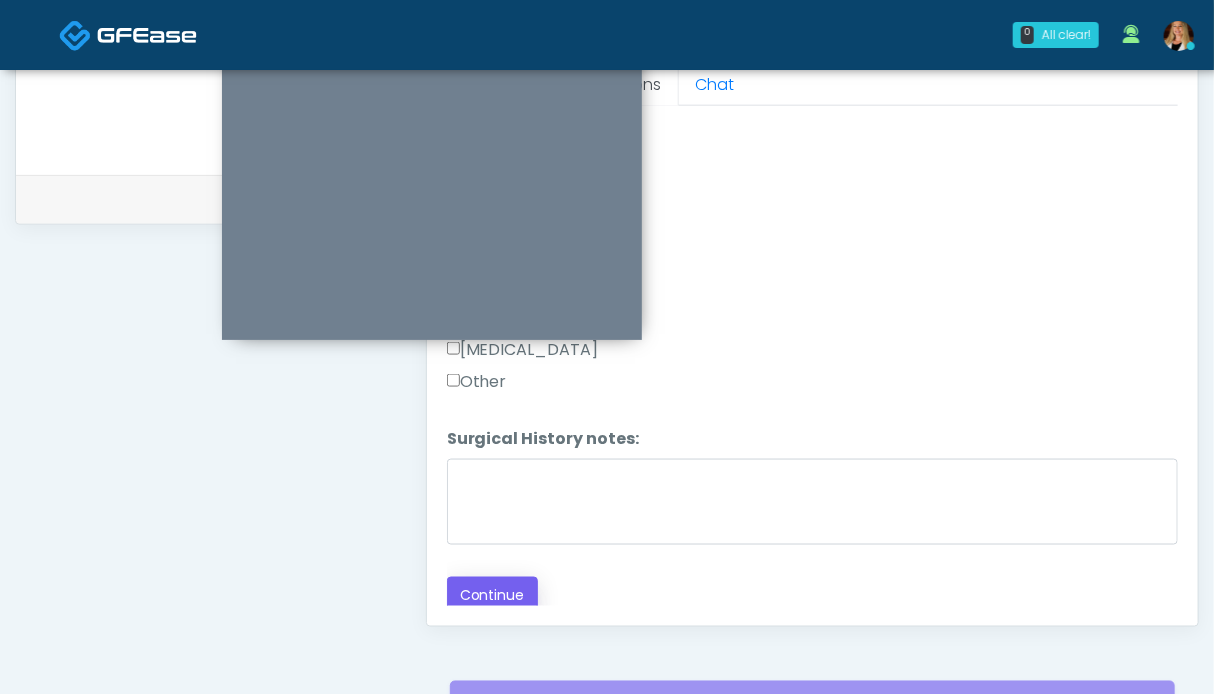 type on "*****" 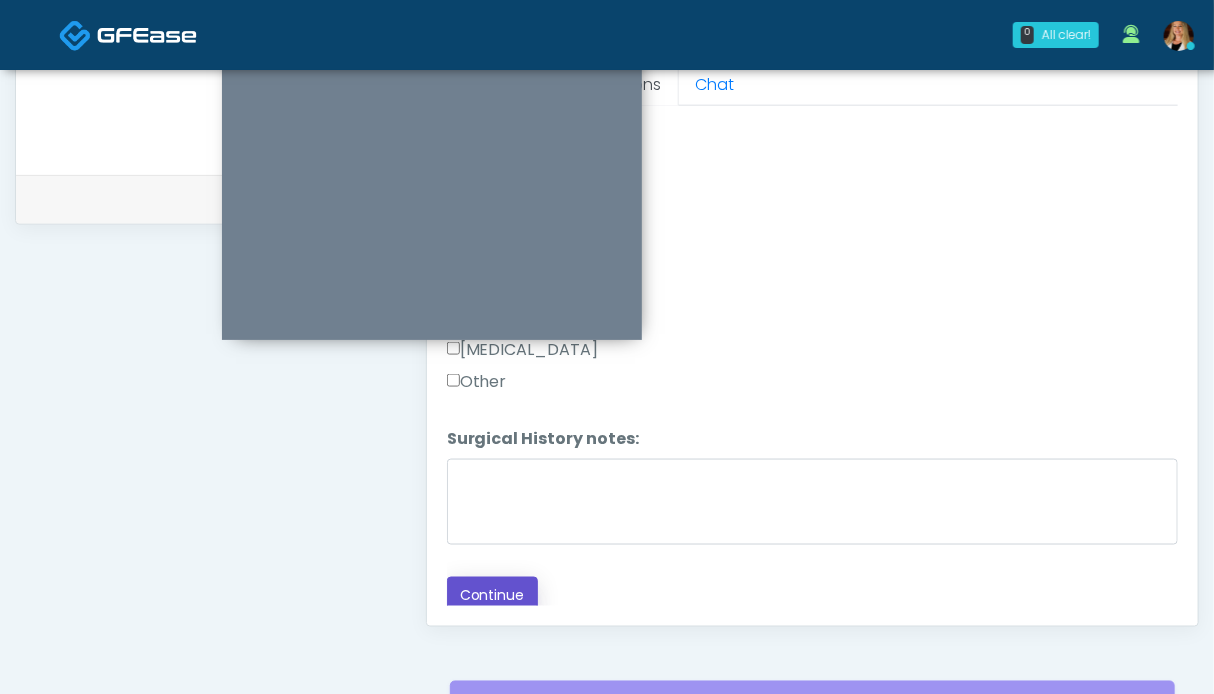 click on "Continue" at bounding box center (492, 595) 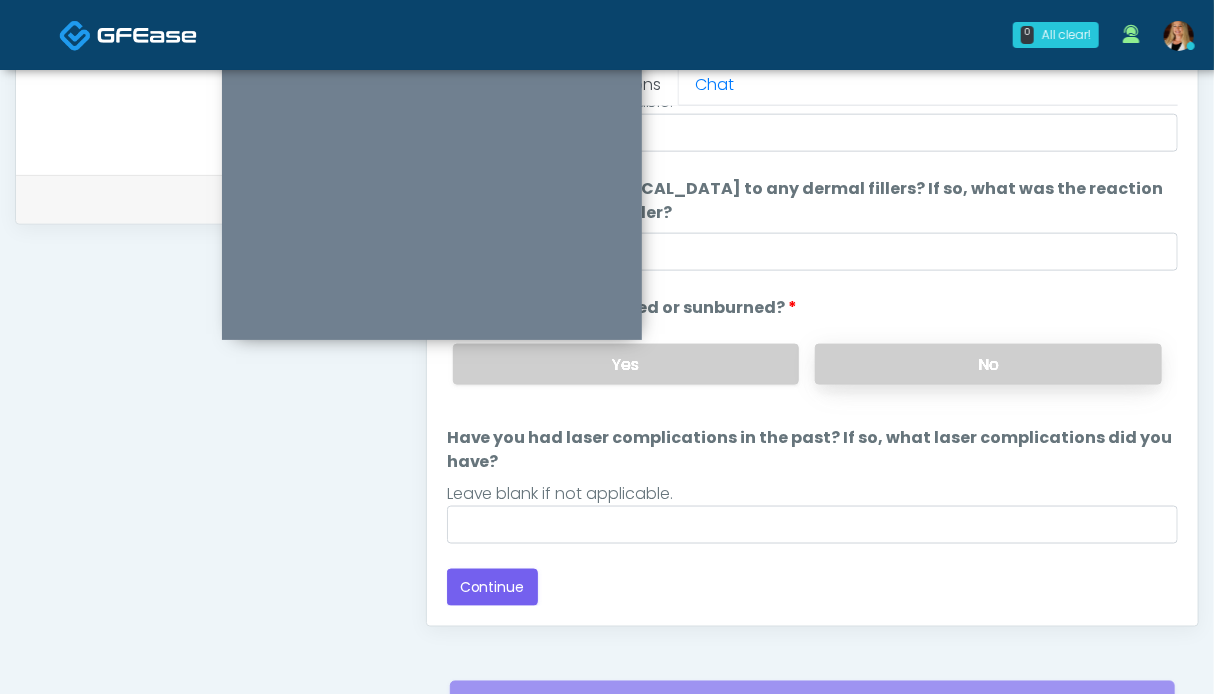 scroll, scrollTop: 211, scrollLeft: 0, axis: vertical 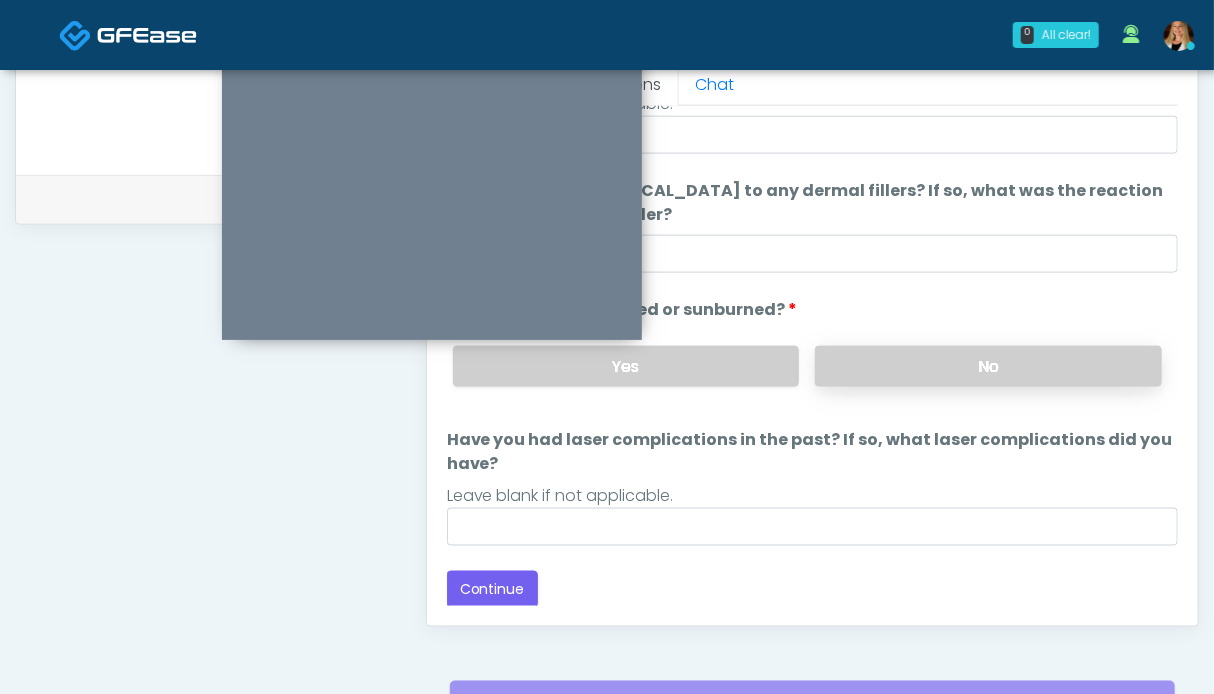 click on "No" at bounding box center [988, 366] 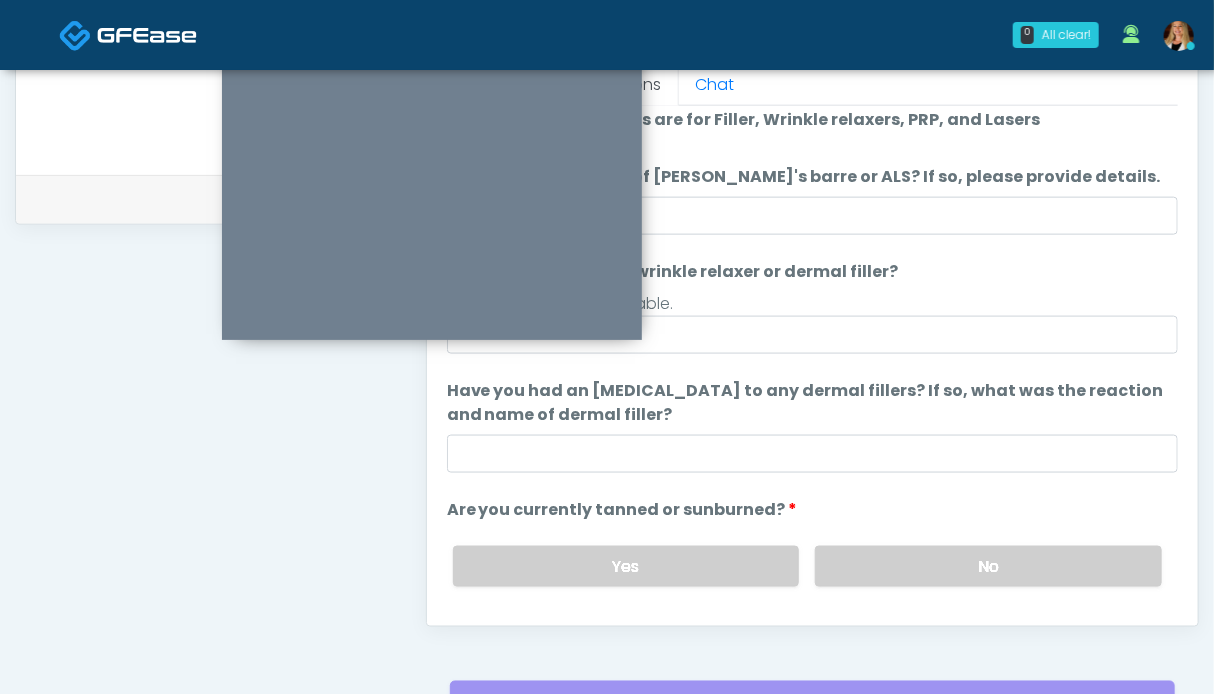 scroll, scrollTop: 211, scrollLeft: 0, axis: vertical 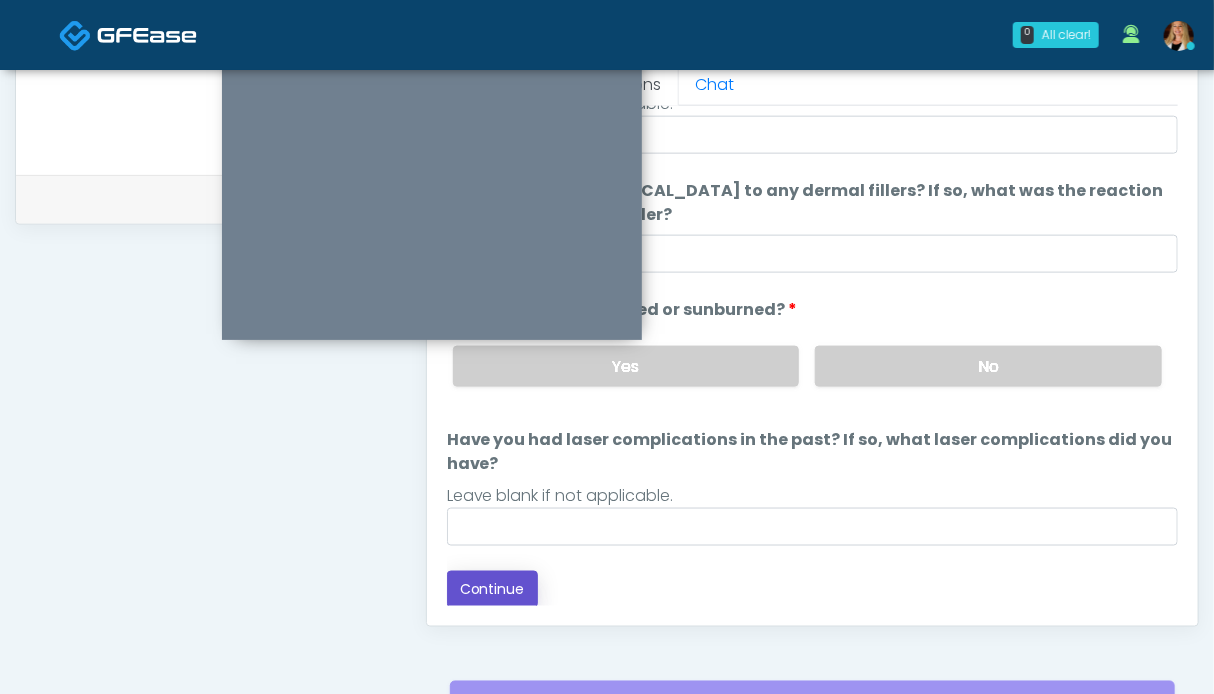 click on "Continue" at bounding box center (492, 589) 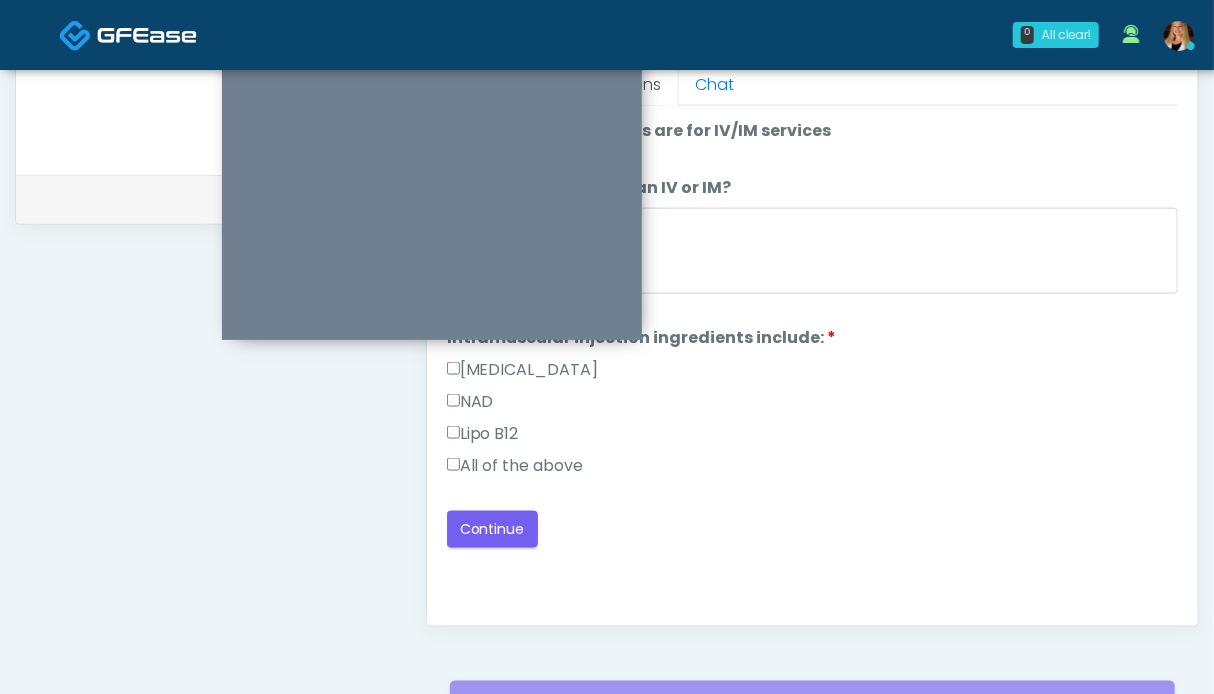 scroll, scrollTop: 0, scrollLeft: 0, axis: both 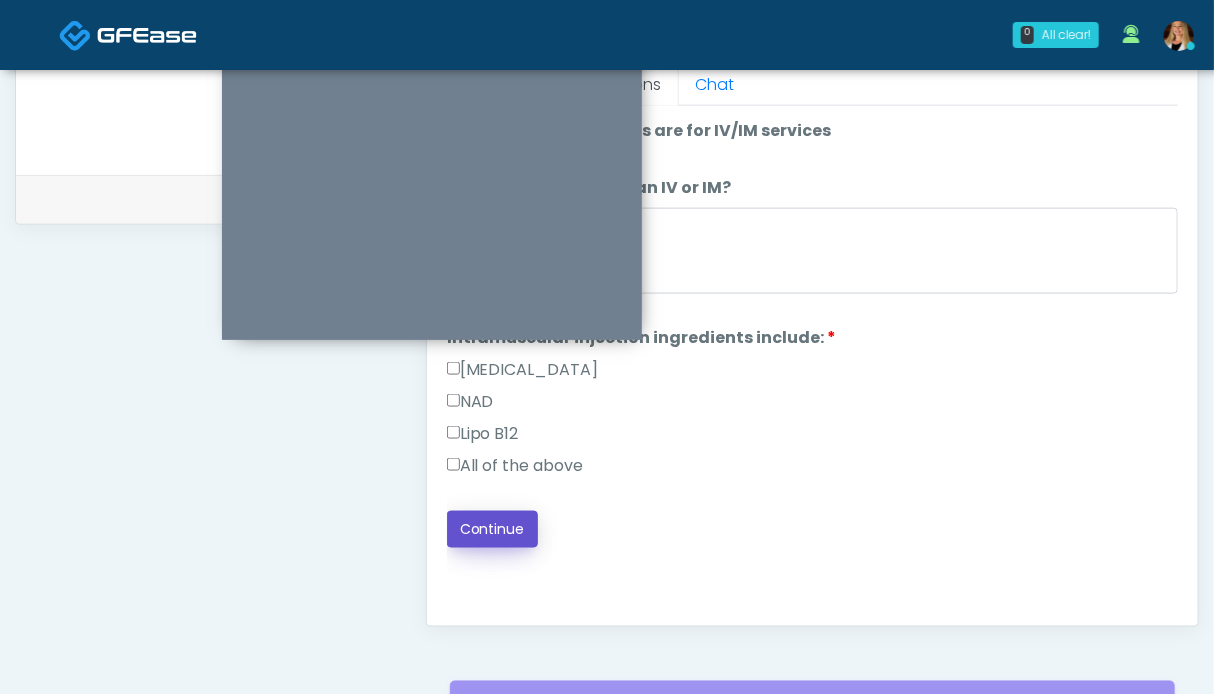 click on "Continue" at bounding box center [492, 529] 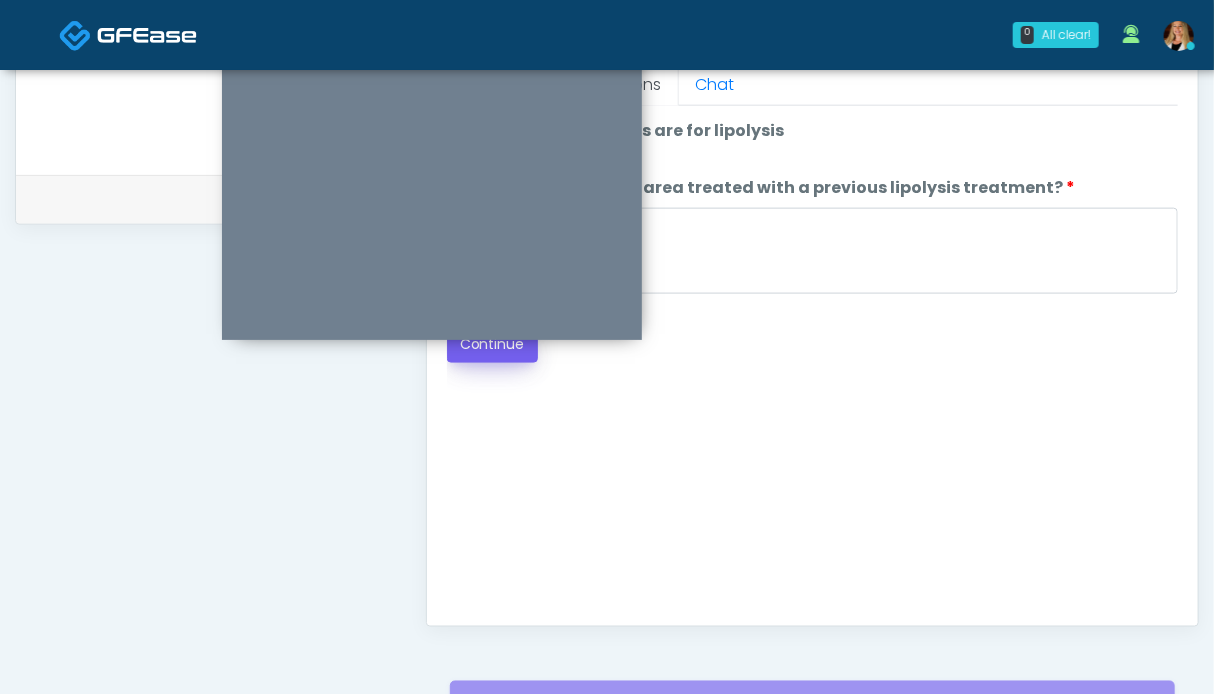 scroll, scrollTop: 800, scrollLeft: 0, axis: vertical 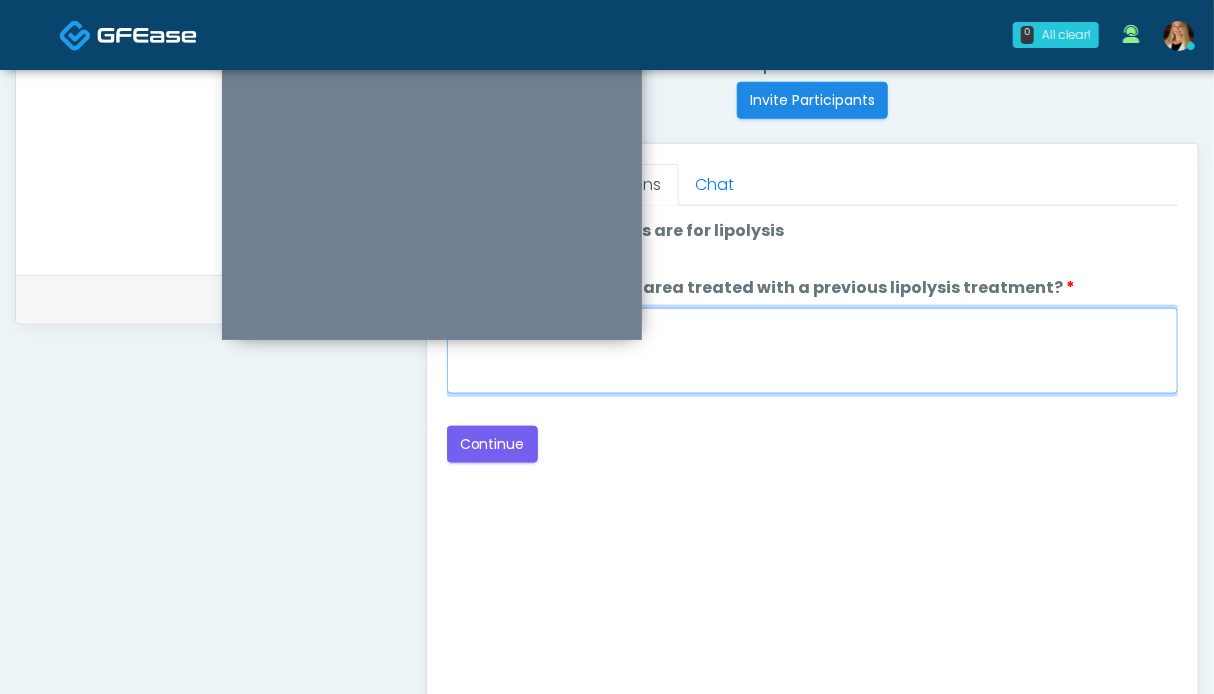 click on "When did you have the area treated with a previous lipolysis treatment?" at bounding box center [812, 351] 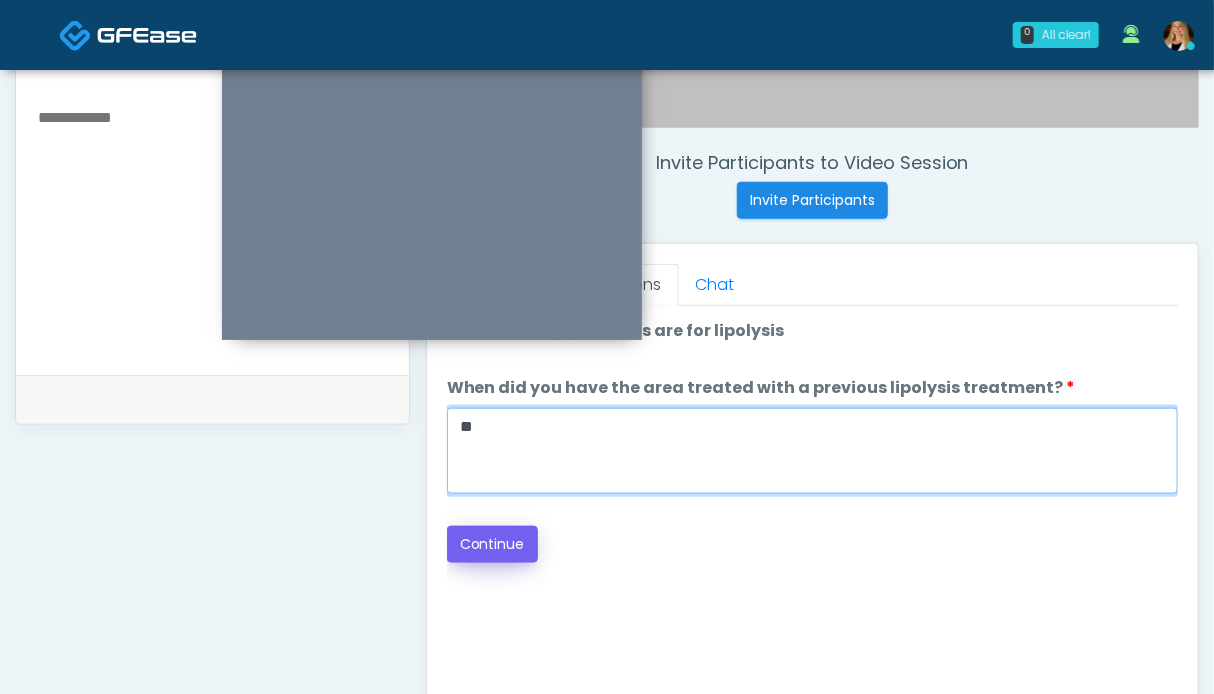 type on "**" 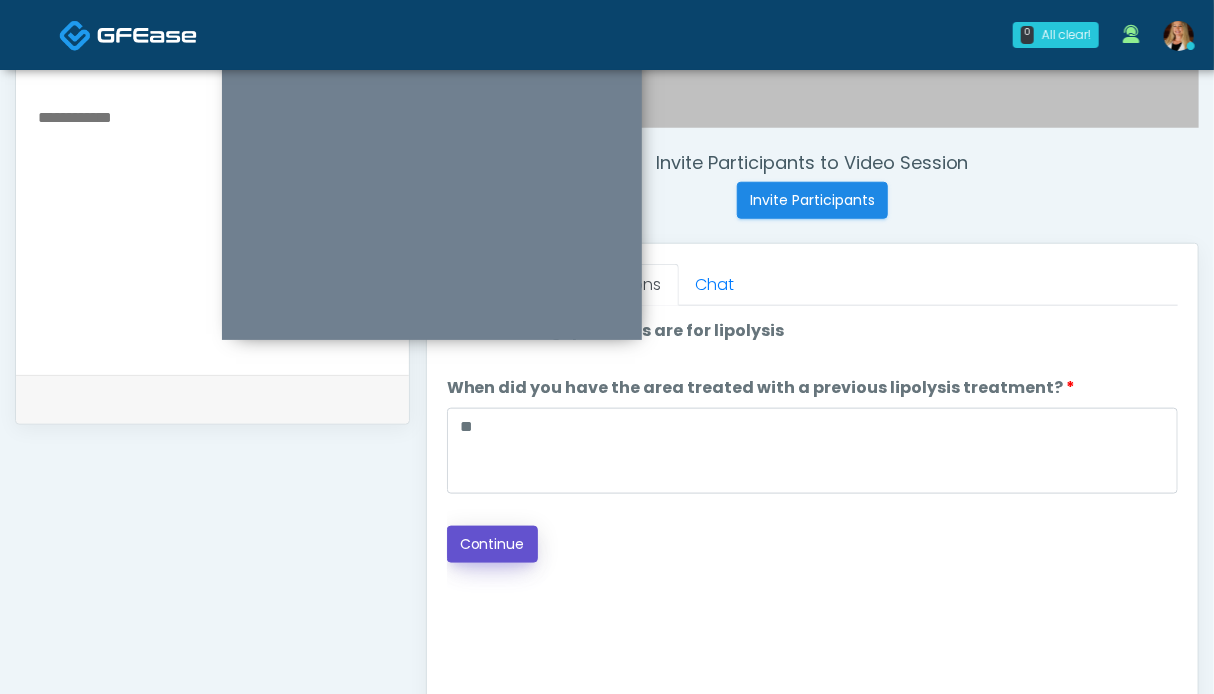 click on "Continue" at bounding box center (492, 544) 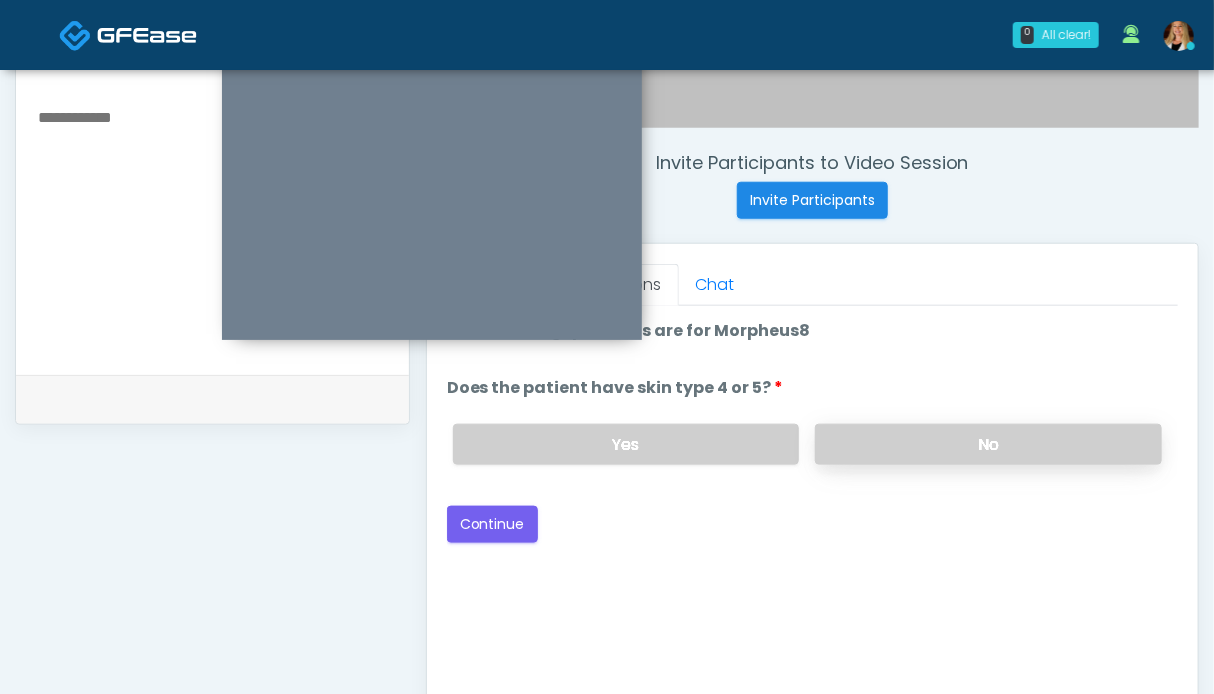 click on "No" at bounding box center [988, 444] 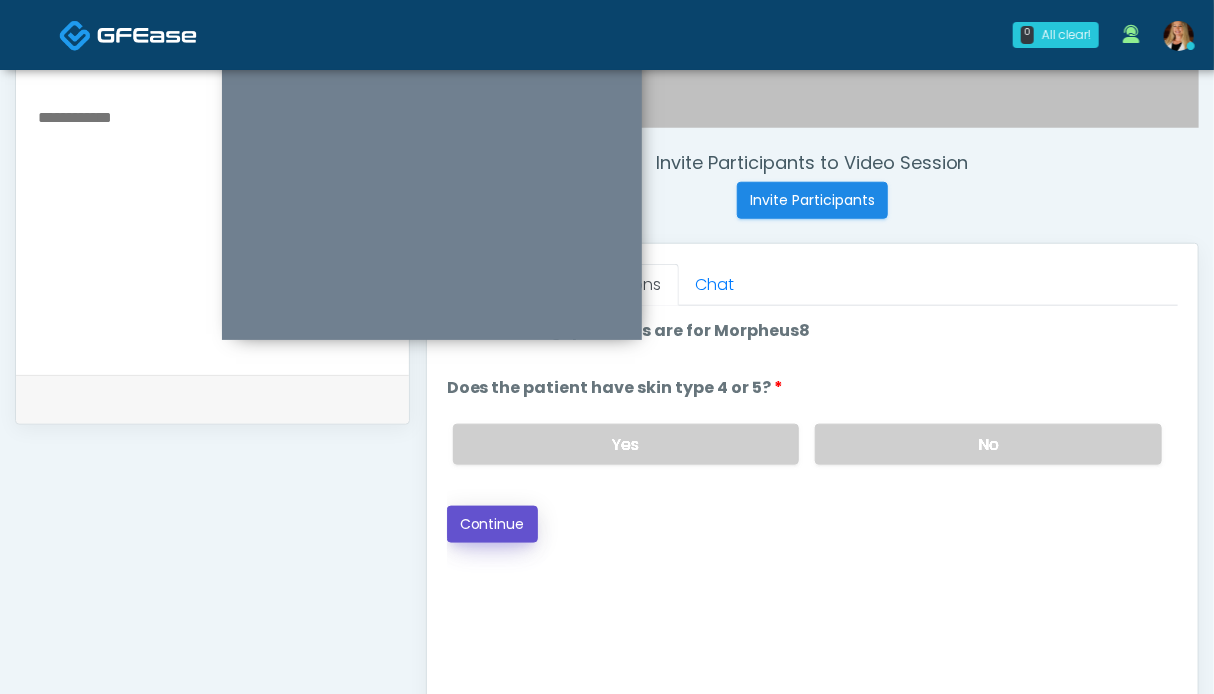 click on "Continue" at bounding box center (492, 524) 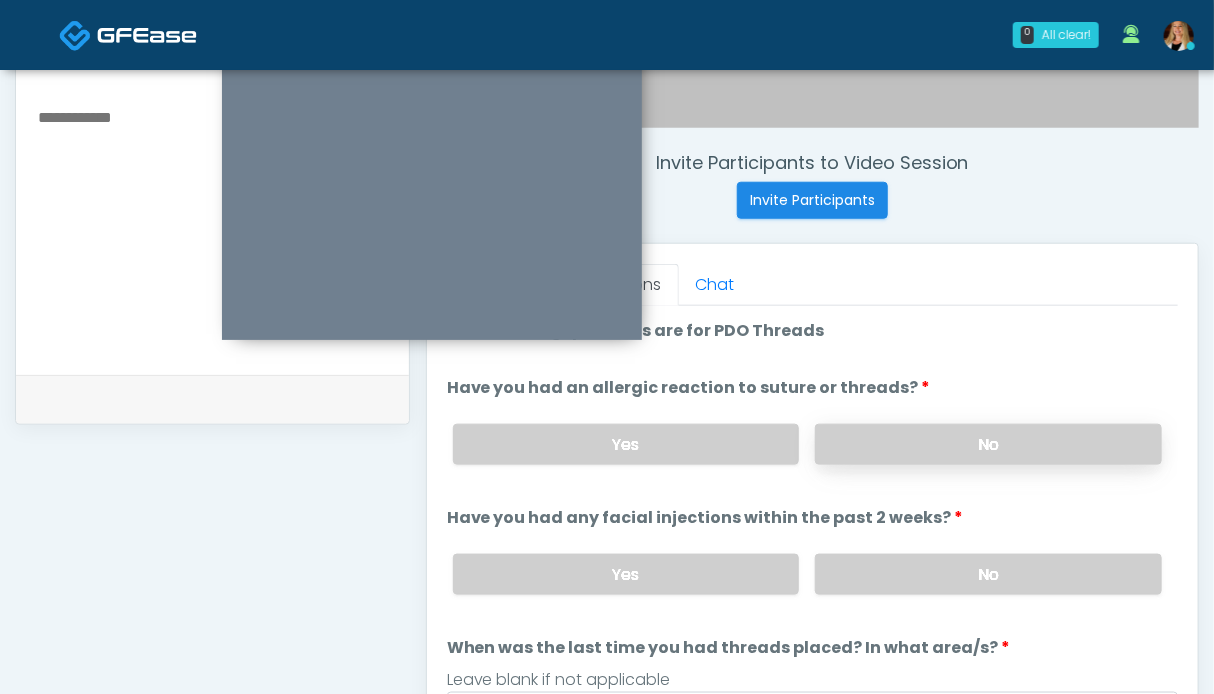 click on "No" at bounding box center [988, 444] 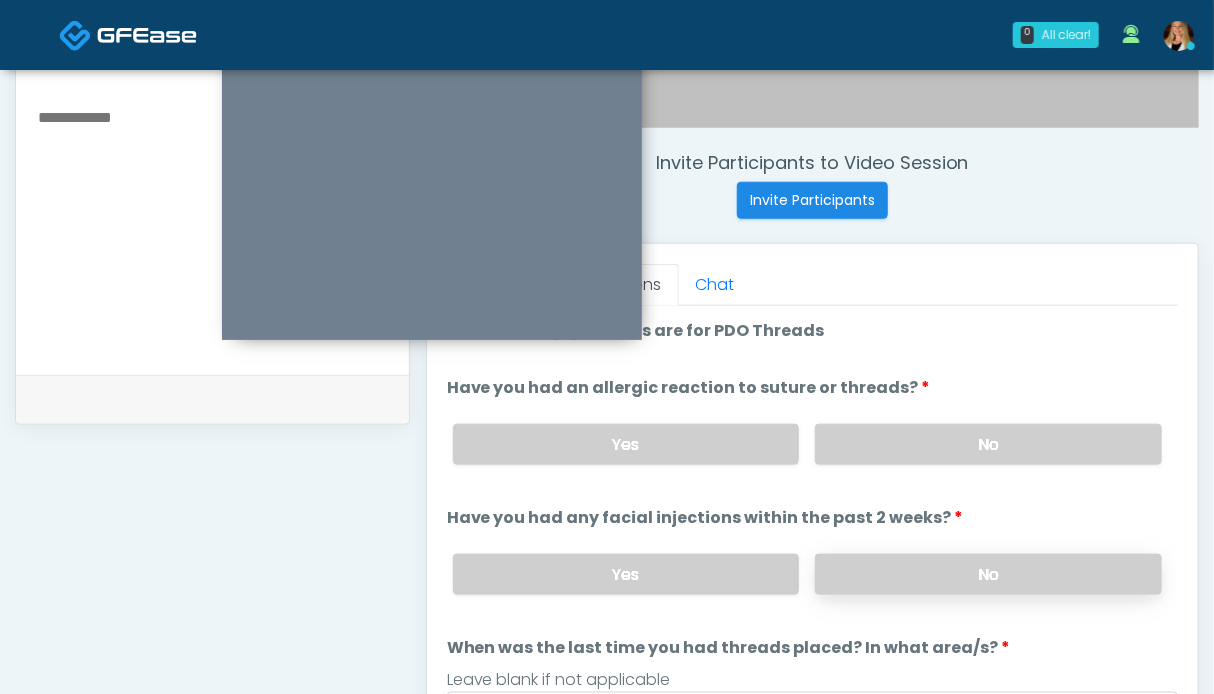 click on "No" at bounding box center (988, 574) 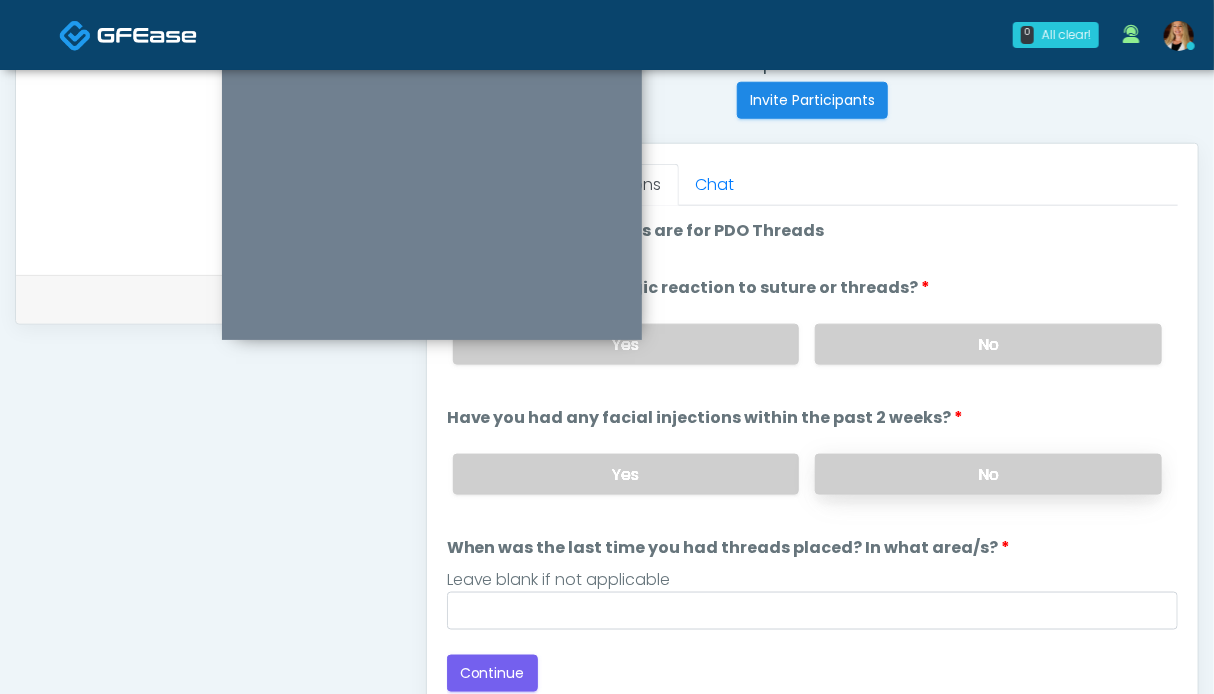 scroll, scrollTop: 900, scrollLeft: 0, axis: vertical 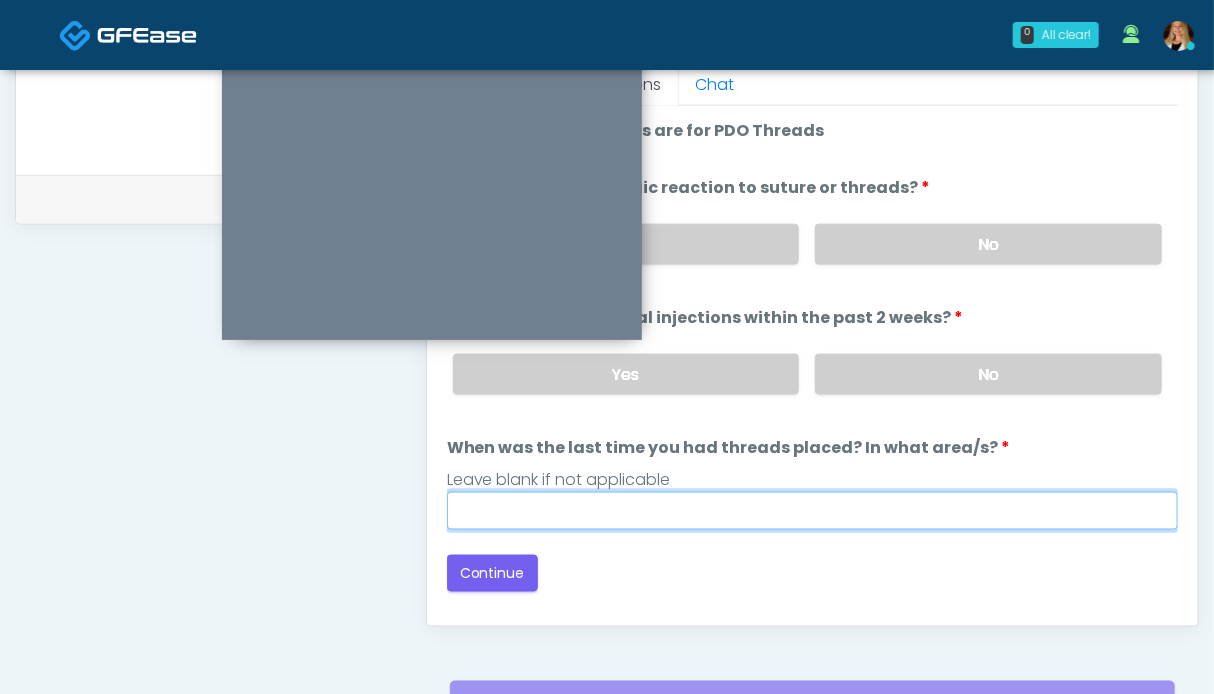 click on "When was the last time you had threads placed? In what area/s?" at bounding box center [812, 511] 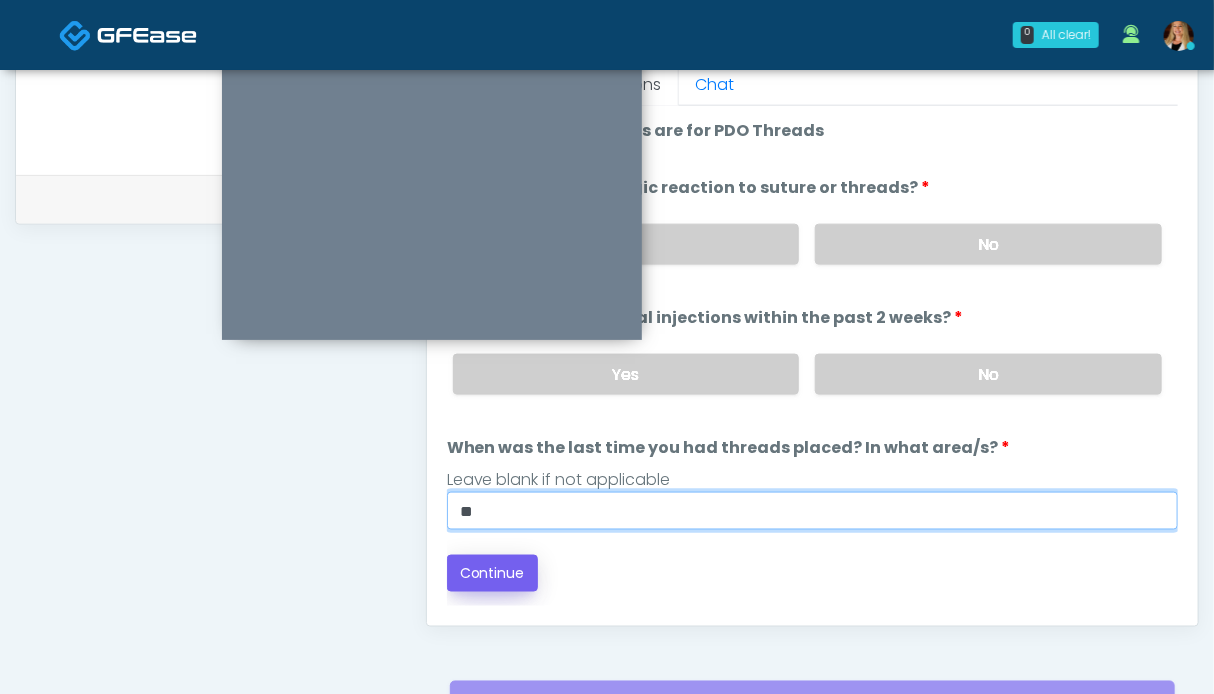 type on "**" 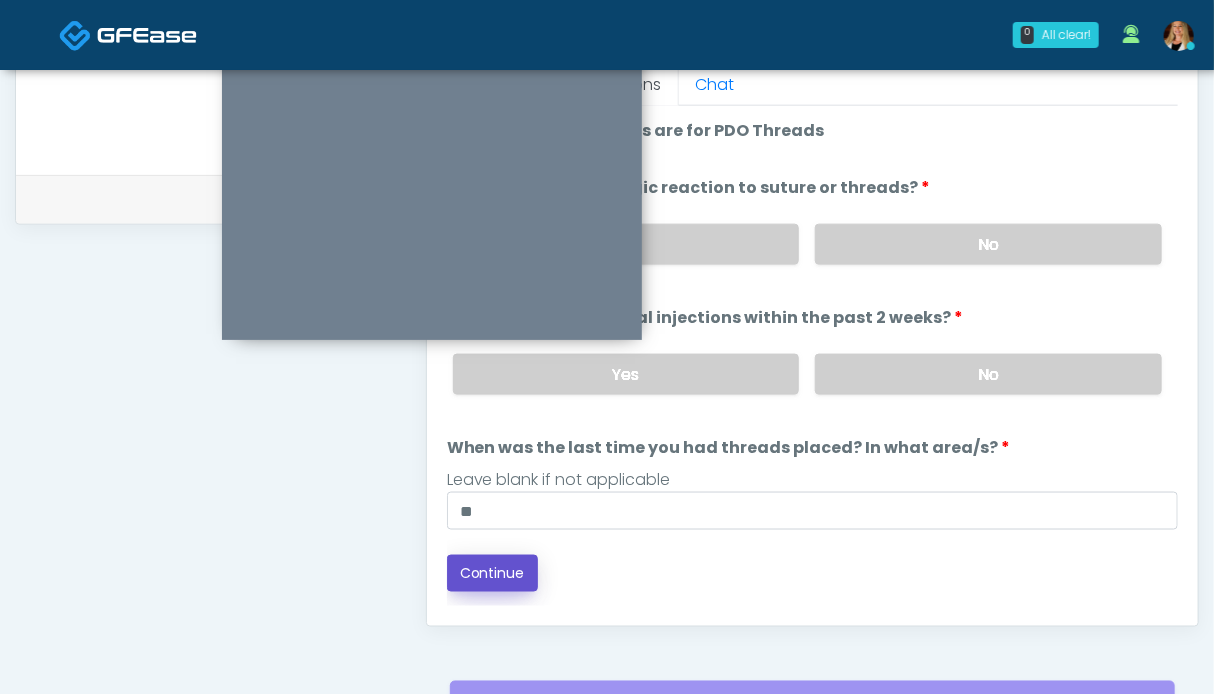 click on "Continue" at bounding box center (492, 573) 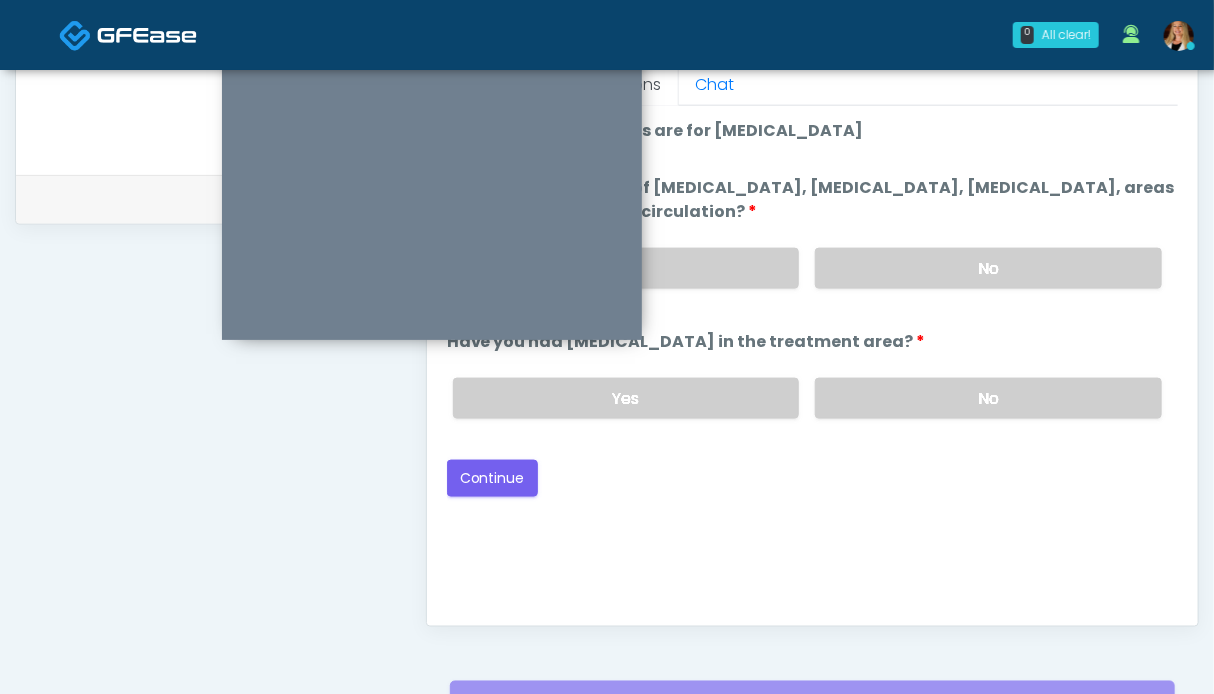 drag, startPoint x: 937, startPoint y: 393, endPoint x: 934, endPoint y: 301, distance: 92.0489 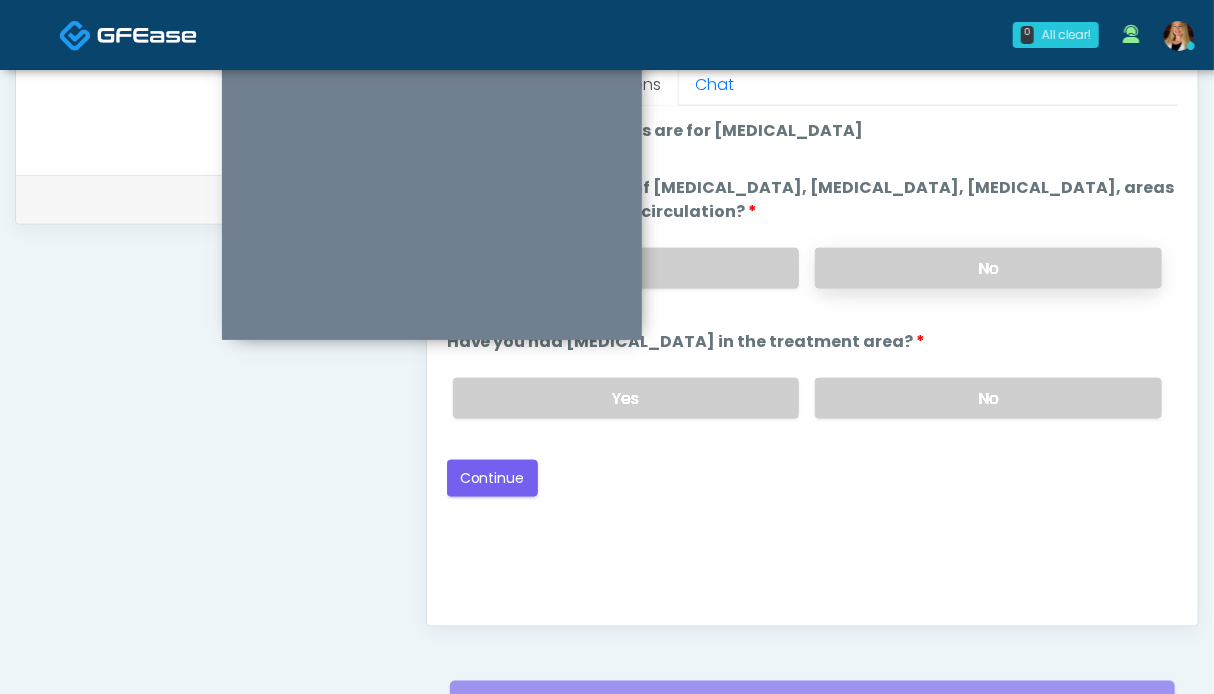 click on "No" at bounding box center [988, 268] 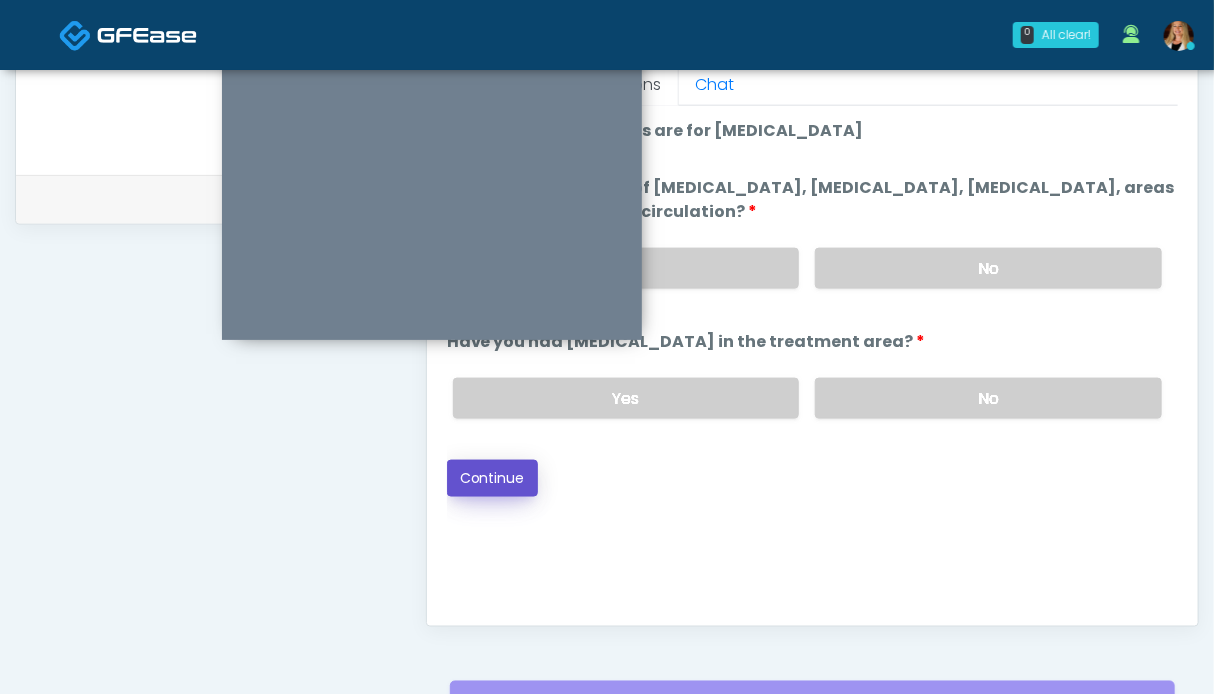click on "Continue" at bounding box center [492, 478] 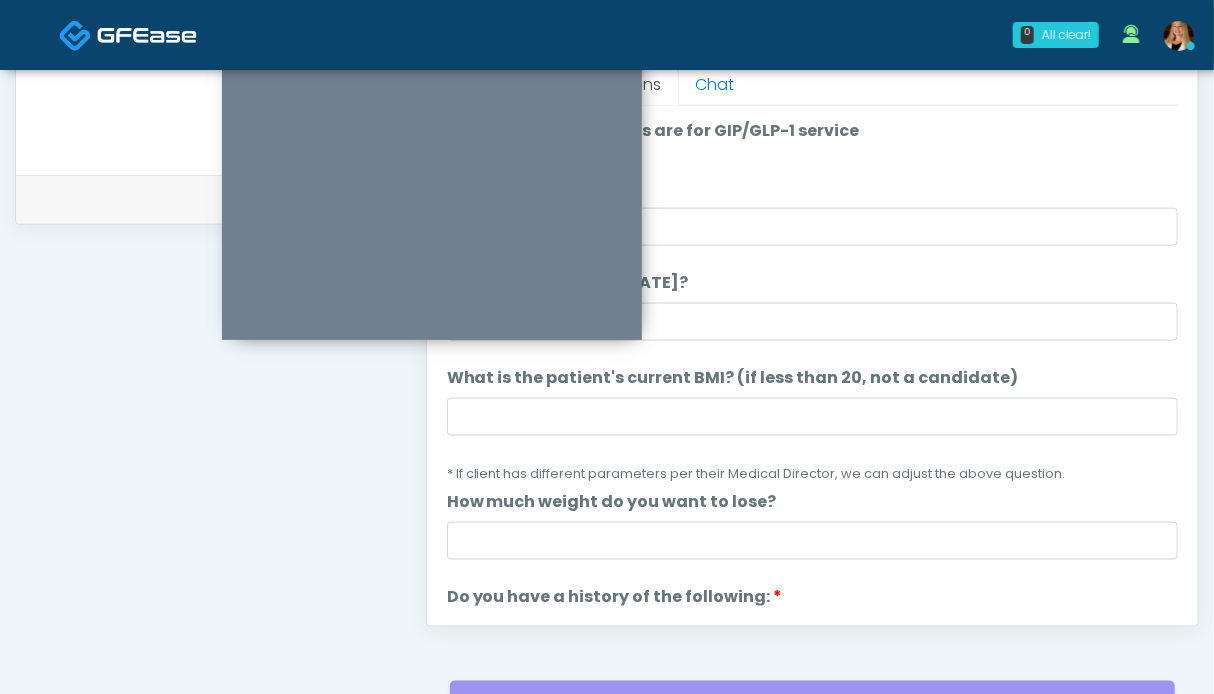 scroll, scrollTop: 400, scrollLeft: 0, axis: vertical 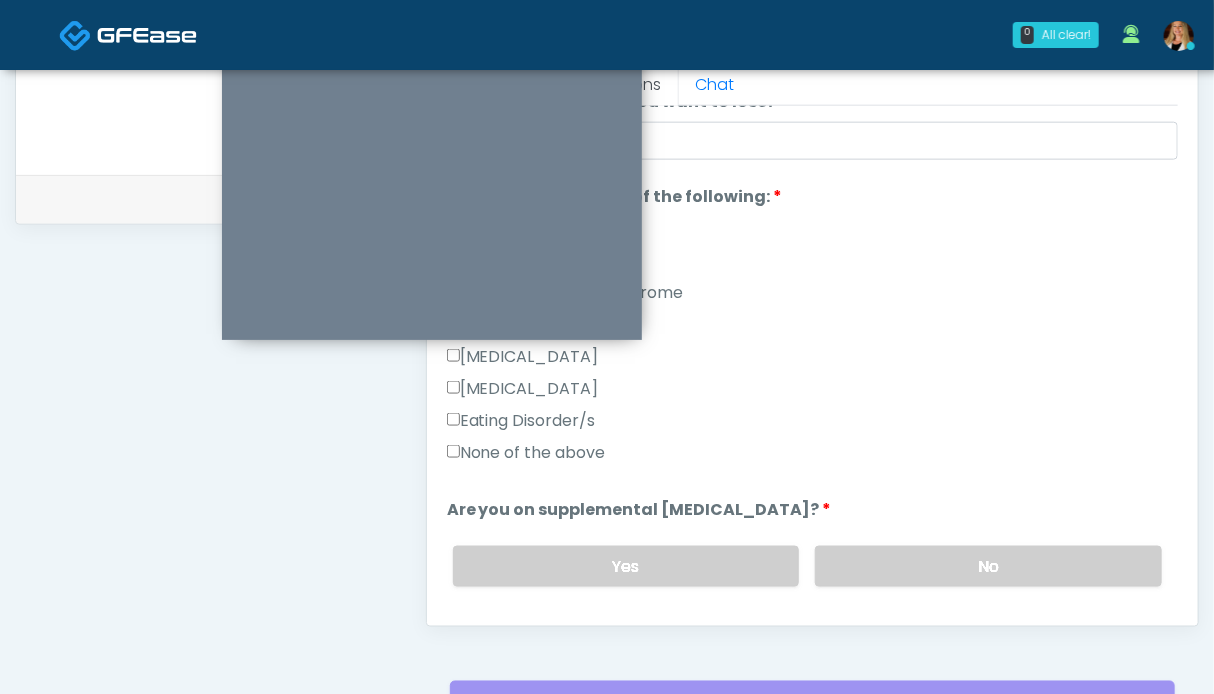 click on "None of the above" at bounding box center [526, 453] 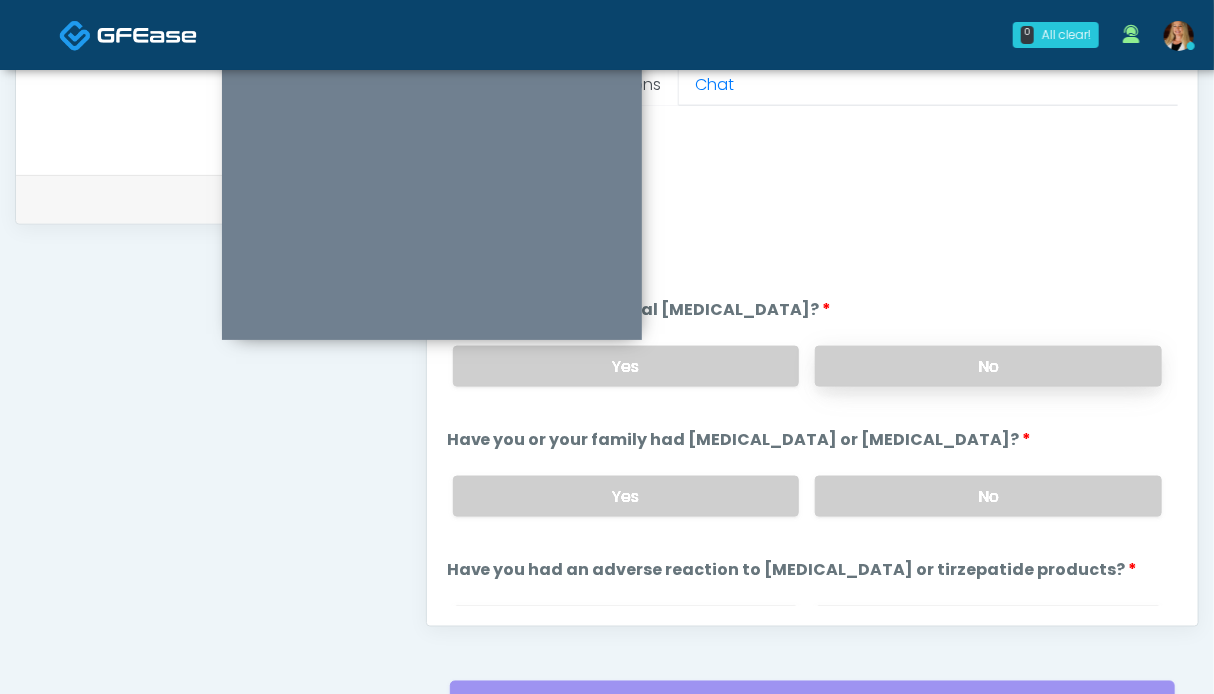click on "No" at bounding box center (988, 366) 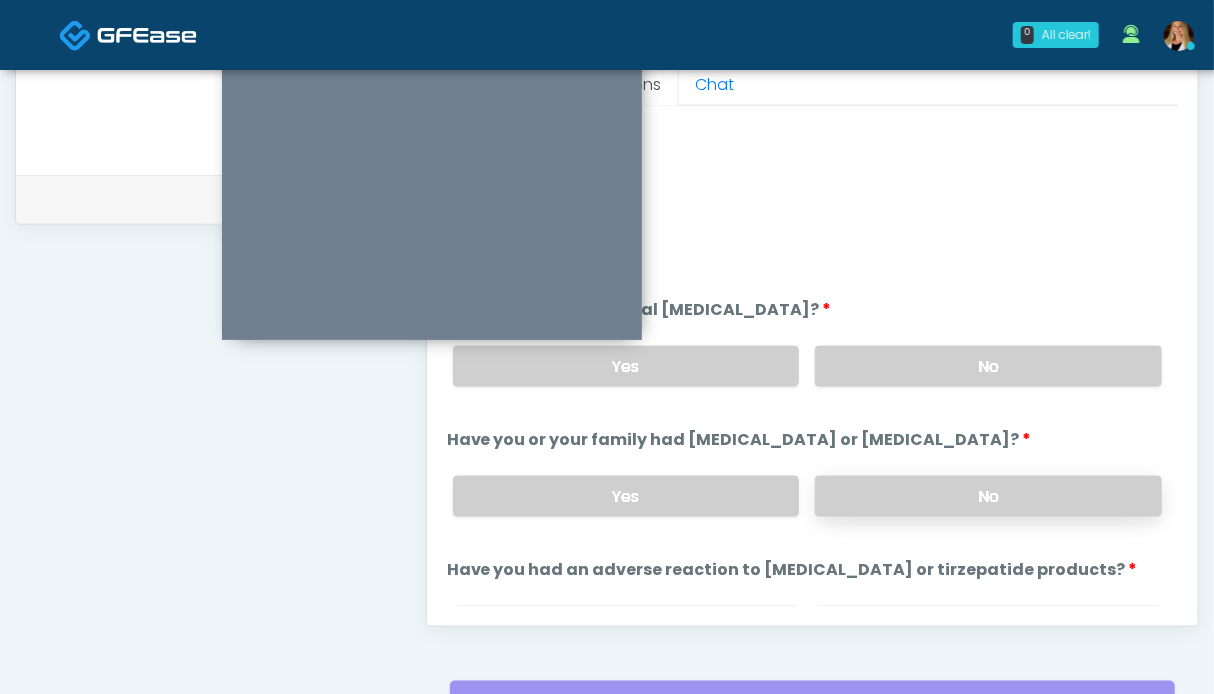 click on "No" at bounding box center [988, 496] 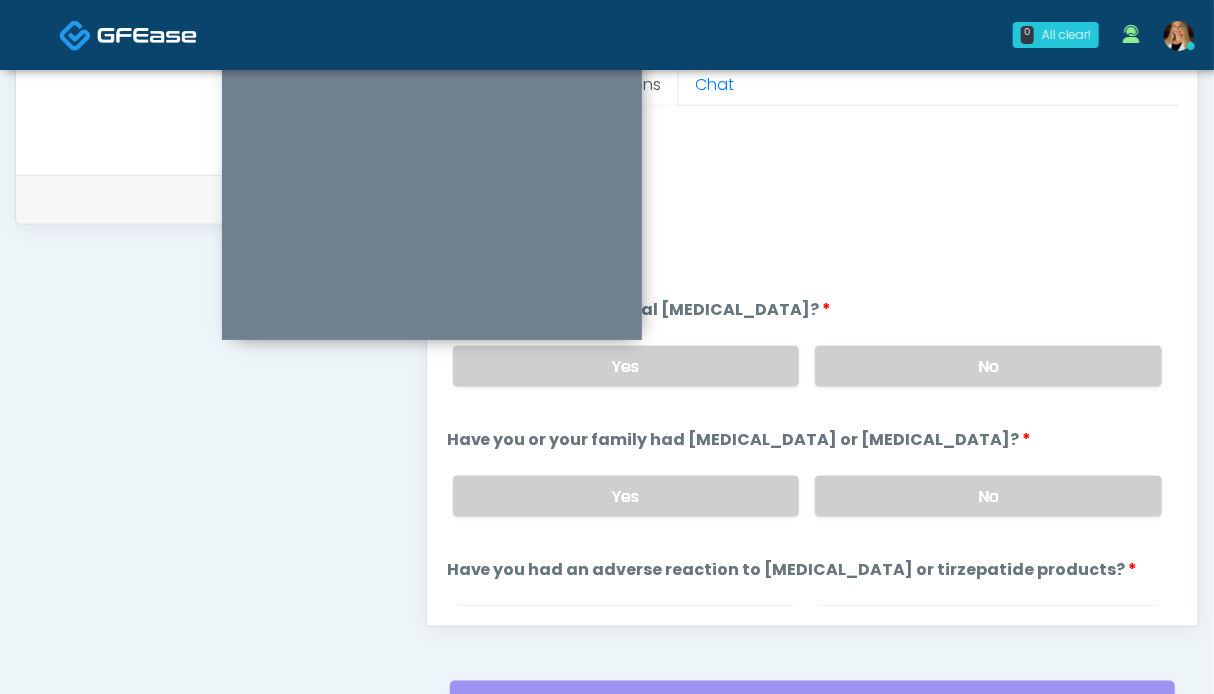 scroll, scrollTop: 800, scrollLeft: 0, axis: vertical 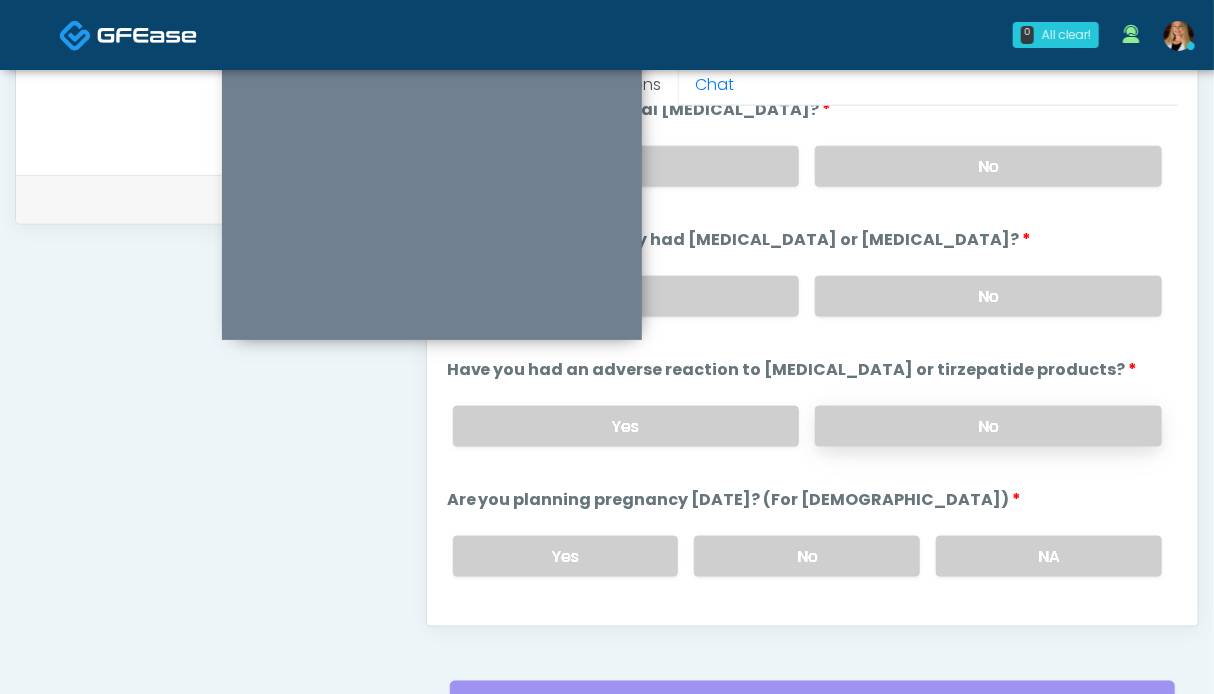 click on "No" at bounding box center [988, 426] 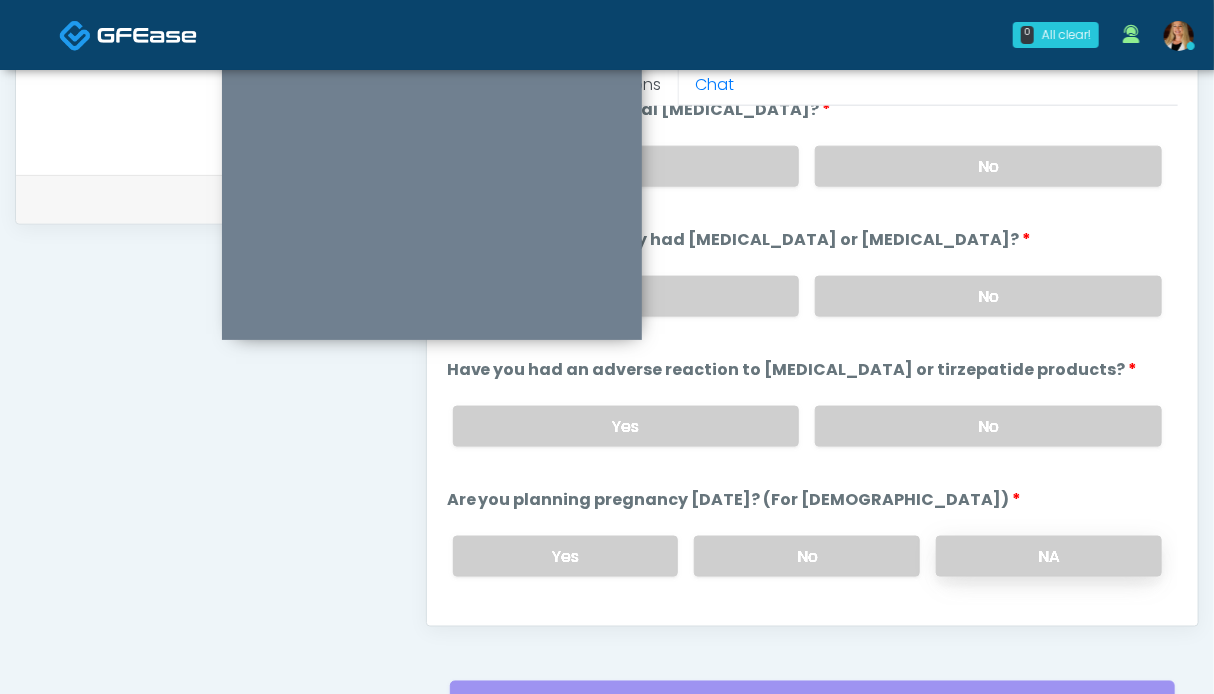 click on "NA" at bounding box center [1049, 556] 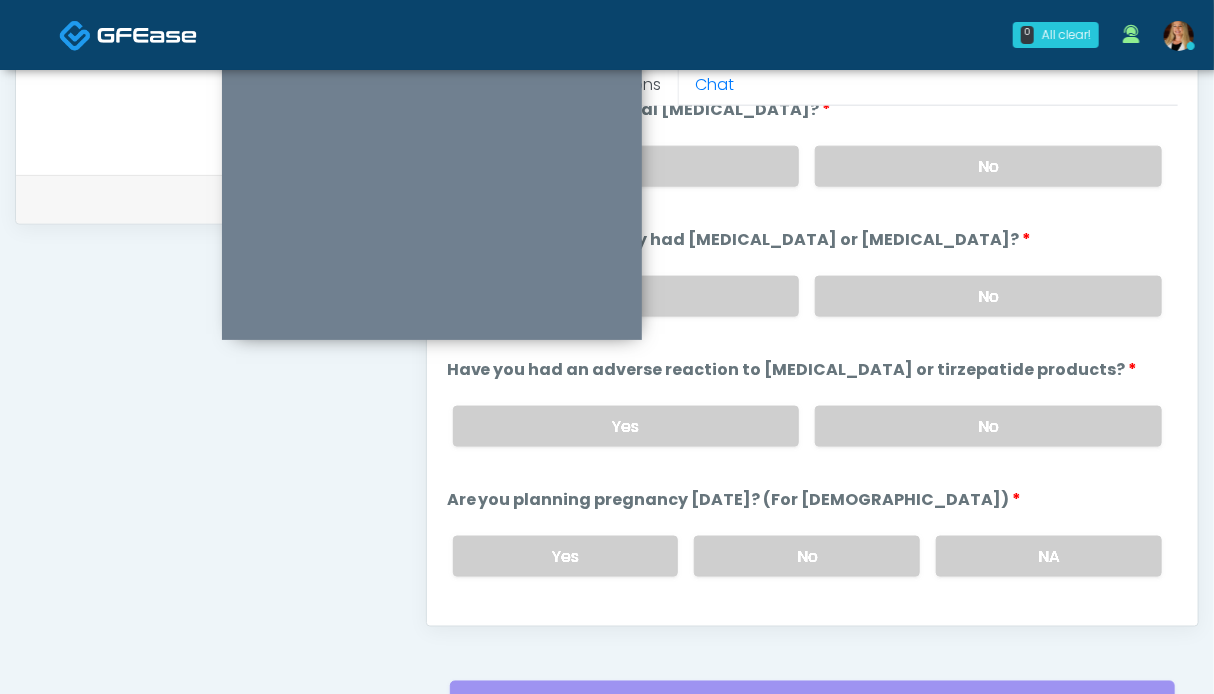 scroll, scrollTop: 1000, scrollLeft: 0, axis: vertical 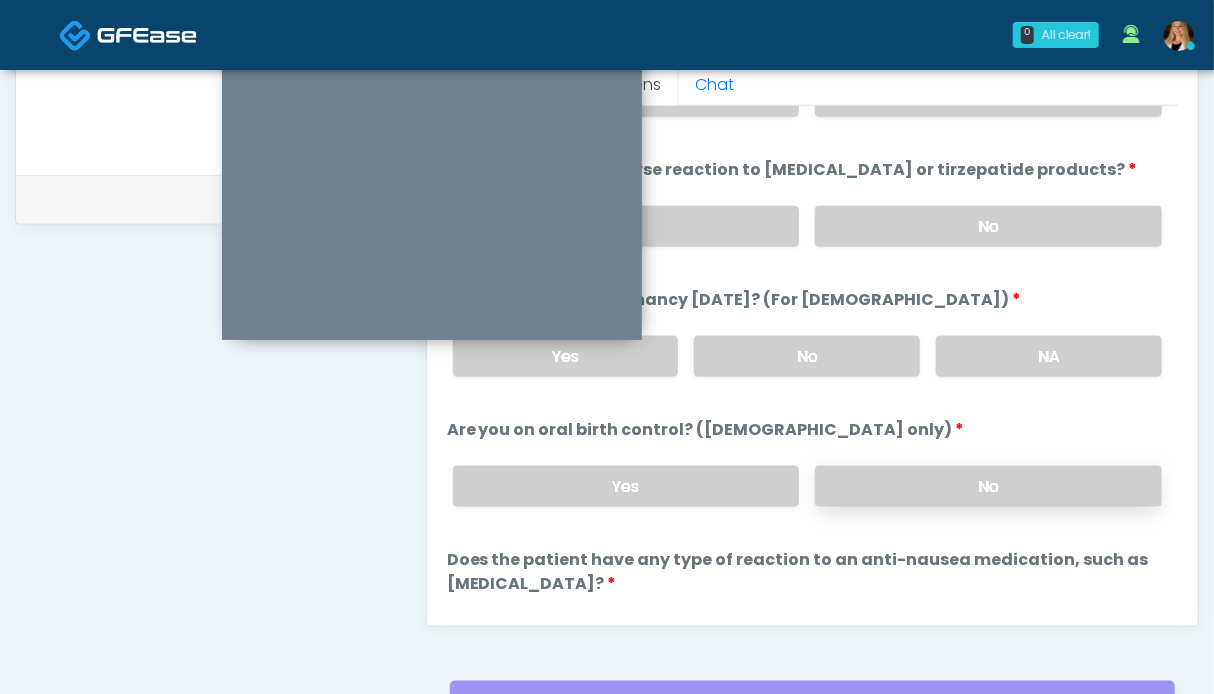 click on "No" at bounding box center [988, 486] 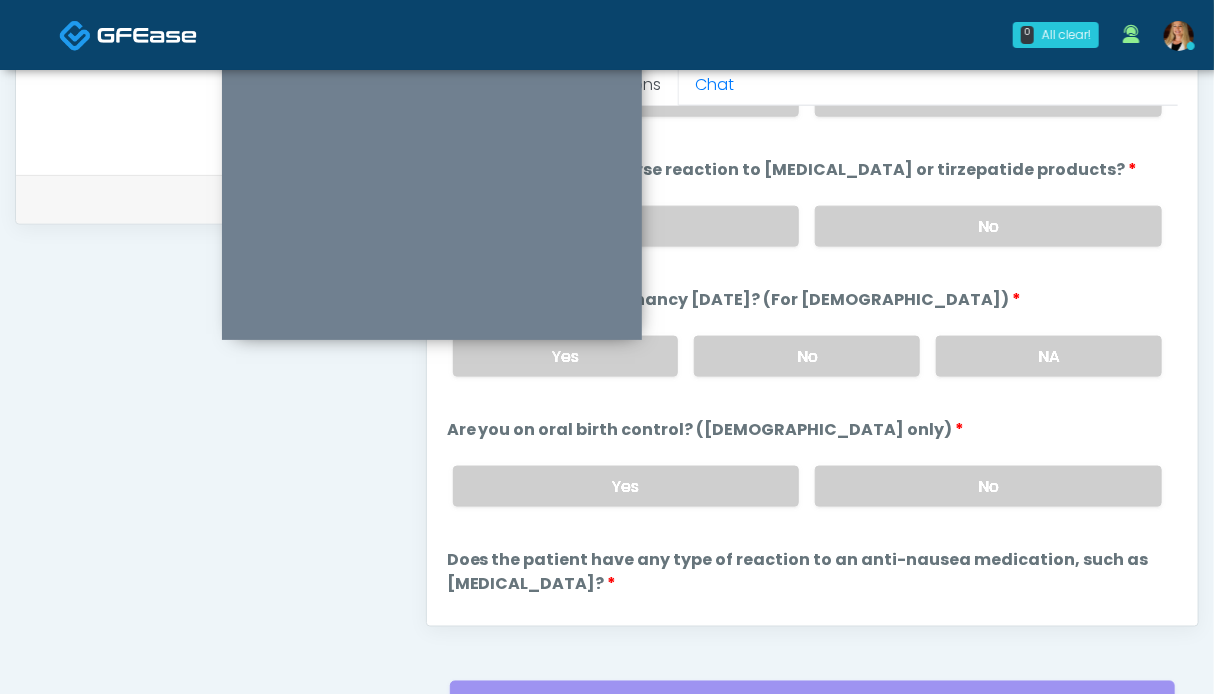 scroll, scrollTop: 1124, scrollLeft: 0, axis: vertical 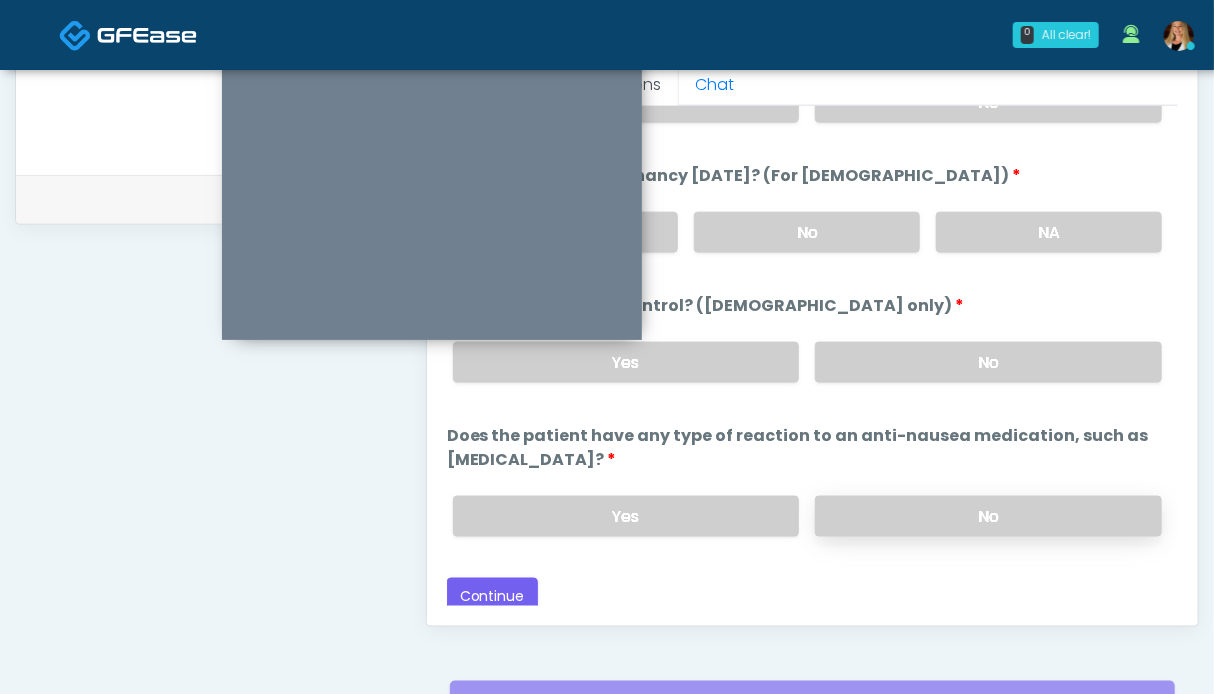 click on "No" at bounding box center [988, 516] 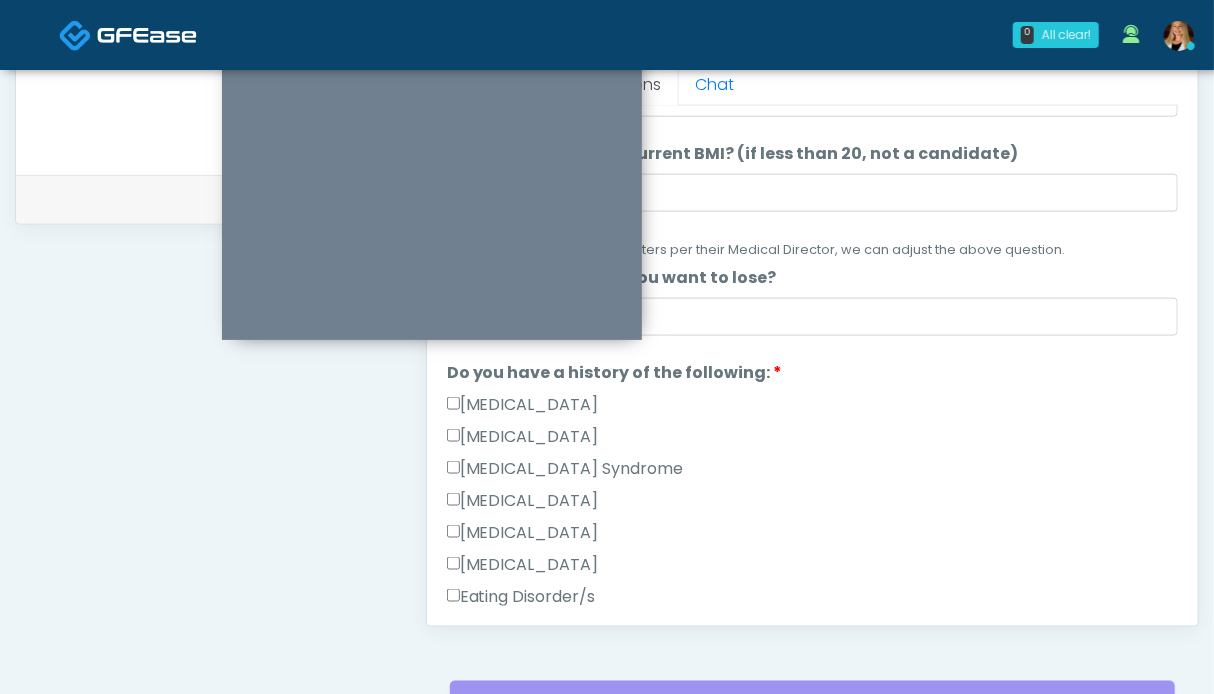 scroll, scrollTop: 0, scrollLeft: 0, axis: both 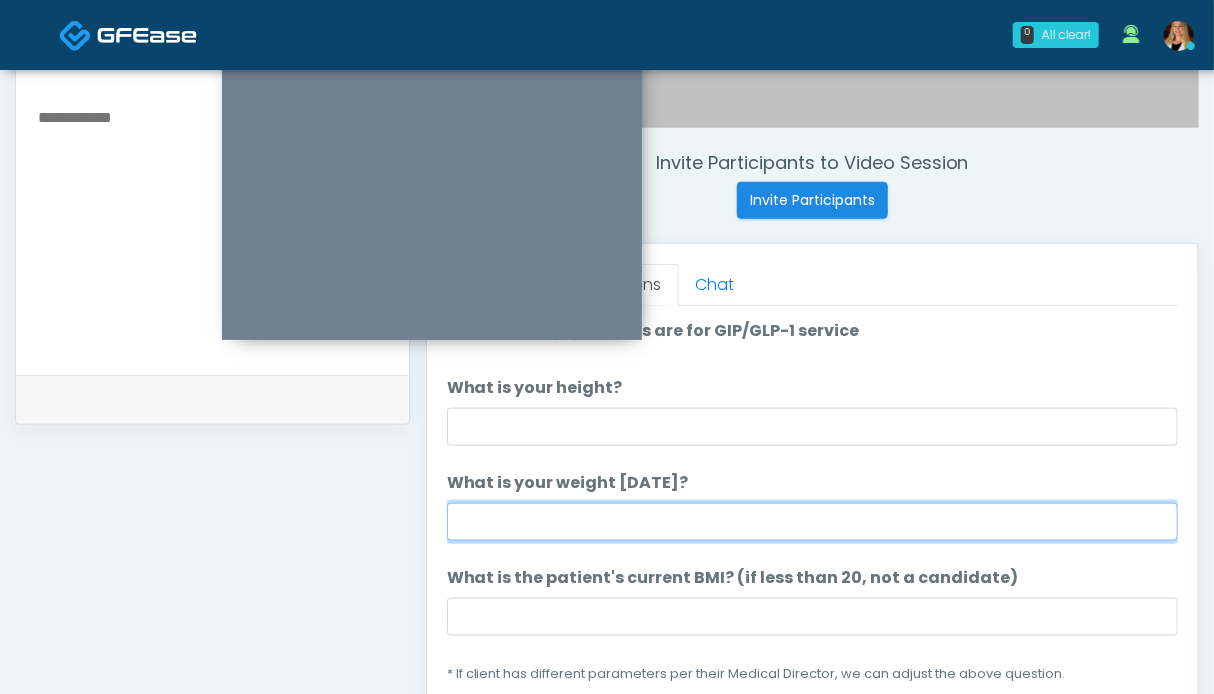 click on "What is your weight today?" at bounding box center [812, 522] 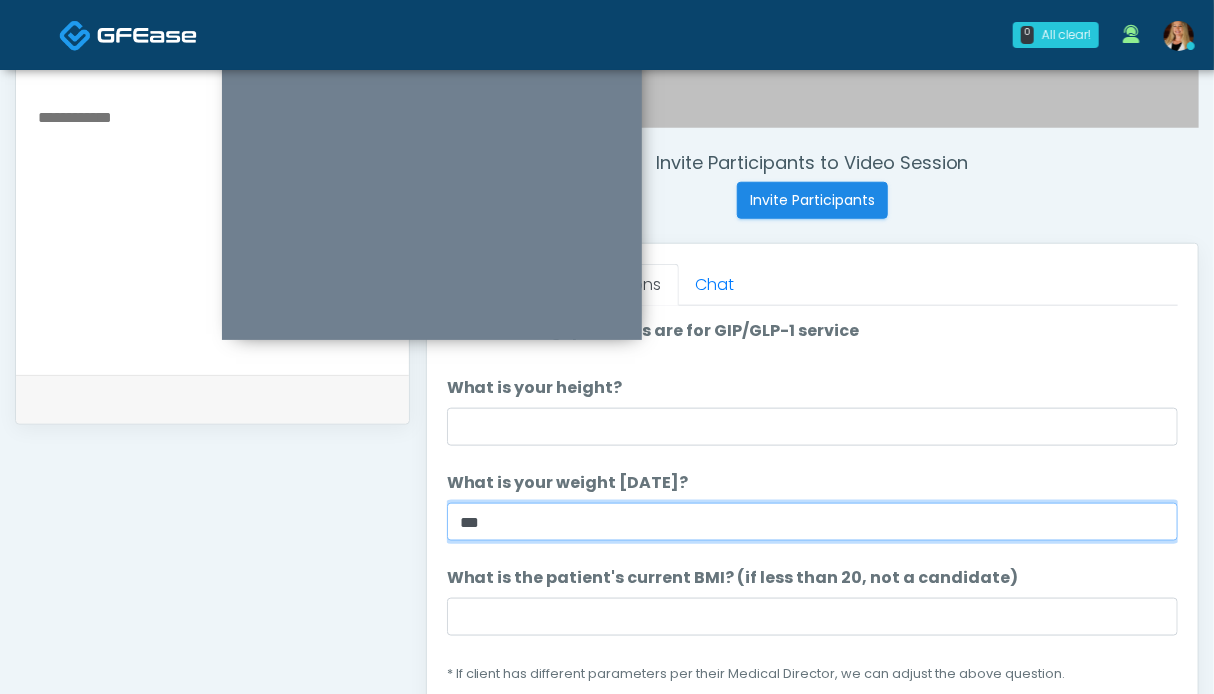 type on "***" 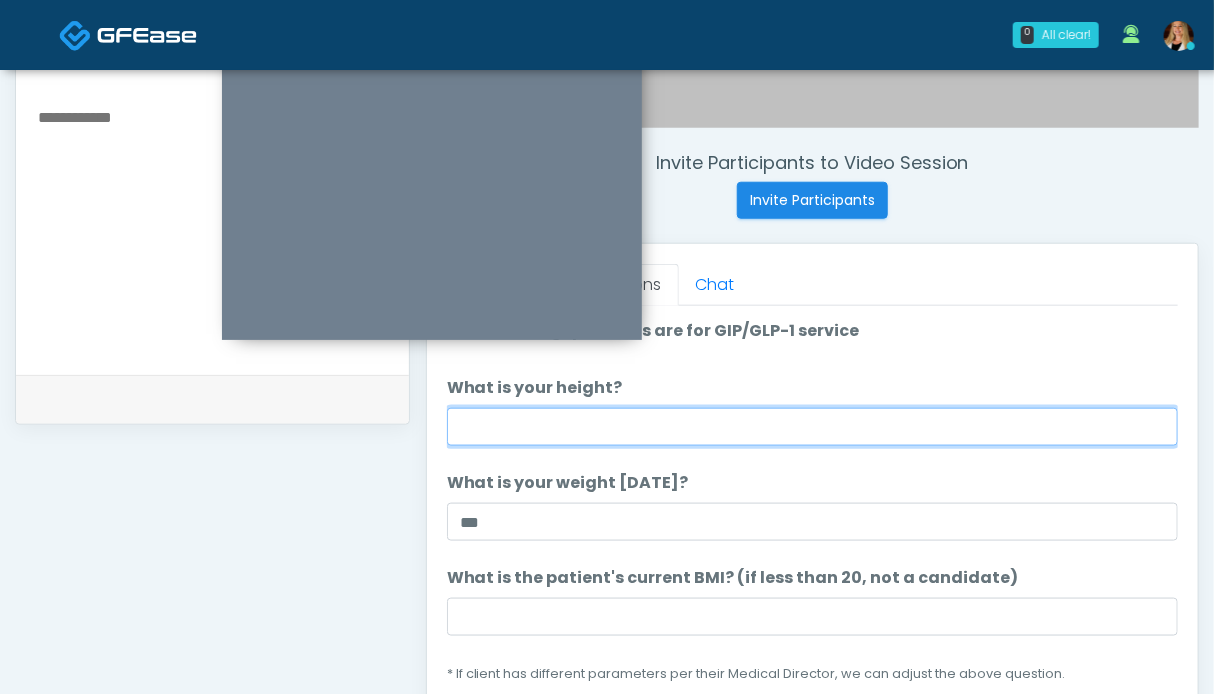 click on "What is your height?" at bounding box center (812, 427) 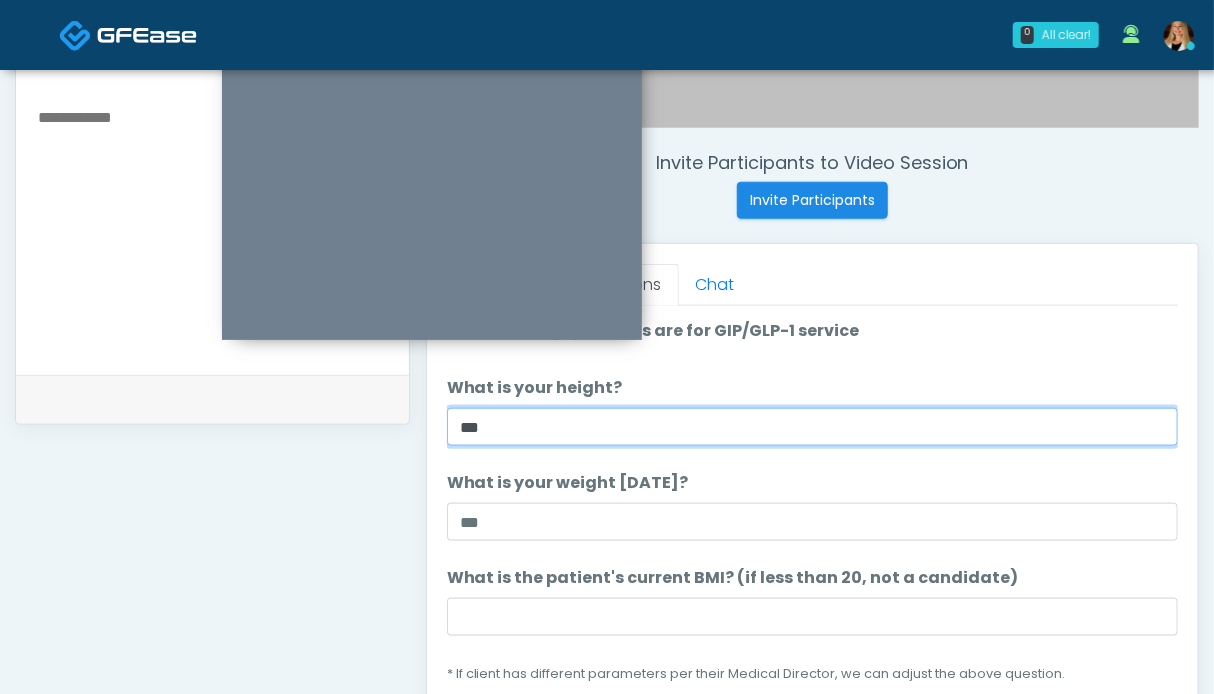 type on "***" 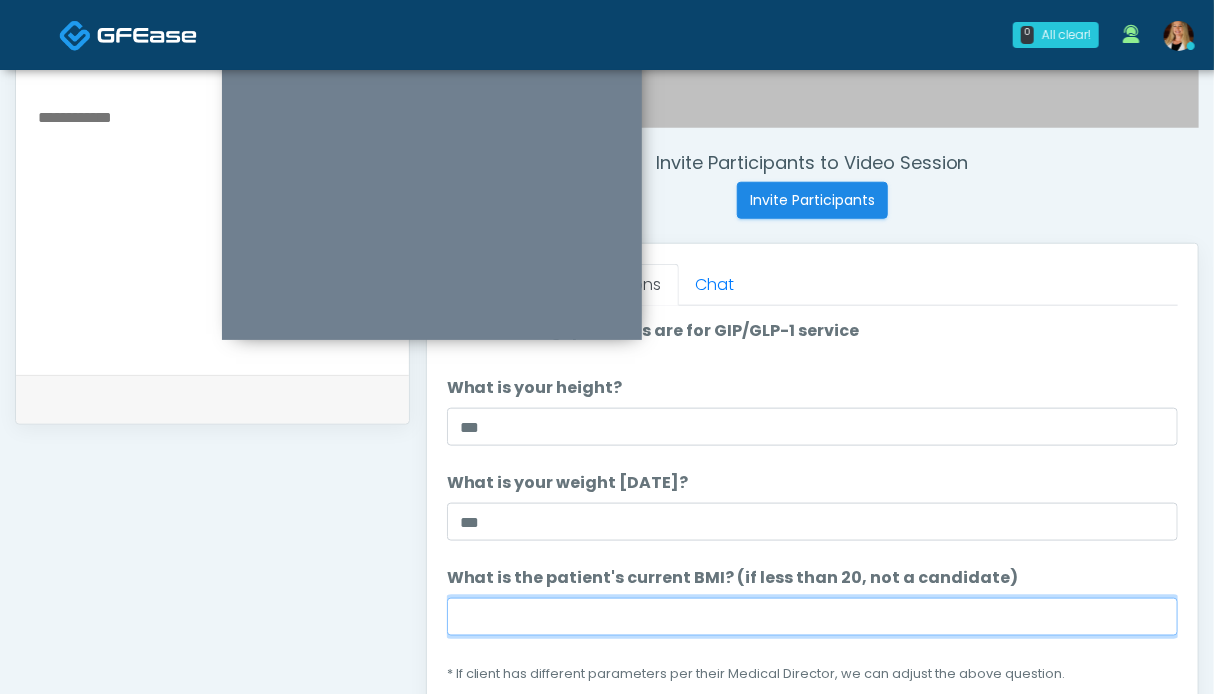click on "What is the patient's current BMI? (if less than 20, not a candidate)" at bounding box center [812, 617] 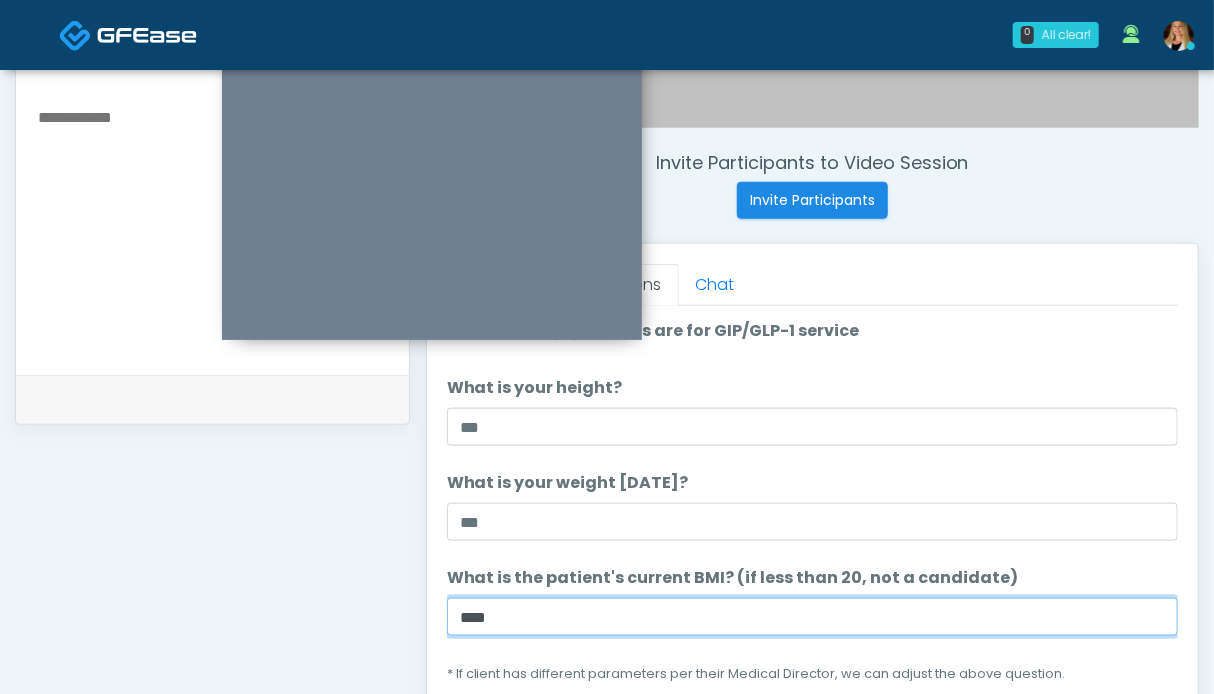 scroll, scrollTop: 200, scrollLeft: 0, axis: vertical 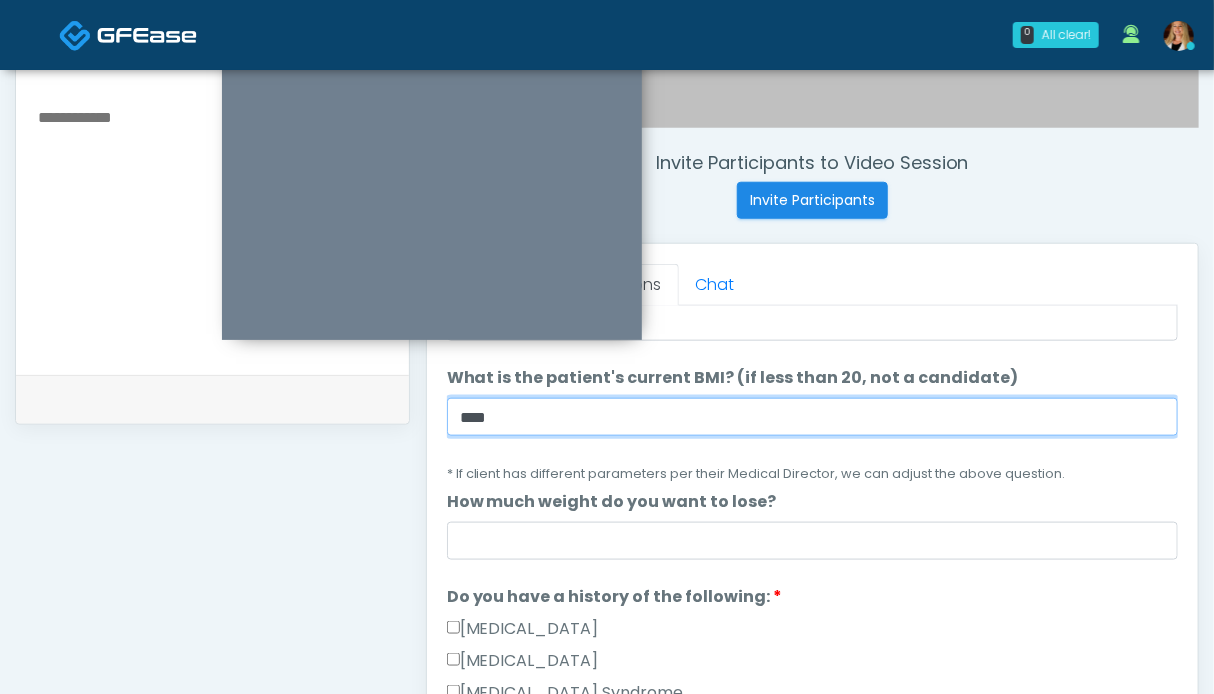 type on "****" 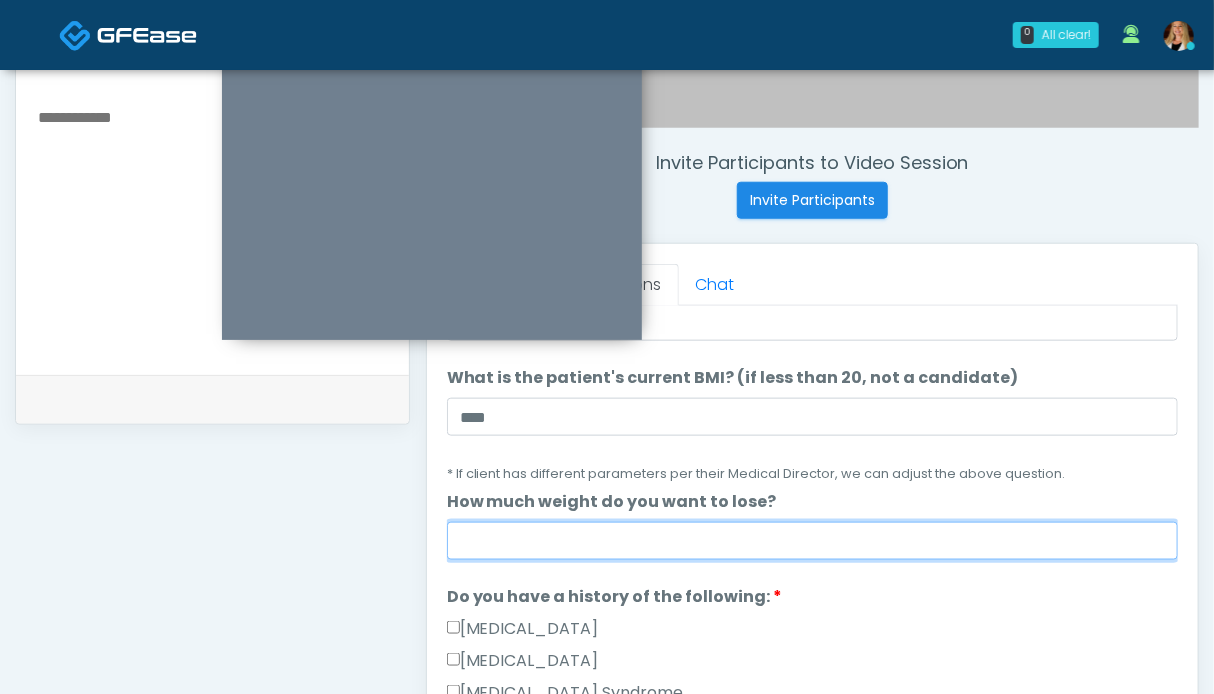 click on "How much weight do you want to lose?" at bounding box center [812, 541] 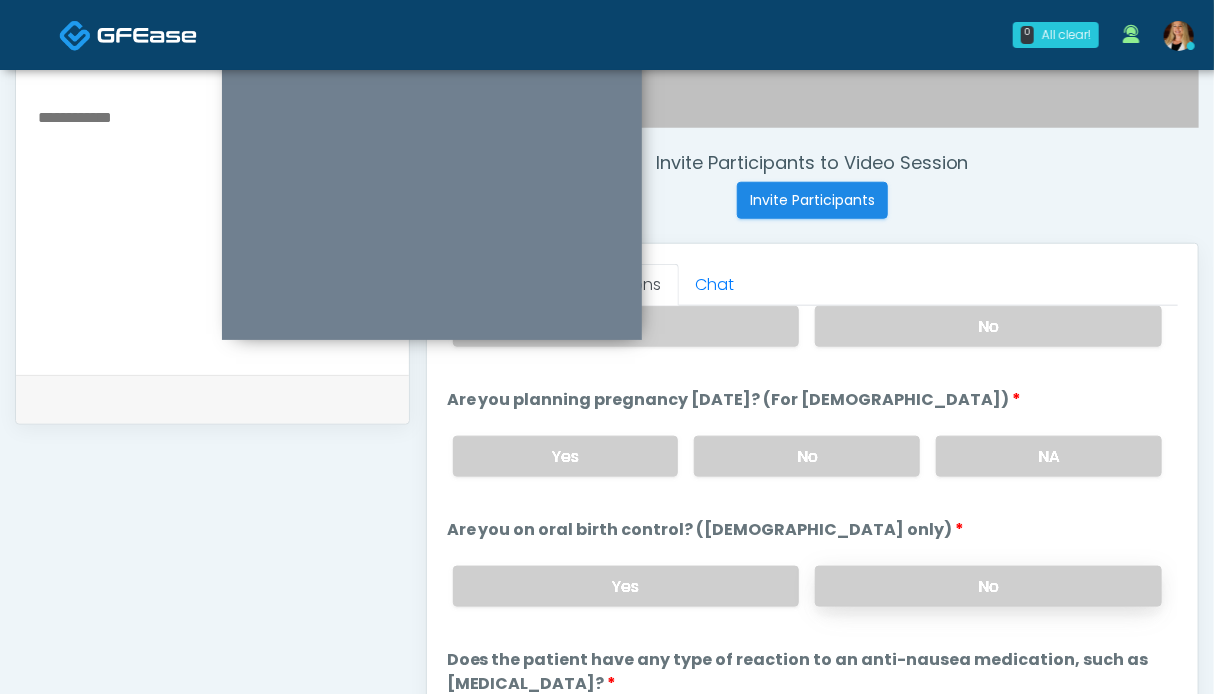 scroll, scrollTop: 1124, scrollLeft: 0, axis: vertical 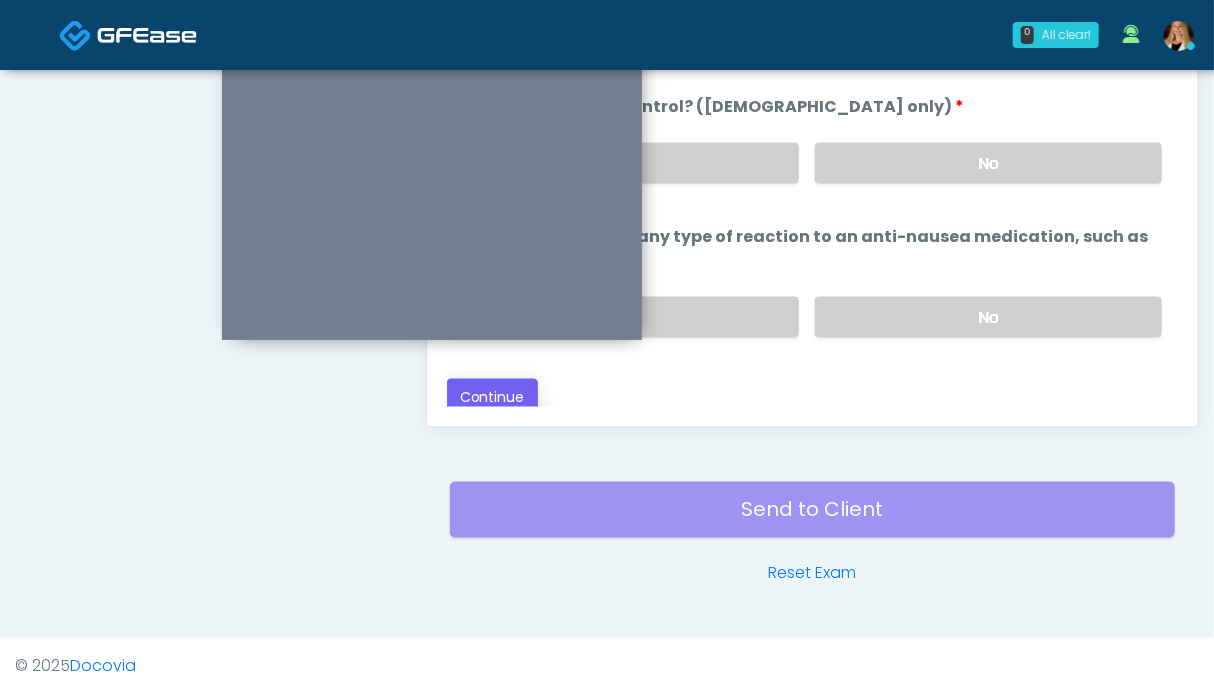 type on "******" 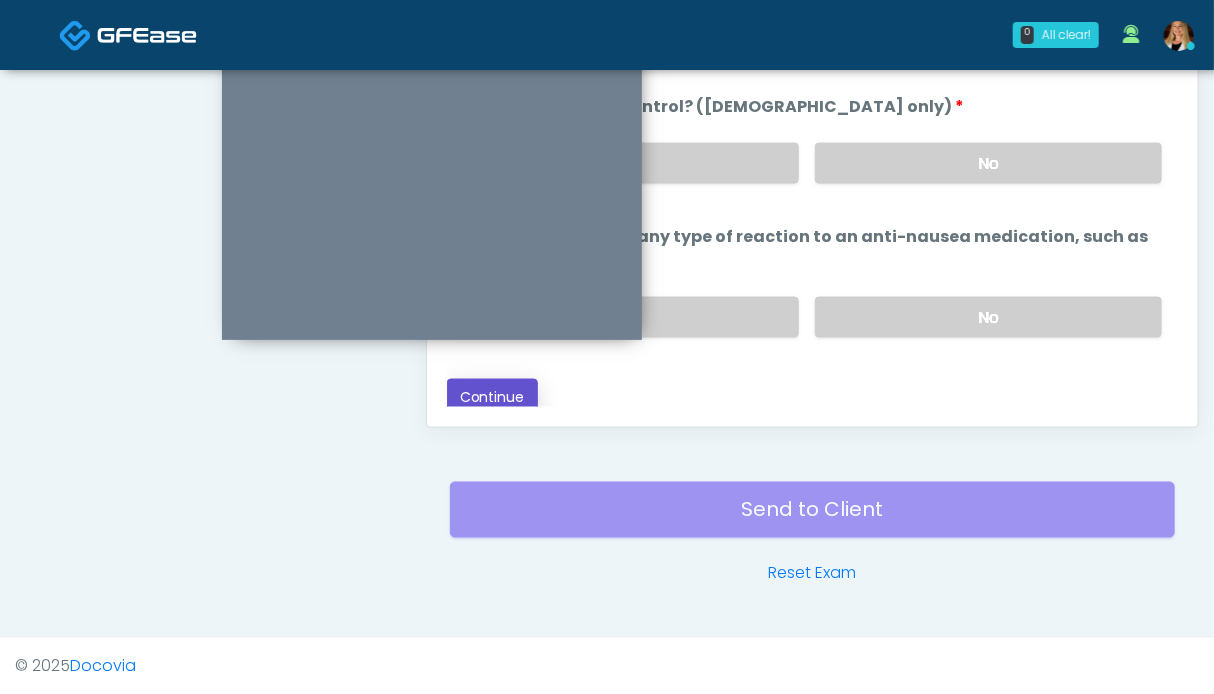 click on "Continue" at bounding box center [492, 397] 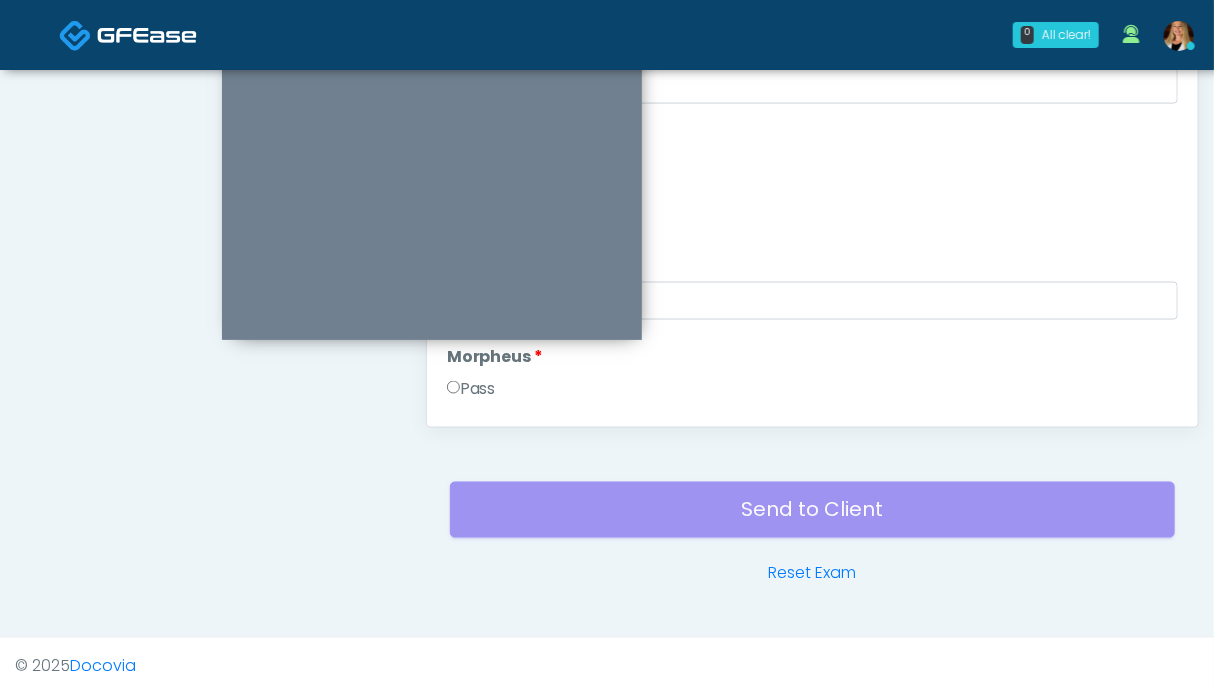scroll, scrollTop: 899, scrollLeft: 0, axis: vertical 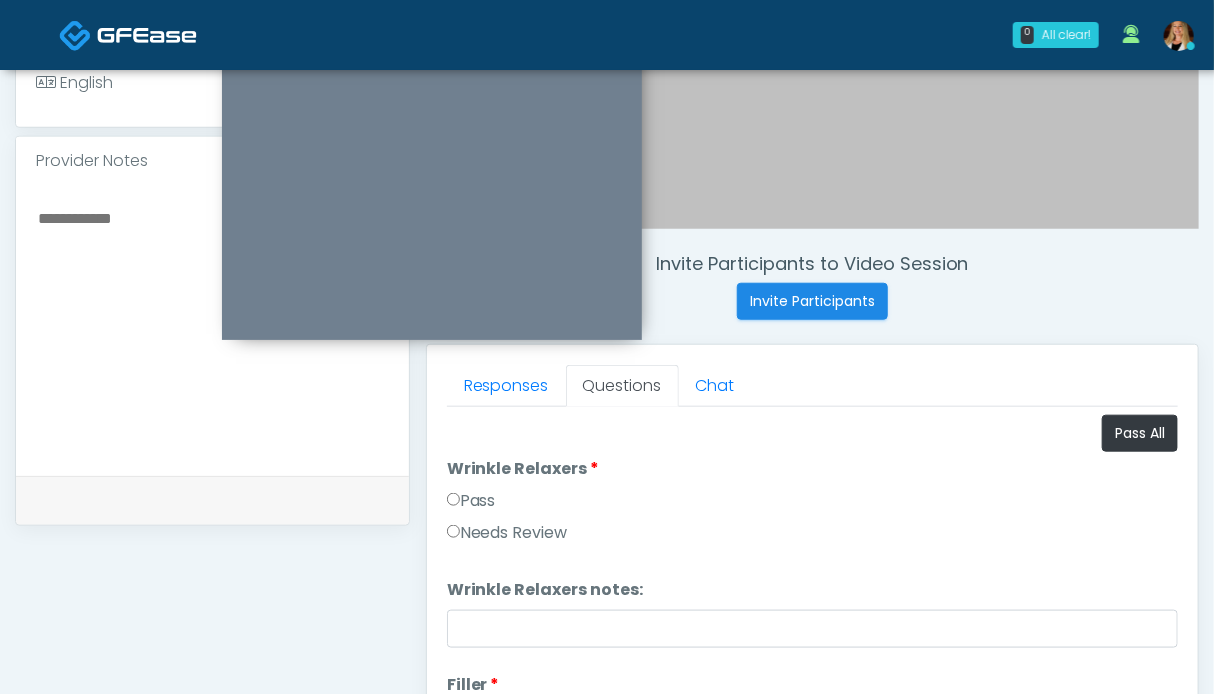 click on "Pass" at bounding box center (471, 501) 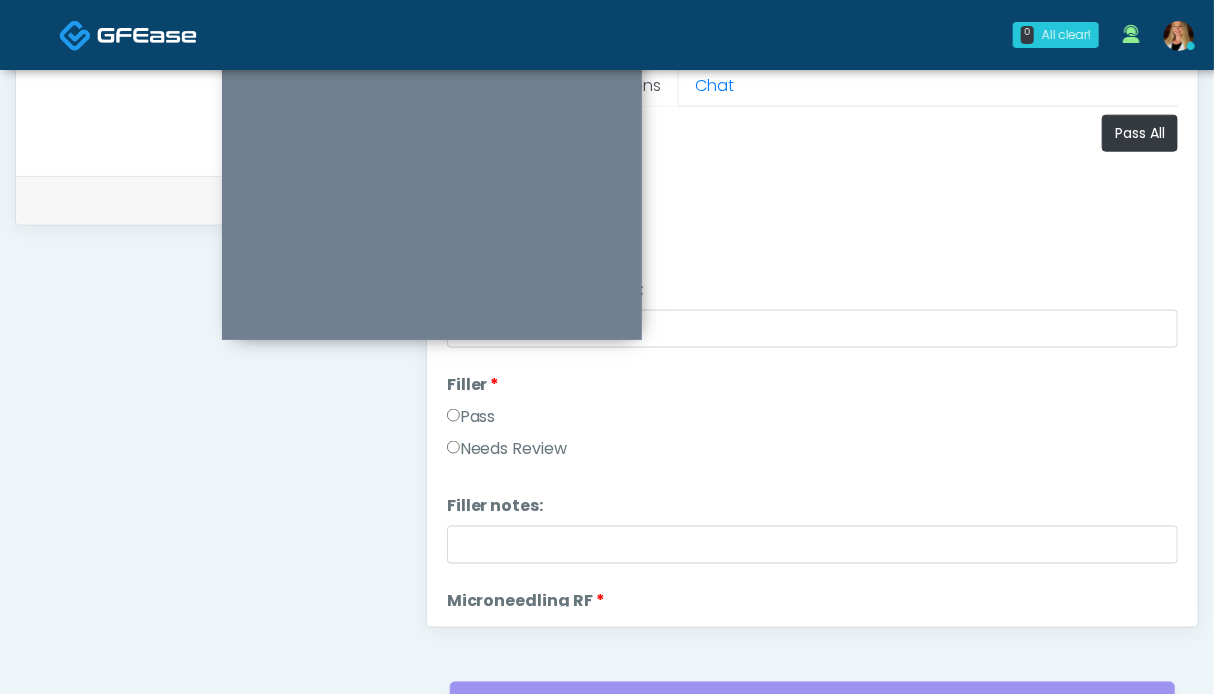click on "Pass" at bounding box center [471, 417] 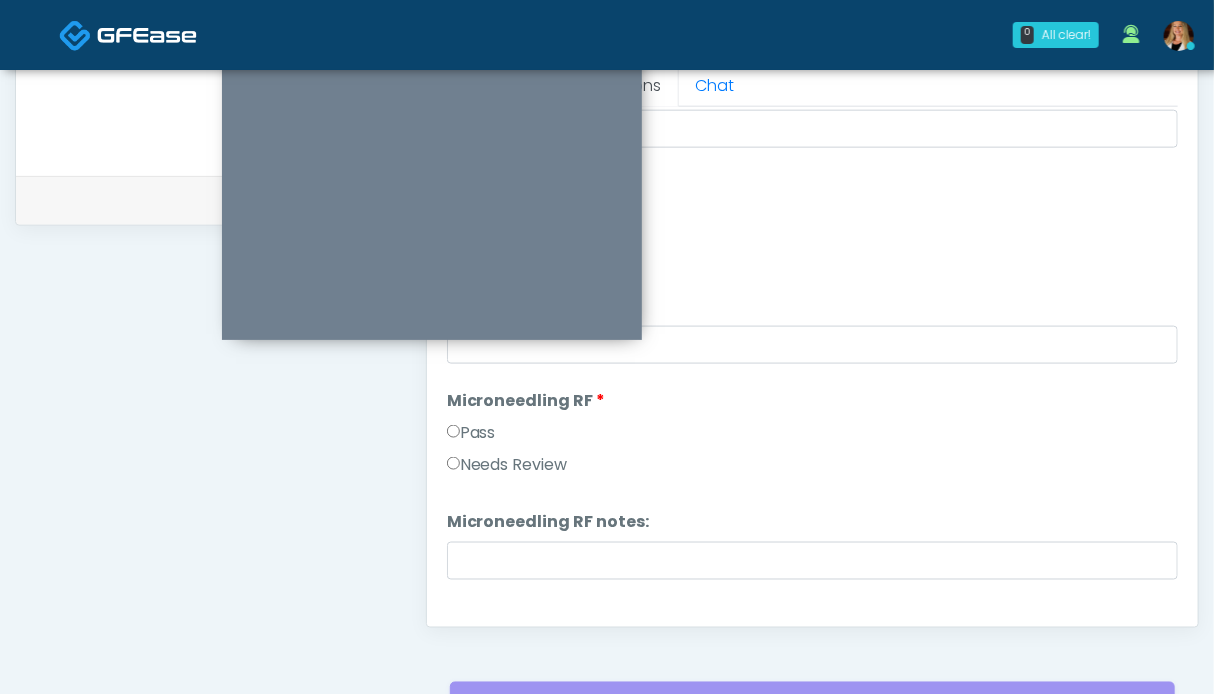 click on "Pass" at bounding box center [471, 433] 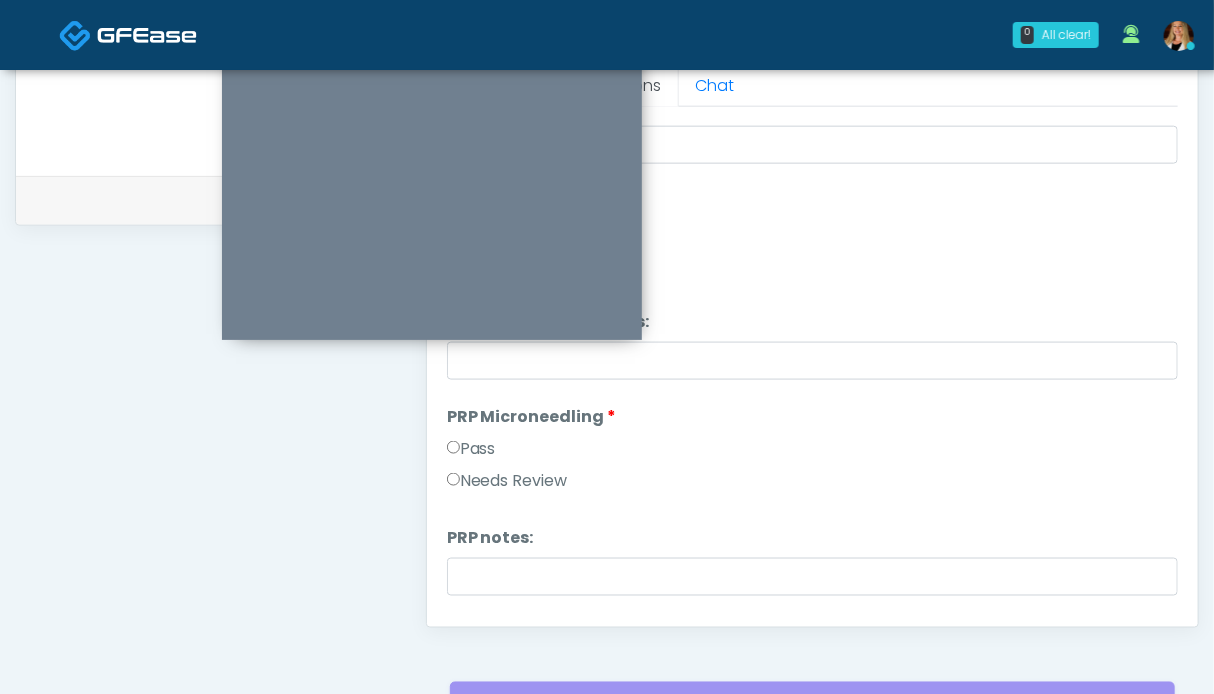 click on "Pass" at bounding box center [471, 449] 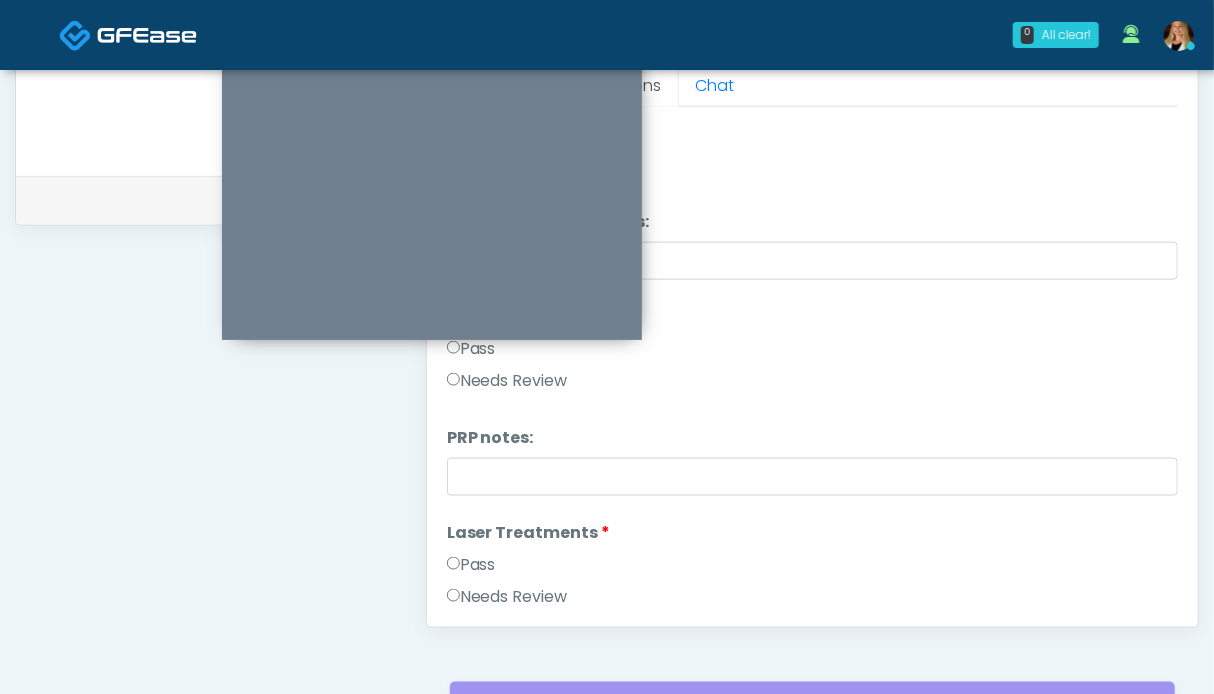 drag, startPoint x: 483, startPoint y: 567, endPoint x: 556, endPoint y: 545, distance: 76.243034 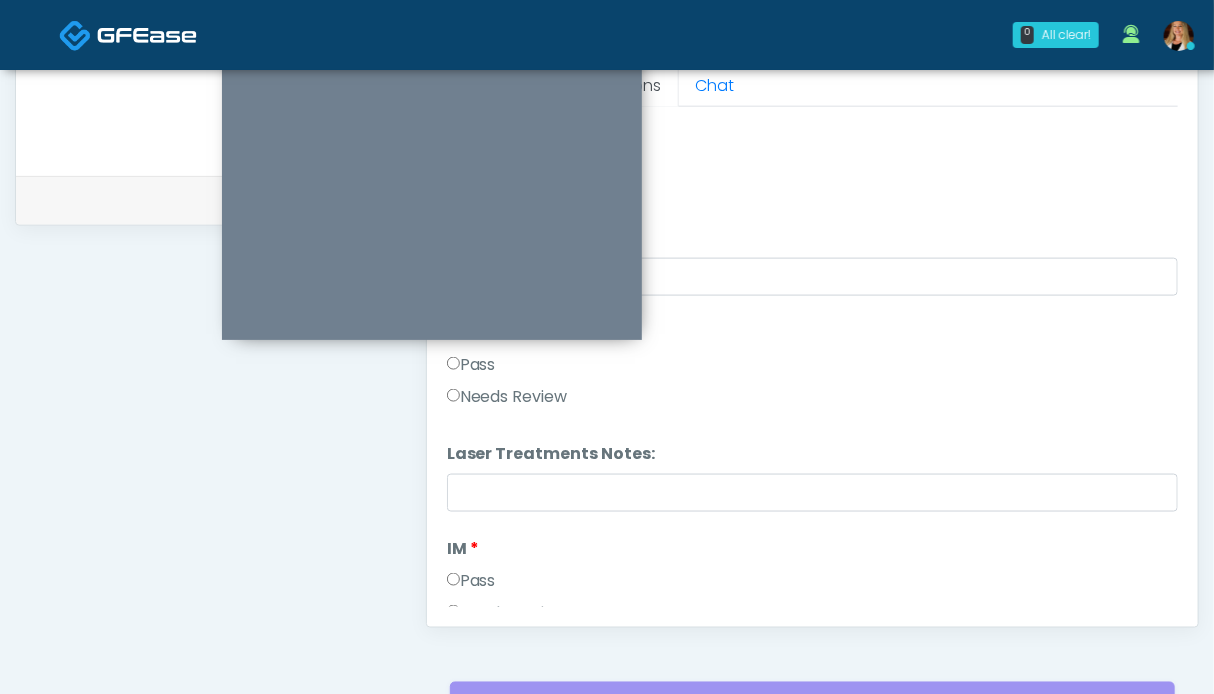 click on "Pass" at bounding box center (471, 581) 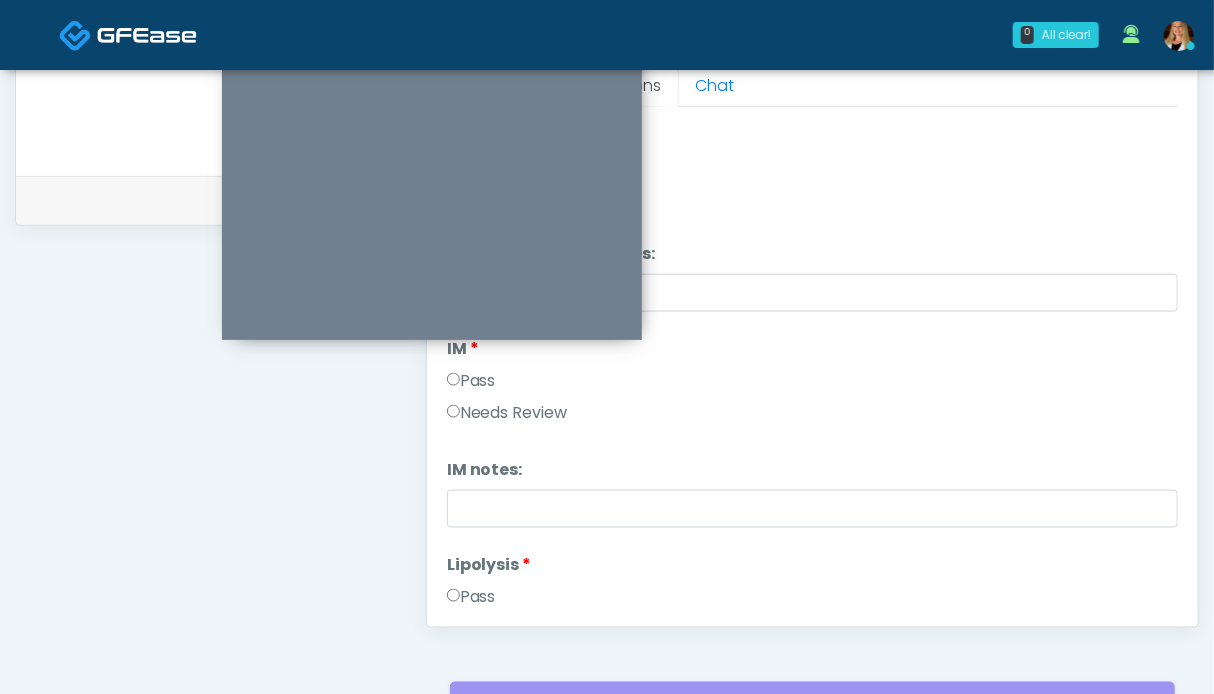 click on "Pass" at bounding box center [471, 597] 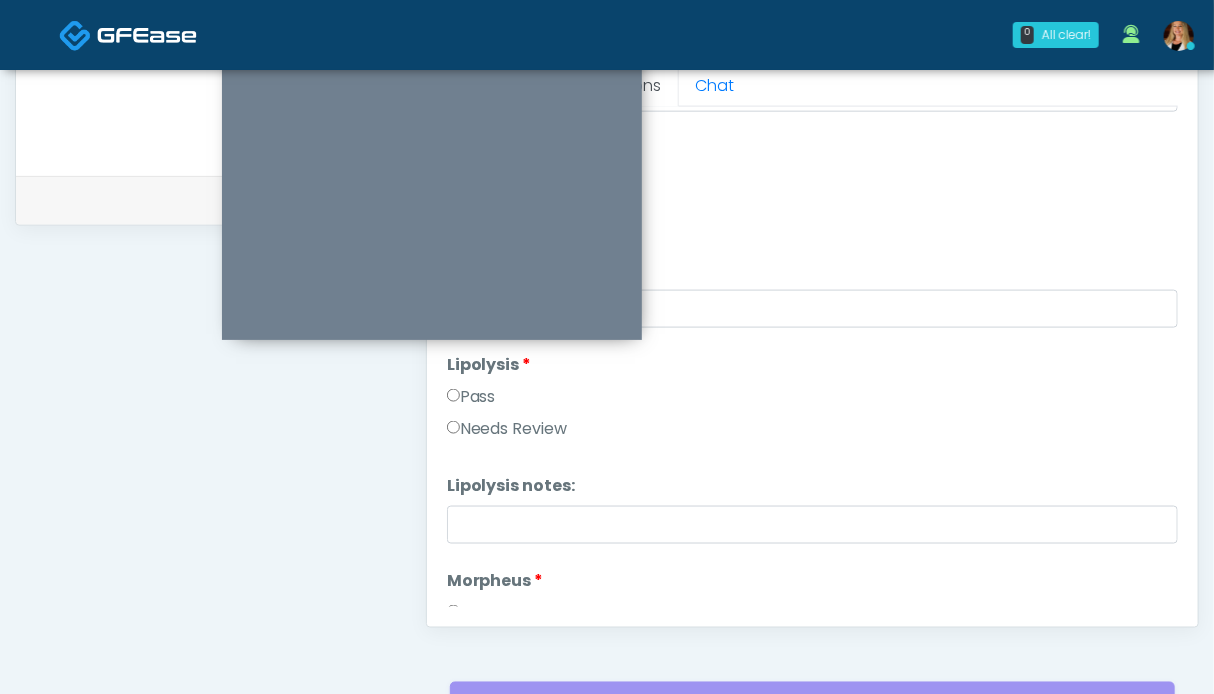 scroll, scrollTop: 1300, scrollLeft: 0, axis: vertical 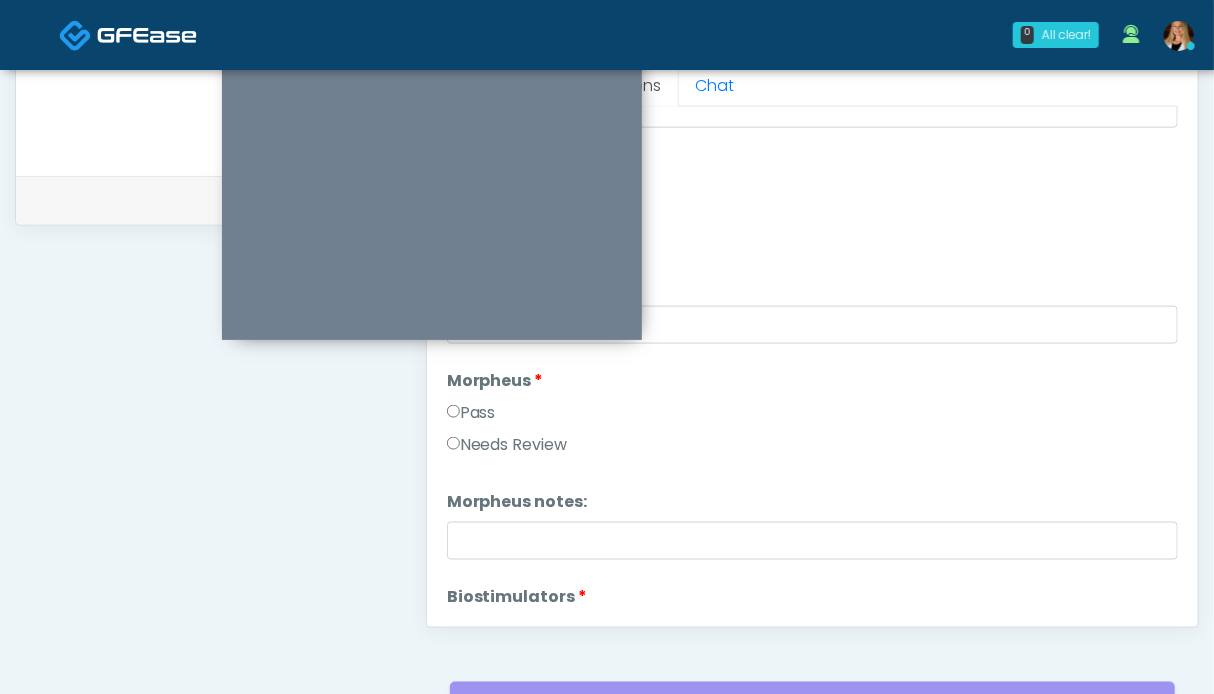 click on "Pass" at bounding box center [471, 413] 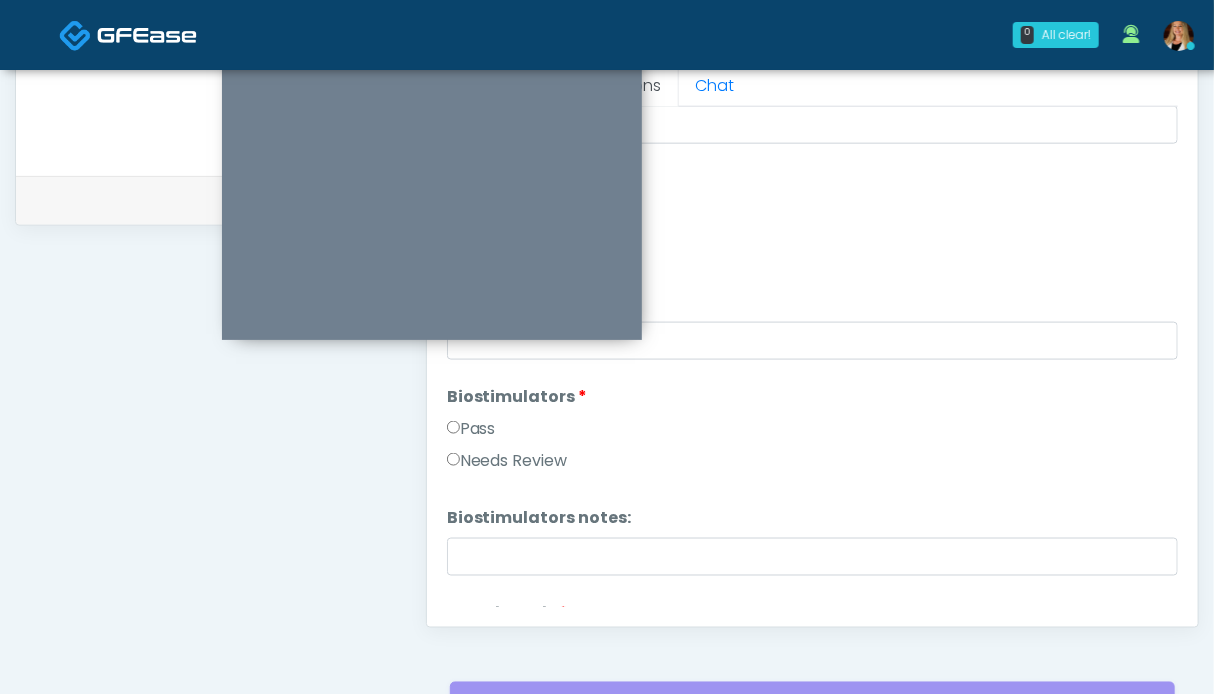 click on "Pass" at bounding box center (471, 429) 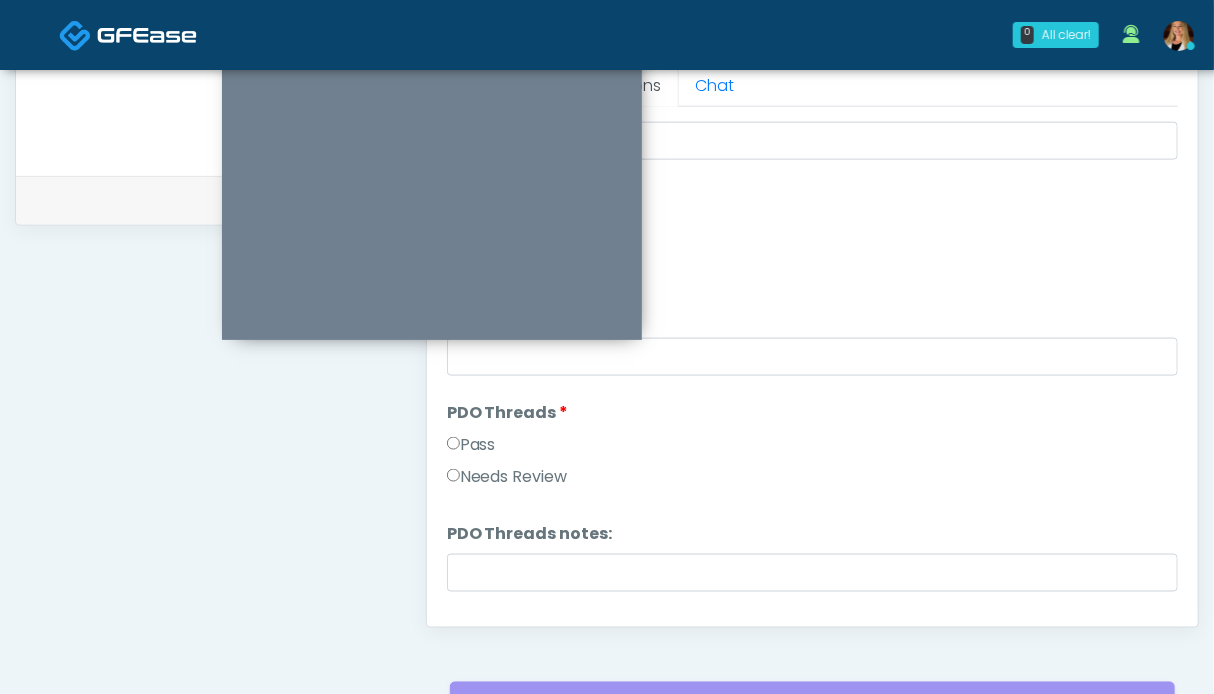click on "Pass" at bounding box center [471, 445] 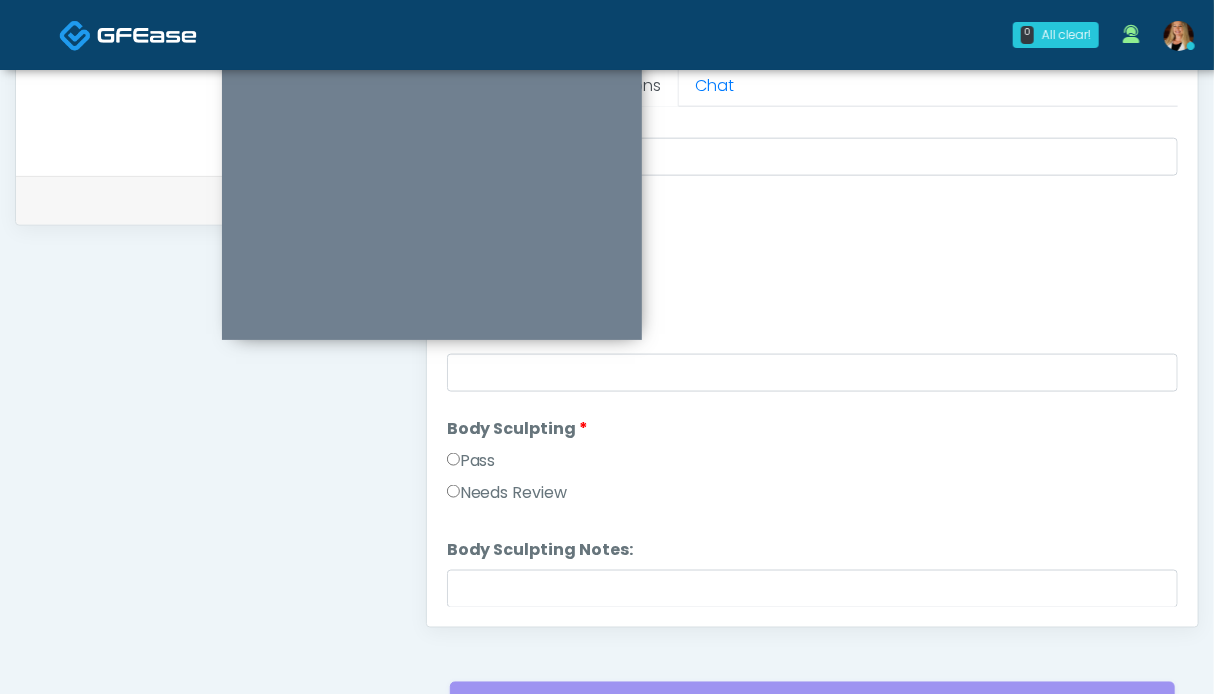 click on "Pass" at bounding box center (471, 461) 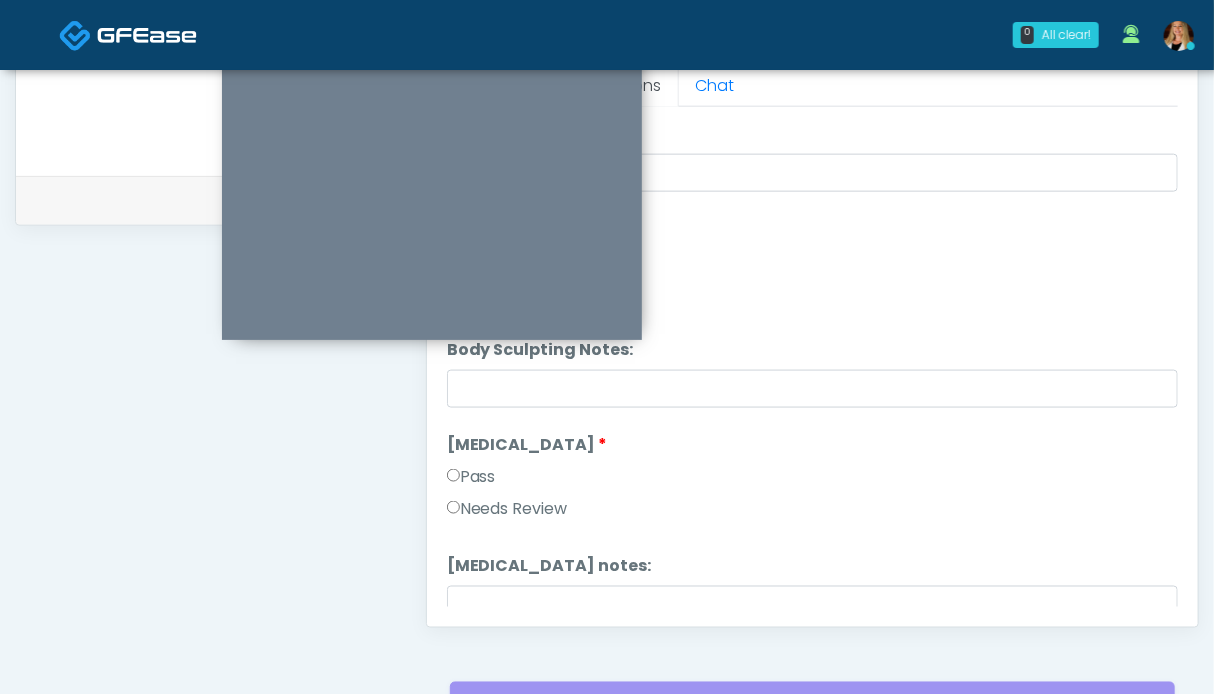 drag, startPoint x: 485, startPoint y: 483, endPoint x: 566, endPoint y: 485, distance: 81.02469 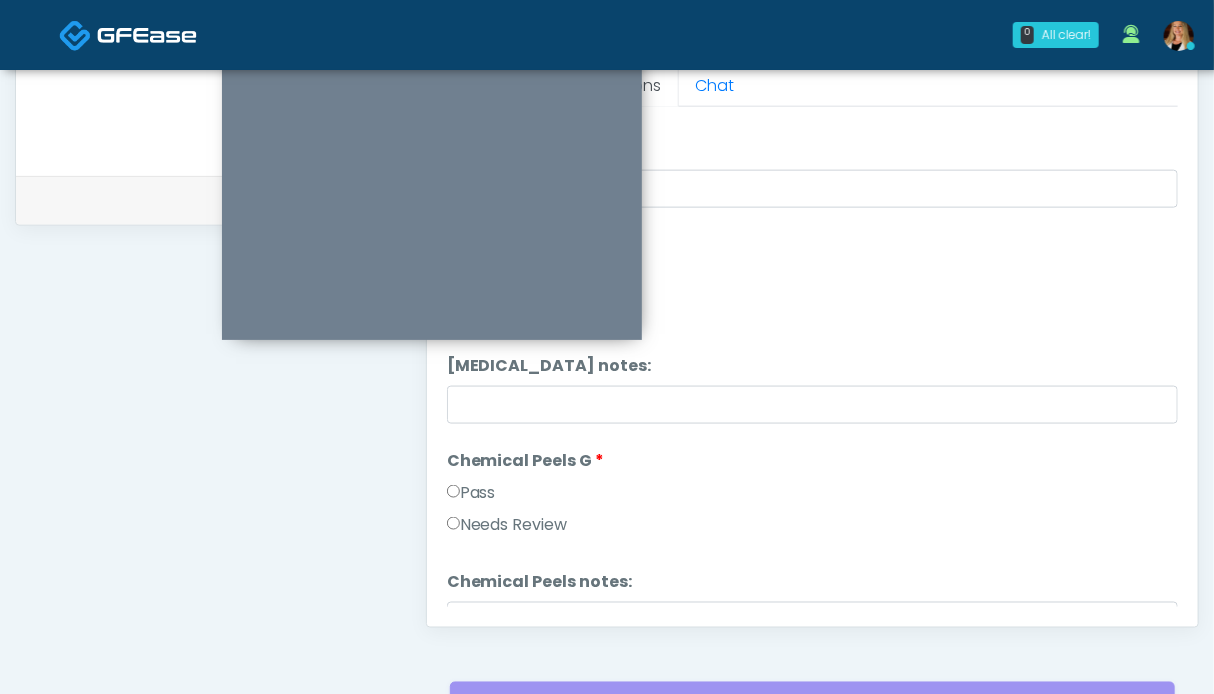 click on "Pass" at bounding box center (471, 493) 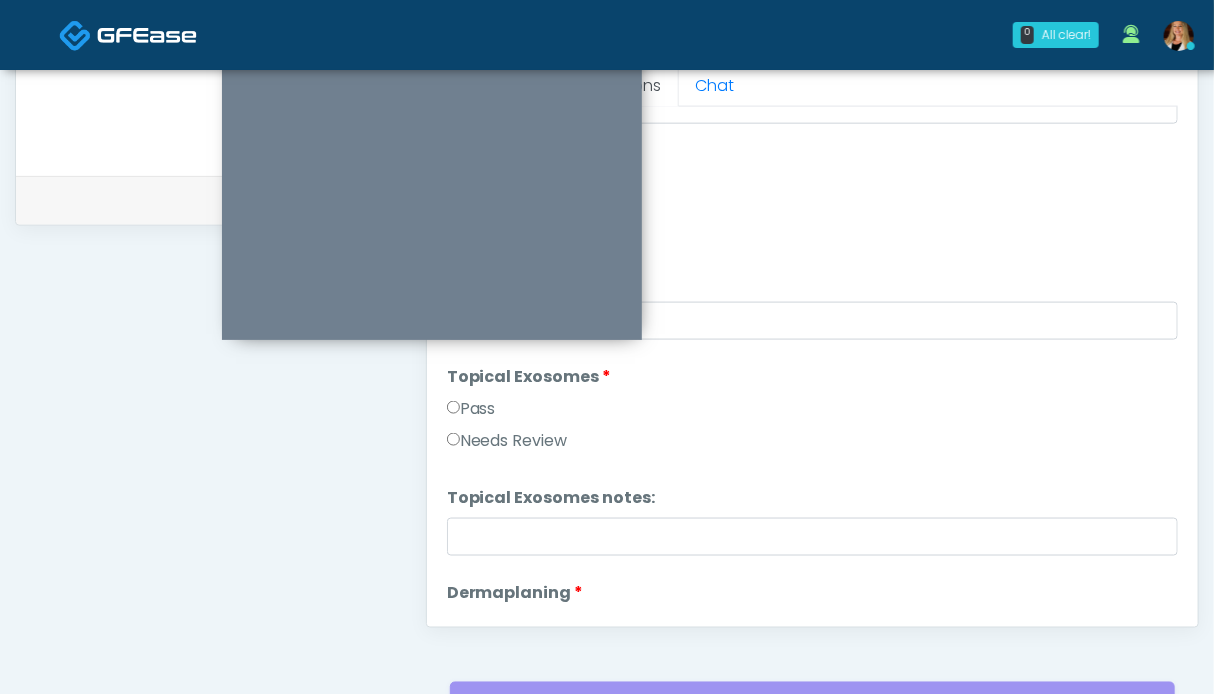 click on "Pass" at bounding box center [471, 409] 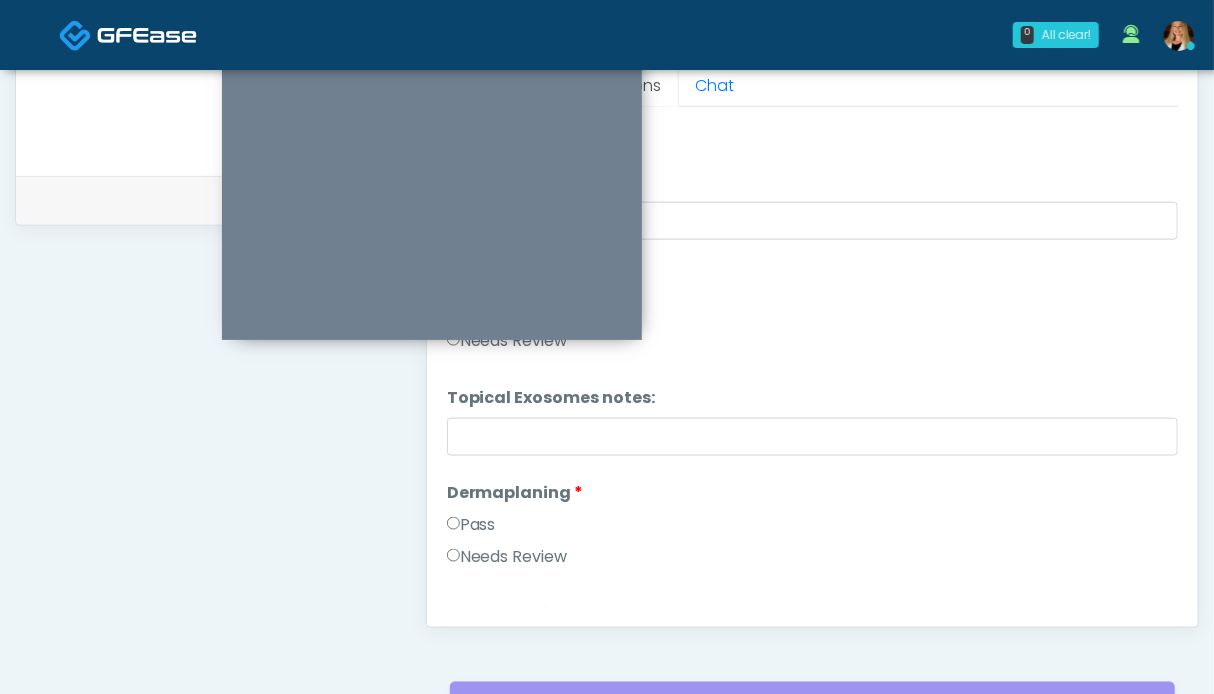 click on "Pass" at bounding box center [471, 525] 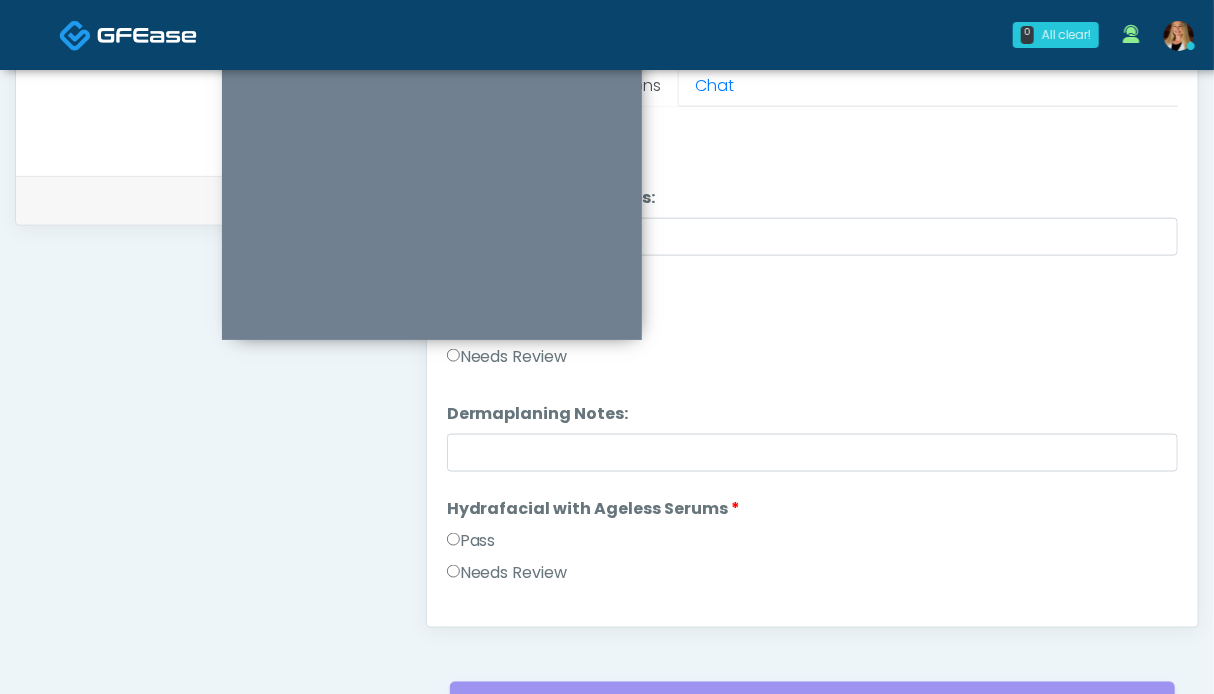 click on "Pass" at bounding box center [471, 541] 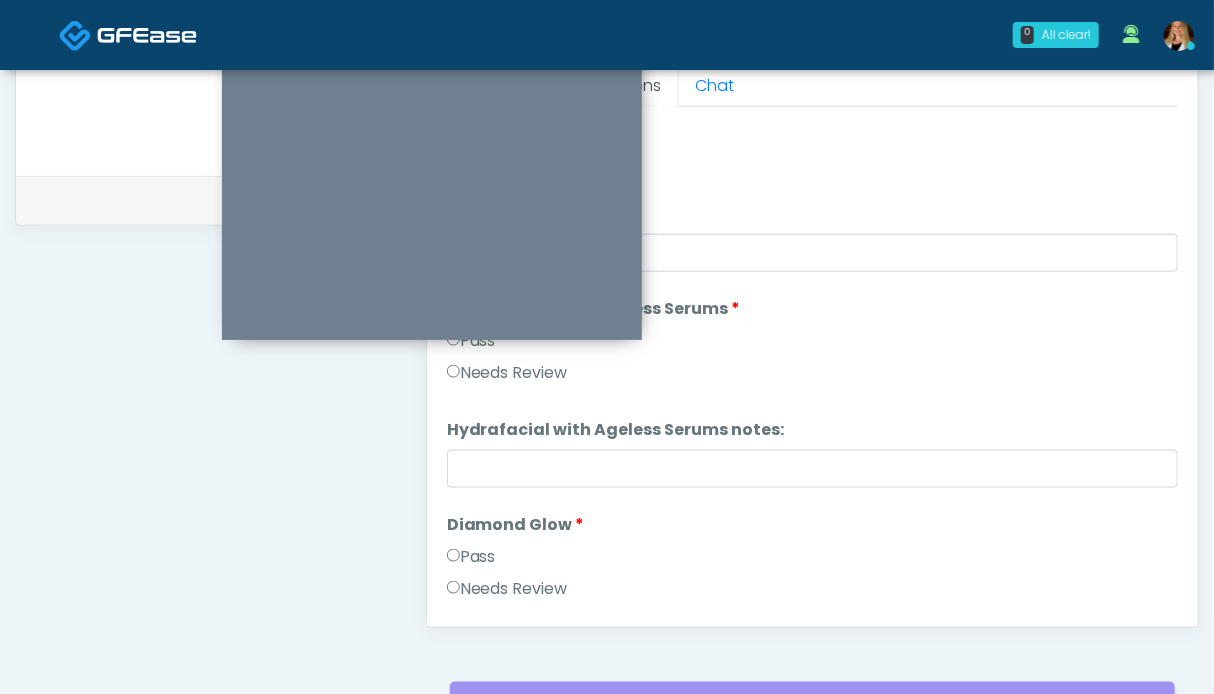 click on "Pass" at bounding box center (471, 557) 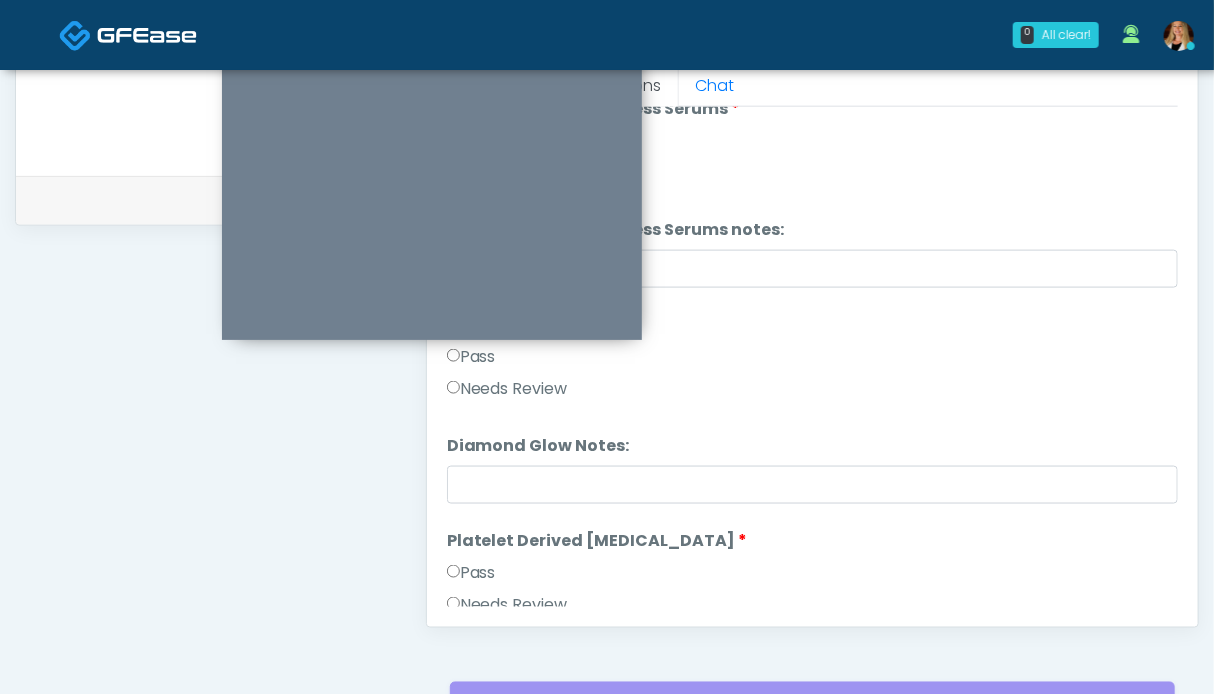 click on "Pass" at bounding box center [471, 573] 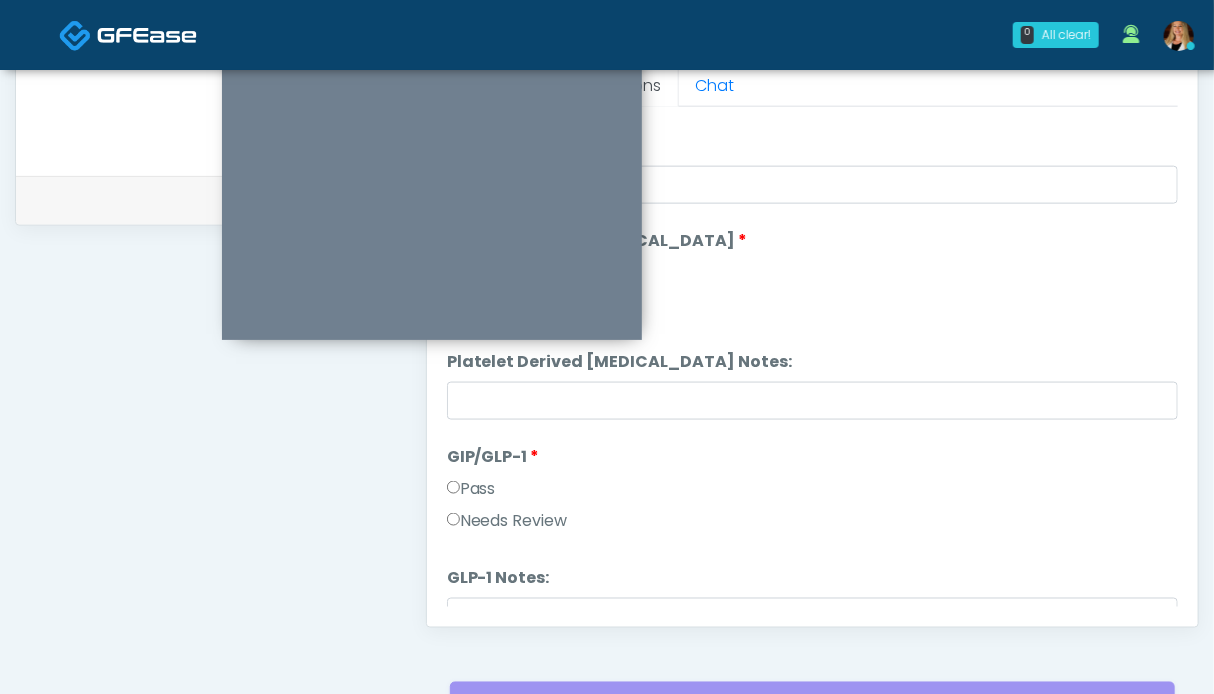 click on "Pass" at bounding box center [471, 489] 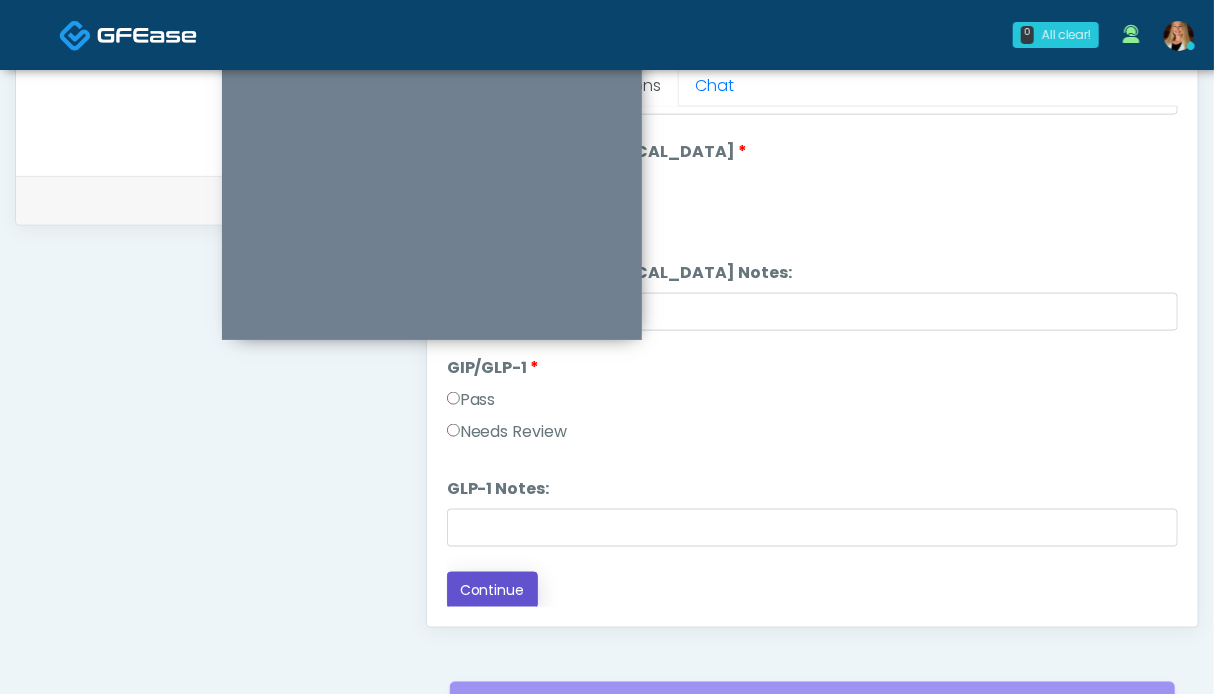 click on "Continue" at bounding box center (492, 590) 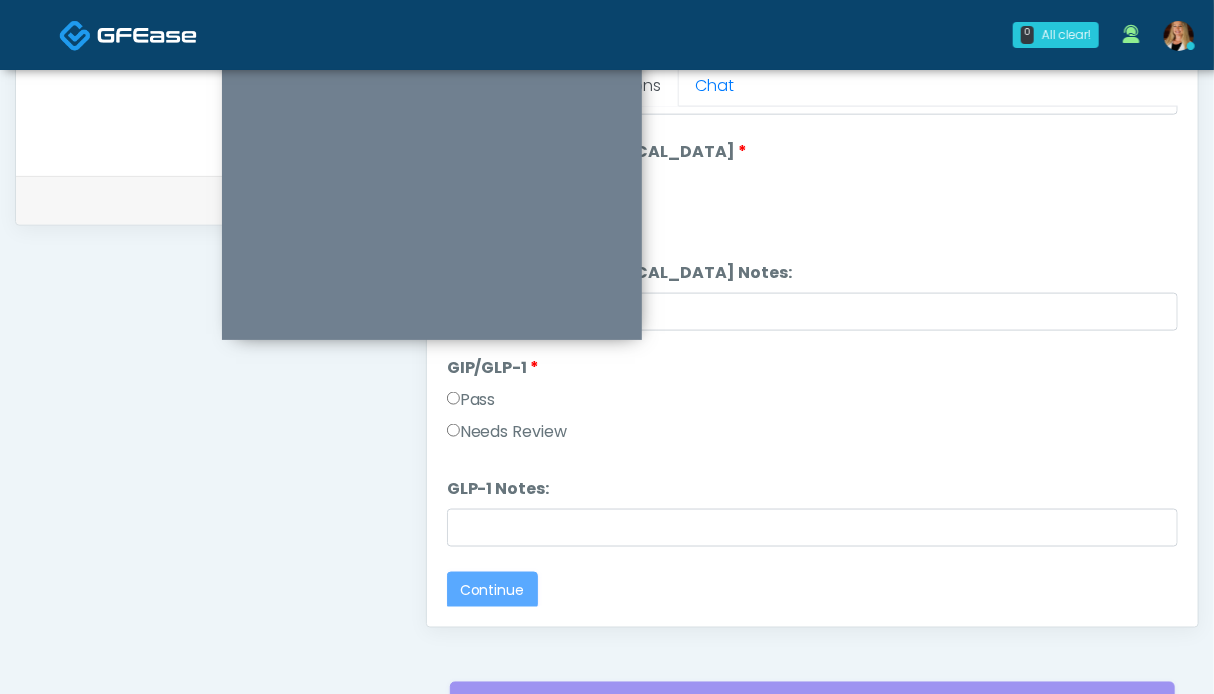 scroll, scrollTop: 799, scrollLeft: 0, axis: vertical 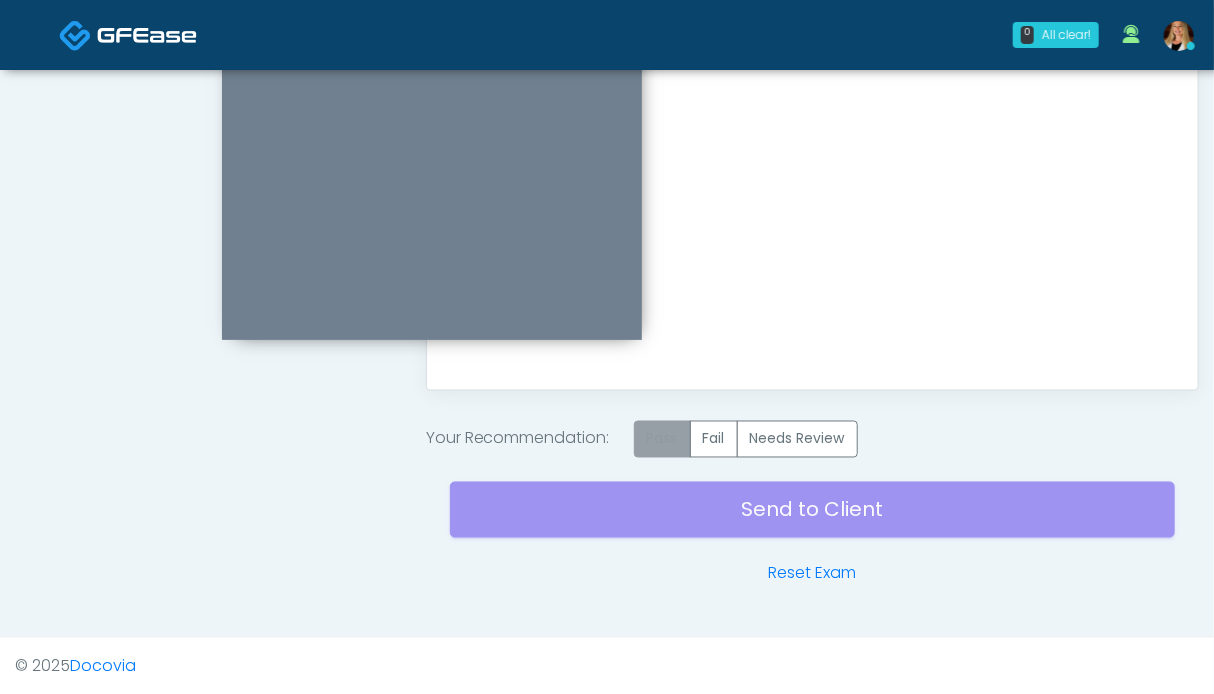 click on "Pass" at bounding box center [662, 439] 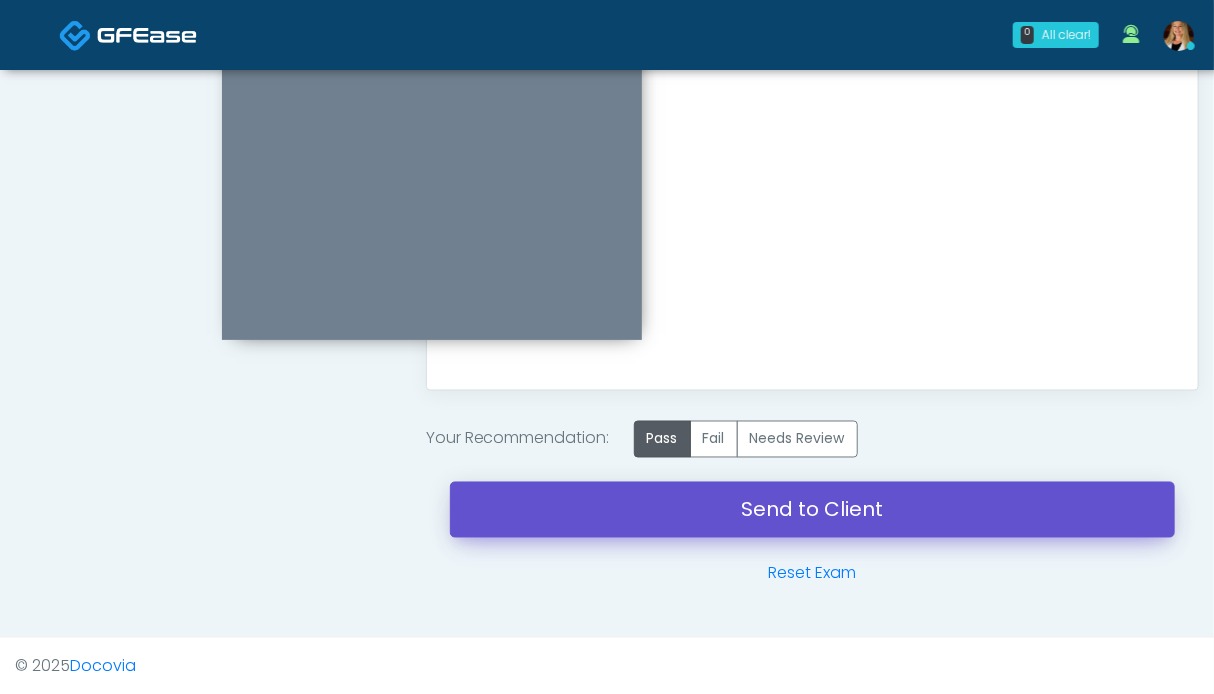 click on "Send to Client" at bounding box center (812, 510) 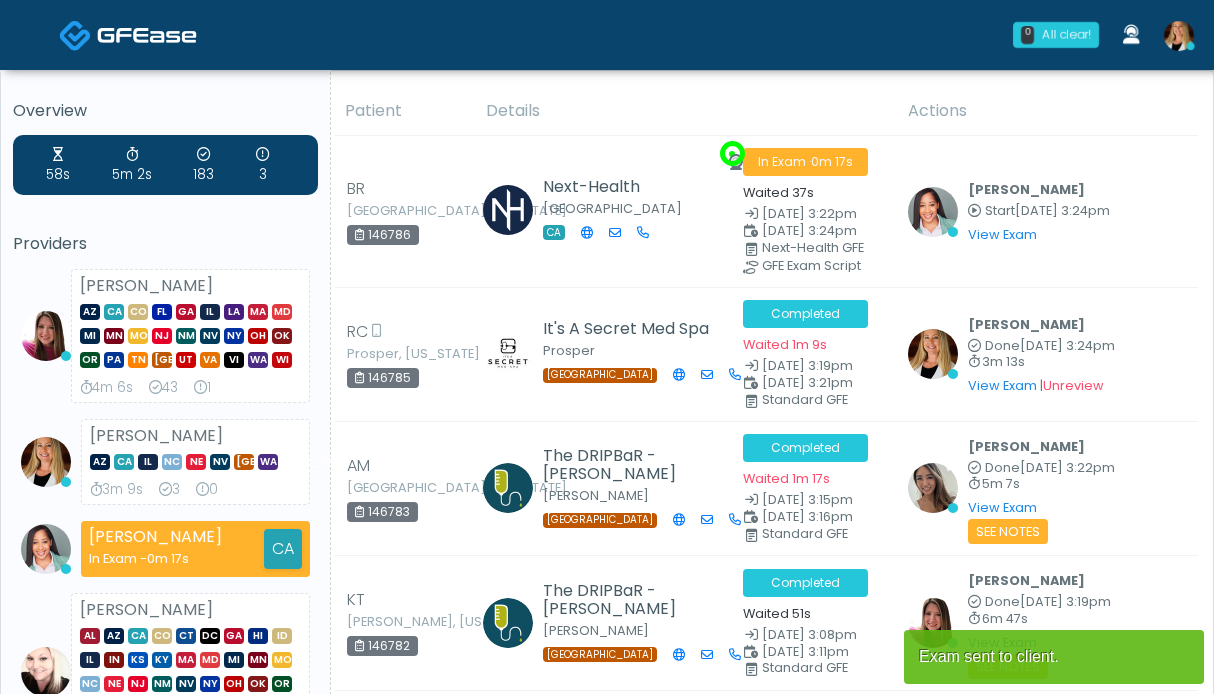 scroll, scrollTop: 0, scrollLeft: 0, axis: both 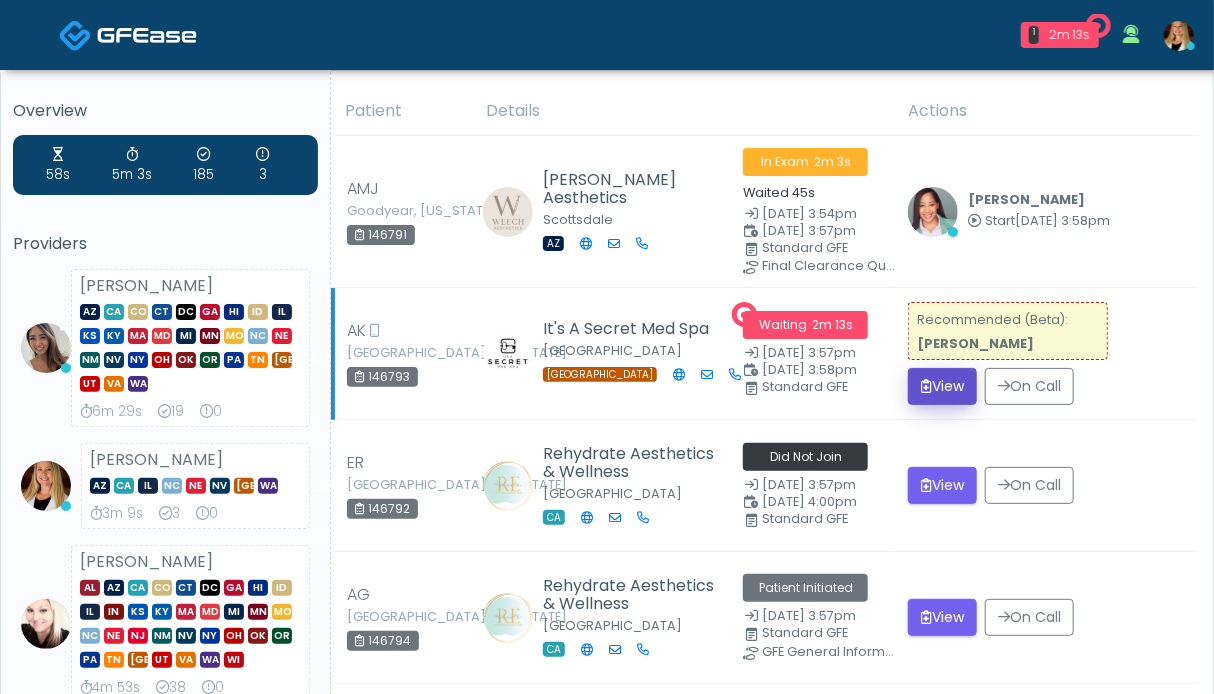 click on "View" at bounding box center [942, 386] 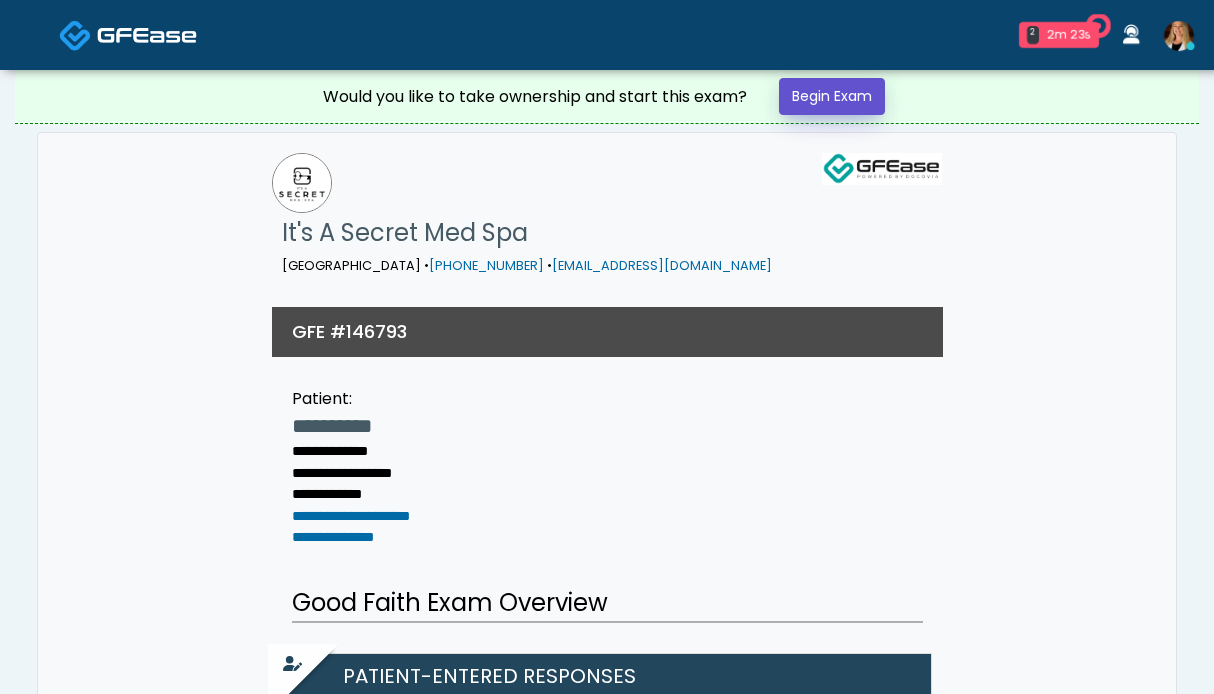 click on "Begin Exam" at bounding box center [832, 96] 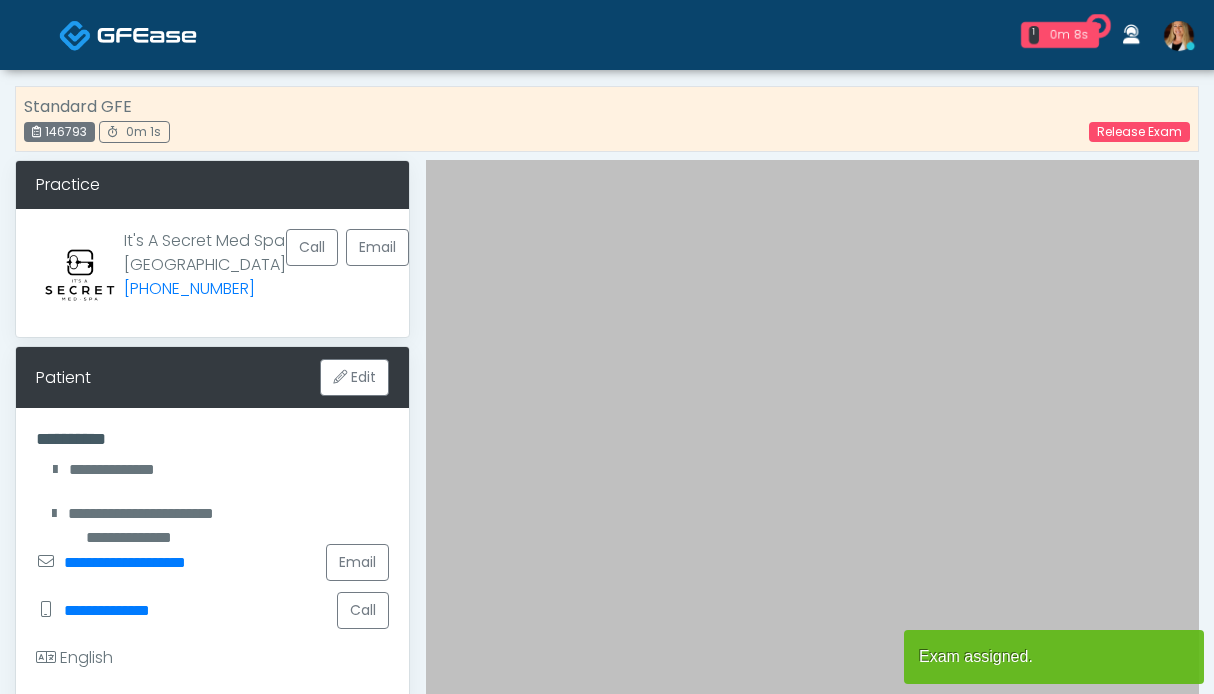 scroll, scrollTop: 0, scrollLeft: 0, axis: both 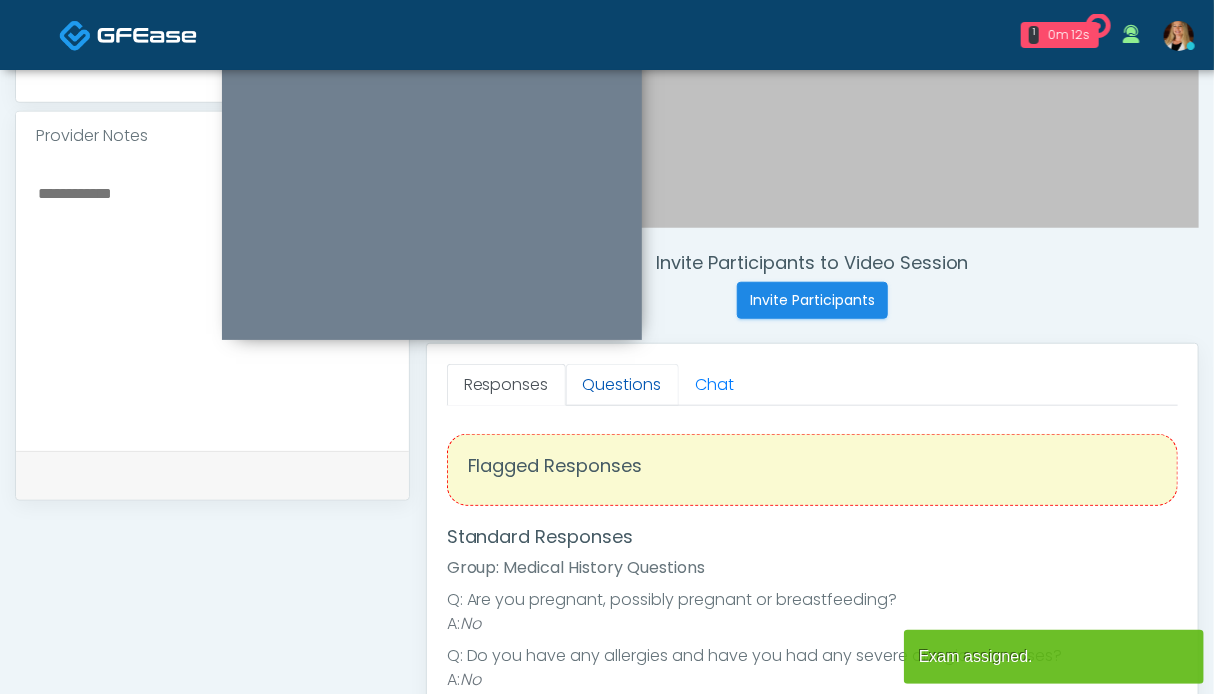 click on "Questions" at bounding box center (622, 385) 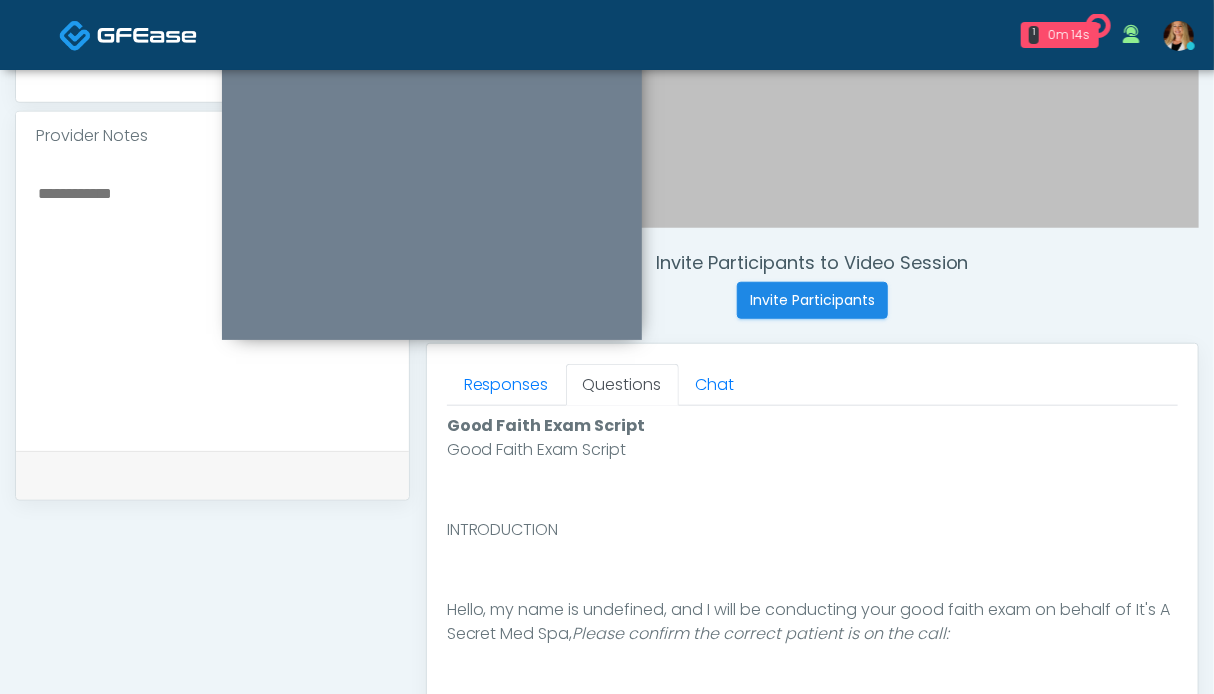 scroll, scrollTop: 232, scrollLeft: 0, axis: vertical 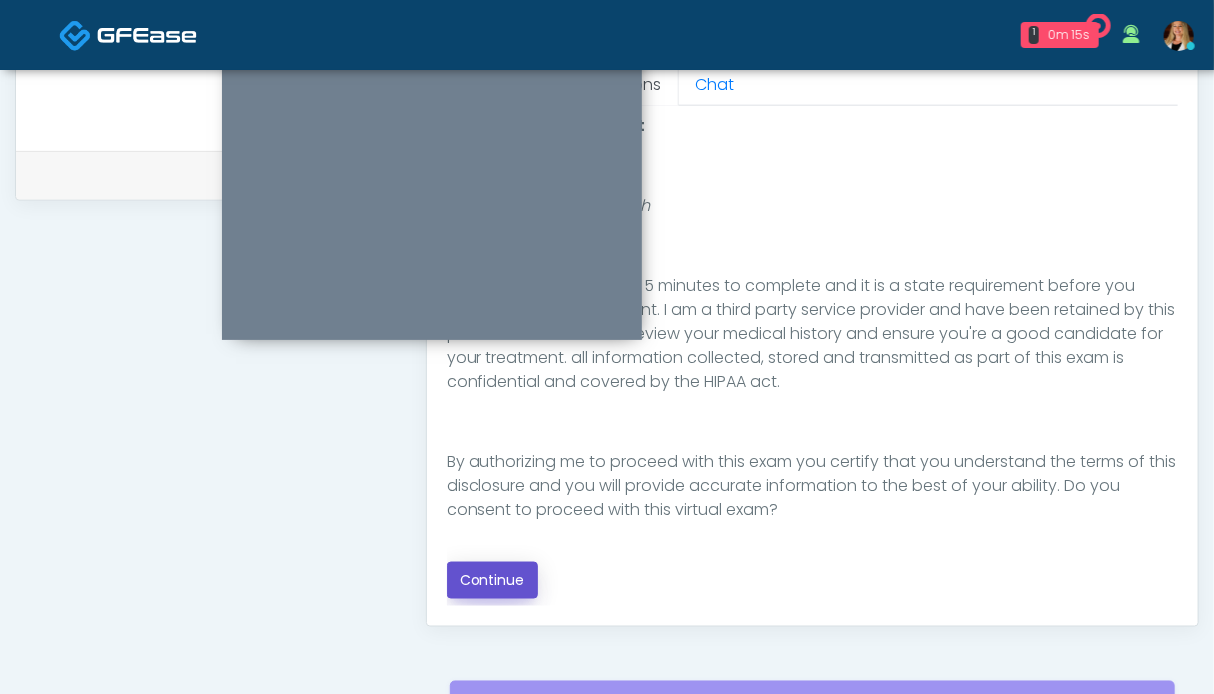 click on "Continue" at bounding box center [492, 580] 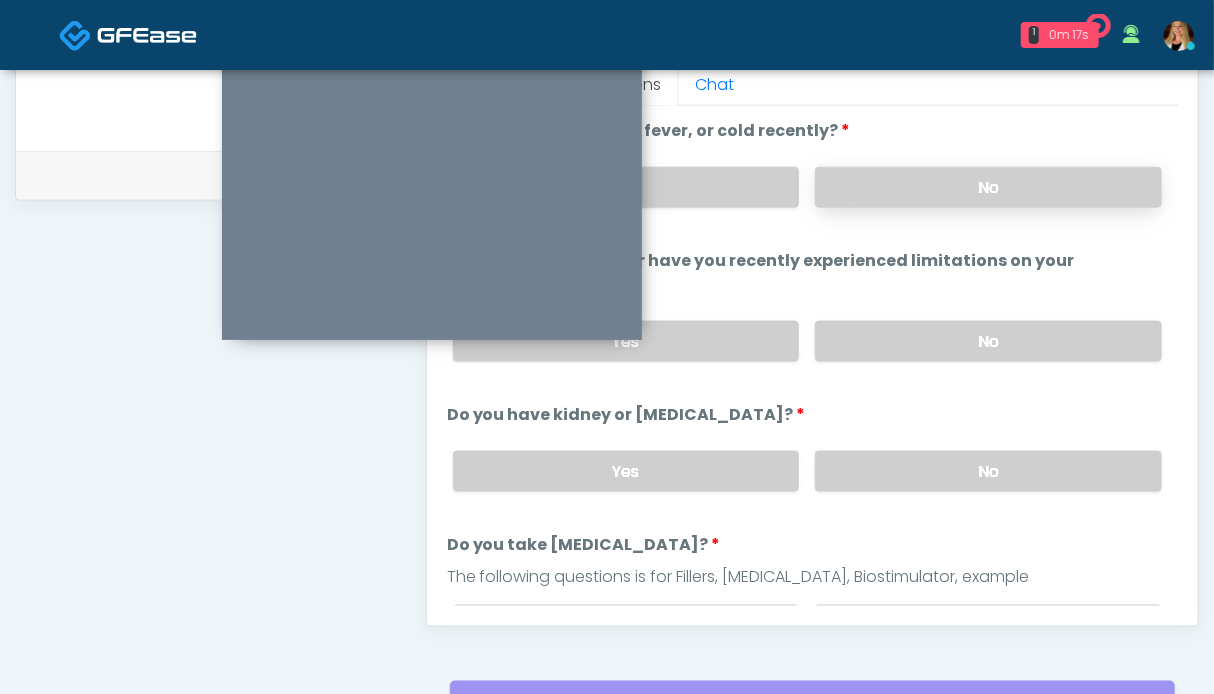 drag, startPoint x: 872, startPoint y: 181, endPoint x: 880, endPoint y: 190, distance: 12.0415945 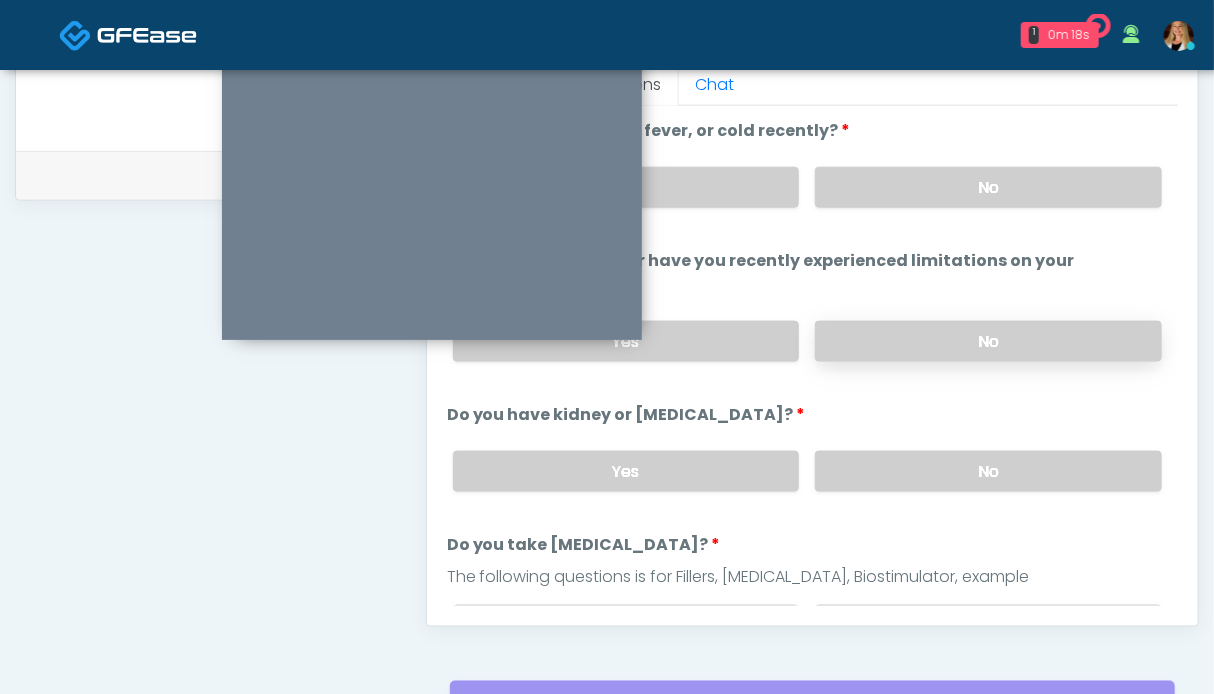 click on "No" at bounding box center [988, 341] 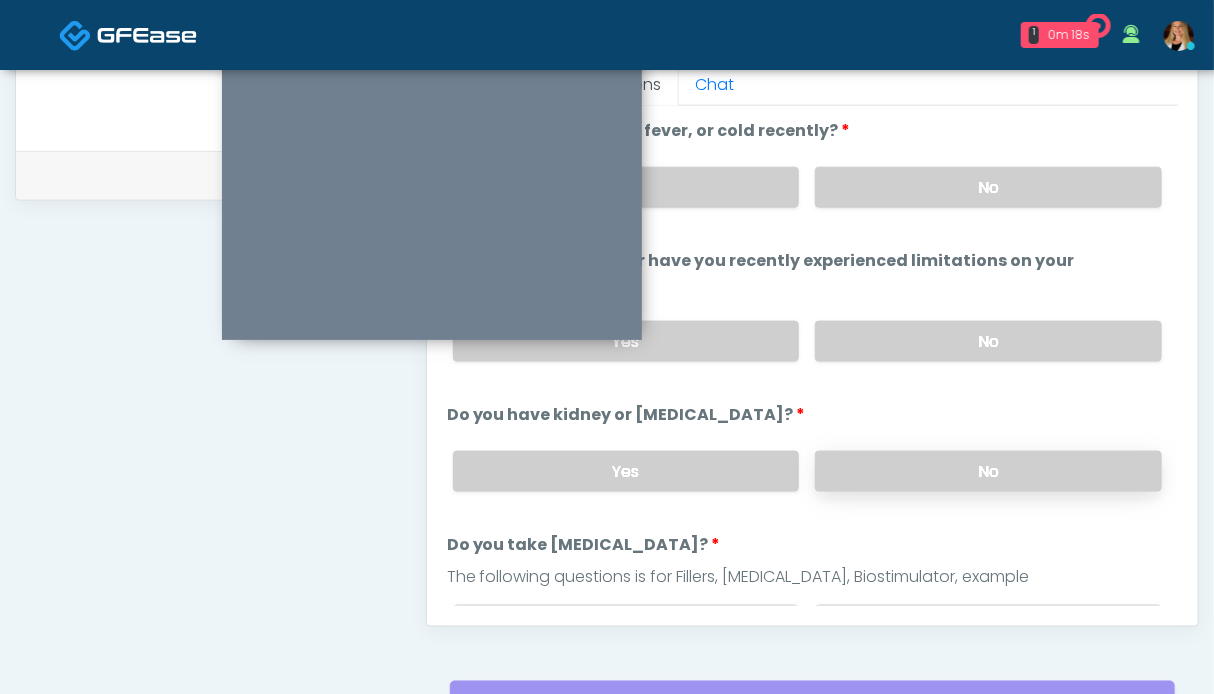 click on "No" at bounding box center (988, 471) 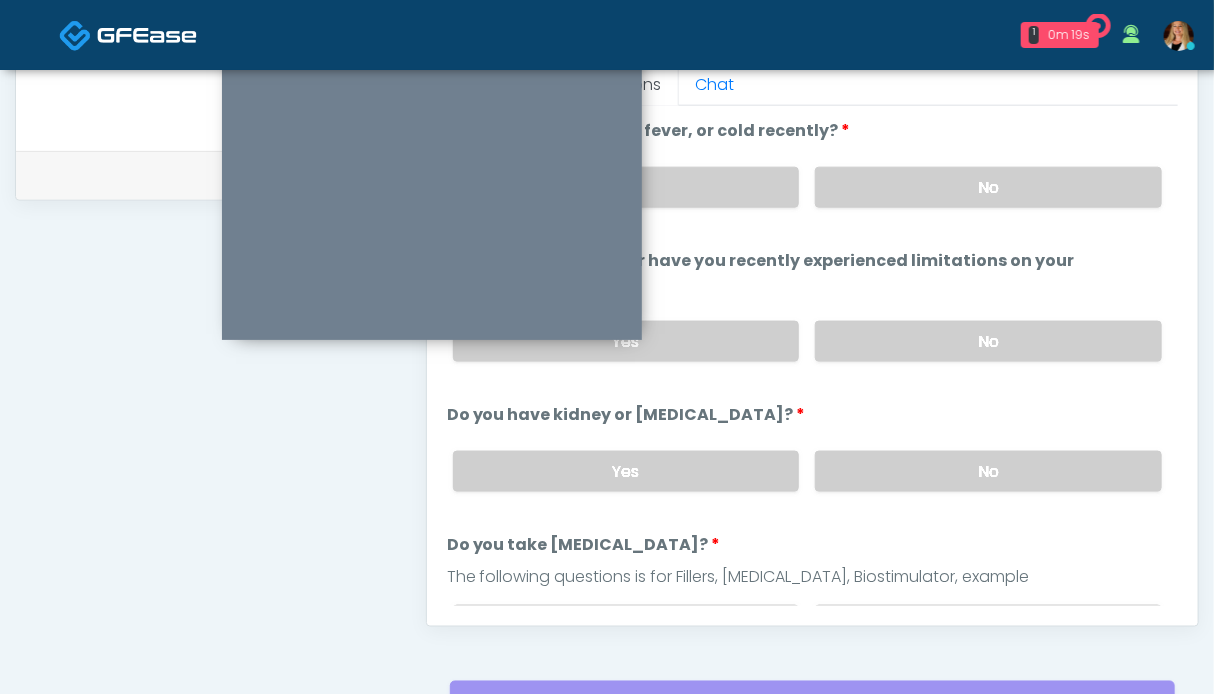 scroll, scrollTop: 100, scrollLeft: 0, axis: vertical 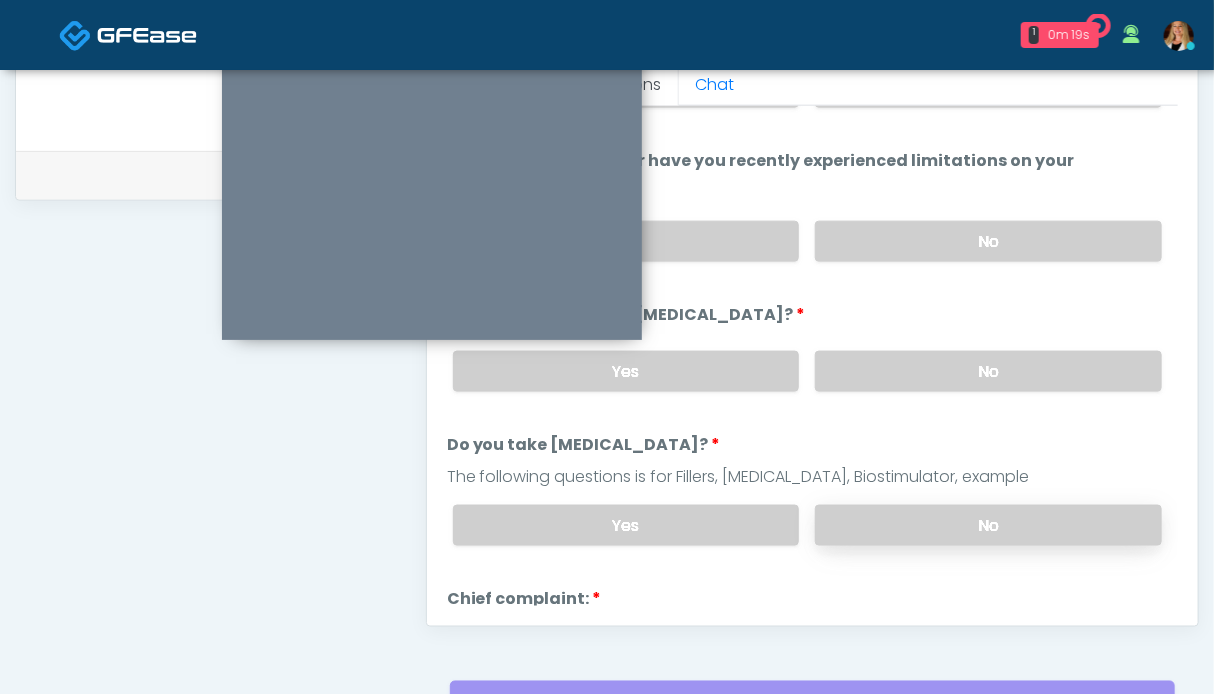 click on "No" at bounding box center [988, 525] 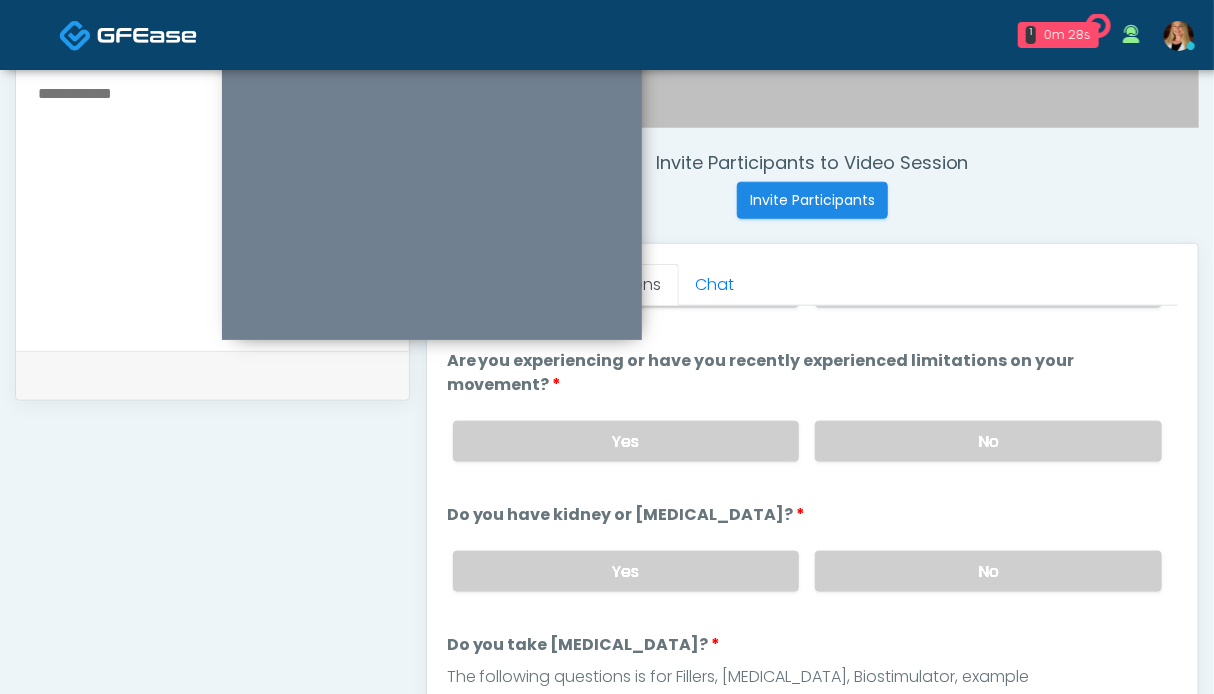 scroll, scrollTop: 900, scrollLeft: 0, axis: vertical 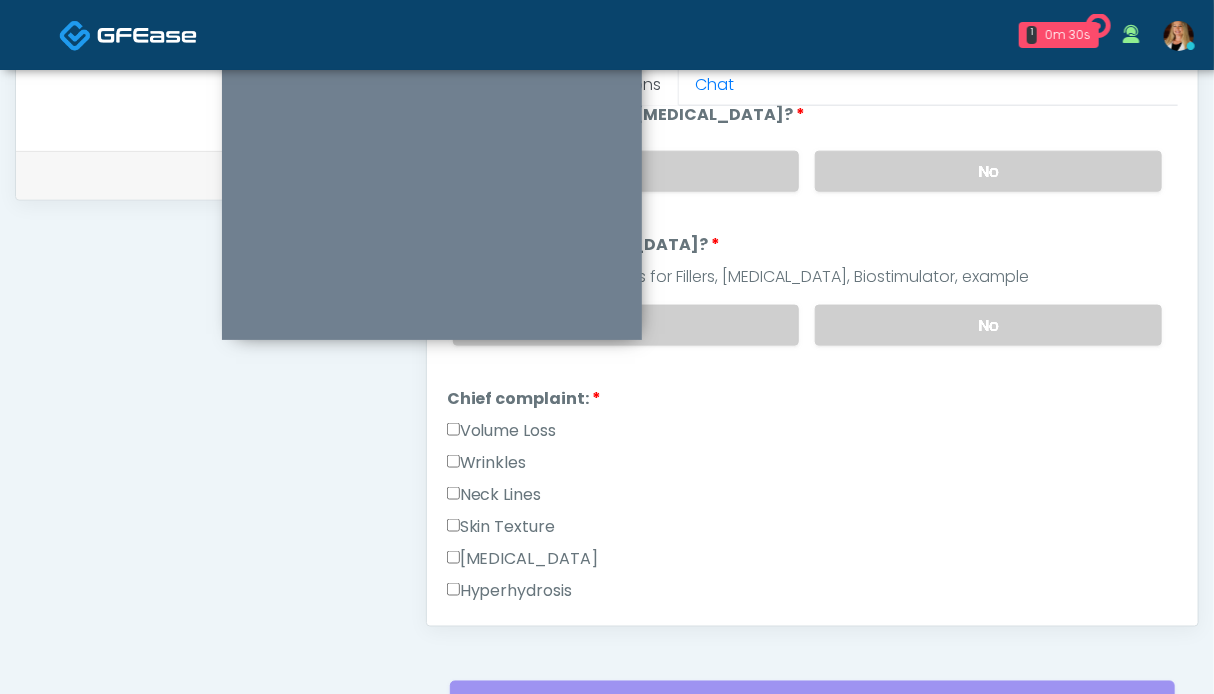 click on "Wrinkles" at bounding box center (487, 463) 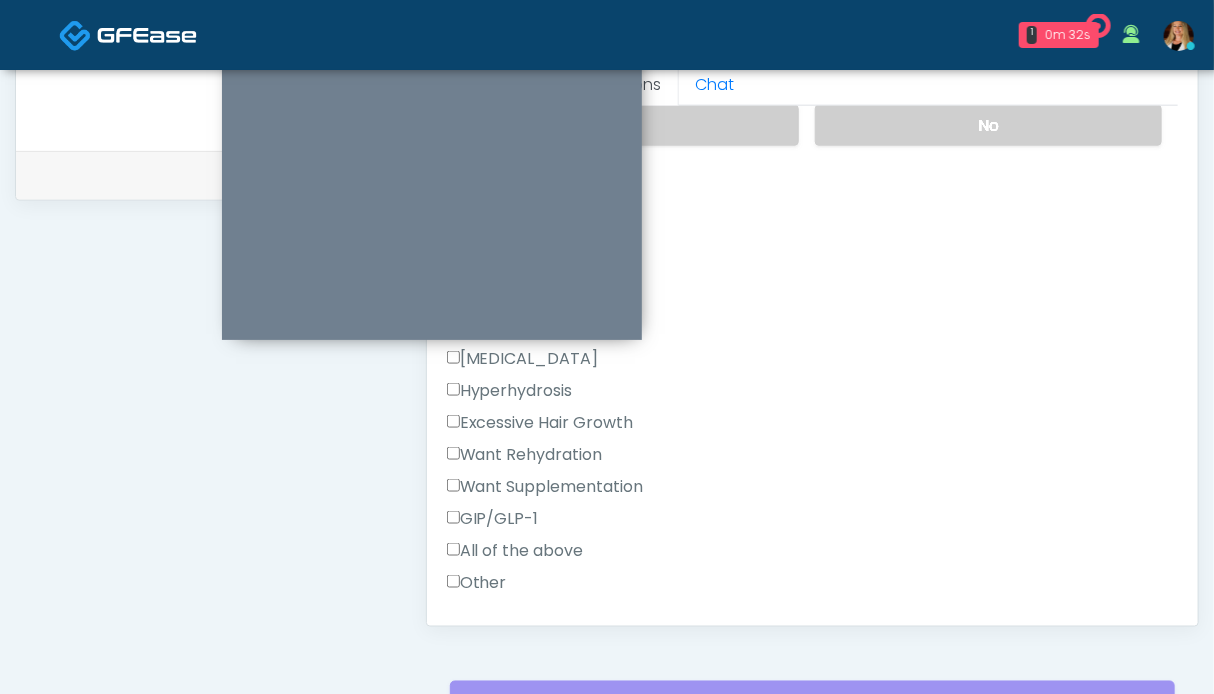 scroll, scrollTop: 600, scrollLeft: 0, axis: vertical 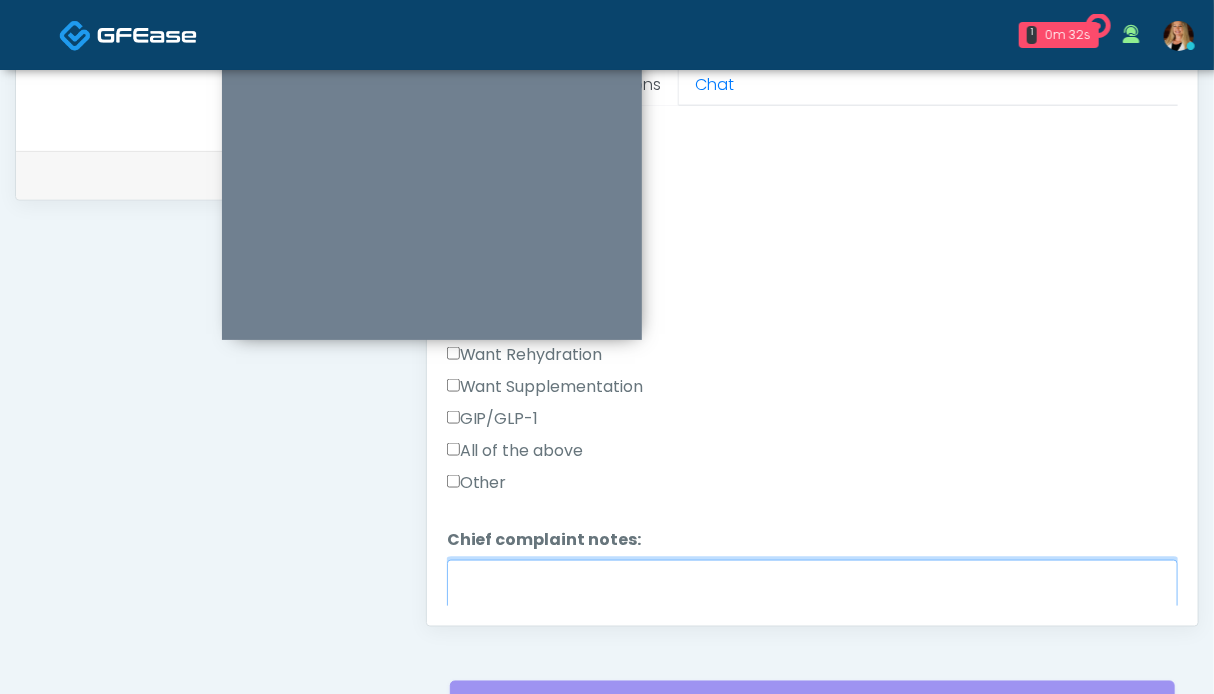click on "Chief complaint notes:" at bounding box center [812, 603] 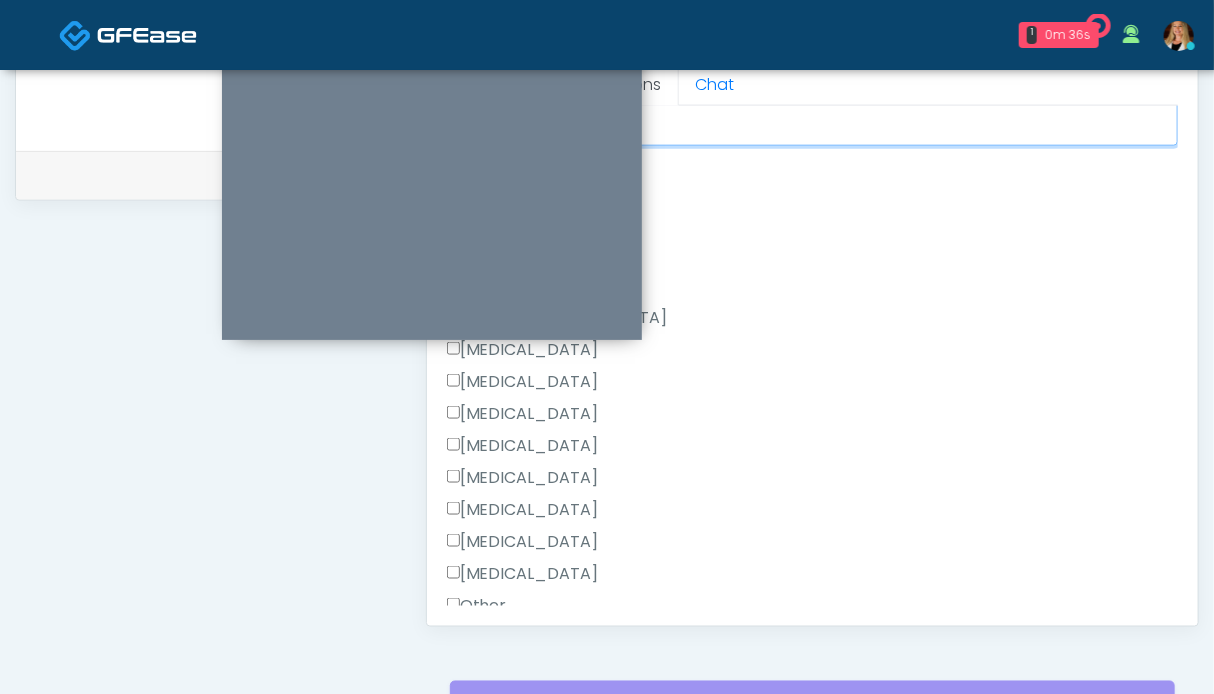 scroll, scrollTop: 1300, scrollLeft: 0, axis: vertical 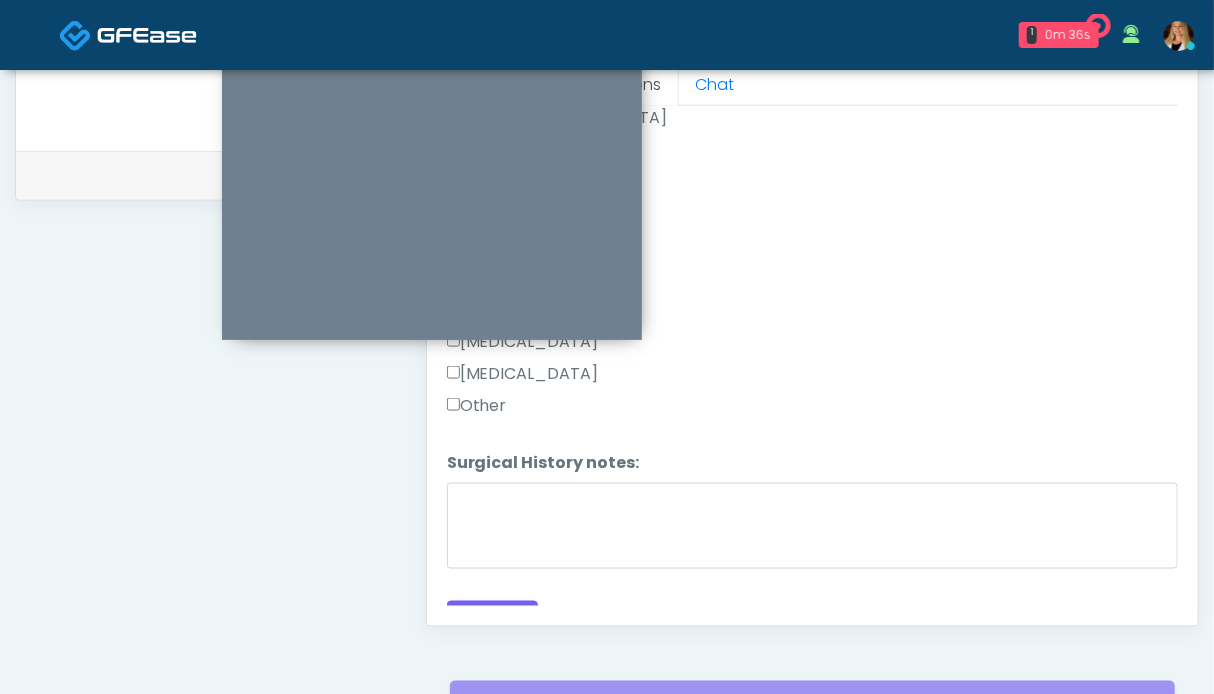 type on "*****" 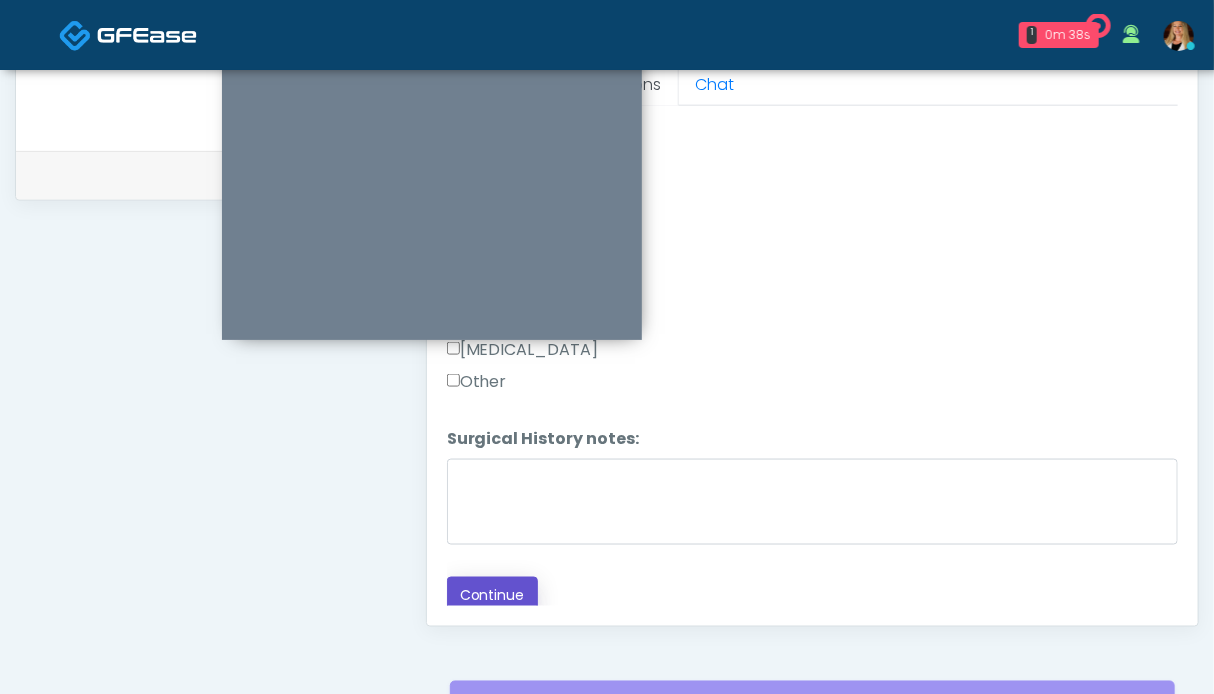 click on "Continue" at bounding box center [492, 595] 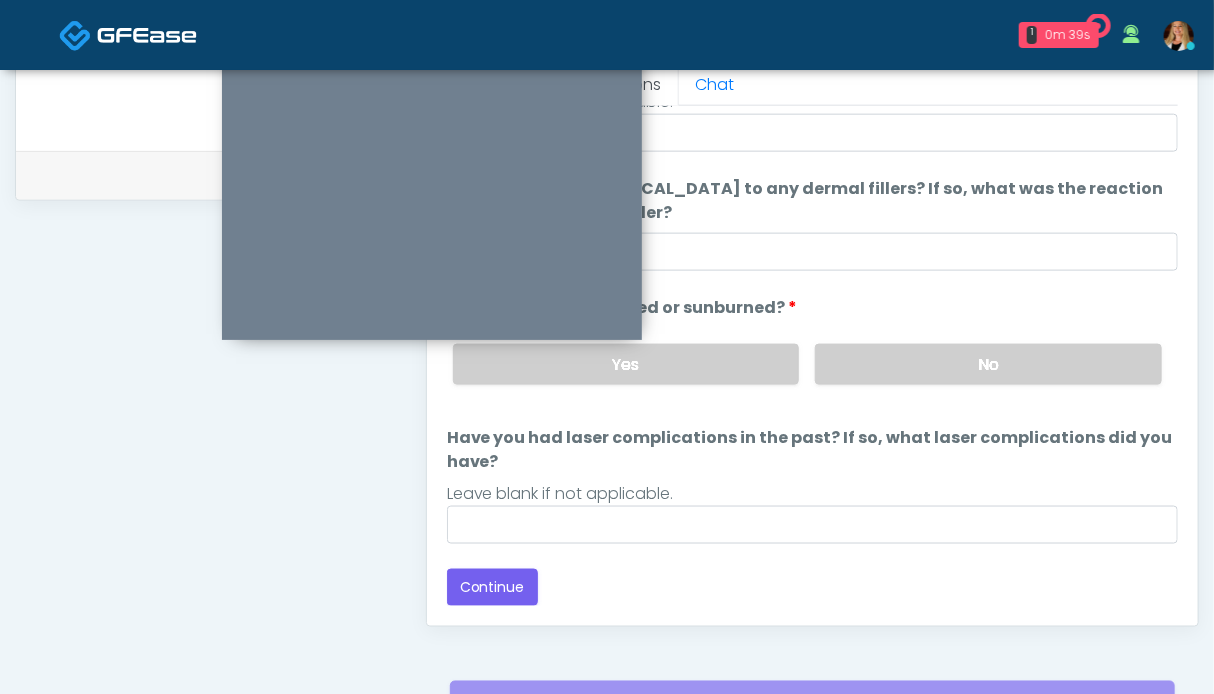 scroll, scrollTop: 211, scrollLeft: 0, axis: vertical 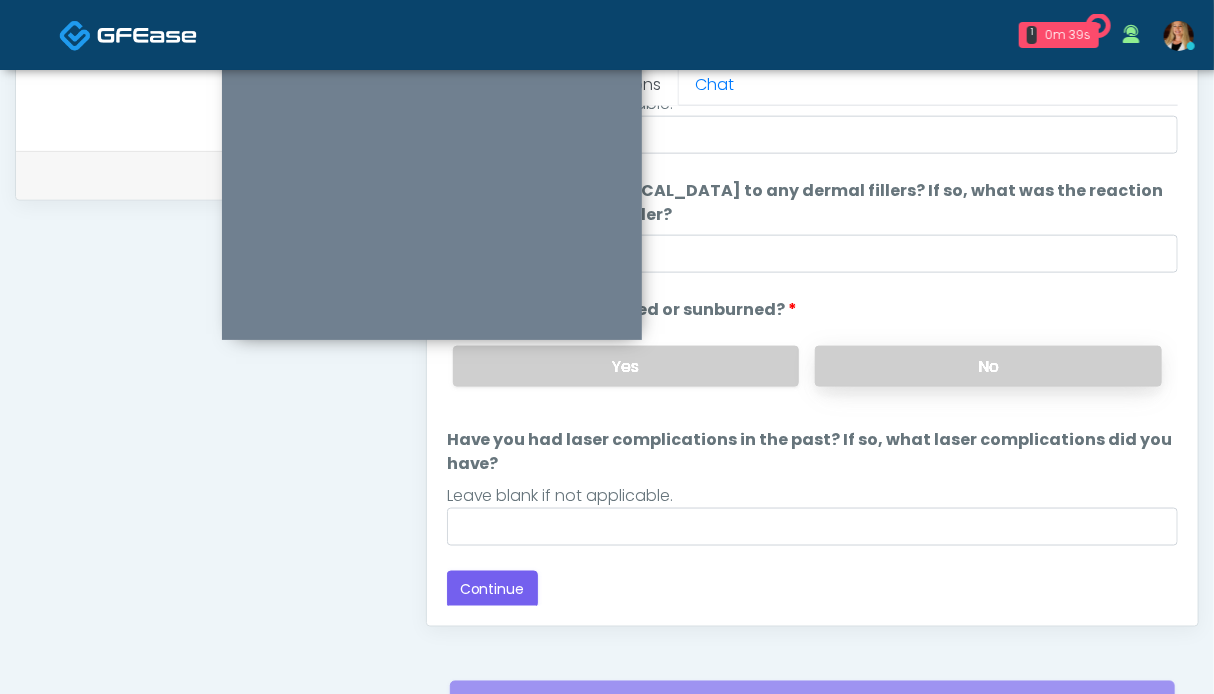click on "No" at bounding box center (988, 366) 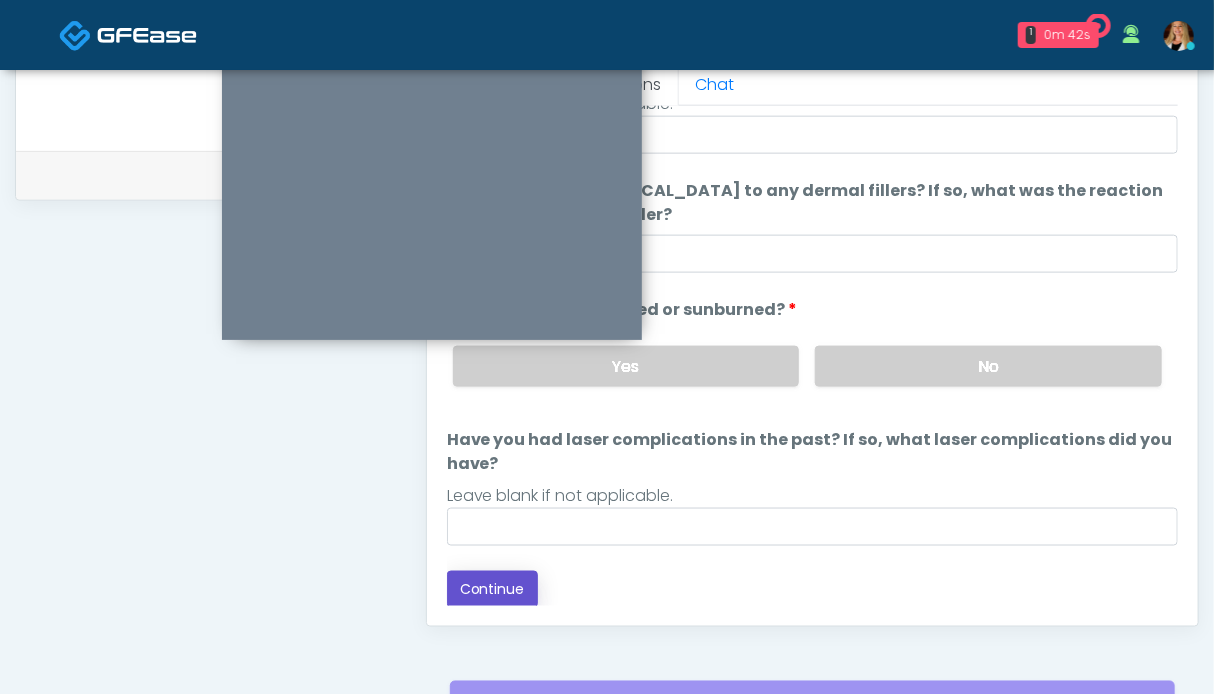 click on "Continue" at bounding box center (492, 589) 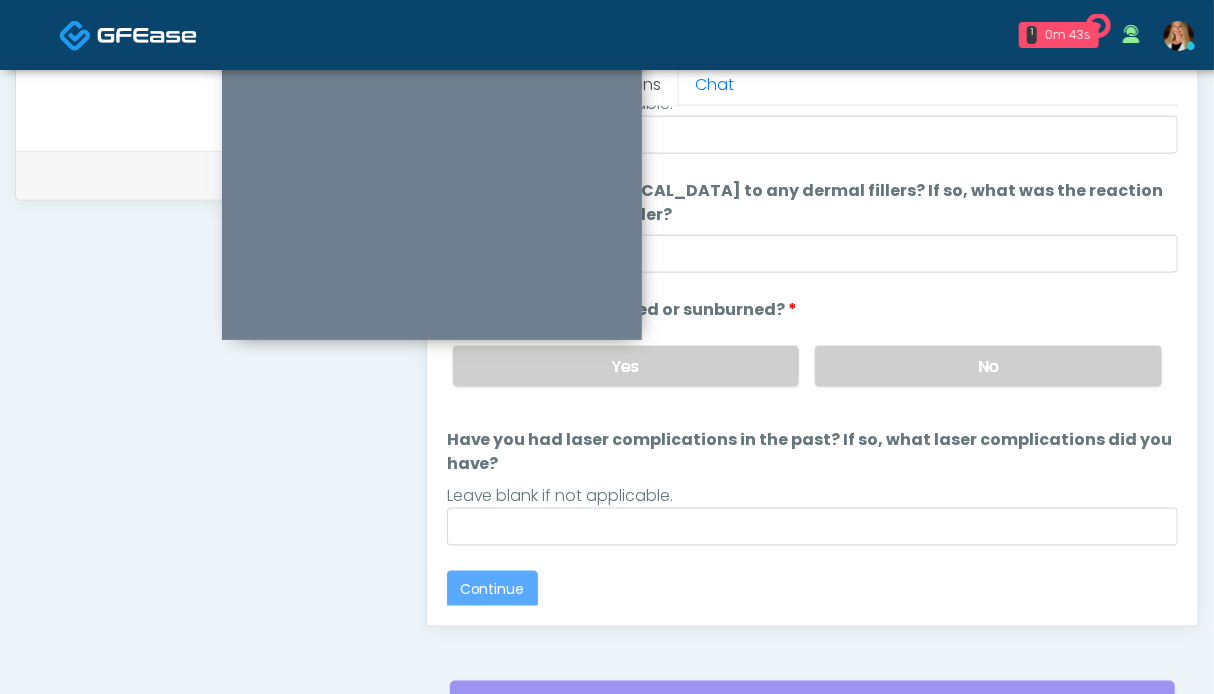 scroll, scrollTop: 0, scrollLeft: 0, axis: both 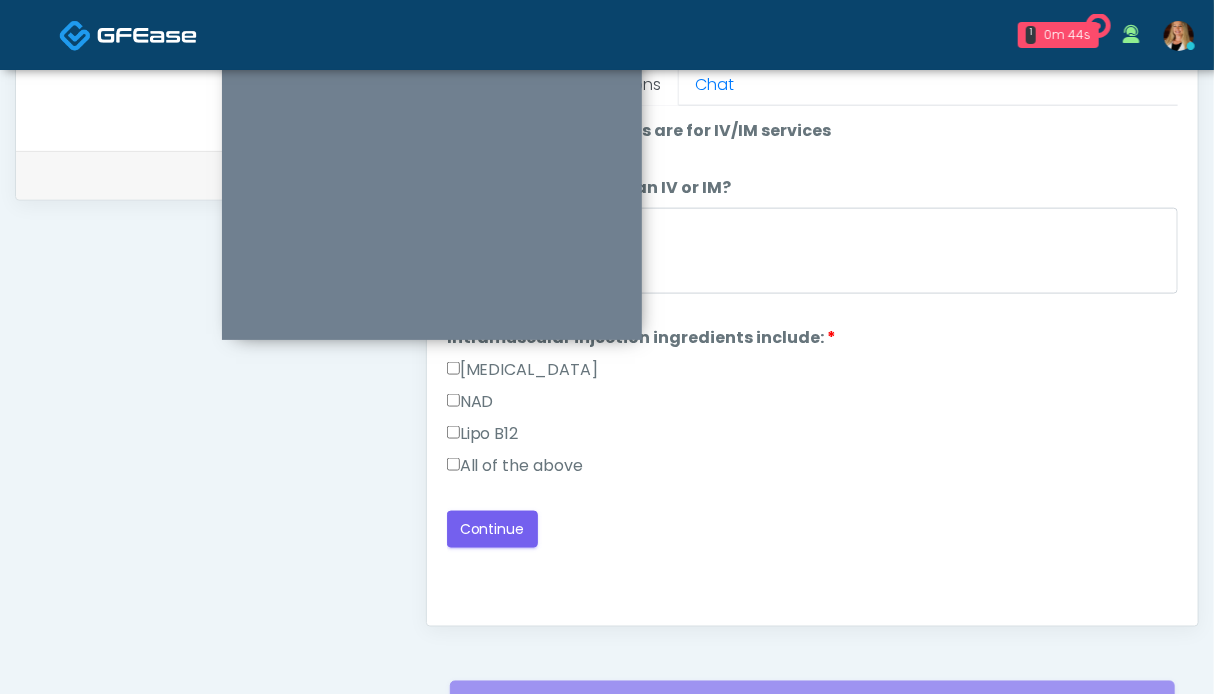 click on "All of the above" at bounding box center [515, 466] 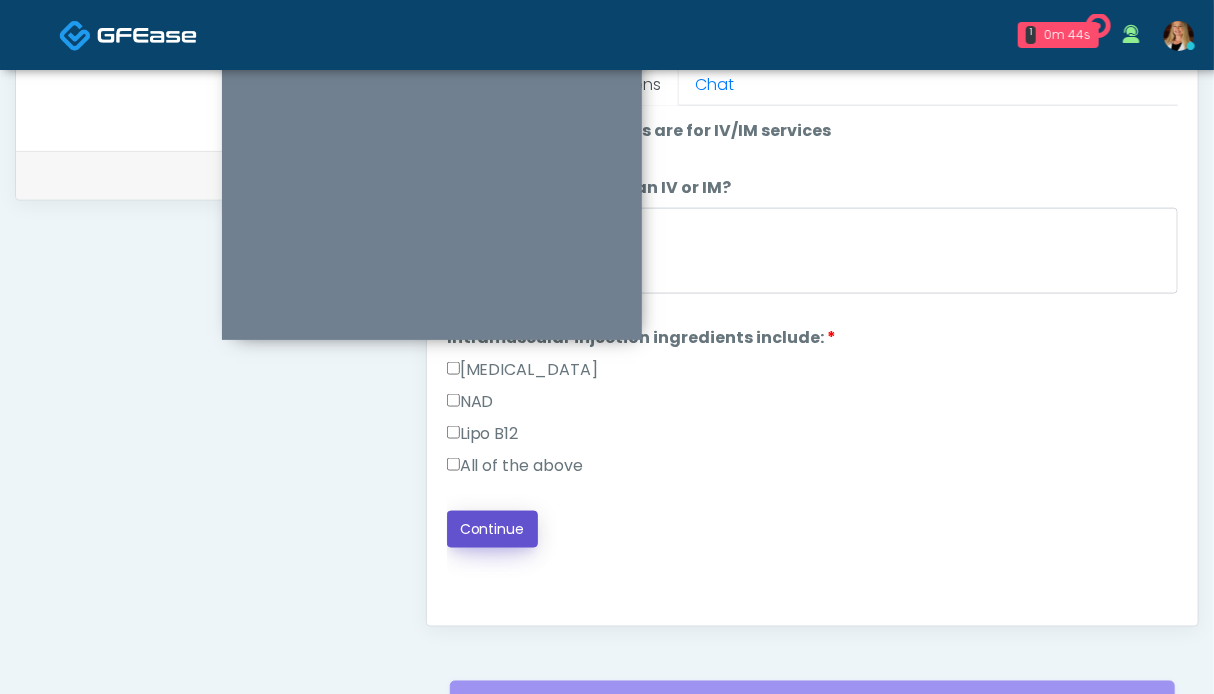 click on "Continue" at bounding box center [492, 529] 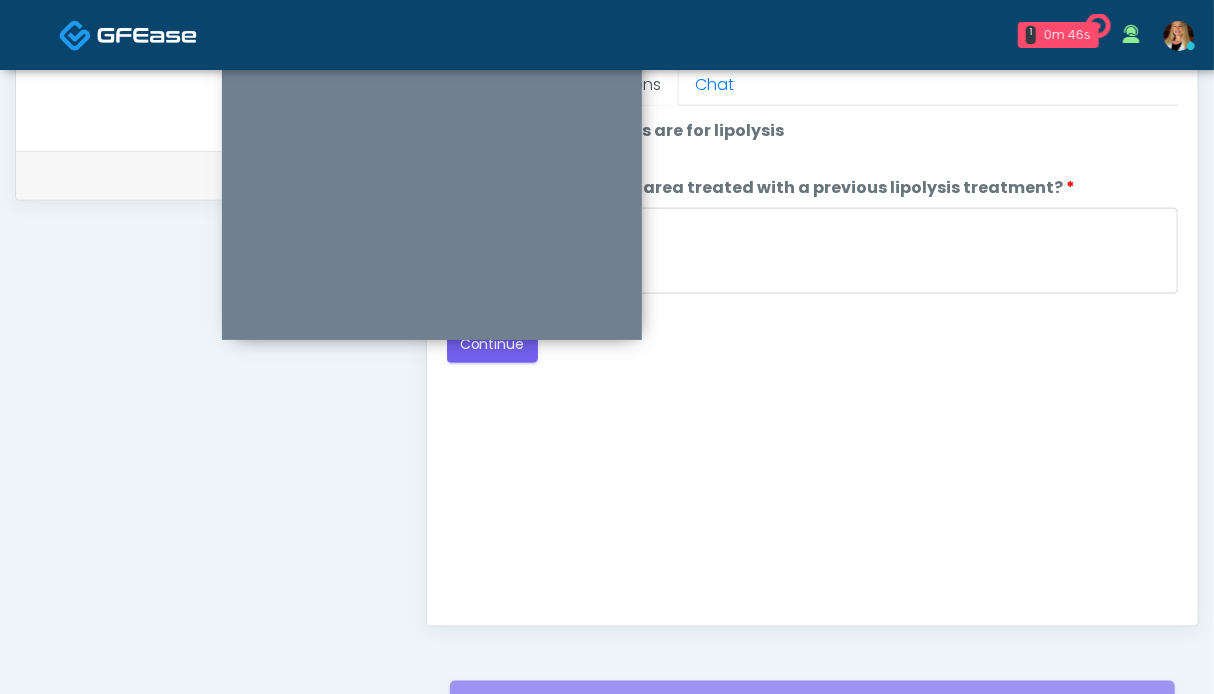 scroll, scrollTop: 800, scrollLeft: 0, axis: vertical 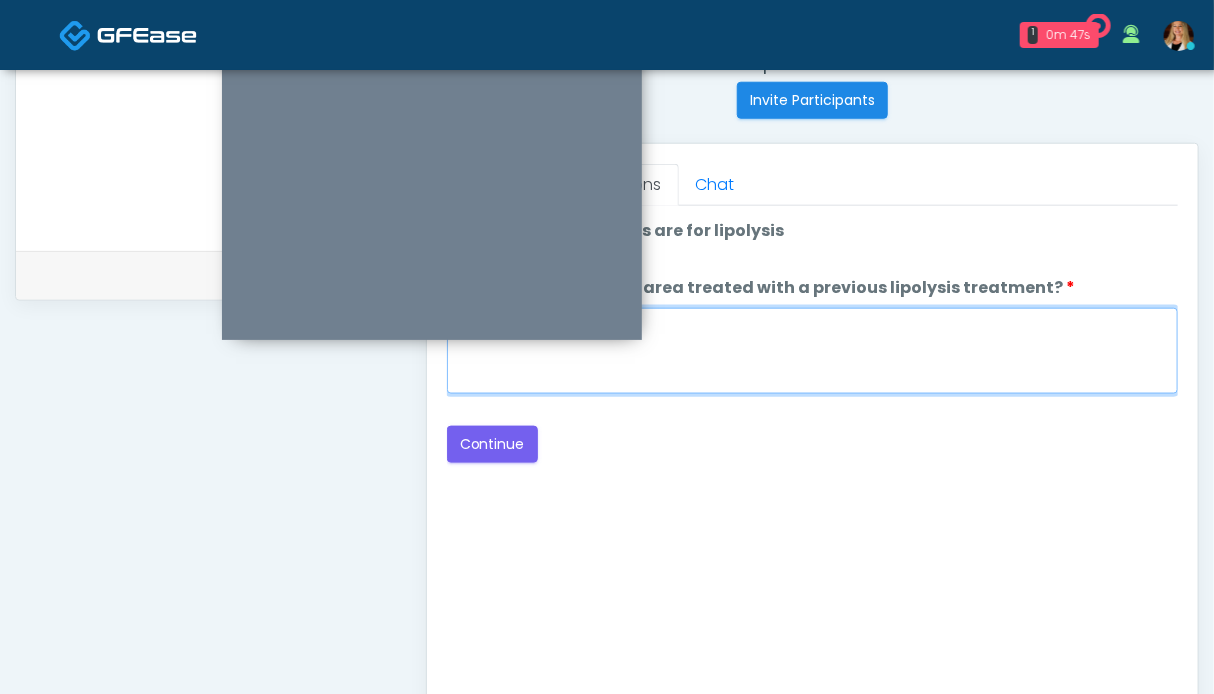 click on "When did you have the area treated with a previous lipolysis treatment?" at bounding box center (812, 351) 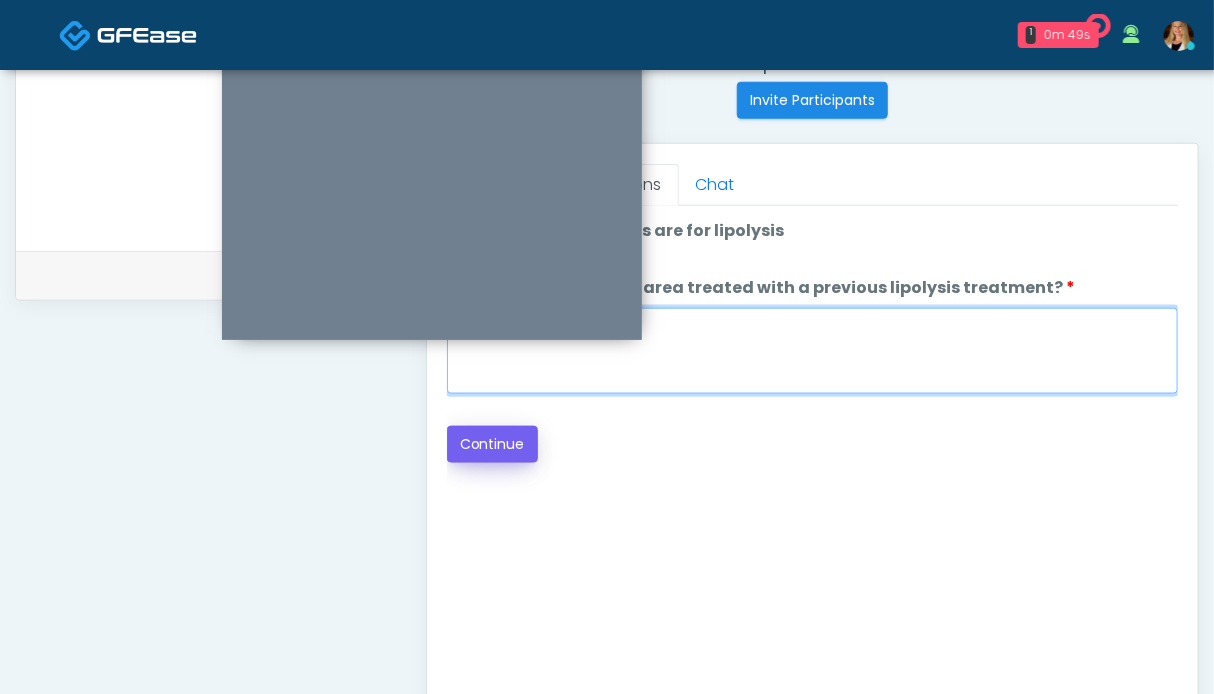 type on "**" 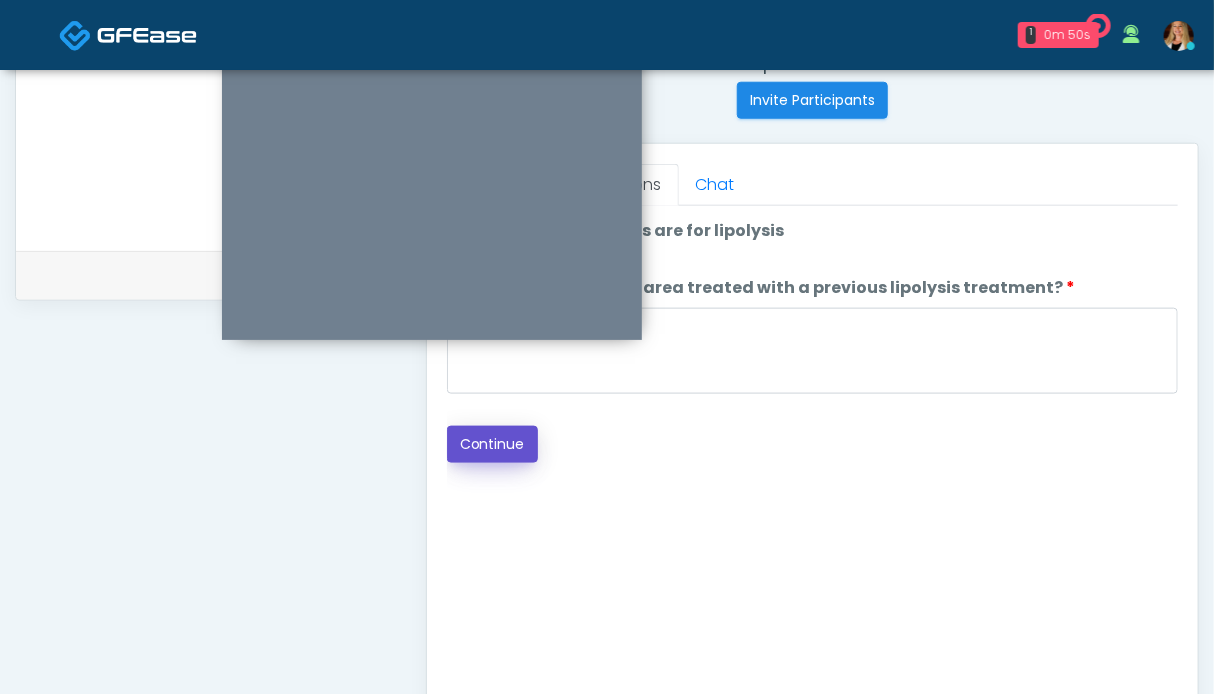 click on "Continue" at bounding box center [492, 444] 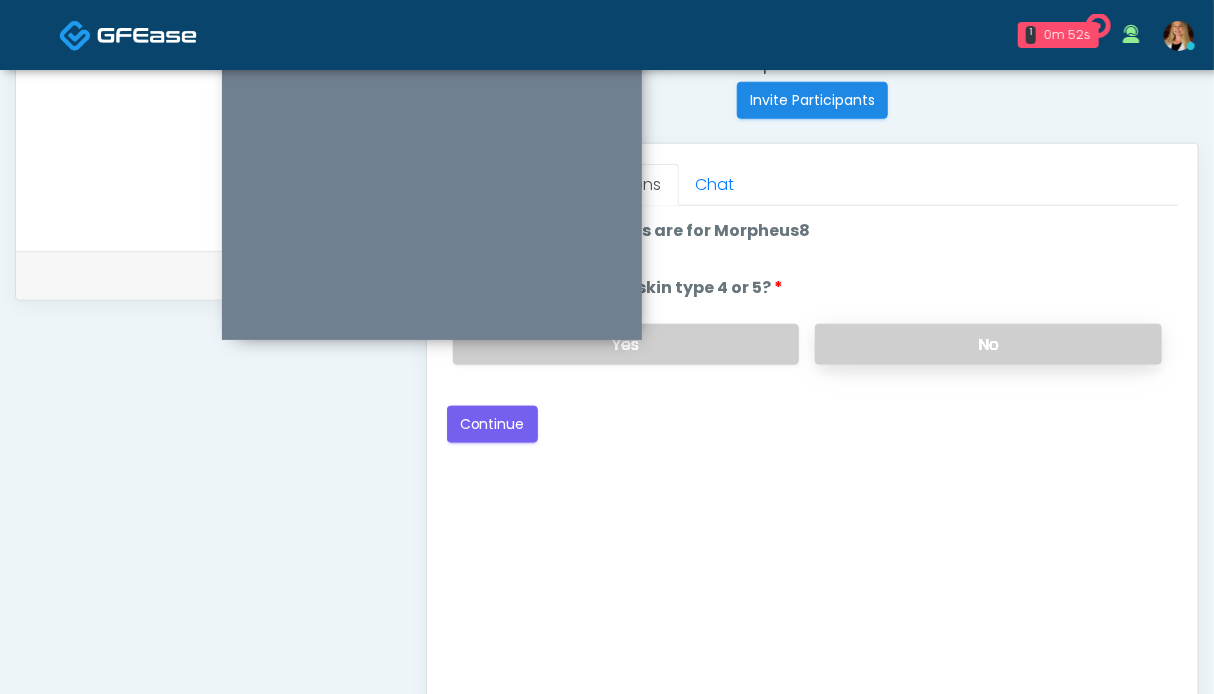 click on "No" at bounding box center [988, 344] 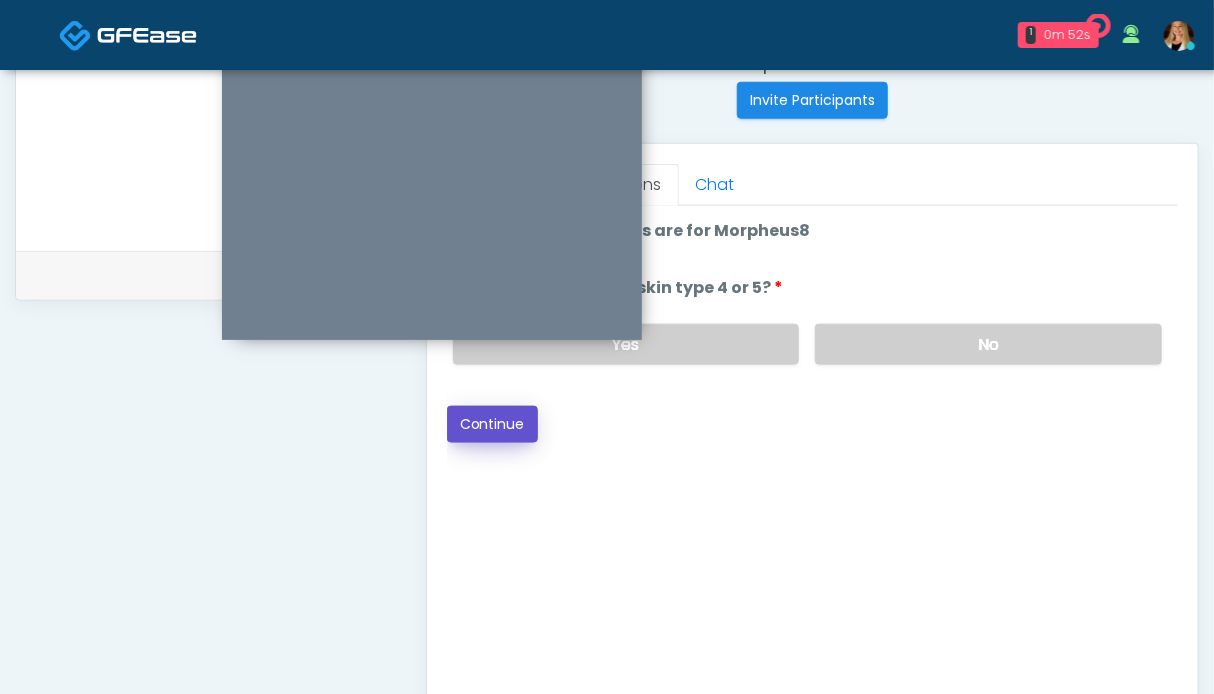 click on "Continue" at bounding box center [492, 424] 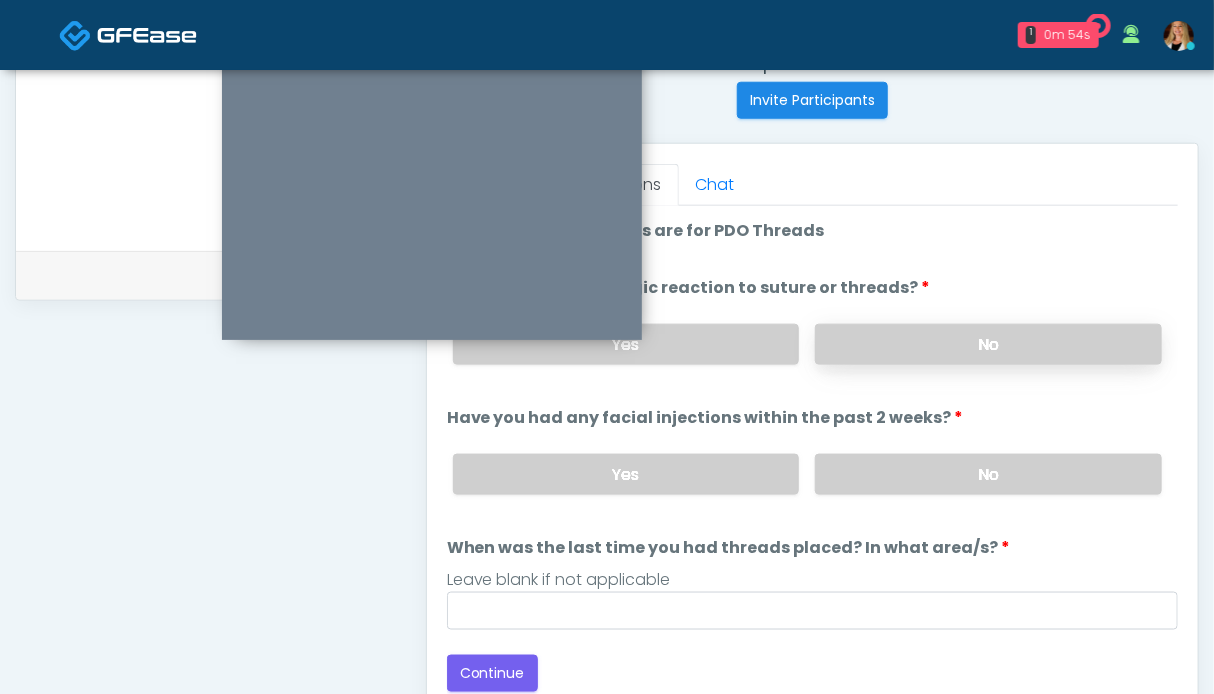 click on "No" at bounding box center (988, 344) 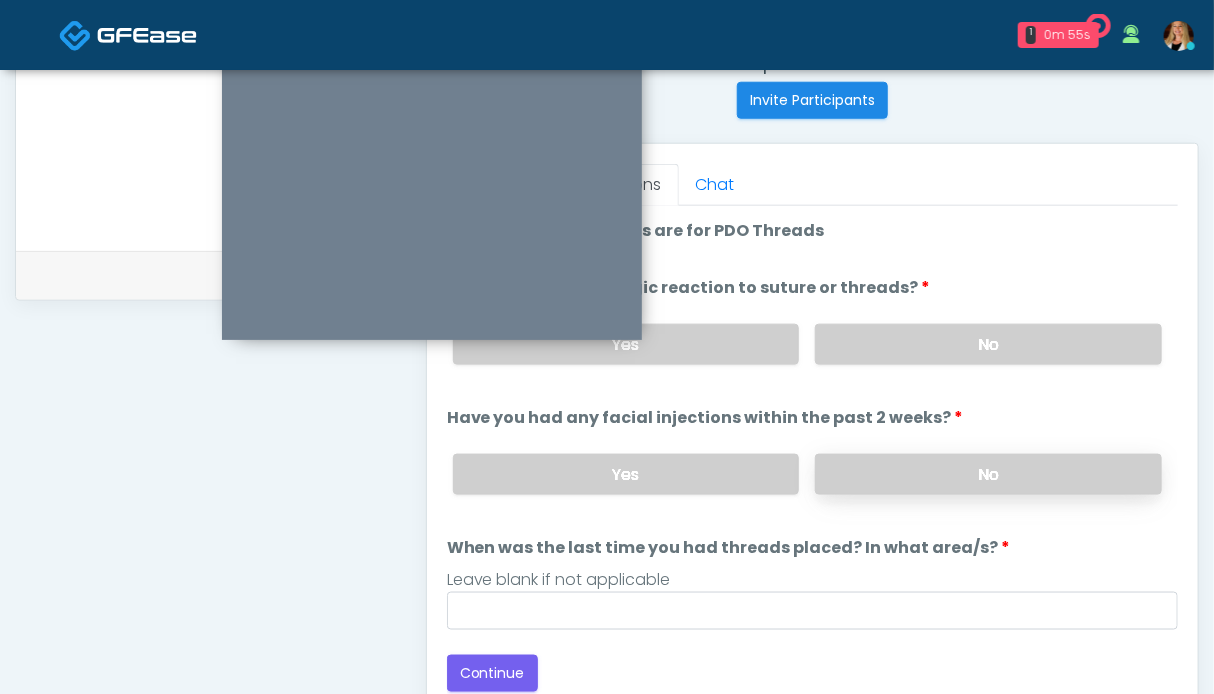 click on "No" at bounding box center [988, 474] 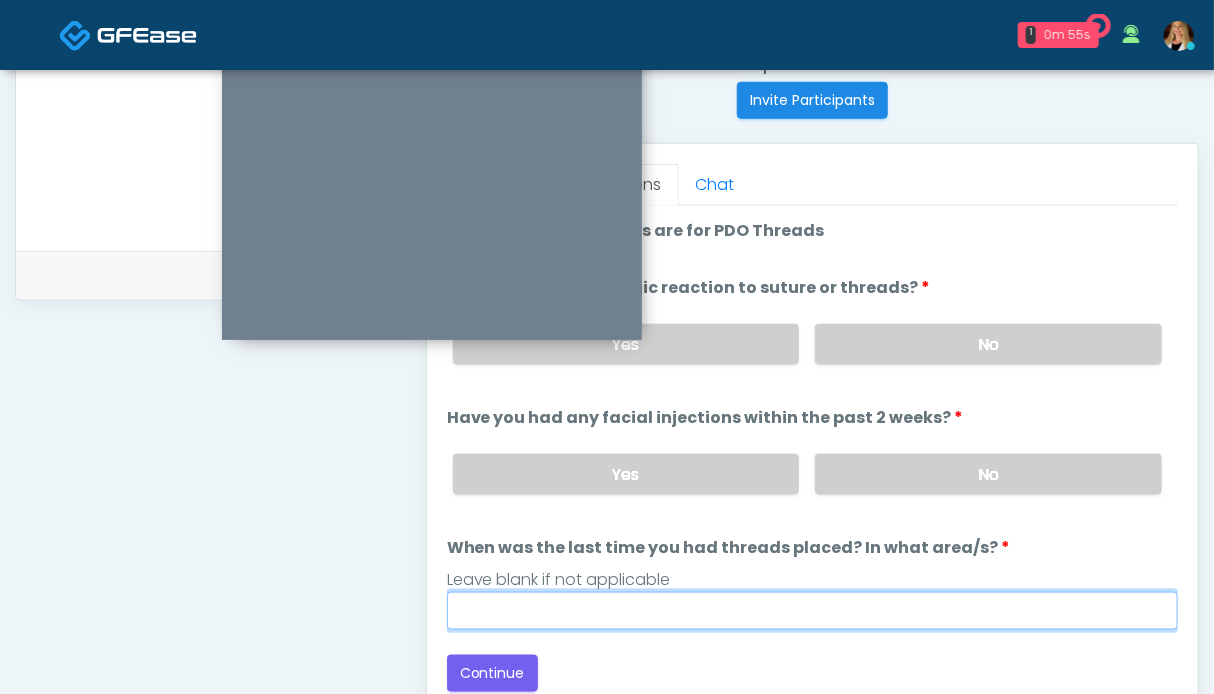 click on "When was the last time you had threads placed? In what area/s?" at bounding box center [812, 611] 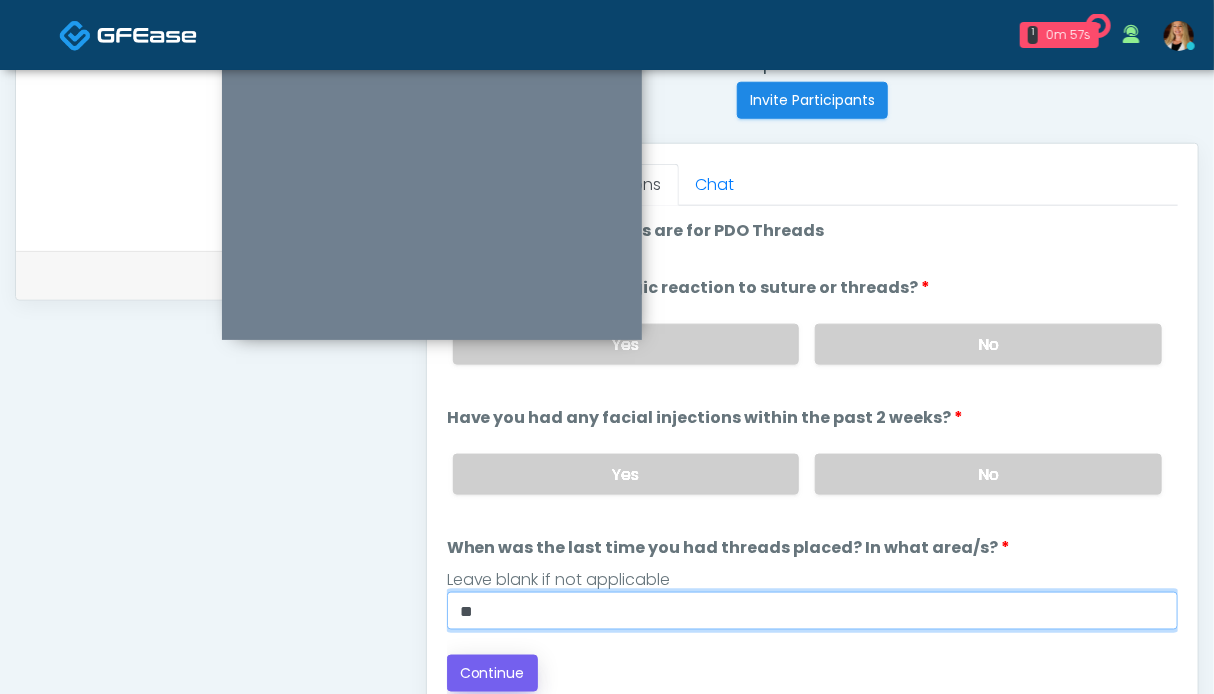type on "**" 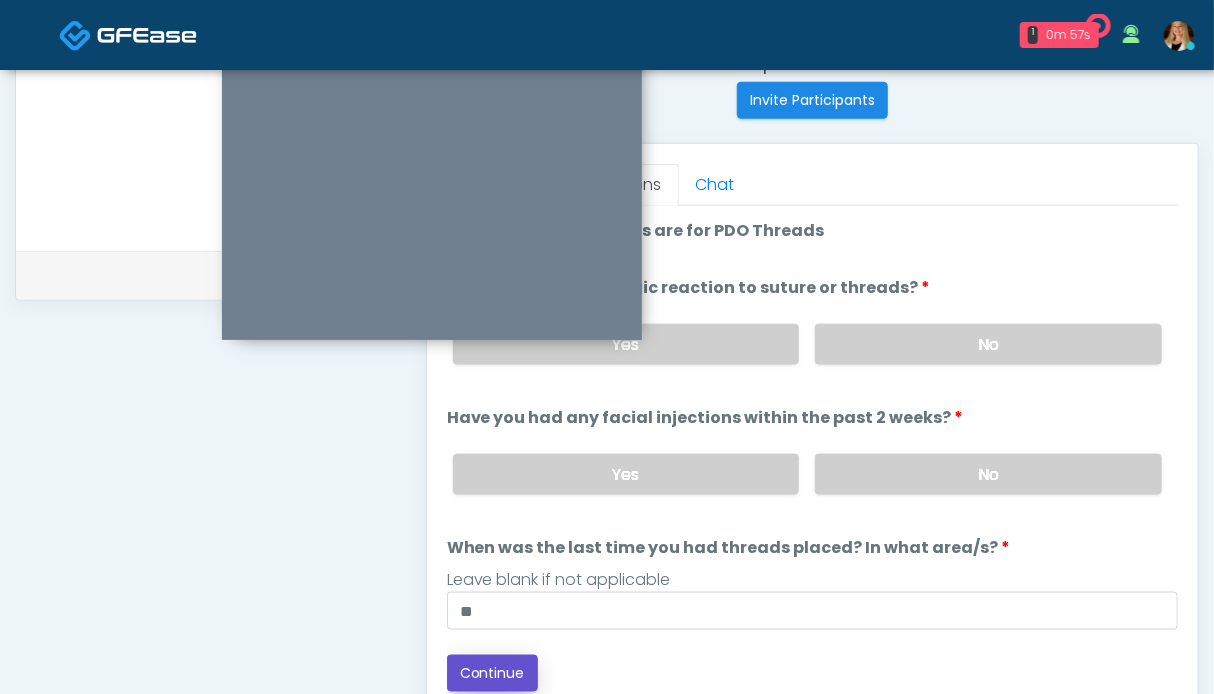 click on "Continue" at bounding box center [492, 673] 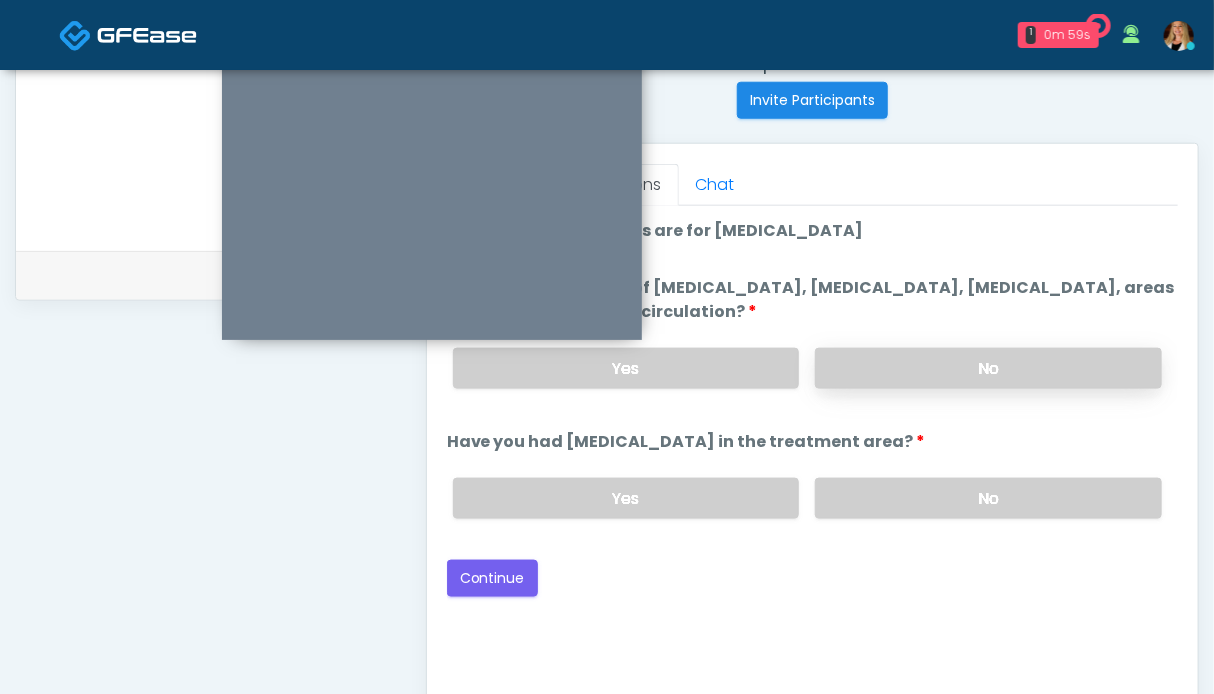 click on "No" at bounding box center [988, 368] 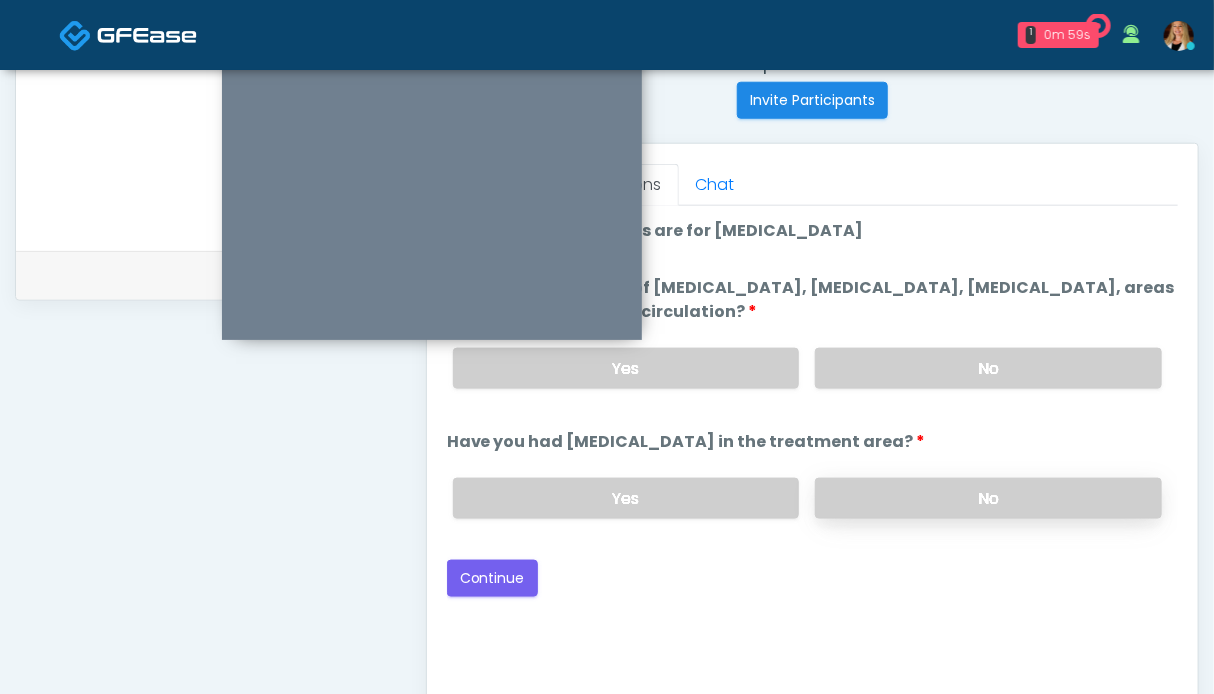 click on "No" at bounding box center (988, 498) 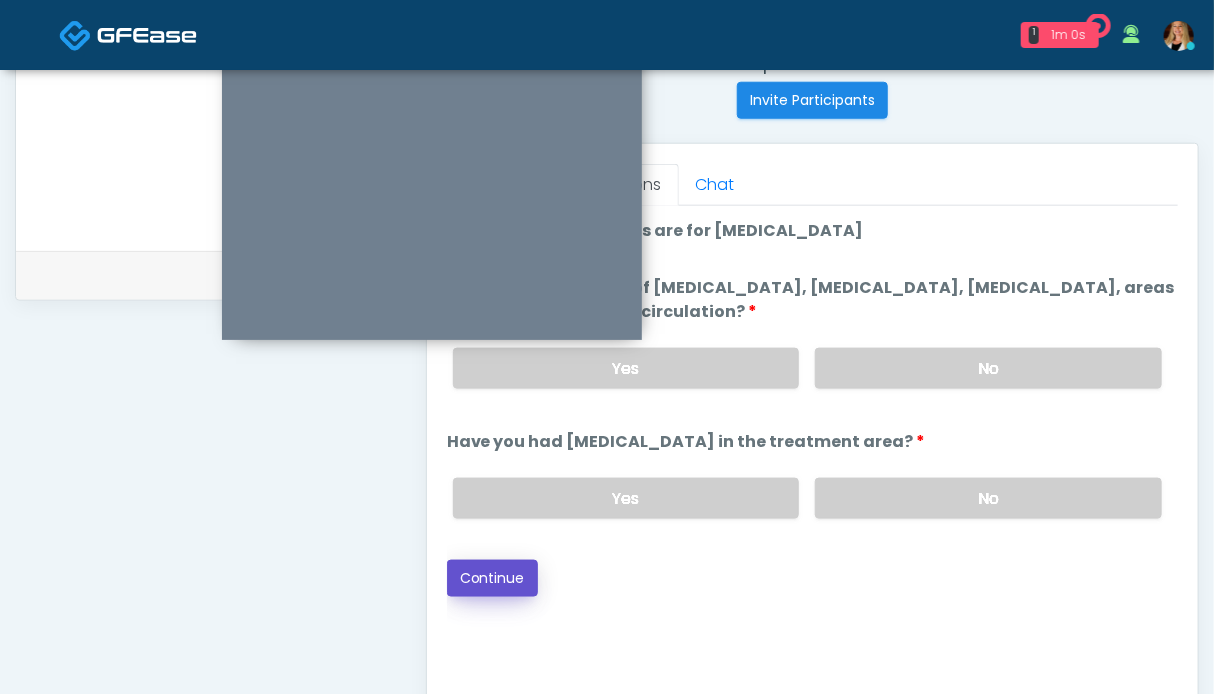 click on "Continue" at bounding box center (492, 578) 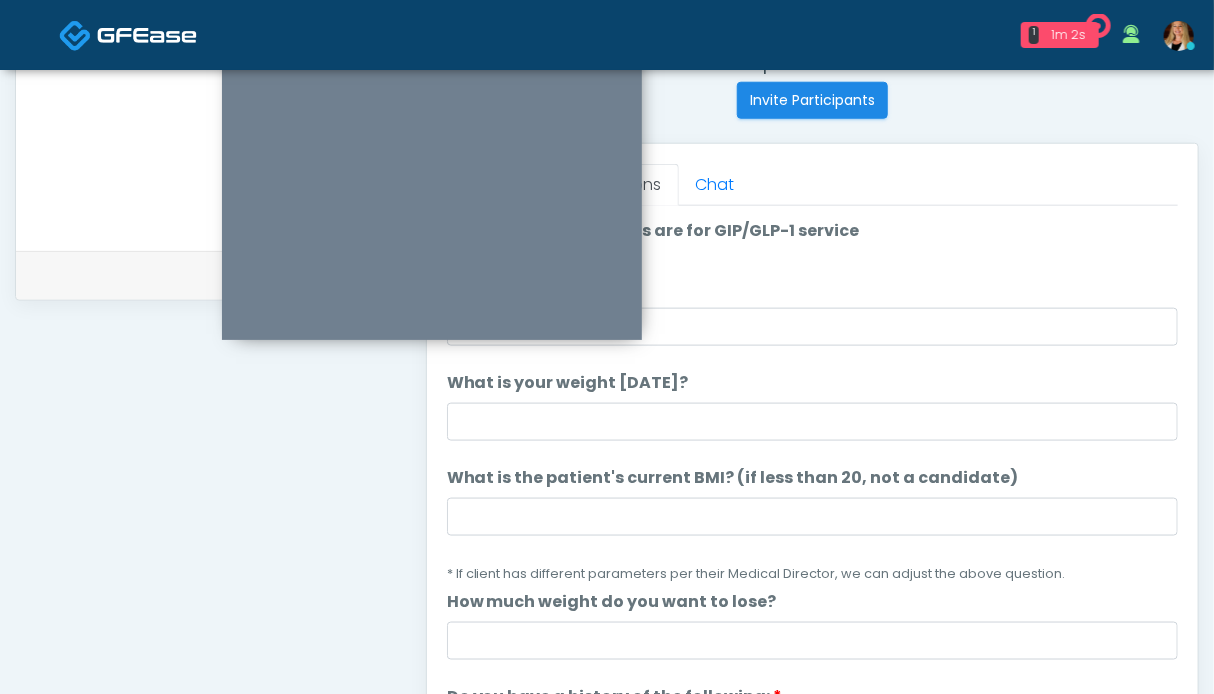scroll, scrollTop: 300, scrollLeft: 0, axis: vertical 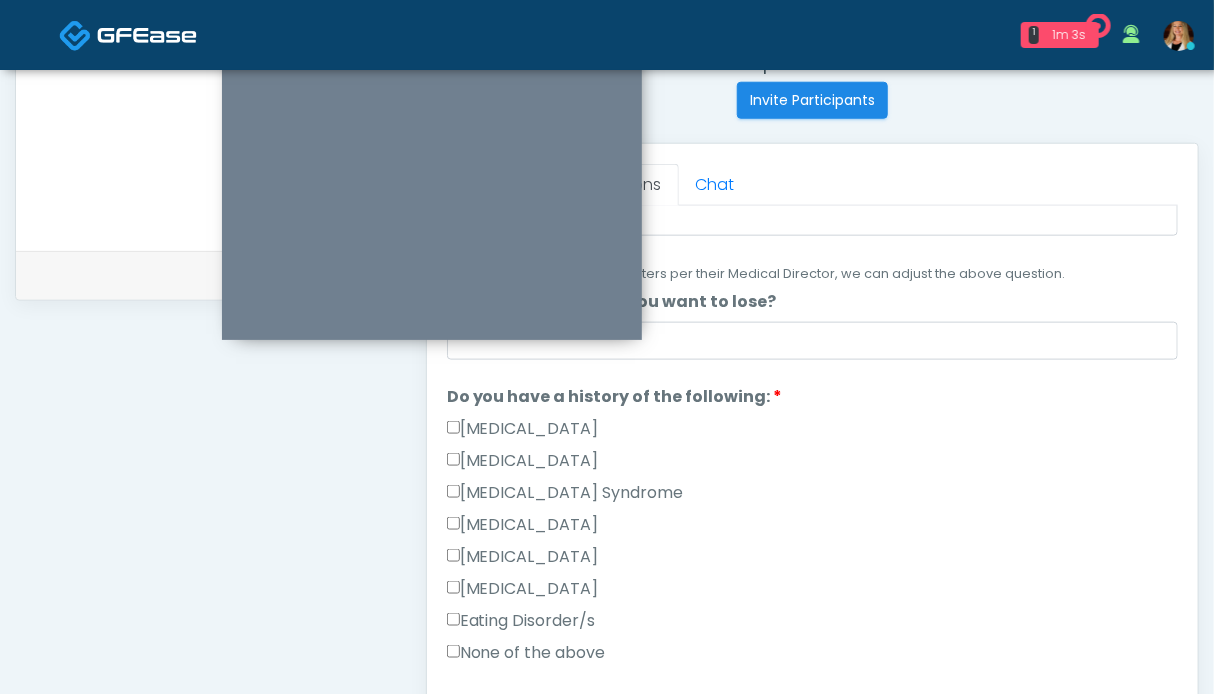 click on "None of the above" at bounding box center [526, 653] 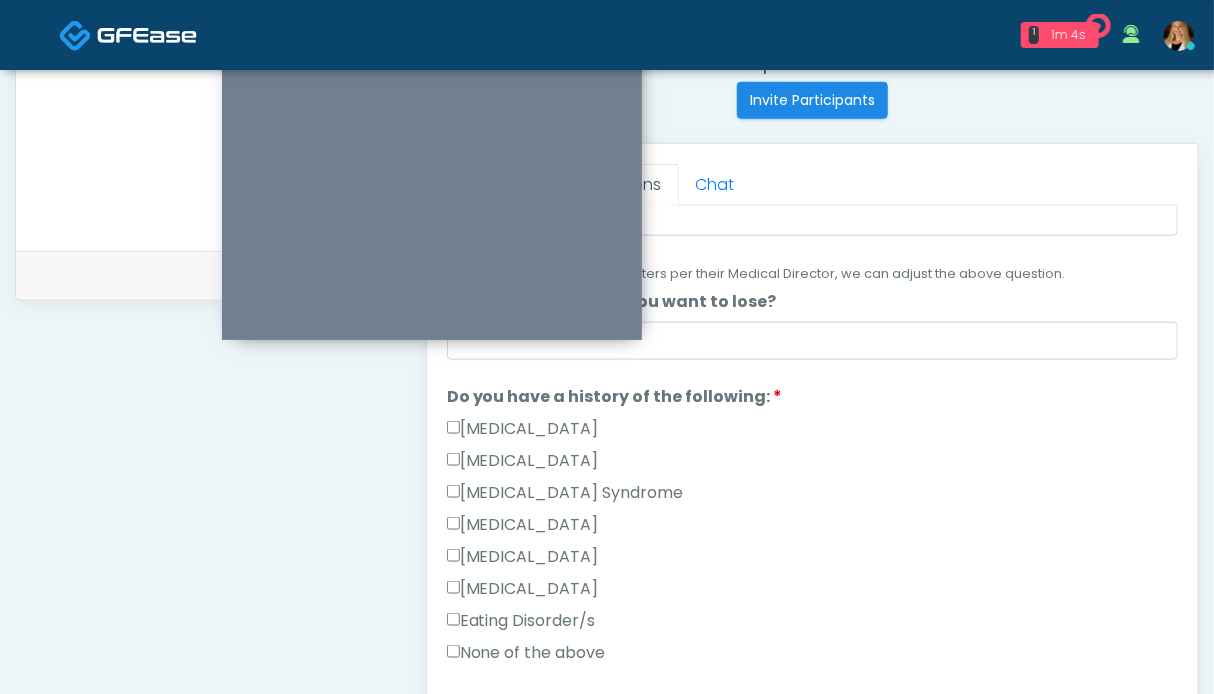 scroll, scrollTop: 600, scrollLeft: 0, axis: vertical 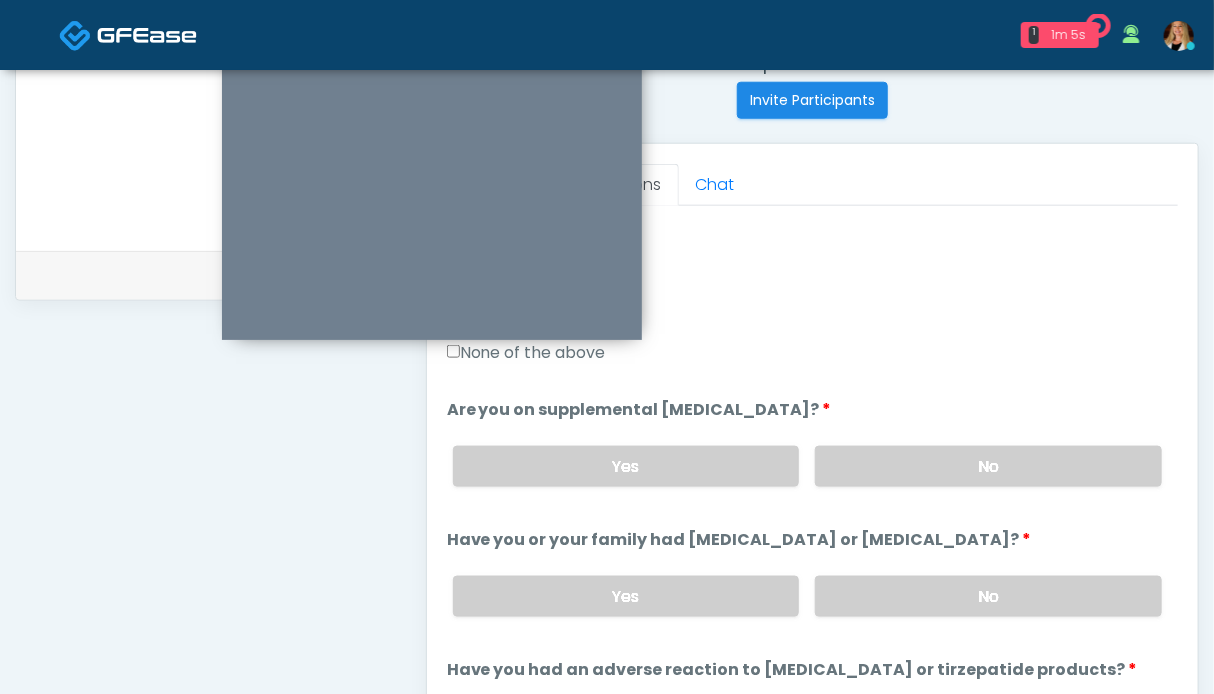 click on "No" at bounding box center [988, 466] 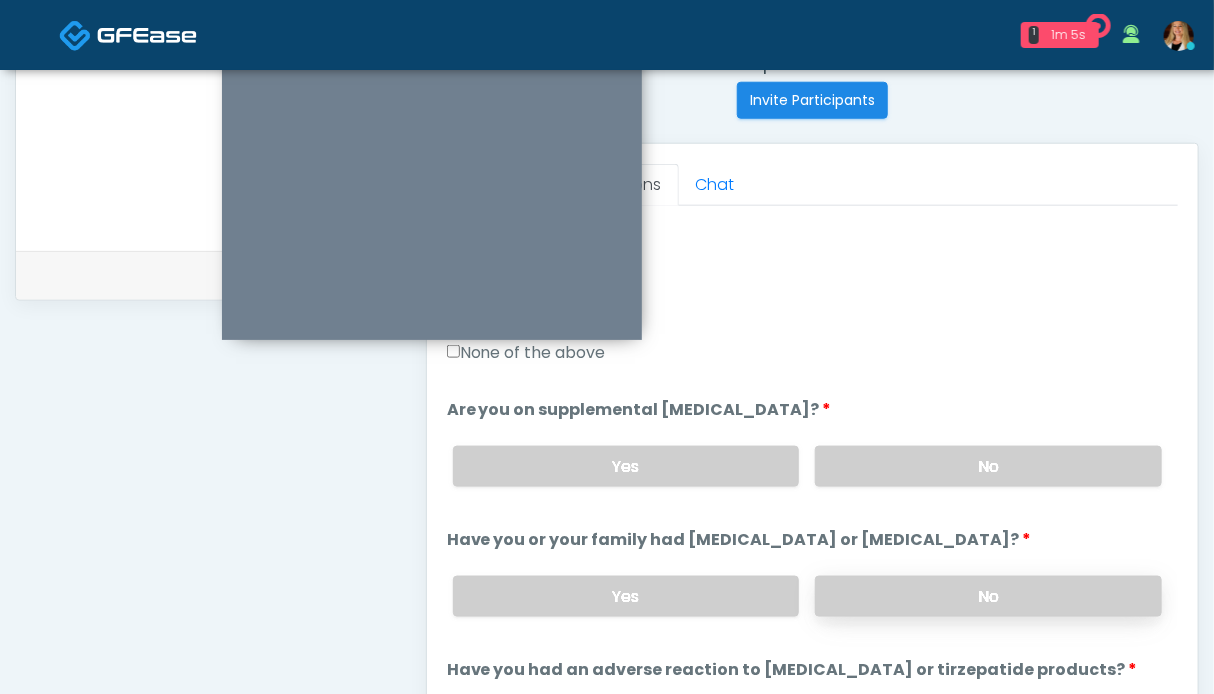 click on "No" at bounding box center (988, 596) 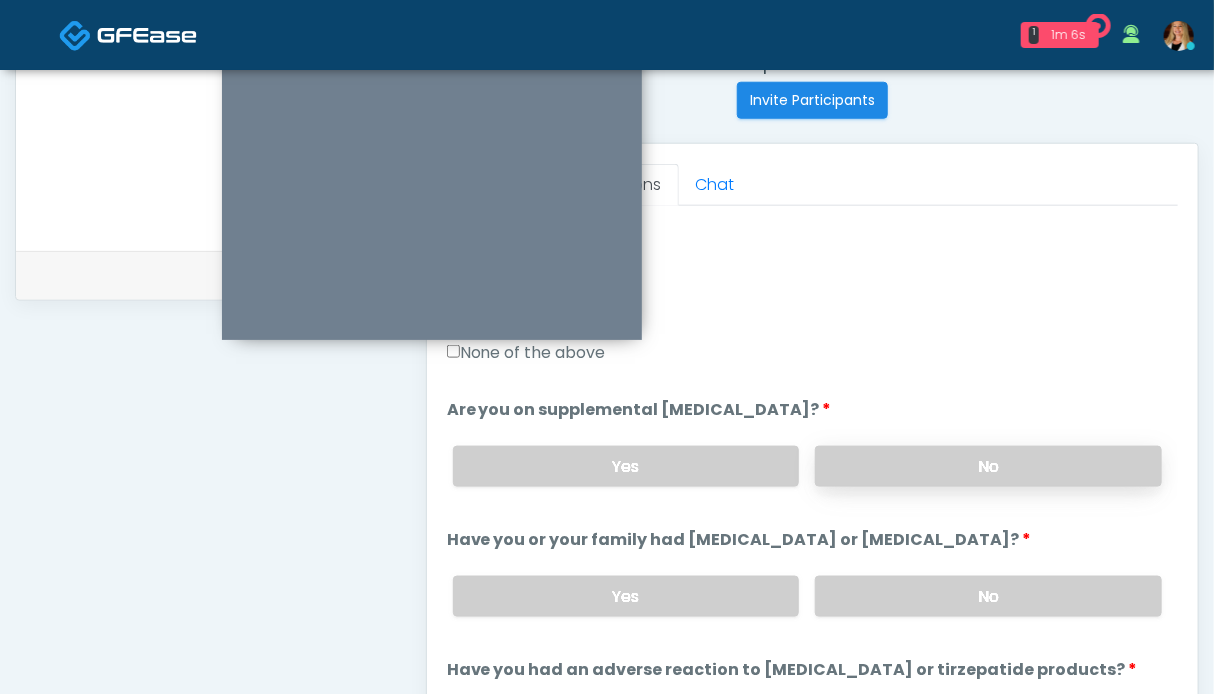 scroll, scrollTop: 800, scrollLeft: 0, axis: vertical 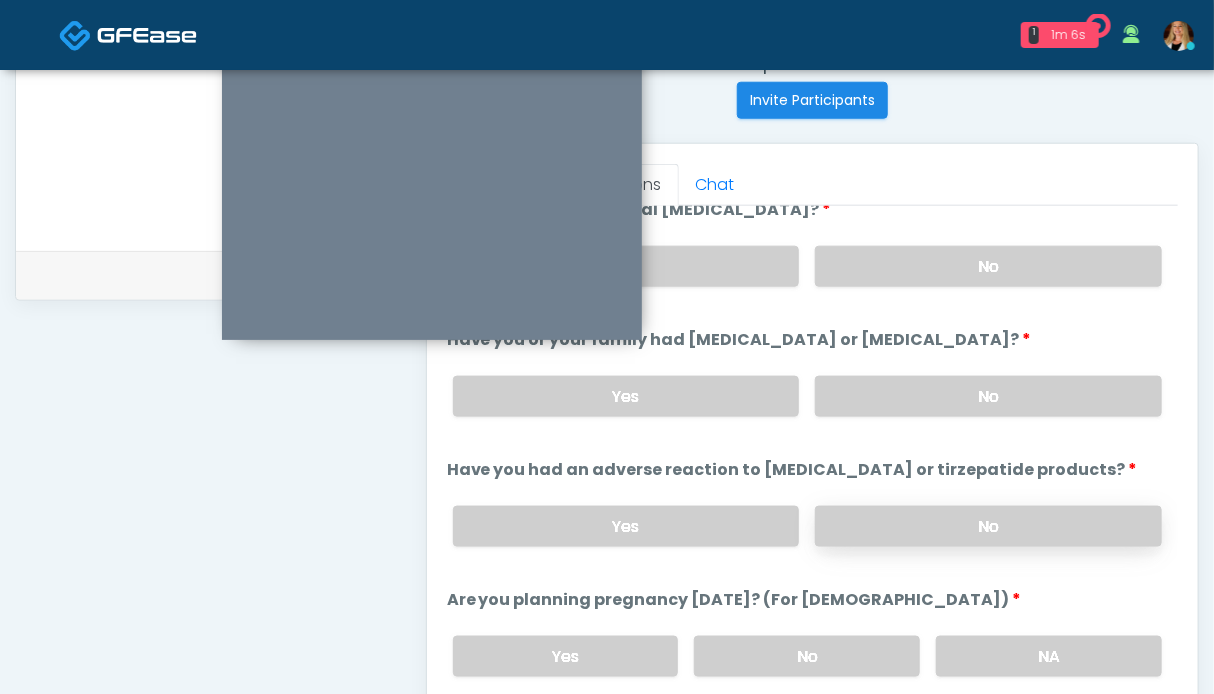 click on "No" at bounding box center [988, 526] 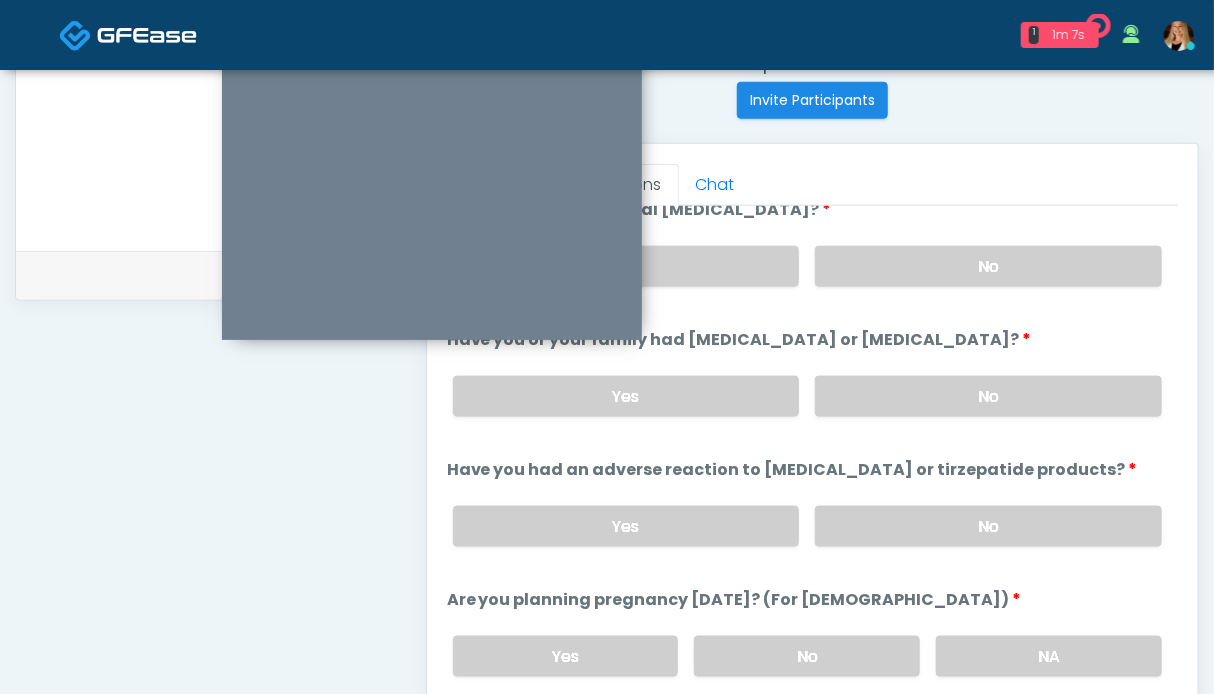 drag, startPoint x: 996, startPoint y: 650, endPoint x: 965, endPoint y: 629, distance: 37.44329 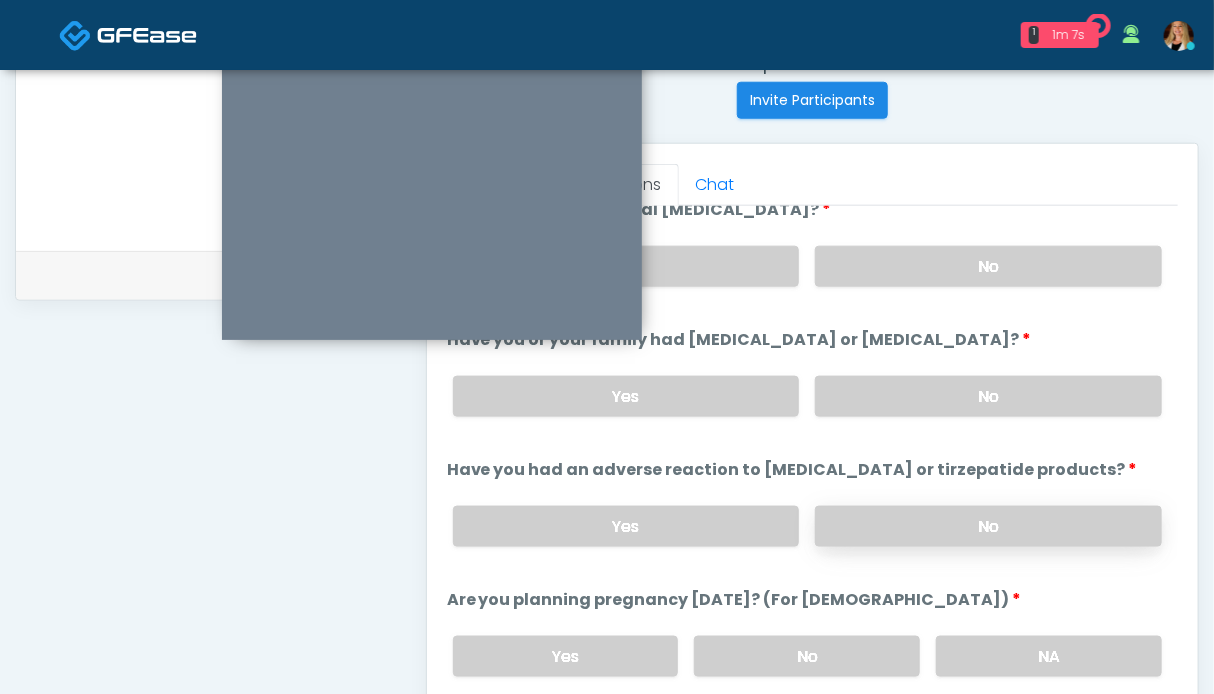 scroll, scrollTop: 1000, scrollLeft: 0, axis: vertical 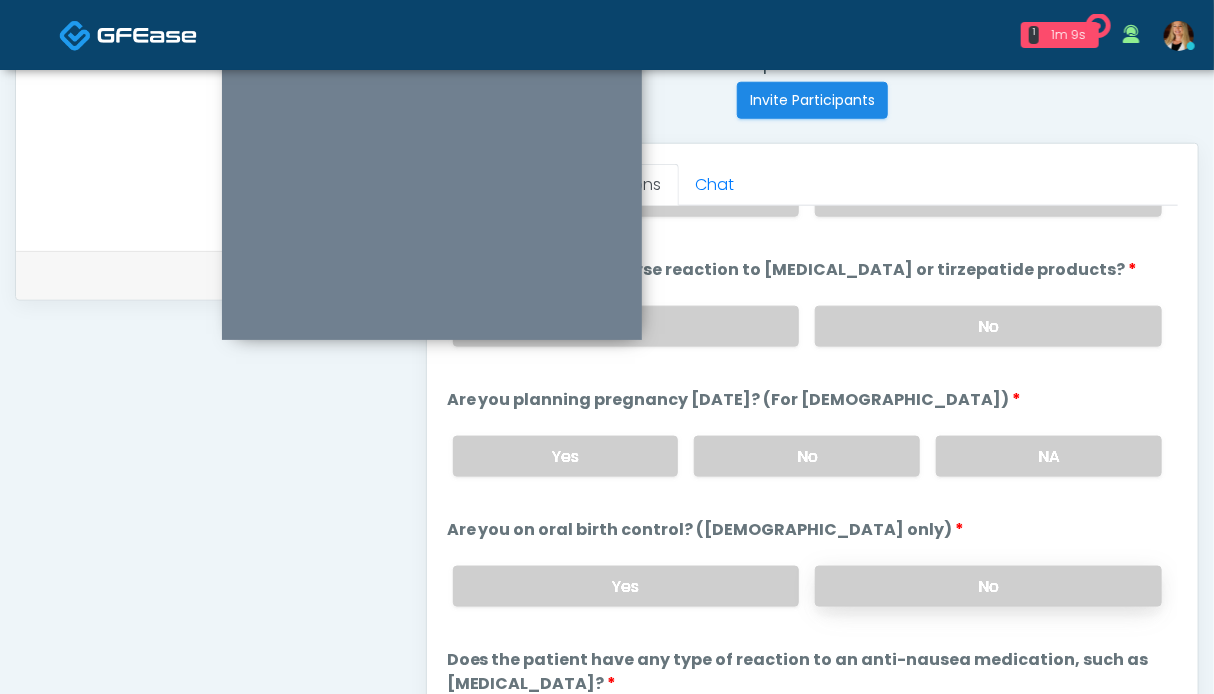 click on "No" at bounding box center [988, 586] 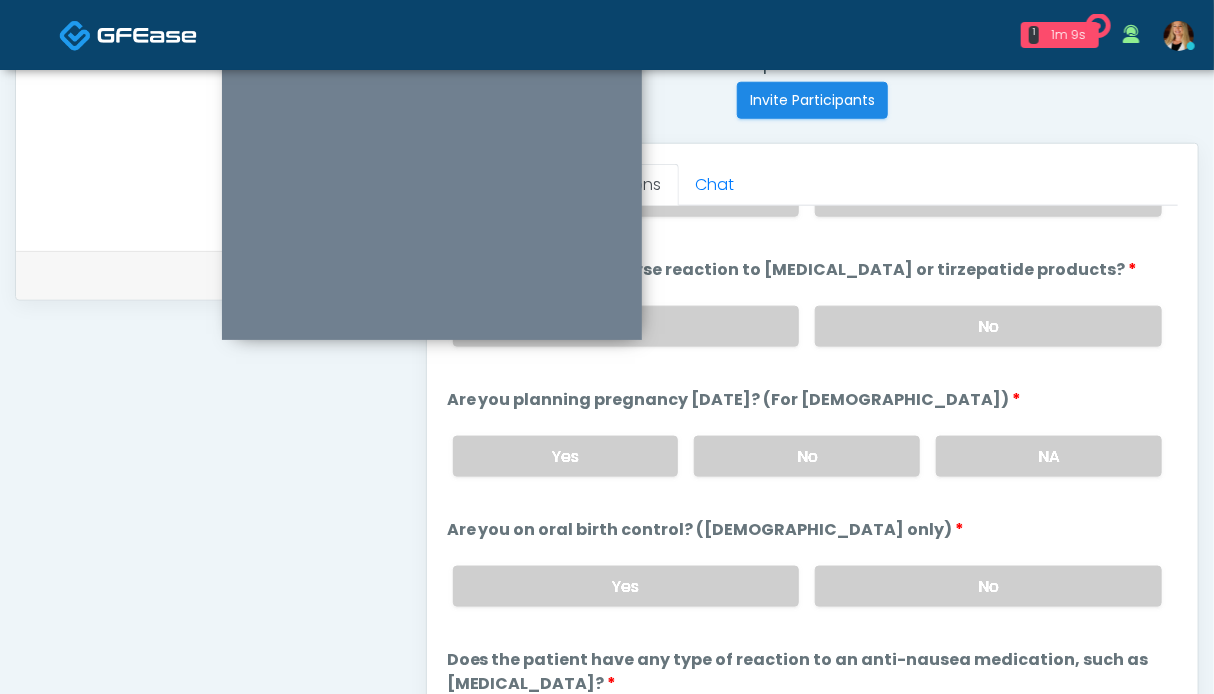 scroll, scrollTop: 1124, scrollLeft: 0, axis: vertical 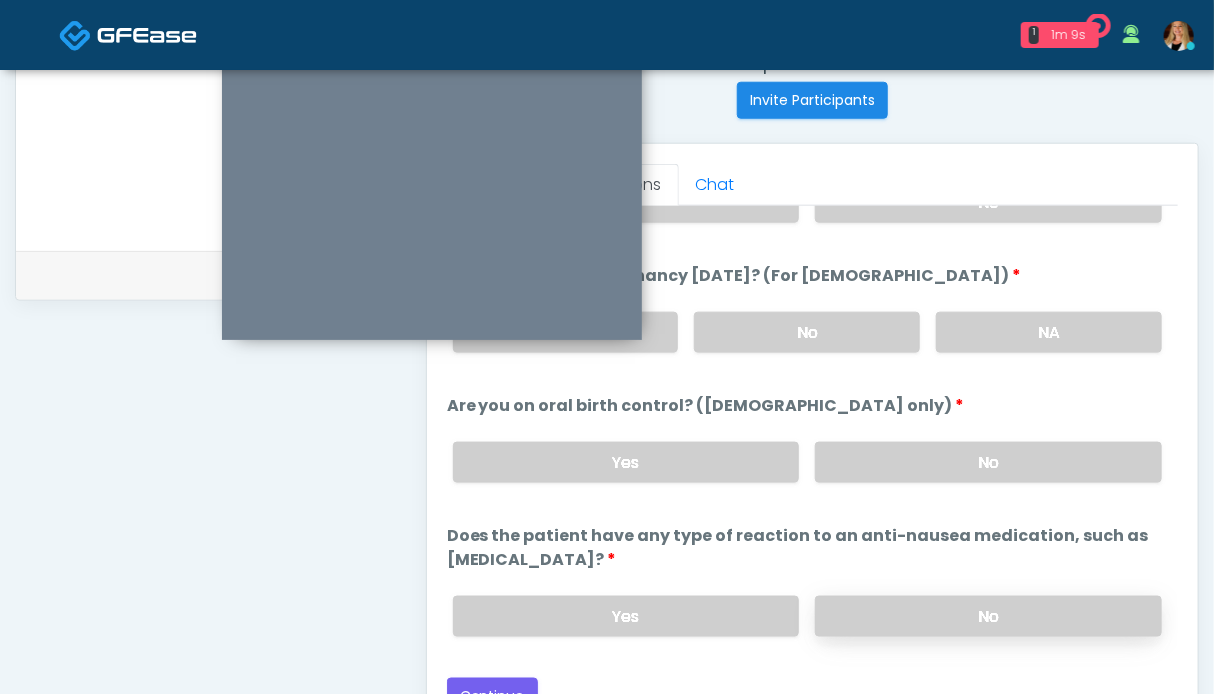 click on "No" at bounding box center (988, 616) 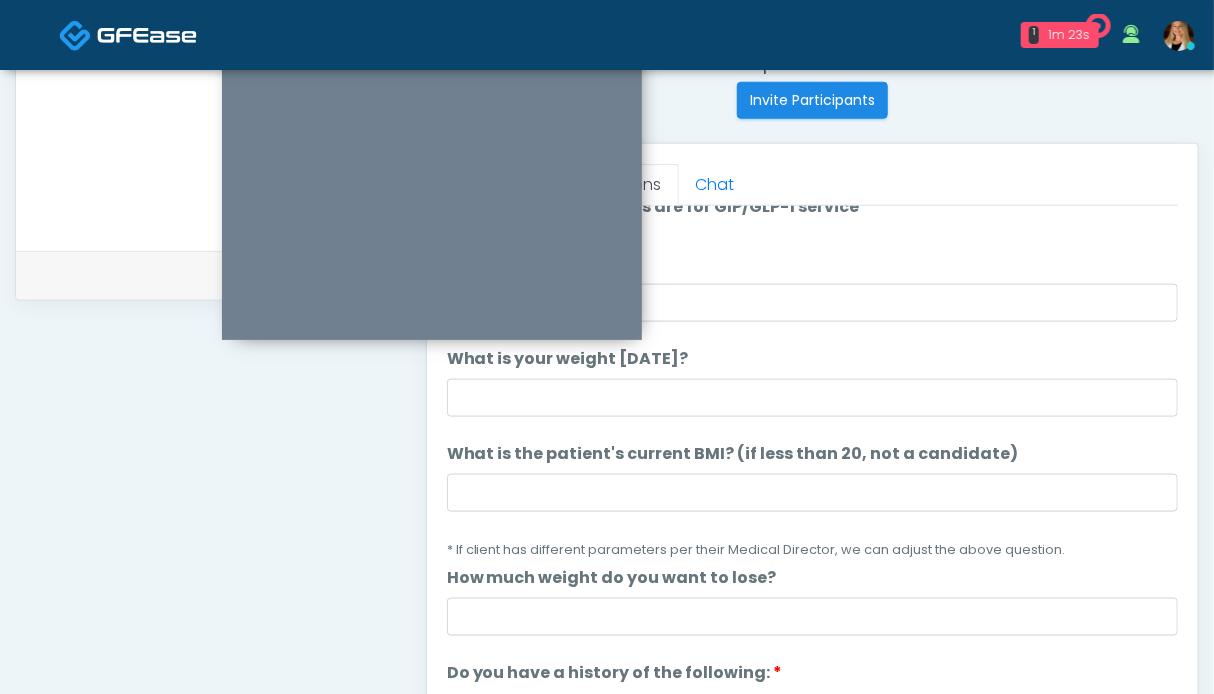 scroll, scrollTop: 0, scrollLeft: 0, axis: both 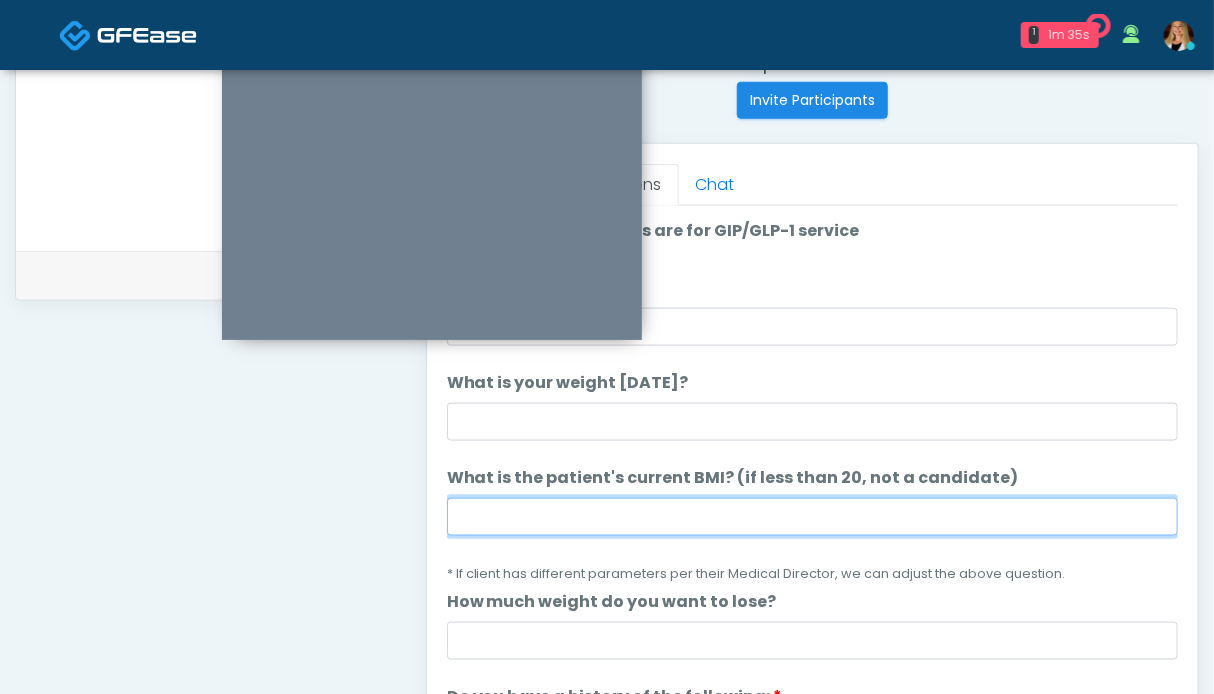 click on "What is the patient's current BMI? (if less than 20, not a candidate)" at bounding box center [812, 517] 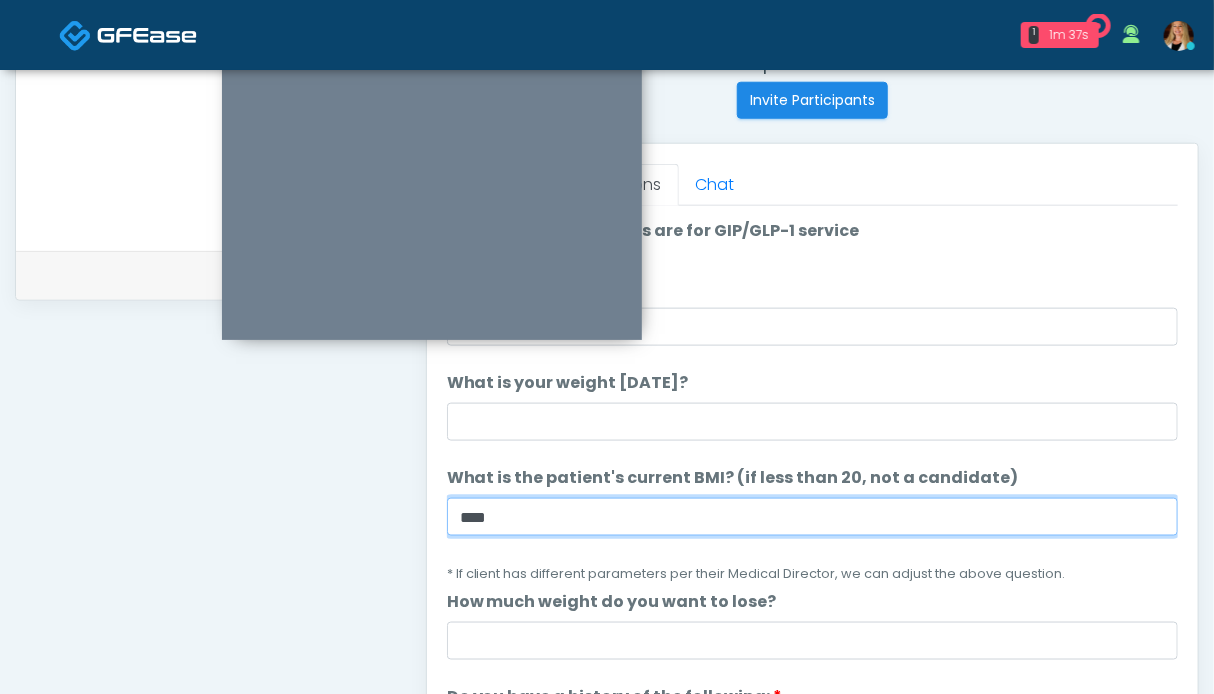 type on "****" 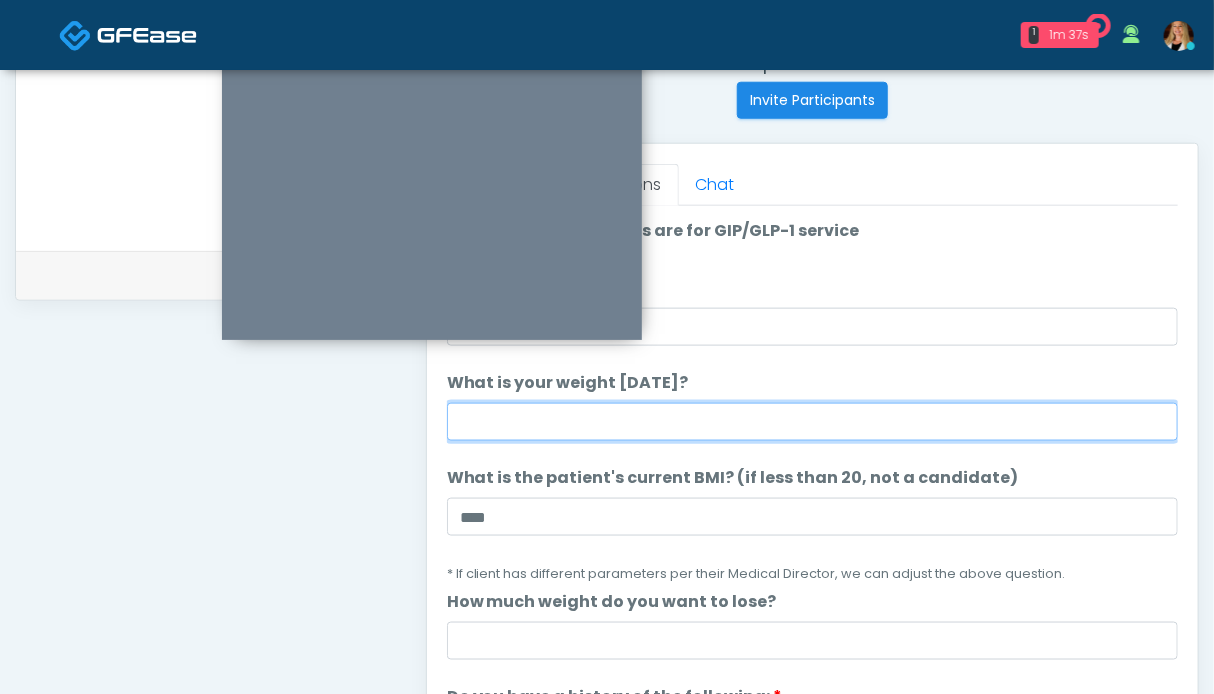 click on "What is your weight [DATE]?" at bounding box center [812, 422] 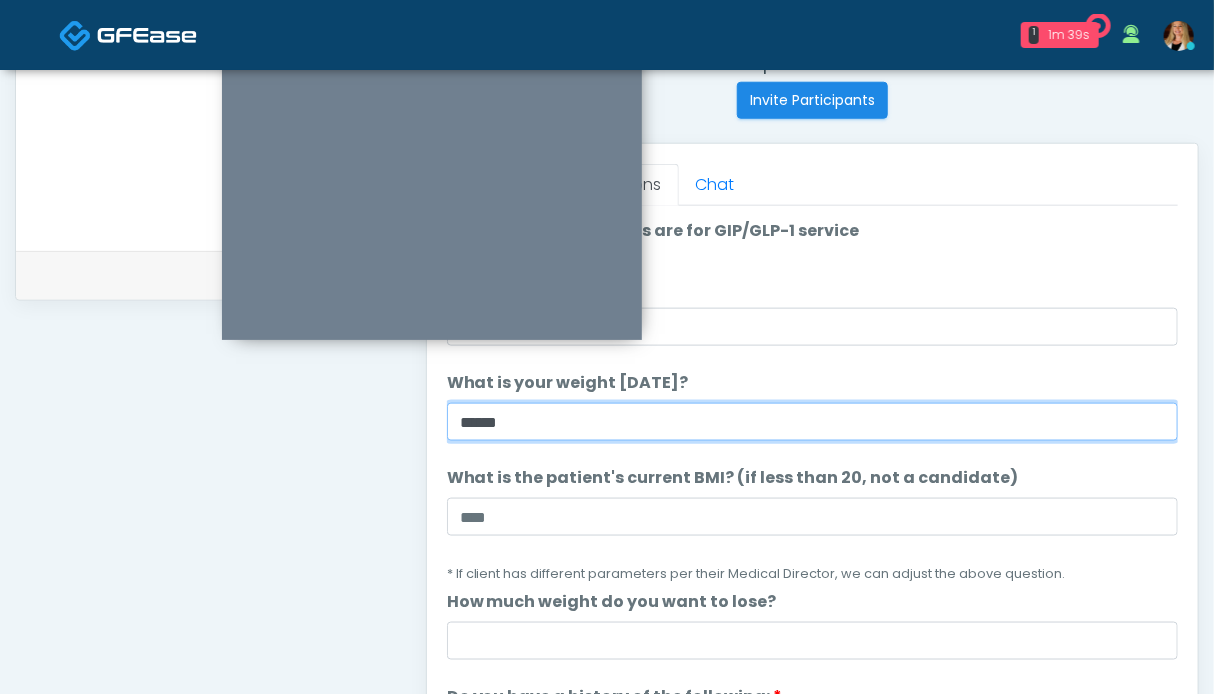 scroll, scrollTop: 600, scrollLeft: 0, axis: vertical 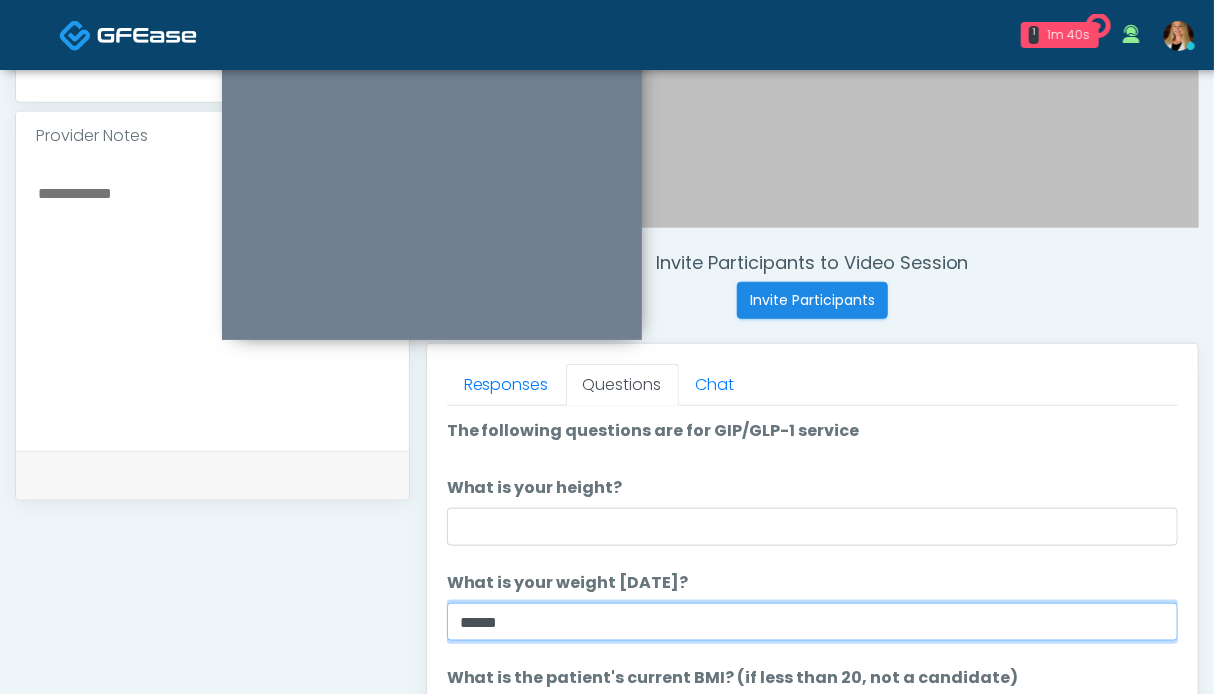 type on "******" 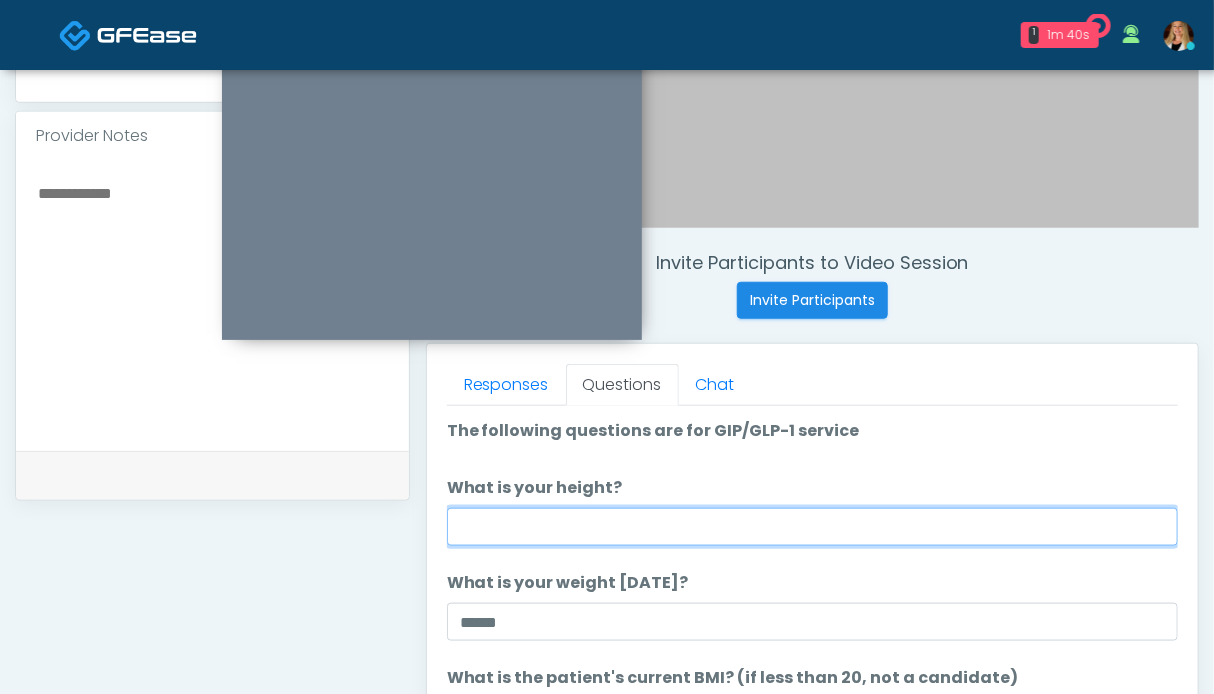 click on "What is your height?" at bounding box center [812, 527] 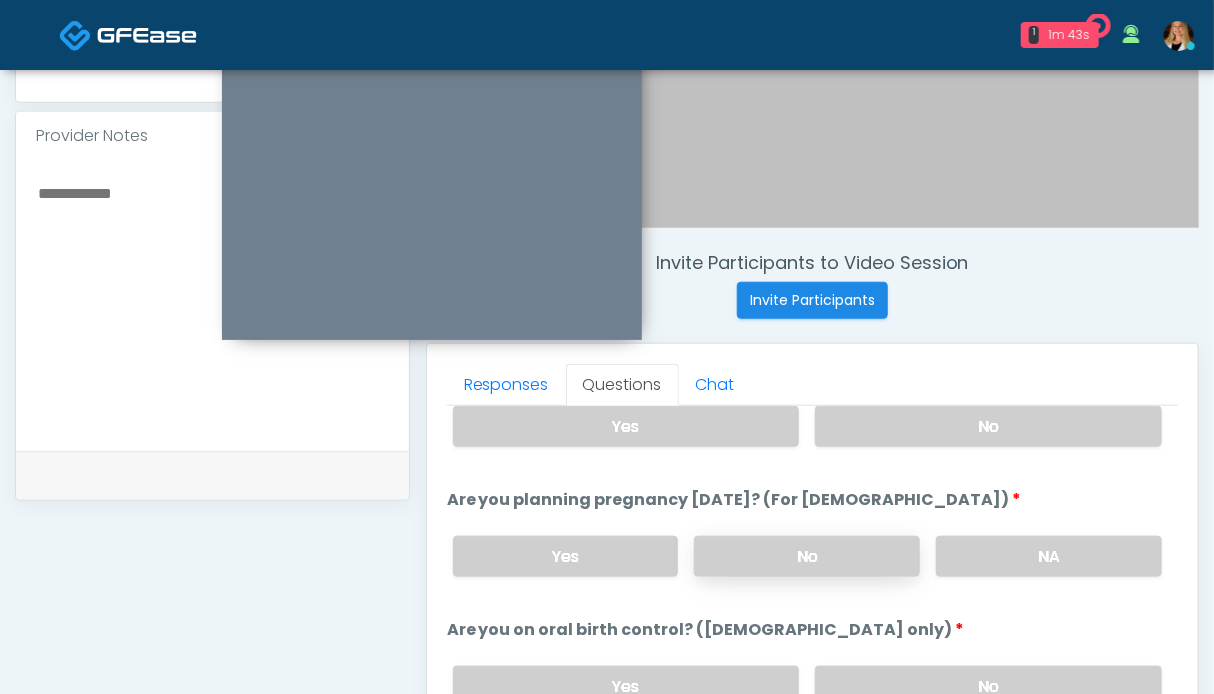 scroll, scrollTop: 1124, scrollLeft: 0, axis: vertical 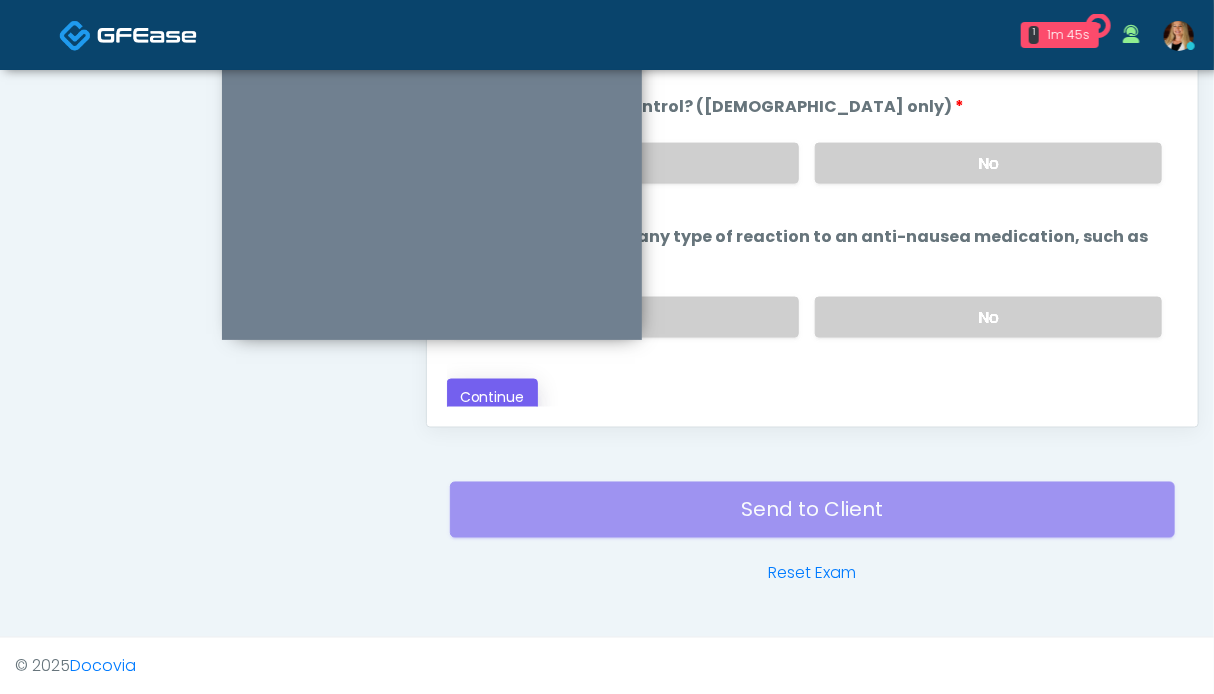 type on "***" 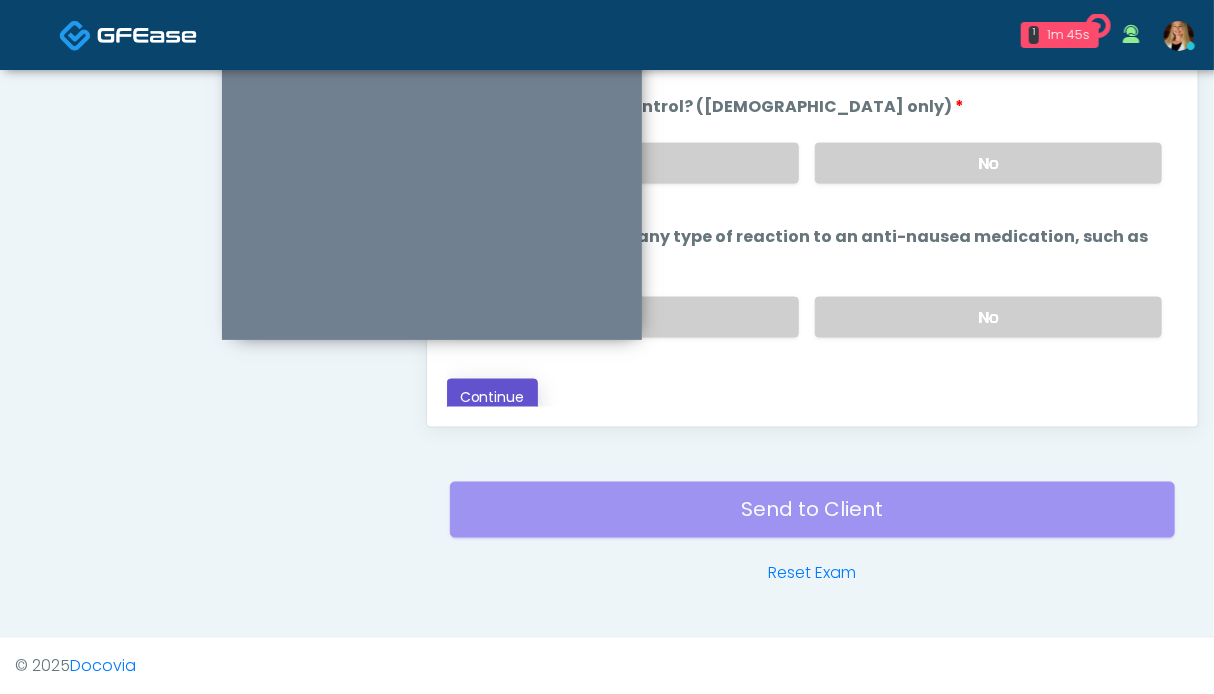 click on "Continue" at bounding box center (492, 397) 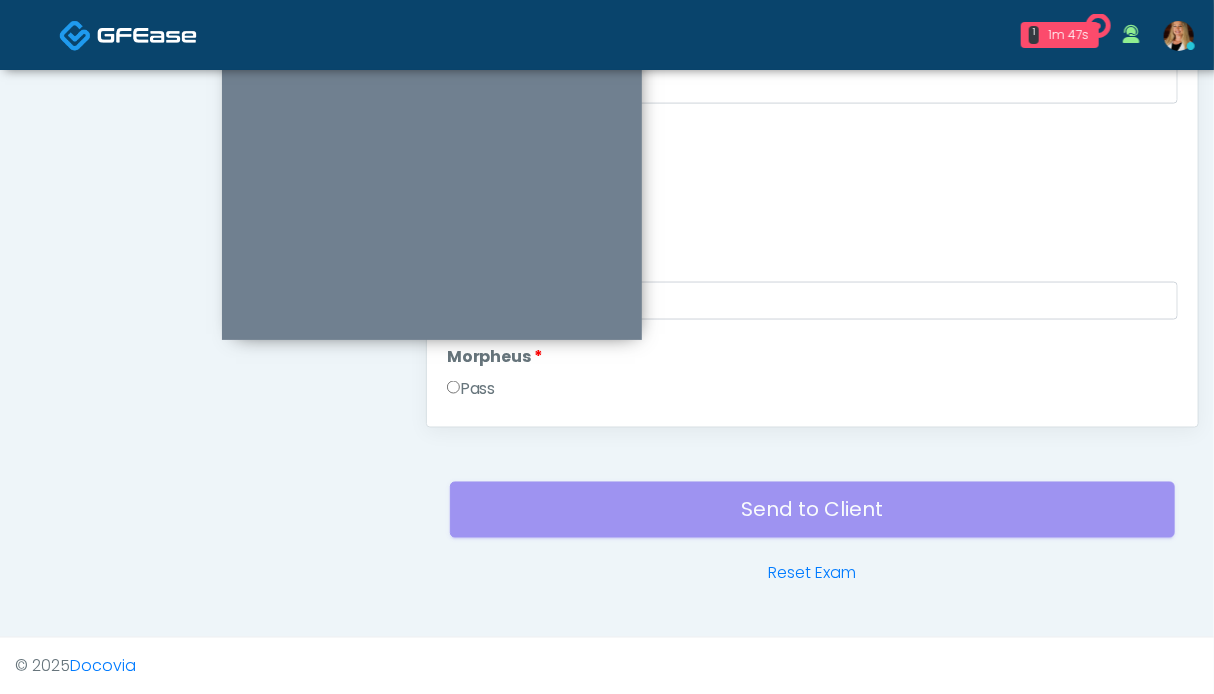 scroll, scrollTop: 899, scrollLeft: 0, axis: vertical 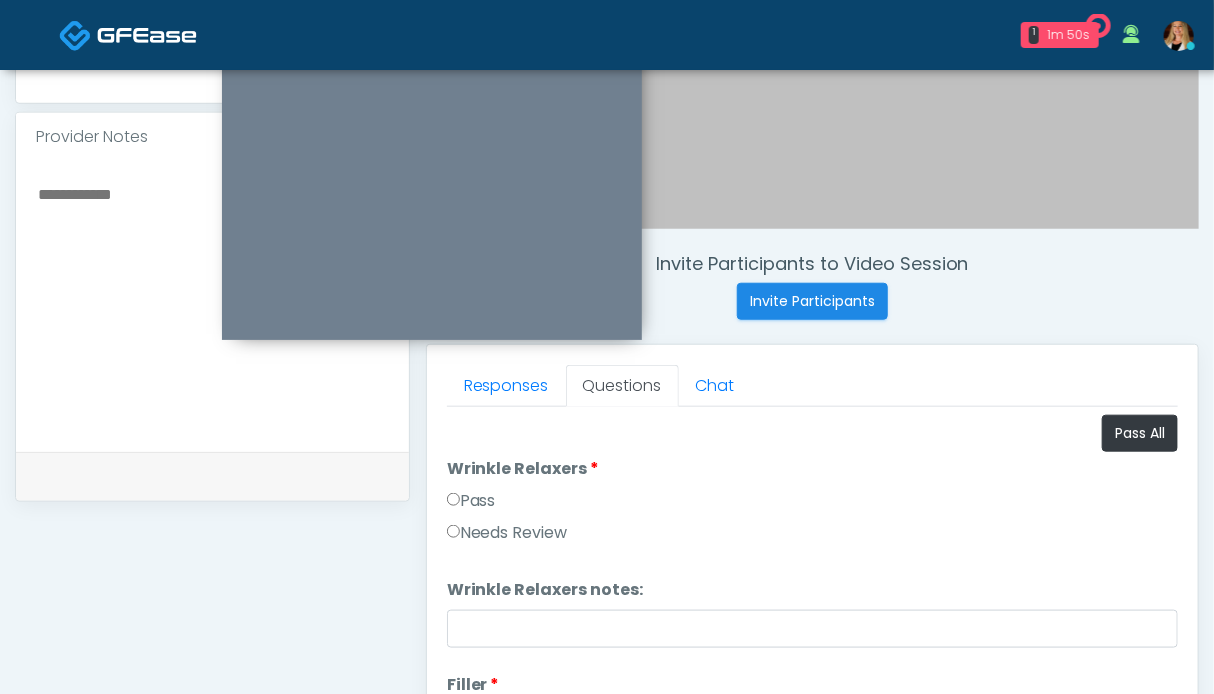 click on "Pass" at bounding box center [471, 501] 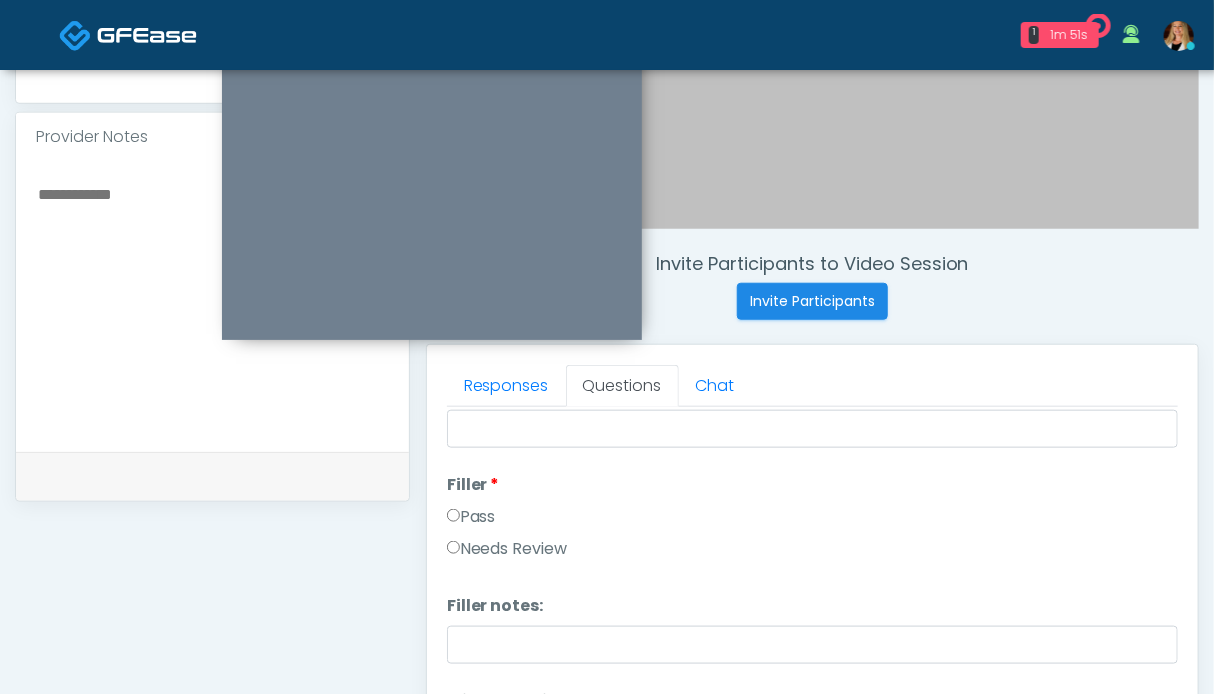 click on "Pass" at bounding box center [471, 517] 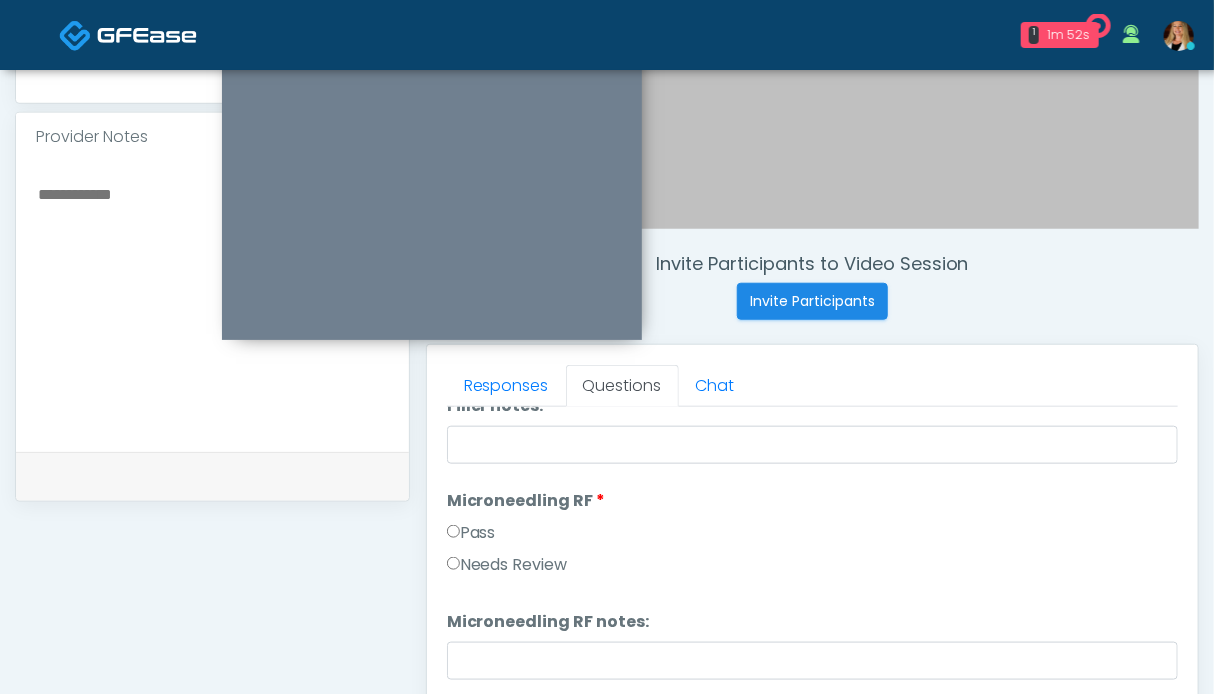 click on "Pass" at bounding box center (471, 533) 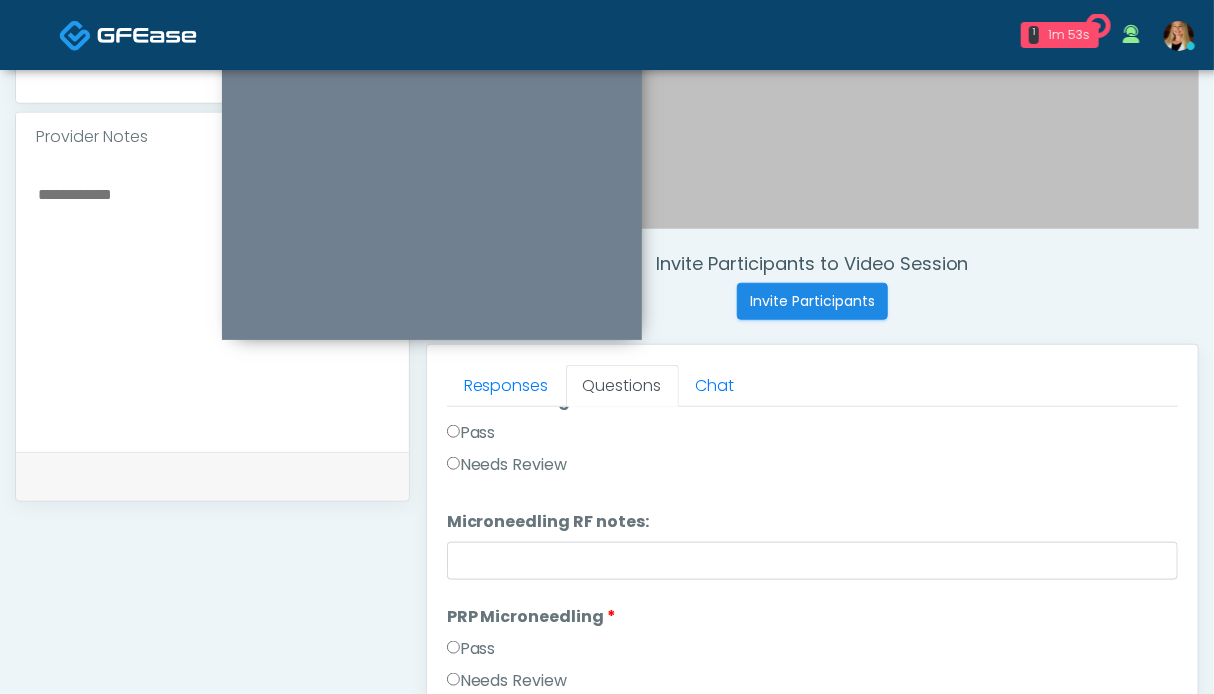 click on "Pass" at bounding box center [471, 649] 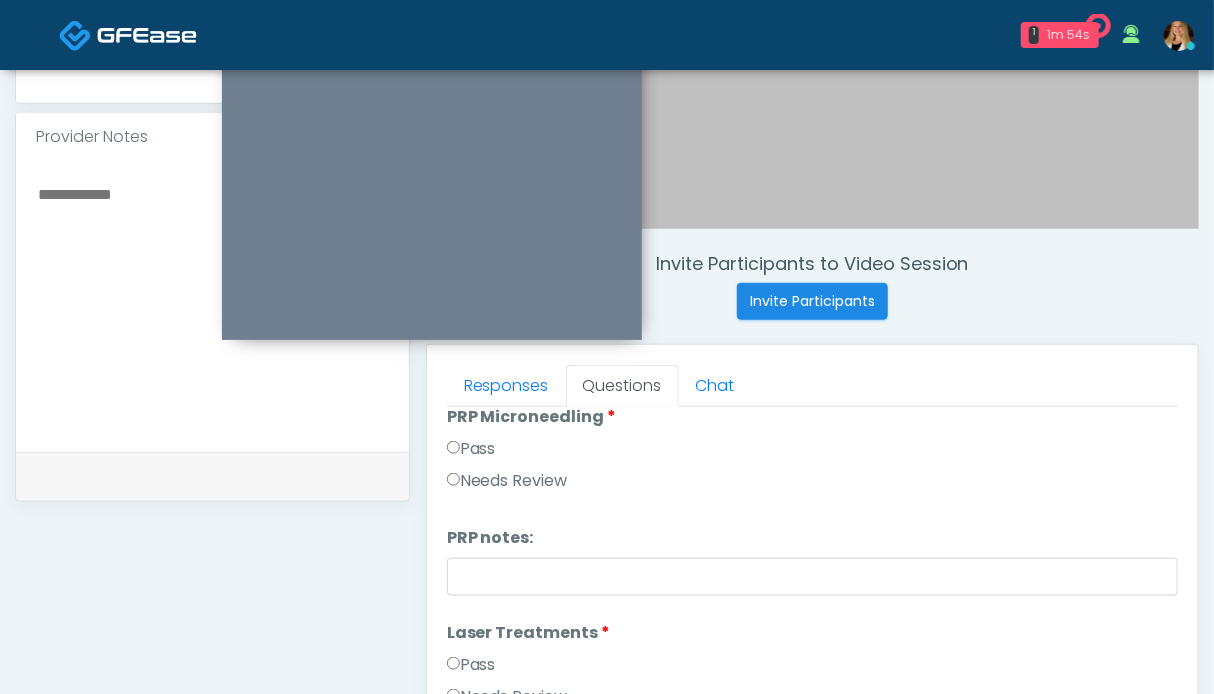 click on "Pass" at bounding box center (471, 665) 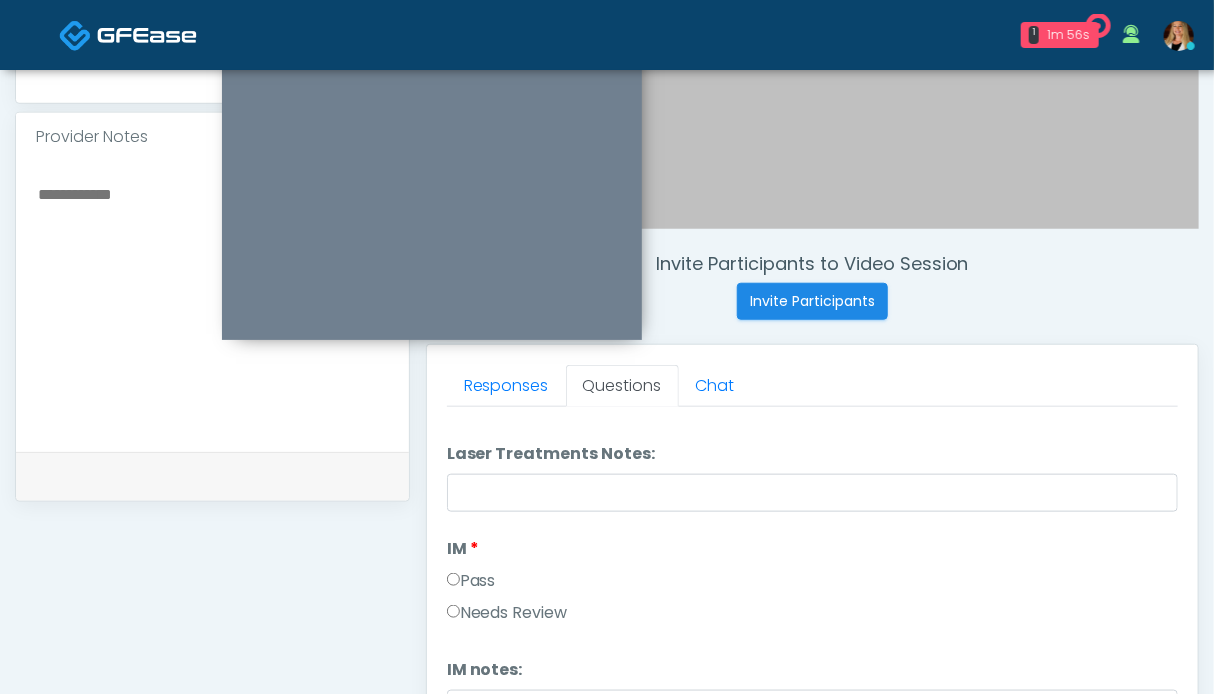 click on "Pass" at bounding box center (471, 581) 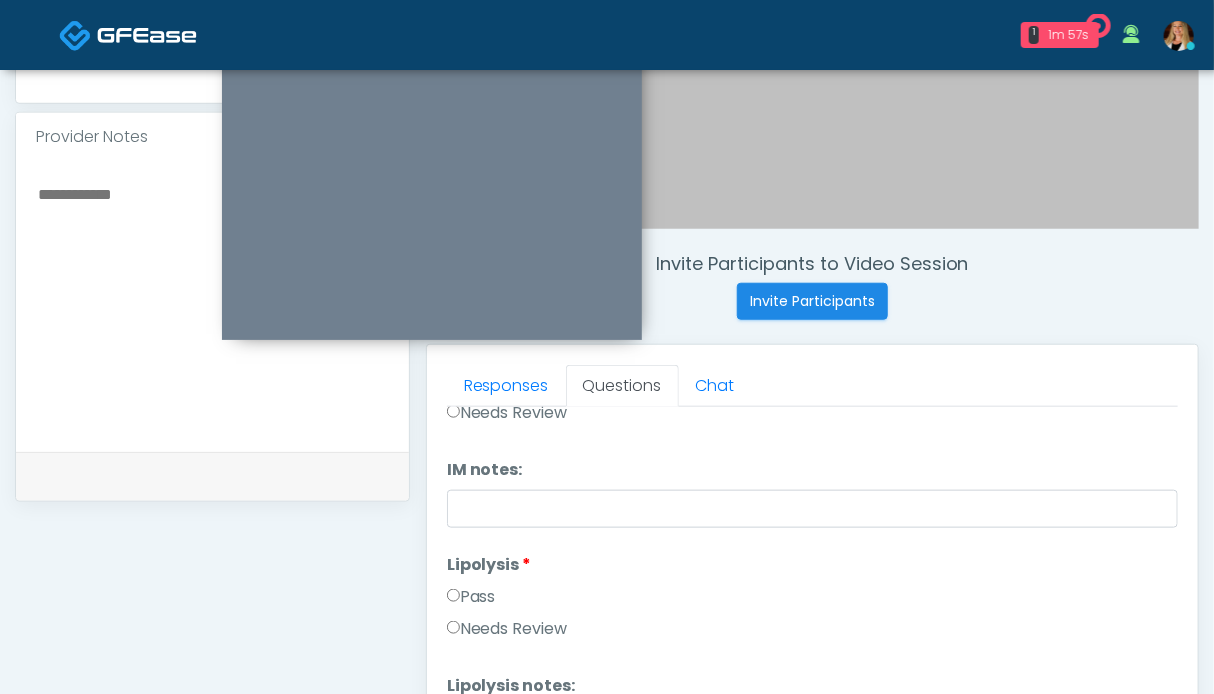 click on "Pass" at bounding box center [471, 597] 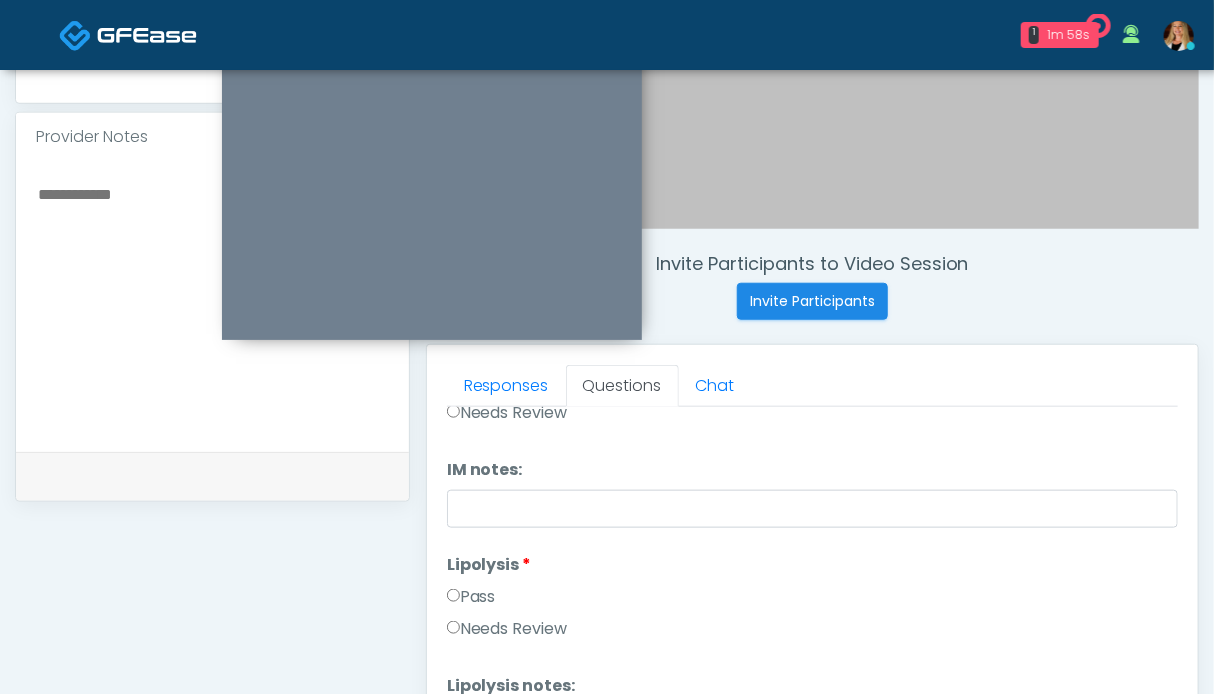 scroll, scrollTop: 1400, scrollLeft: 0, axis: vertical 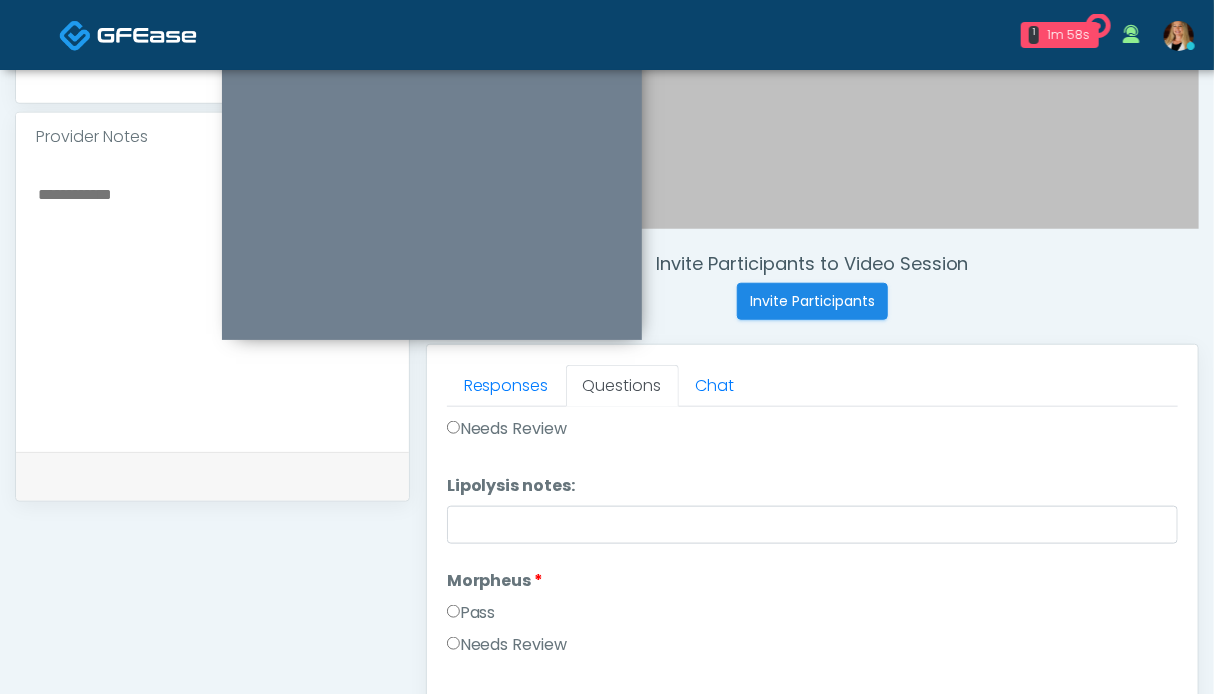 click on "Pass" at bounding box center [471, 613] 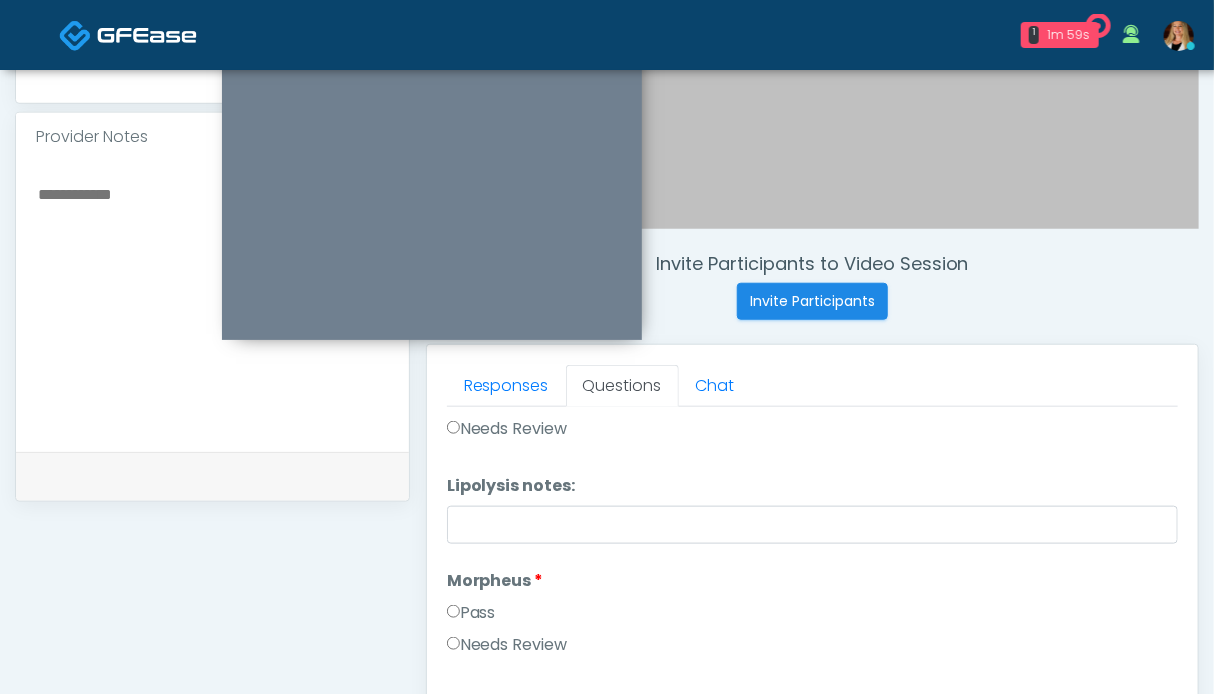 scroll, scrollTop: 1600, scrollLeft: 0, axis: vertical 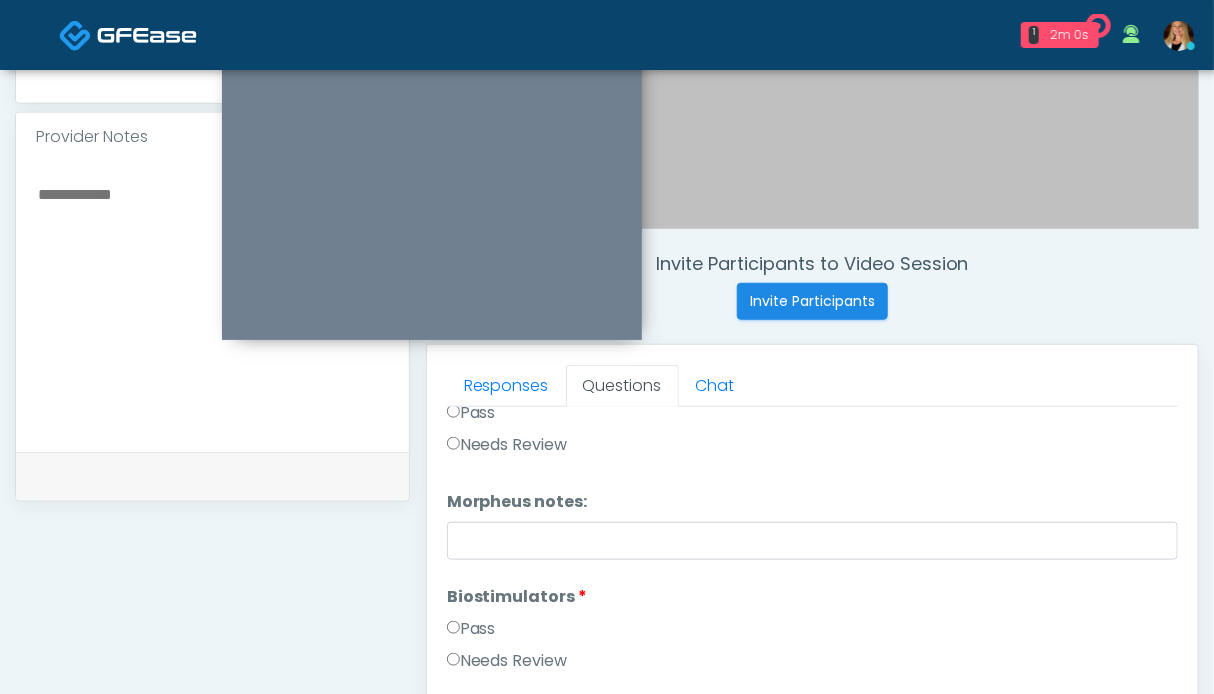 click on "Pass" at bounding box center [471, 629] 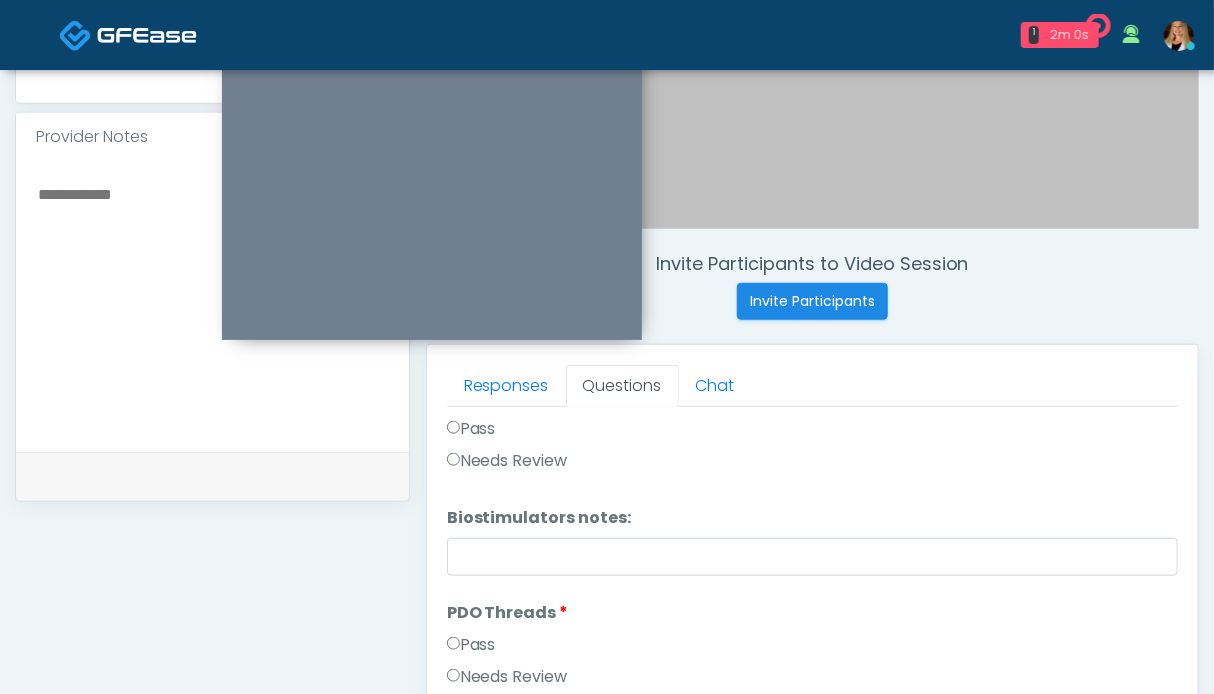 scroll, scrollTop: 1900, scrollLeft: 0, axis: vertical 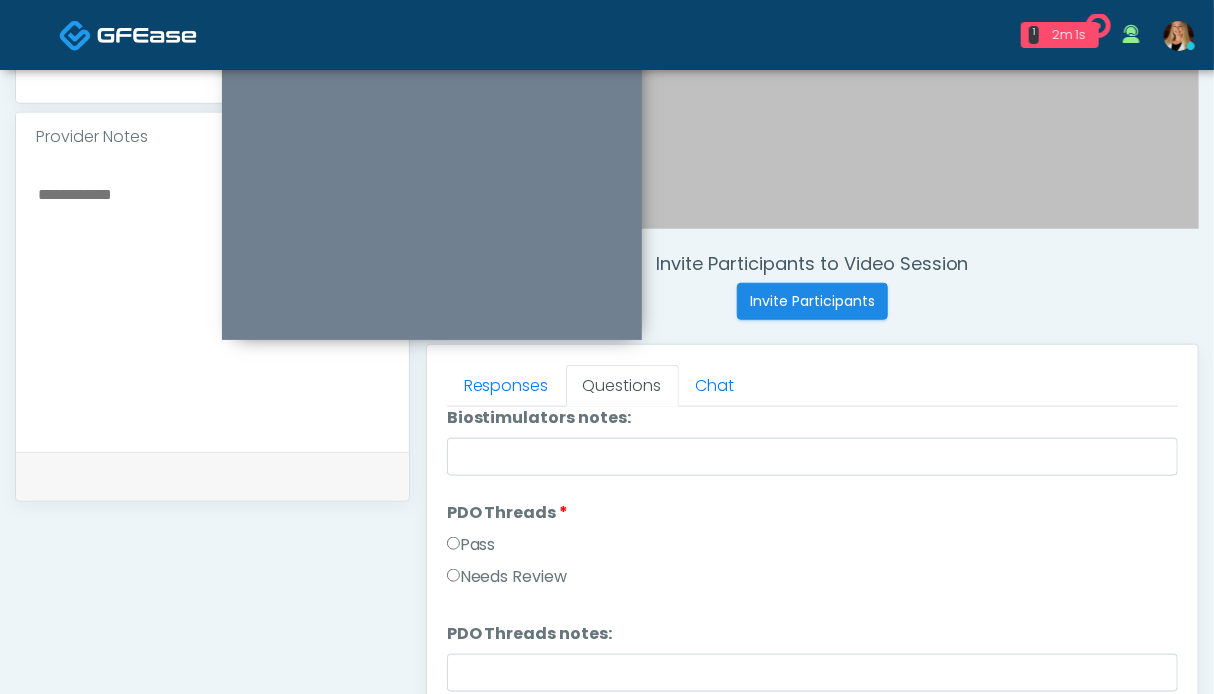 click on "Pass" at bounding box center [471, 545] 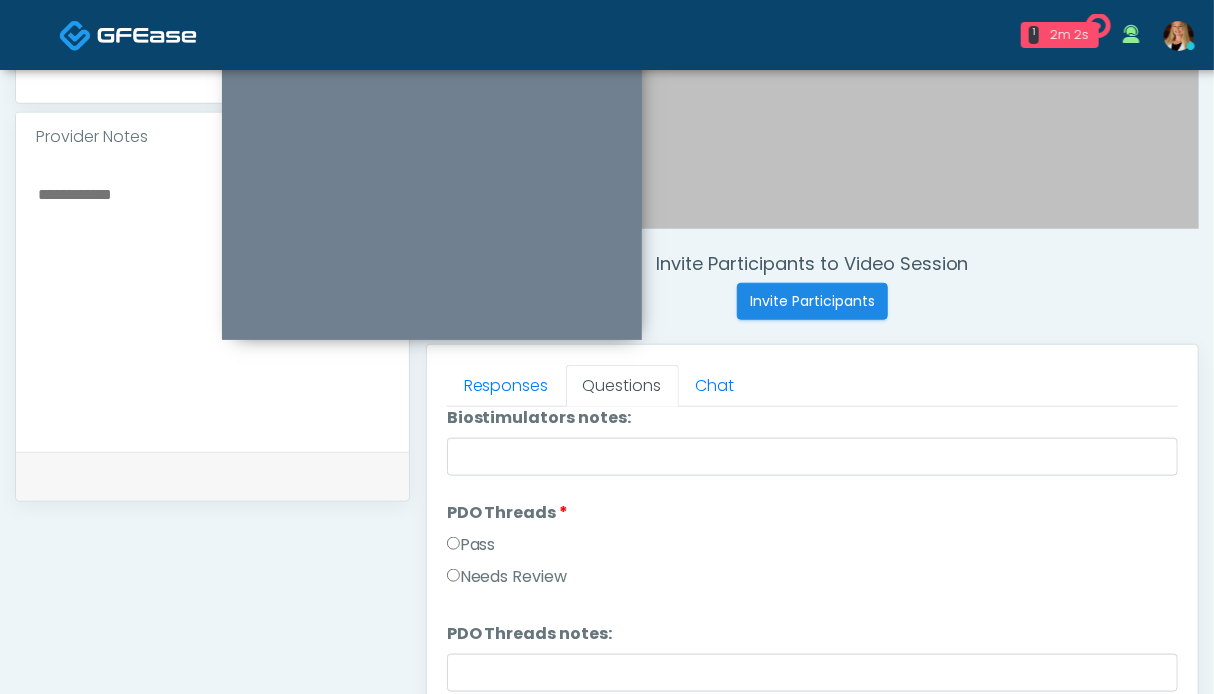 scroll, scrollTop: 2100, scrollLeft: 0, axis: vertical 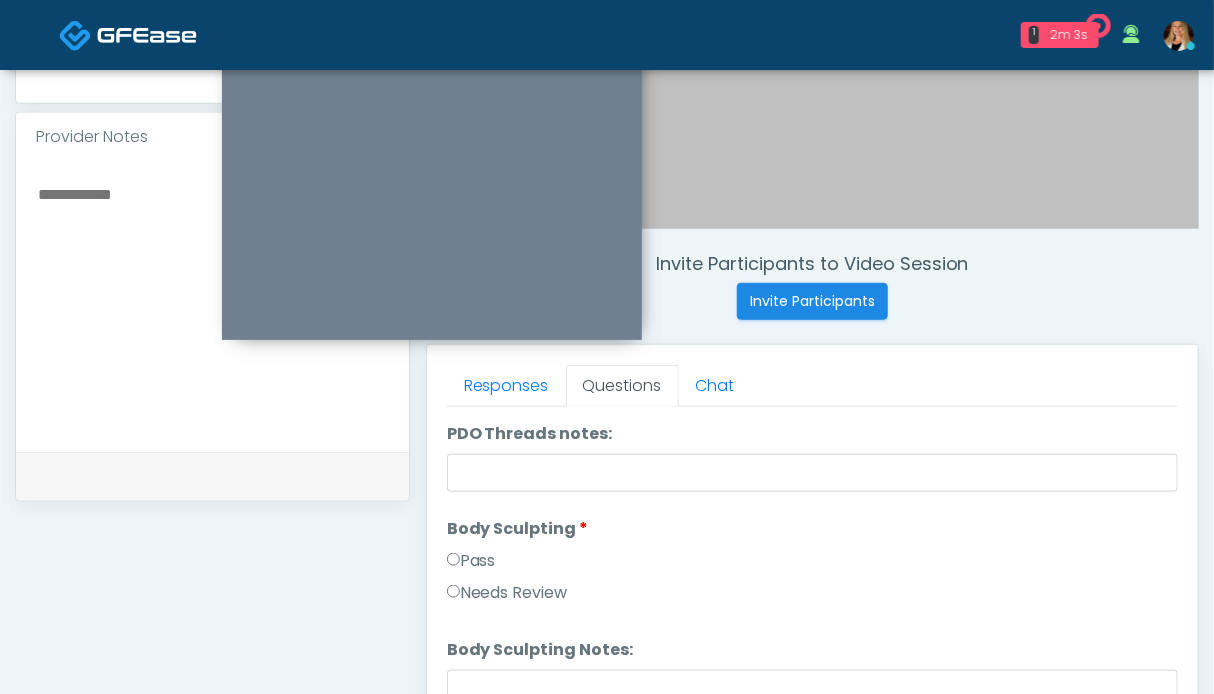click on "Pass" at bounding box center (471, 561) 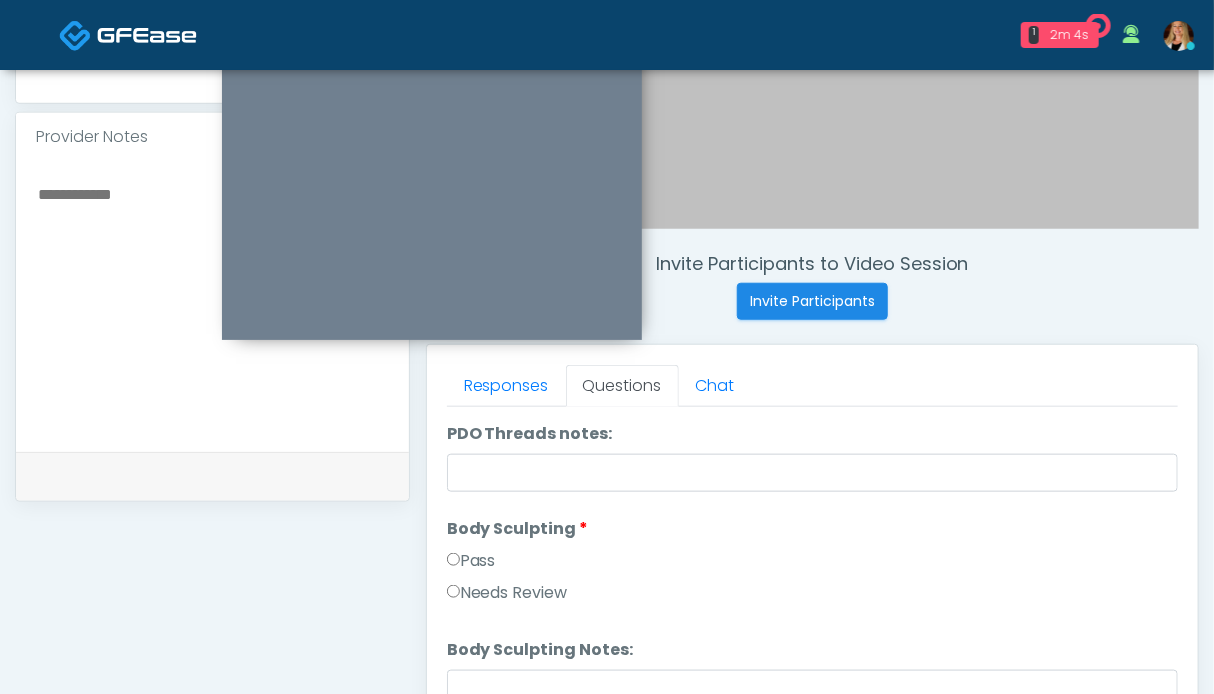 scroll, scrollTop: 2300, scrollLeft: 0, axis: vertical 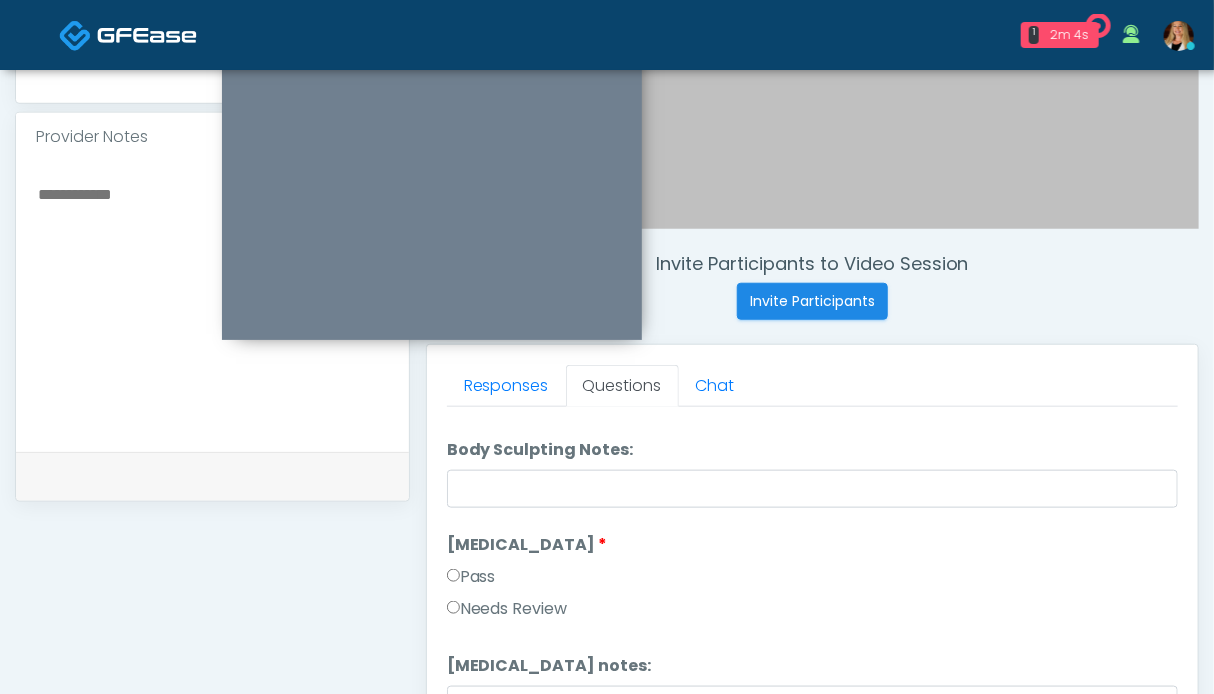 click on "Pass" at bounding box center [471, 577] 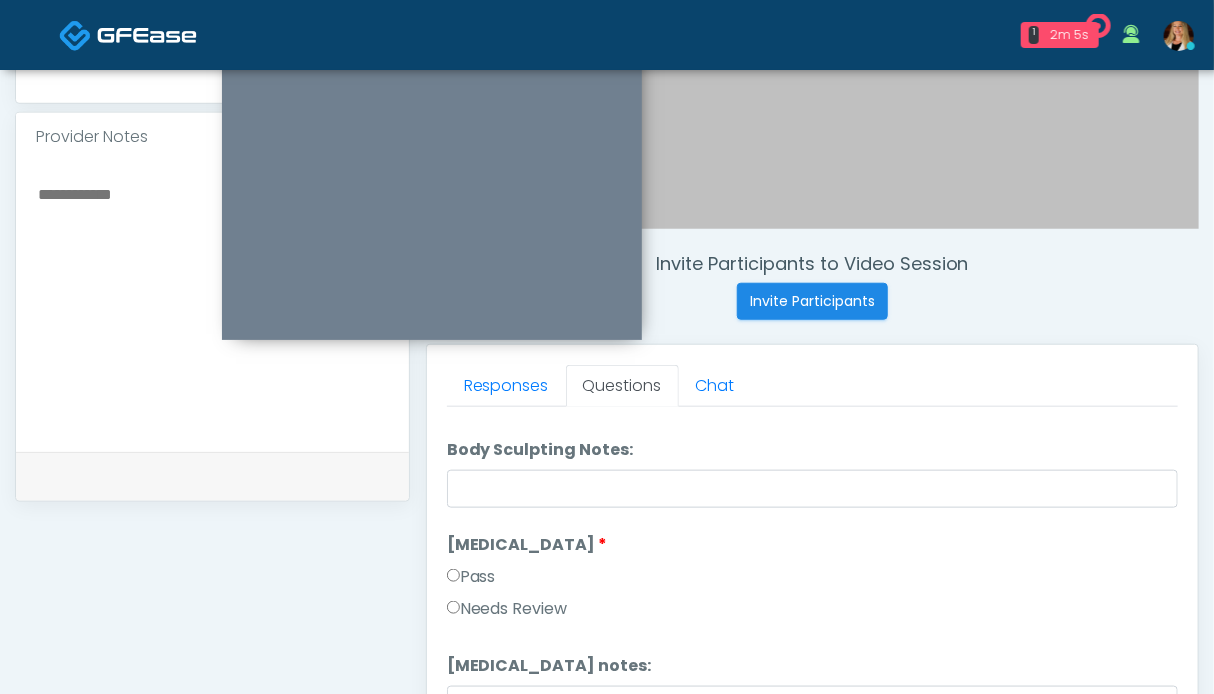 scroll, scrollTop: 2500, scrollLeft: 0, axis: vertical 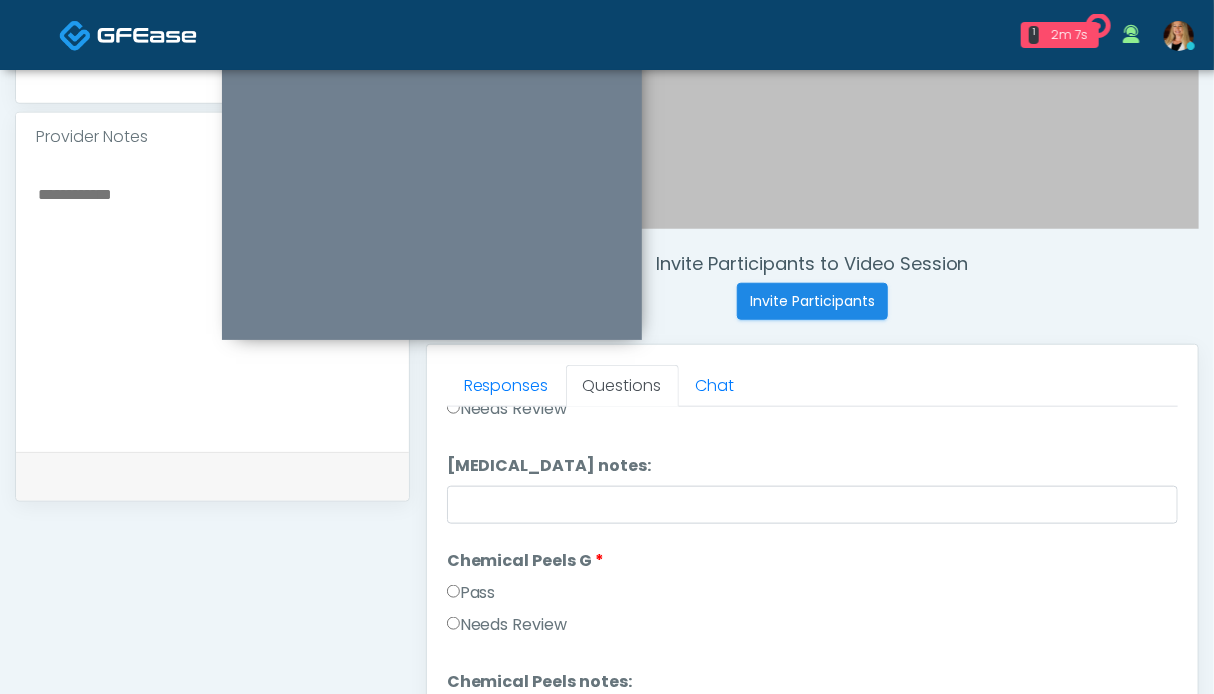 click on "Pass" at bounding box center [471, 593] 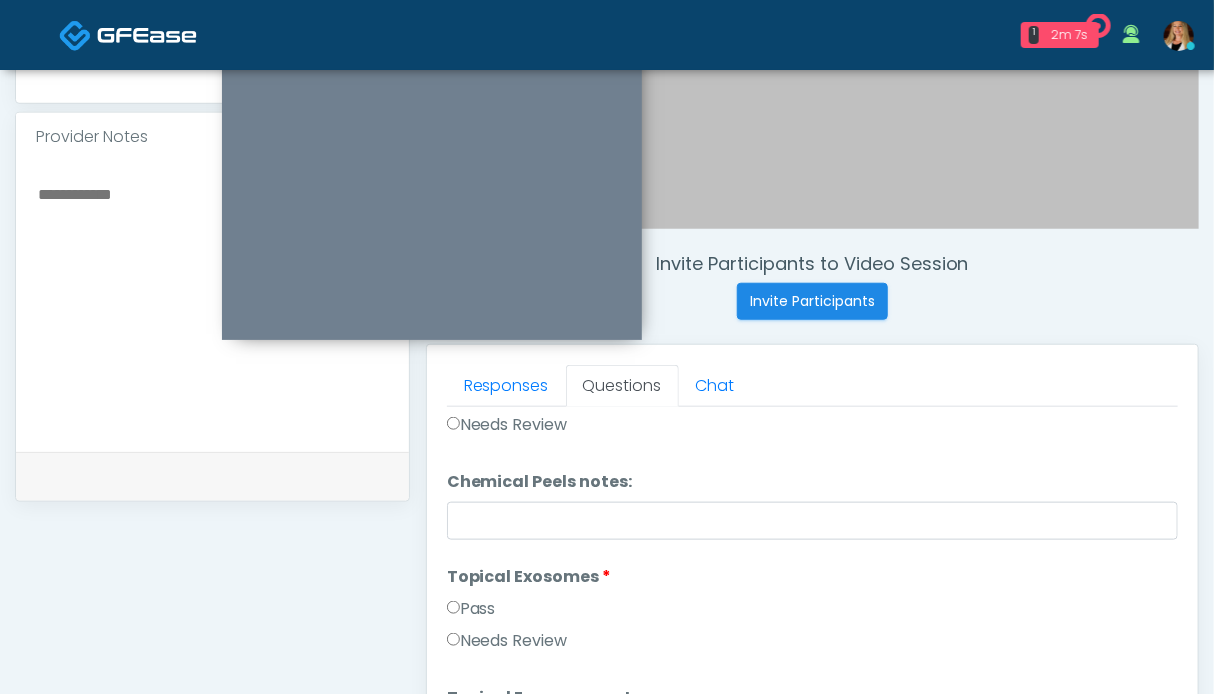 click on "Pass" at bounding box center [471, 609] 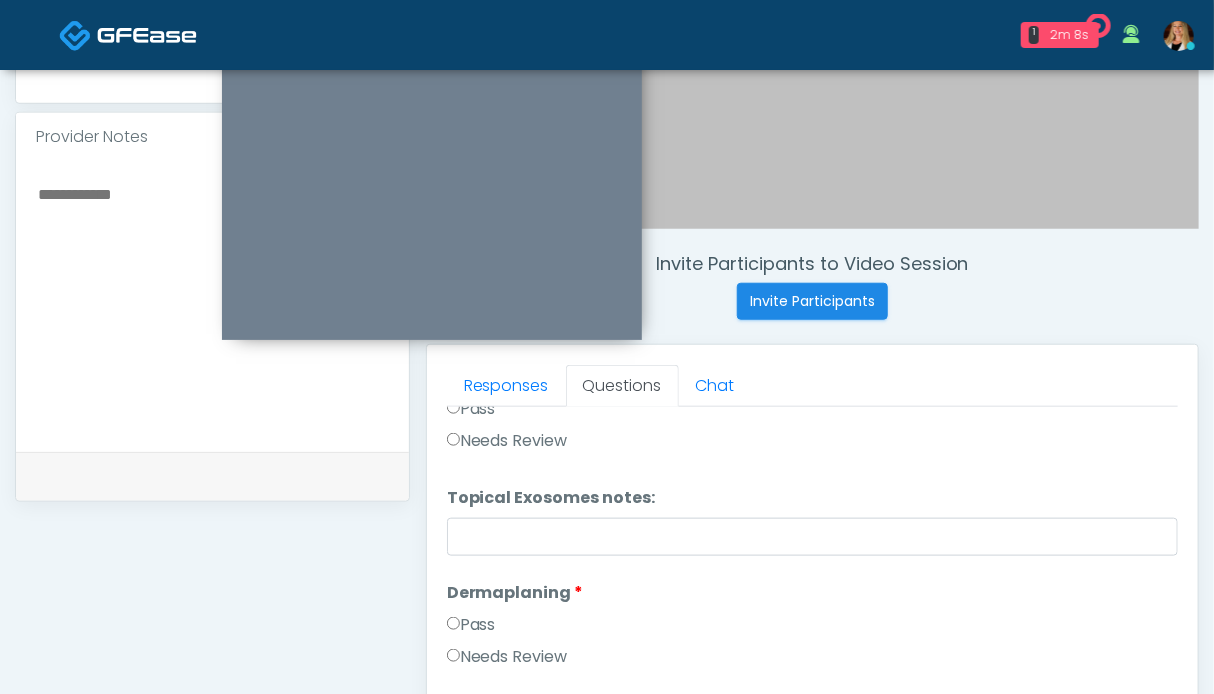 click on "Pass" at bounding box center (471, 625) 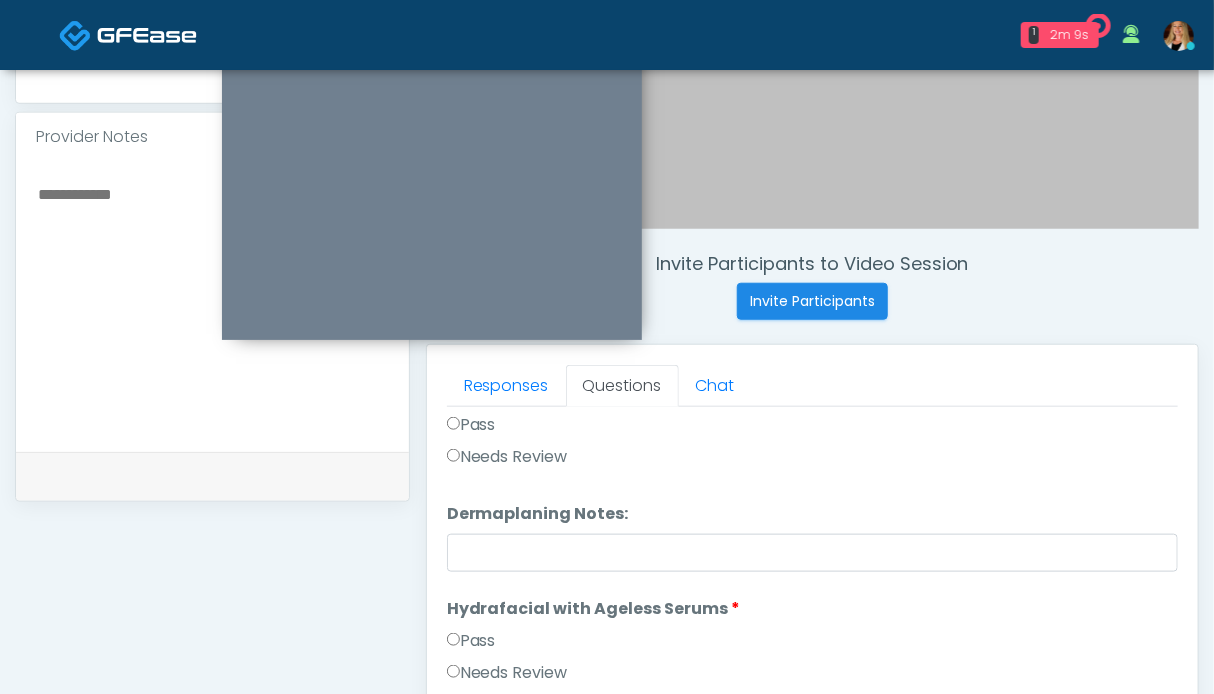 scroll, scrollTop: 3200, scrollLeft: 0, axis: vertical 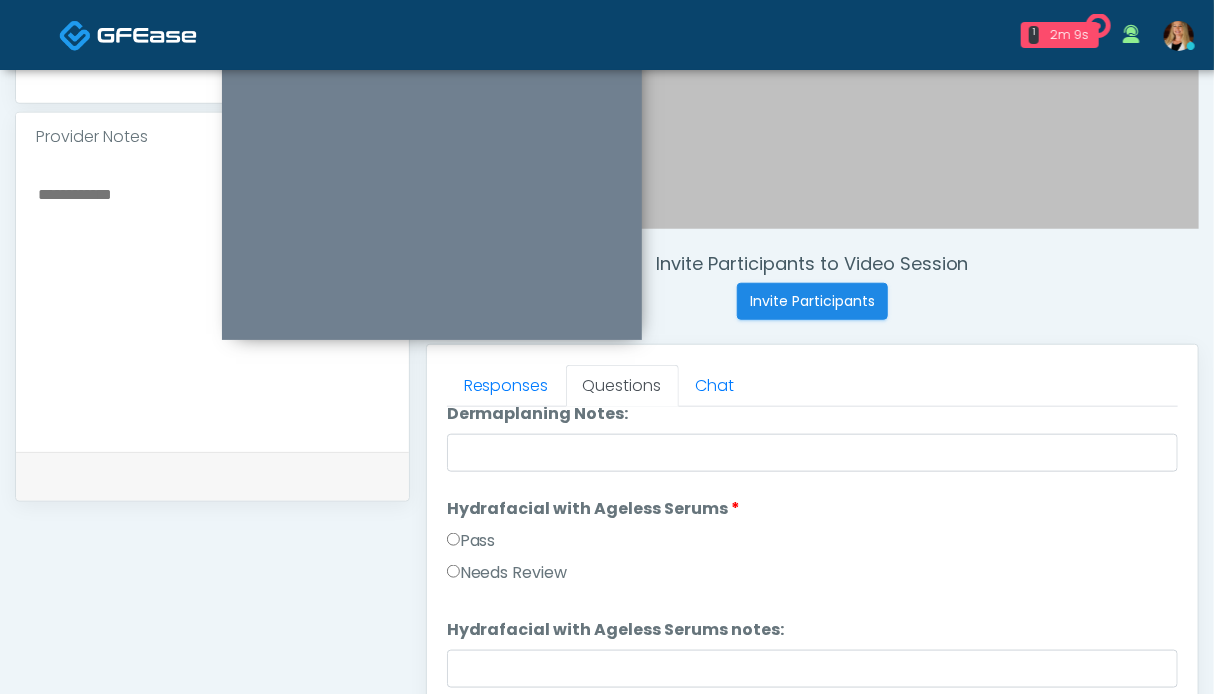 click on "Pass" at bounding box center [471, 541] 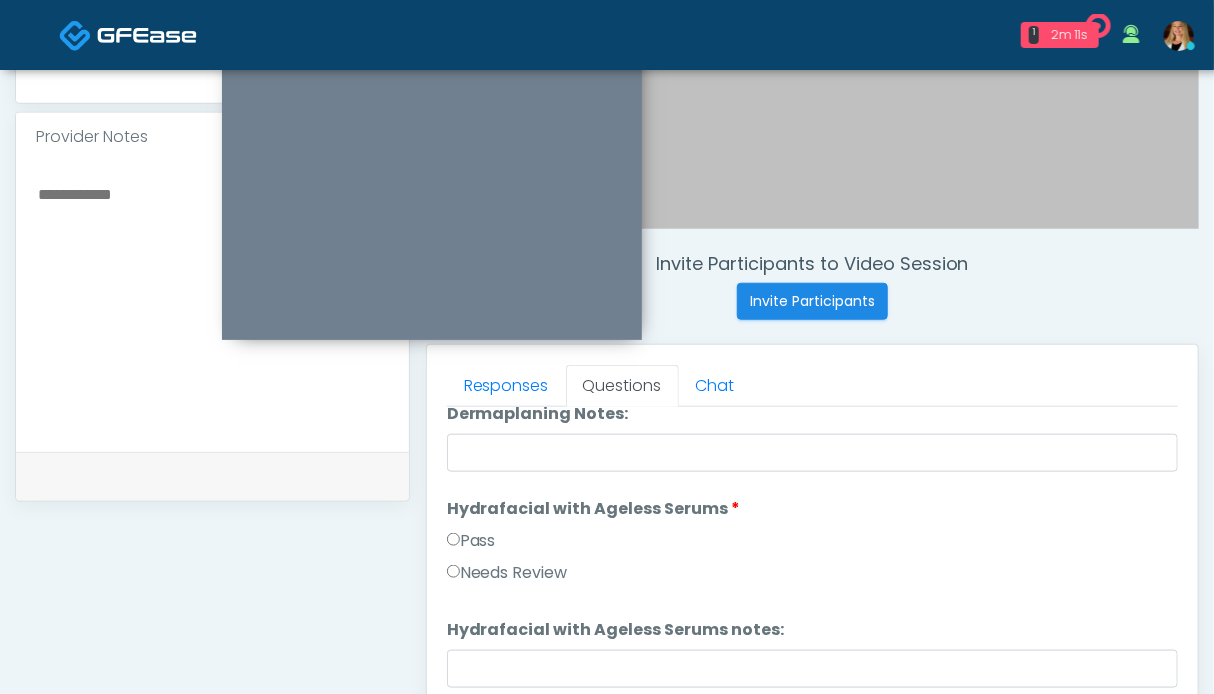 scroll, scrollTop: 3400, scrollLeft: 0, axis: vertical 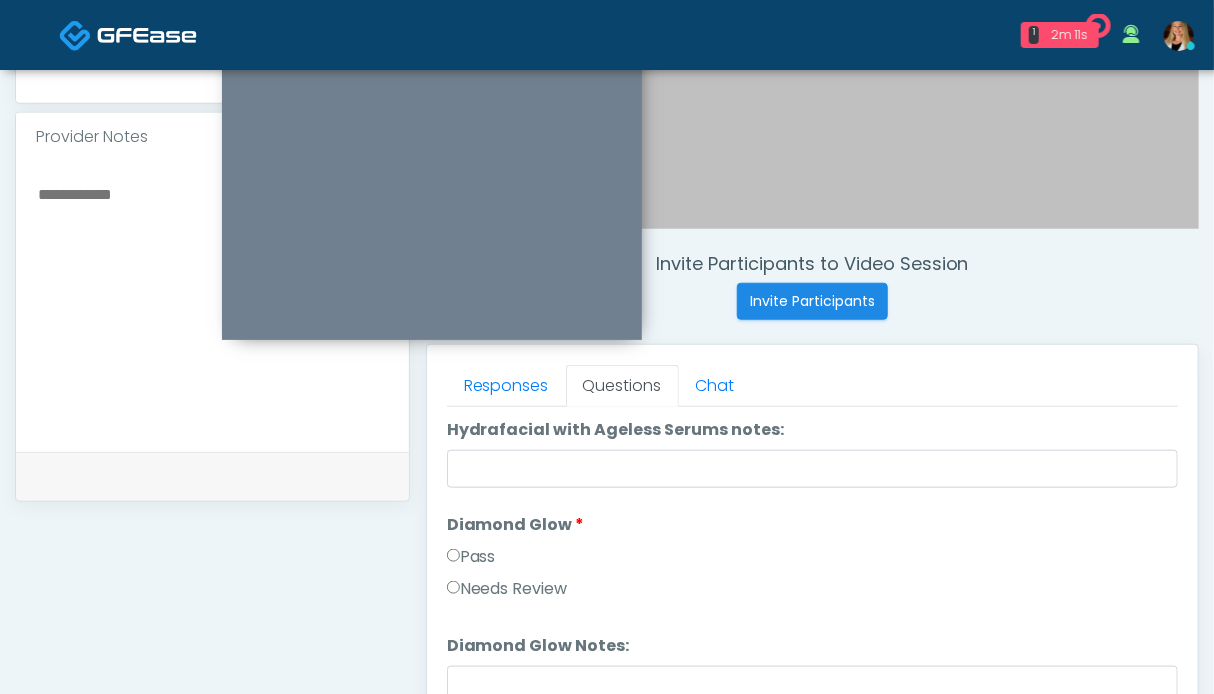 click on "Pass" at bounding box center (471, 557) 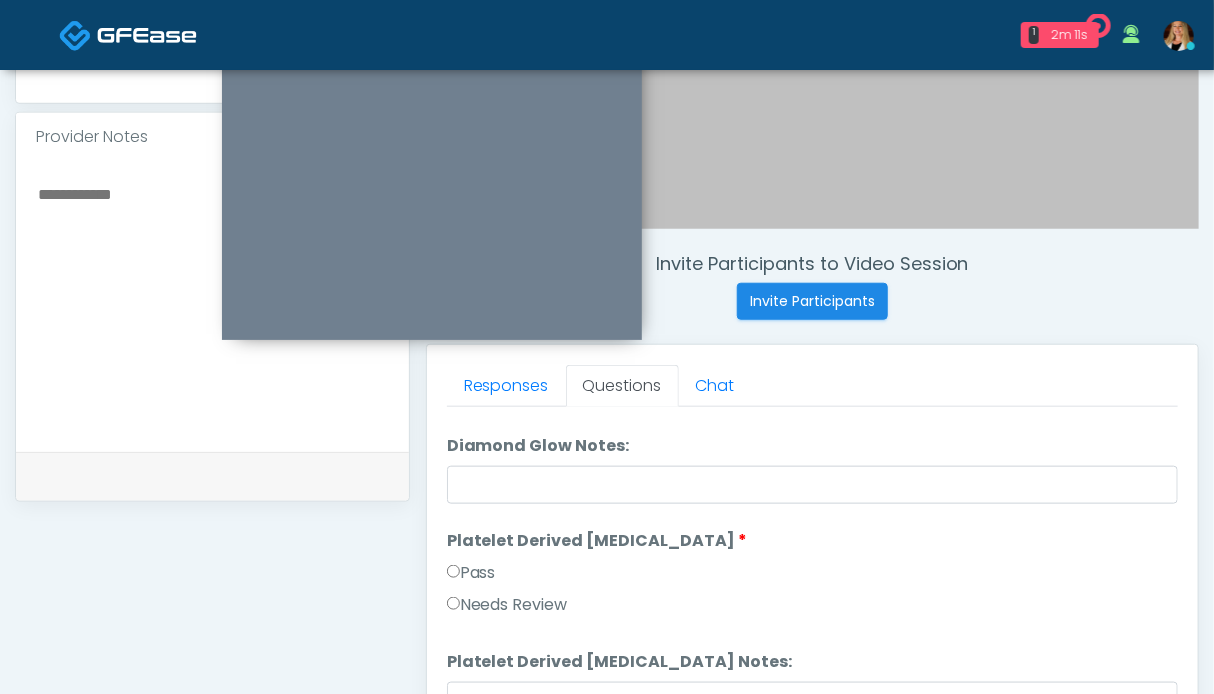 scroll, scrollTop: 3689, scrollLeft: 0, axis: vertical 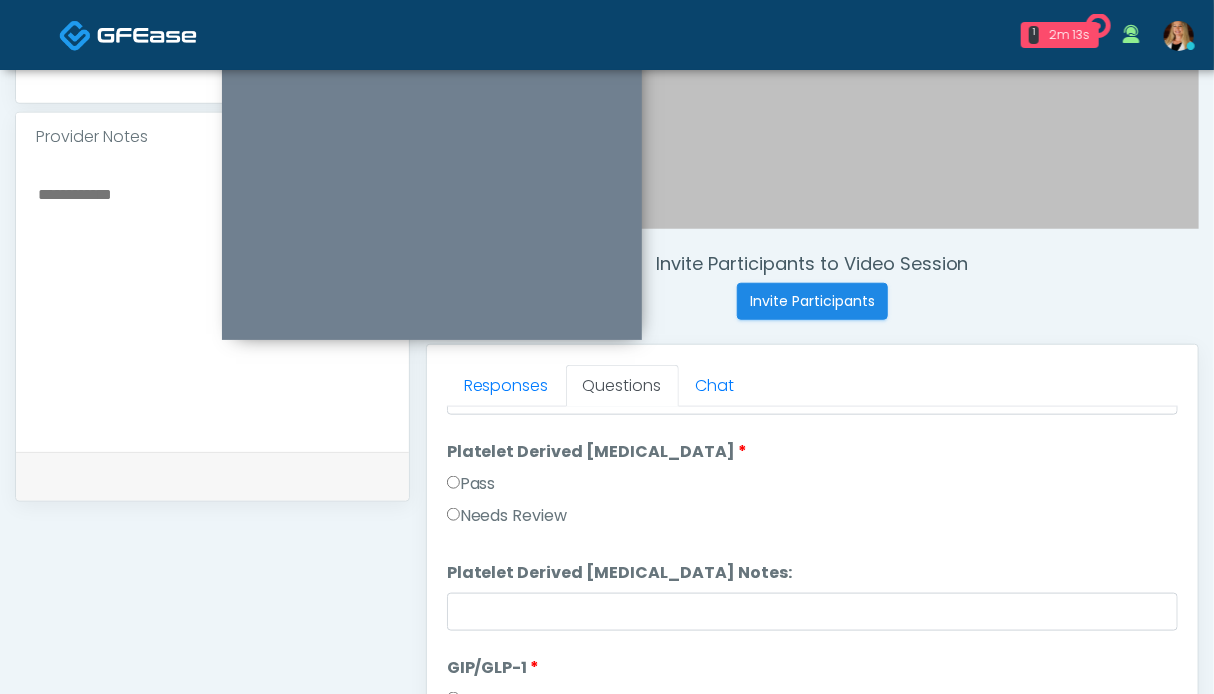 click on "Pass" at bounding box center [471, 484] 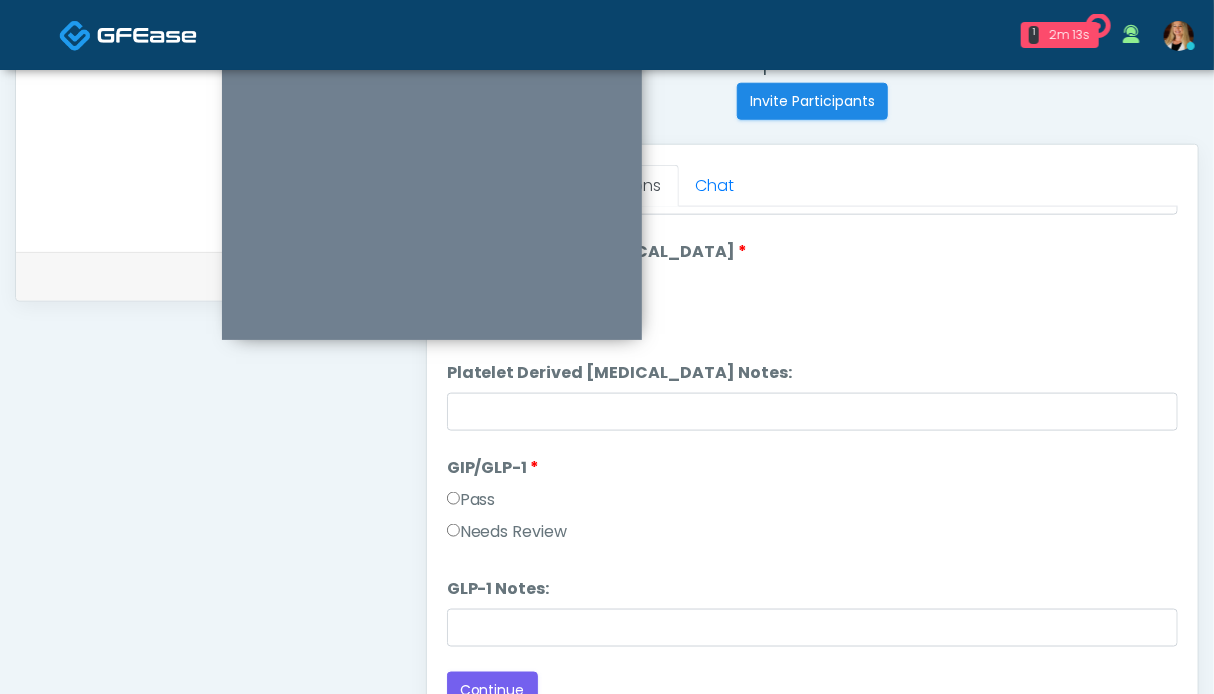 click on "Pass" at bounding box center (471, 500) 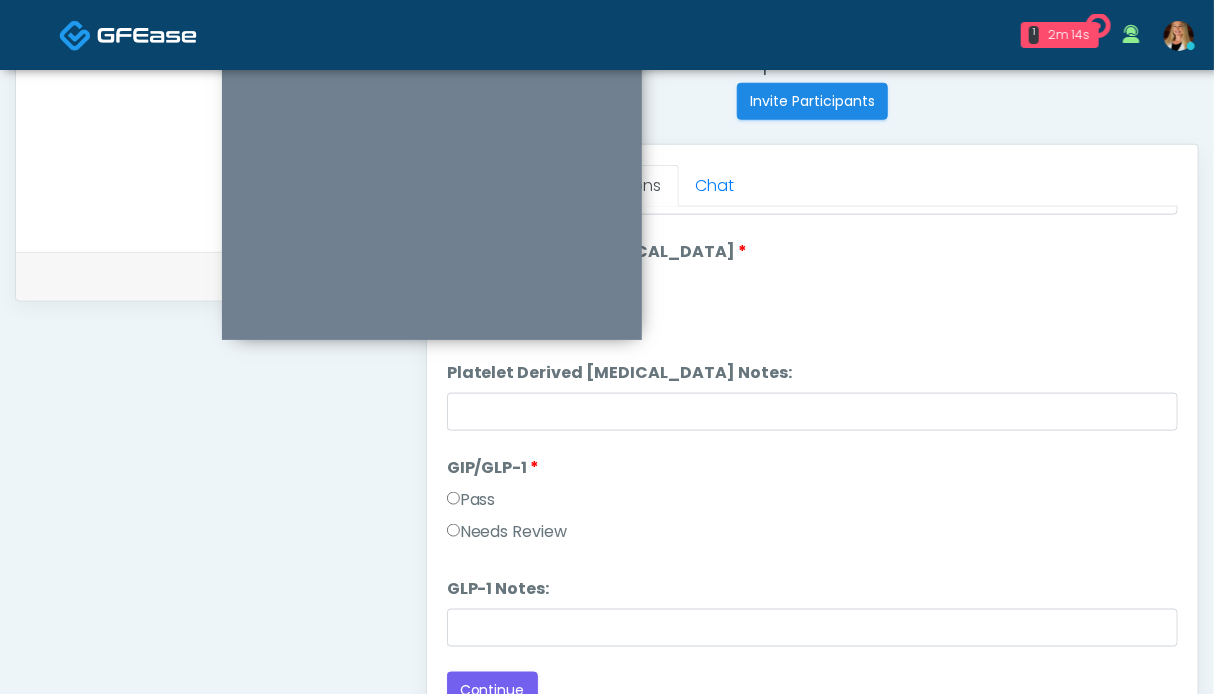 scroll, scrollTop: 999, scrollLeft: 0, axis: vertical 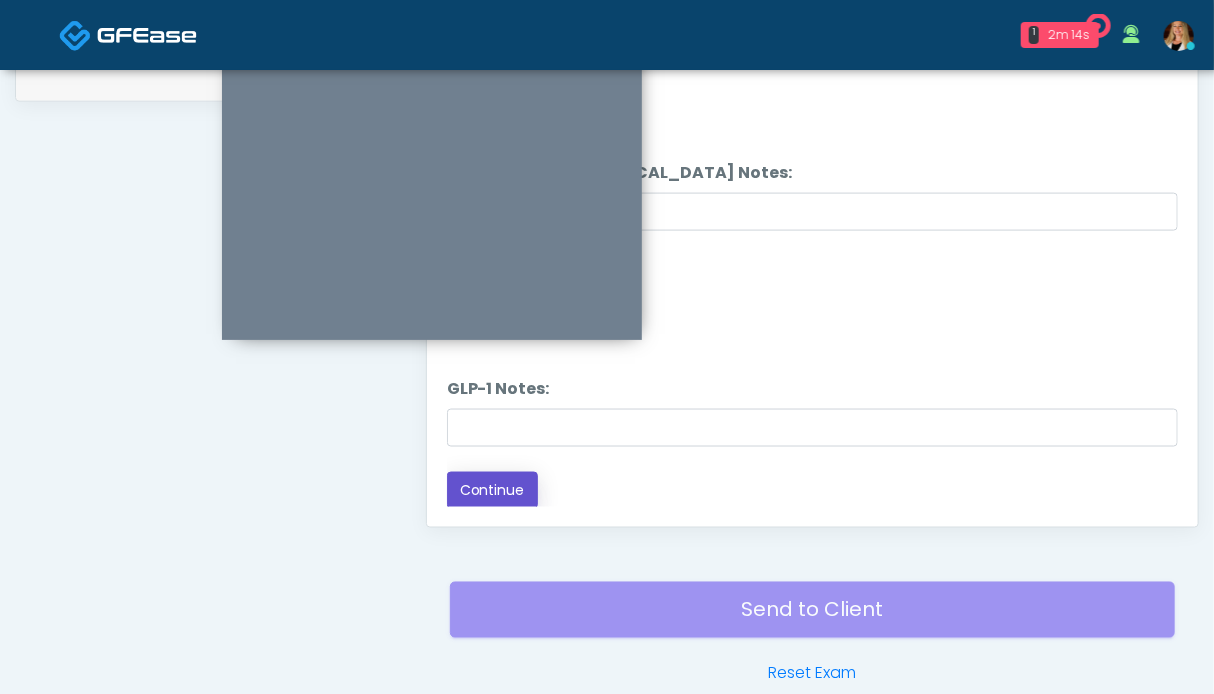 click on "Continue" at bounding box center (492, 490) 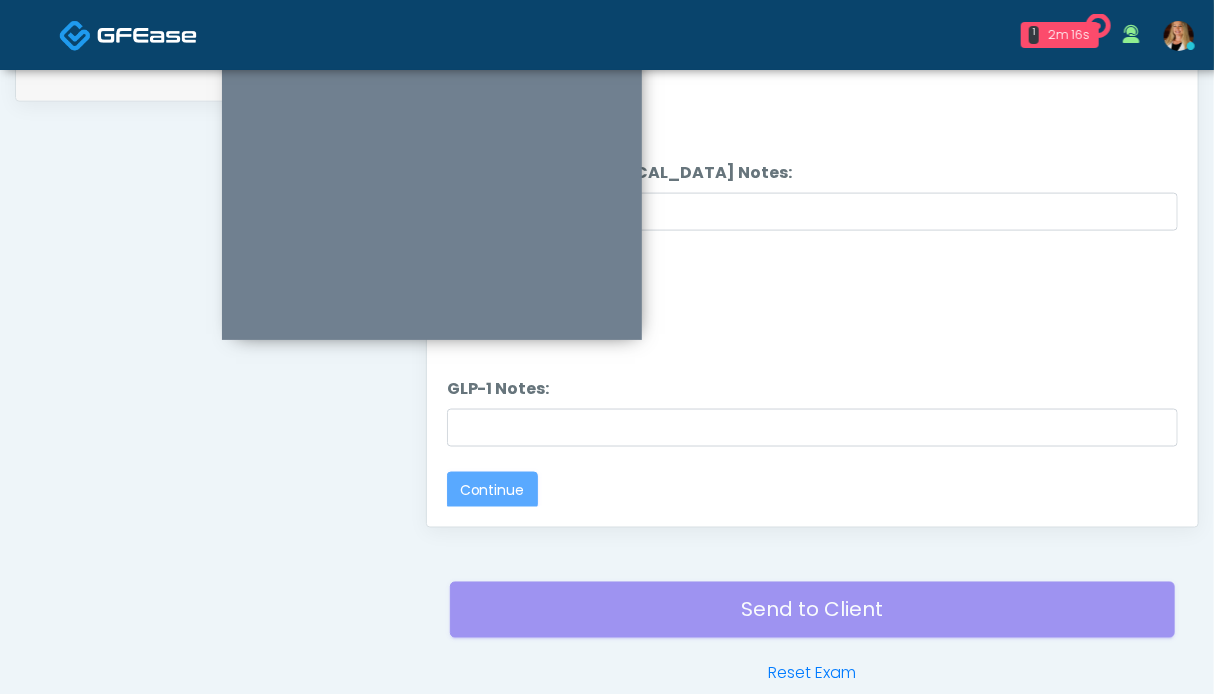 scroll, scrollTop: 0, scrollLeft: 0, axis: both 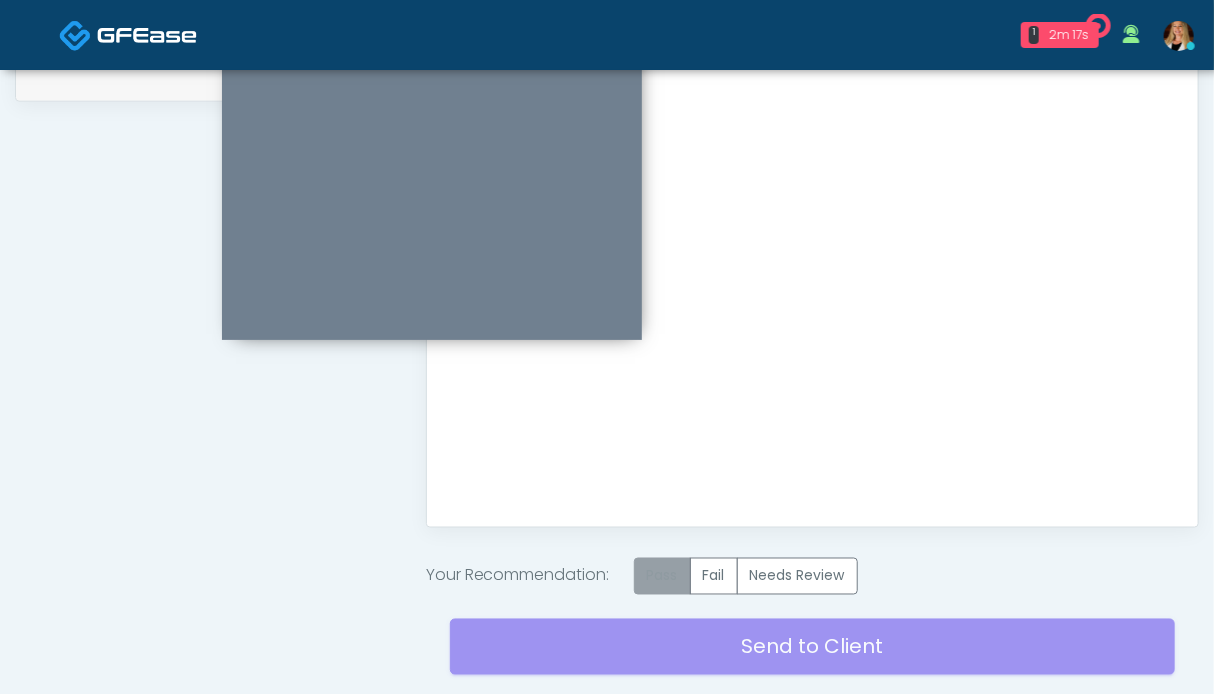 click on "Pass" at bounding box center (662, 576) 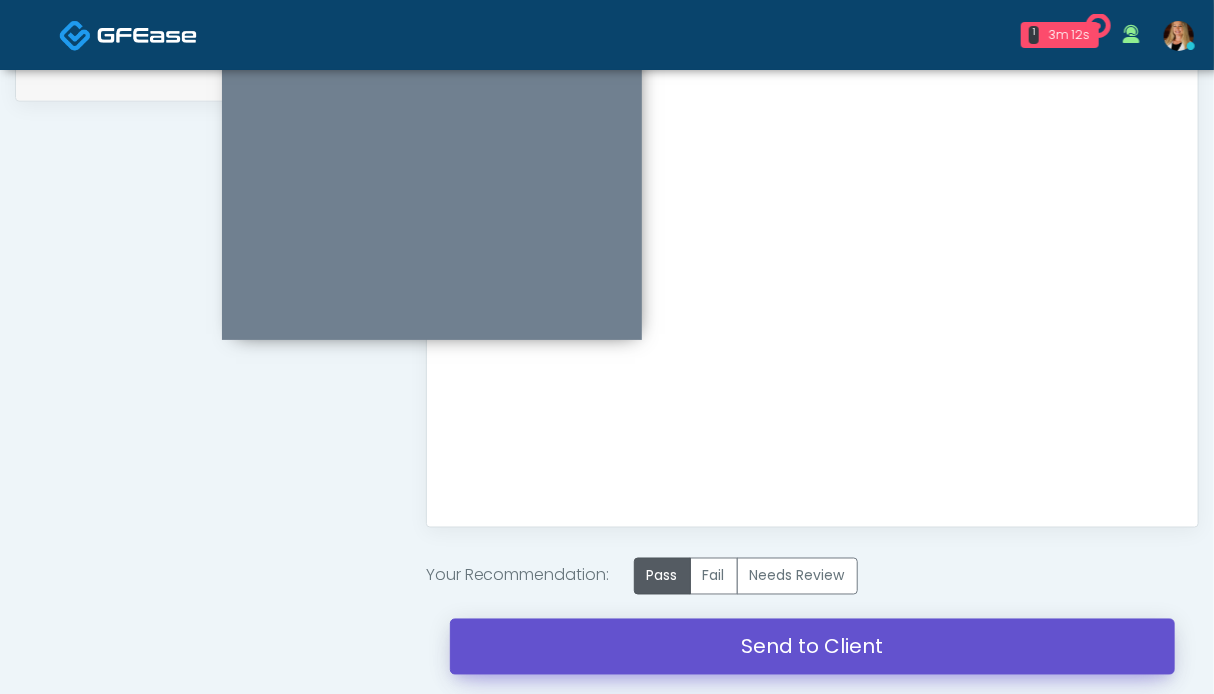 click on "Send to Client" at bounding box center [812, 647] 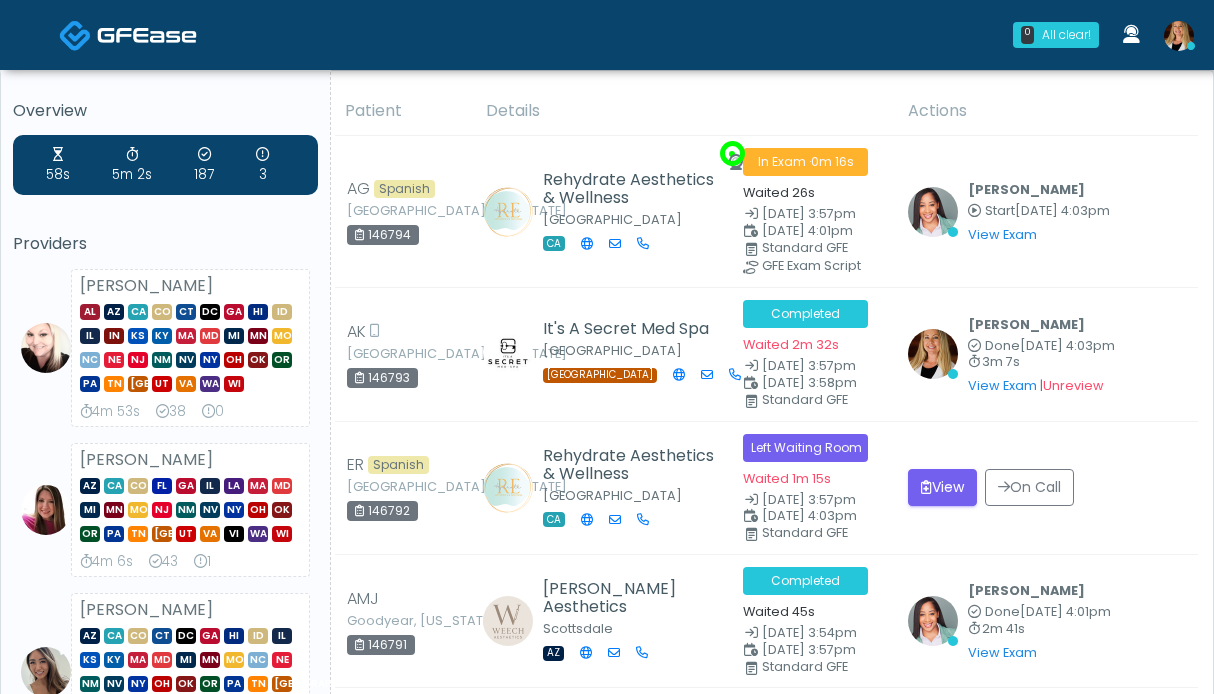 scroll, scrollTop: 0, scrollLeft: 0, axis: both 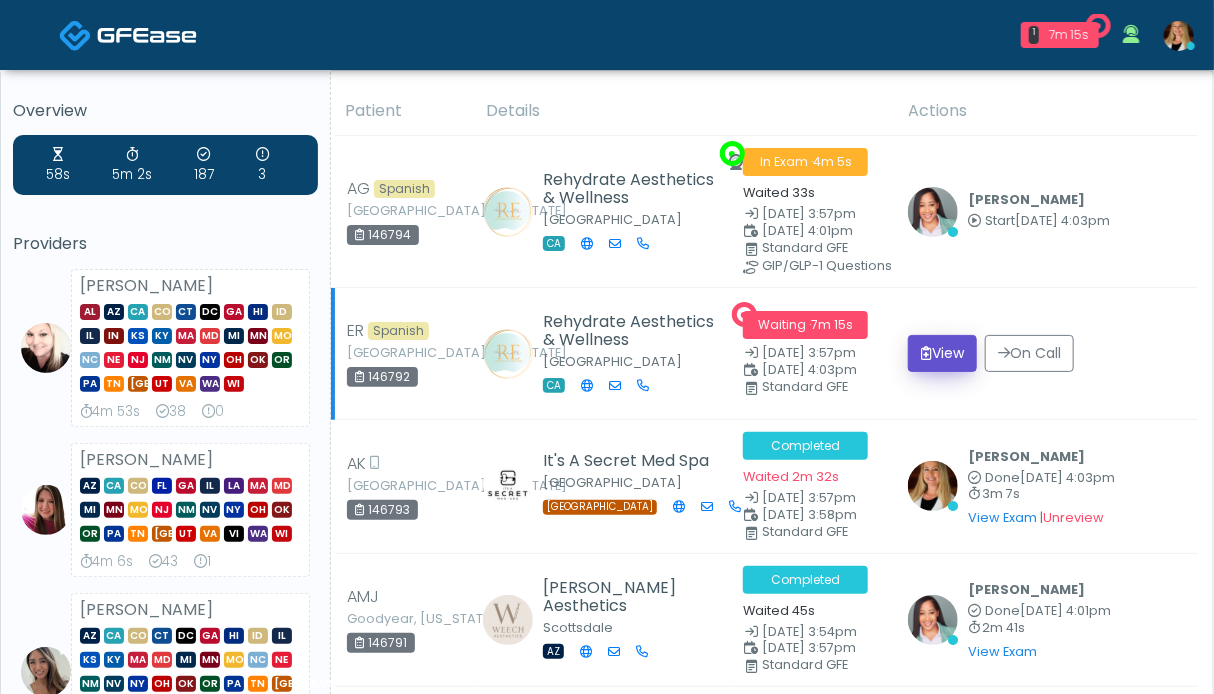 click on "View" at bounding box center [942, 353] 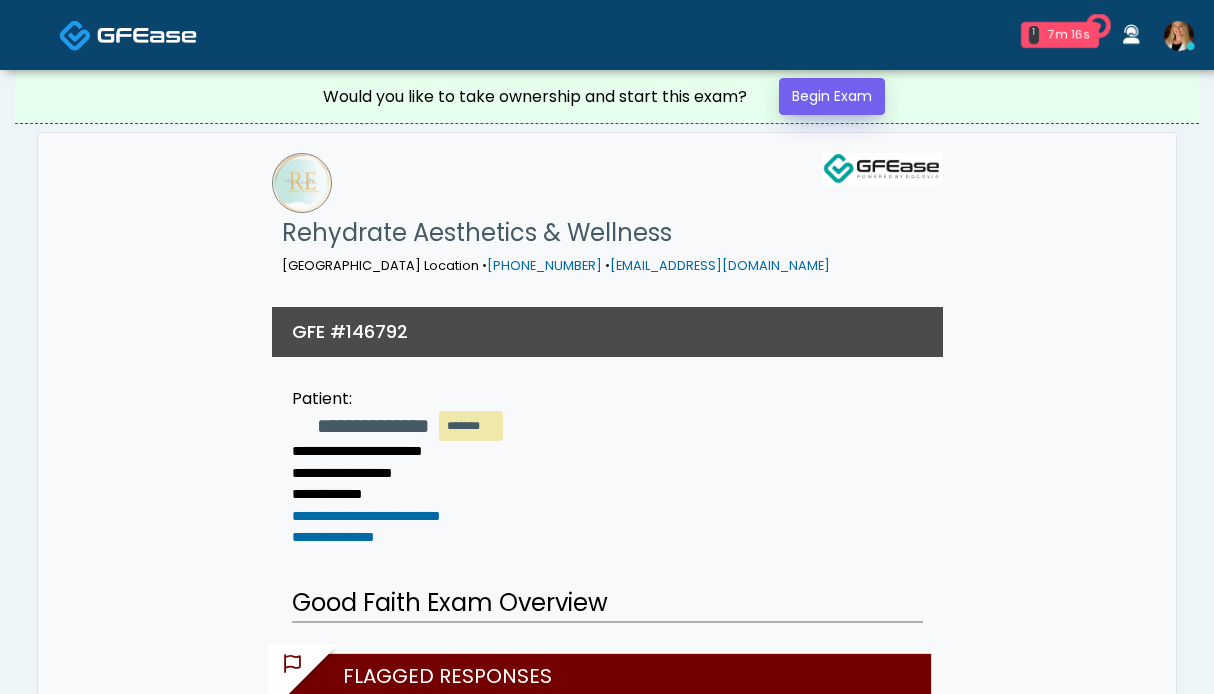 scroll, scrollTop: 0, scrollLeft: 0, axis: both 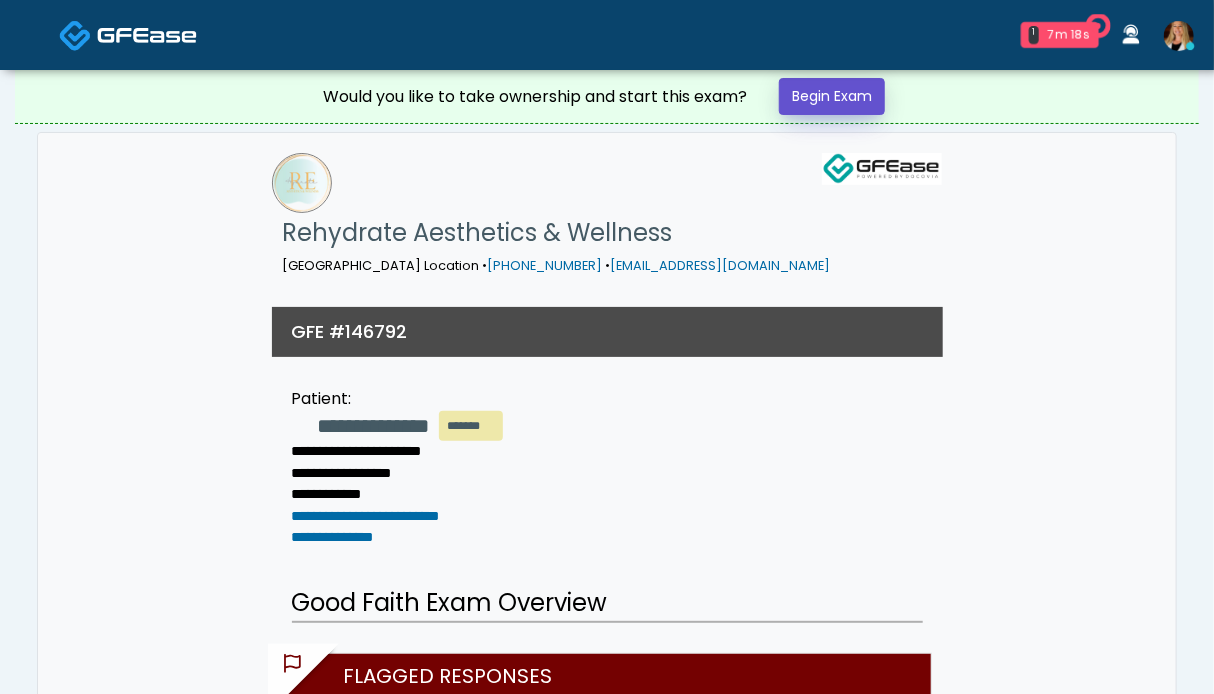 click on "Begin Exam" at bounding box center (832, 96) 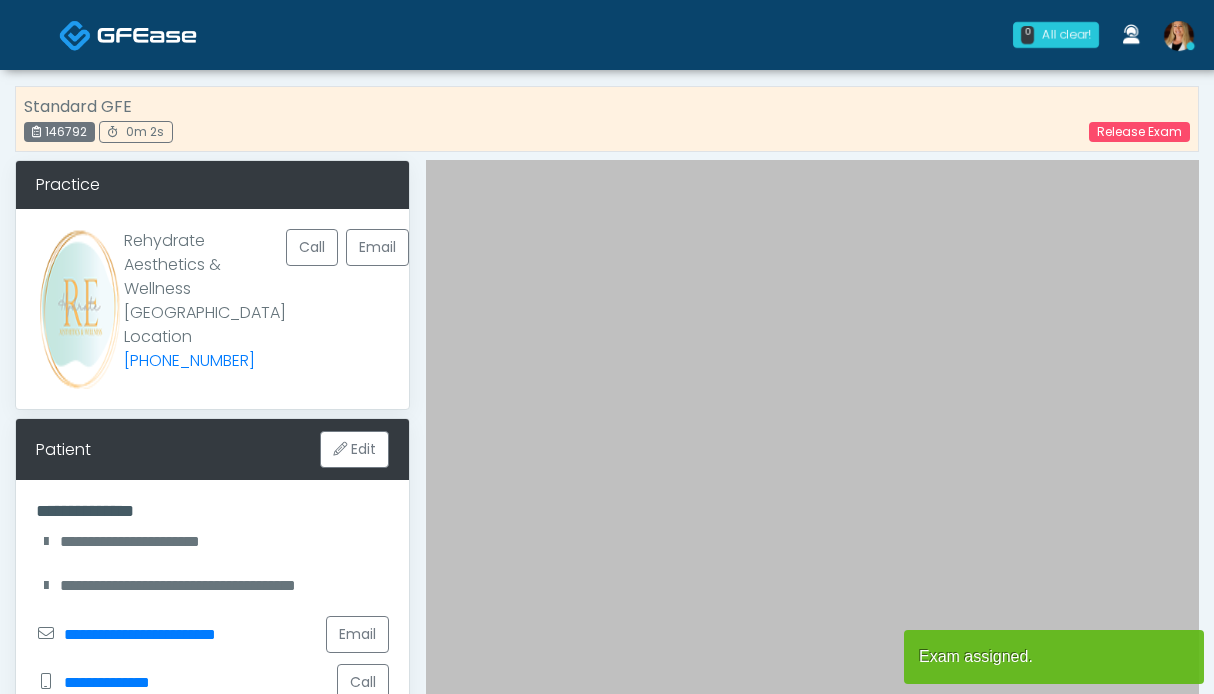 scroll, scrollTop: 0, scrollLeft: 0, axis: both 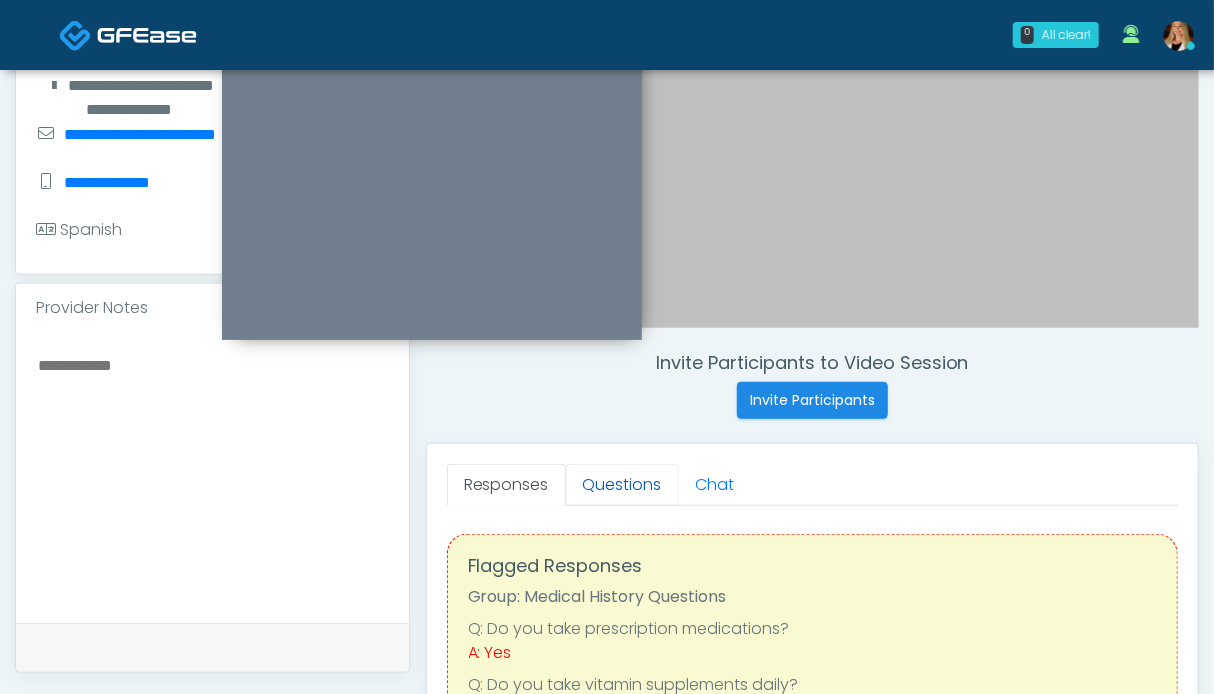 click on "Questions" at bounding box center [622, 485] 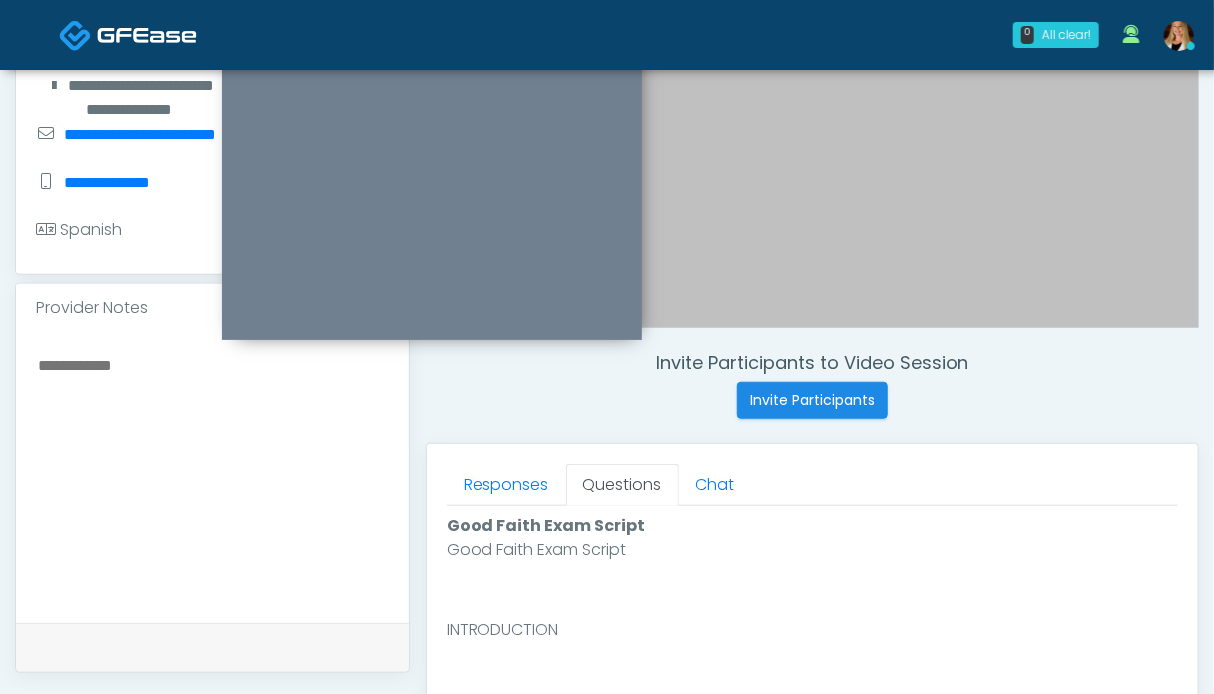 scroll, scrollTop: 900, scrollLeft: 0, axis: vertical 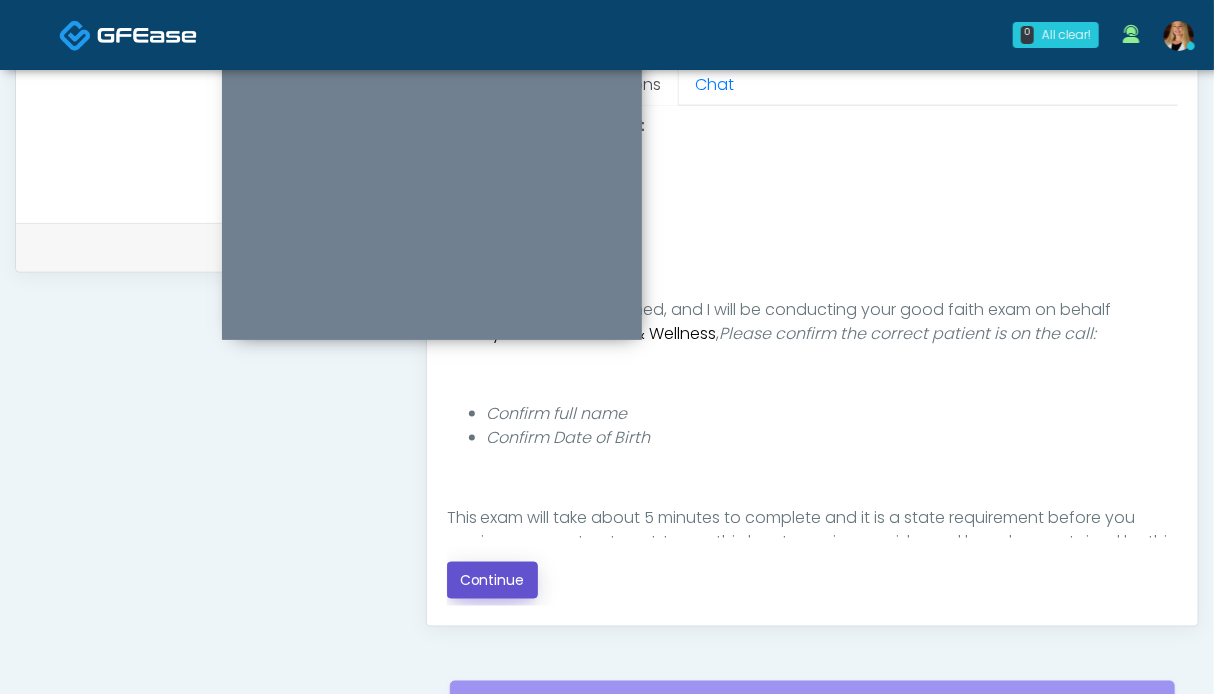 click on "Continue" at bounding box center [492, 580] 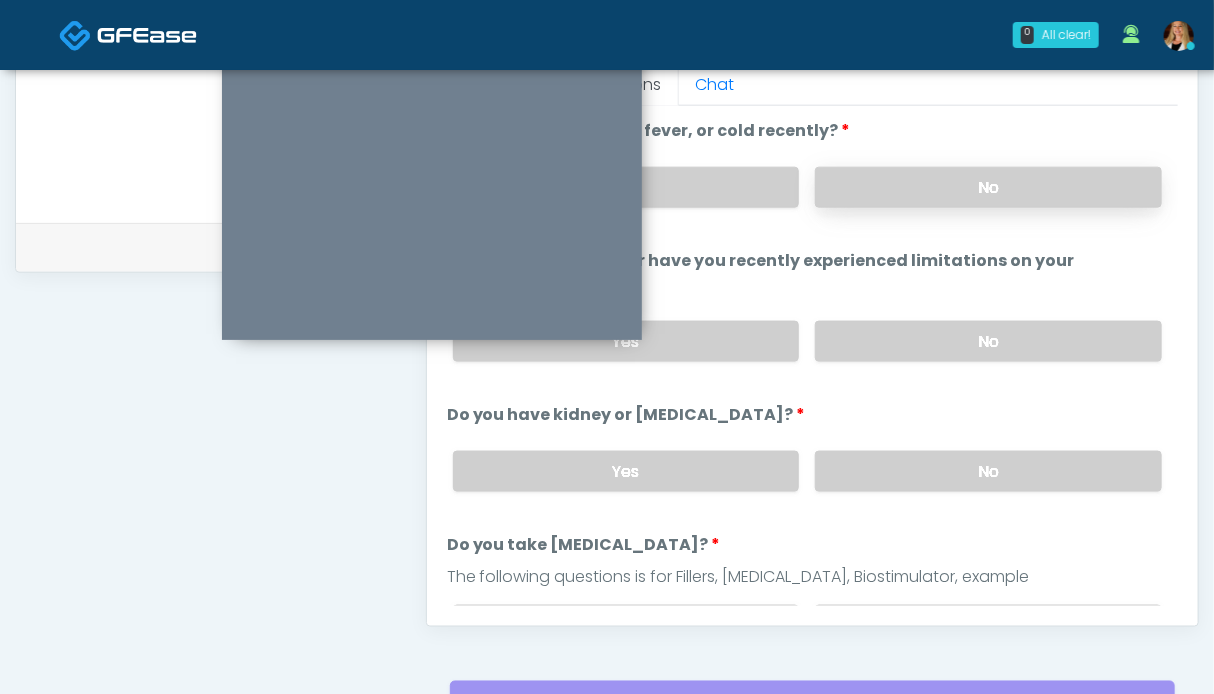 click on "No" at bounding box center [988, 187] 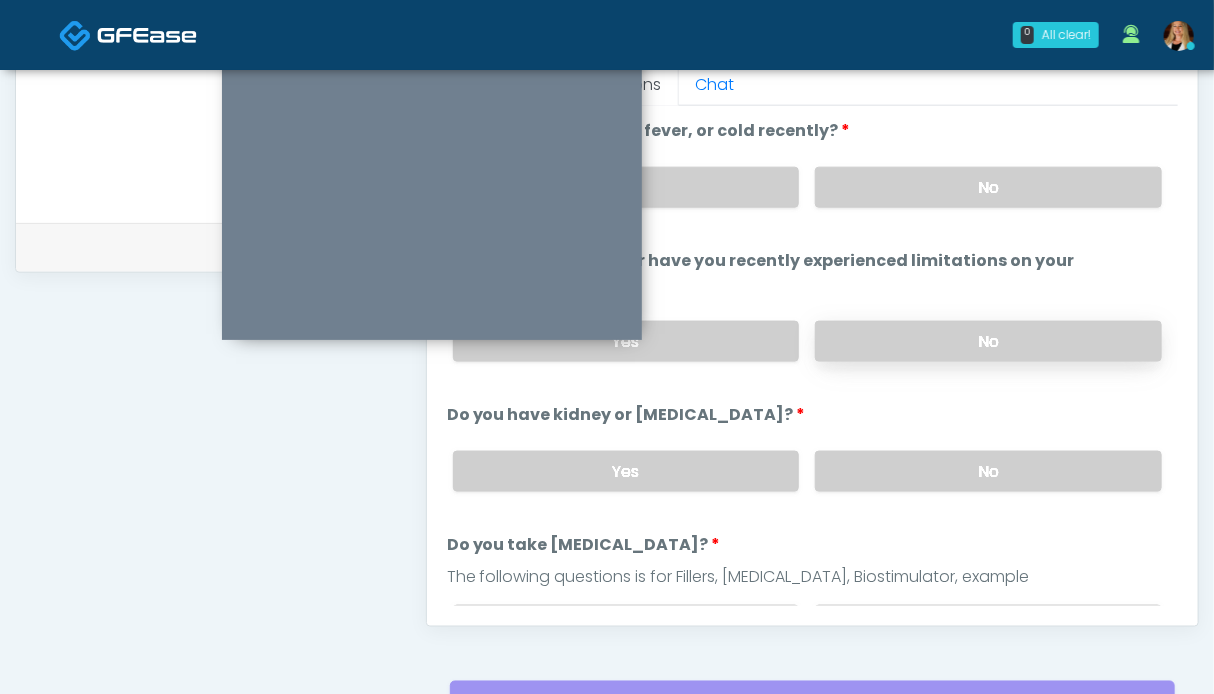 click on "No" at bounding box center [988, 341] 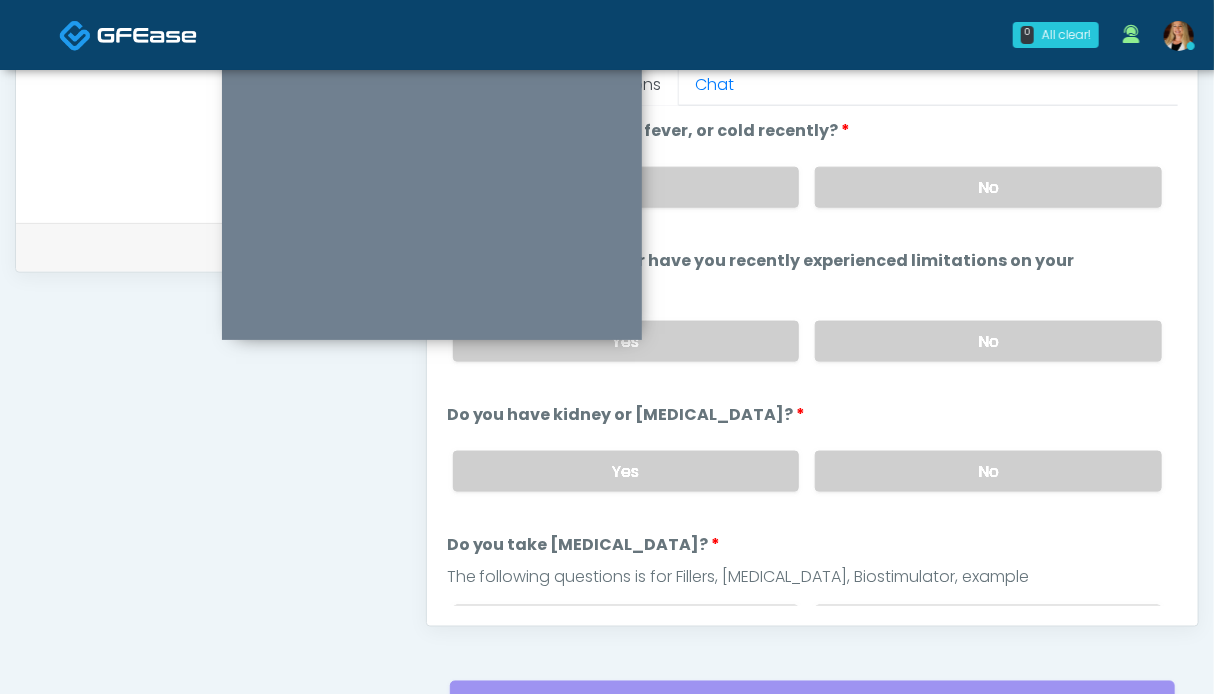 click on "No" at bounding box center [988, 471] 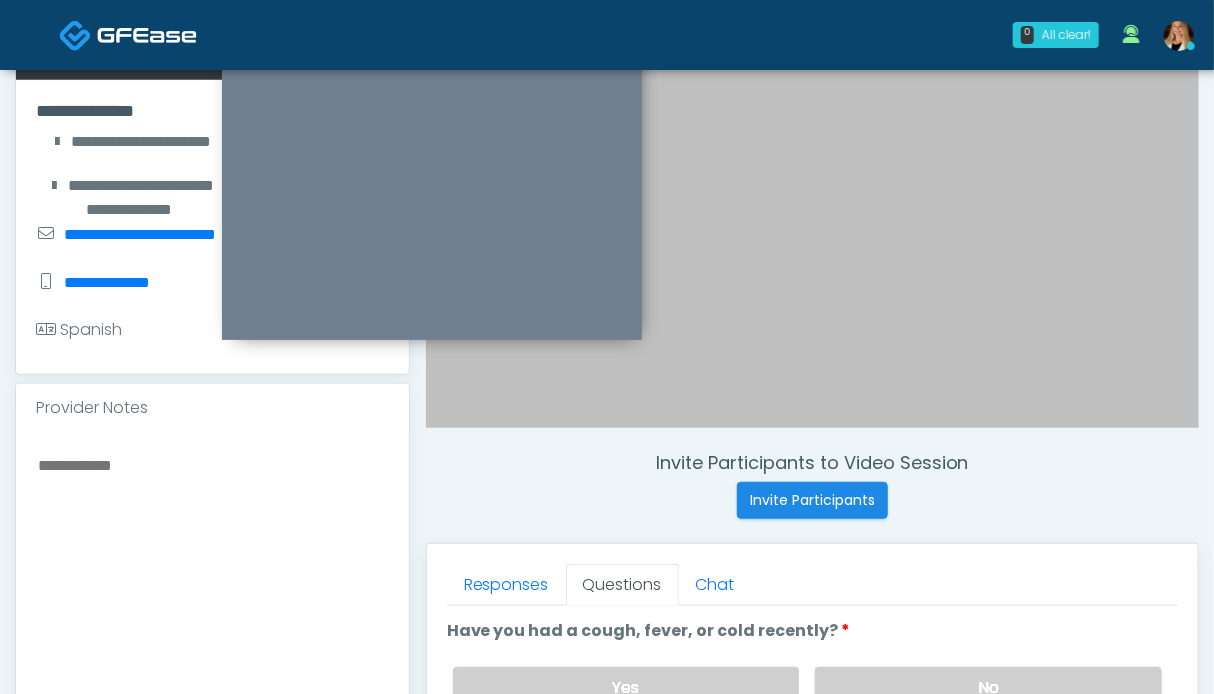 scroll, scrollTop: 0, scrollLeft: 0, axis: both 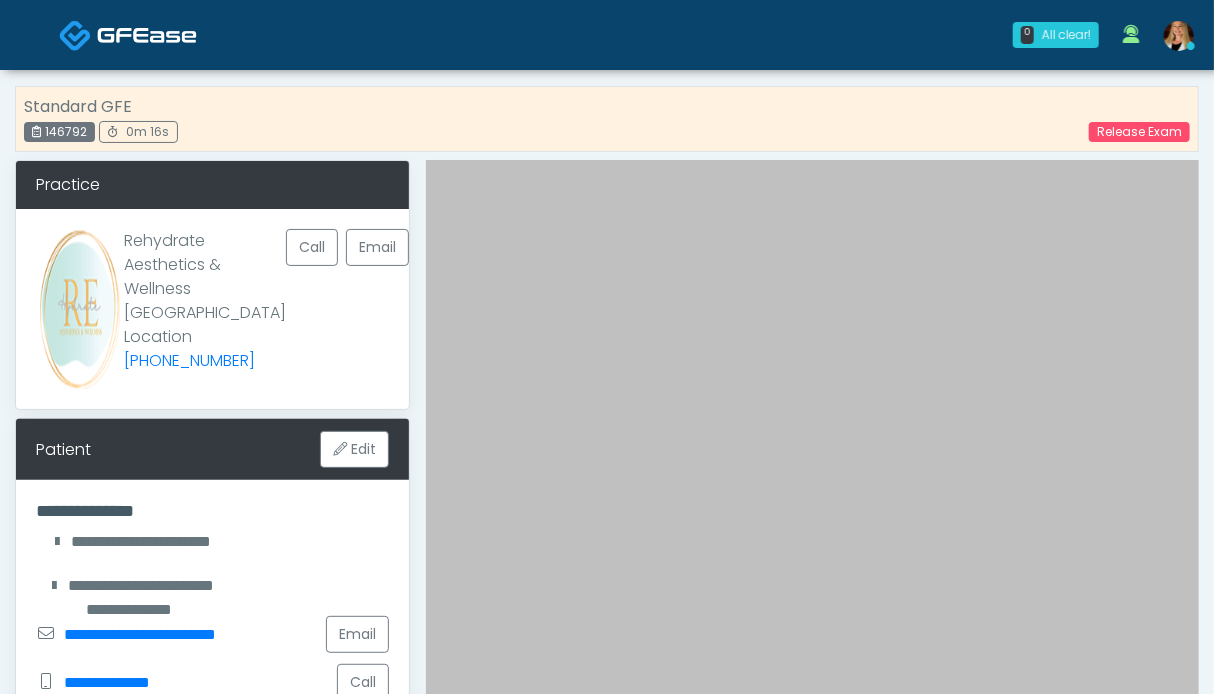 drag, startPoint x: 94, startPoint y: 134, endPoint x: 40, endPoint y: 130, distance: 54.147945 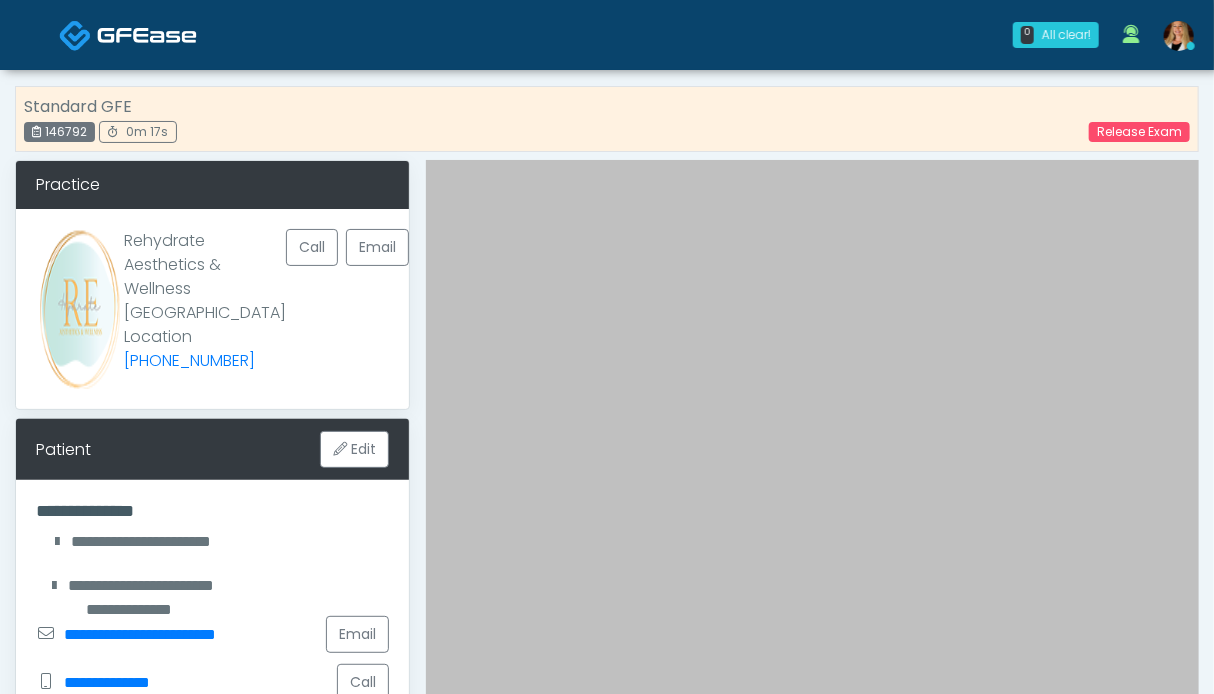 copy on "146792" 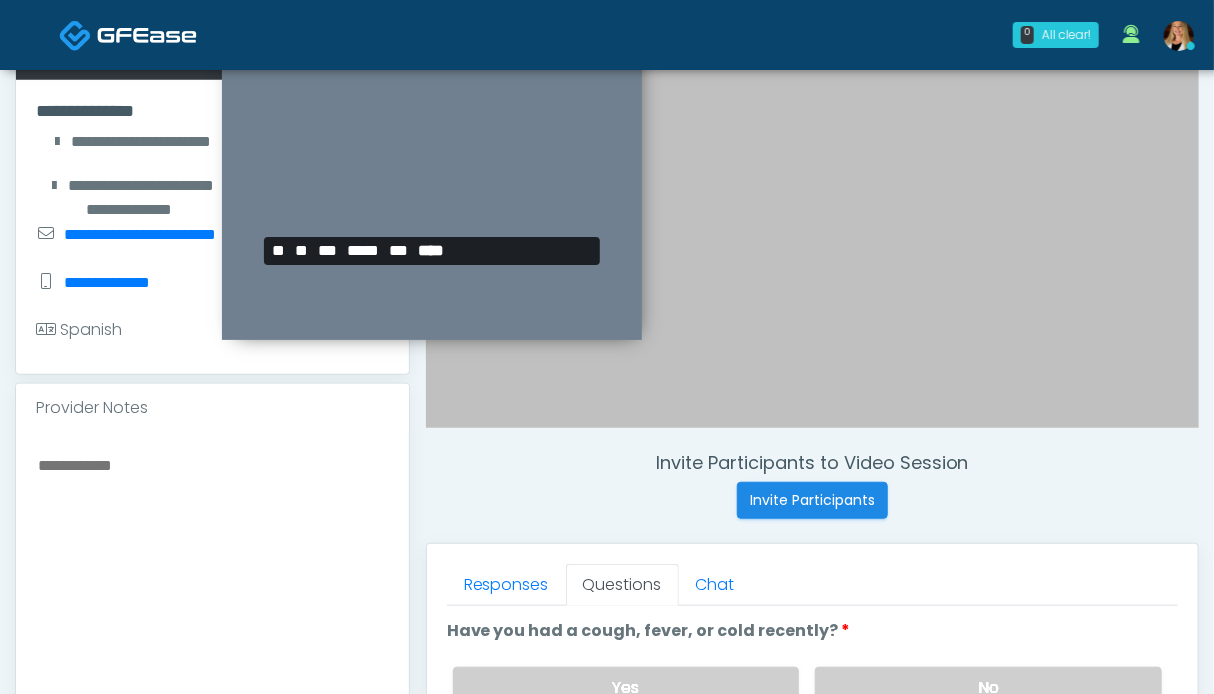 scroll, scrollTop: 700, scrollLeft: 0, axis: vertical 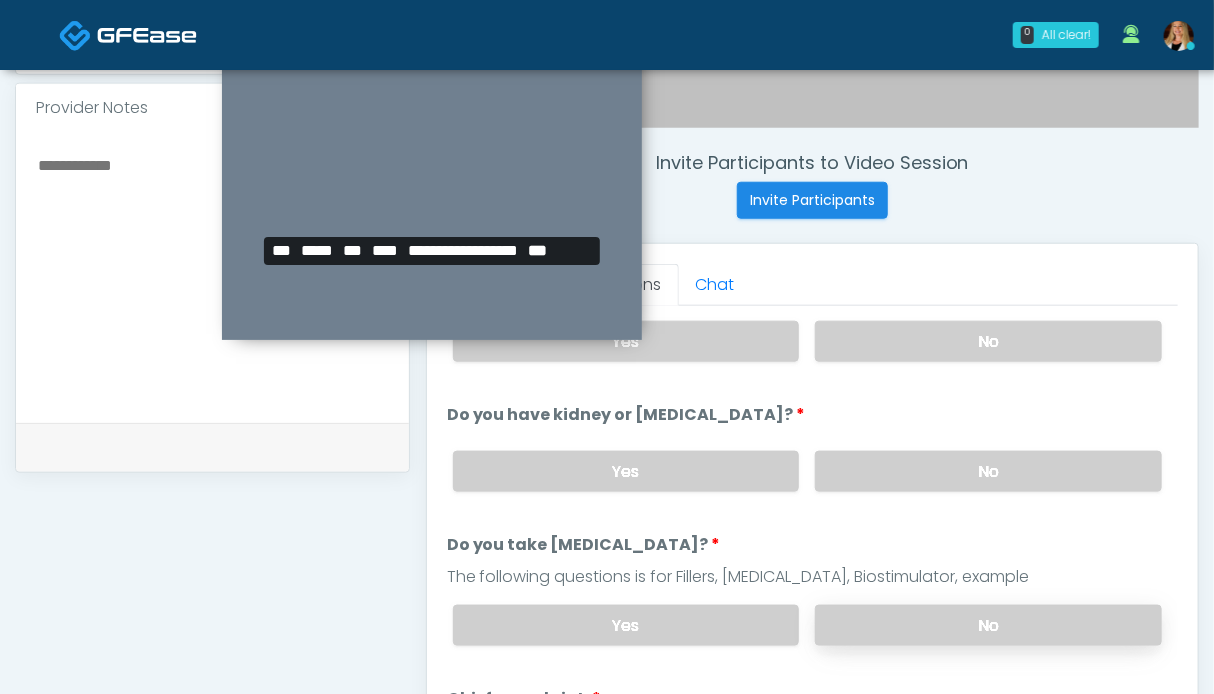 click on "No" at bounding box center [988, 625] 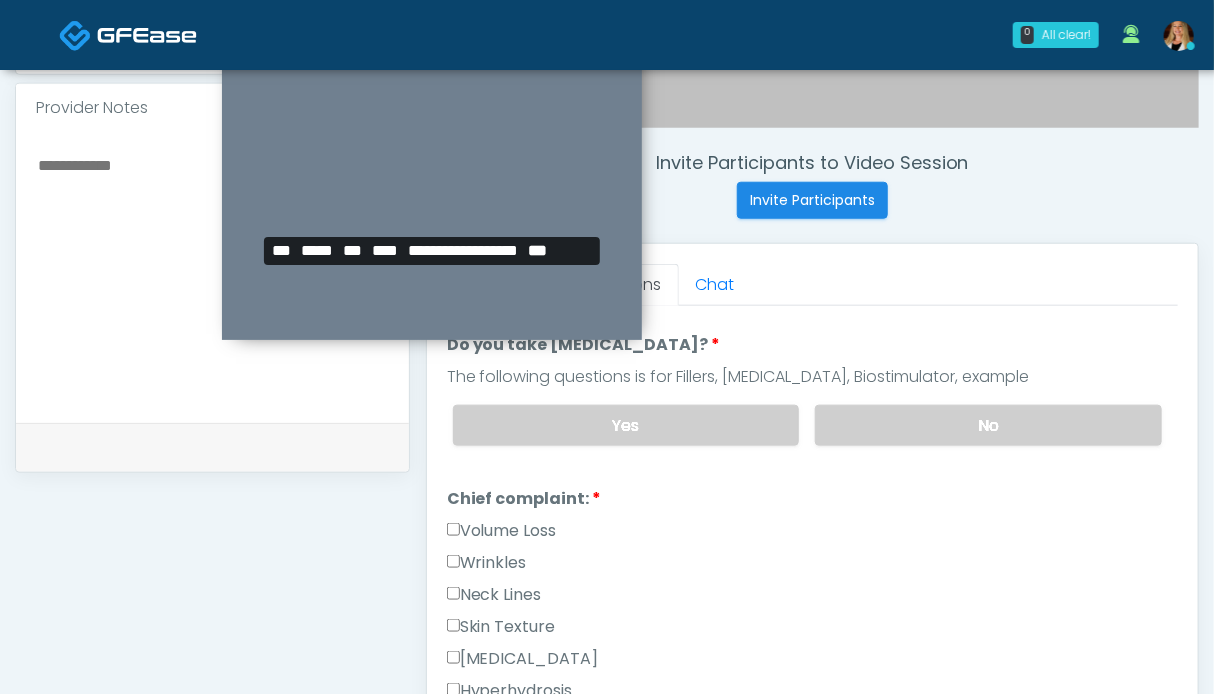 scroll, scrollTop: 600, scrollLeft: 0, axis: vertical 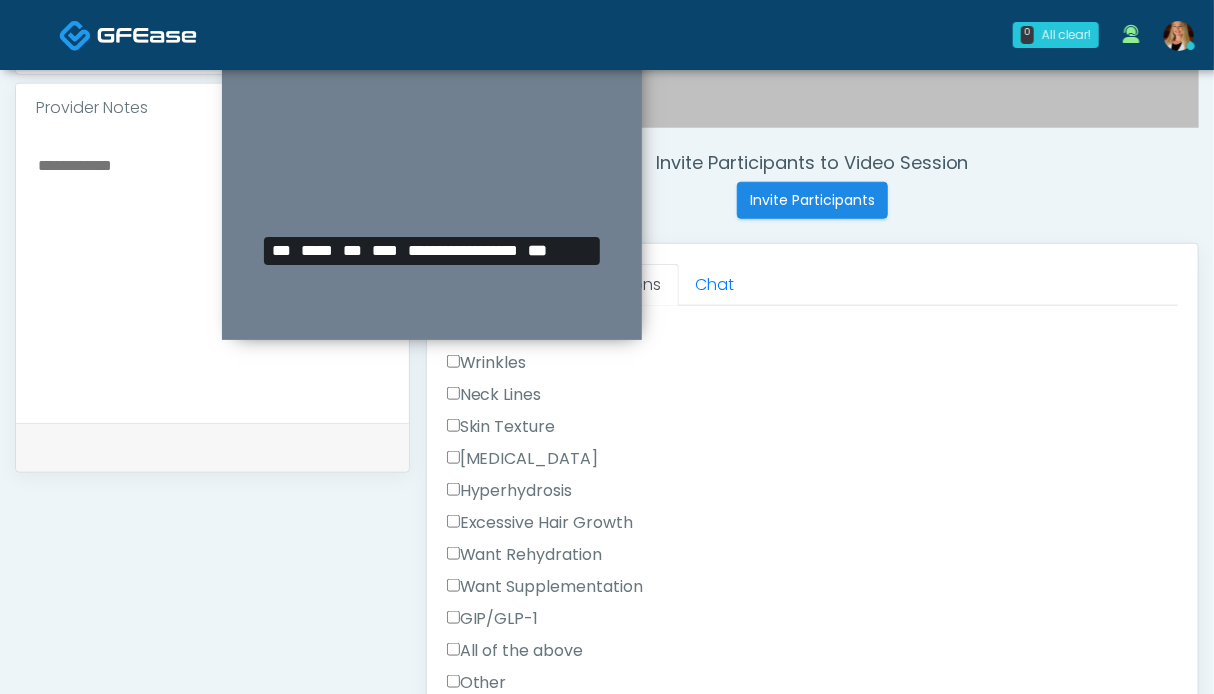 click on "Want Rehydration" at bounding box center (525, 555) 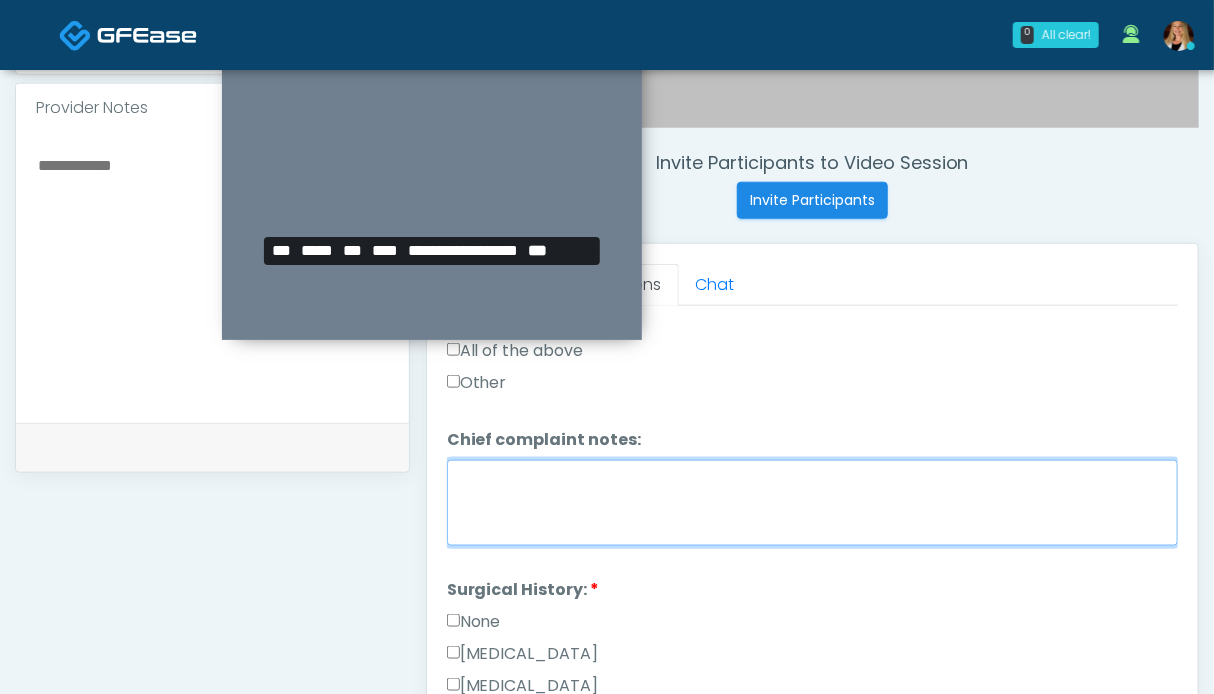 click on "Chief complaint notes:" at bounding box center (812, 503) 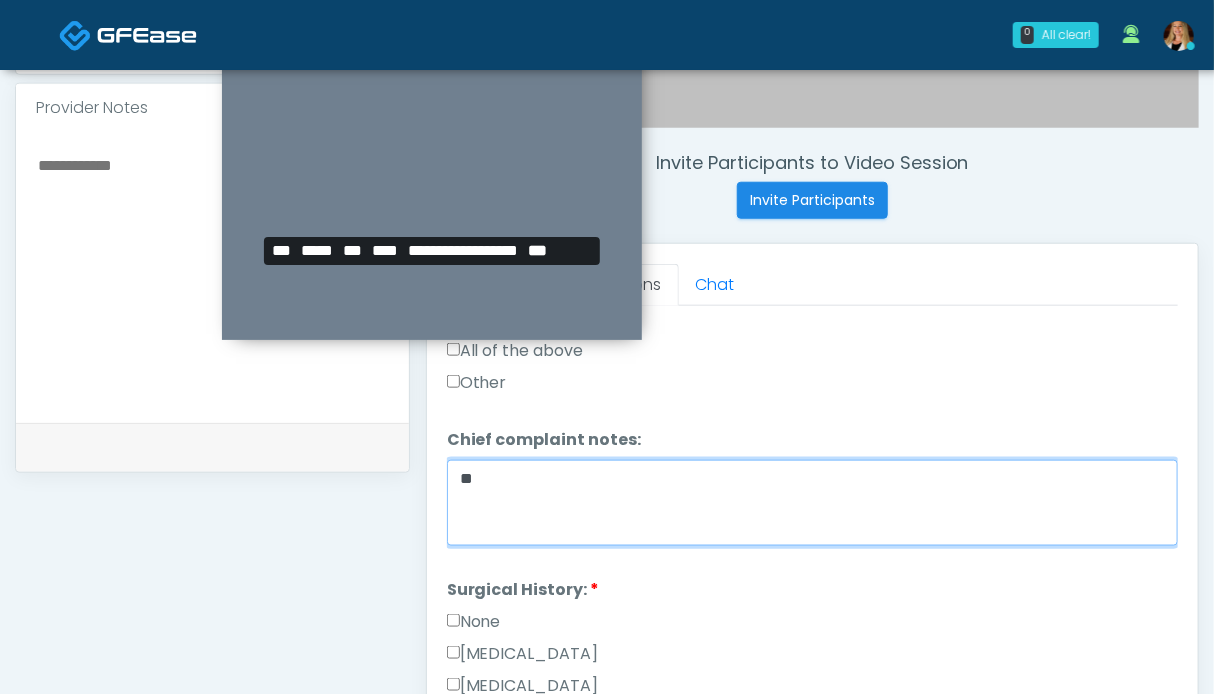 type on "**" 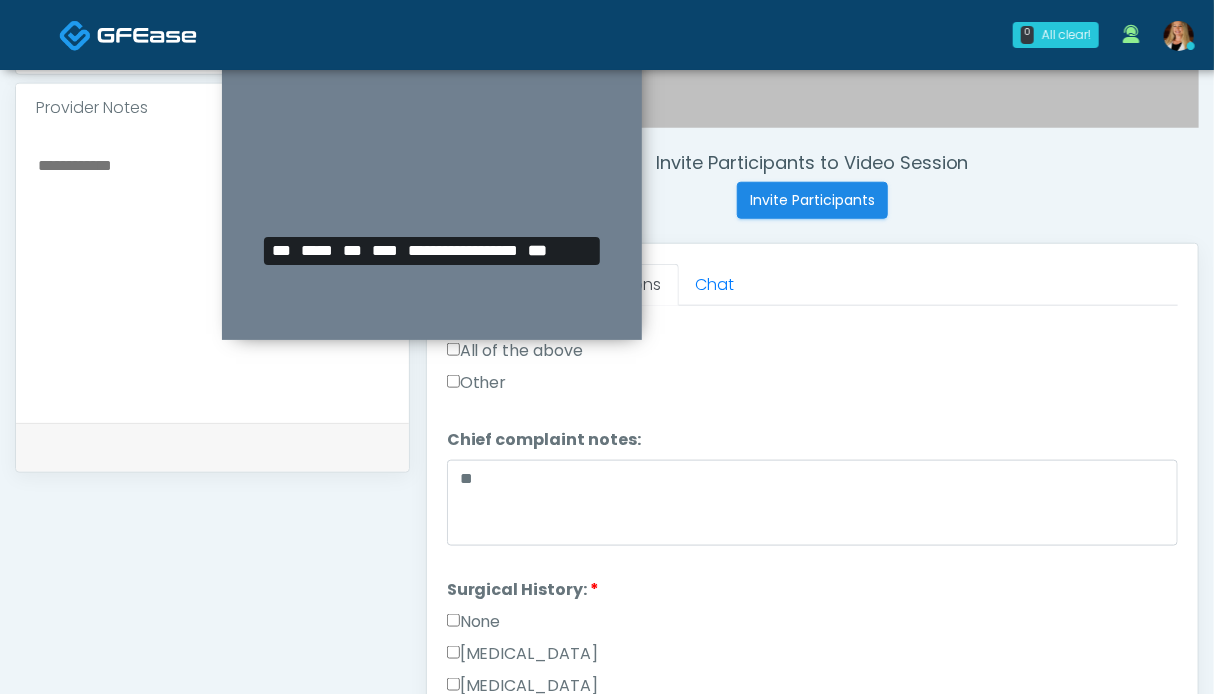 click on "None" at bounding box center (474, 622) 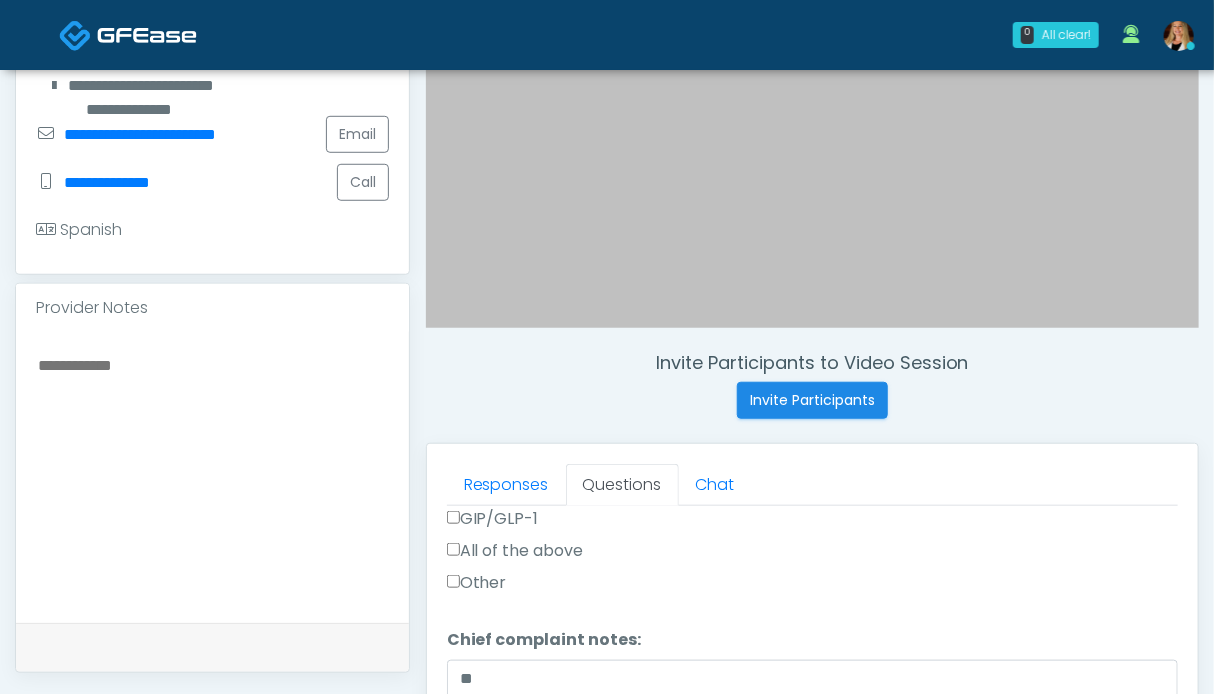 scroll, scrollTop: 600, scrollLeft: 0, axis: vertical 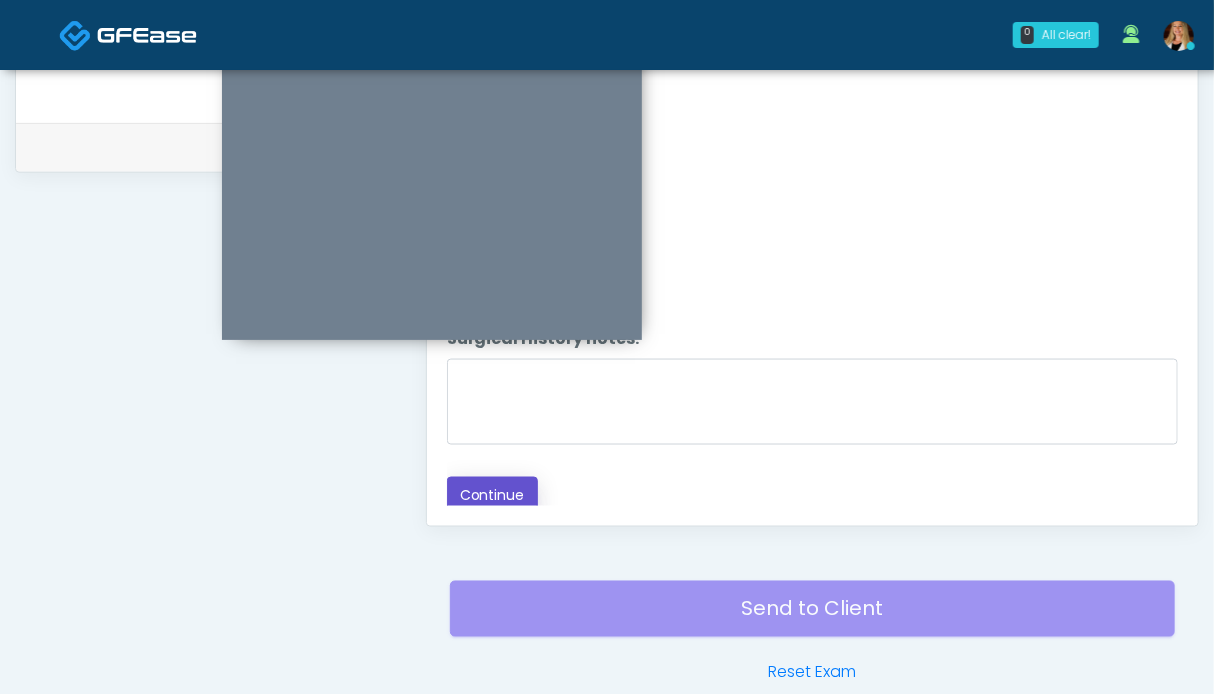 click on "Continue" at bounding box center [492, 495] 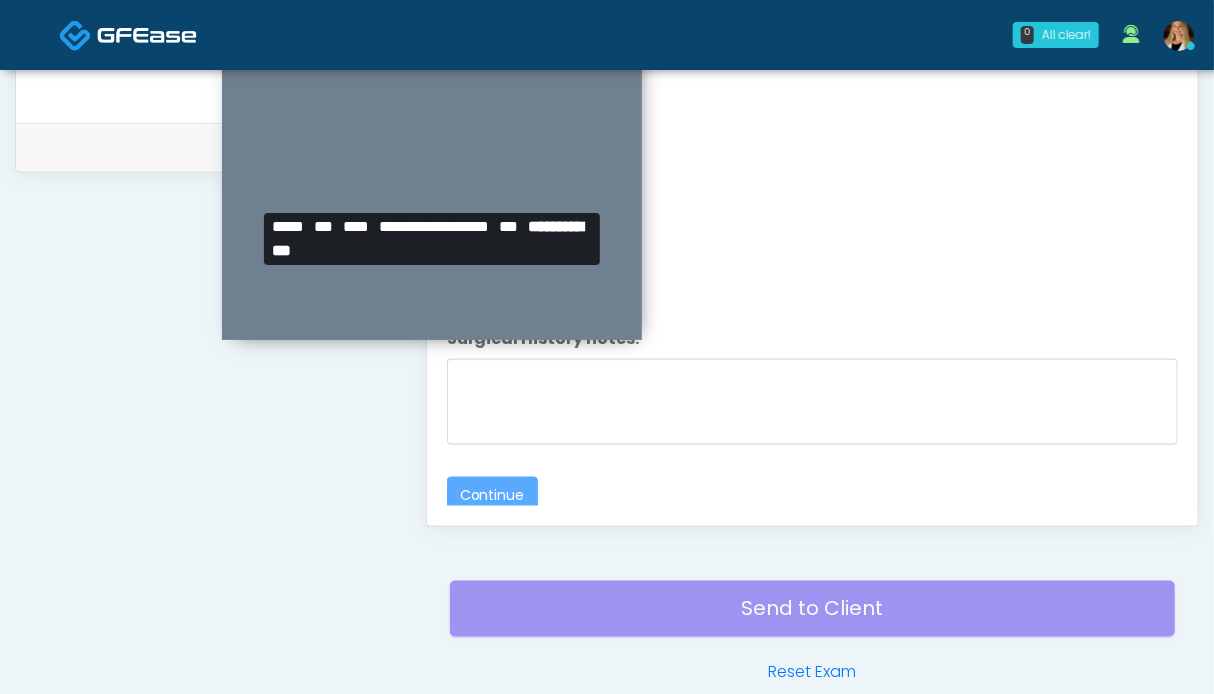 scroll, scrollTop: 0, scrollLeft: 0, axis: both 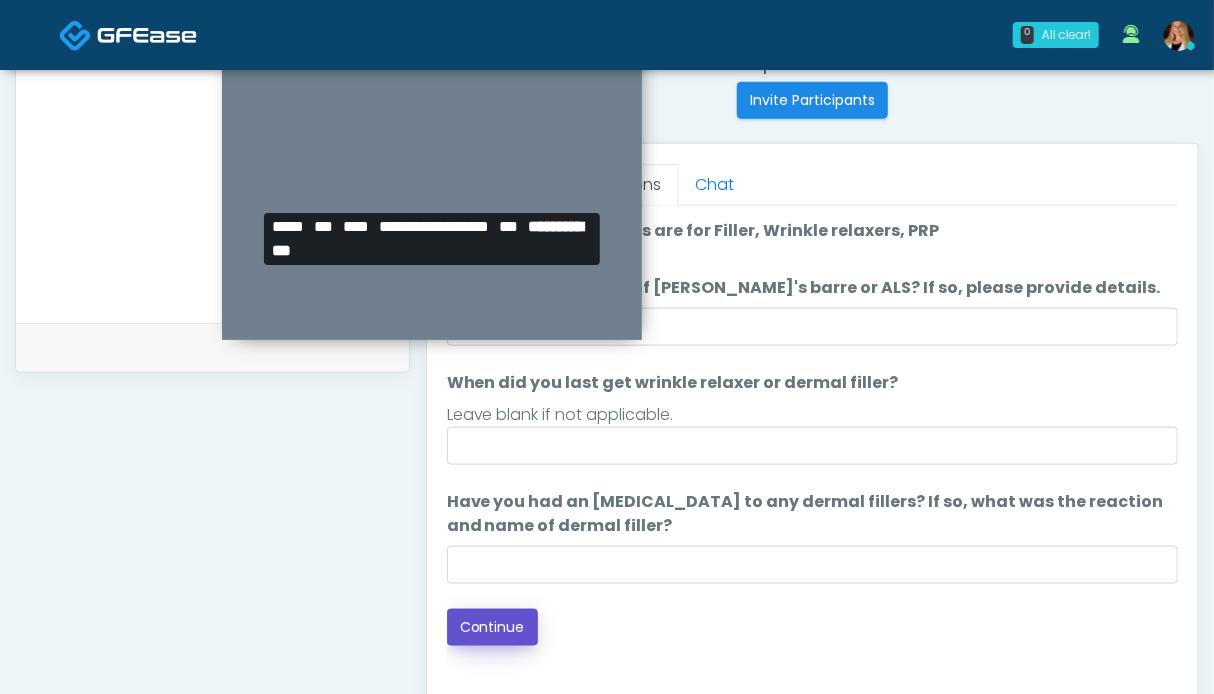 click on "Continue" at bounding box center [492, 627] 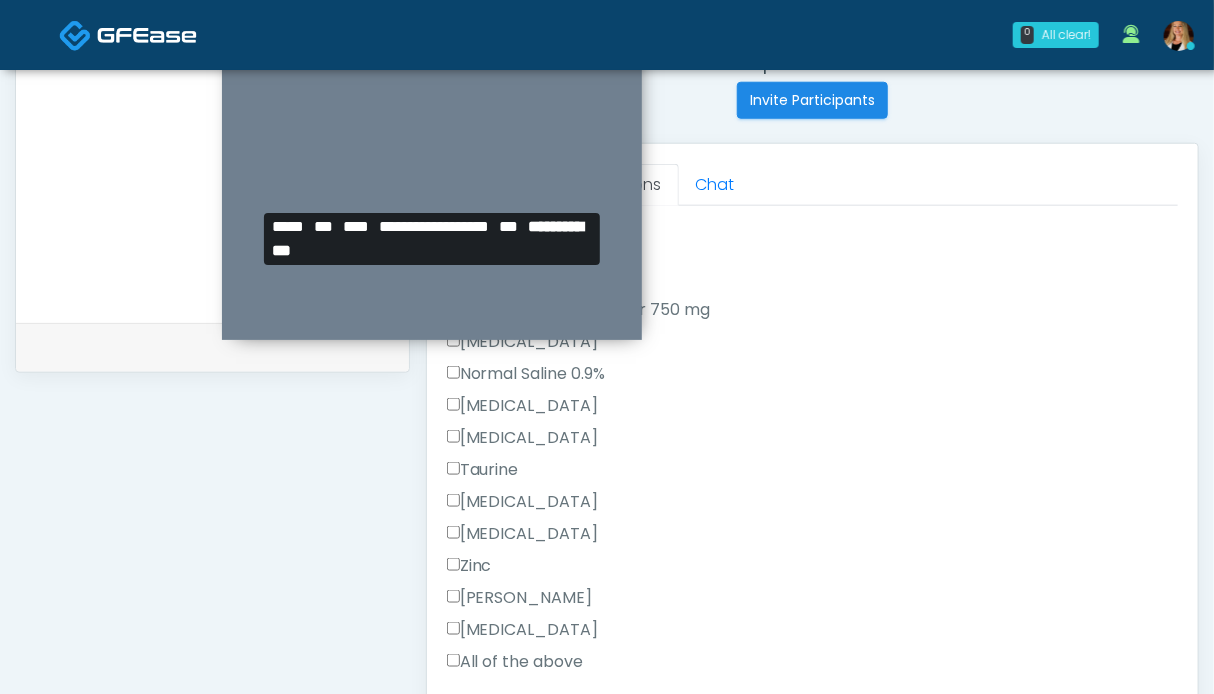 scroll, scrollTop: 700, scrollLeft: 0, axis: vertical 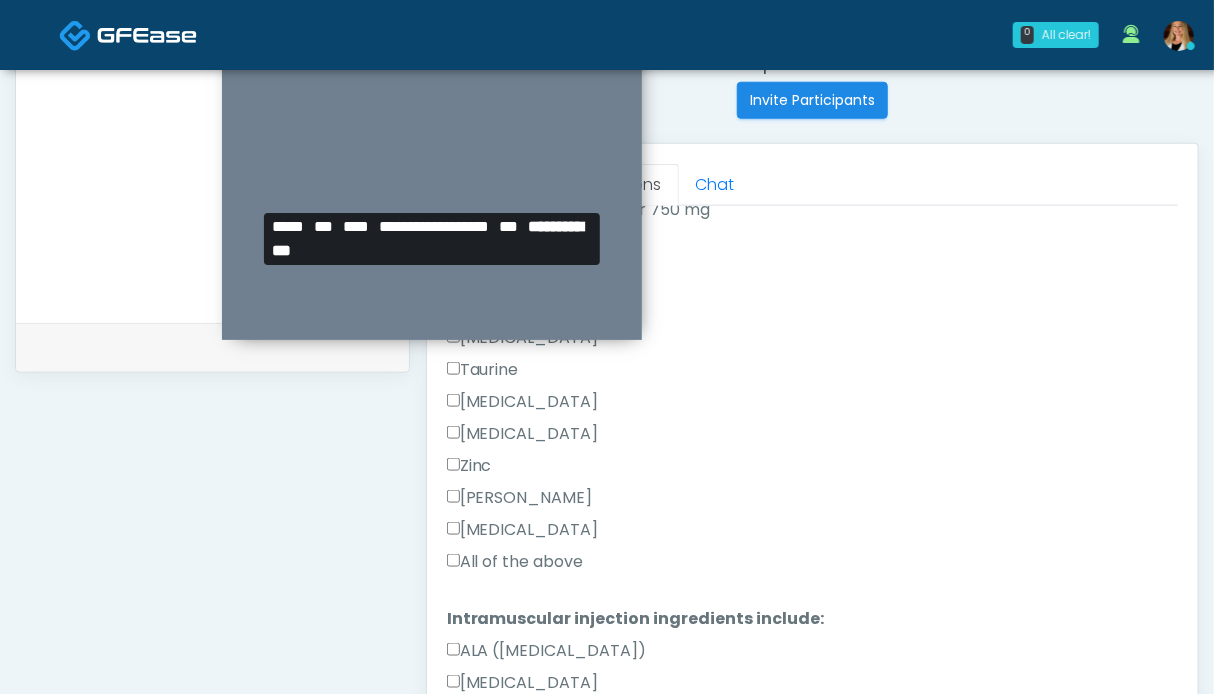 click on "All of the above" at bounding box center [515, 562] 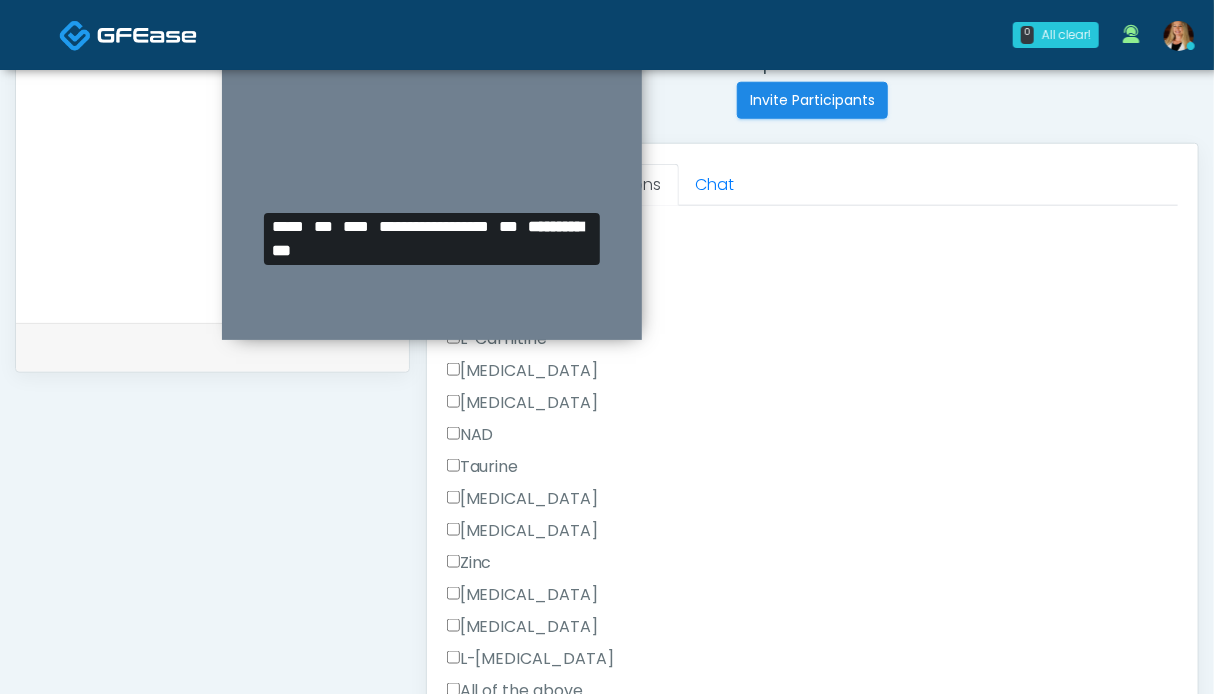 scroll, scrollTop: 1365, scrollLeft: 0, axis: vertical 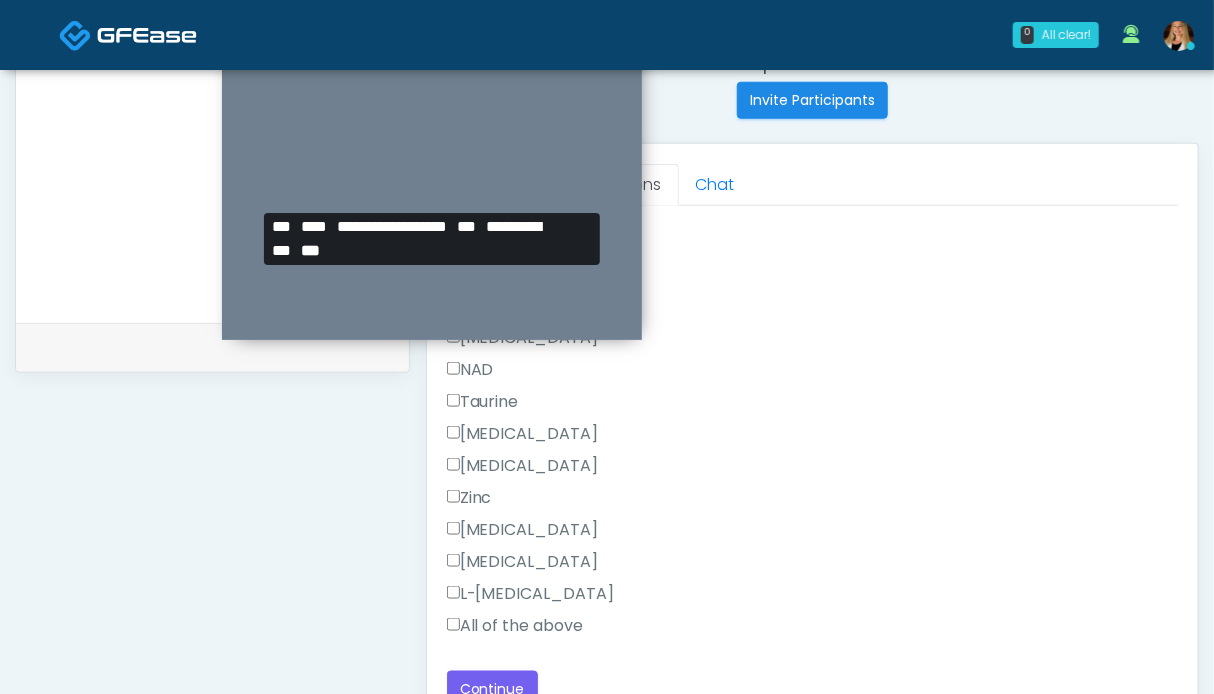 click on "All of the above" at bounding box center (515, 626) 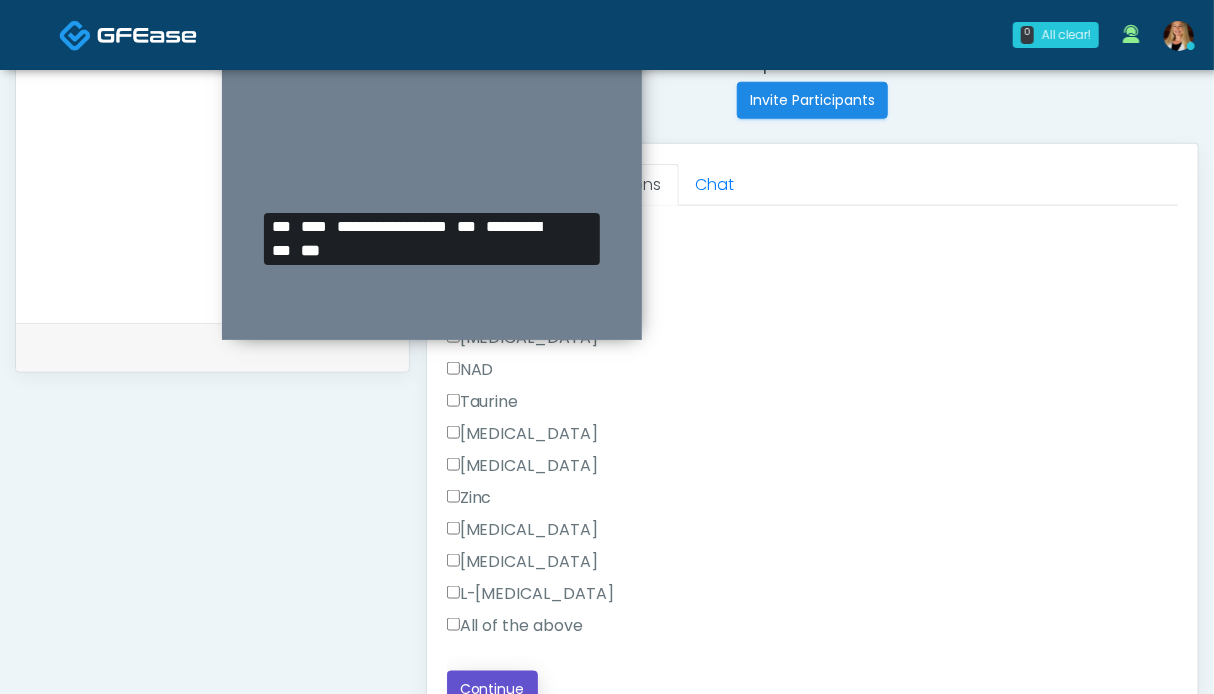 click on "Continue" at bounding box center (492, 689) 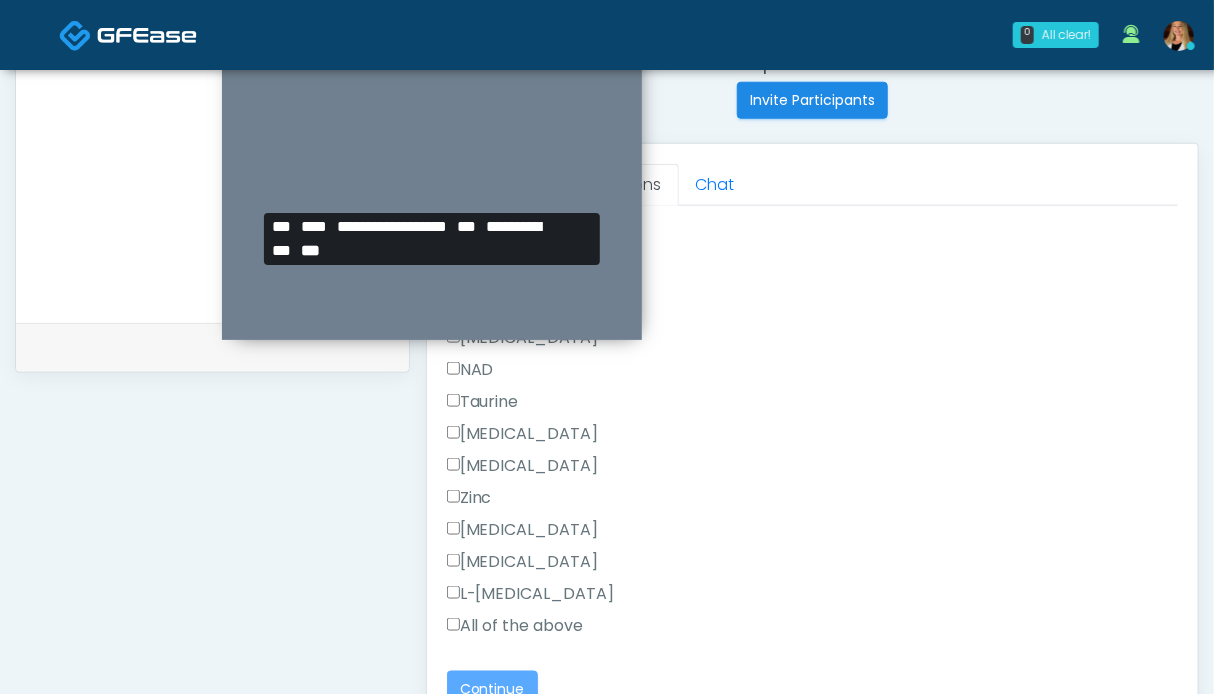scroll, scrollTop: 0, scrollLeft: 0, axis: both 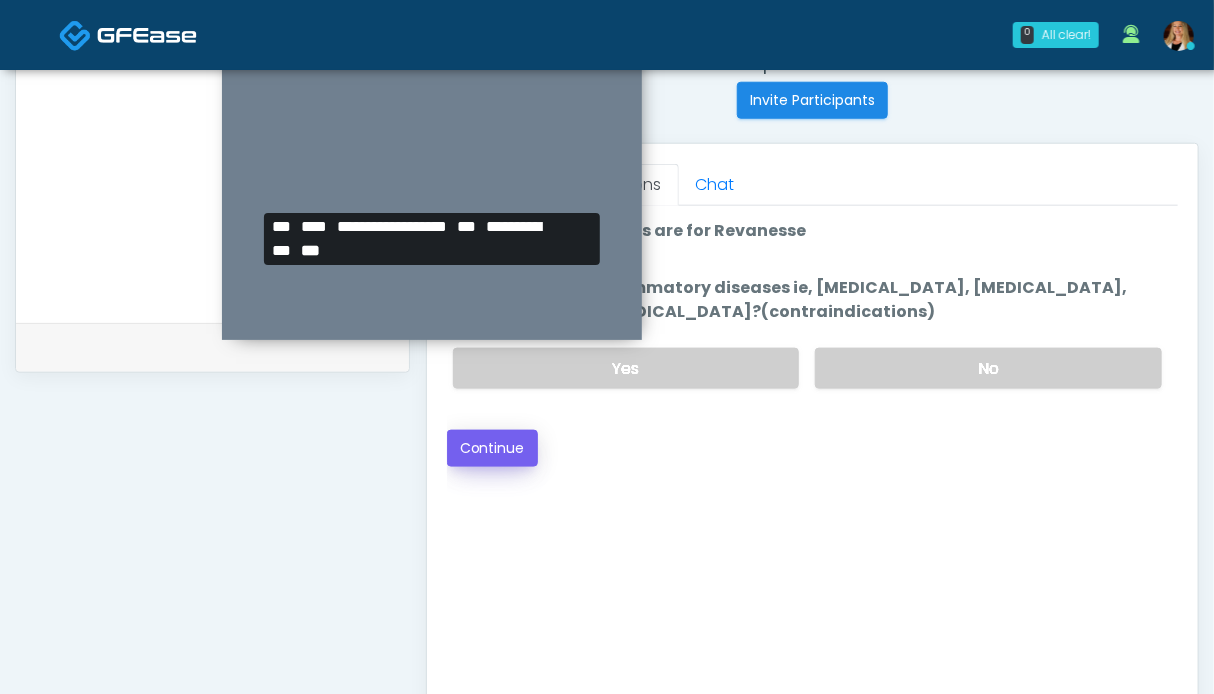drag, startPoint x: 883, startPoint y: 358, endPoint x: 494, endPoint y: 450, distance: 399.73117 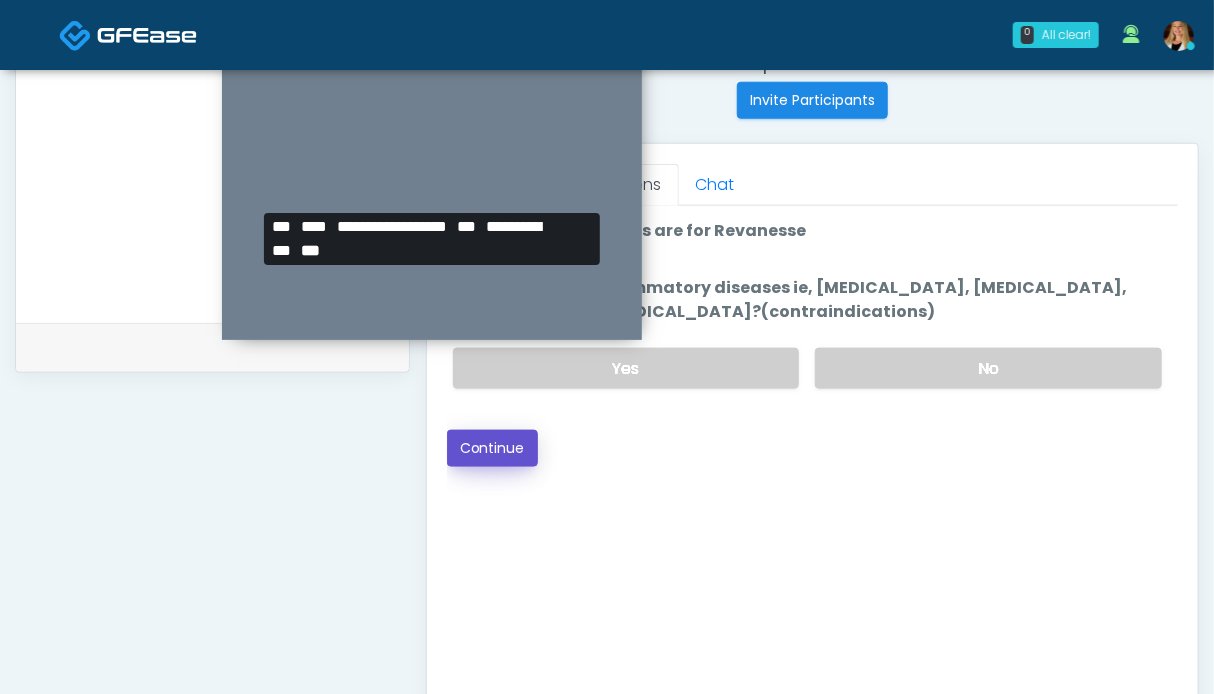click on "Continue" at bounding box center (492, 448) 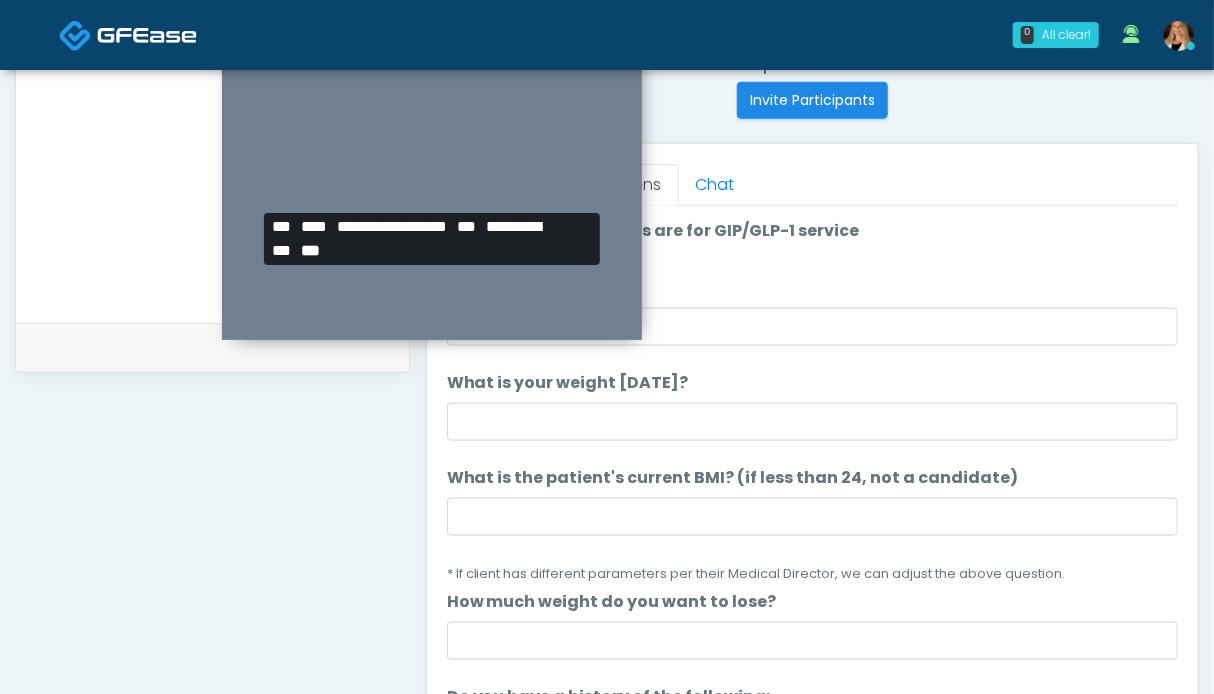scroll, scrollTop: 700, scrollLeft: 0, axis: vertical 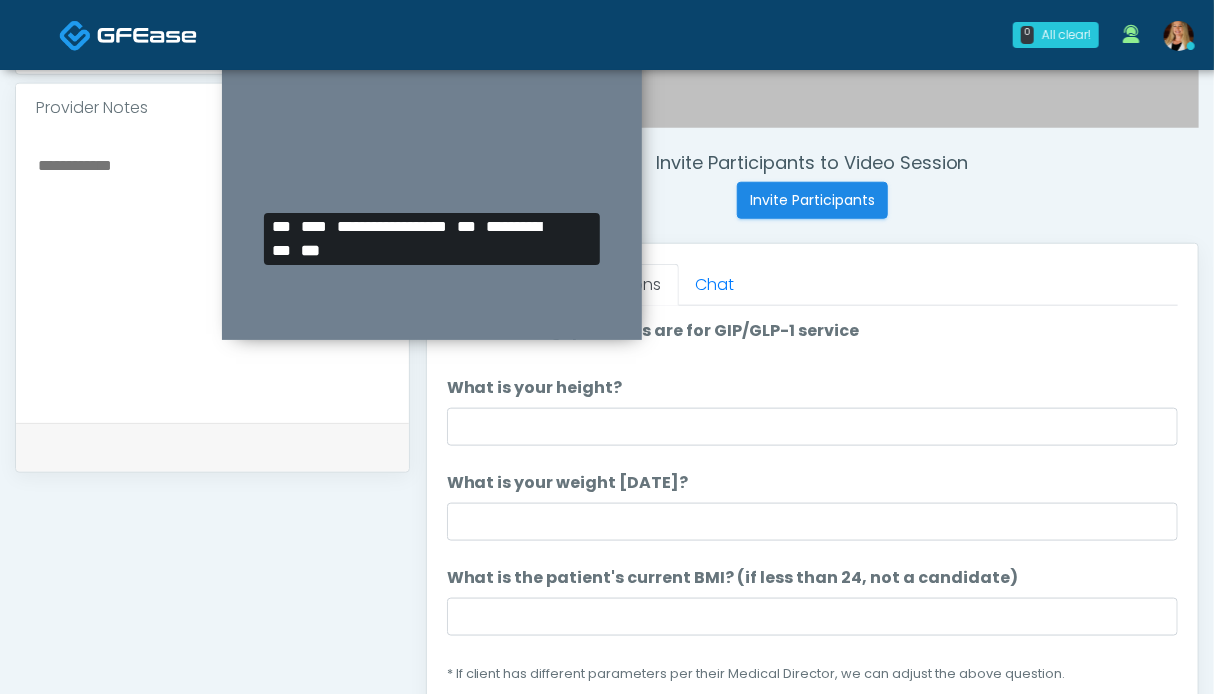 click at bounding box center [212, 274] 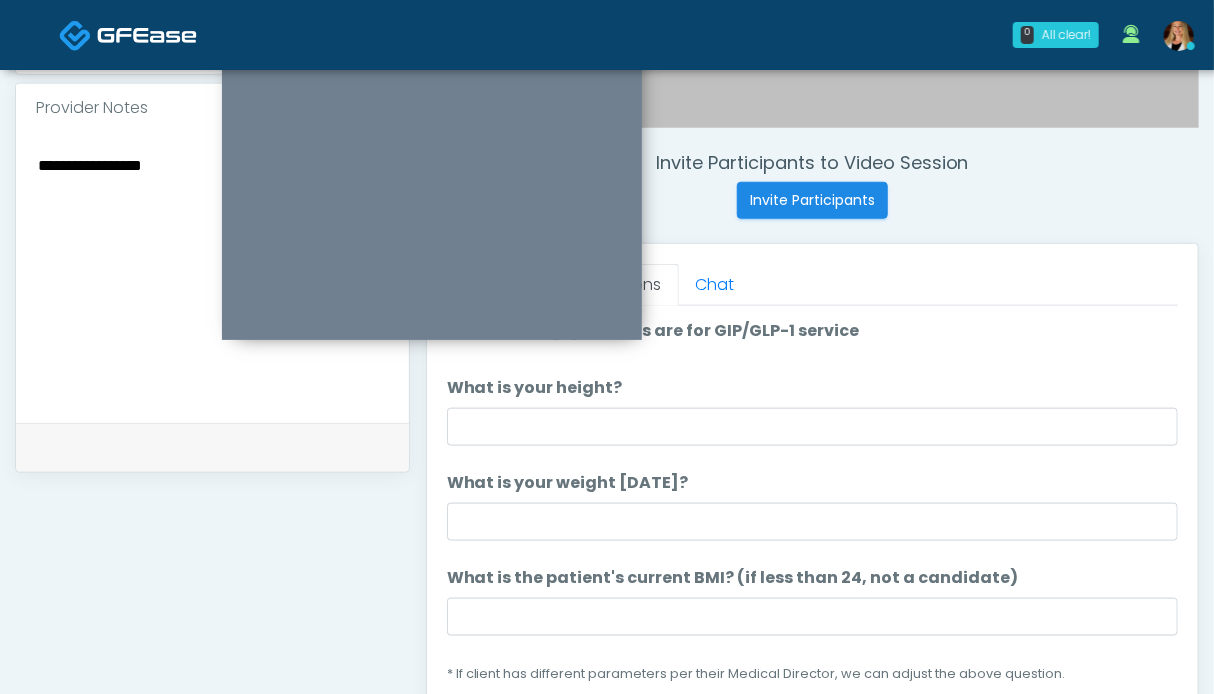 type on "**********" 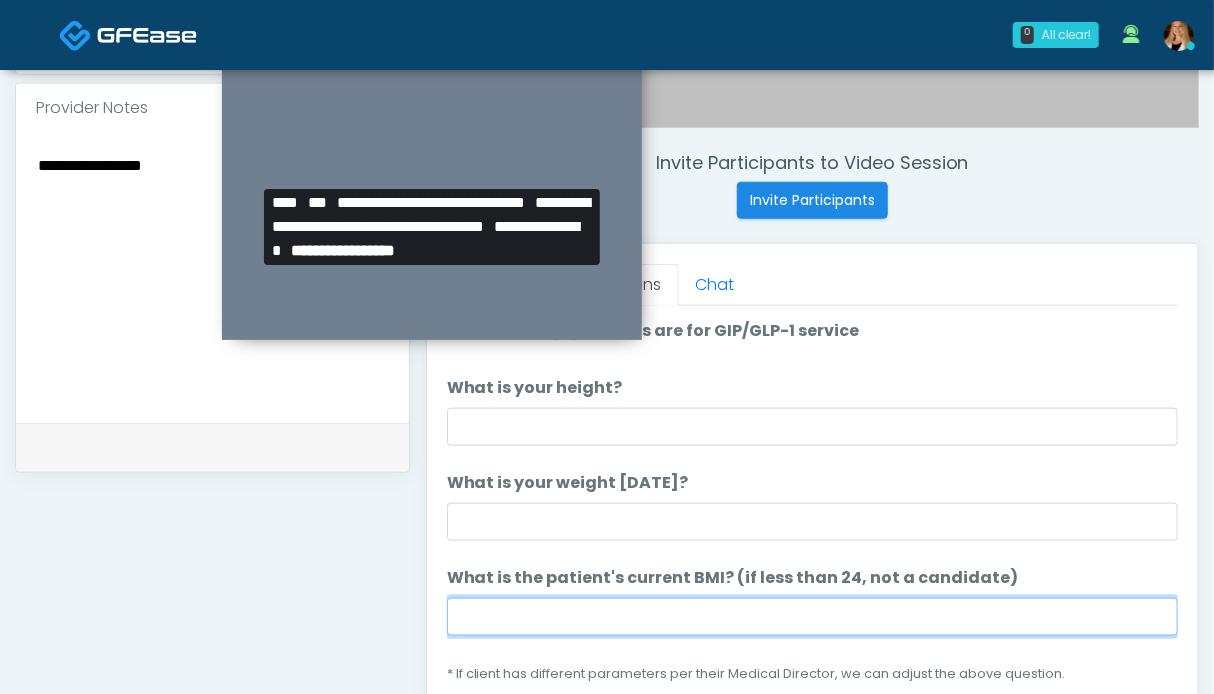 click on "What is the patient's current BMI? (if less than 24, not a candidate)" at bounding box center (812, 617) 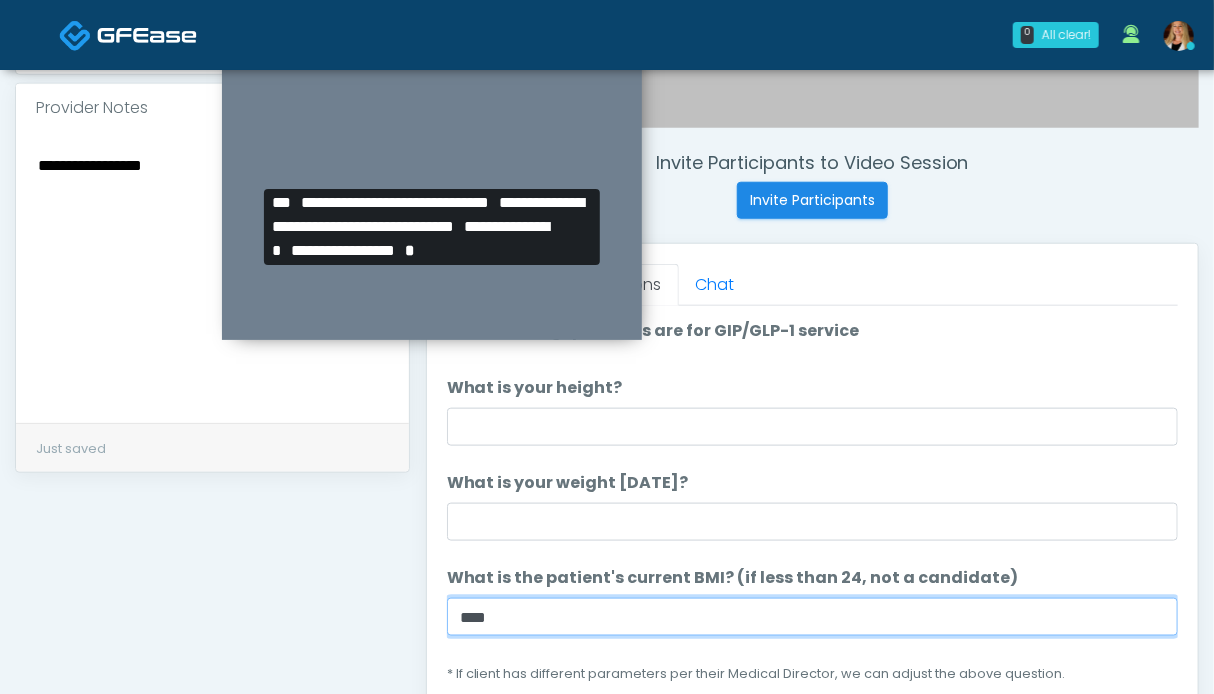 type on "****" 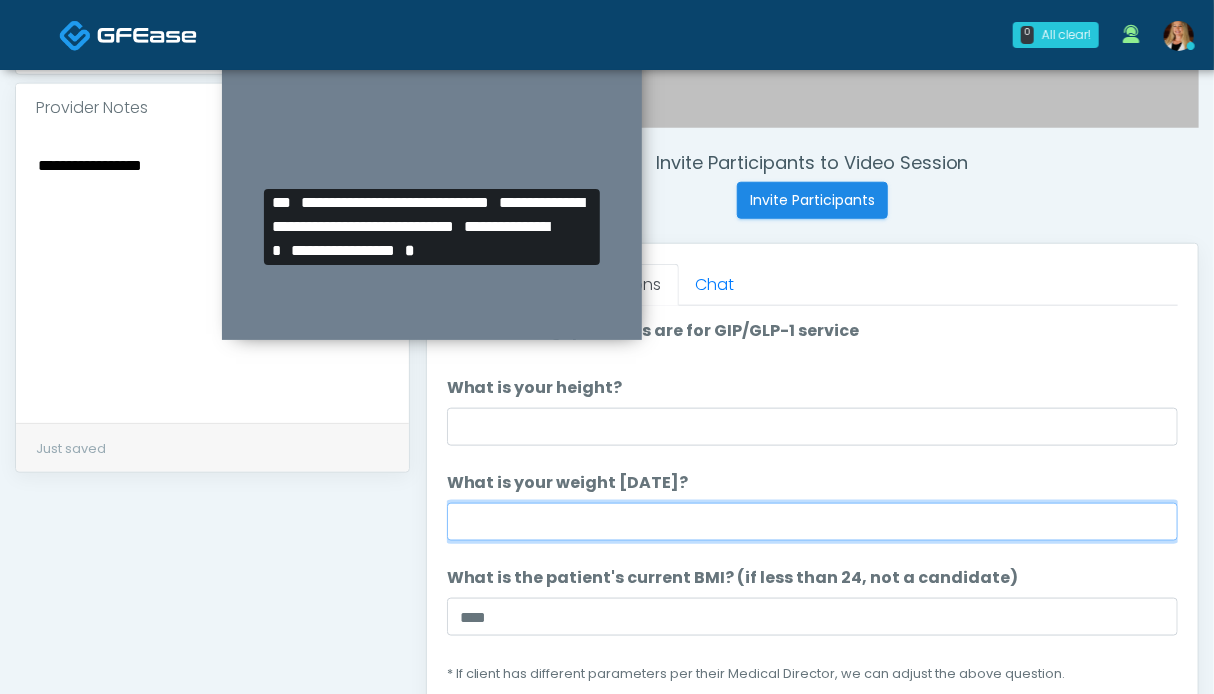 click on "What is your weight today?" at bounding box center (812, 522) 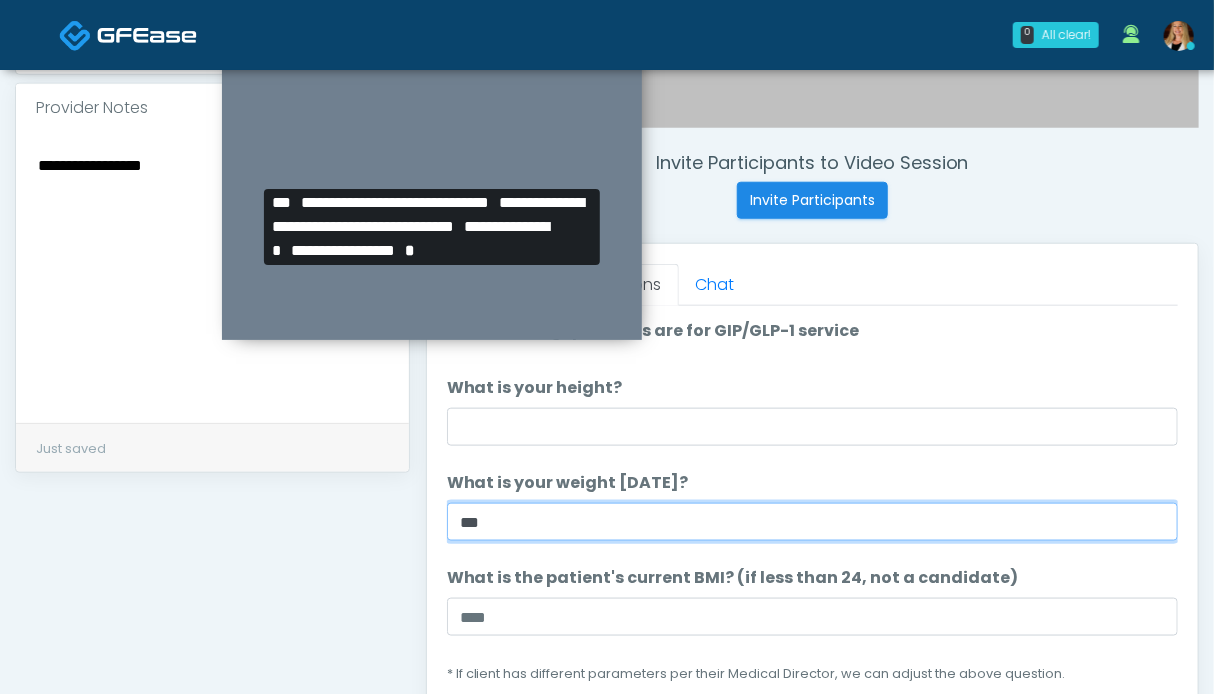 type on "***" 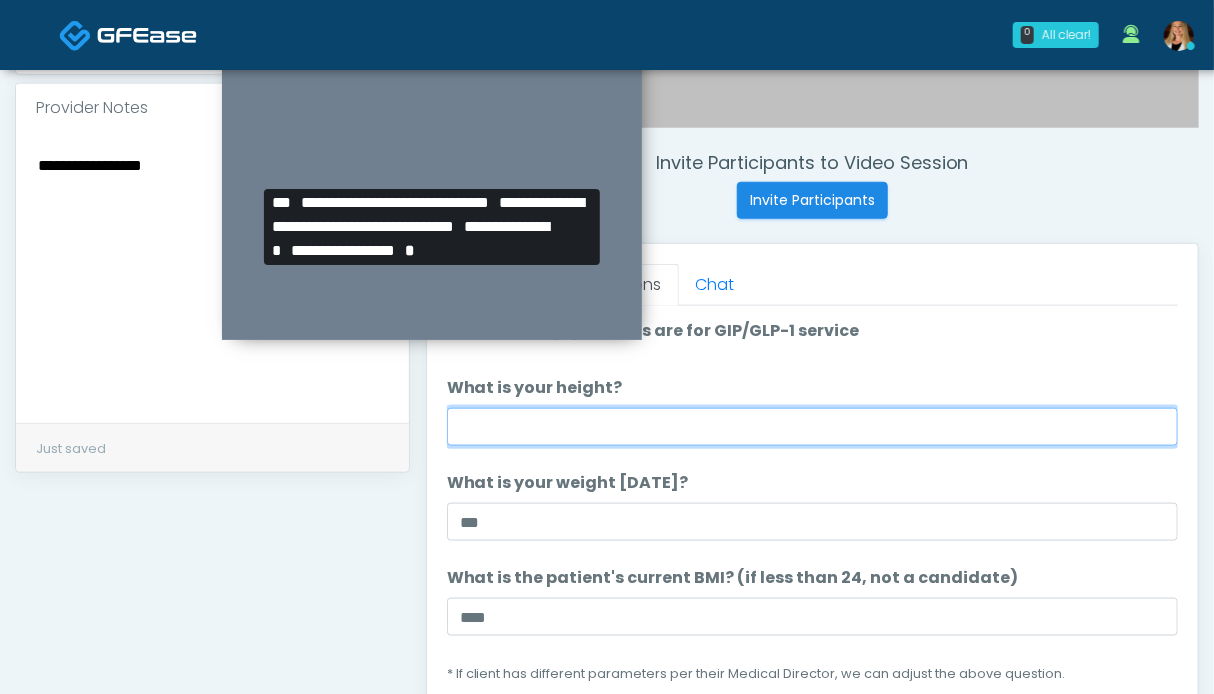 click on "What is your height?" at bounding box center [812, 427] 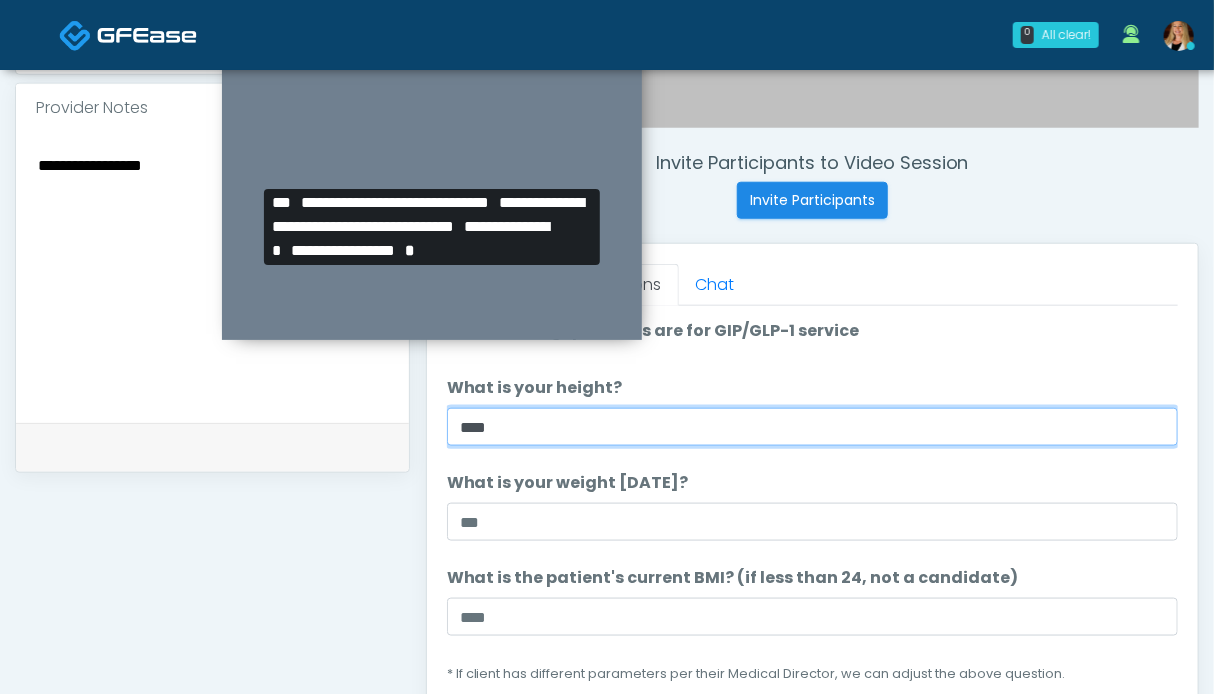 scroll, scrollTop: 600, scrollLeft: 0, axis: vertical 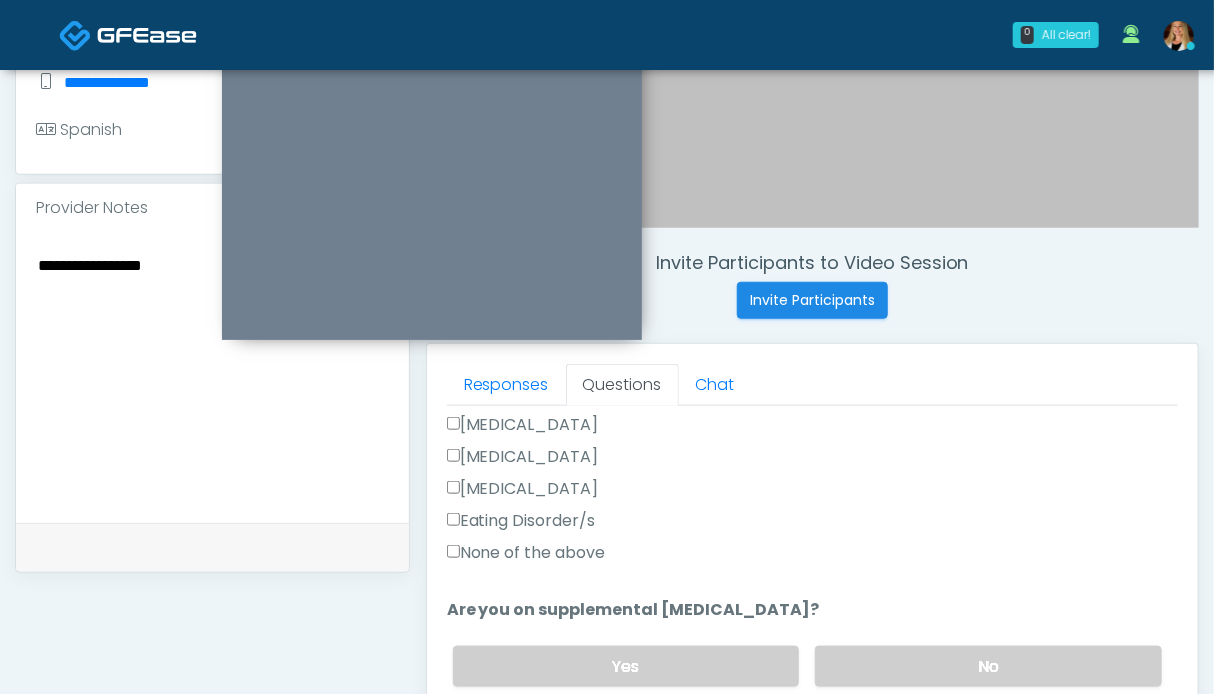 type on "****" 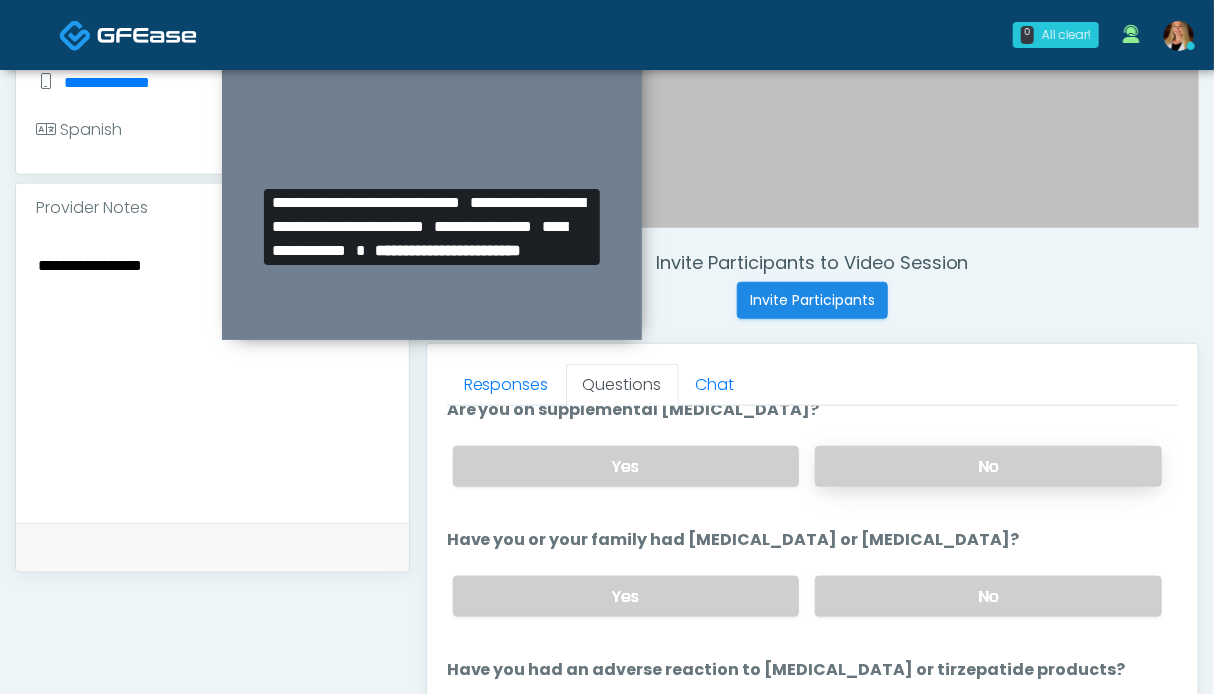 click on "No" at bounding box center [988, 466] 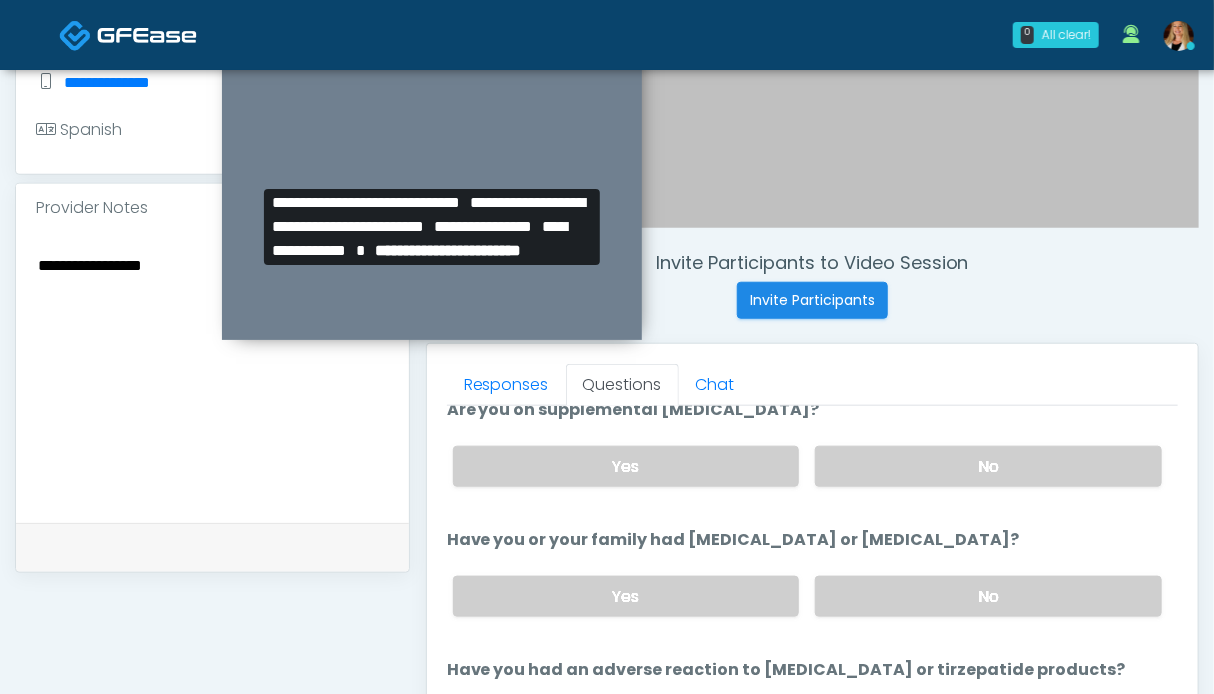scroll, scrollTop: 1000, scrollLeft: 0, axis: vertical 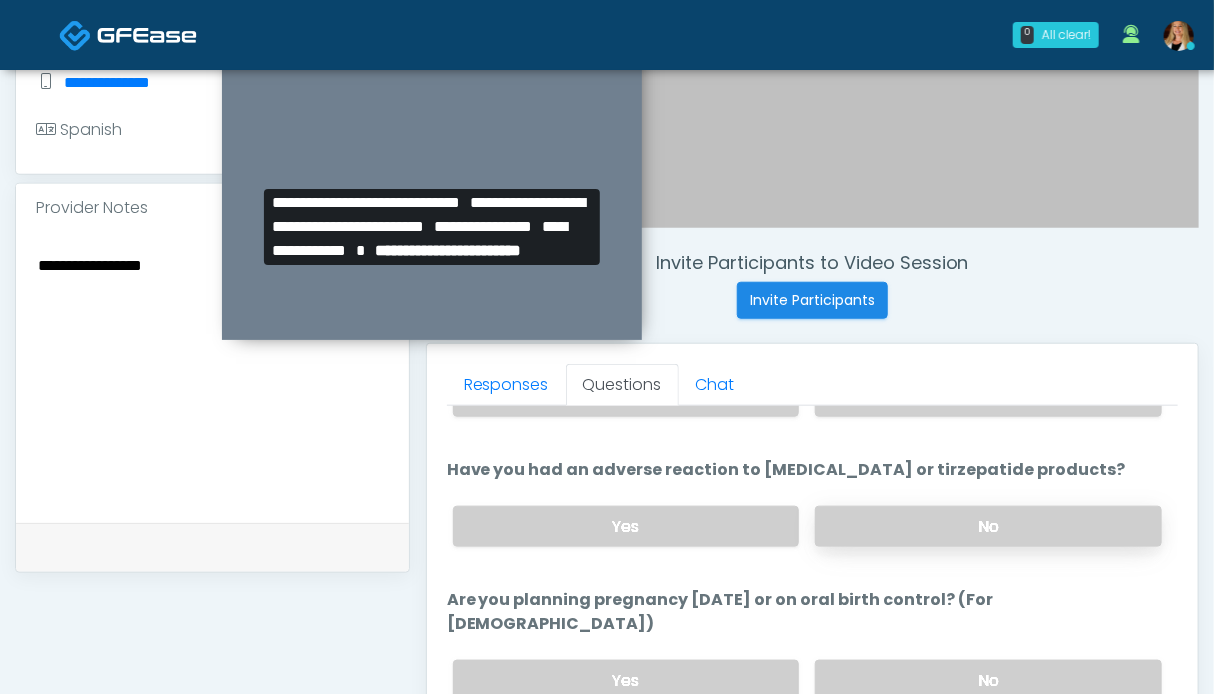 click on "No" at bounding box center [988, 526] 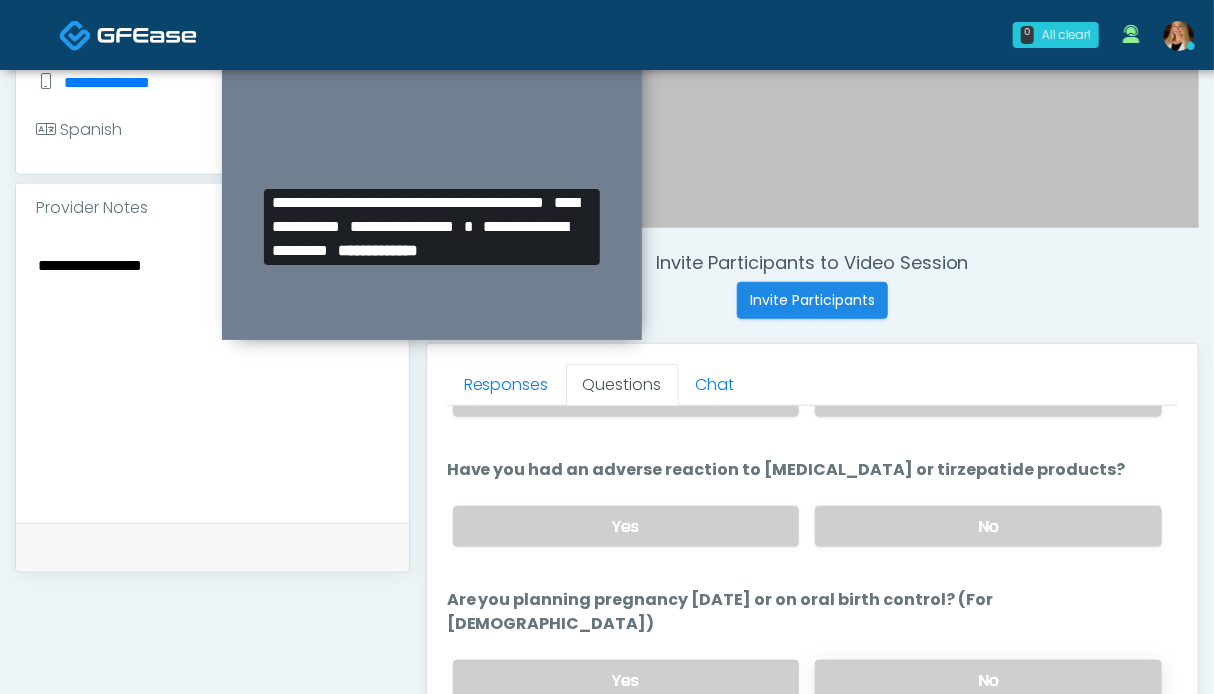 click on "No" at bounding box center (988, 680) 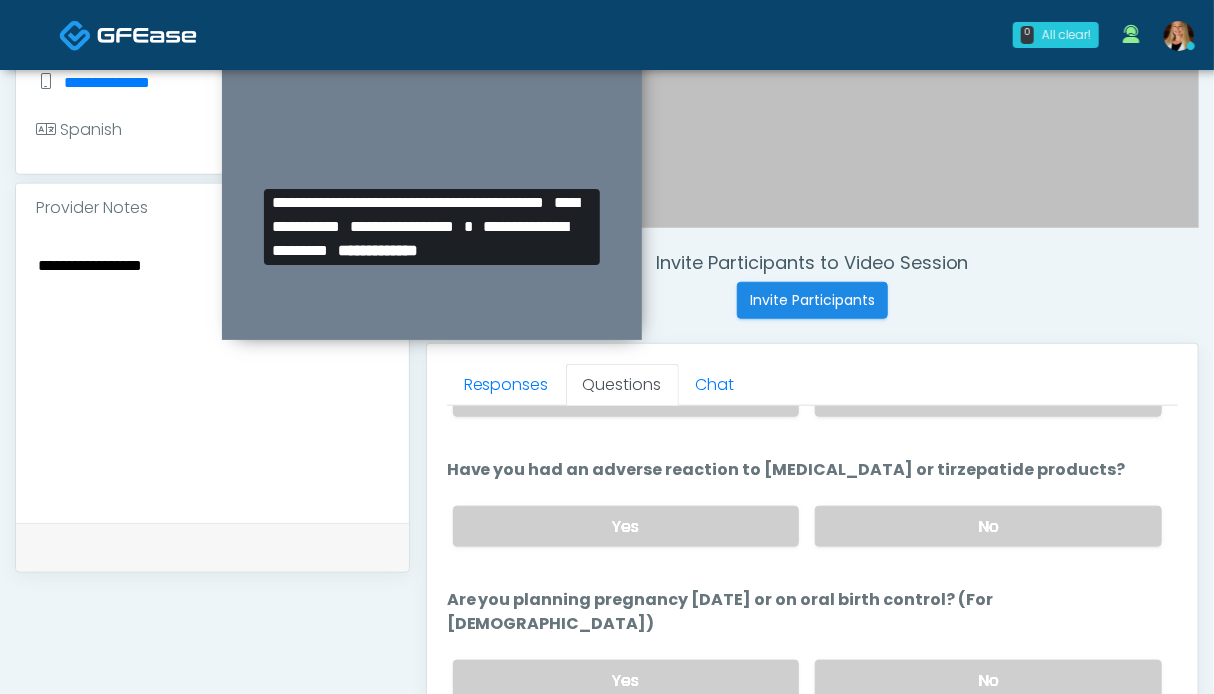 scroll, scrollTop: 1124, scrollLeft: 0, axis: vertical 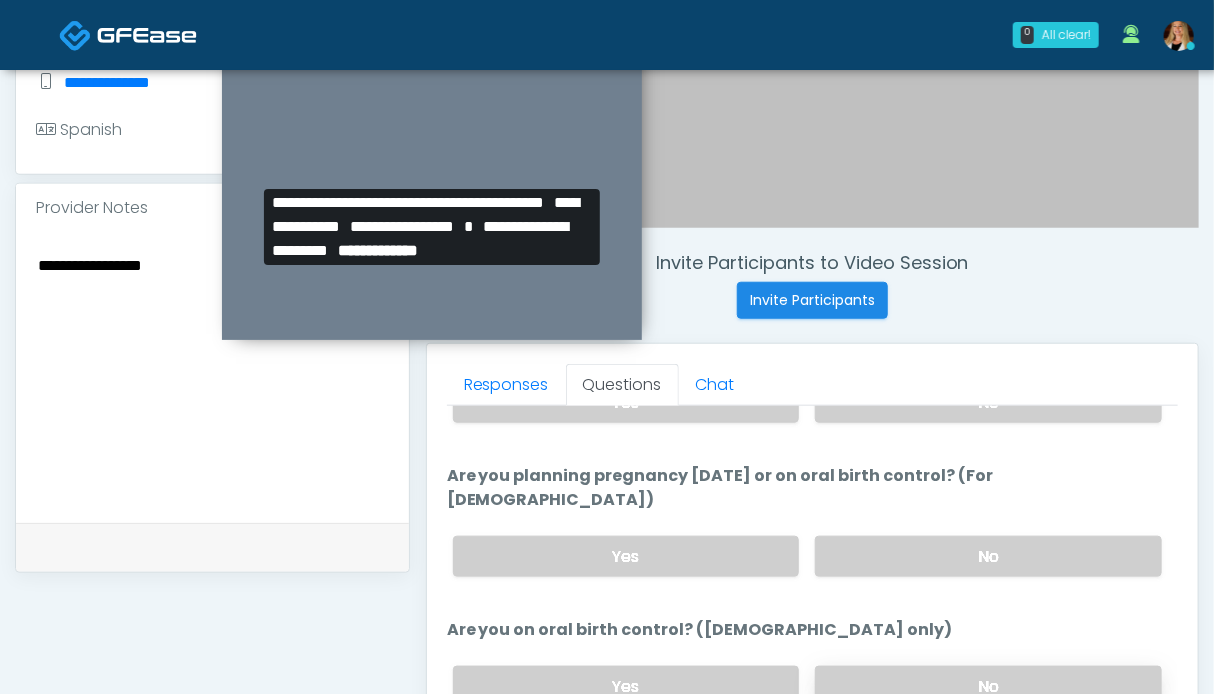 click on "No" at bounding box center (988, 686) 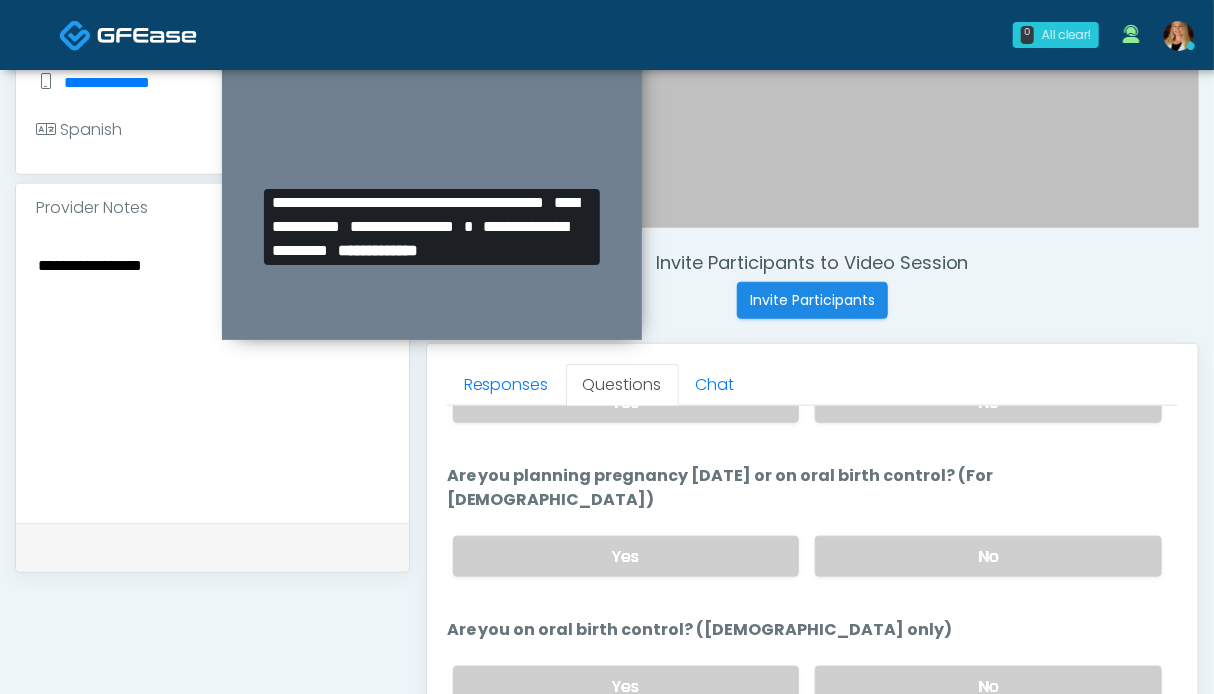 scroll, scrollTop: 800, scrollLeft: 0, axis: vertical 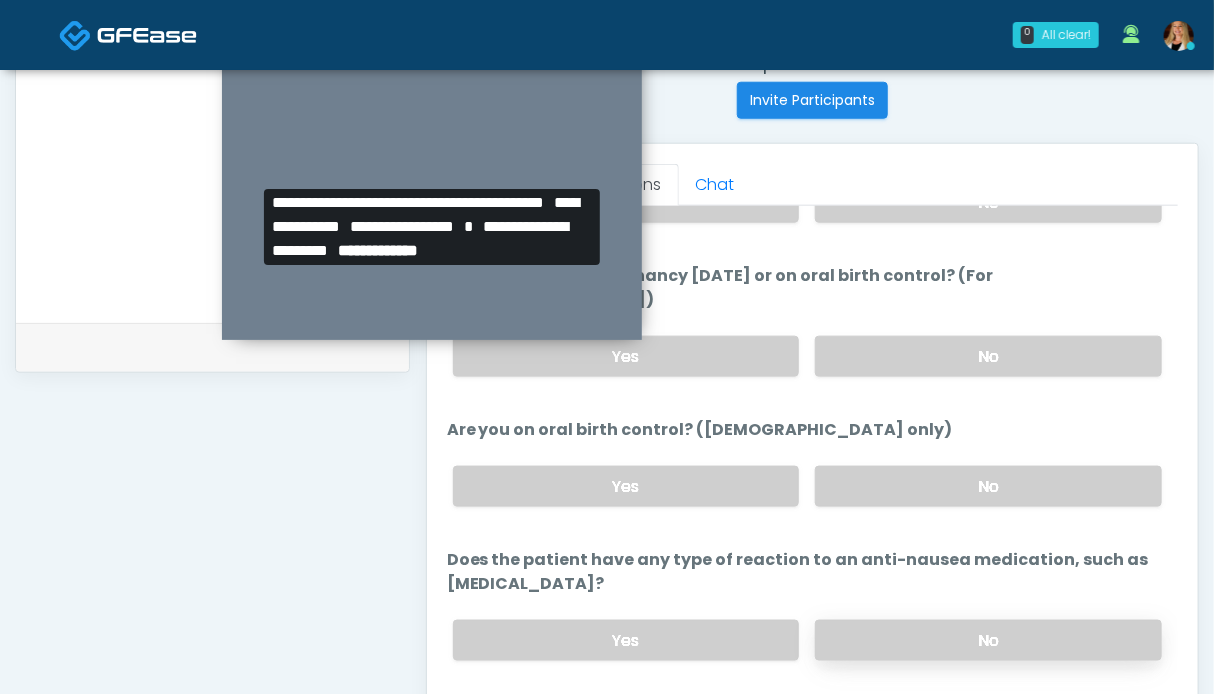 click on "No" at bounding box center (988, 640) 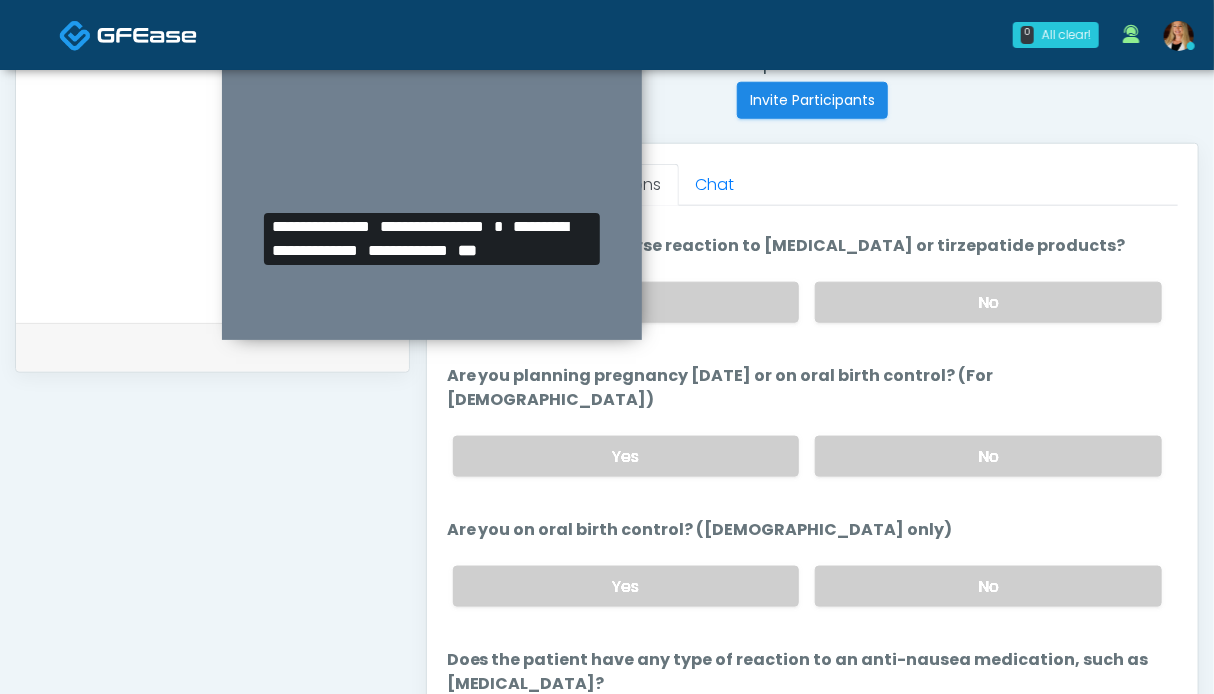 scroll, scrollTop: 1124, scrollLeft: 0, axis: vertical 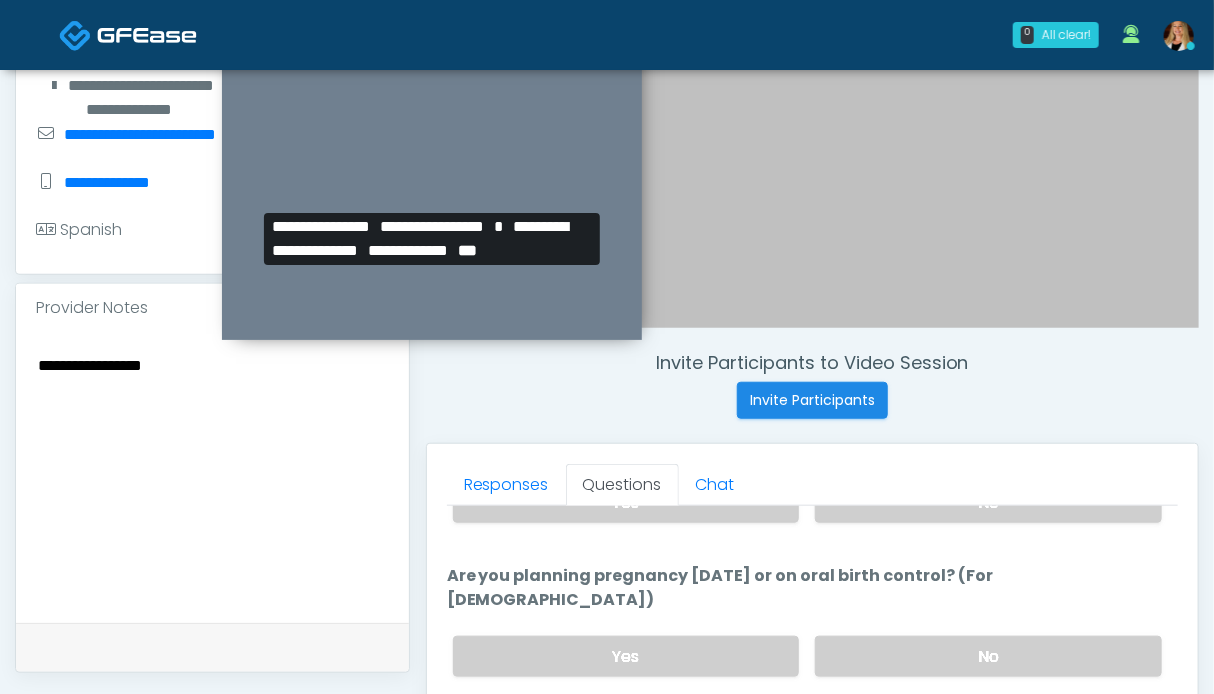 click on "**********" at bounding box center (212, 474) 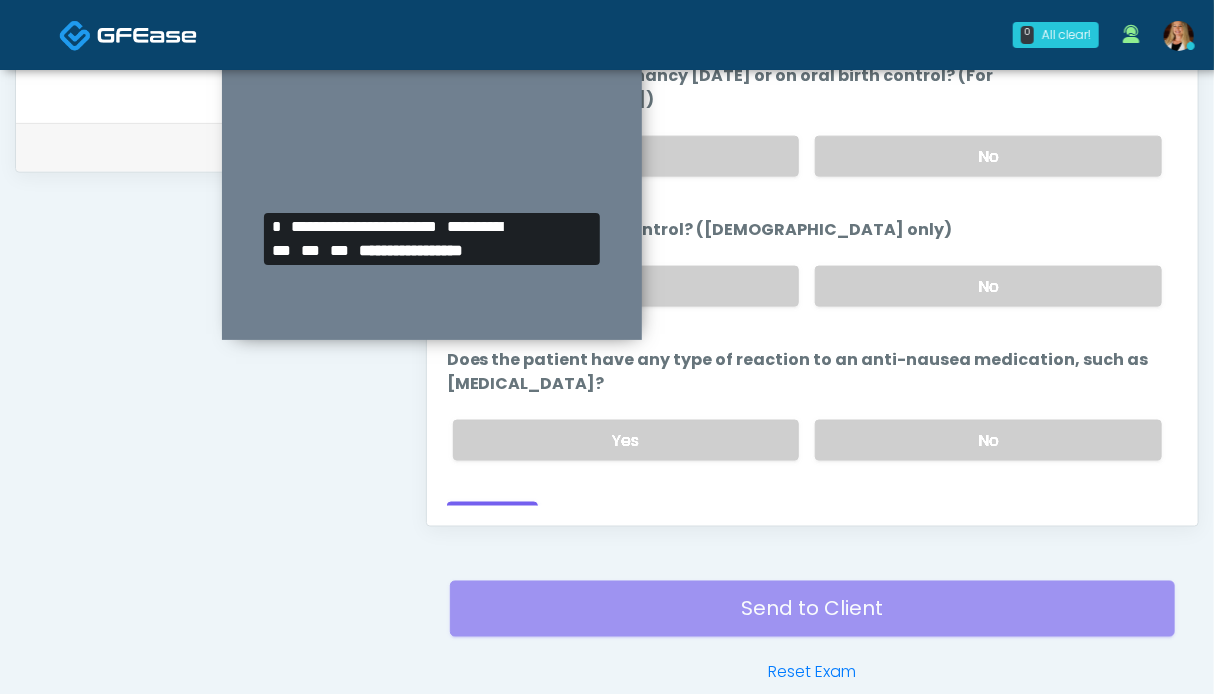 scroll, scrollTop: 1099, scrollLeft: 0, axis: vertical 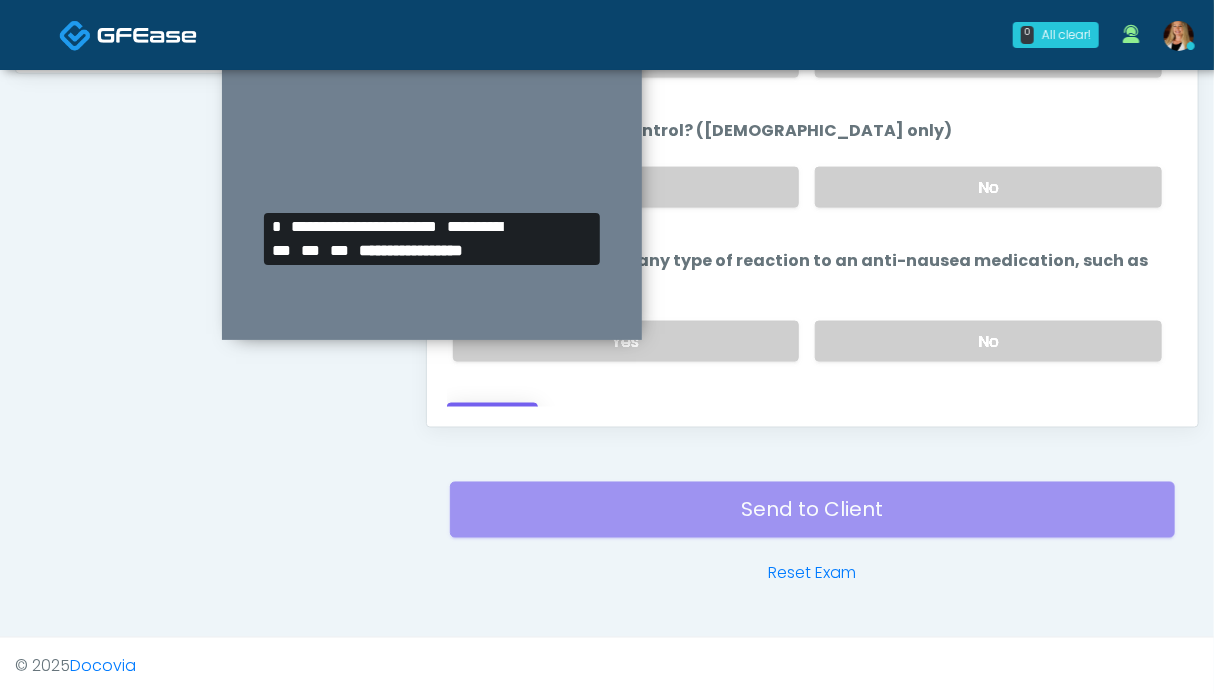 type on "**********" 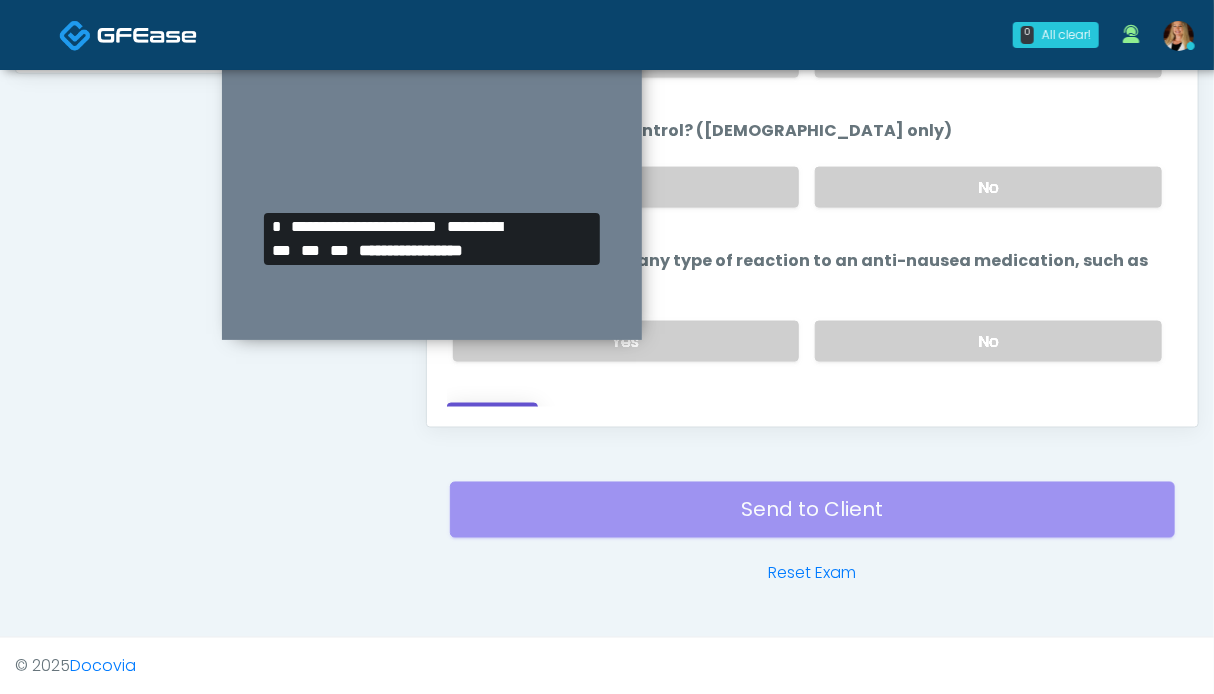 click on "Continue" at bounding box center (492, 421) 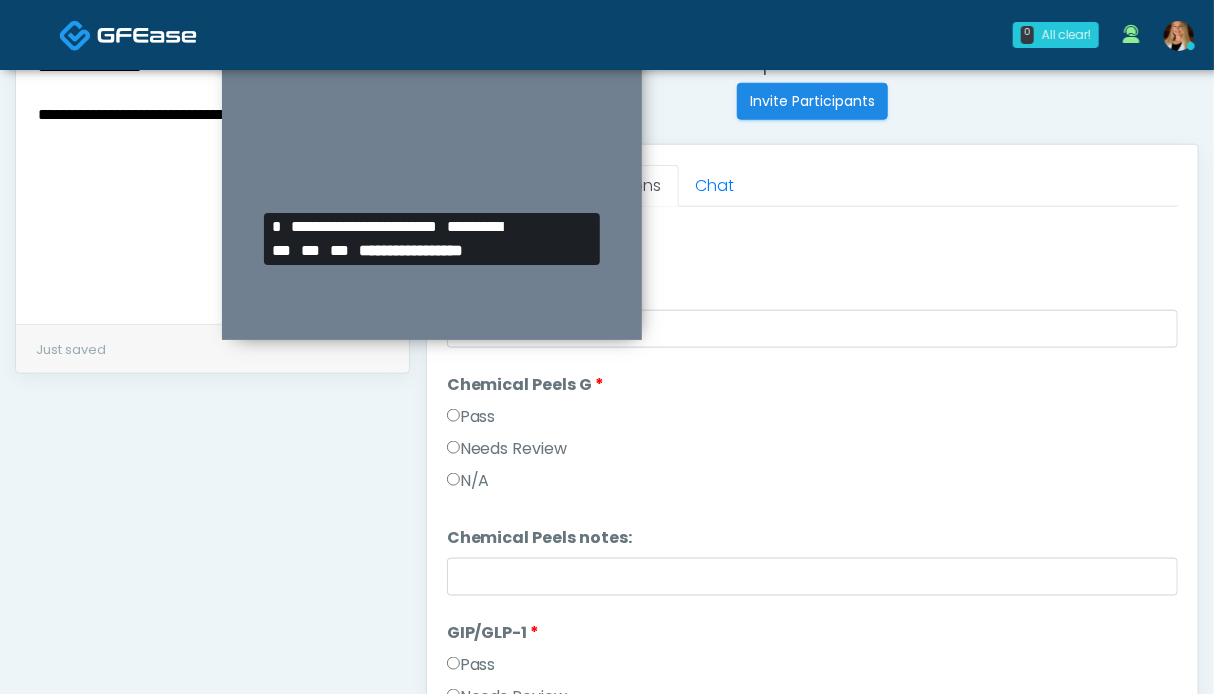 scroll, scrollTop: 699, scrollLeft: 0, axis: vertical 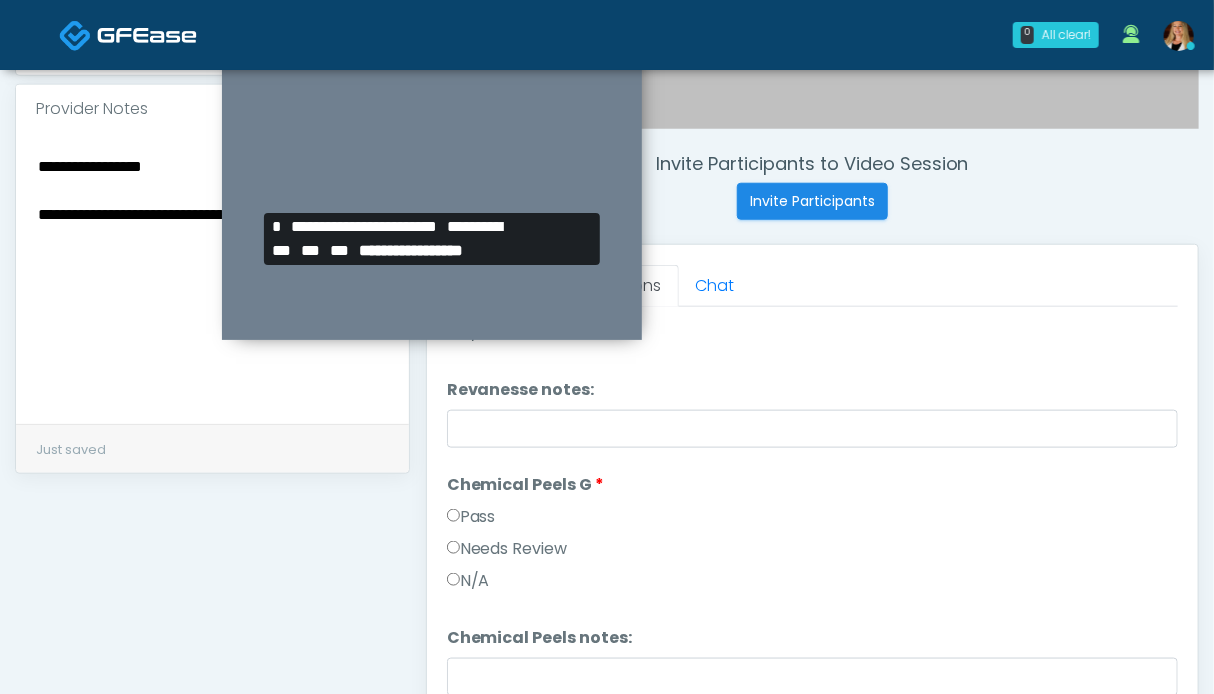 click on "Pass" at bounding box center (471, 517) 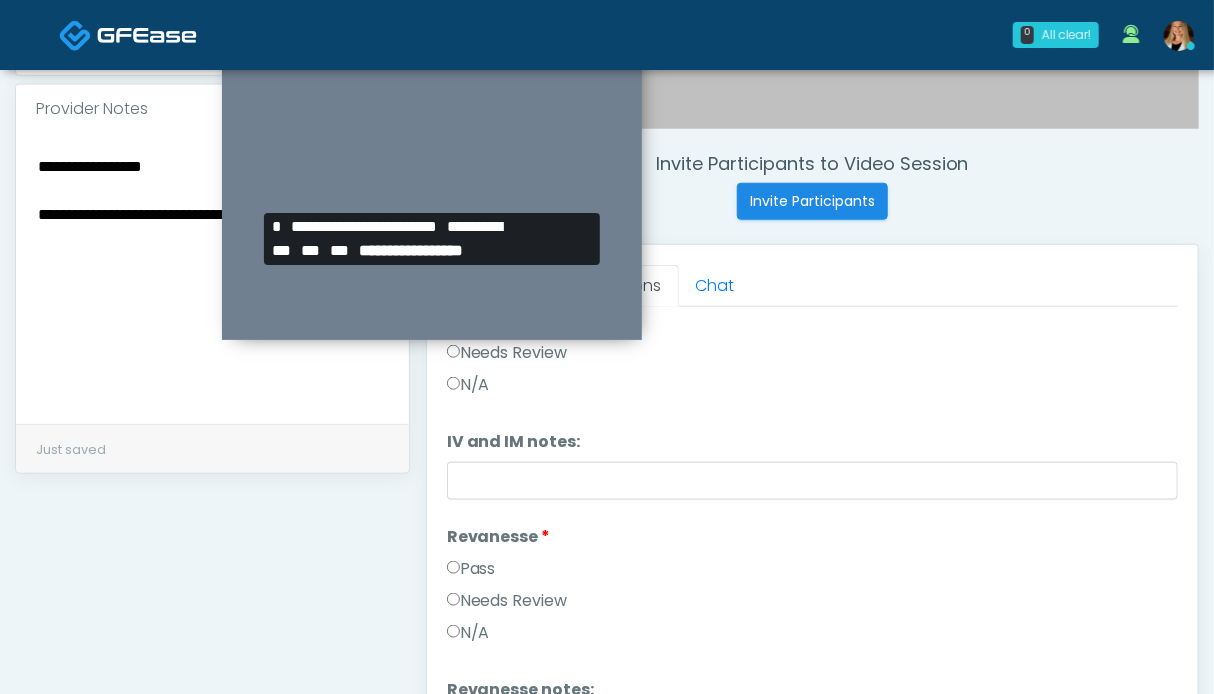 click on "Pass" at bounding box center [471, 569] 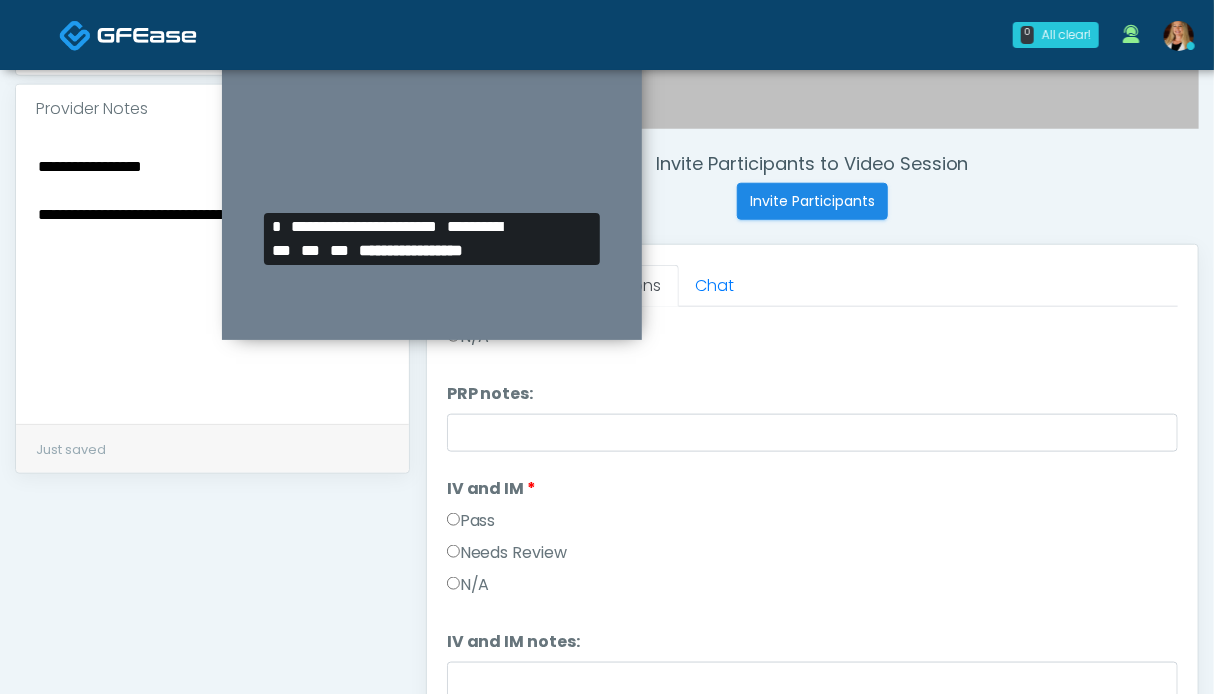 click on "Pass" at bounding box center (471, 521) 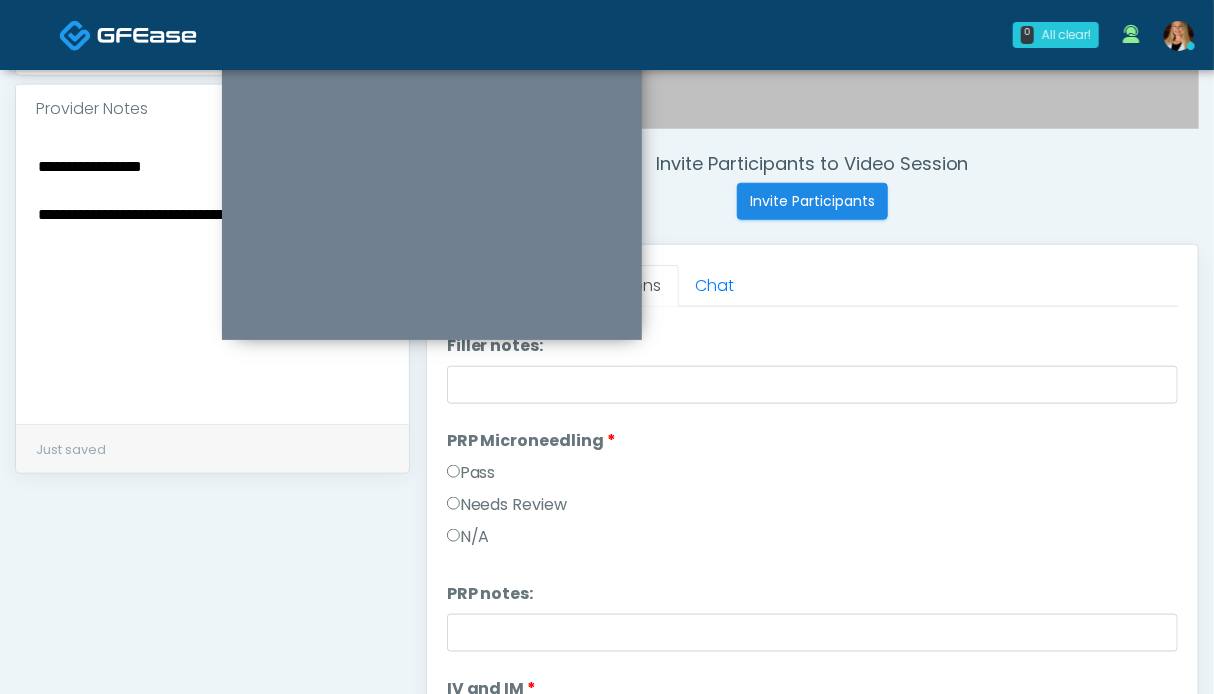 click on "Pass" at bounding box center [471, 473] 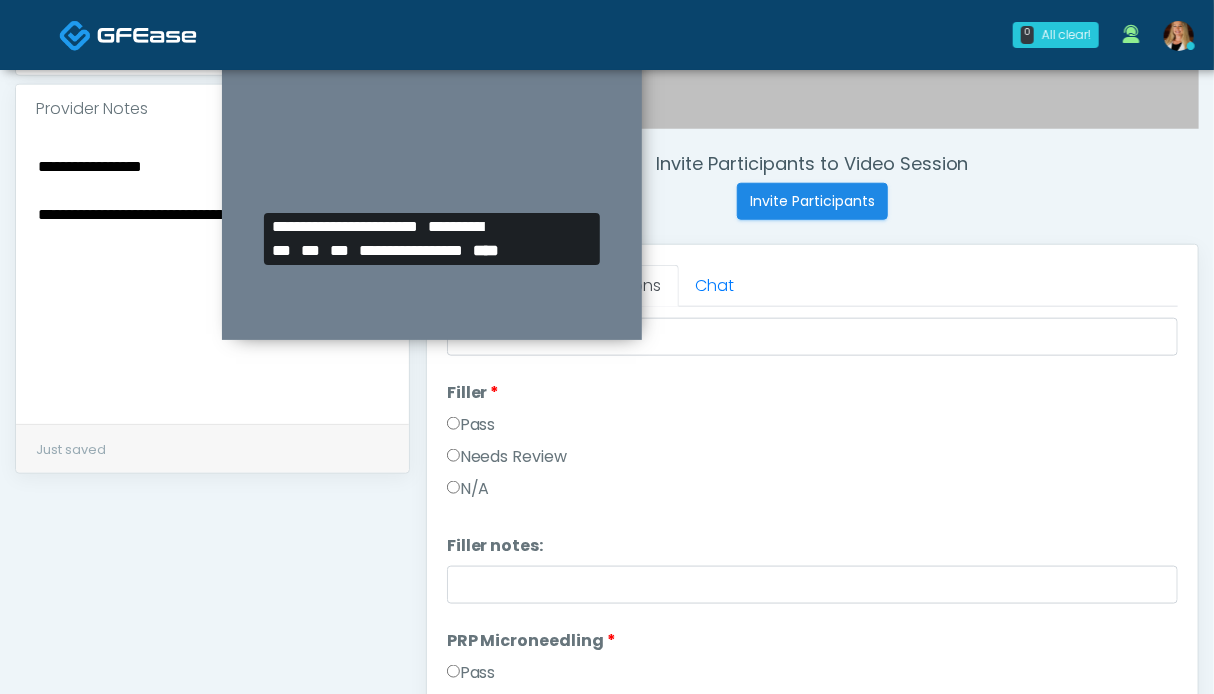 click on "Pass" at bounding box center (471, 425) 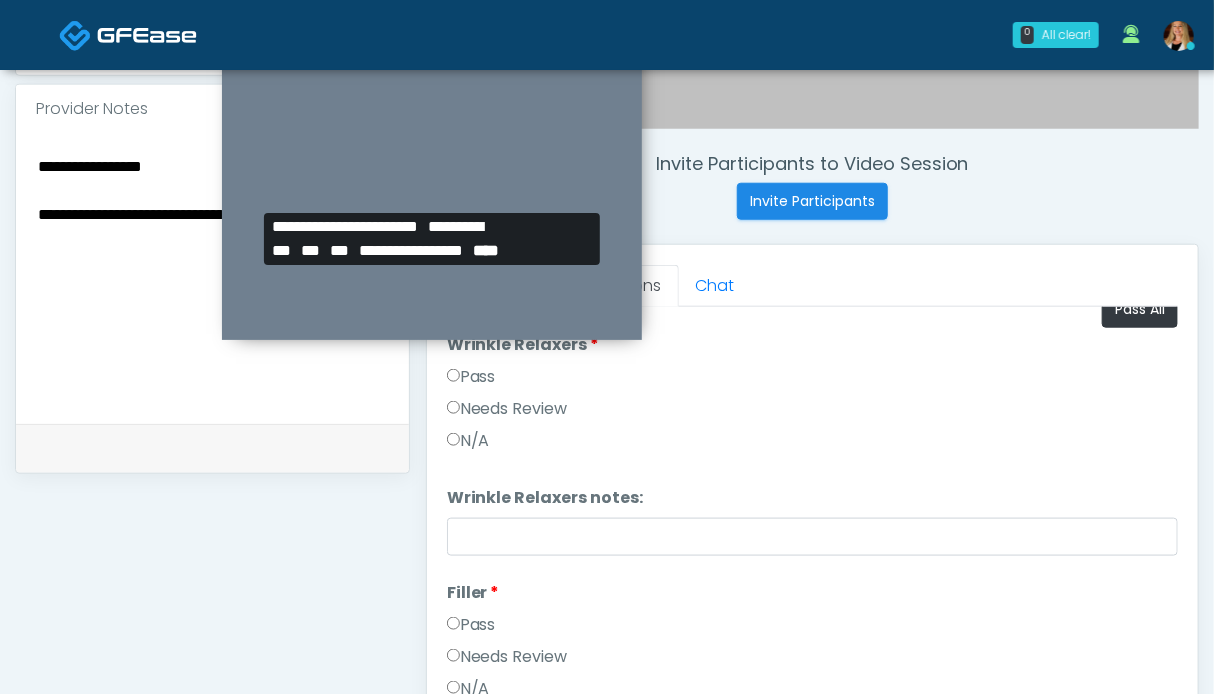 click on "Pass" at bounding box center [471, 377] 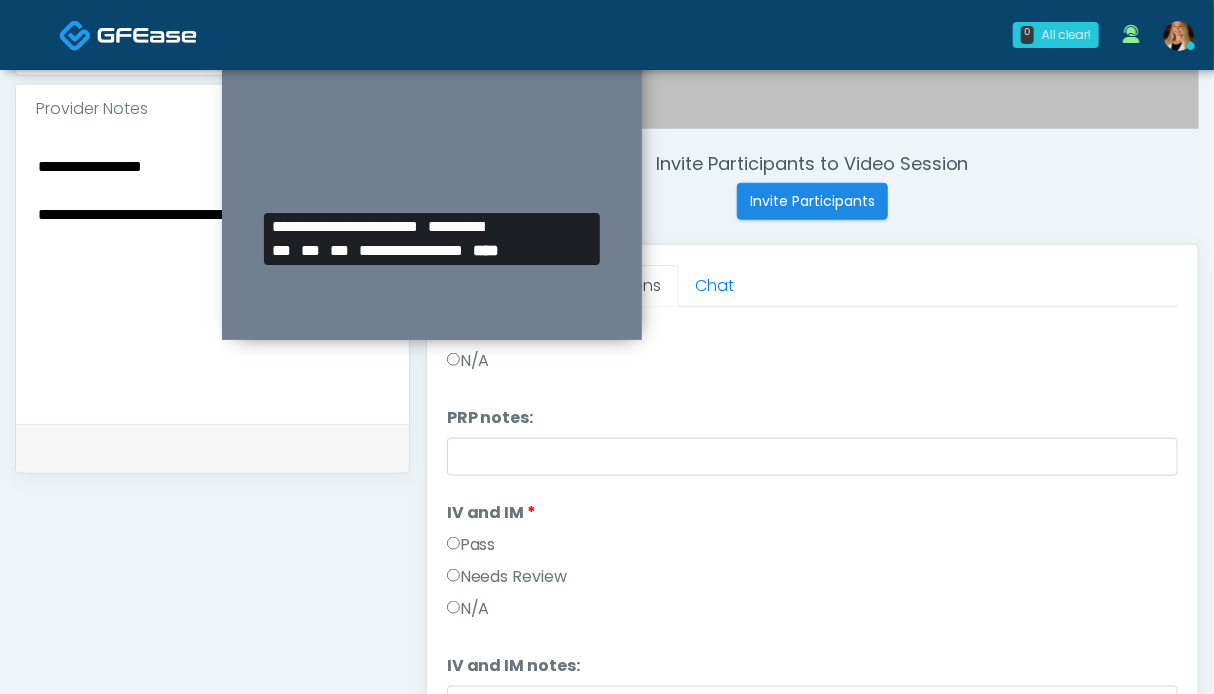 scroll, scrollTop: 800, scrollLeft: 0, axis: vertical 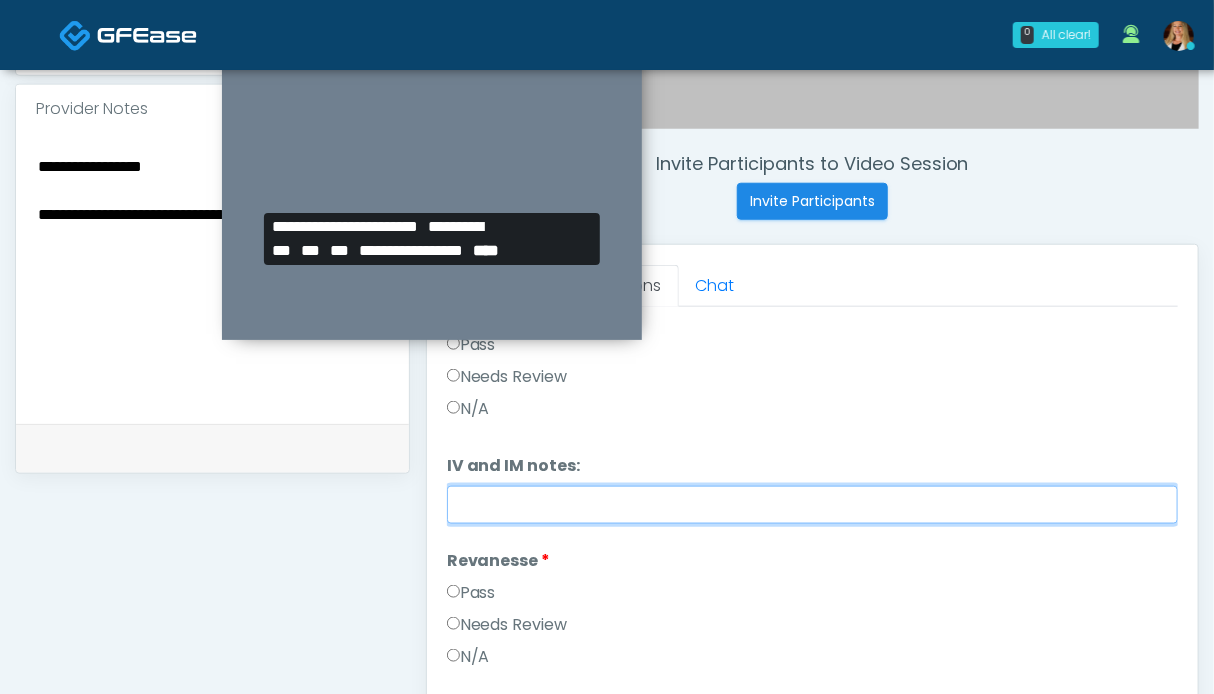 click on "IV and IM notes:" at bounding box center [812, 505] 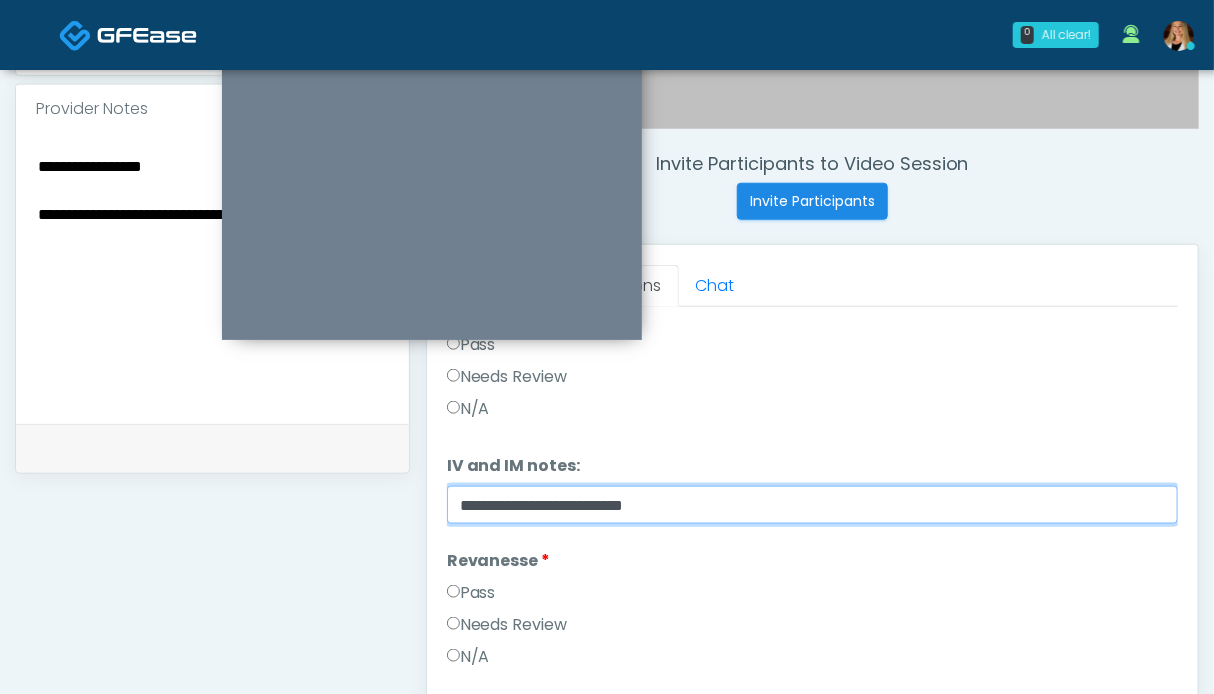 type on "**********" 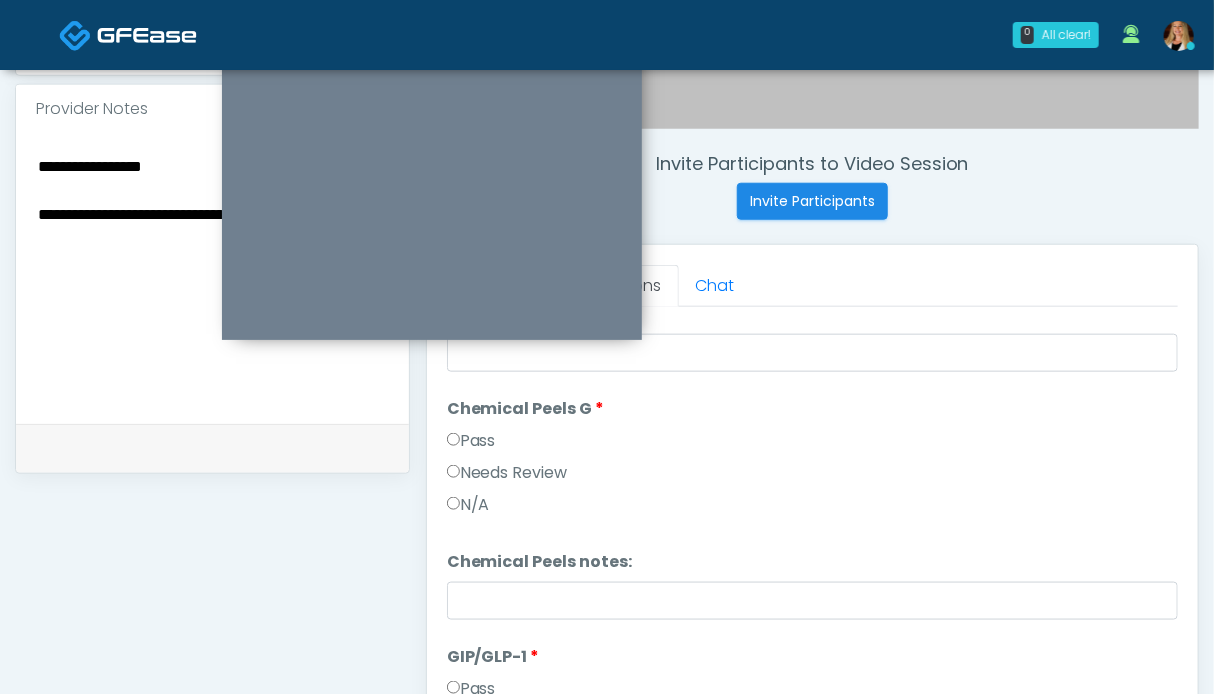 scroll, scrollTop: 1321, scrollLeft: 0, axis: vertical 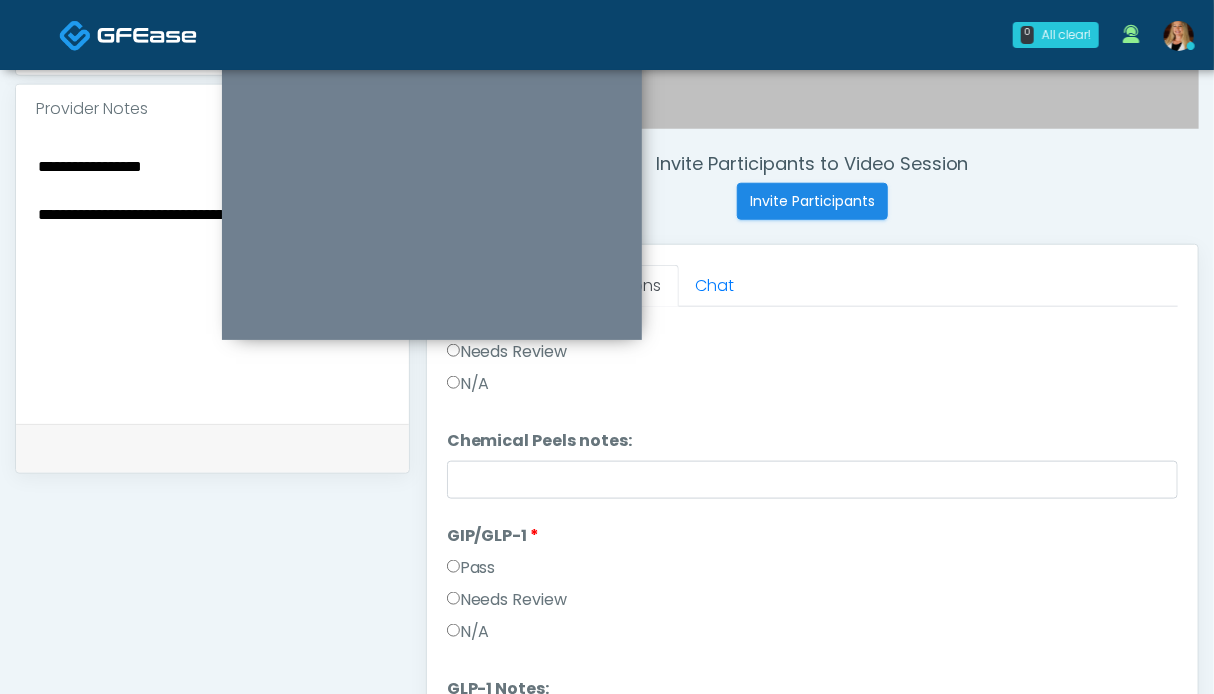 click on "N/A" at bounding box center [468, 632] 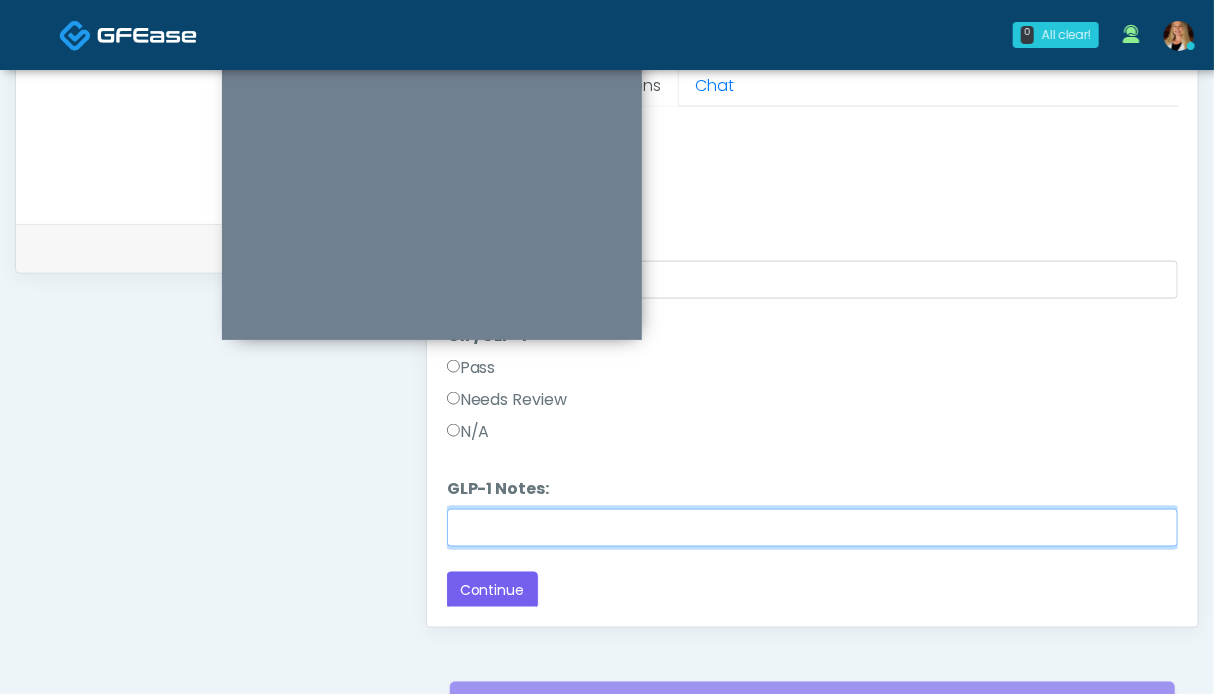 click on "GLP-1 Notes:" at bounding box center [812, 528] 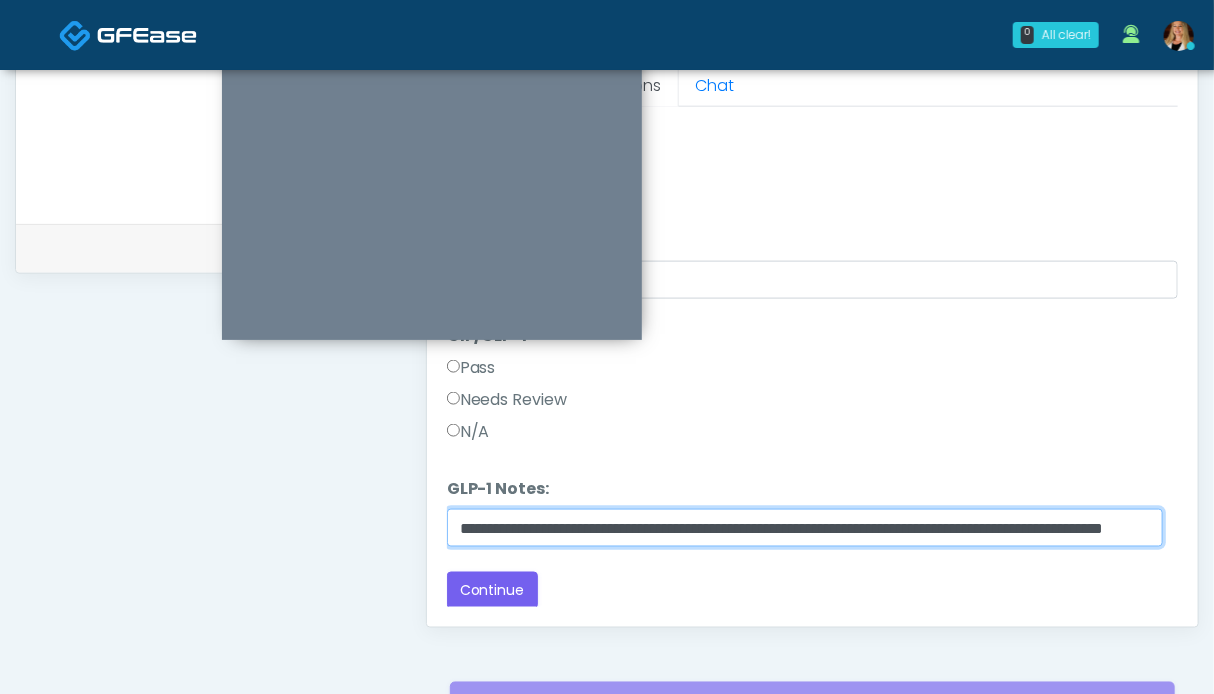 scroll, scrollTop: 0, scrollLeft: 101, axis: horizontal 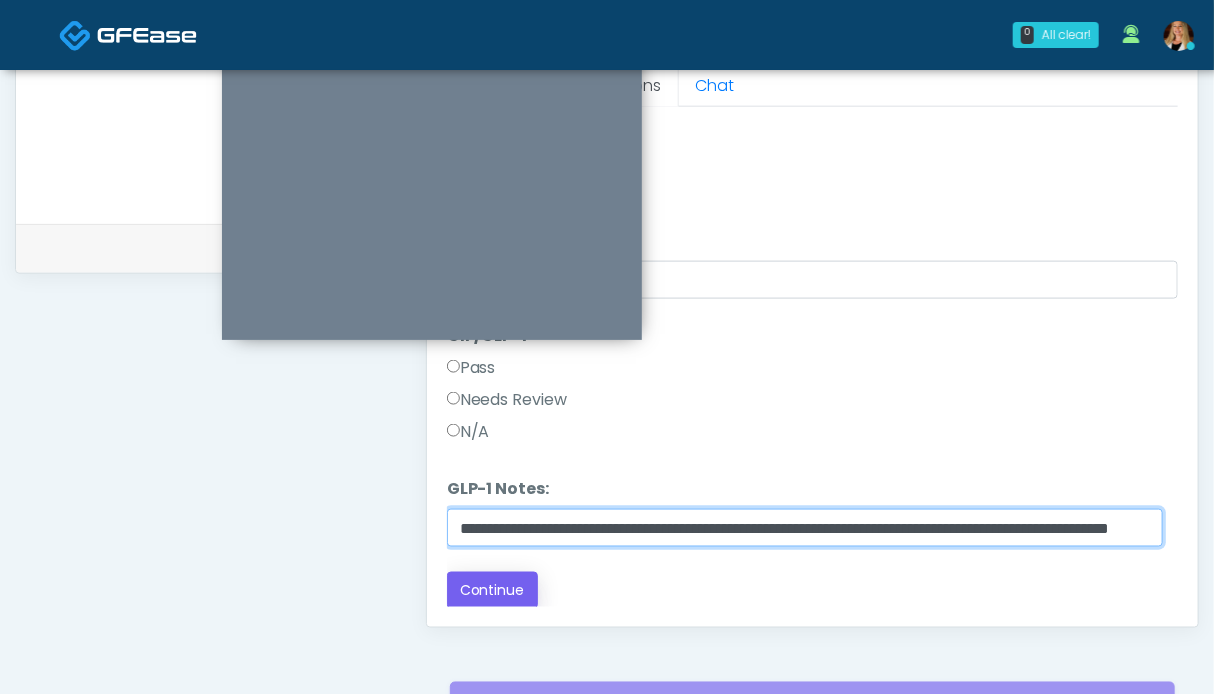 type on "**********" 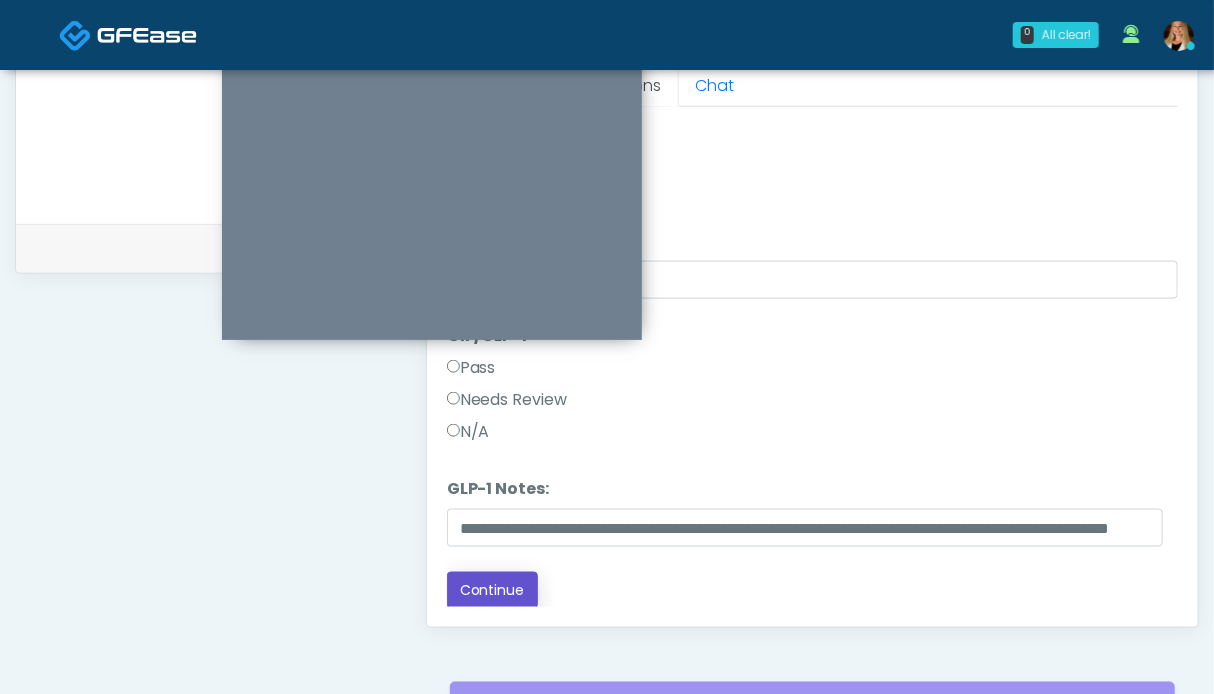 click on "Continue" at bounding box center (492, 590) 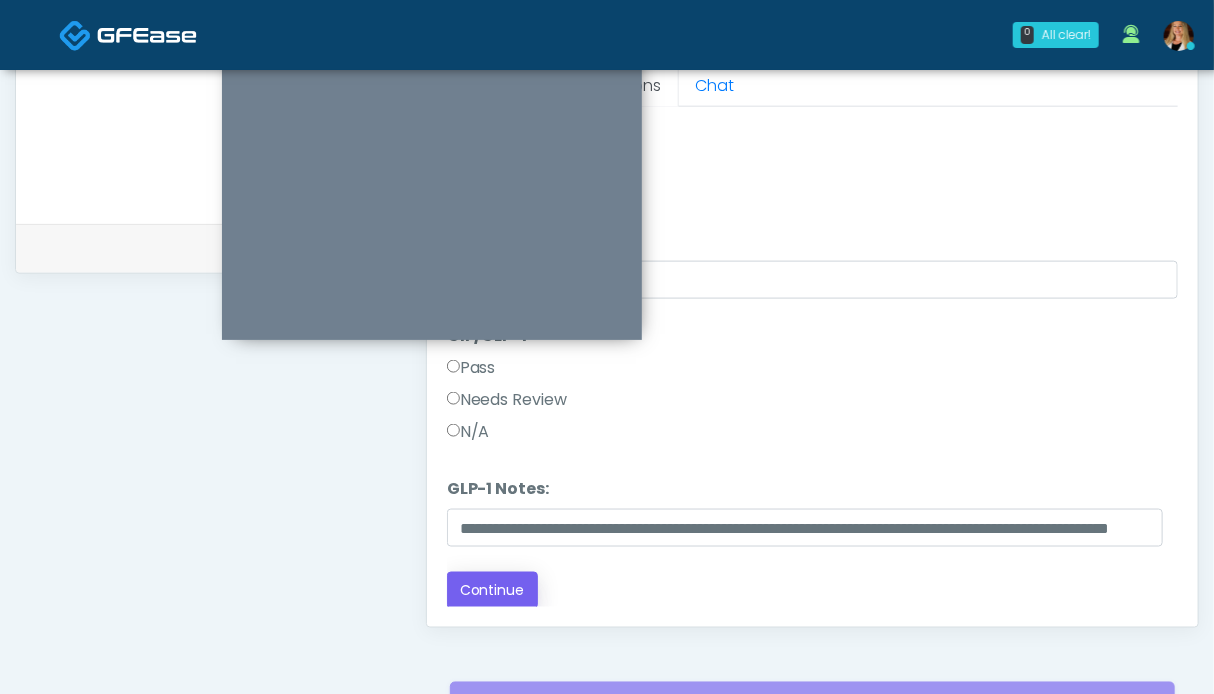 scroll, scrollTop: 0, scrollLeft: 0, axis: both 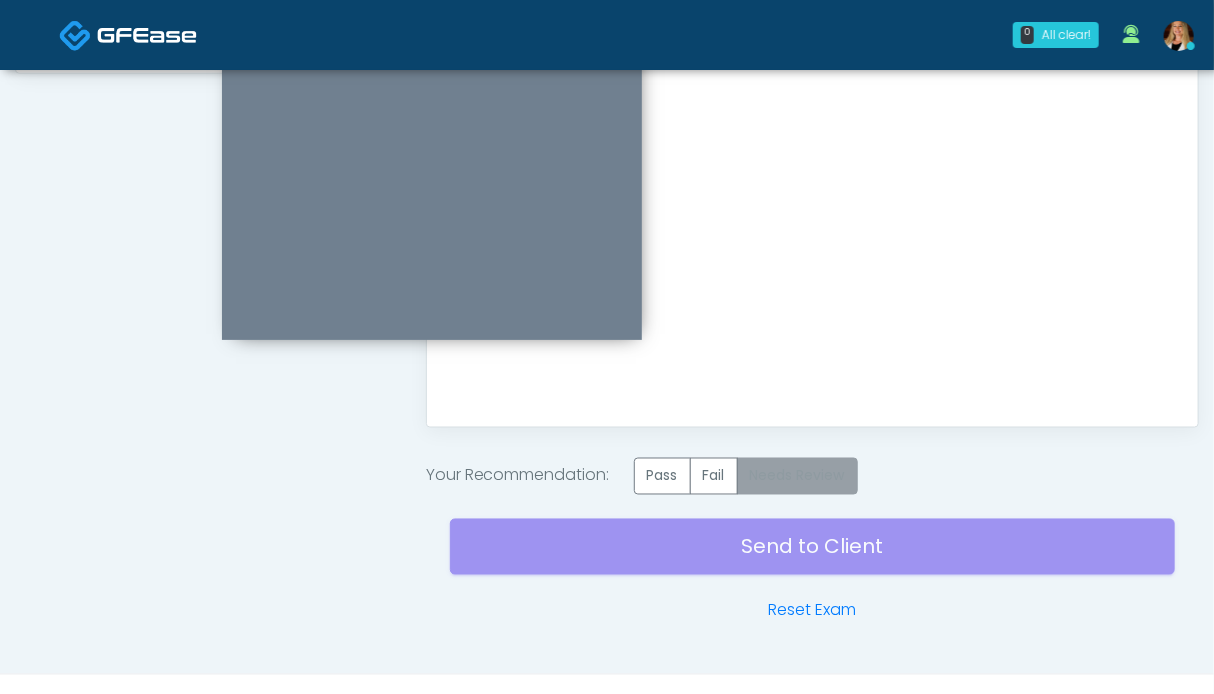 click on "Needs Review" at bounding box center (797, 476) 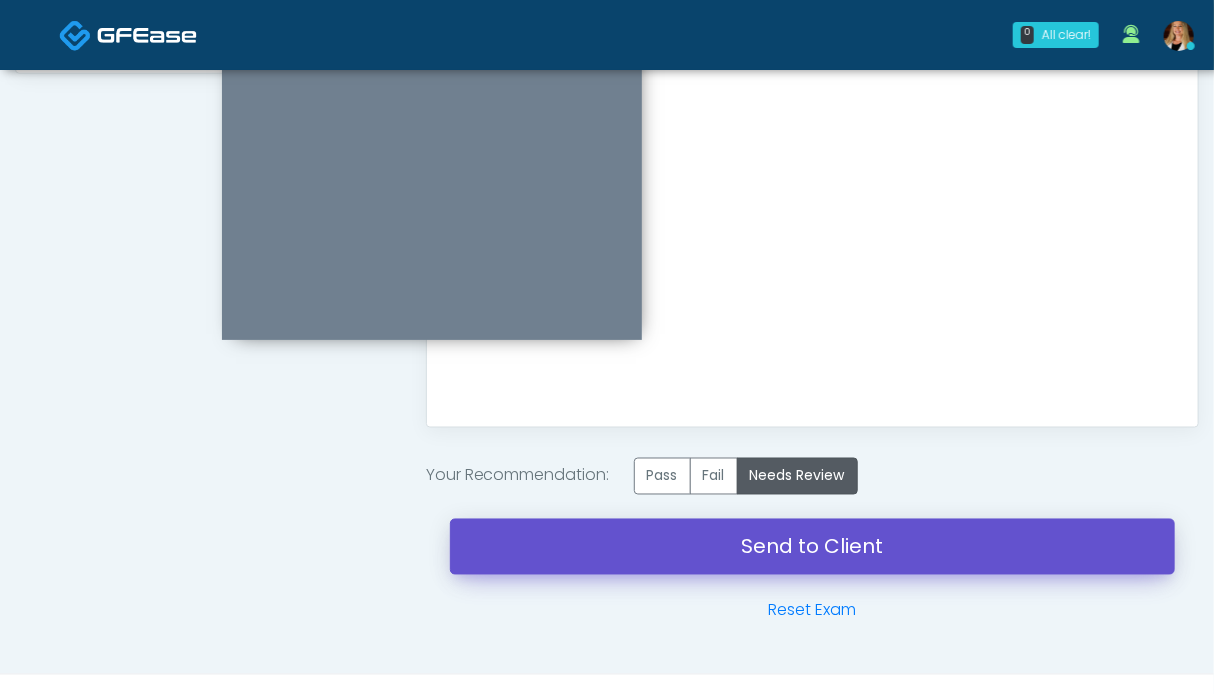click on "Send to Client" at bounding box center [812, 547] 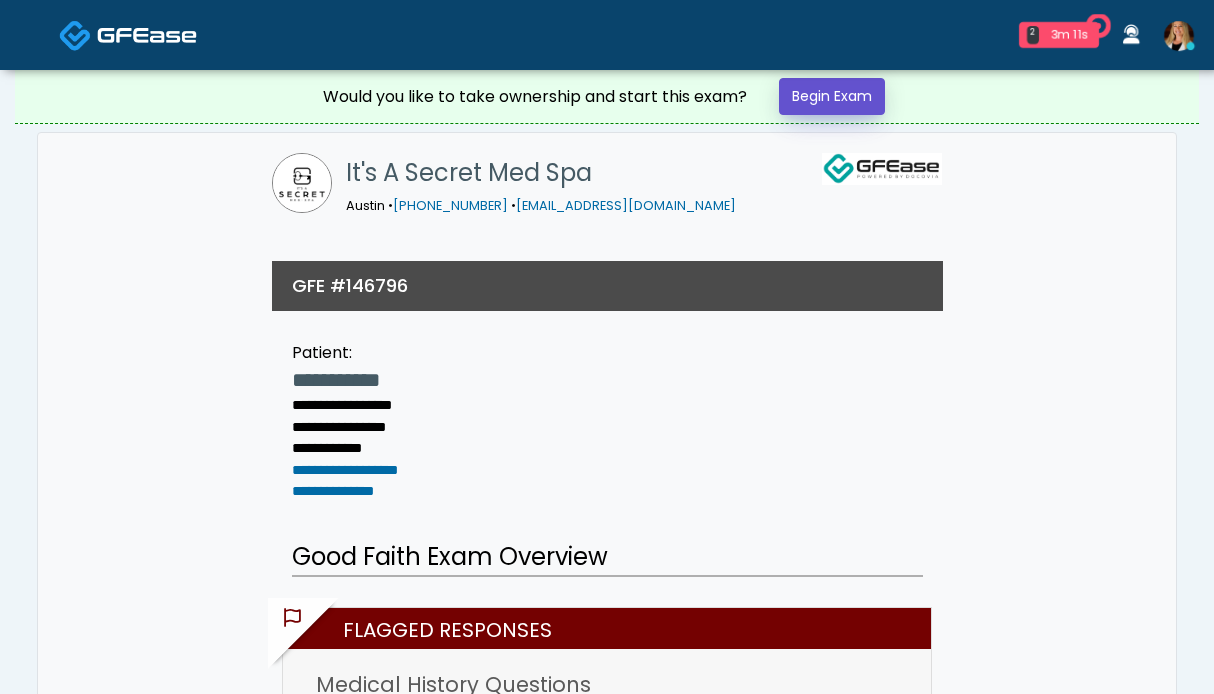 click on "Begin Exam" at bounding box center [832, 96] 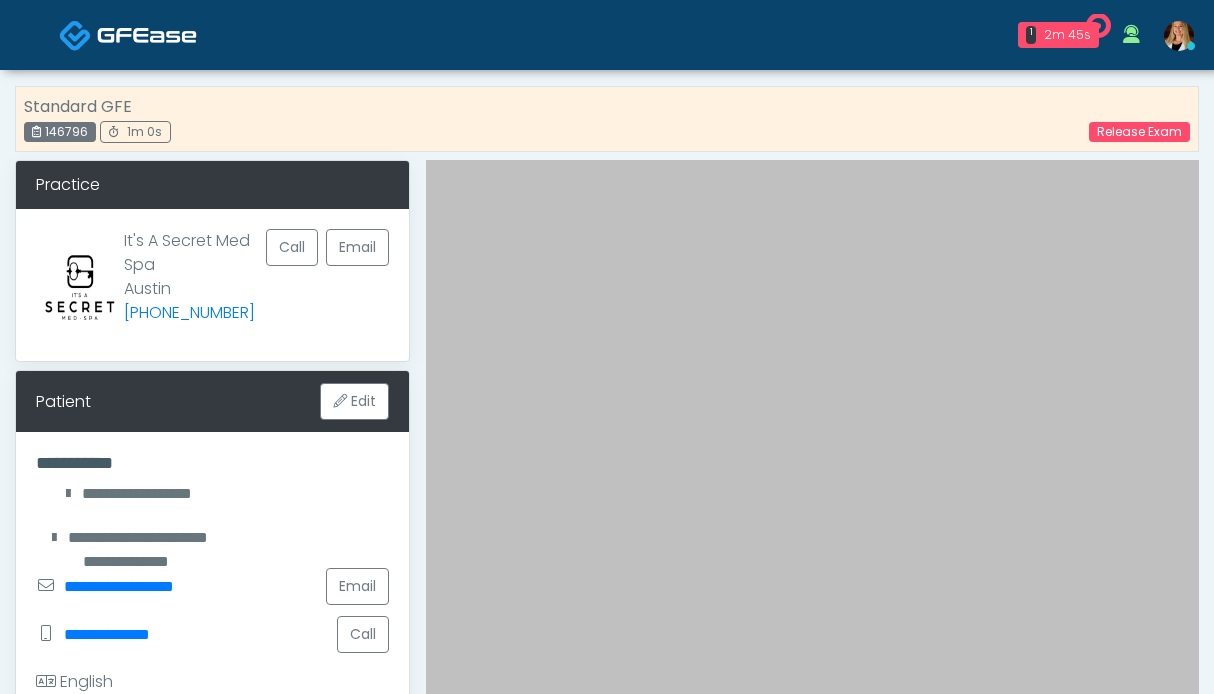 scroll, scrollTop: 0, scrollLeft: 0, axis: both 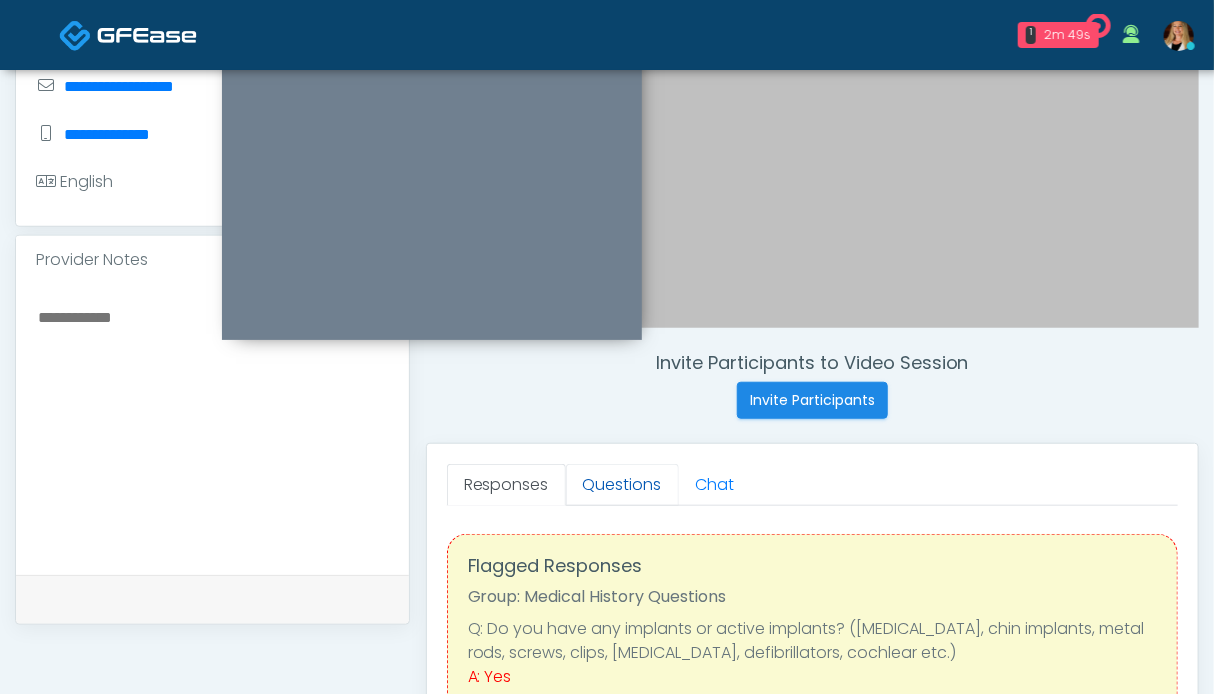 click on "Questions" at bounding box center (622, 485) 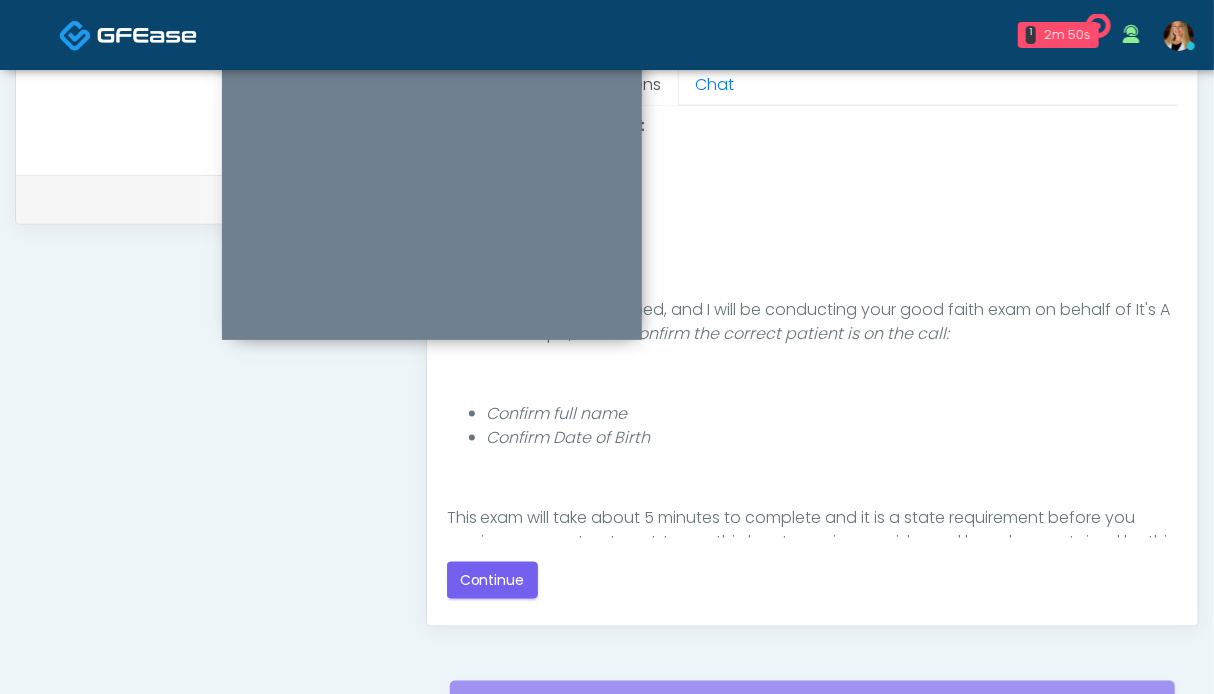 scroll, scrollTop: 1000, scrollLeft: 0, axis: vertical 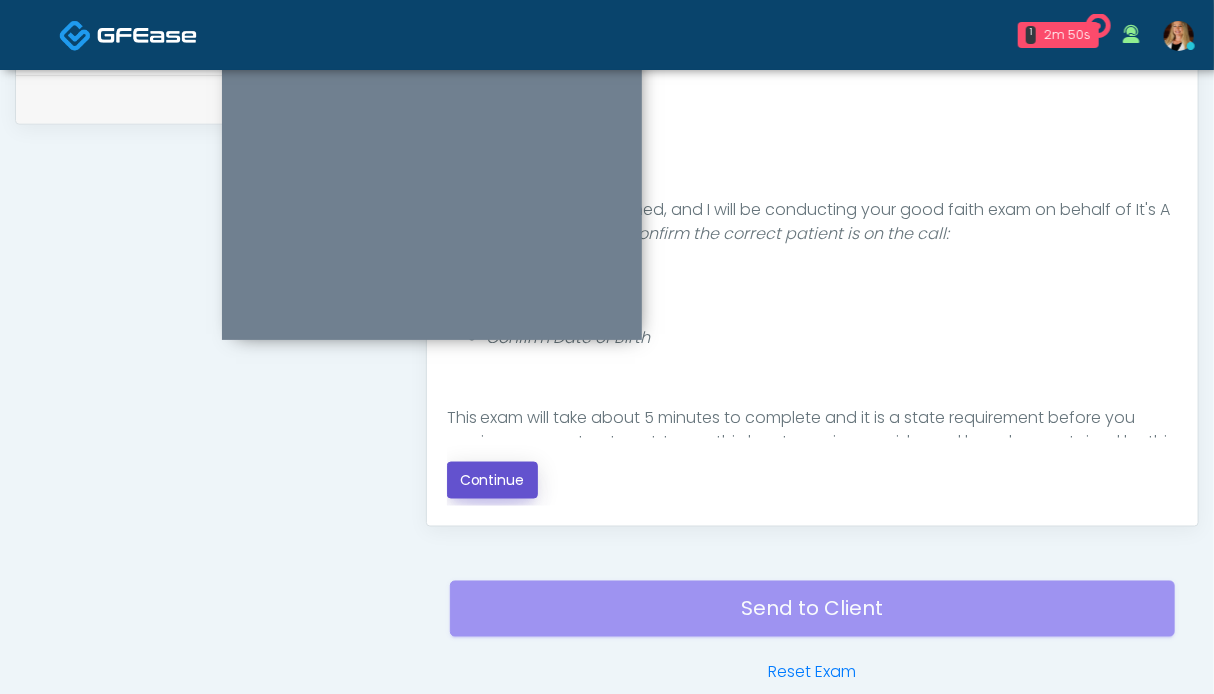 click on "Continue" at bounding box center (492, 480) 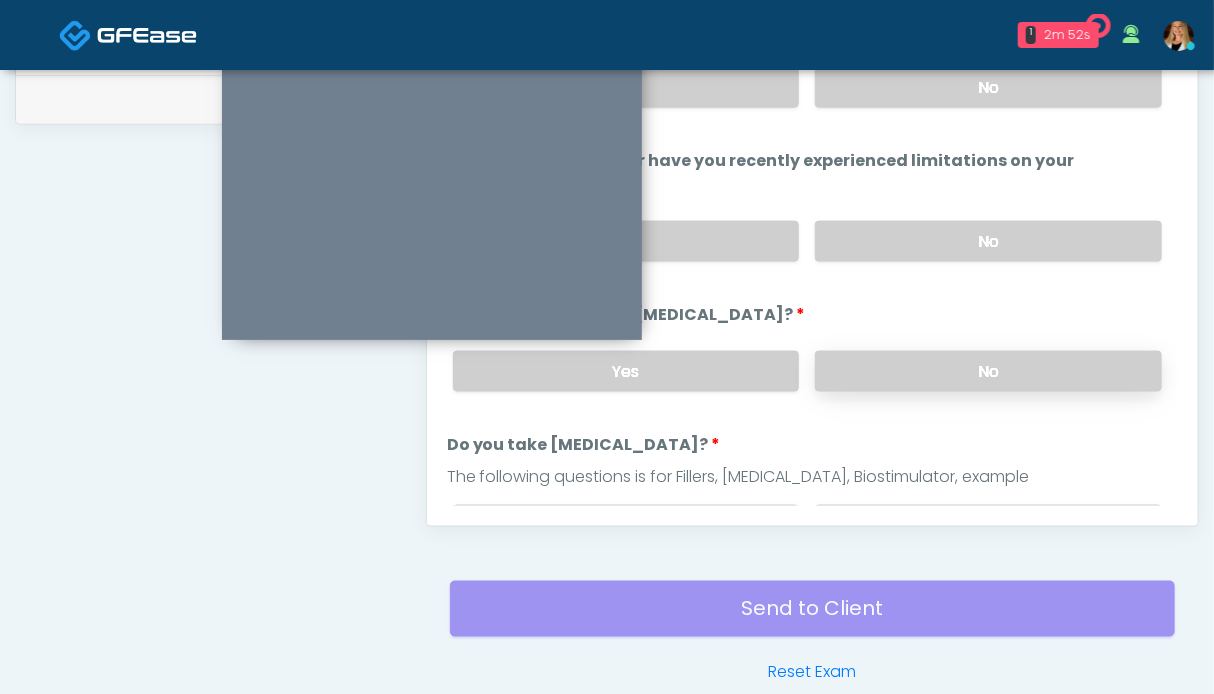 drag, startPoint x: 940, startPoint y: 369, endPoint x: 939, endPoint y: 353, distance: 16.03122 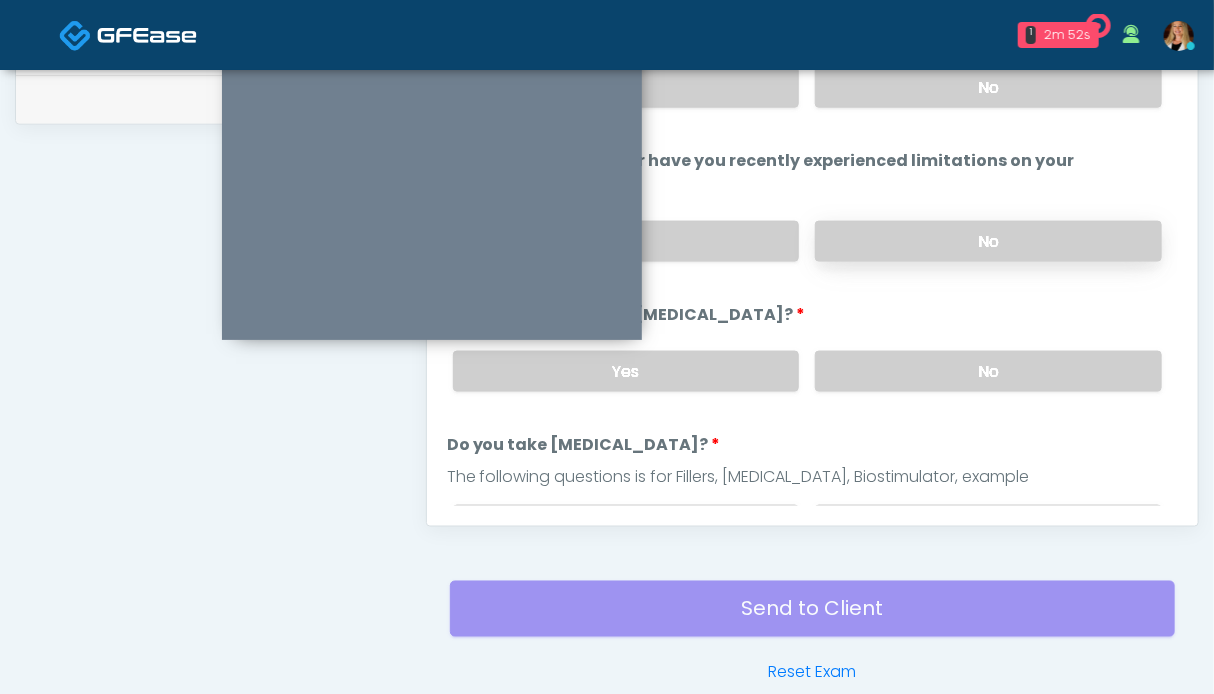 click on "No" at bounding box center [988, 241] 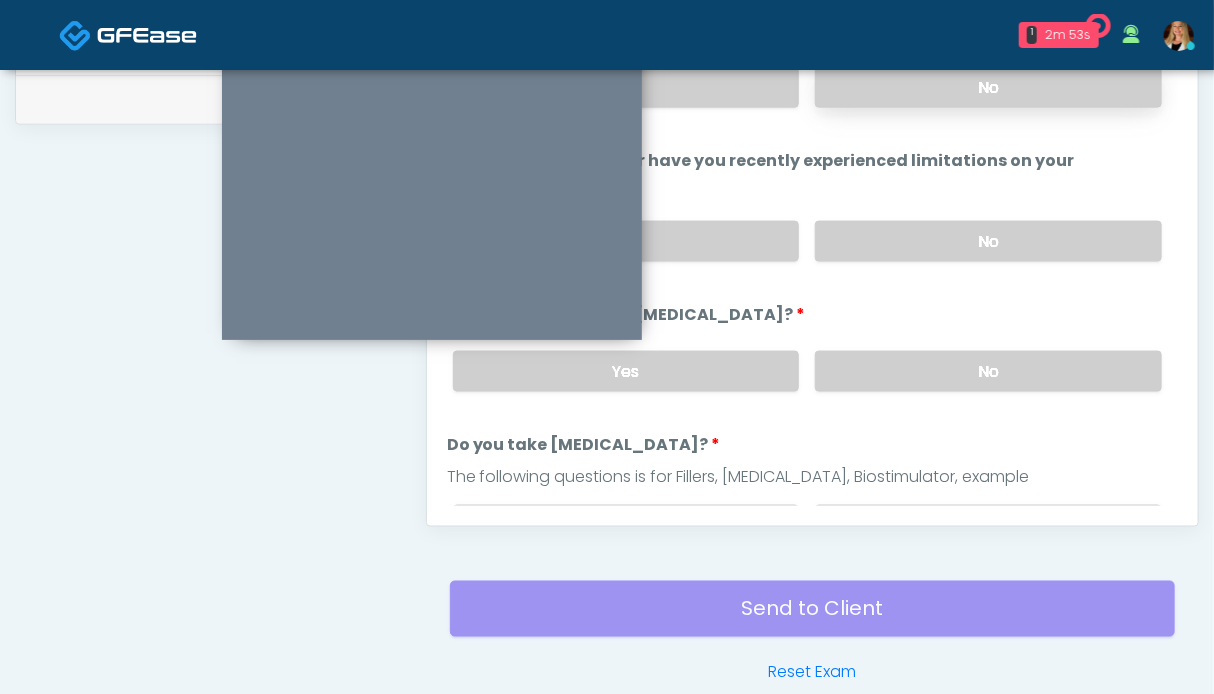 click on "No" at bounding box center [988, 87] 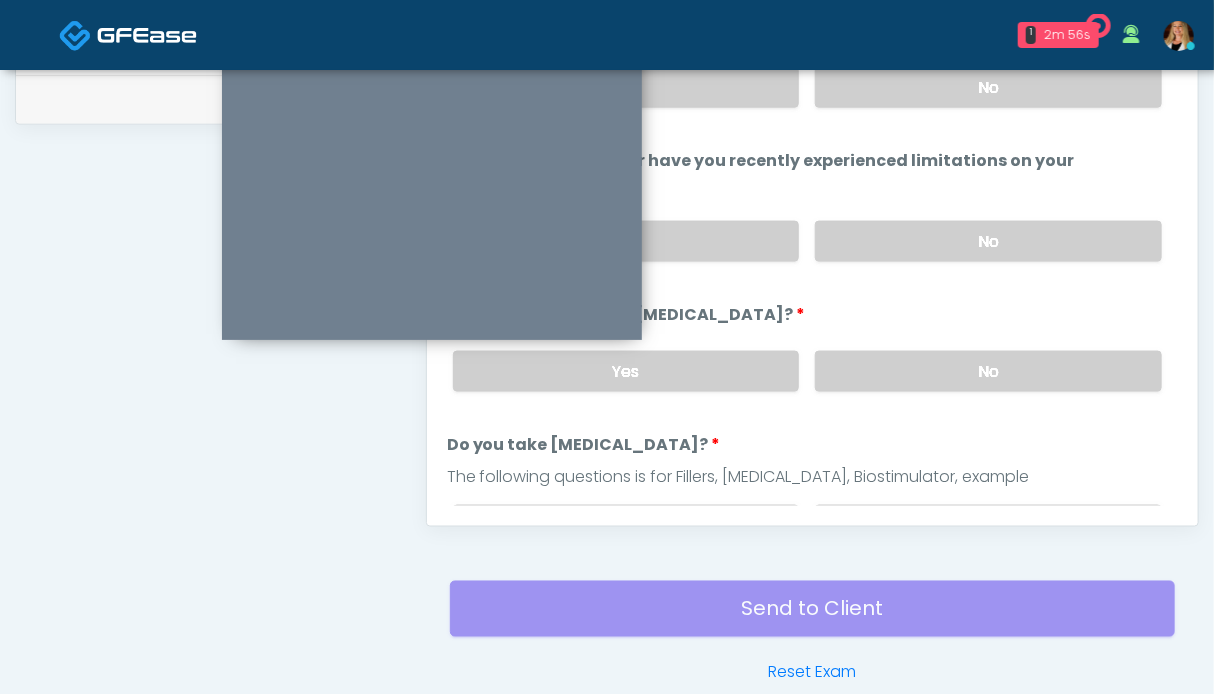 scroll, scrollTop: 100, scrollLeft: 0, axis: vertical 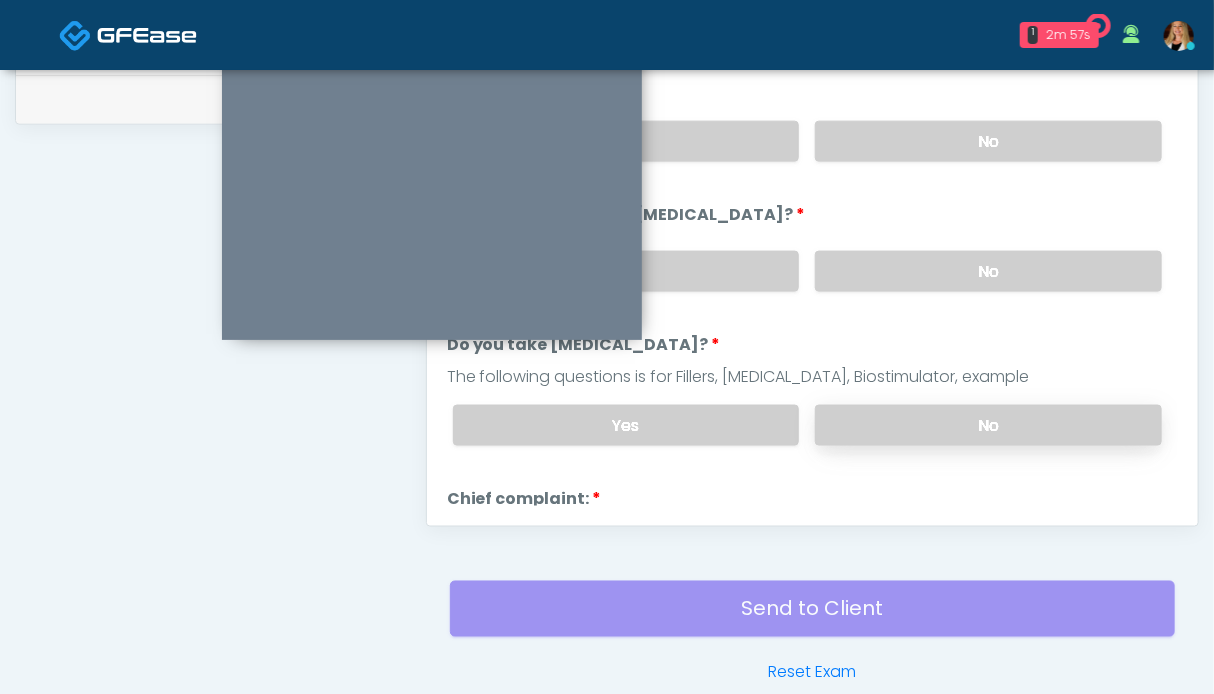 click on "No" at bounding box center (988, 425) 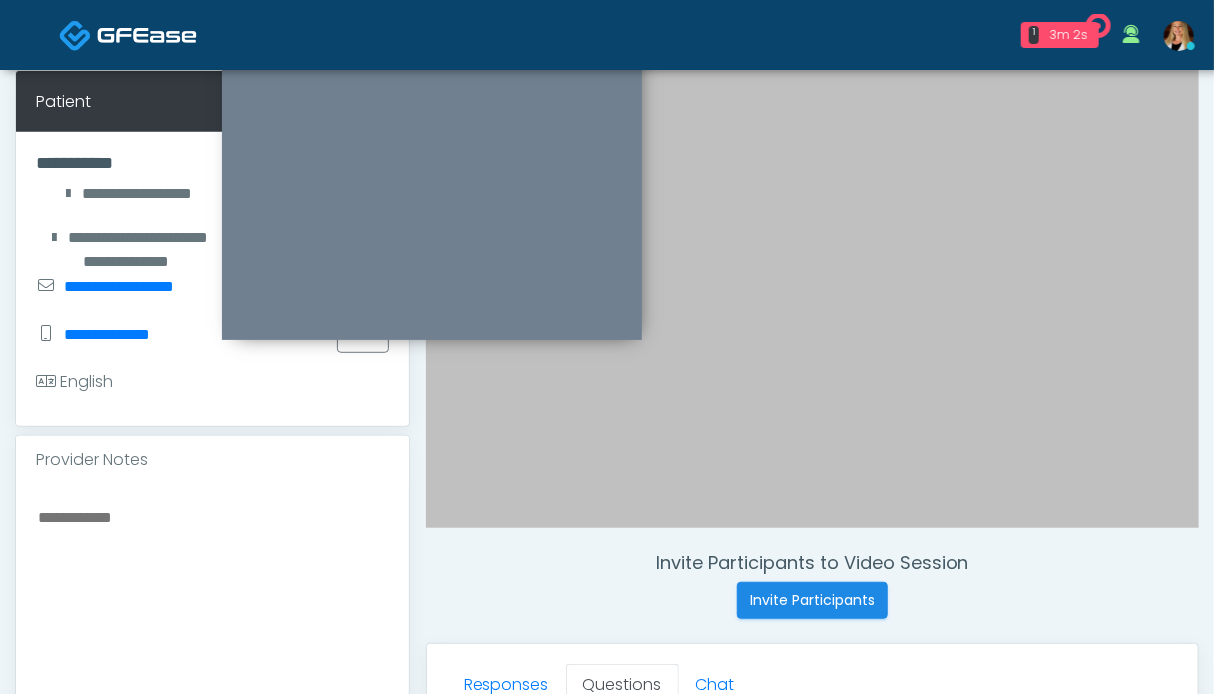 scroll, scrollTop: 700, scrollLeft: 0, axis: vertical 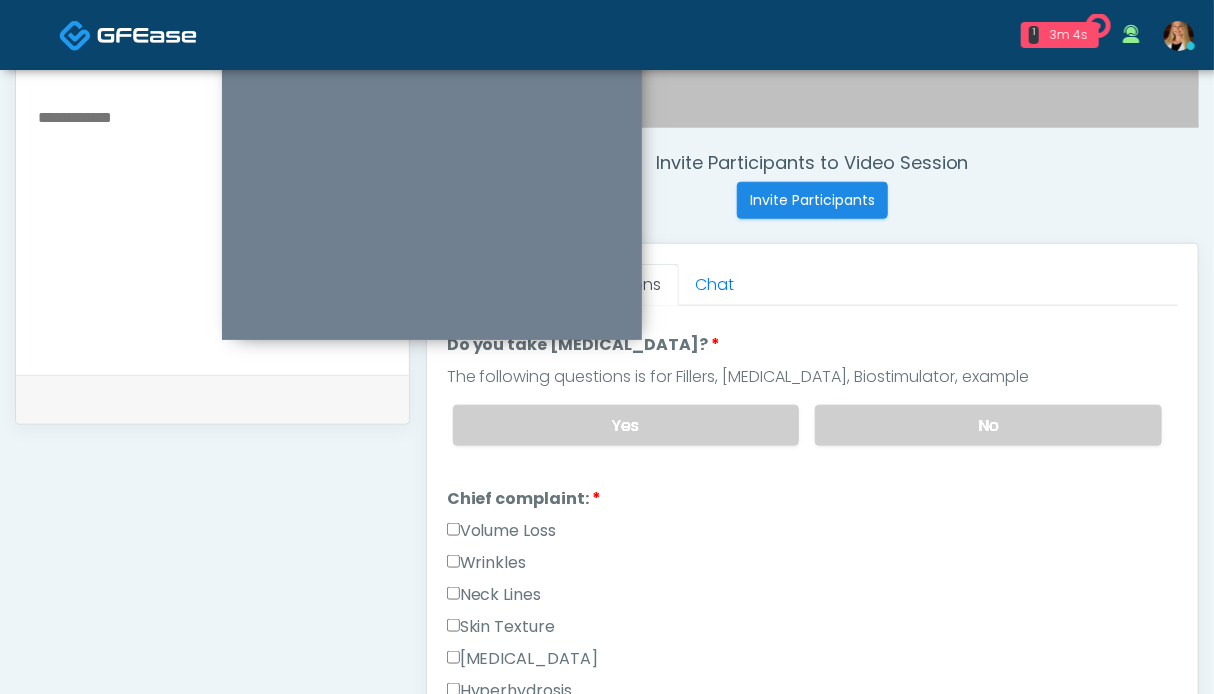 click on "Wrinkles" at bounding box center (487, 563) 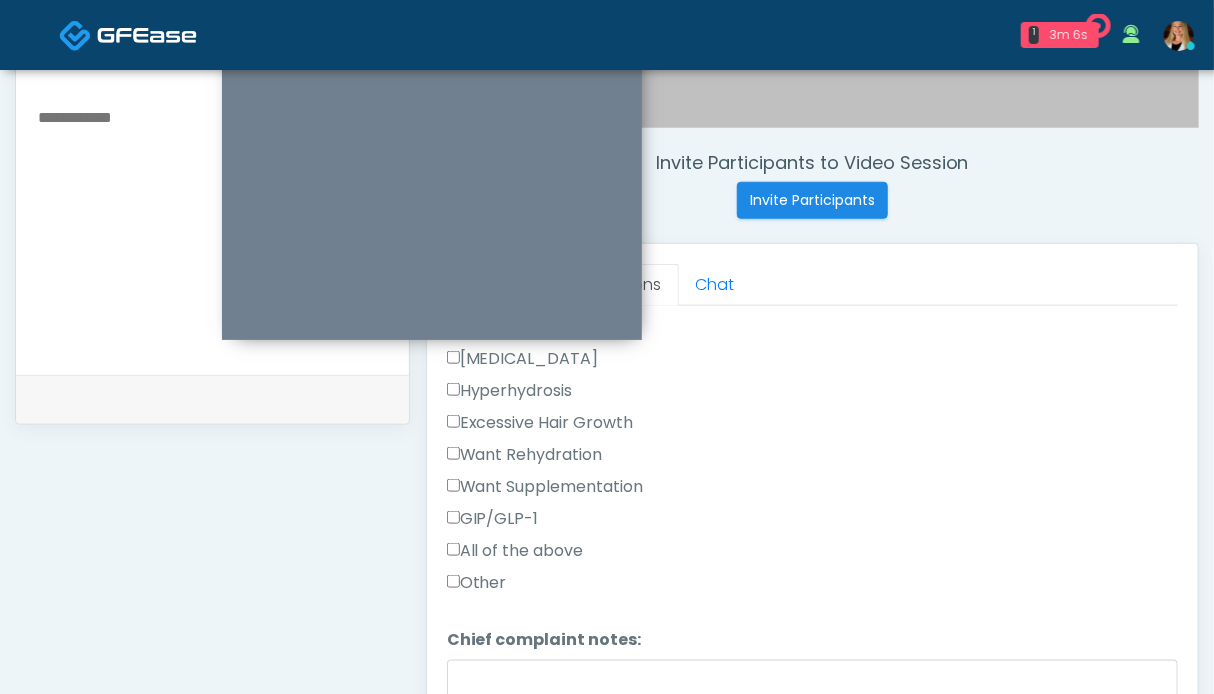 scroll, scrollTop: 800, scrollLeft: 0, axis: vertical 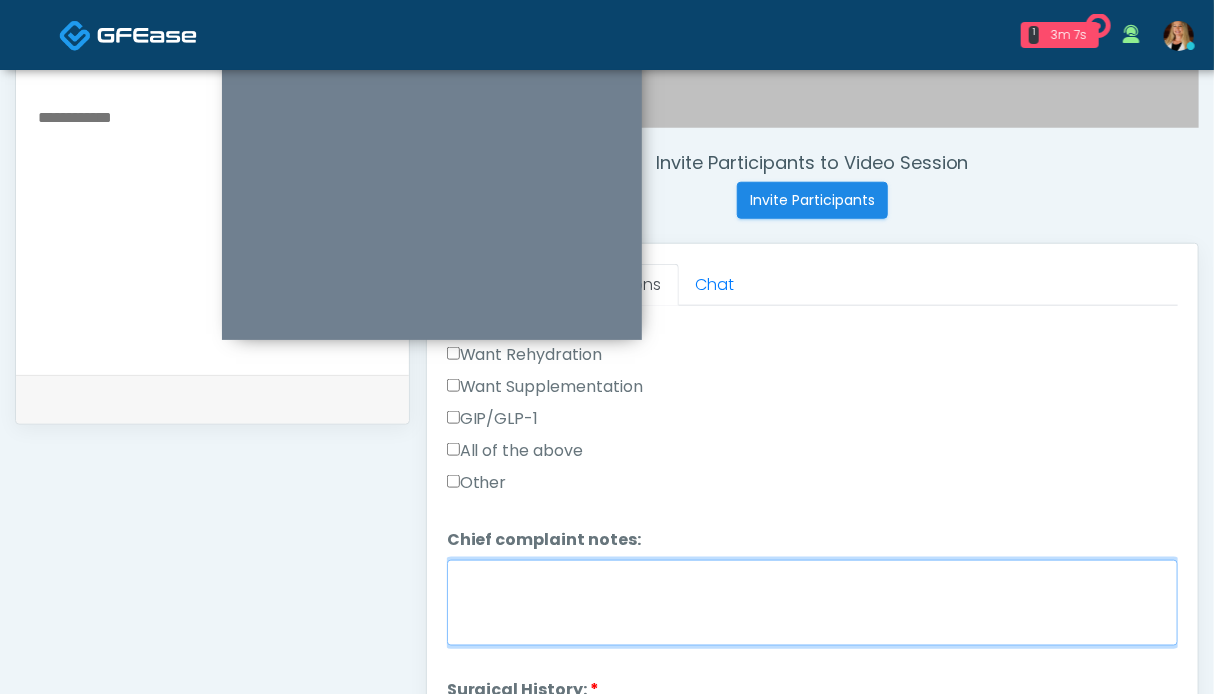 click on "Chief complaint notes:" at bounding box center (812, 603) 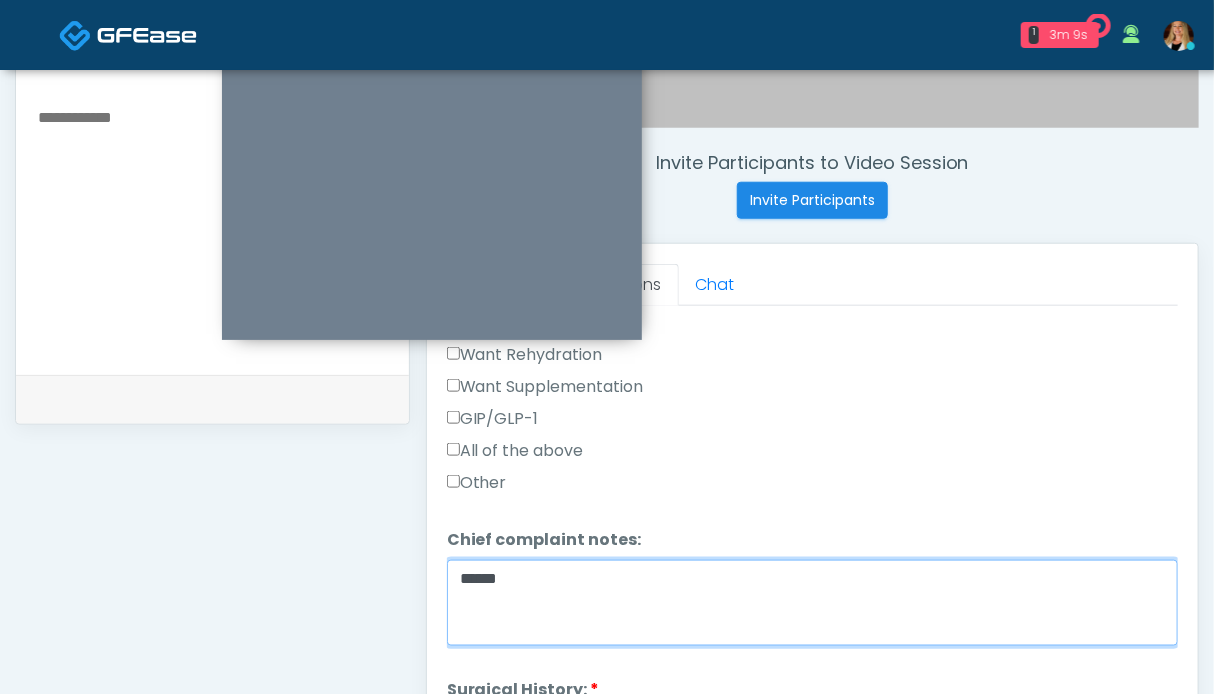 scroll, scrollTop: 1000, scrollLeft: 0, axis: vertical 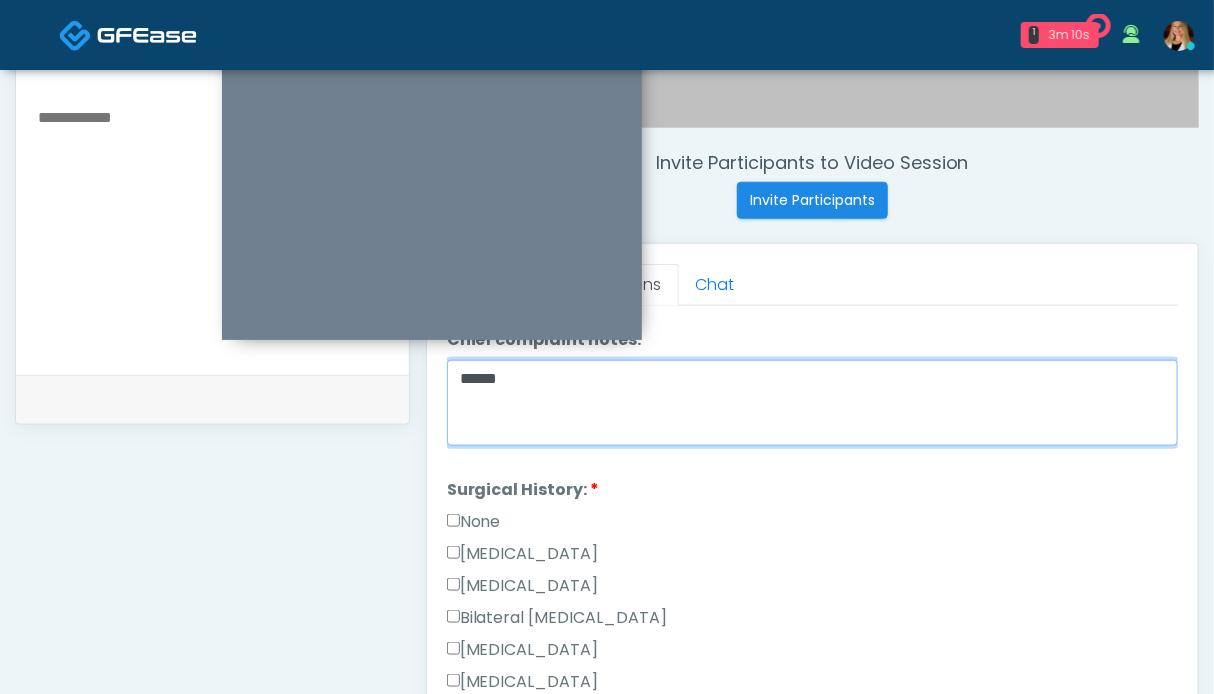 type on "*****" 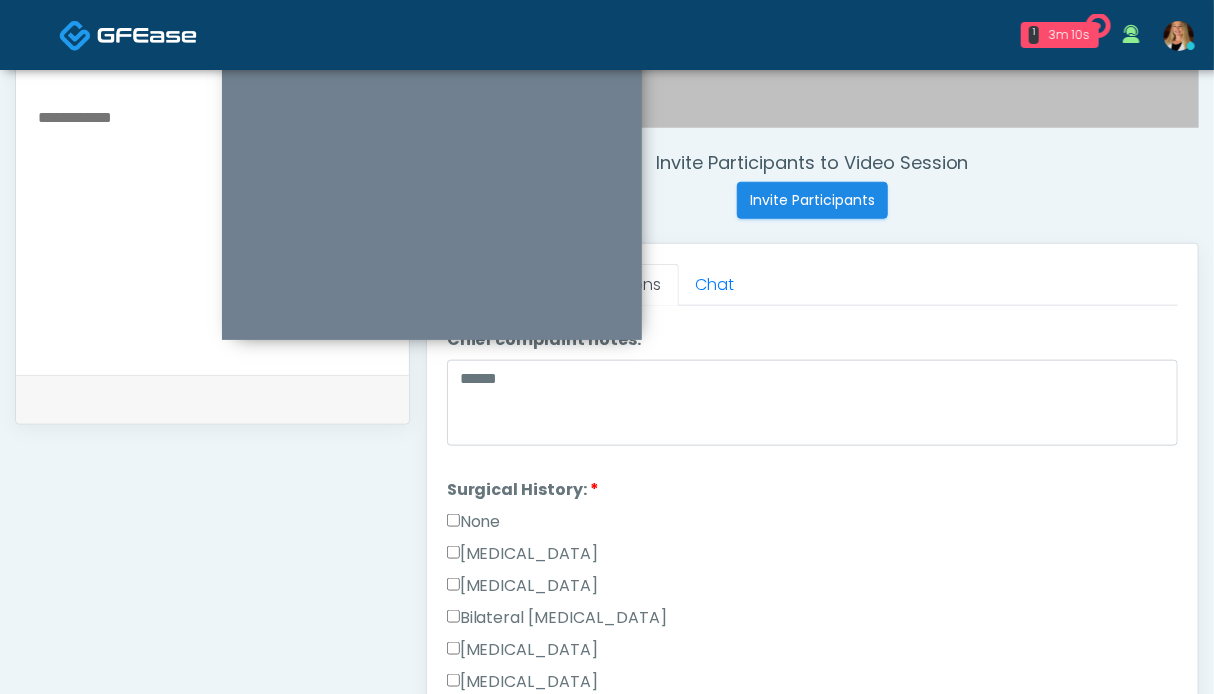 click on "None" at bounding box center [474, 522] 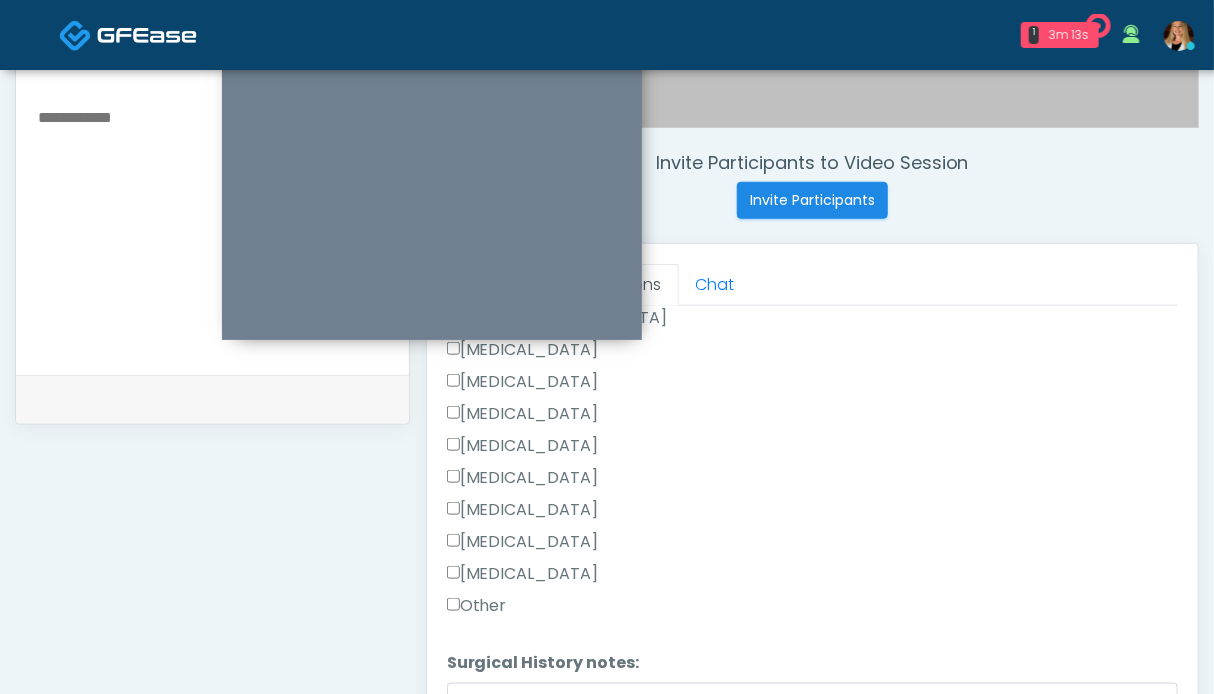 scroll, scrollTop: 1324, scrollLeft: 0, axis: vertical 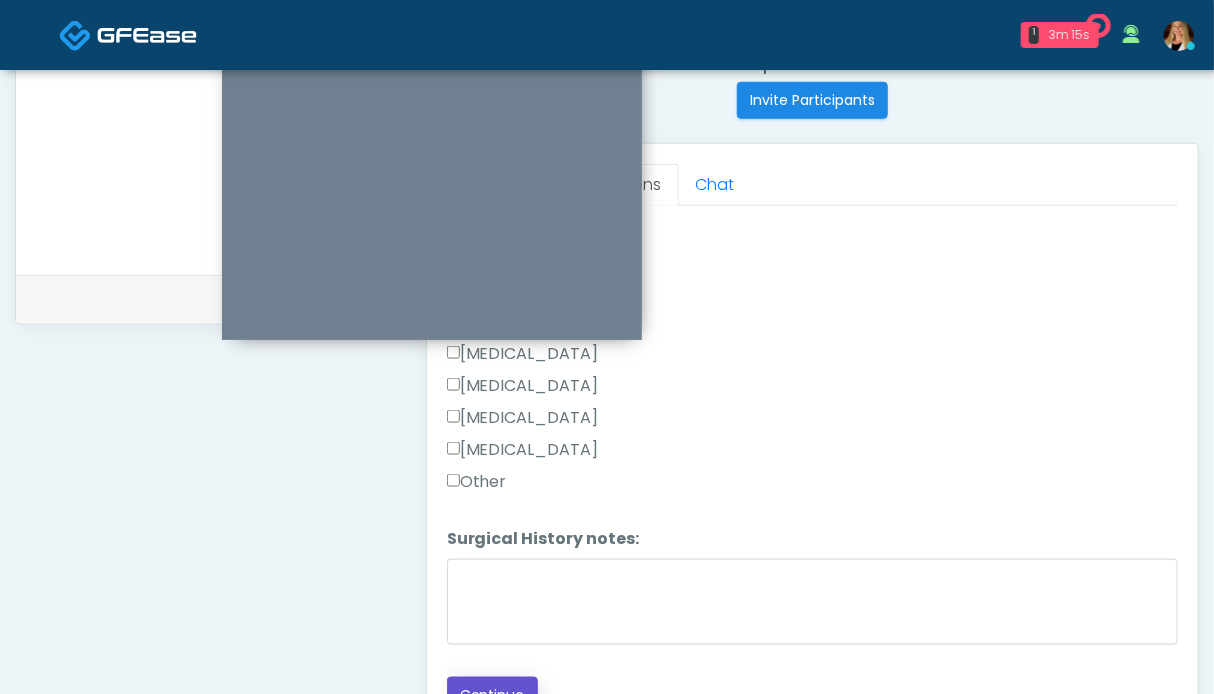 click on "Continue" at bounding box center (492, 695) 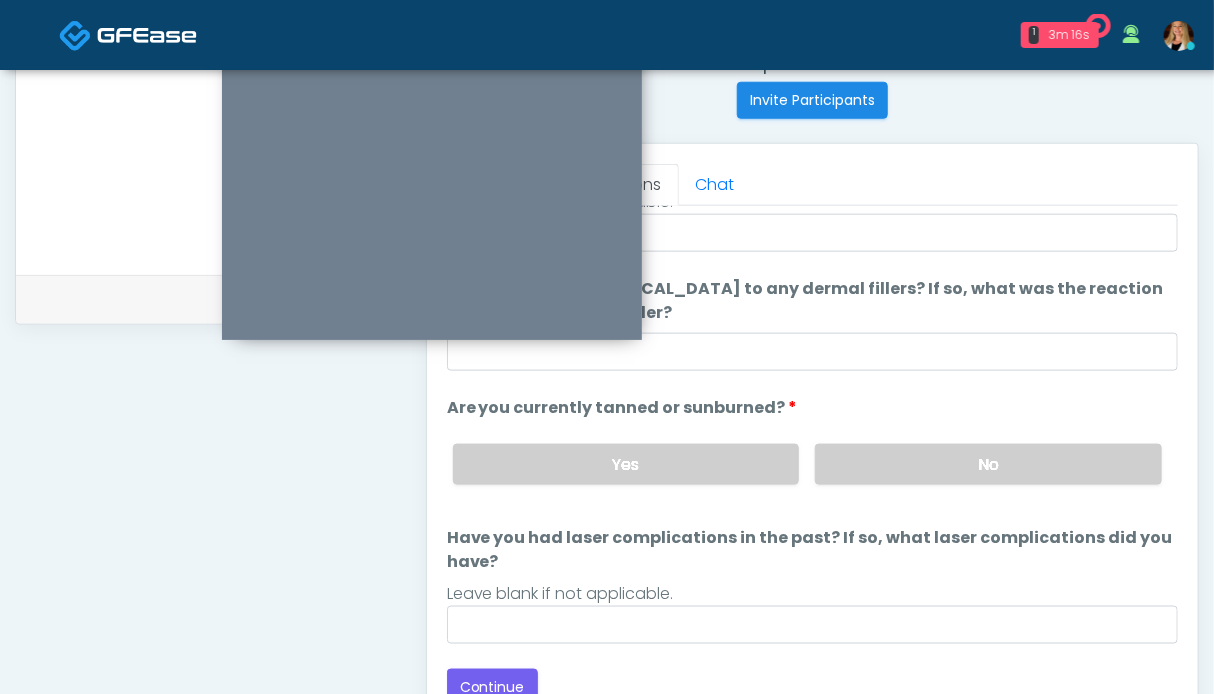 scroll, scrollTop: 211, scrollLeft: 0, axis: vertical 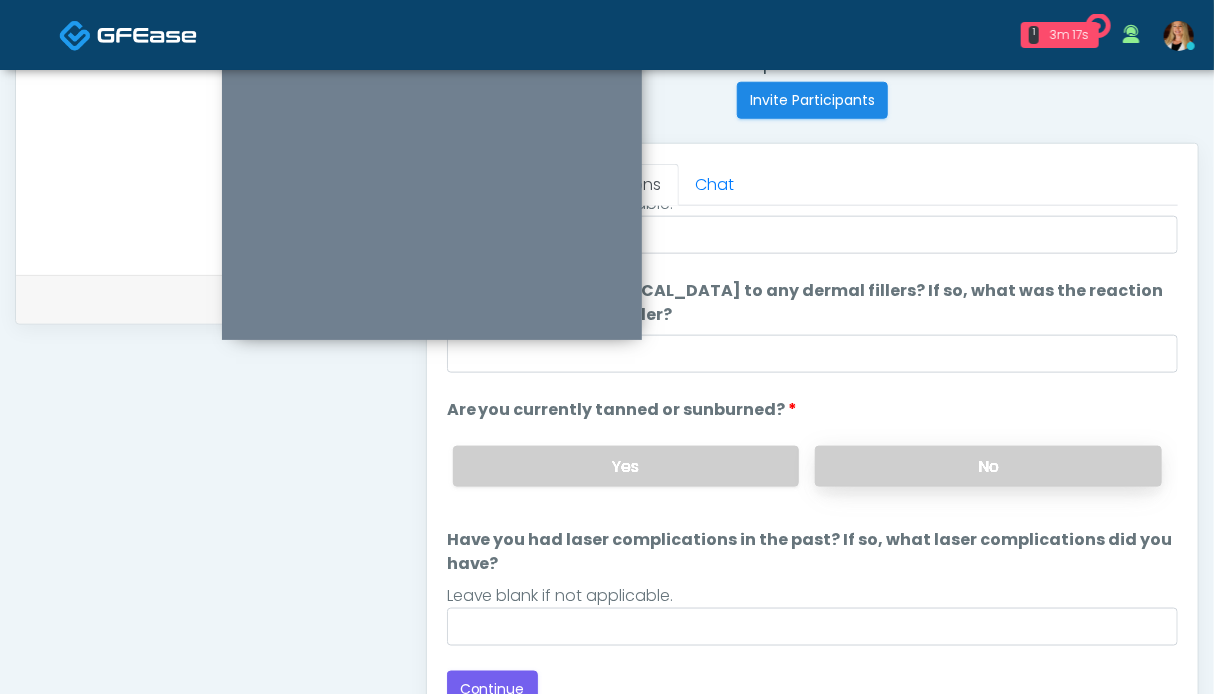 click on "No" at bounding box center [988, 466] 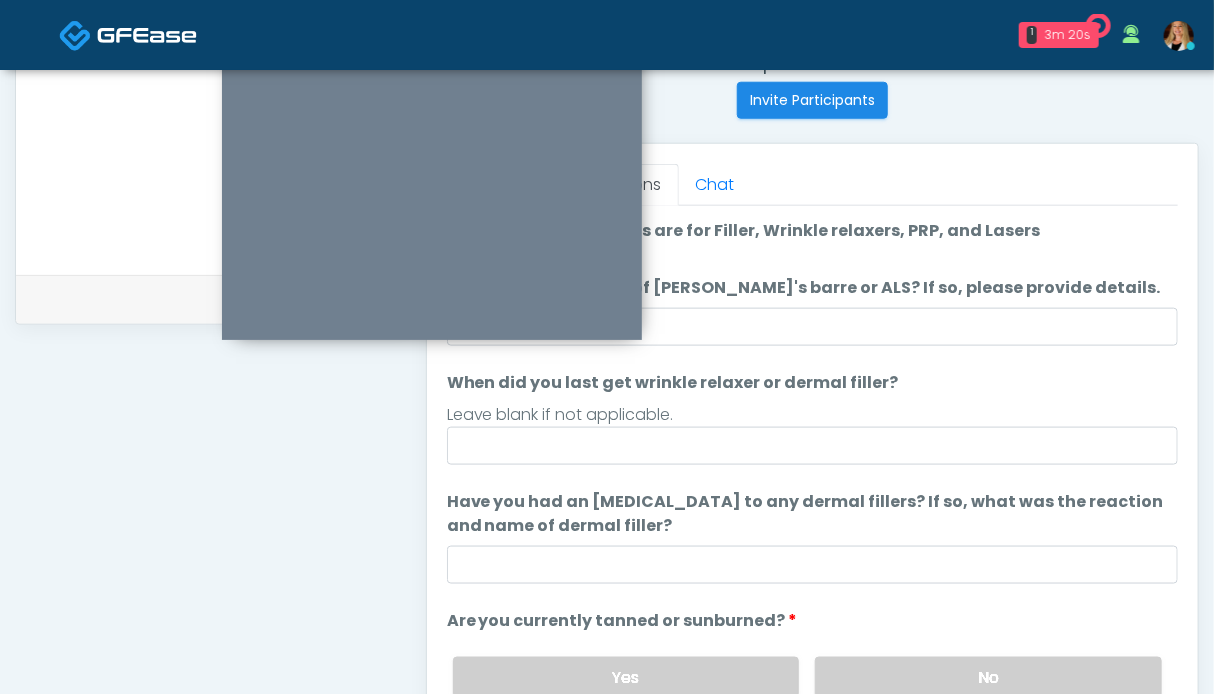 scroll, scrollTop: 211, scrollLeft: 0, axis: vertical 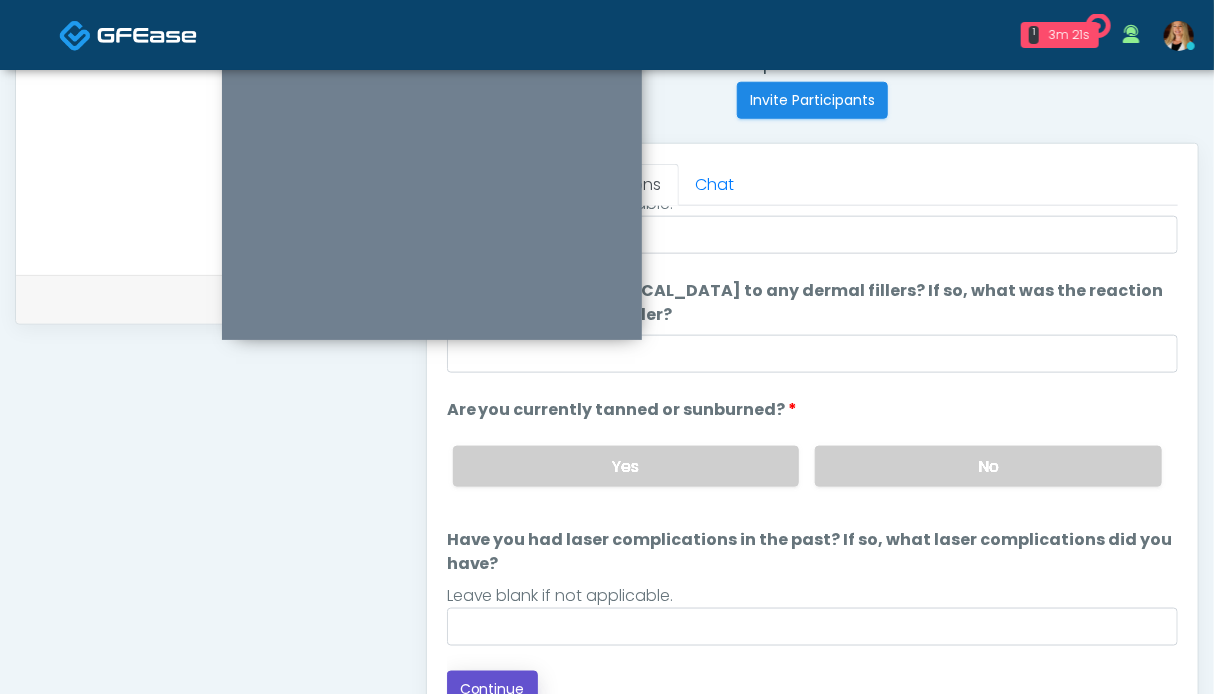 click on "Continue" at bounding box center (492, 689) 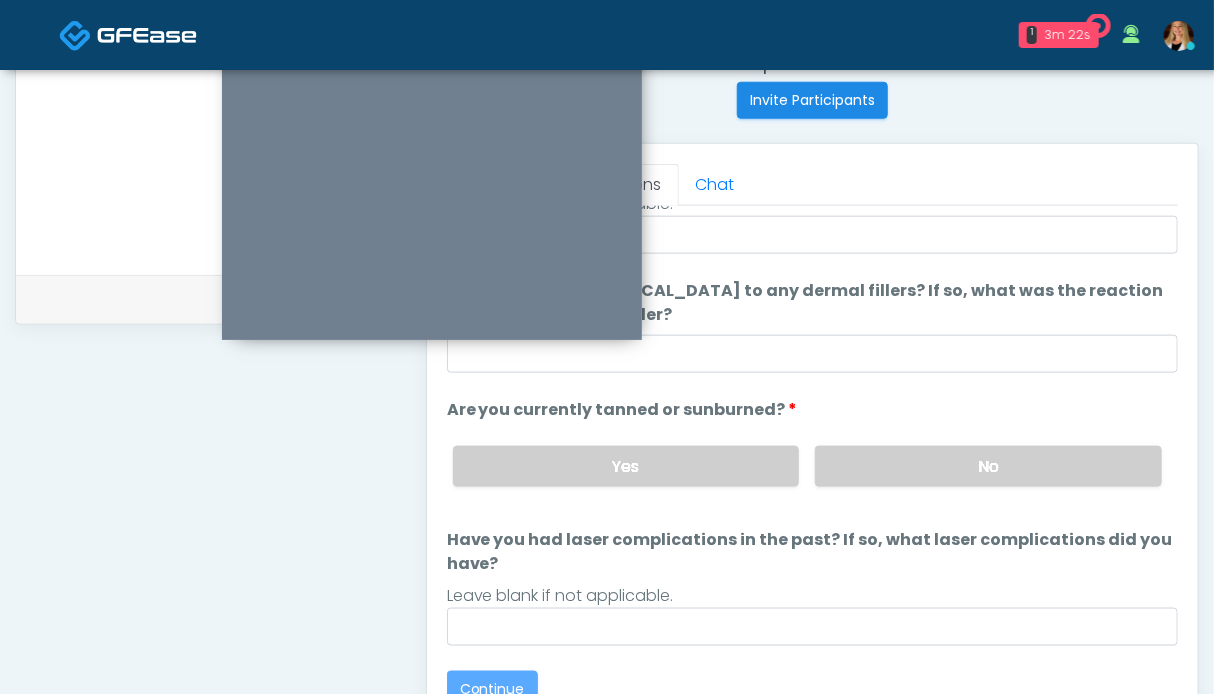 scroll, scrollTop: 0, scrollLeft: 0, axis: both 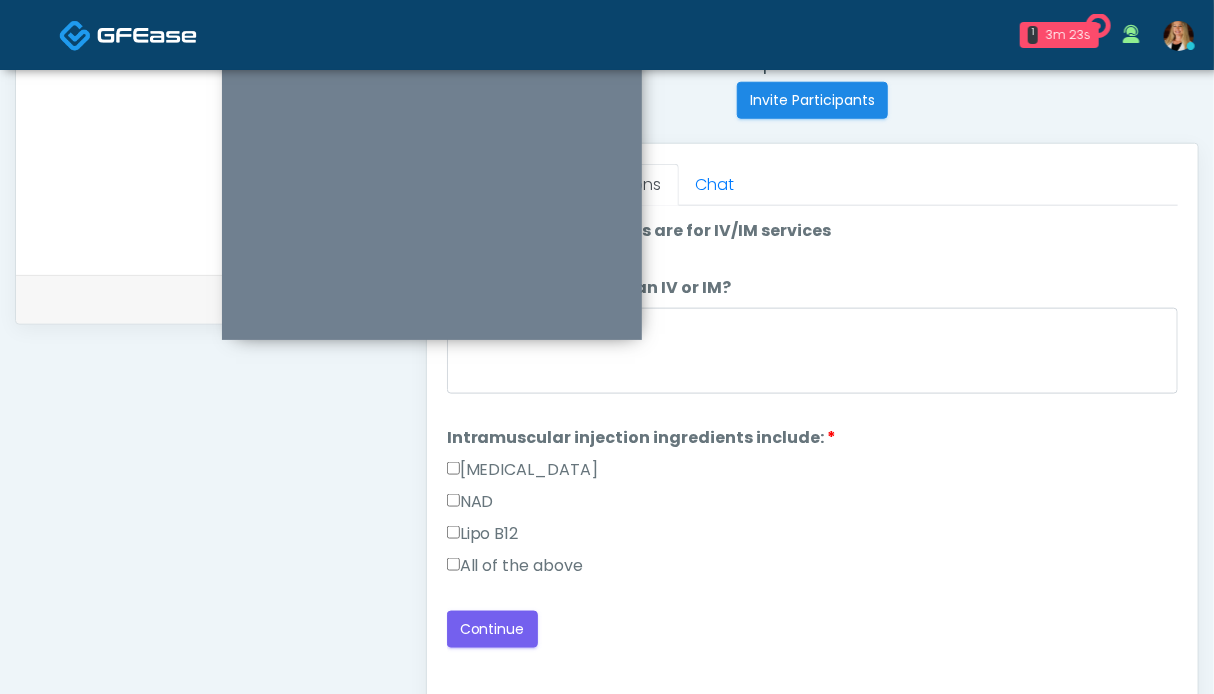 click on "All of the above" at bounding box center (515, 566) 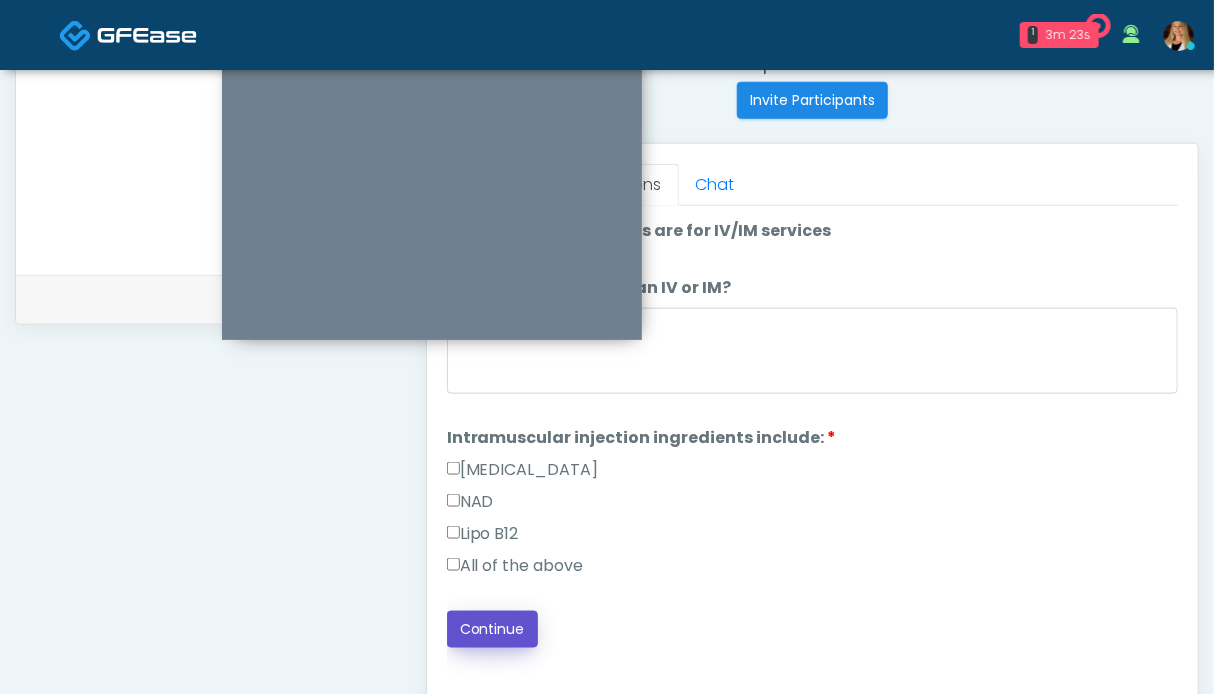 click on "Continue" at bounding box center (492, 629) 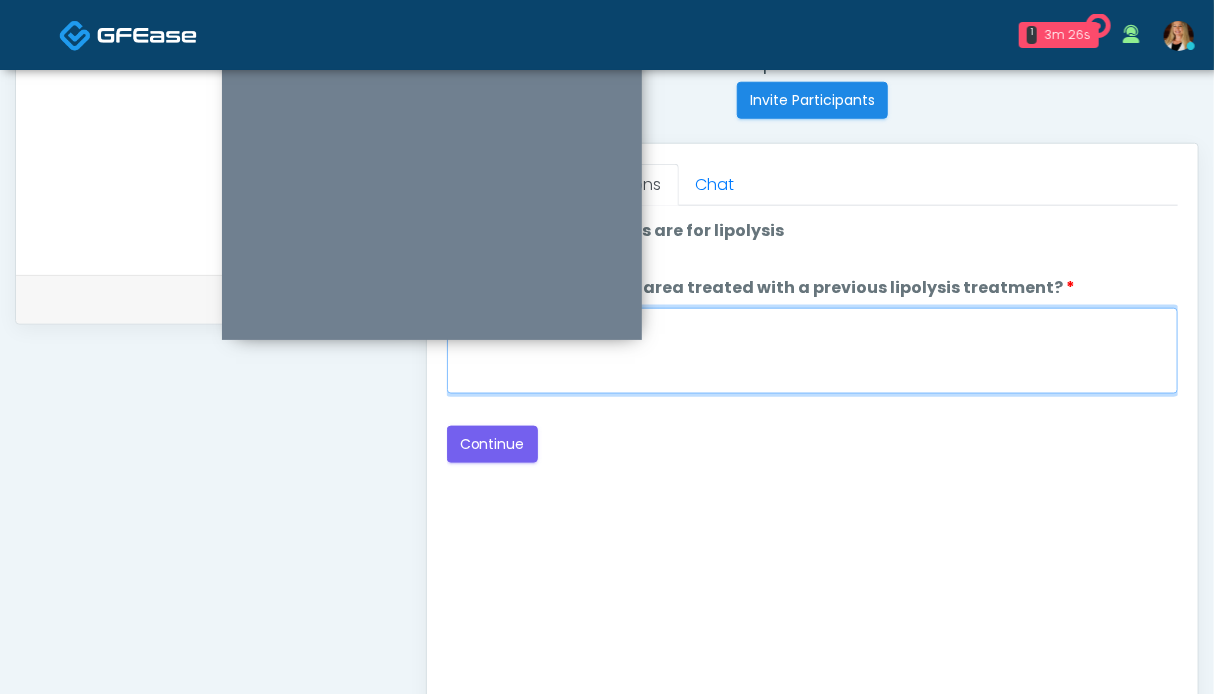click on "When did you have the area treated with a previous lipolysis treatment?" at bounding box center (812, 351) 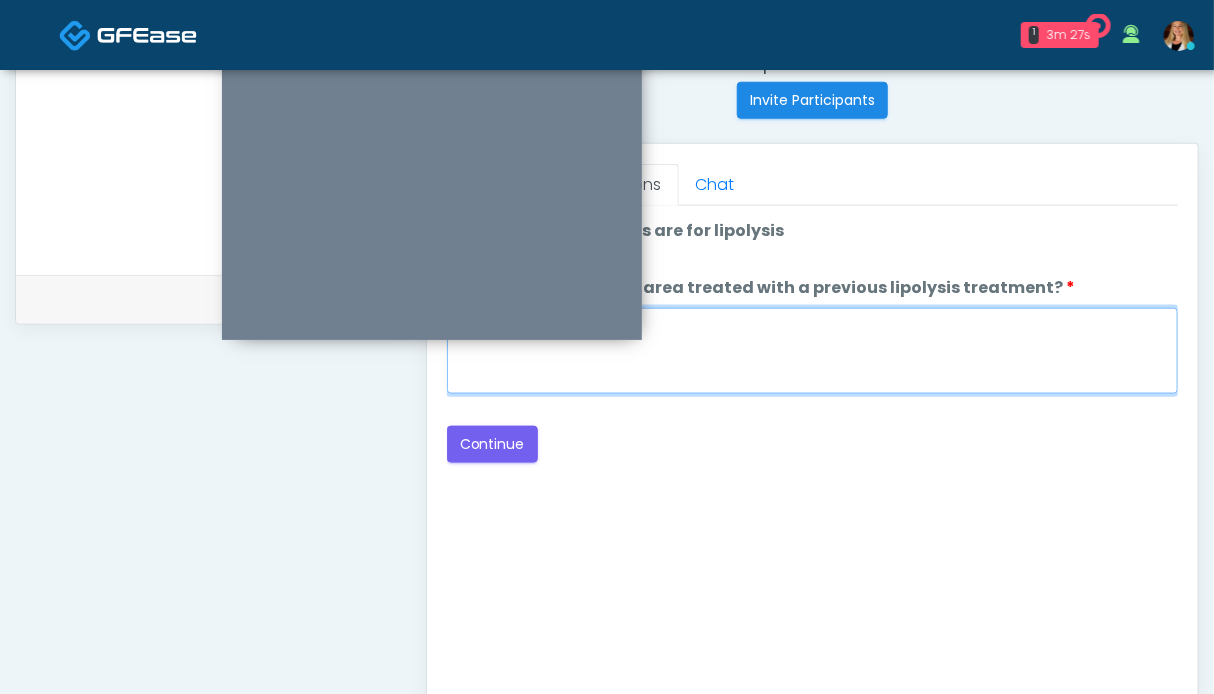 scroll, scrollTop: 700, scrollLeft: 0, axis: vertical 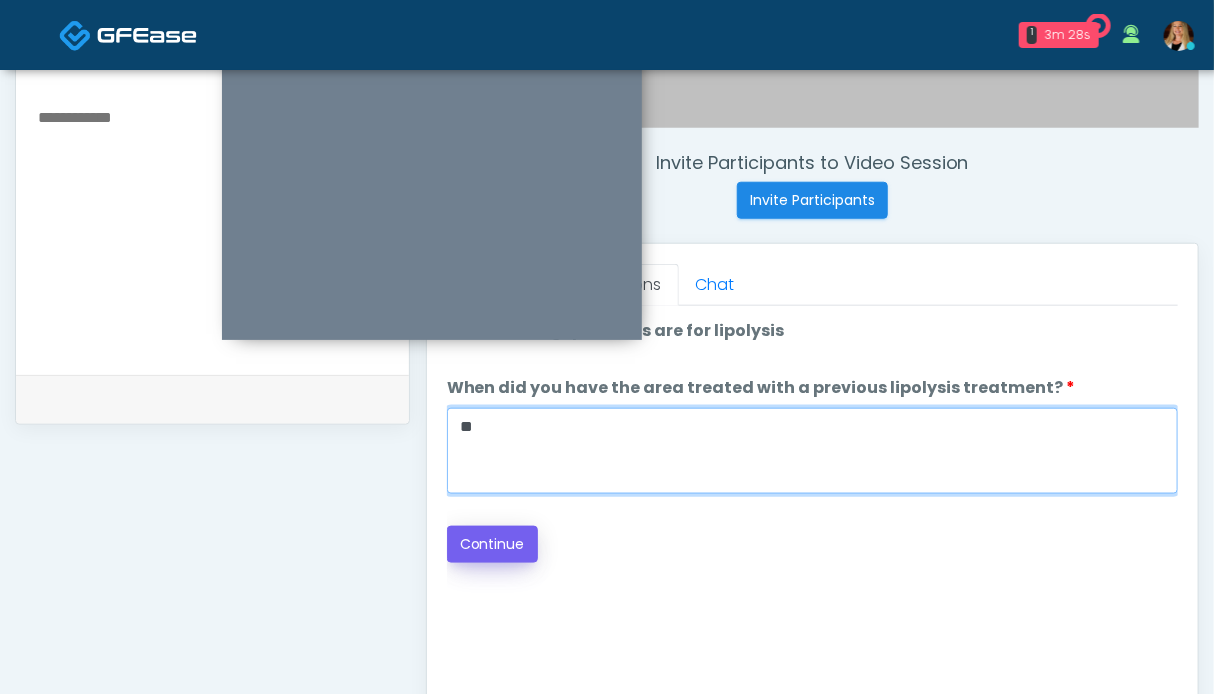 type on "**" 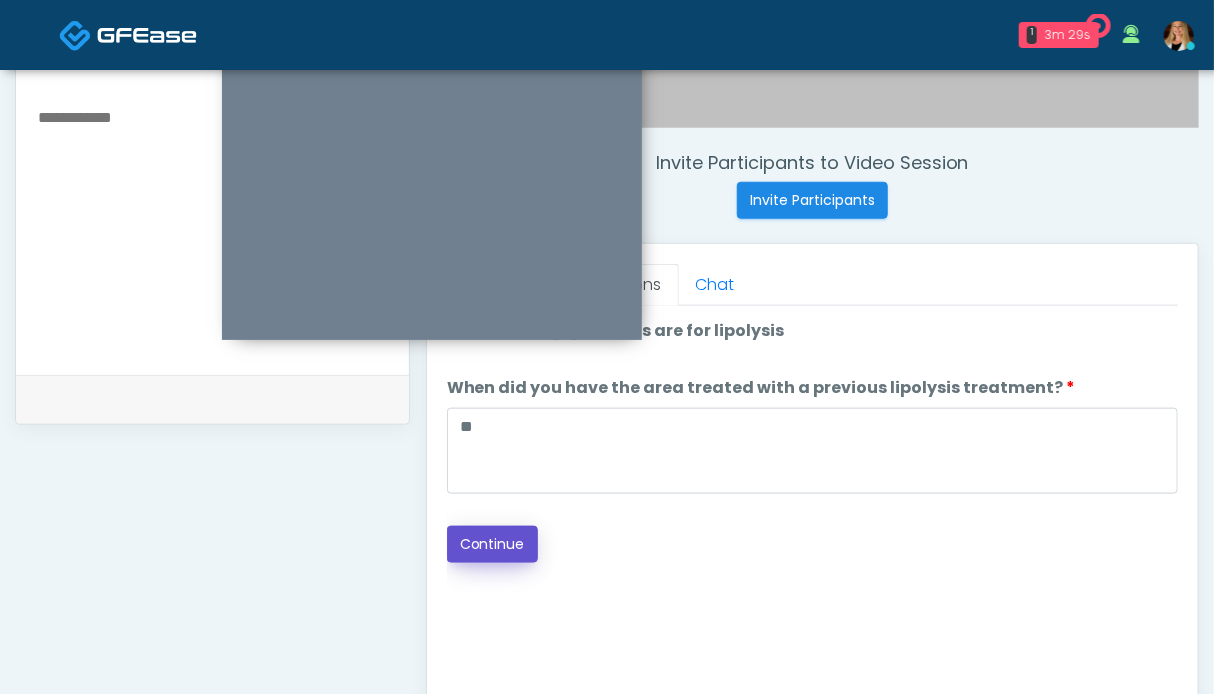 drag, startPoint x: 503, startPoint y: 538, endPoint x: 535, endPoint y: 533, distance: 32.38827 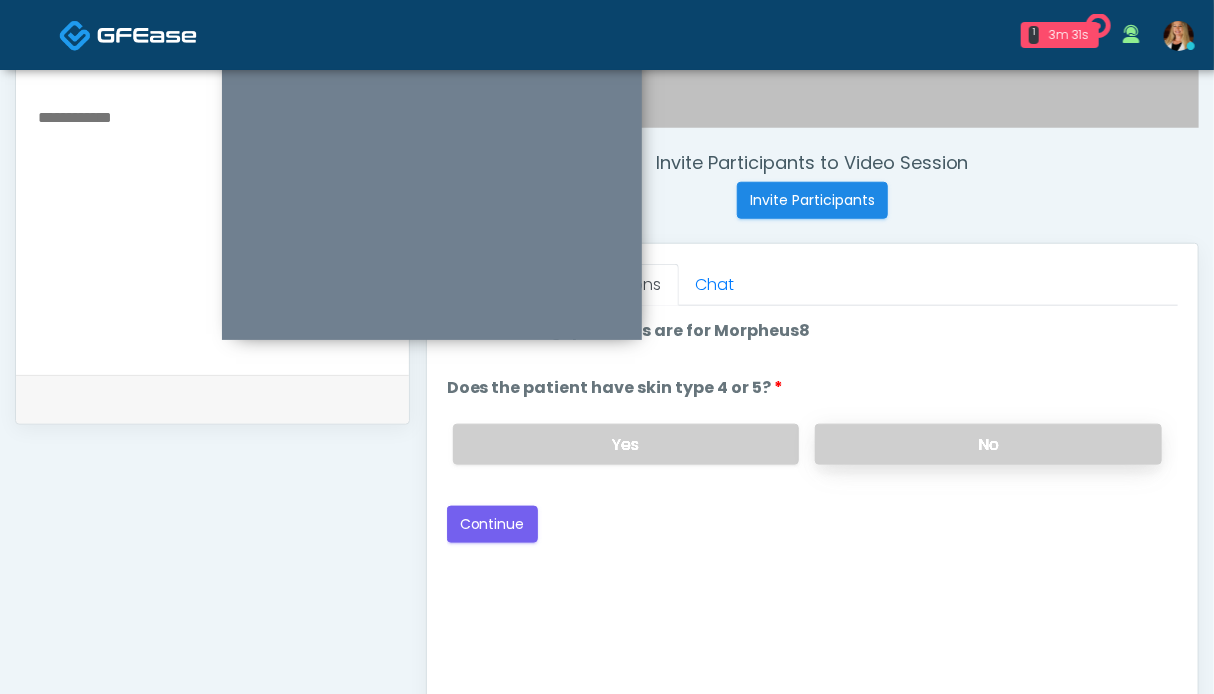 click on "No" at bounding box center (988, 444) 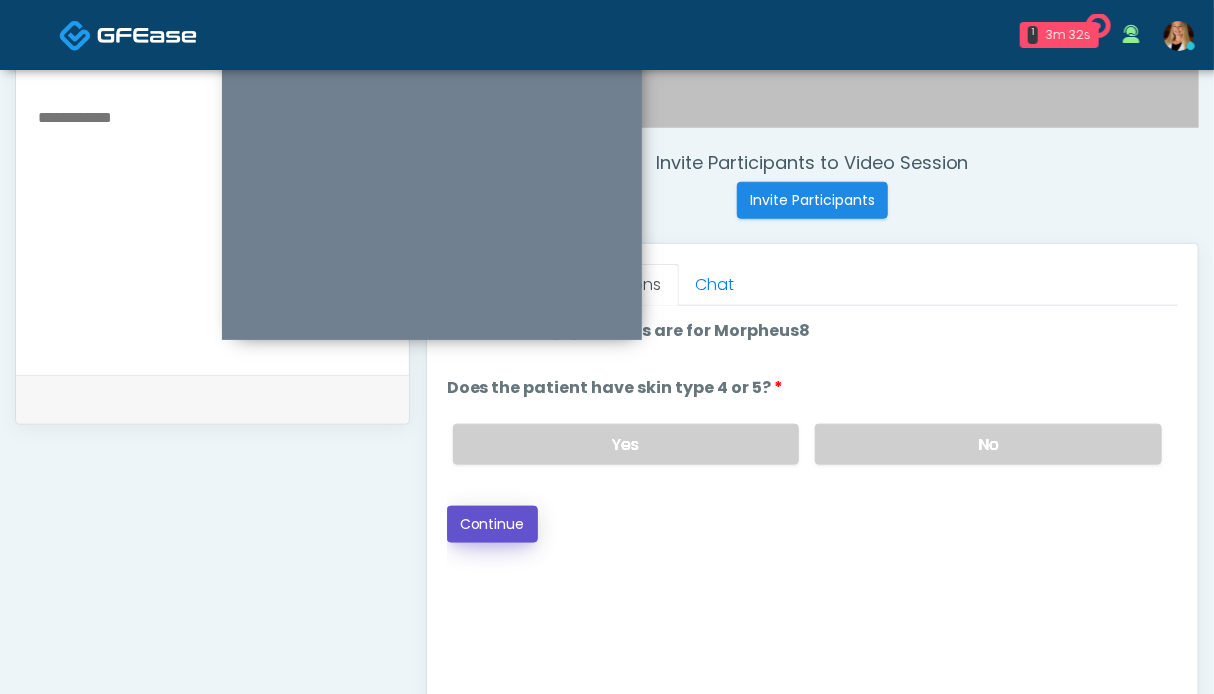 click on "Continue" at bounding box center [492, 524] 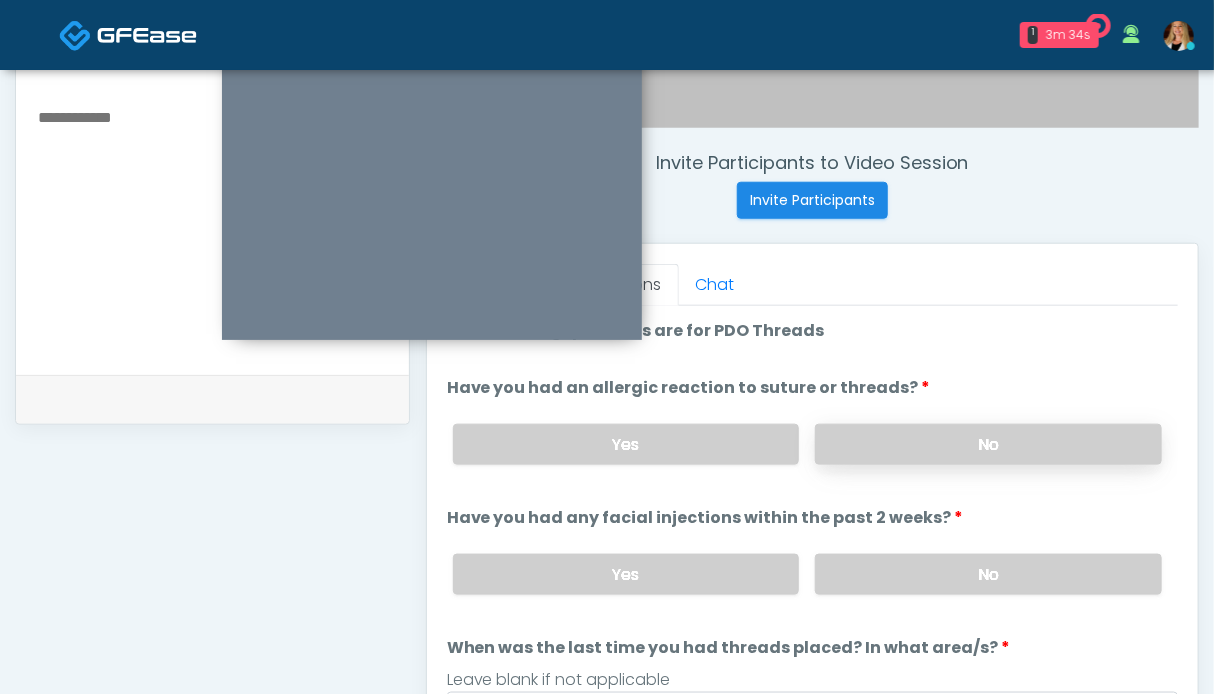 click on "No" at bounding box center (988, 444) 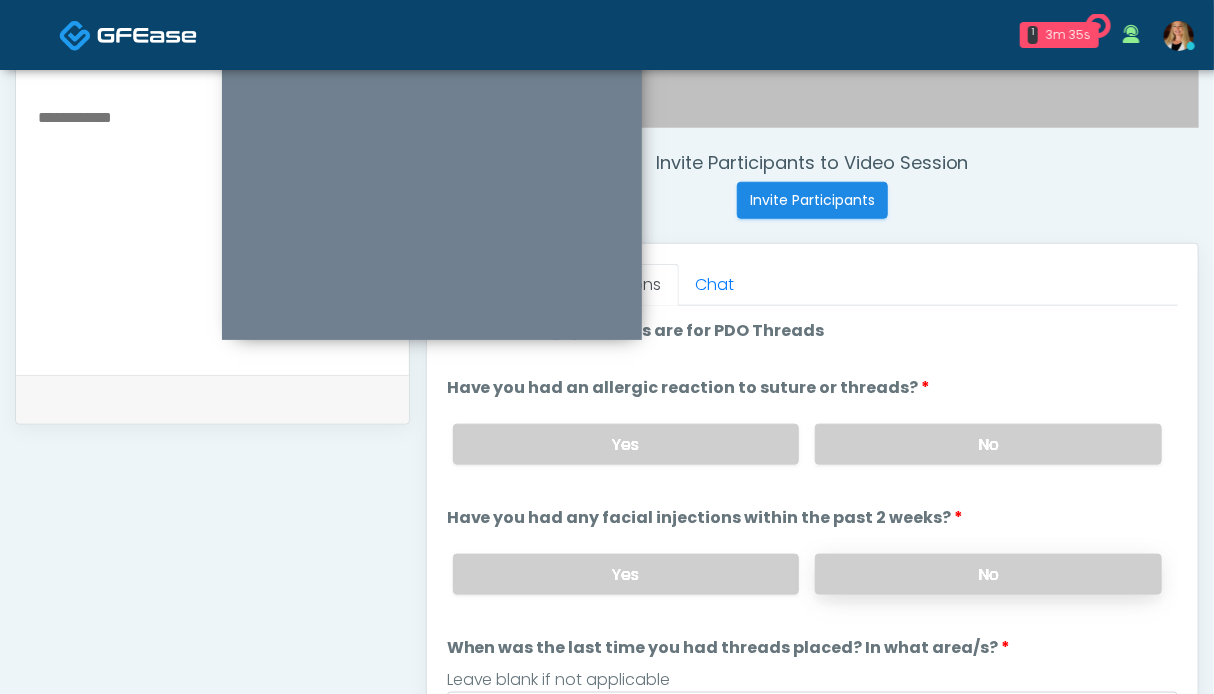 click on "No" at bounding box center (988, 574) 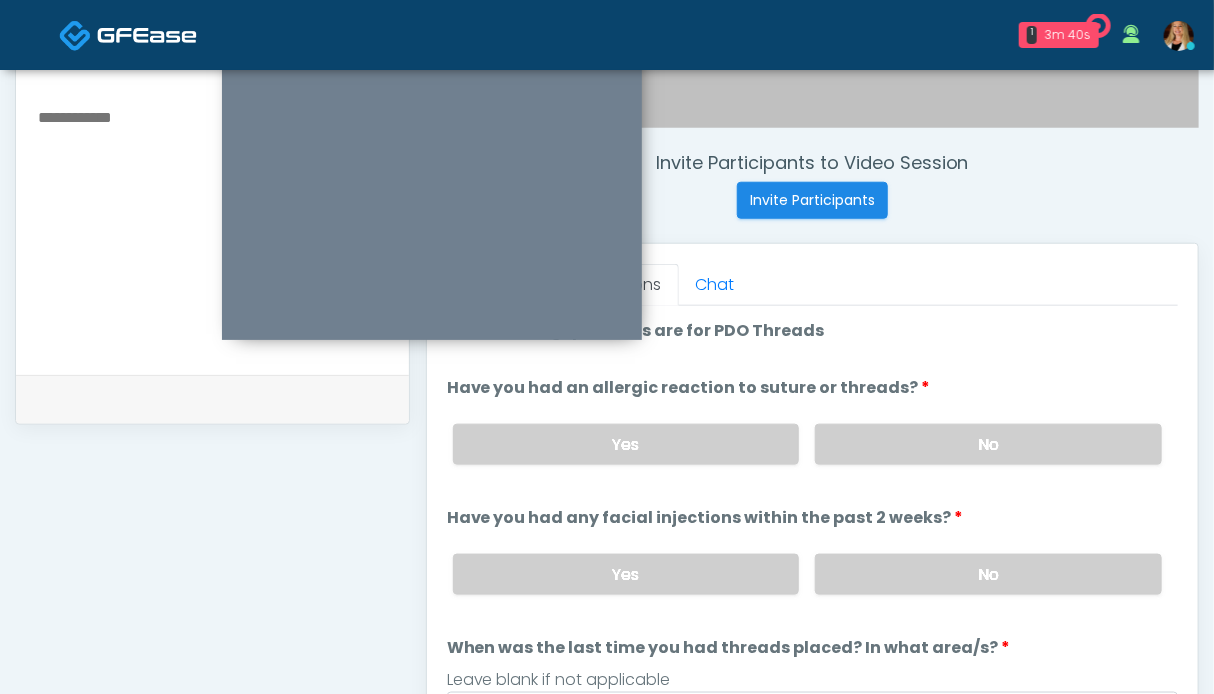 scroll, scrollTop: 900, scrollLeft: 0, axis: vertical 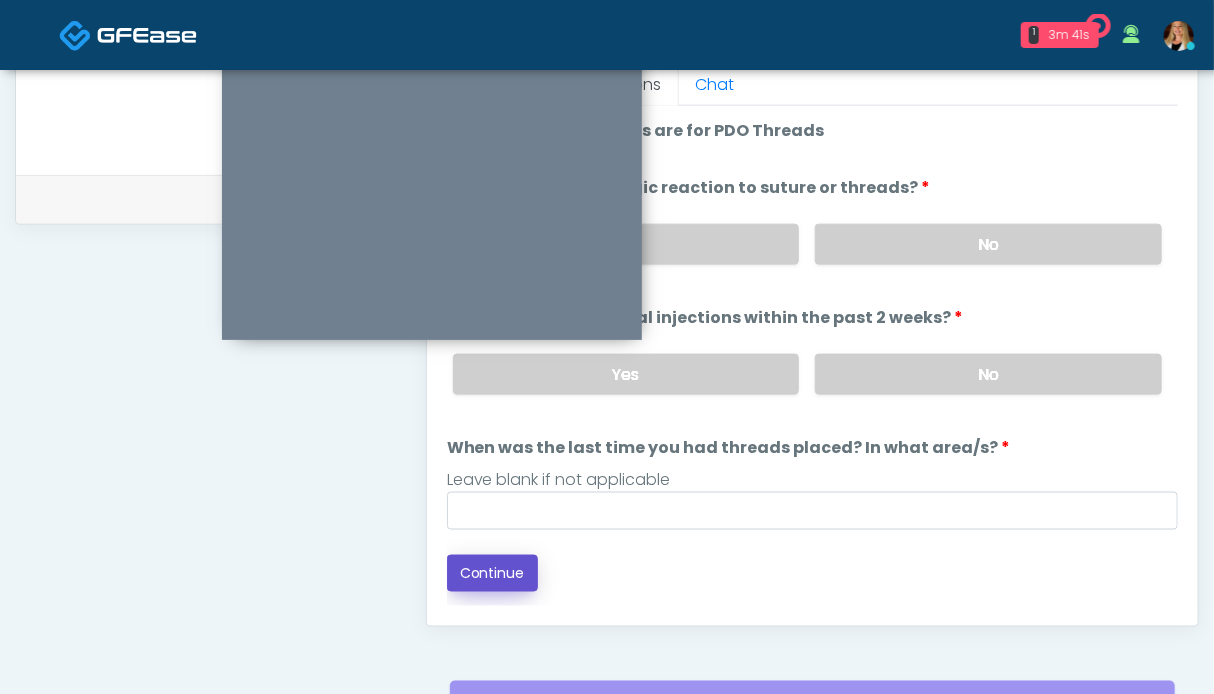 click on "Continue" at bounding box center [492, 573] 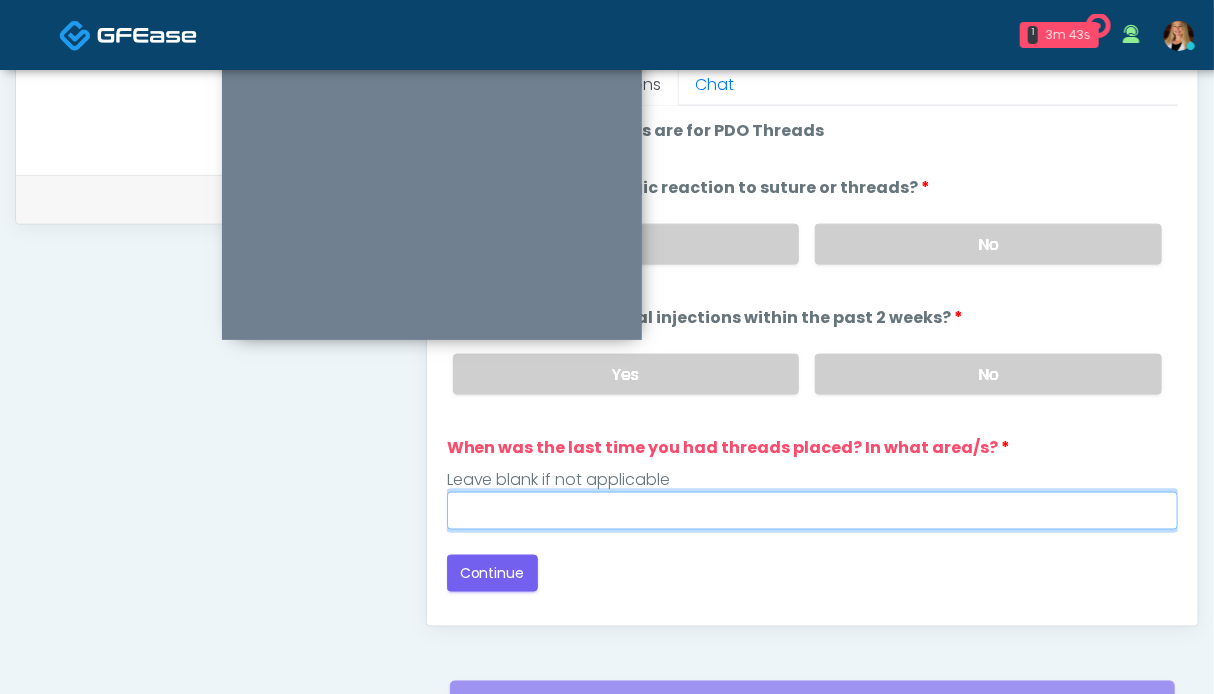 click on "When was the last time you had threads placed? In what area/s?" at bounding box center (812, 511) 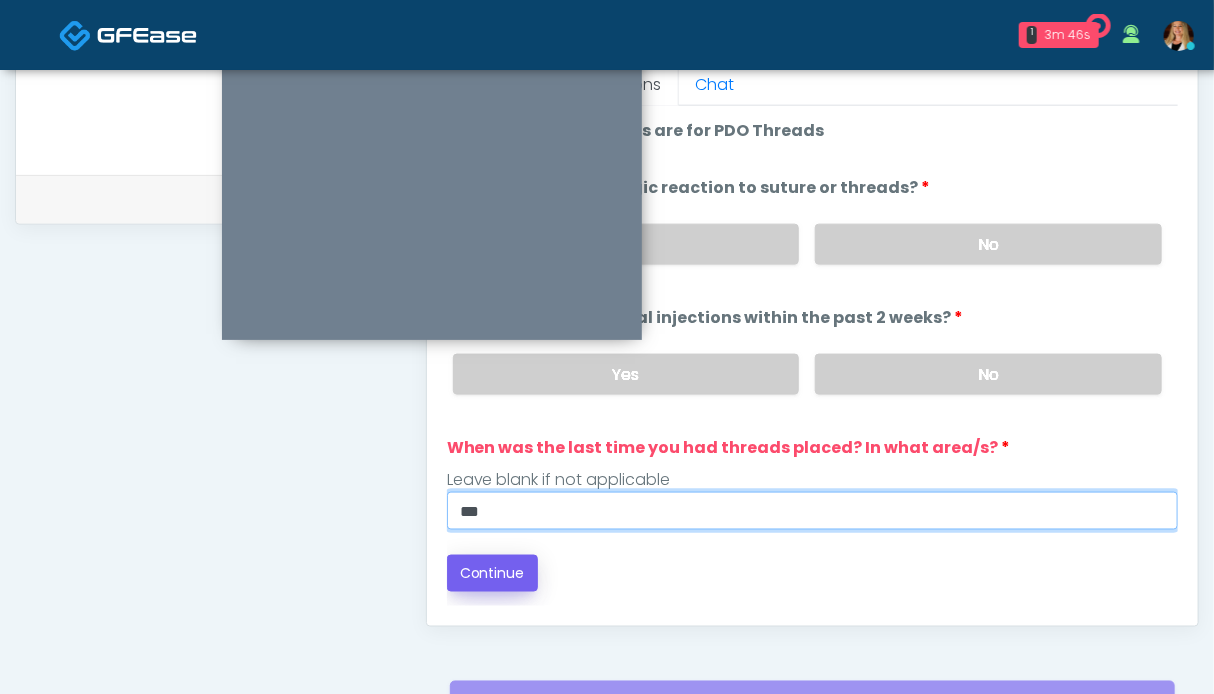 type on "**" 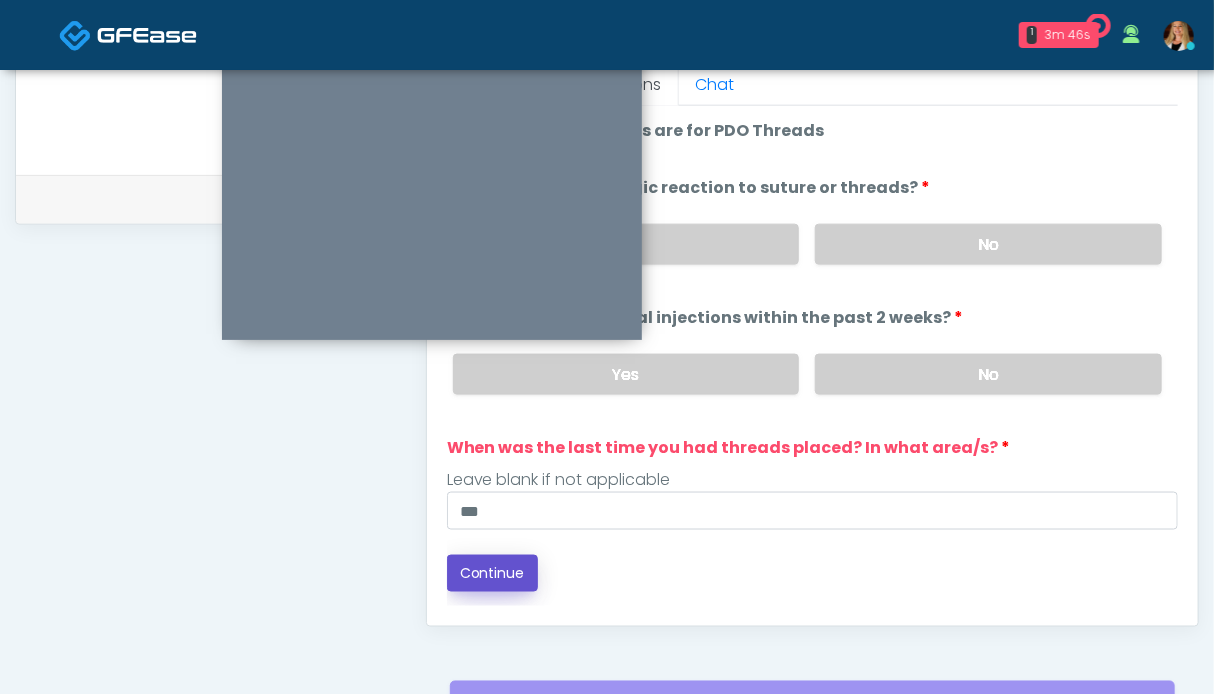 click on "Continue" at bounding box center (492, 573) 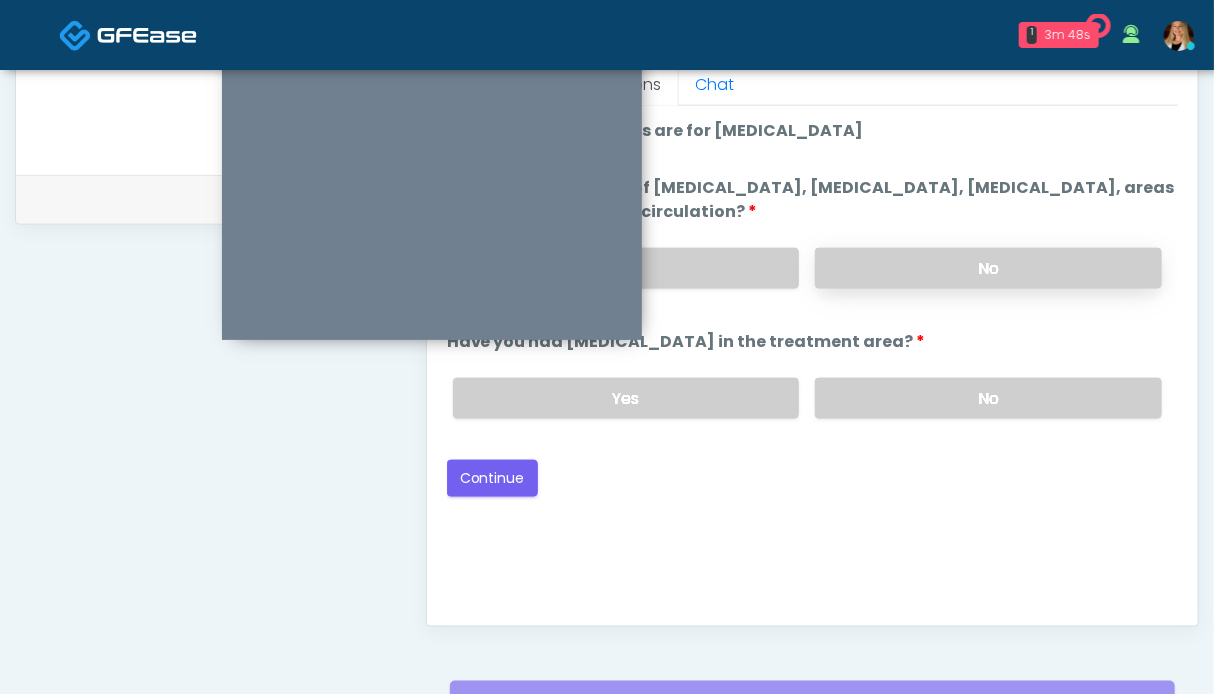 drag, startPoint x: 961, startPoint y: 377, endPoint x: 952, endPoint y: 249, distance: 128.31601 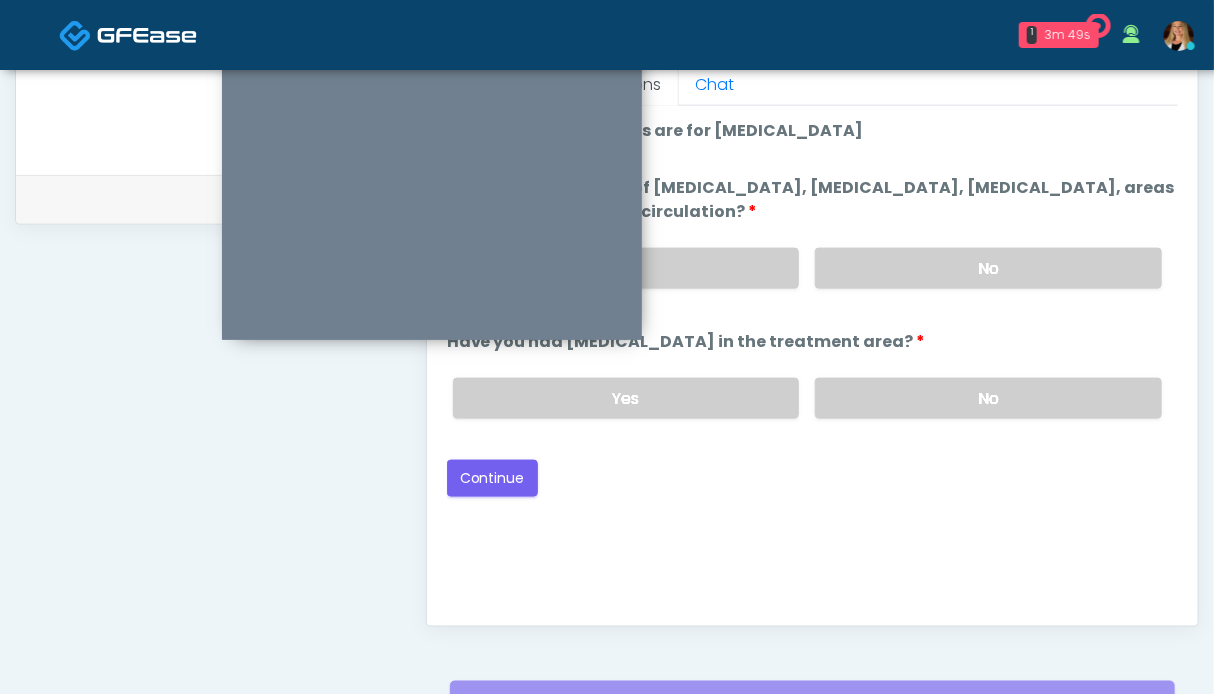 click on "Yes
No" at bounding box center [807, 268] 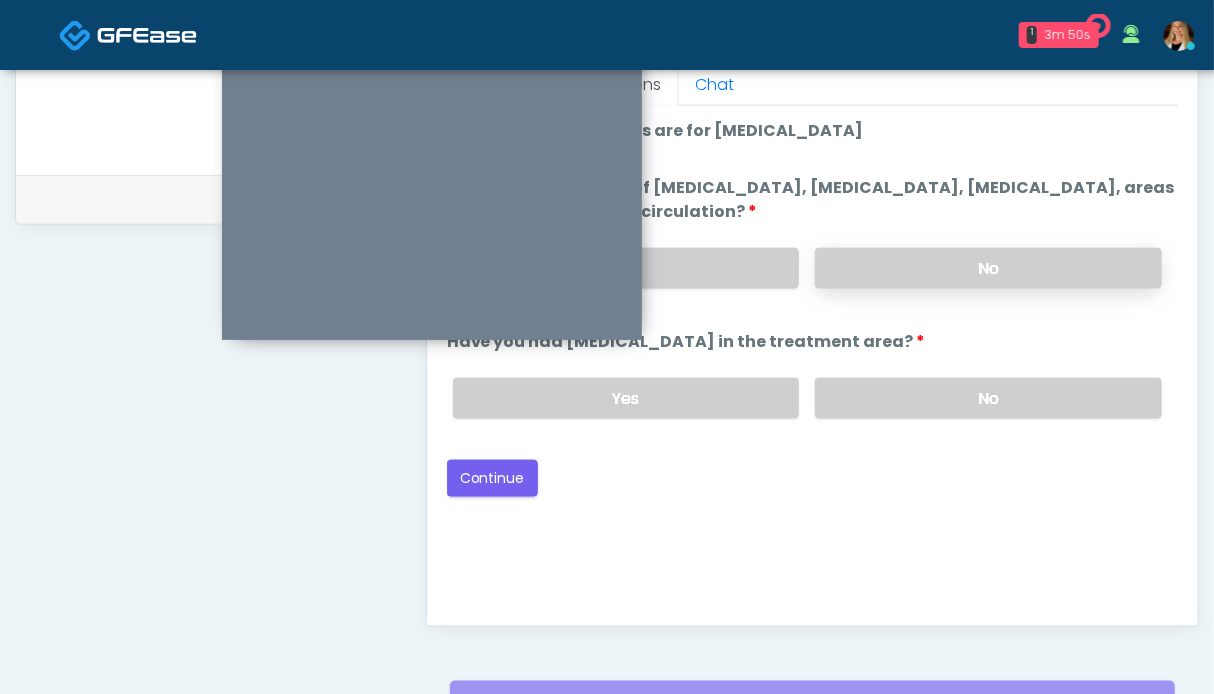 click on "No" at bounding box center [988, 268] 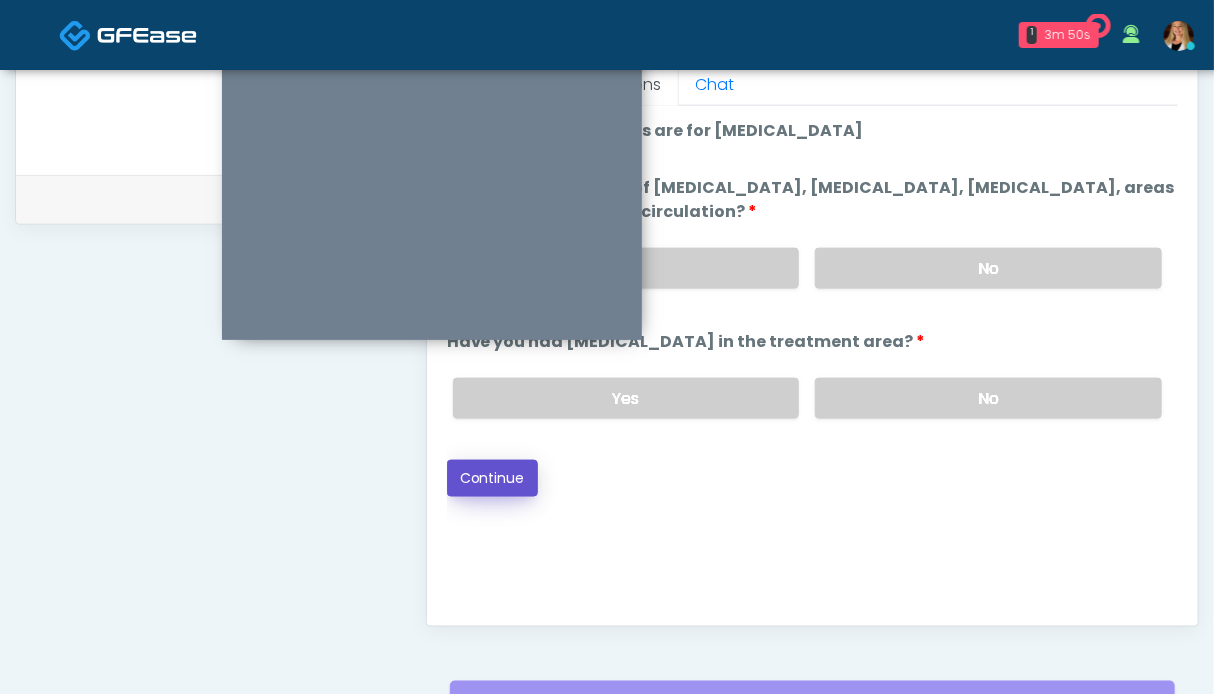 click on "Continue" at bounding box center (492, 478) 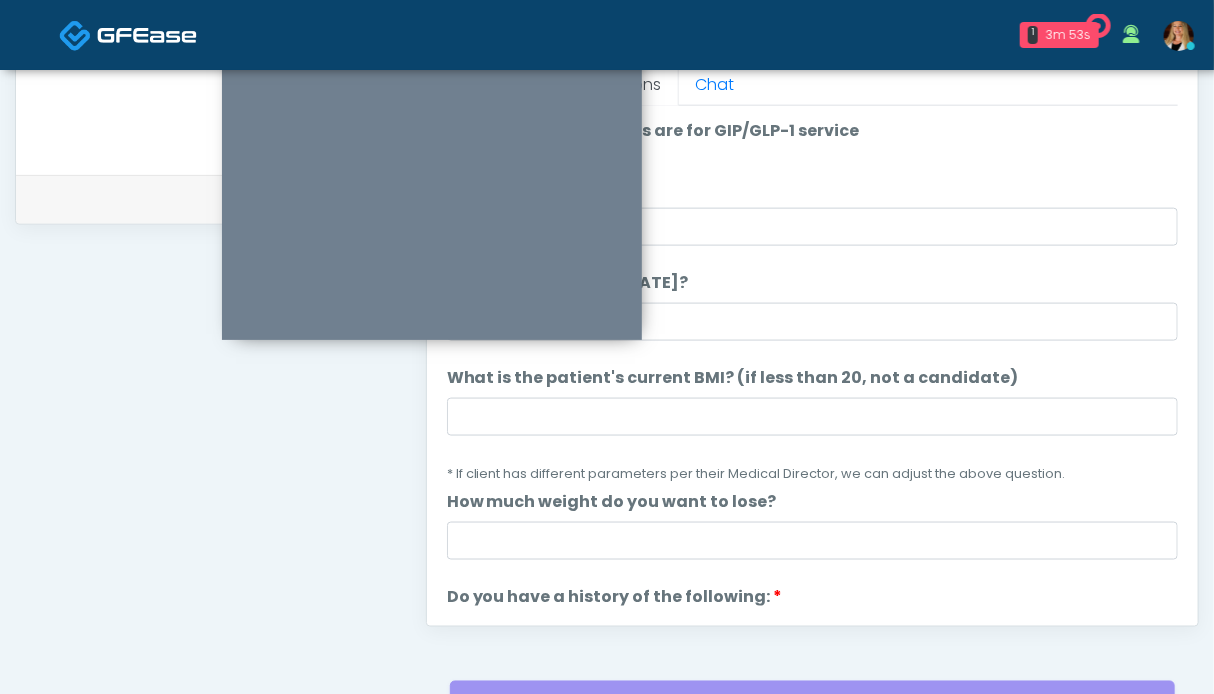 scroll, scrollTop: 700, scrollLeft: 0, axis: vertical 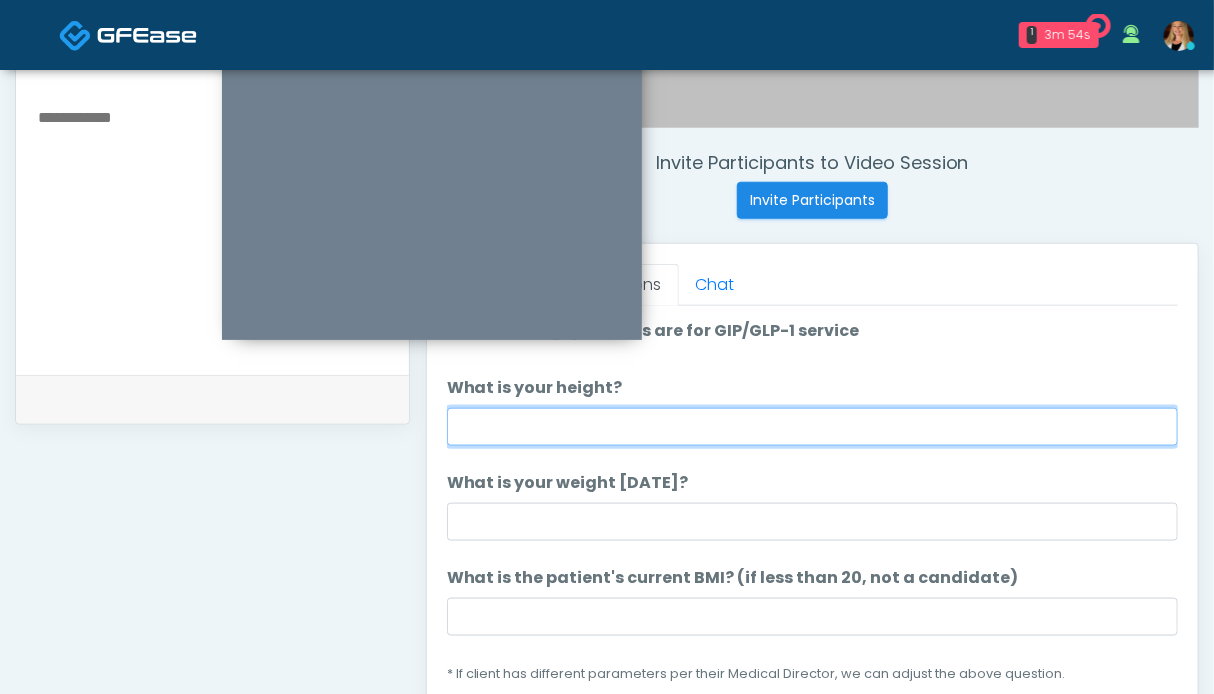 click on "What is your height?" at bounding box center (812, 427) 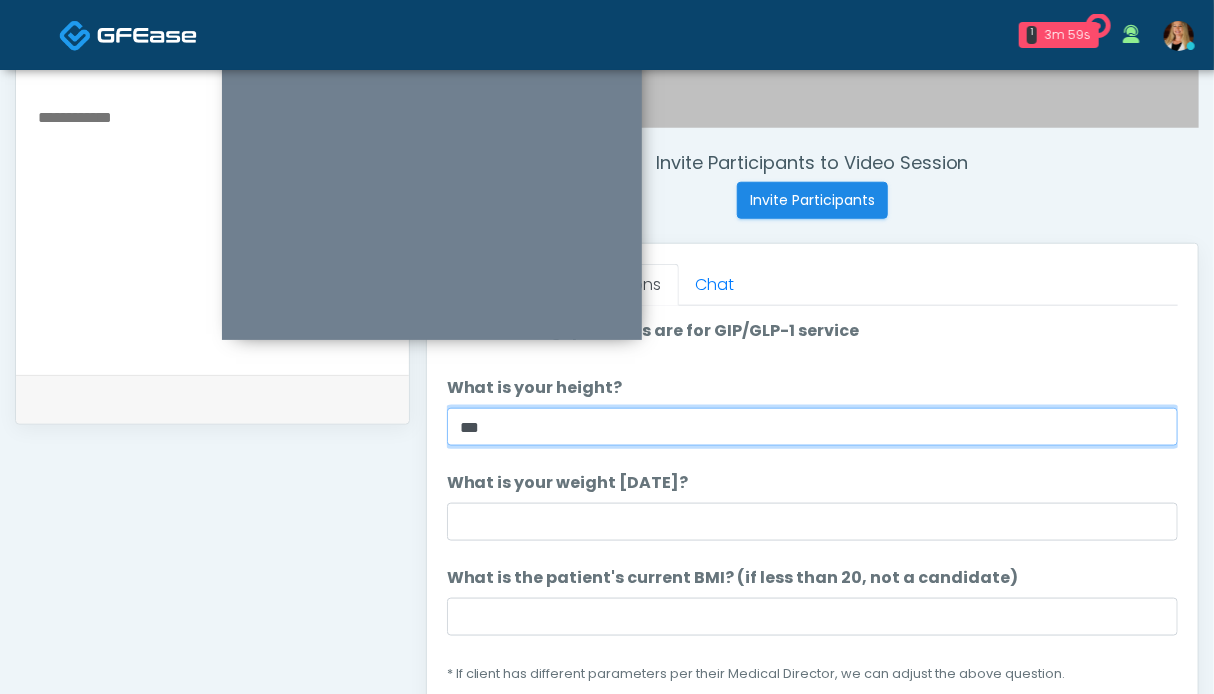 type on "***" 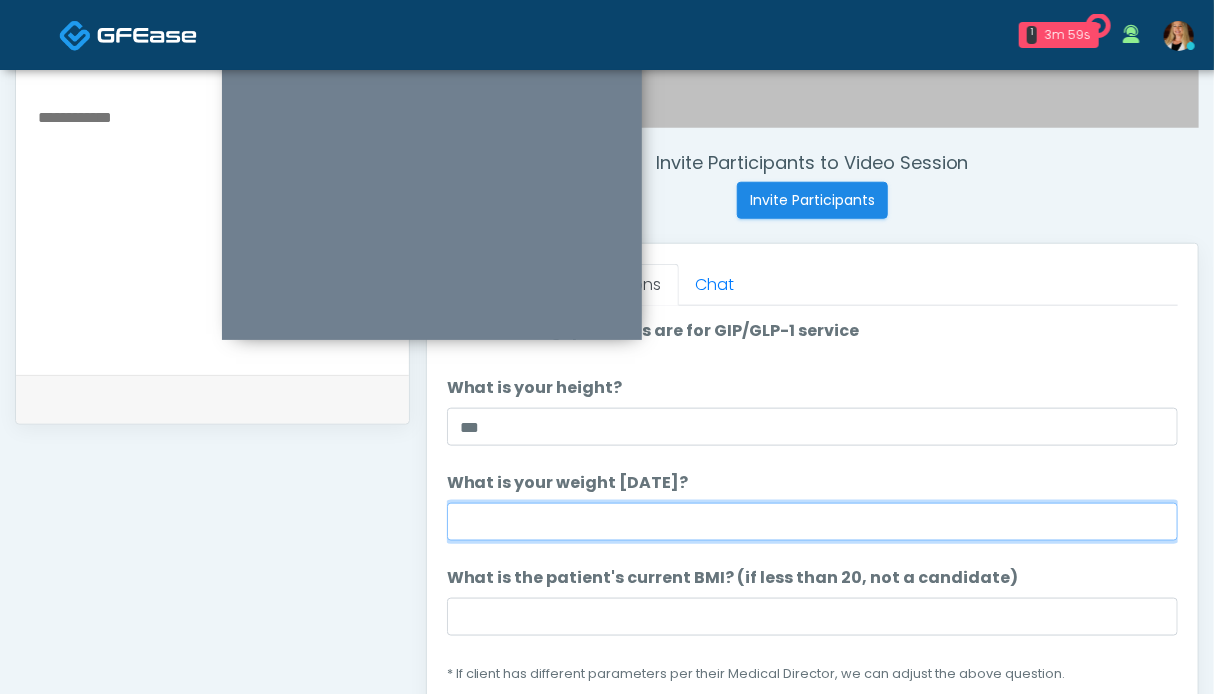 click on "What is your weight today?" at bounding box center (812, 522) 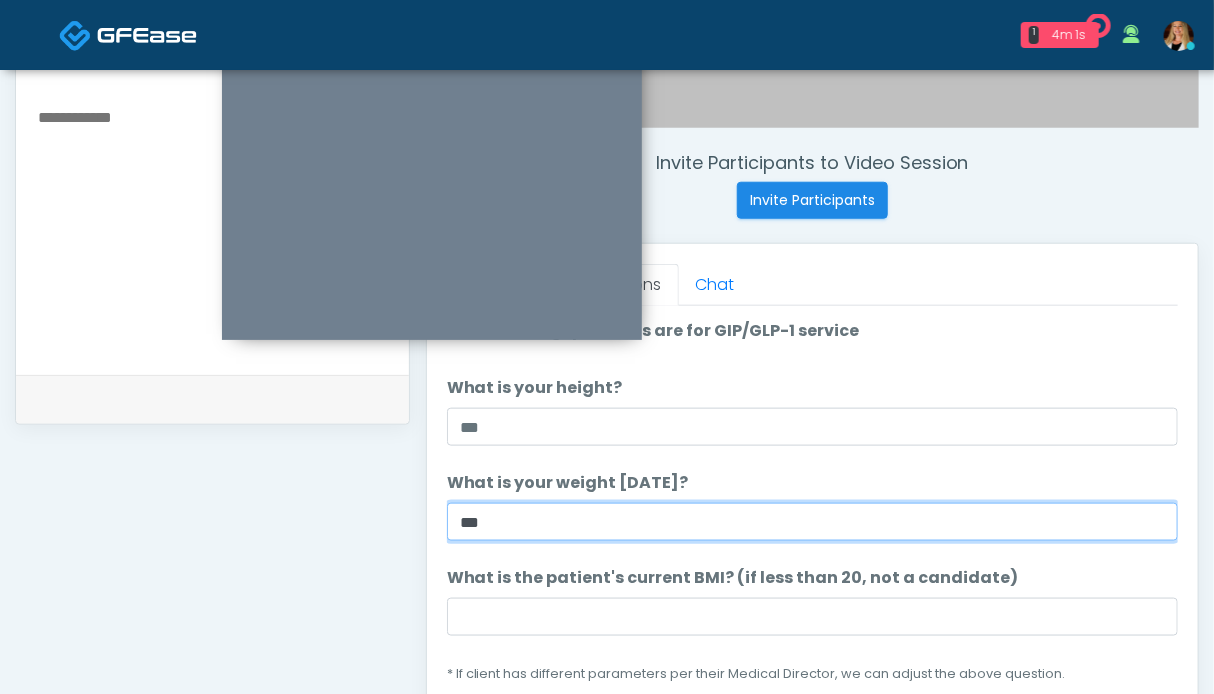 type on "***" 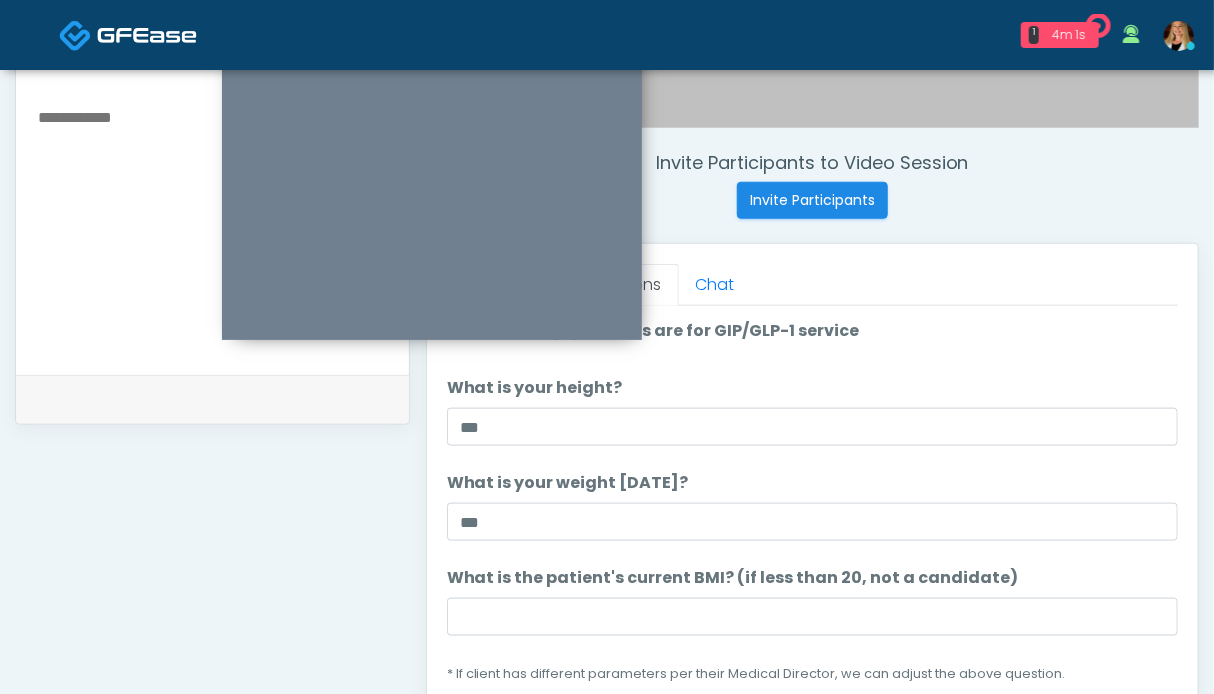 click on "**********" at bounding box center [212, 222] 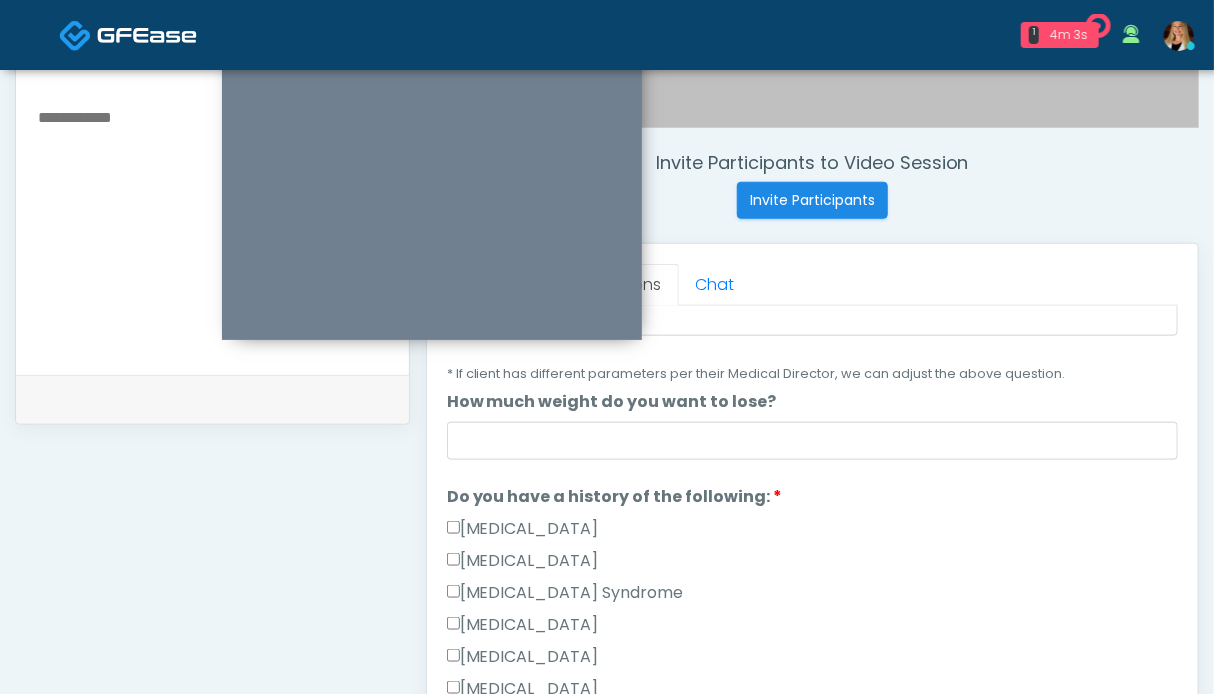 scroll, scrollTop: 400, scrollLeft: 0, axis: vertical 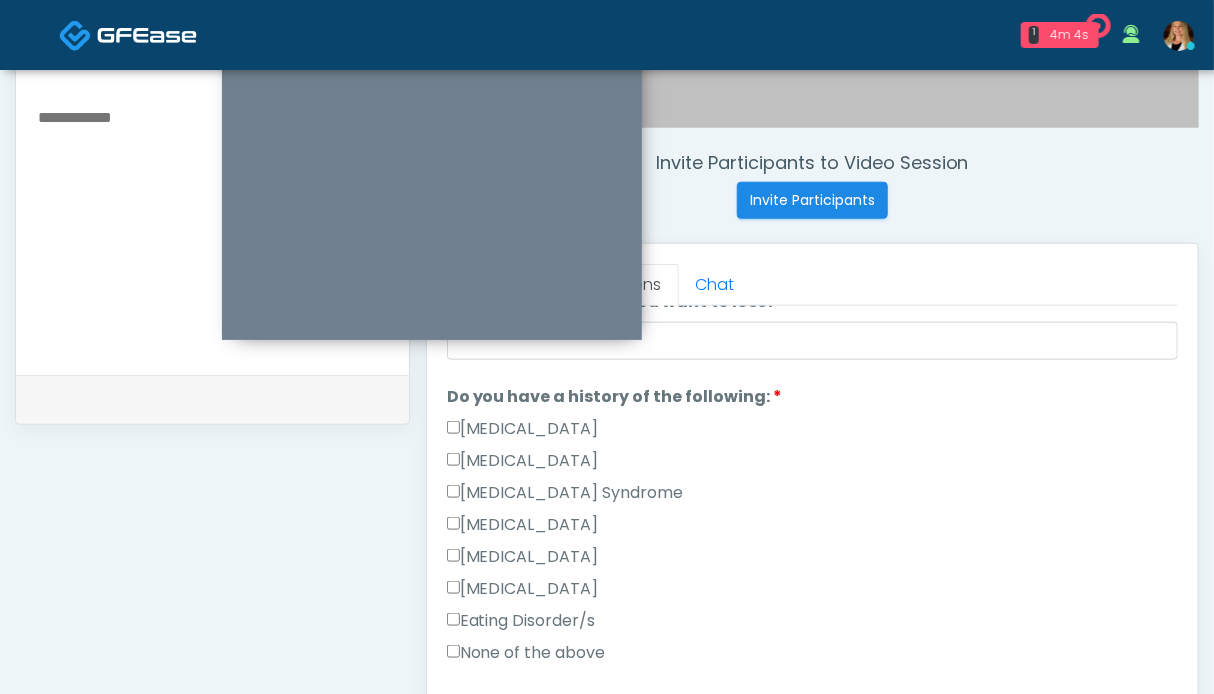 click on "None of the above" at bounding box center (526, 653) 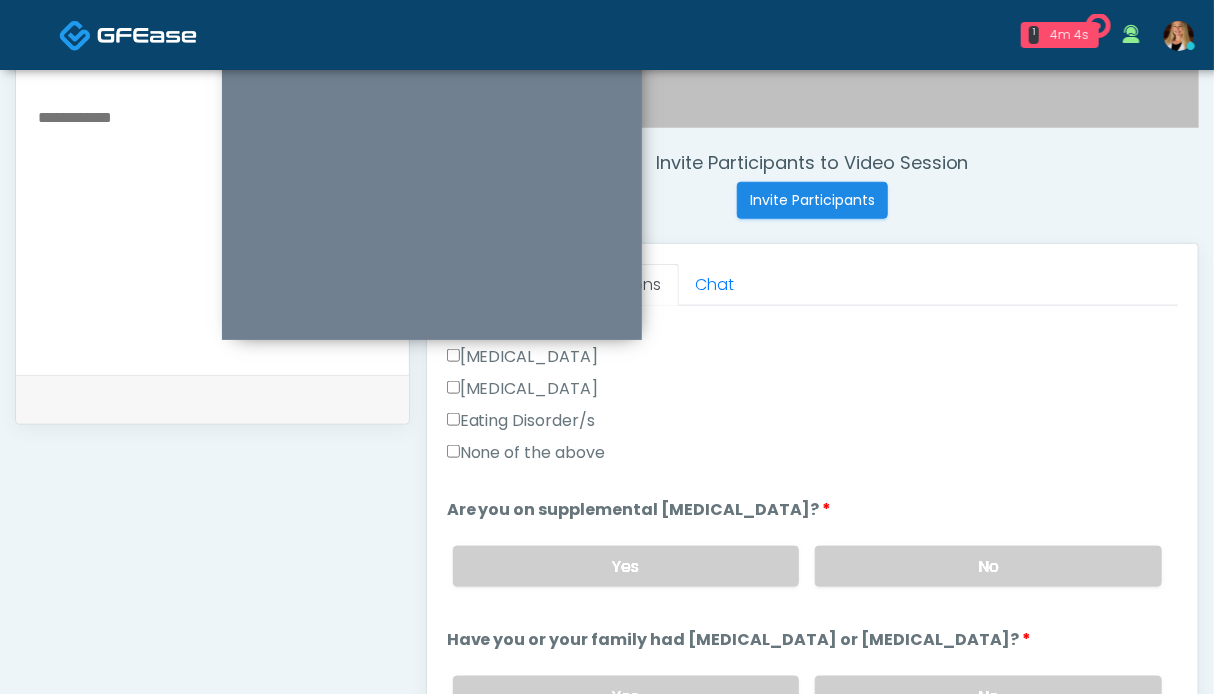 scroll, scrollTop: 700, scrollLeft: 0, axis: vertical 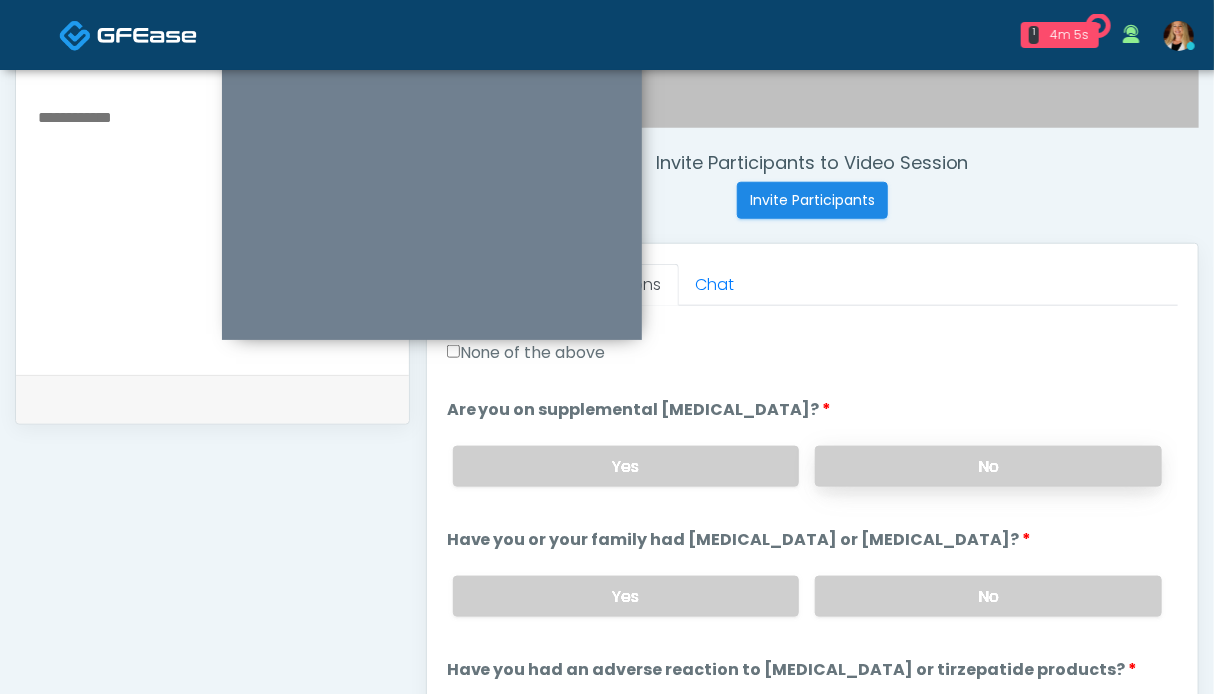 click on "No" at bounding box center [988, 466] 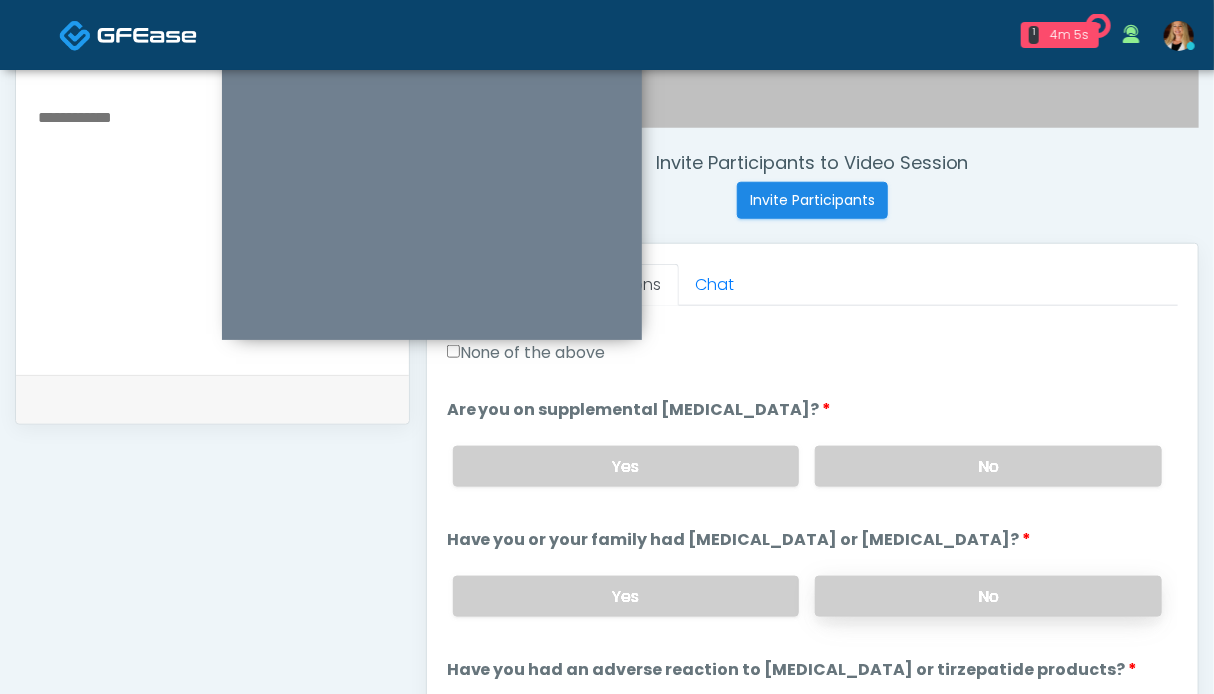 click on "No" at bounding box center [988, 596] 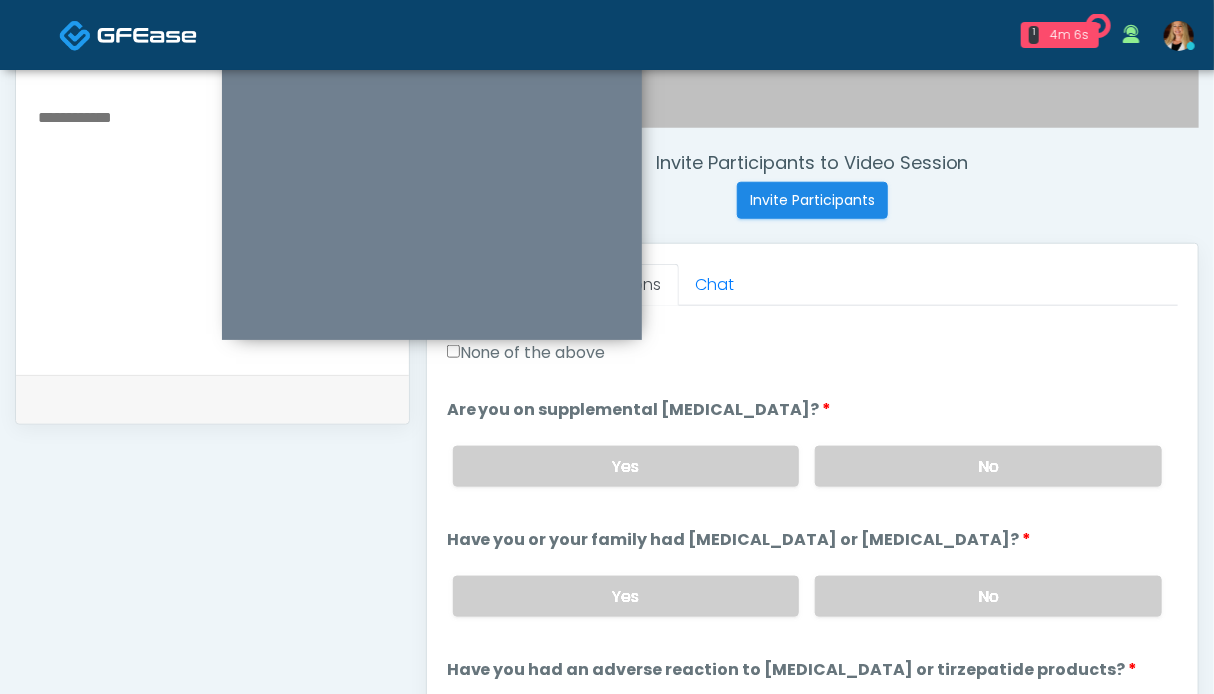 scroll, scrollTop: 900, scrollLeft: 0, axis: vertical 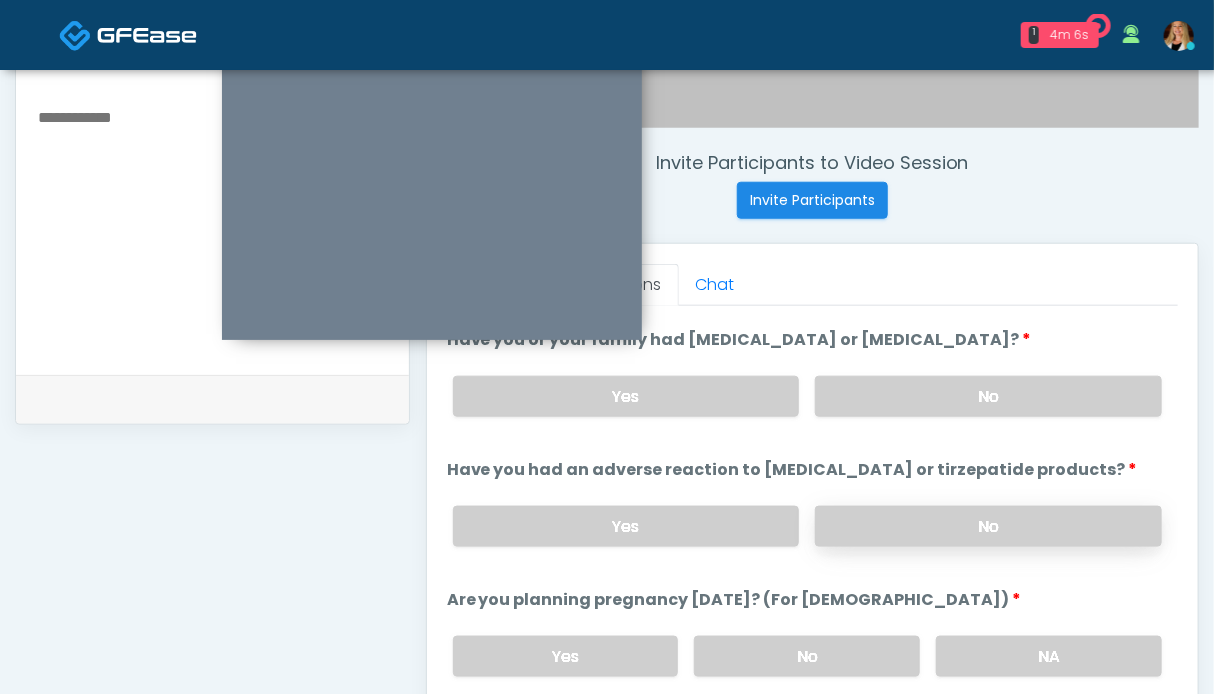 click on "No" at bounding box center (988, 526) 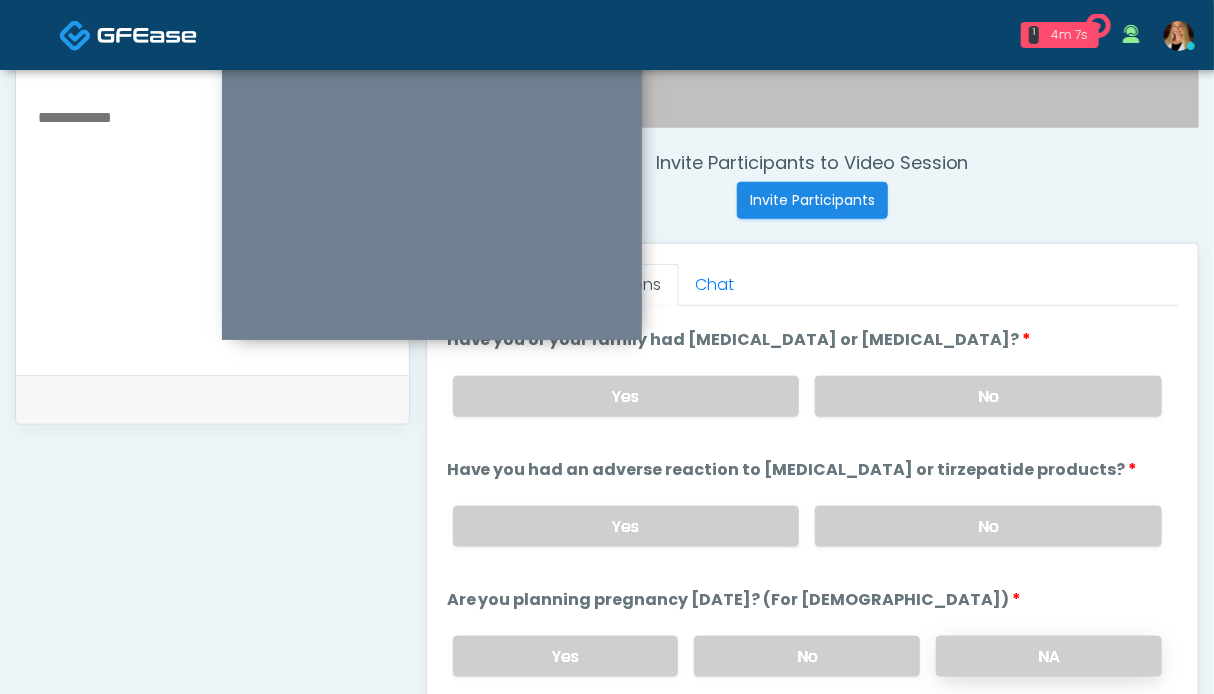 click on "NA" at bounding box center [1049, 656] 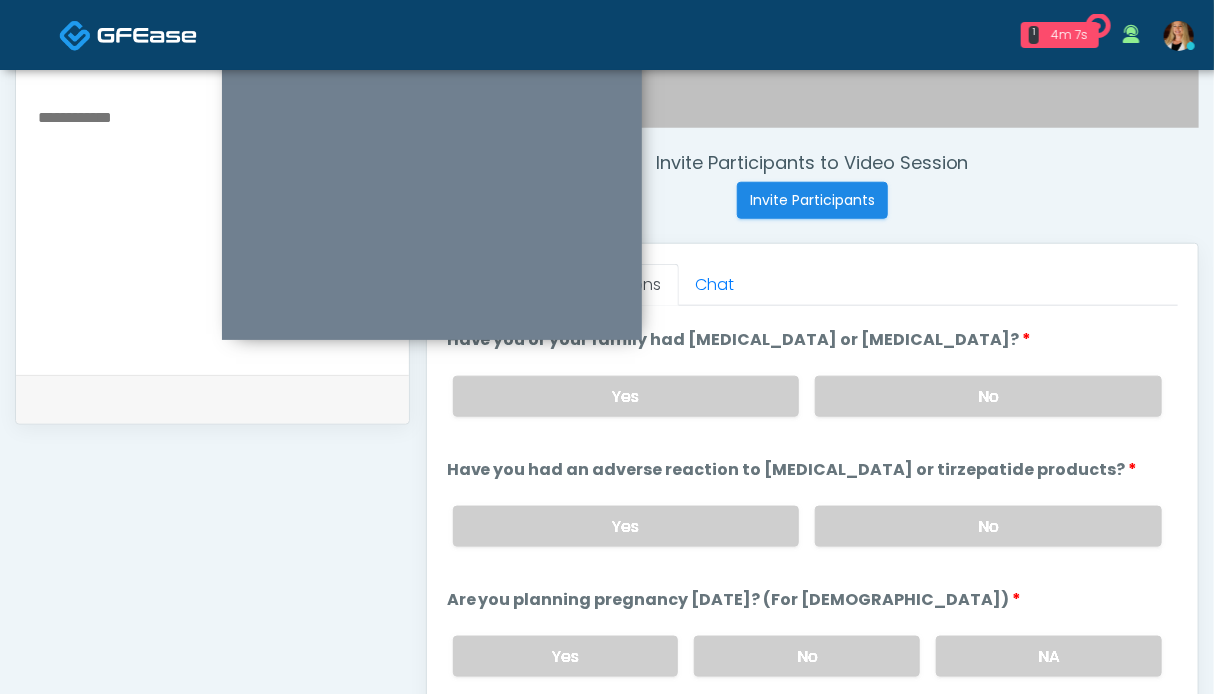 scroll, scrollTop: 1124, scrollLeft: 0, axis: vertical 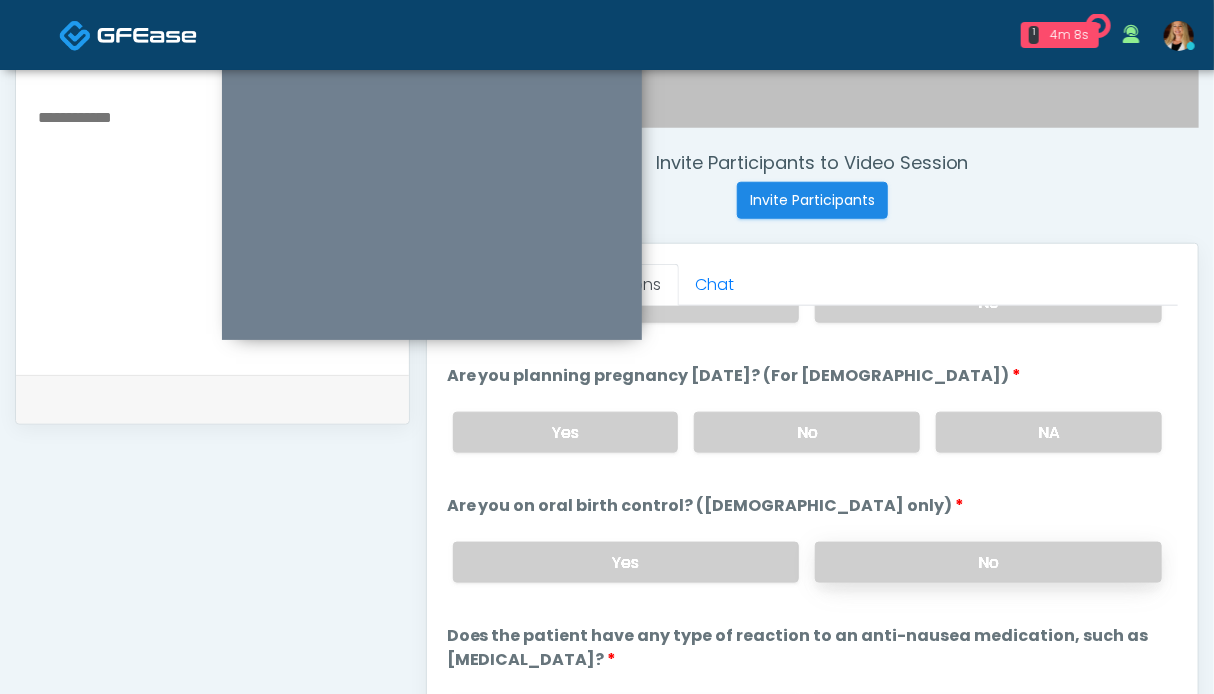click on "No" at bounding box center [988, 562] 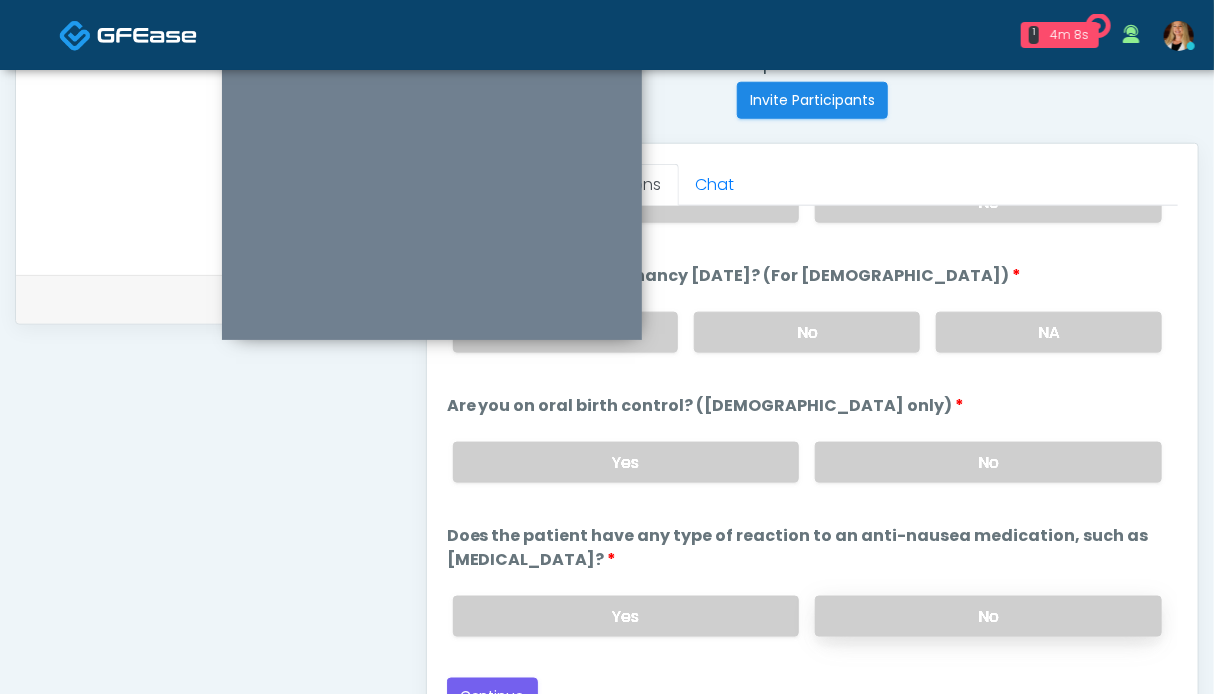 scroll, scrollTop: 900, scrollLeft: 0, axis: vertical 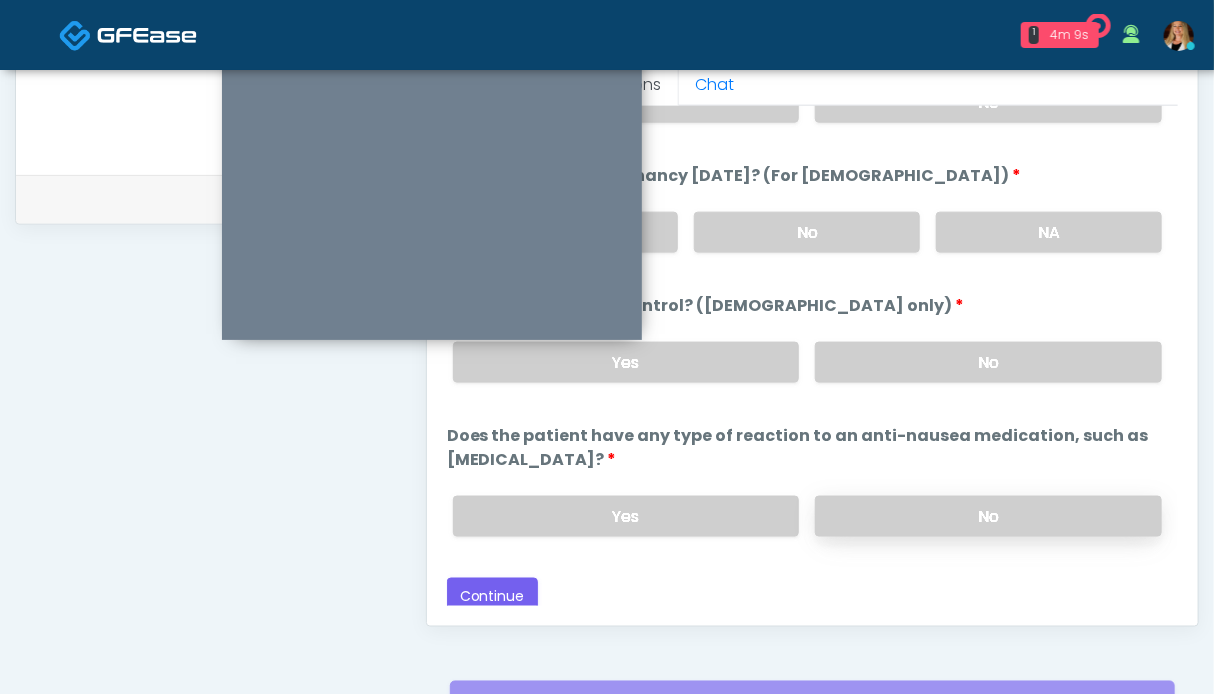 click on "No" at bounding box center (988, 516) 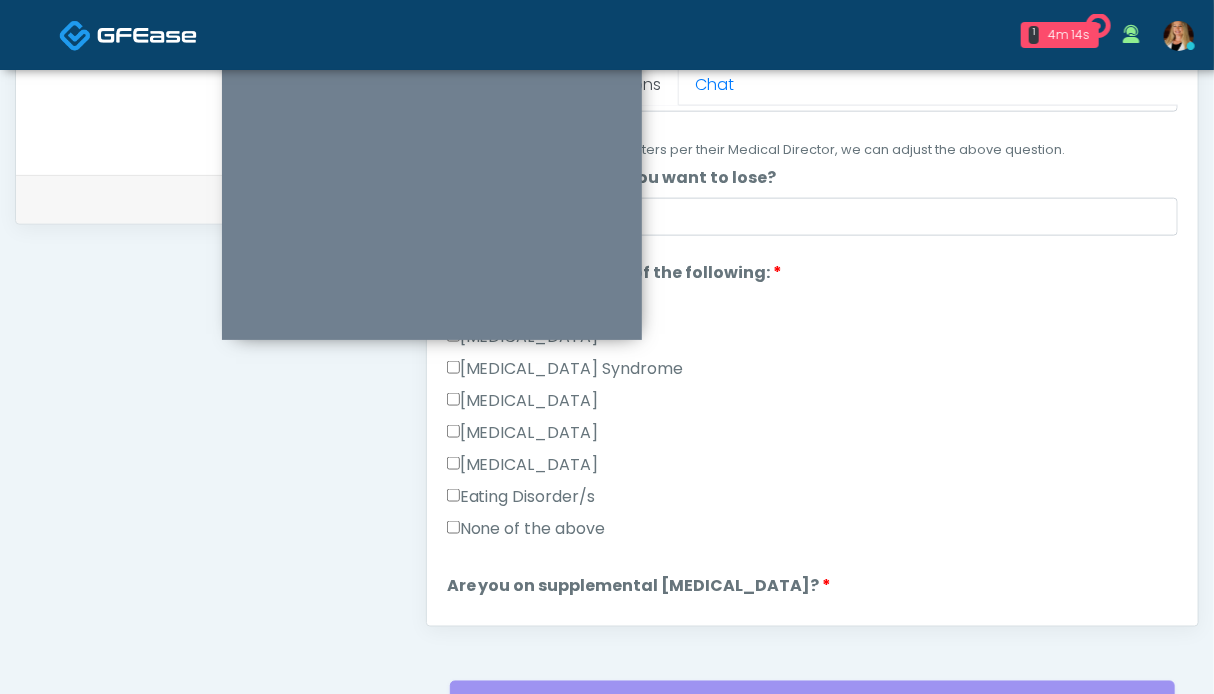 scroll, scrollTop: 0, scrollLeft: 0, axis: both 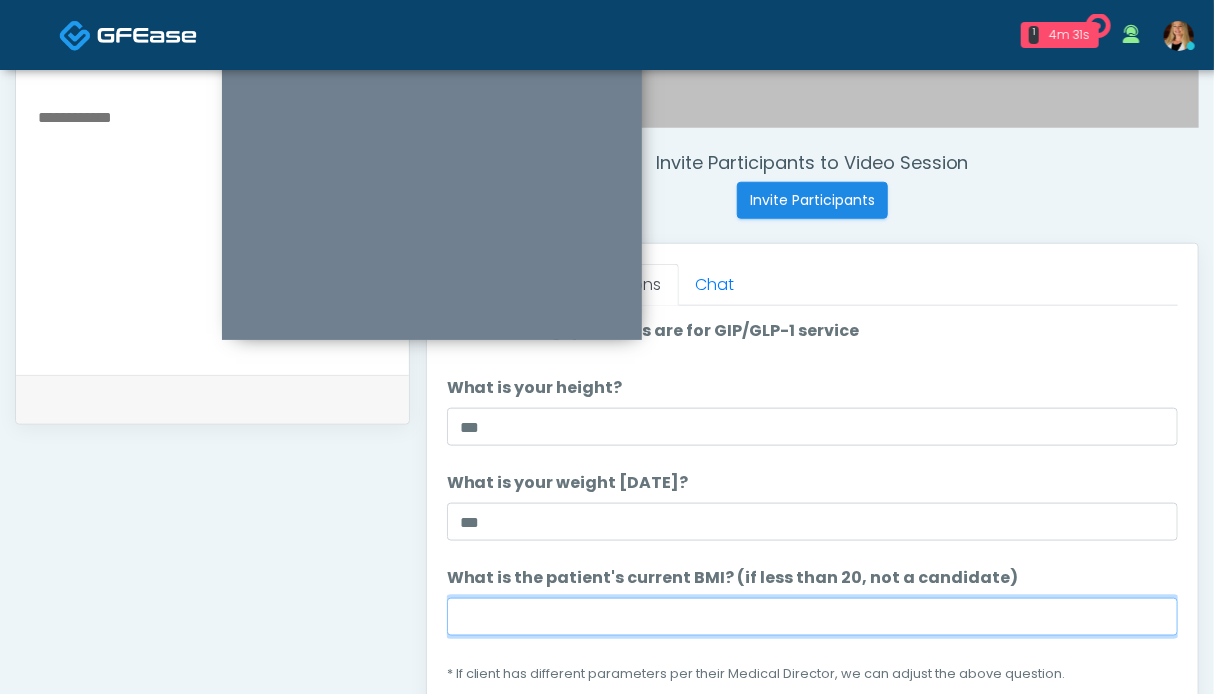 click on "What is the patient's current BMI? (if less than 20, not a candidate)" at bounding box center [812, 617] 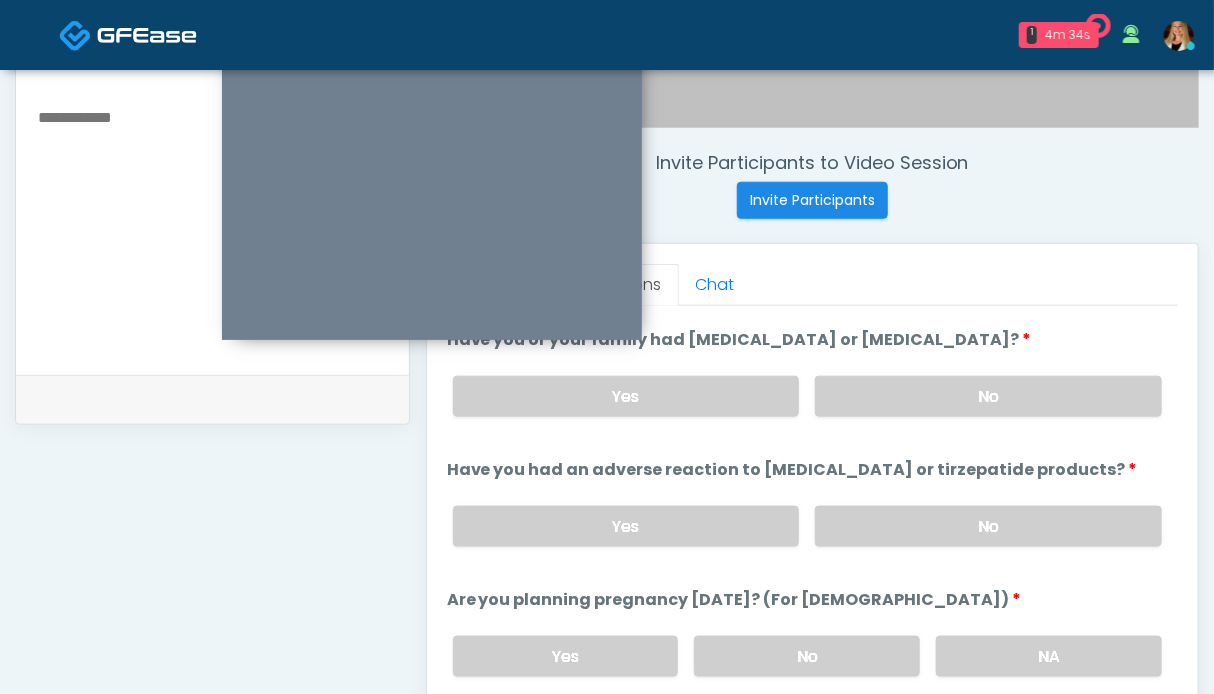 scroll, scrollTop: 1124, scrollLeft: 0, axis: vertical 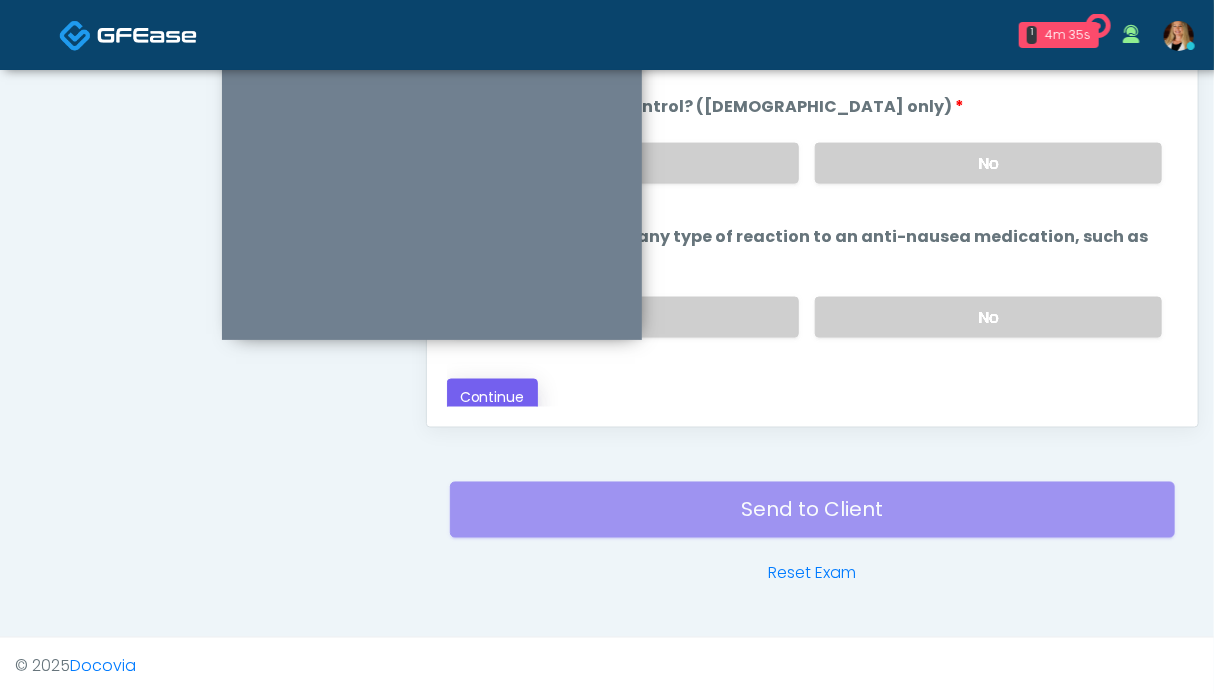 type on "****" 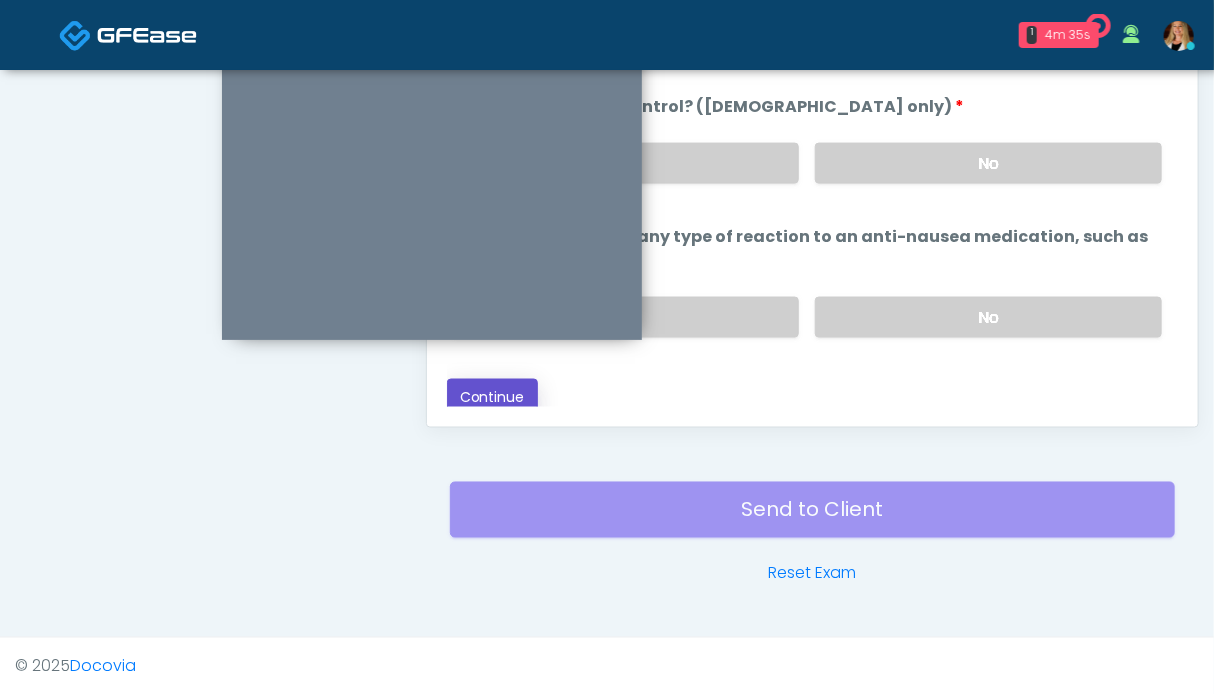 click on "Continue" at bounding box center [492, 397] 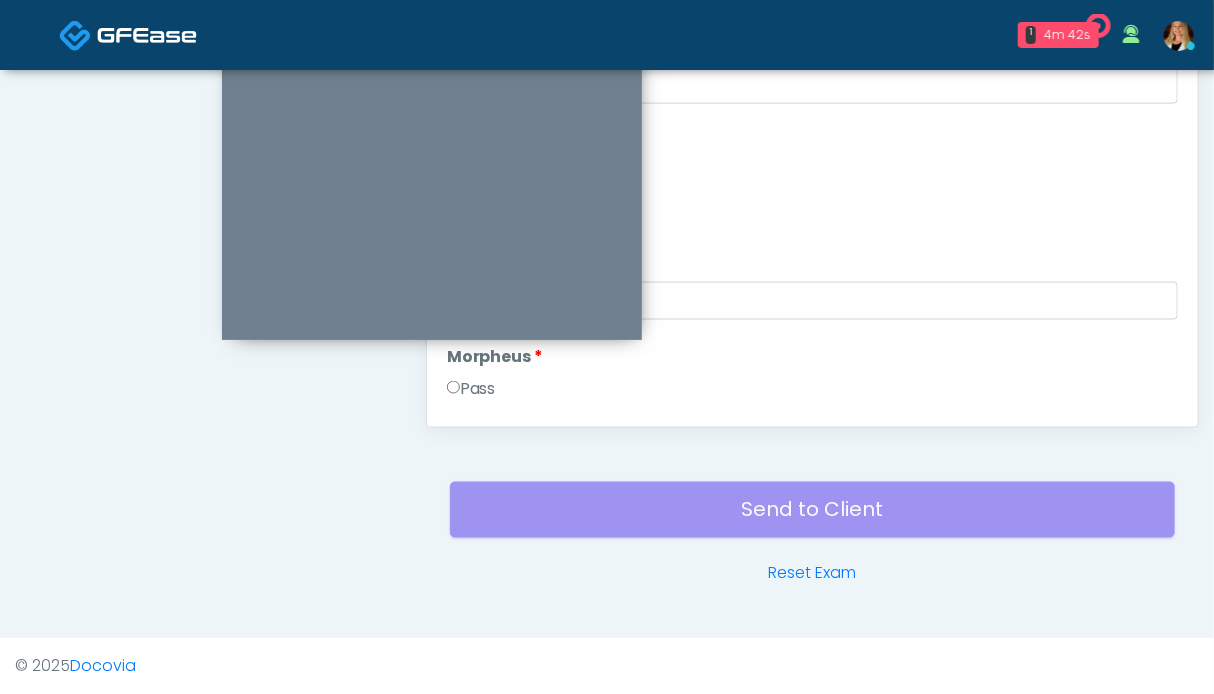 scroll, scrollTop: 699, scrollLeft: 0, axis: vertical 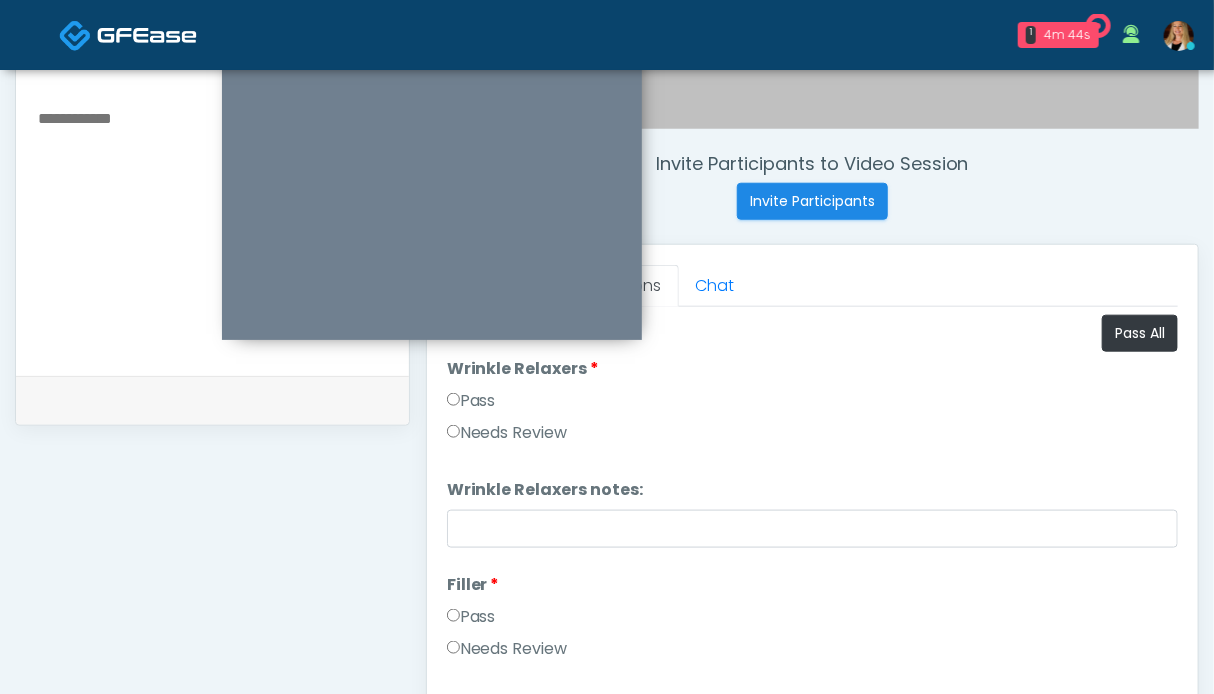 click on "Pass" at bounding box center [471, 401] 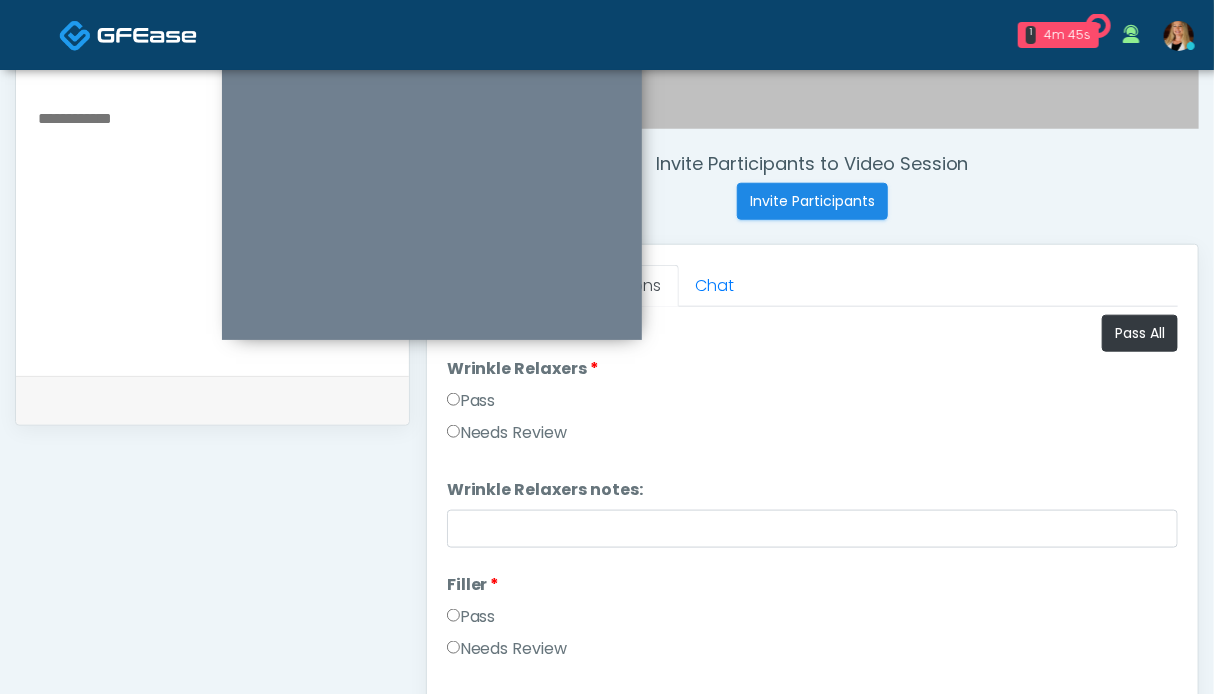 click on "Pass" at bounding box center (471, 617) 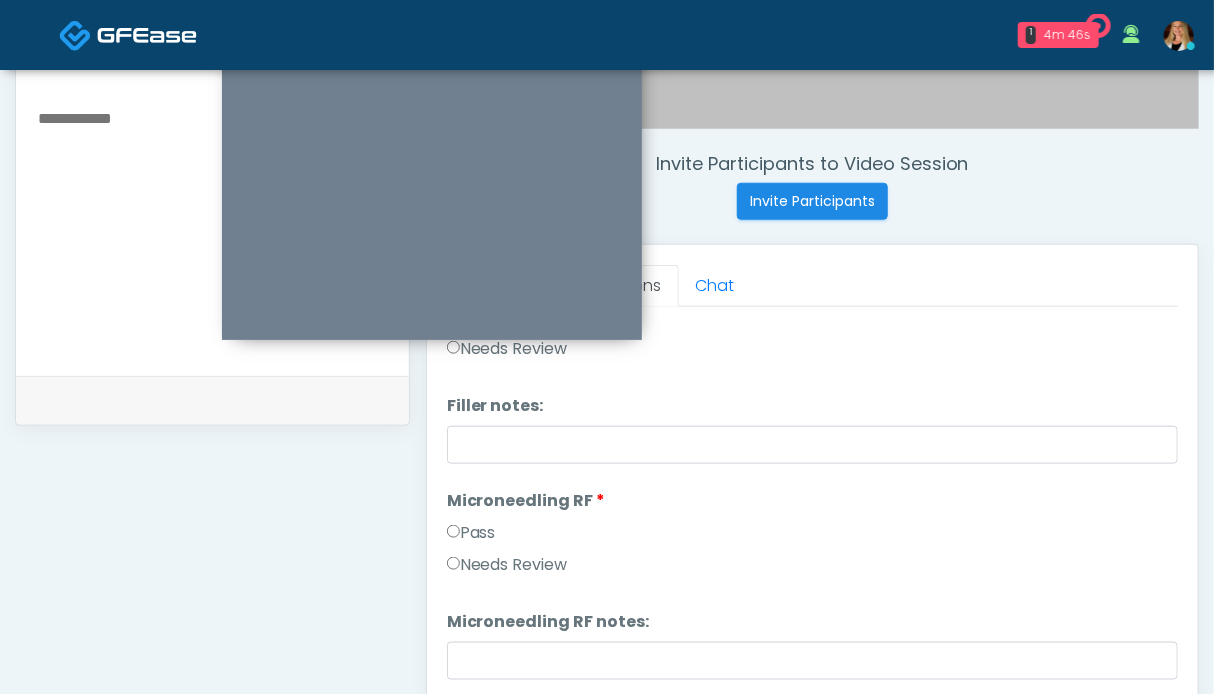 click on "Pass" at bounding box center [471, 533] 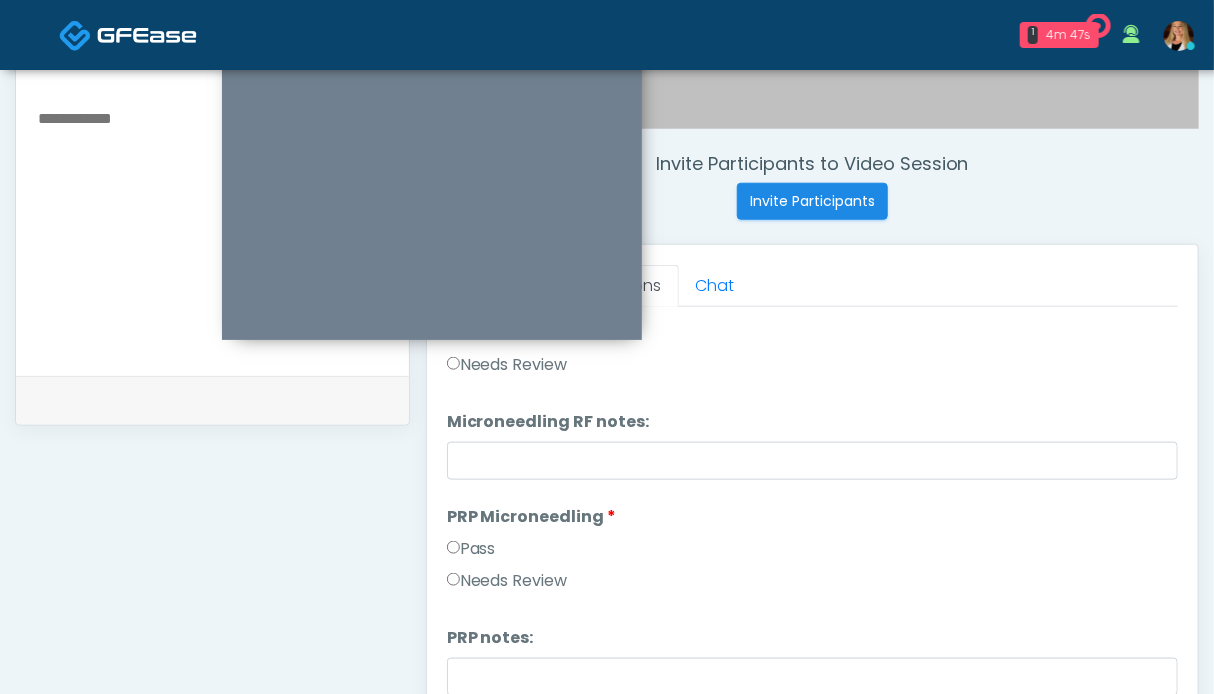 click on "Pass" at bounding box center [471, 549] 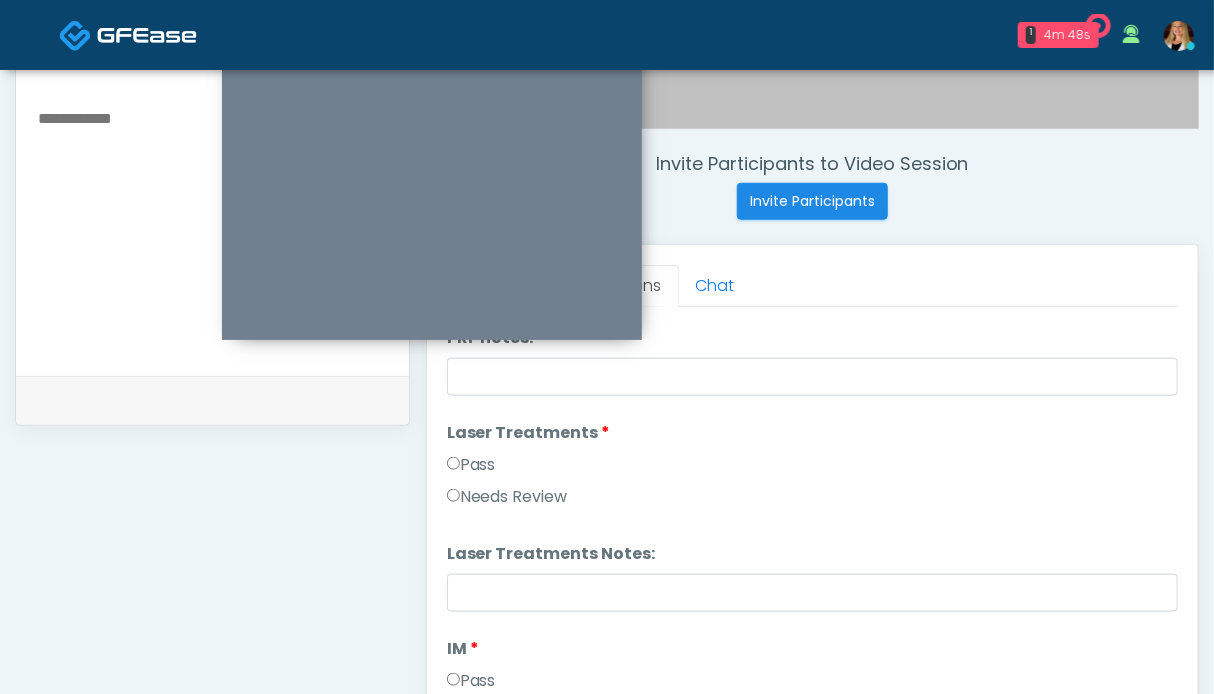 click on "Pass" at bounding box center [471, 465] 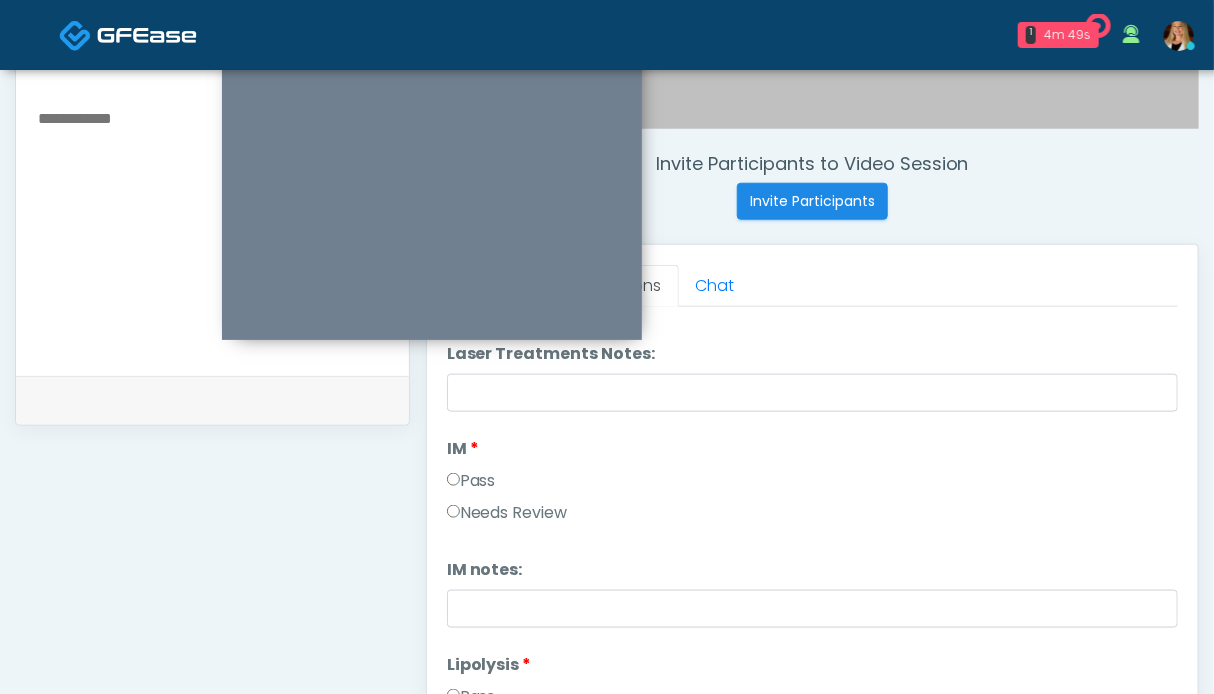 click on "Pass" at bounding box center [471, 481] 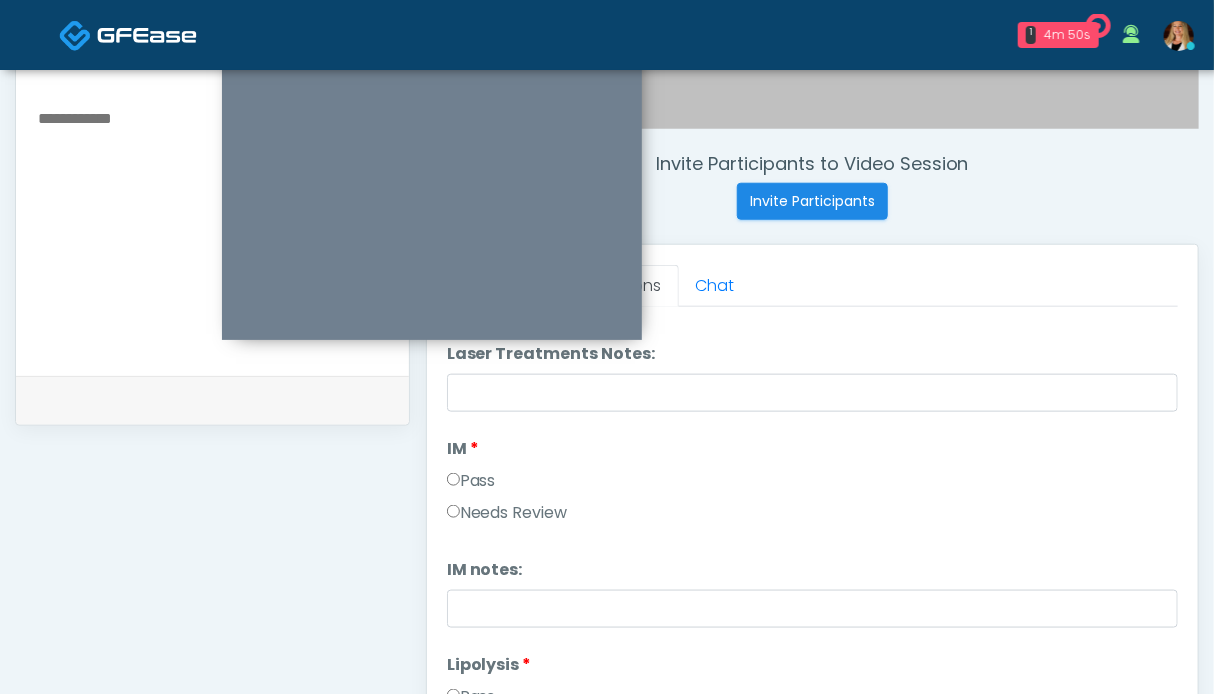scroll, scrollTop: 1100, scrollLeft: 0, axis: vertical 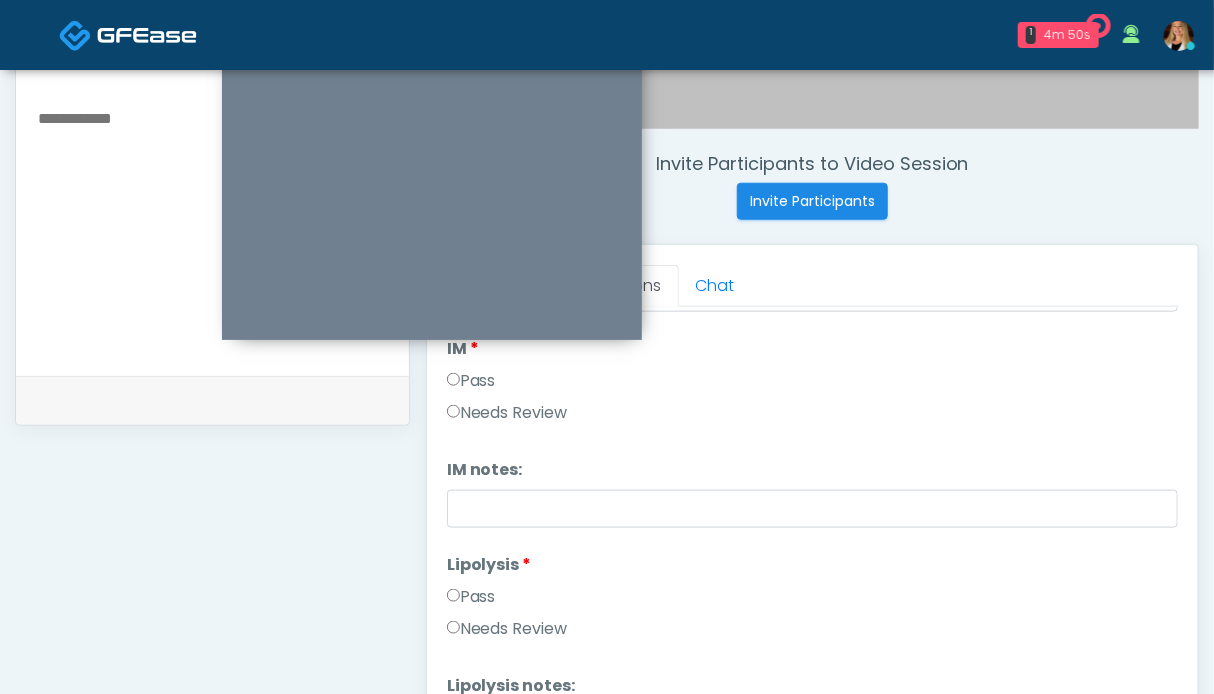 click on "Pass" at bounding box center [471, 597] 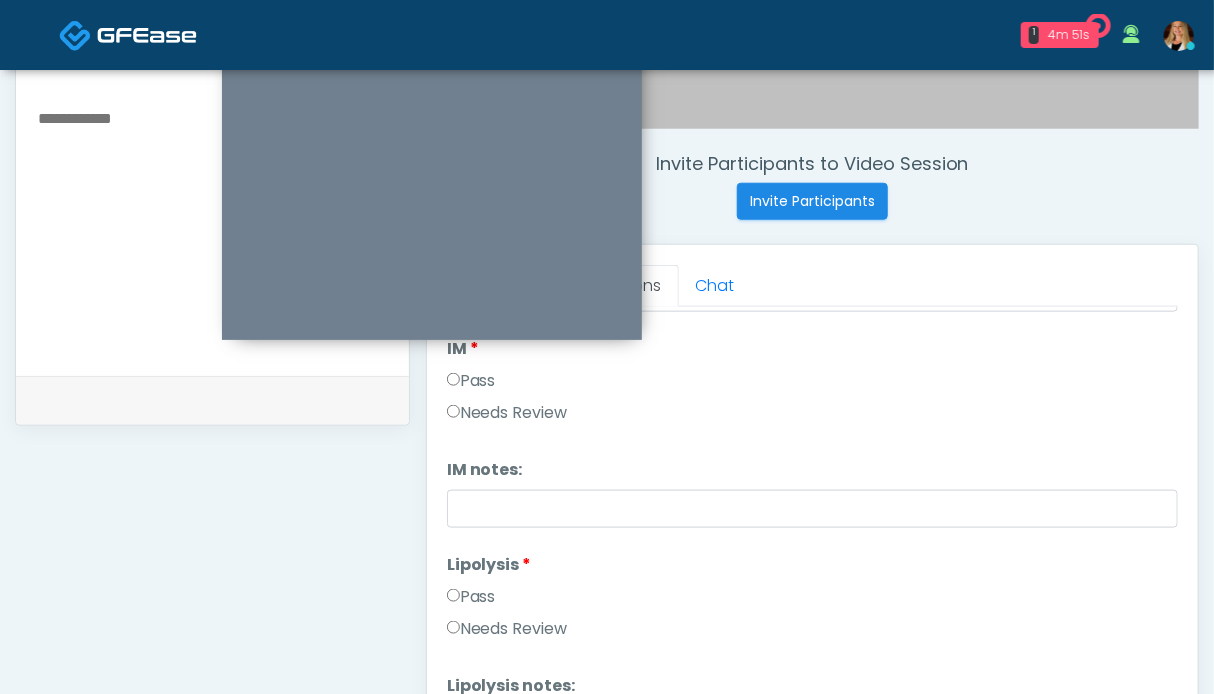 scroll, scrollTop: 1400, scrollLeft: 0, axis: vertical 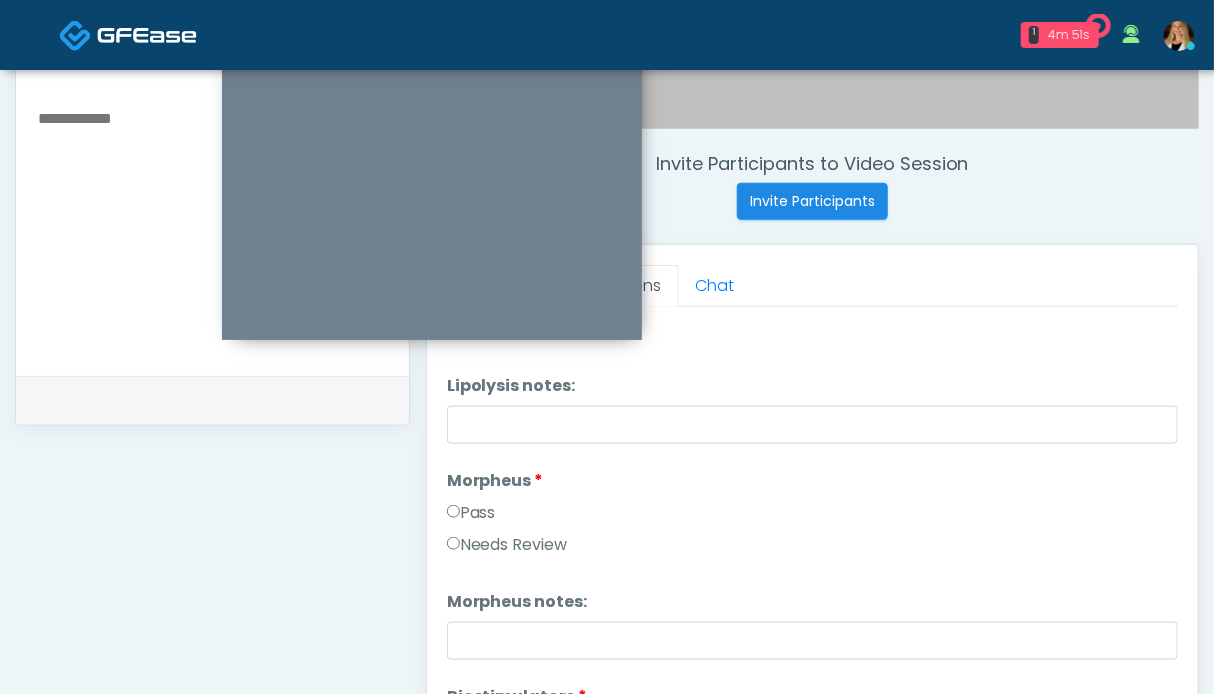 click on "Pass" at bounding box center (471, 513) 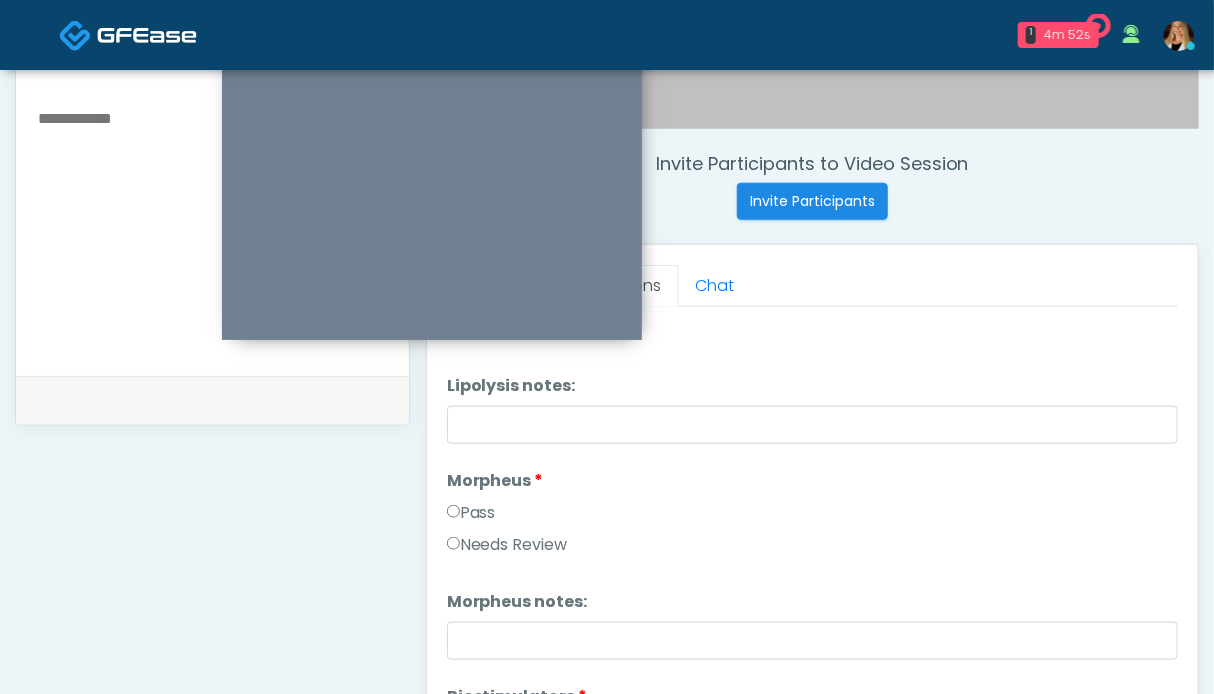 scroll, scrollTop: 1600, scrollLeft: 0, axis: vertical 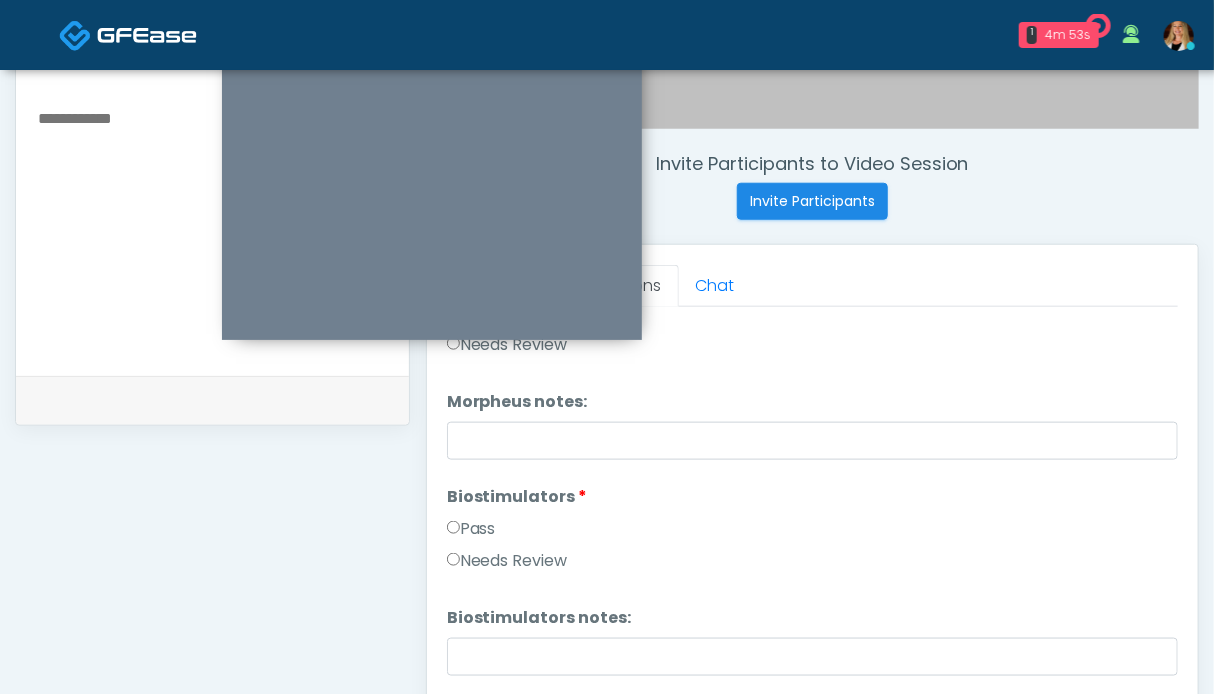 click on "Pass" at bounding box center [471, 529] 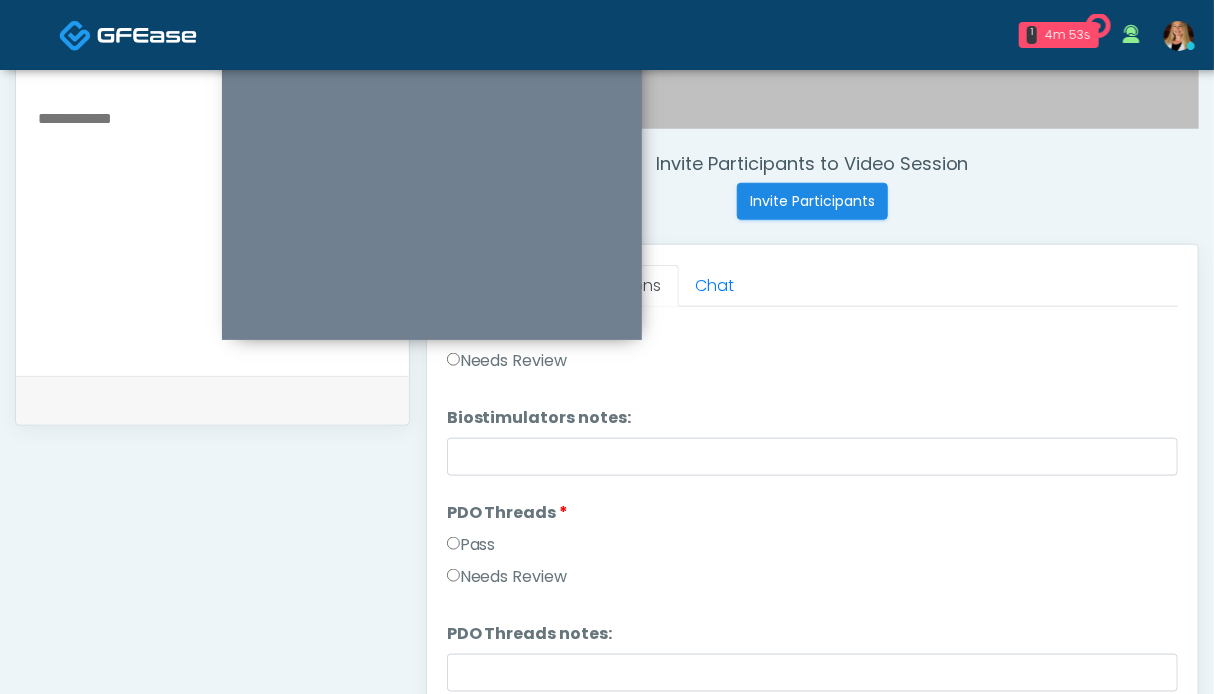 scroll, scrollTop: 1900, scrollLeft: 0, axis: vertical 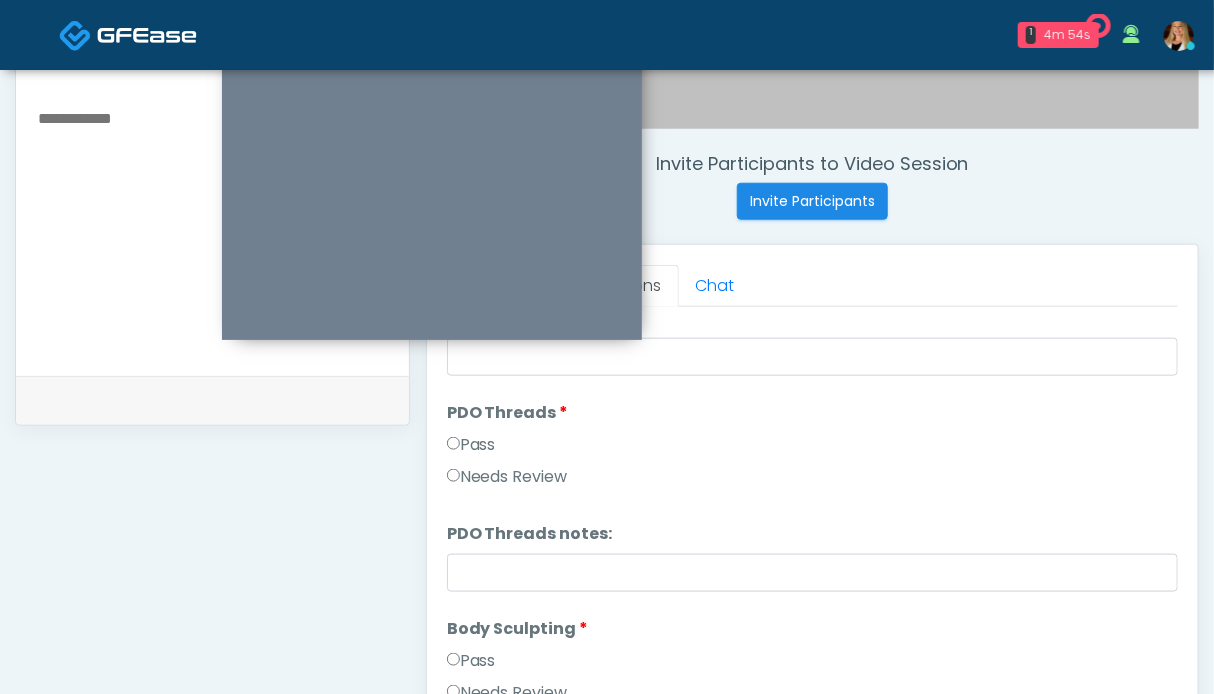 click on "Pass" at bounding box center [471, 445] 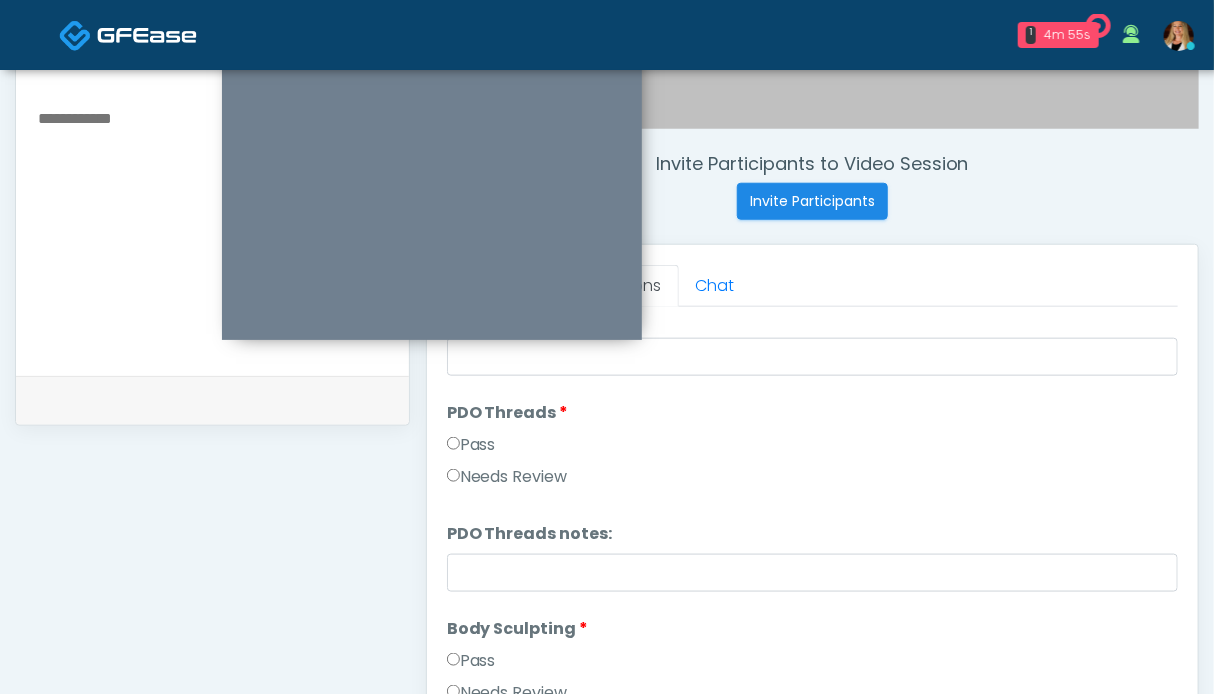 click on "Pass" at bounding box center (471, 661) 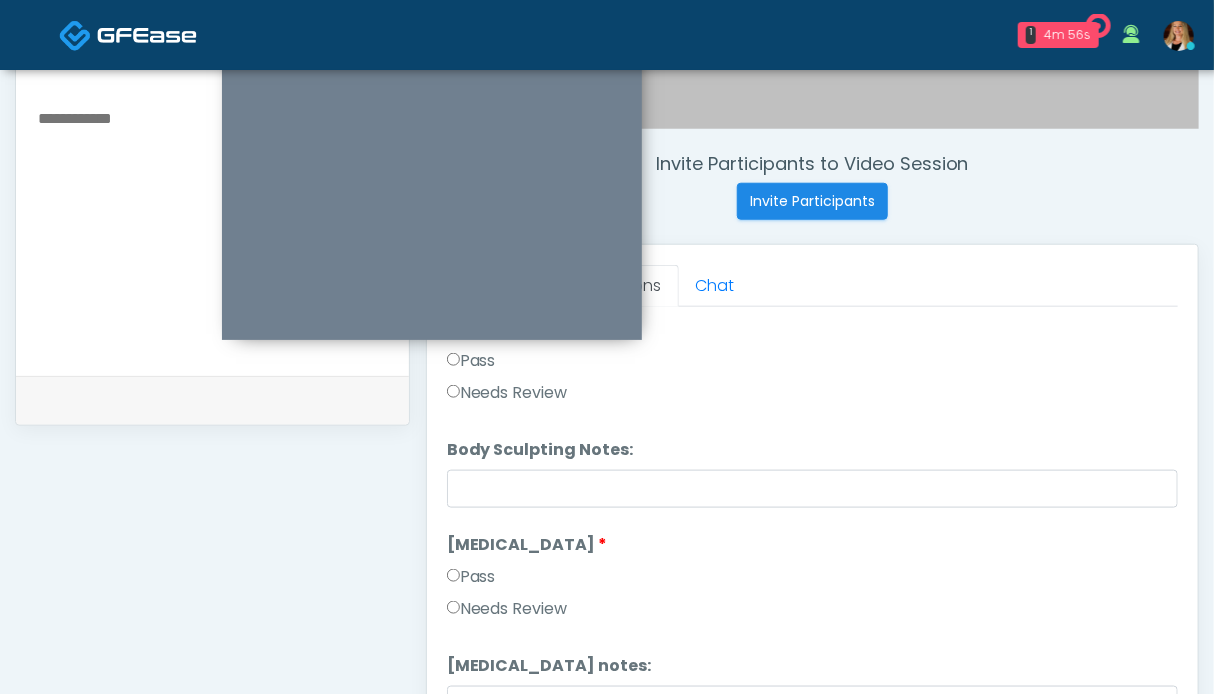 drag, startPoint x: 480, startPoint y: 572, endPoint x: 572, endPoint y: 563, distance: 92.43917 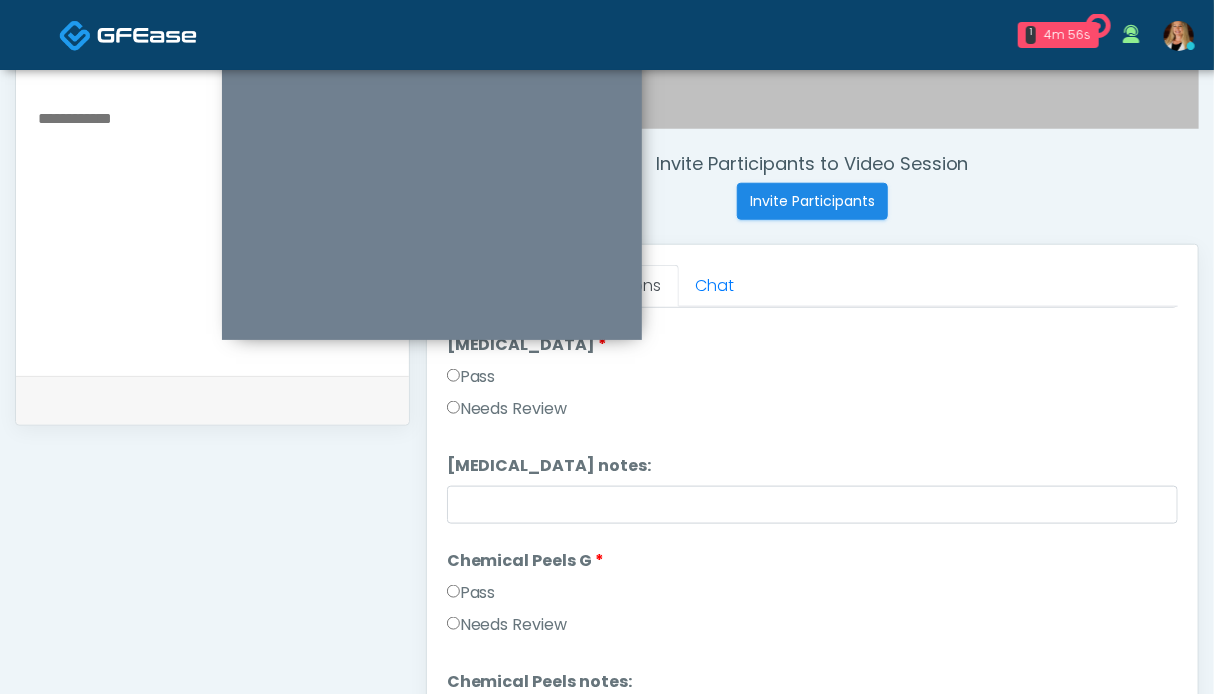 scroll, scrollTop: 2500, scrollLeft: 0, axis: vertical 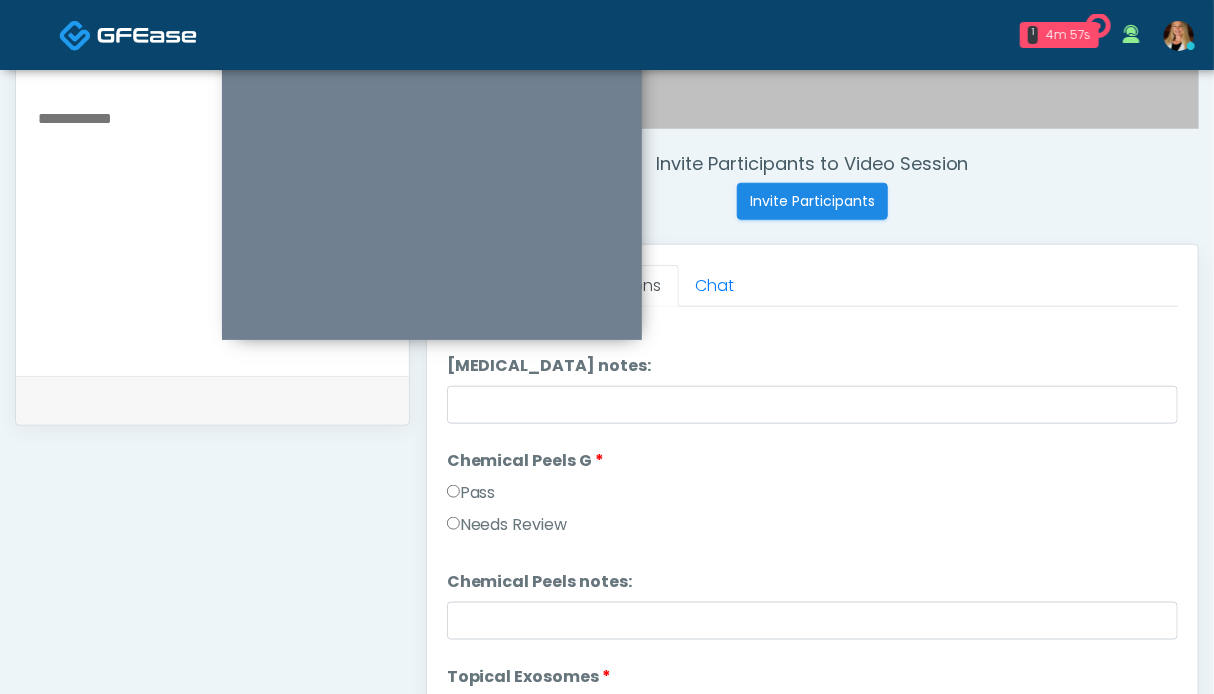 click on "Pass" at bounding box center (471, 493) 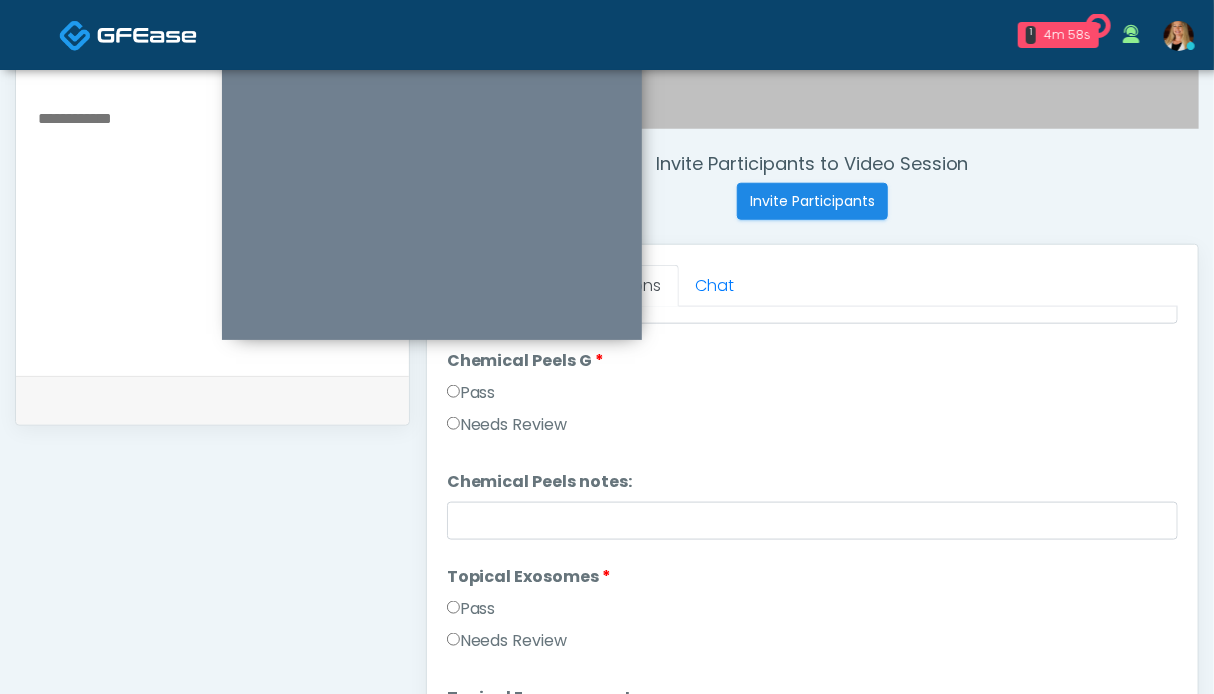 click on "Pass" at bounding box center (471, 609) 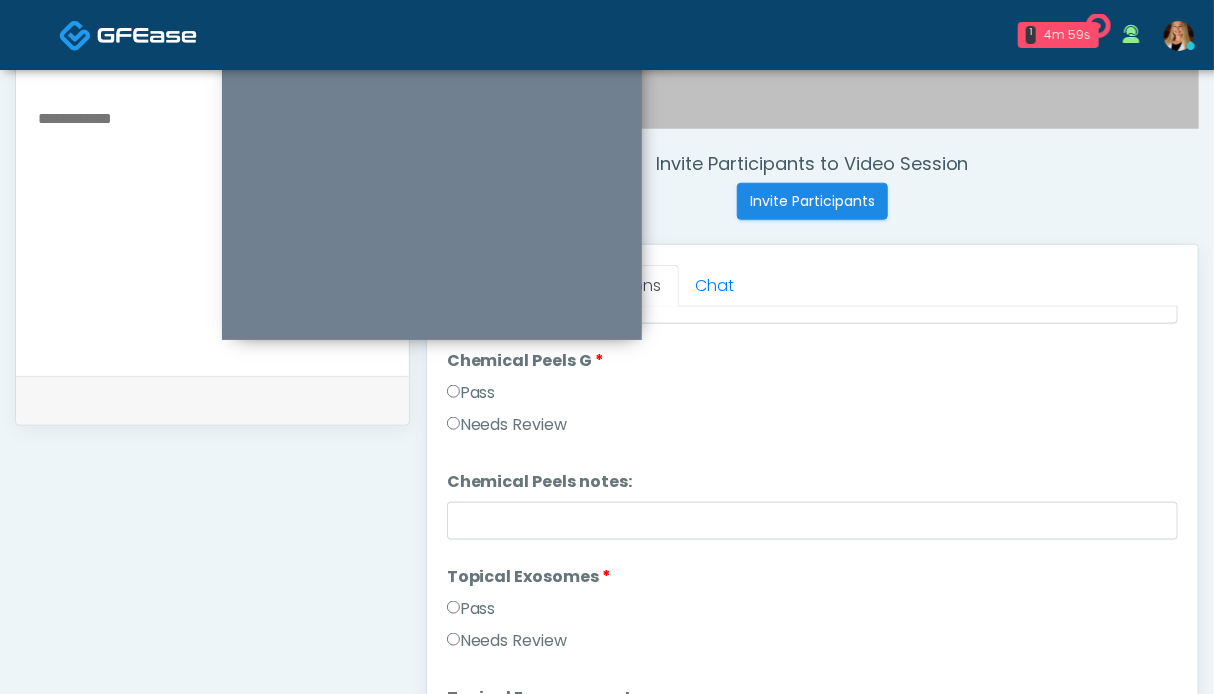 scroll, scrollTop: 2800, scrollLeft: 0, axis: vertical 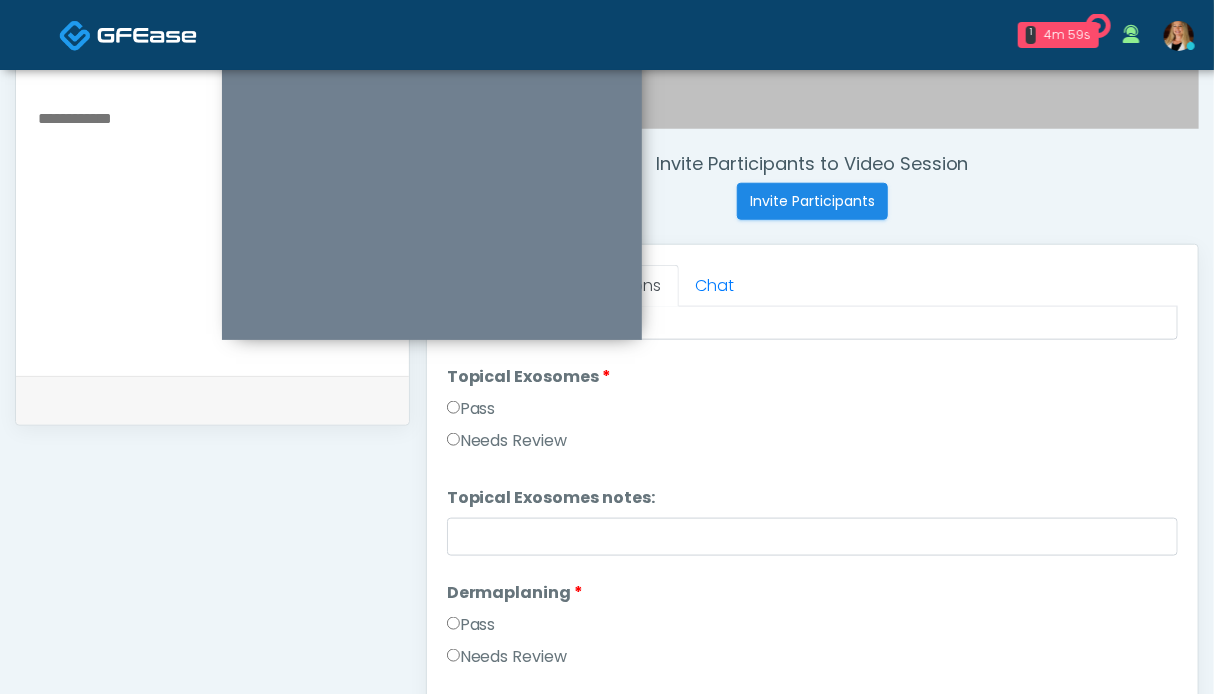 click on "Pass" at bounding box center (471, 625) 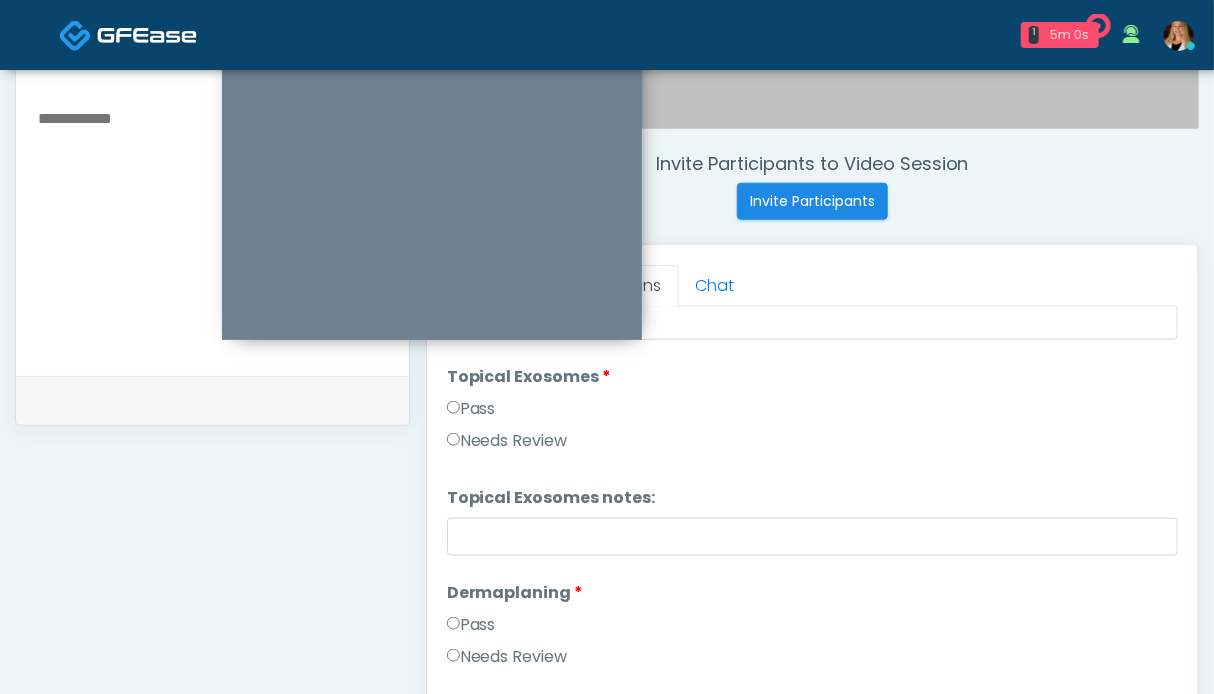 scroll, scrollTop: 3000, scrollLeft: 0, axis: vertical 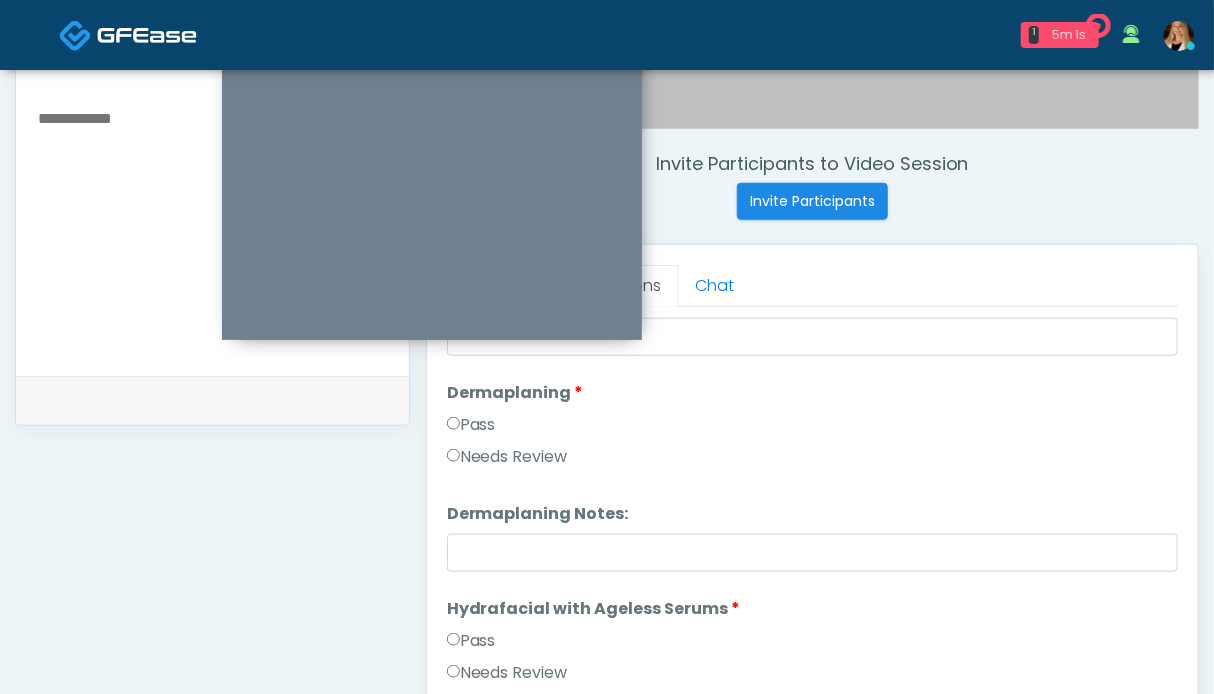 drag, startPoint x: 477, startPoint y: 635, endPoint x: 593, endPoint y: 609, distance: 118.87809 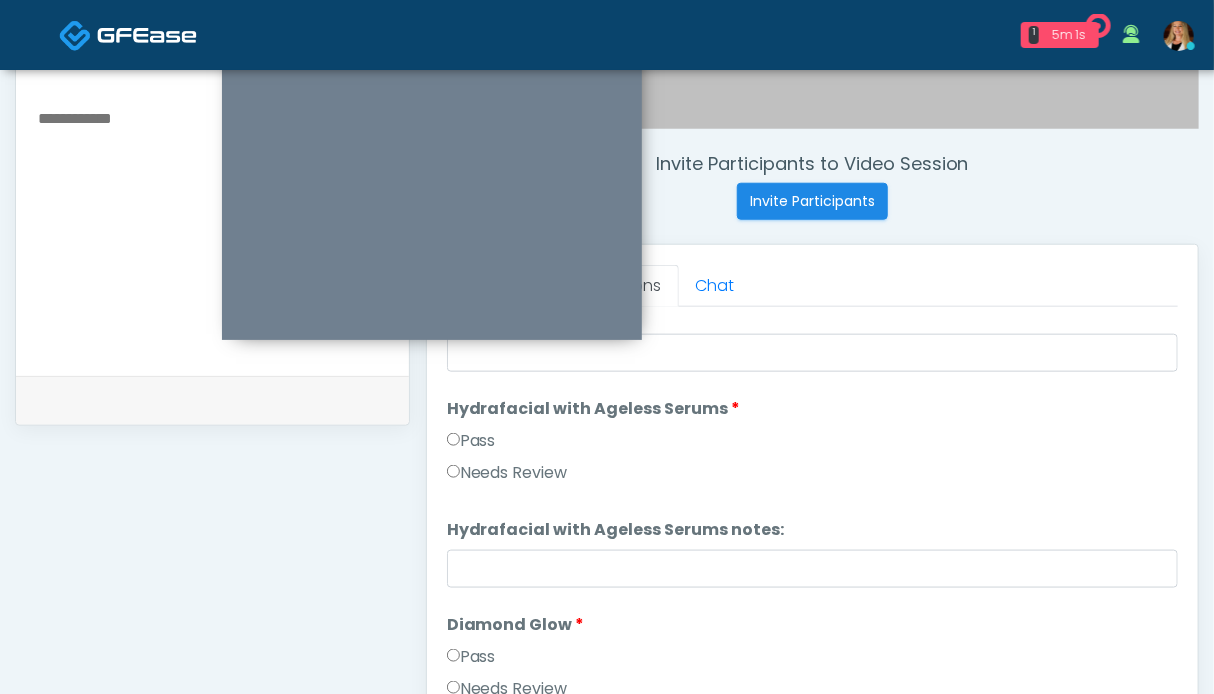 scroll, scrollTop: 3300, scrollLeft: 0, axis: vertical 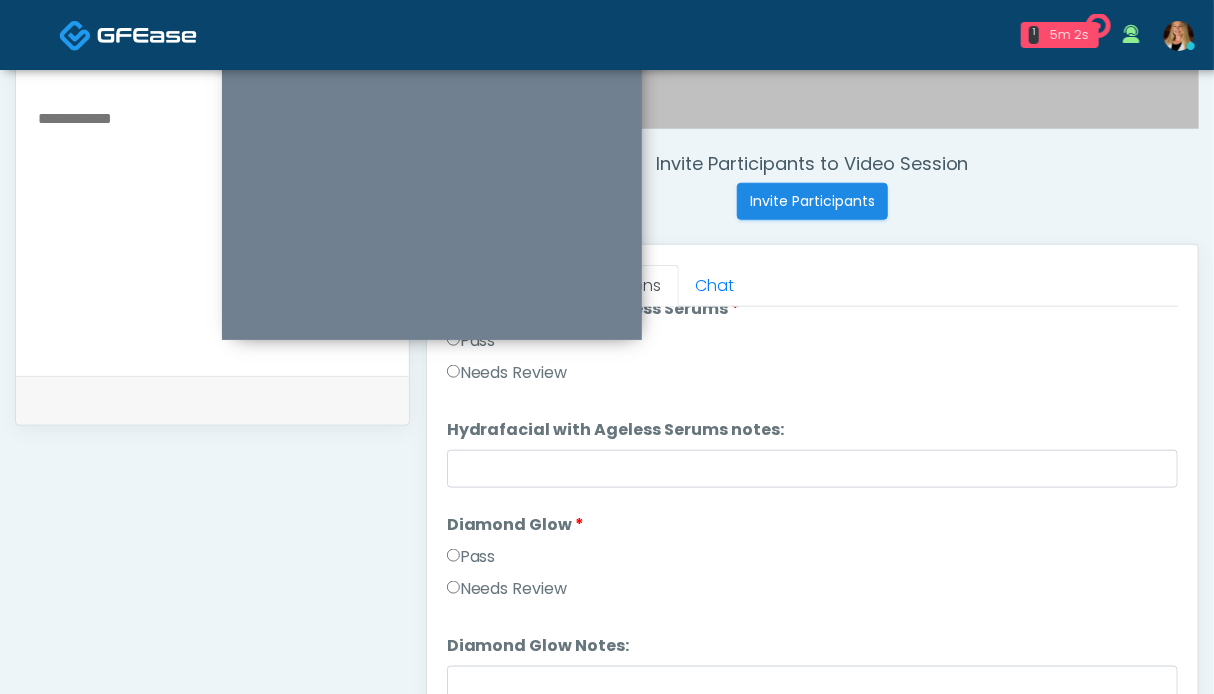click on "Pass" at bounding box center (471, 557) 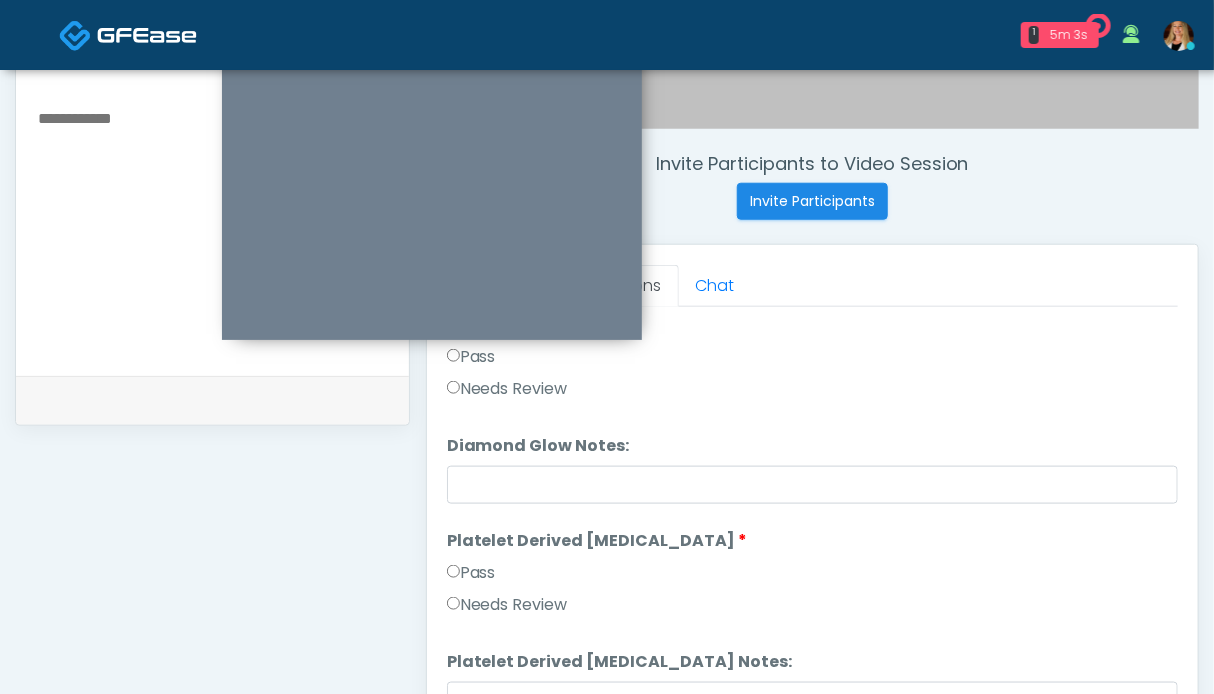 click on "Pass" at bounding box center (471, 573) 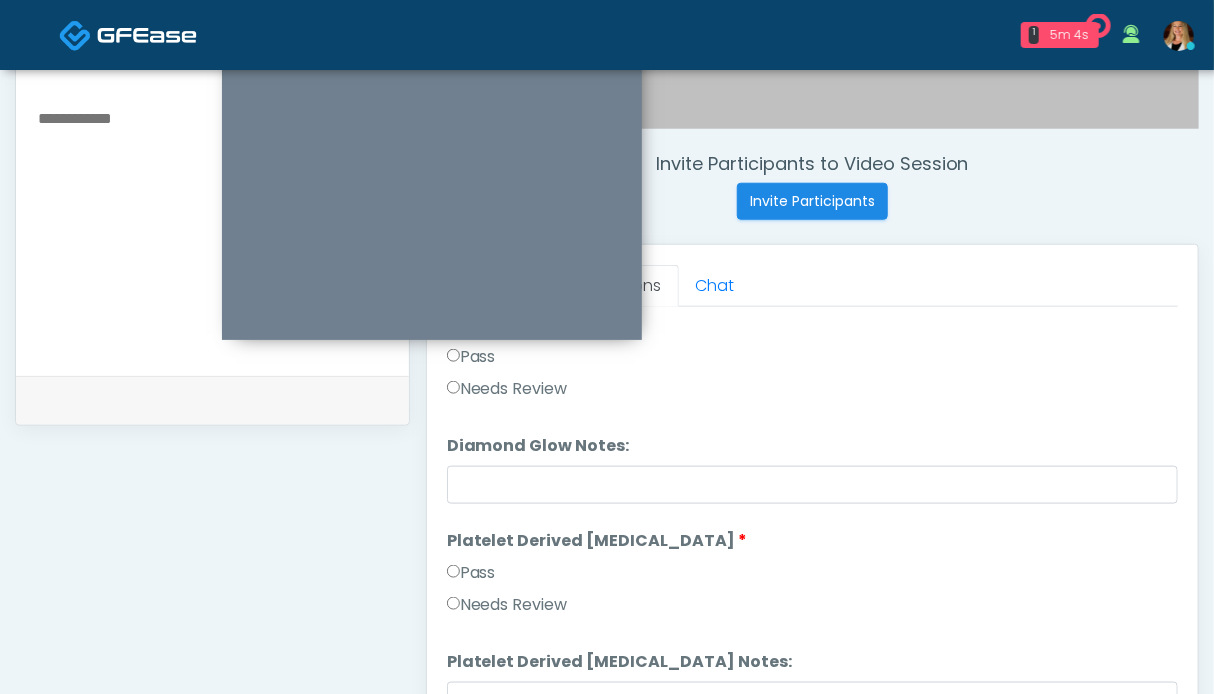 scroll, scrollTop: 3689, scrollLeft: 0, axis: vertical 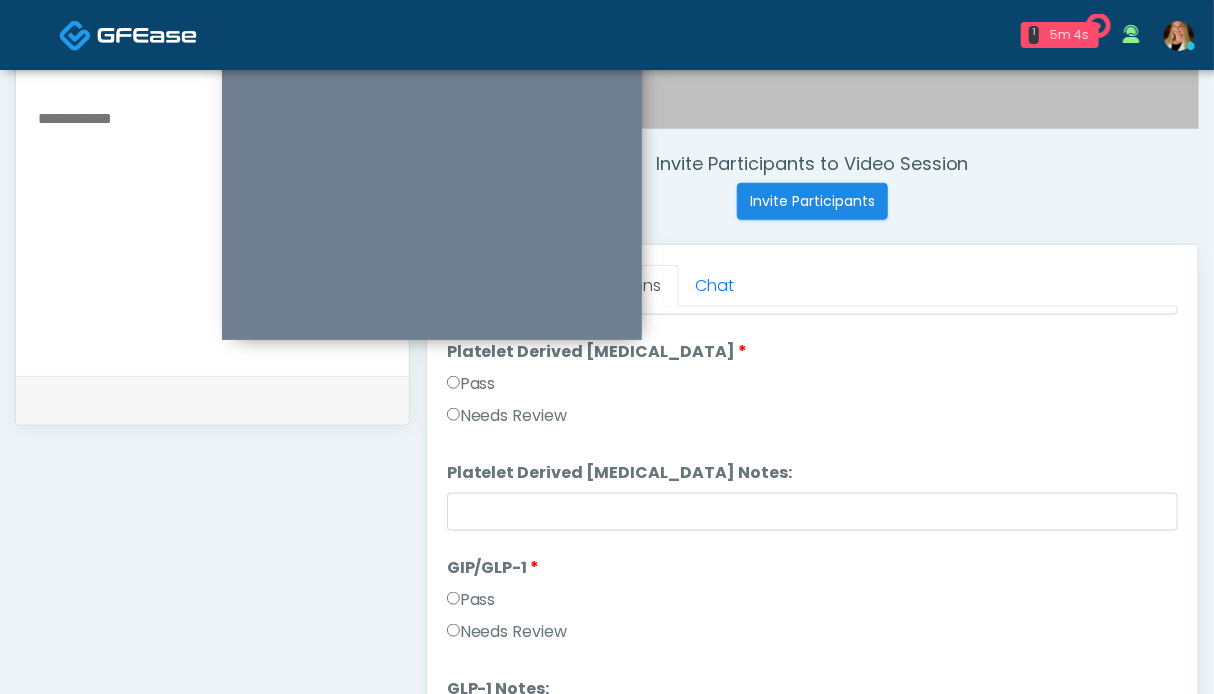 click on "Pass" at bounding box center (471, 600) 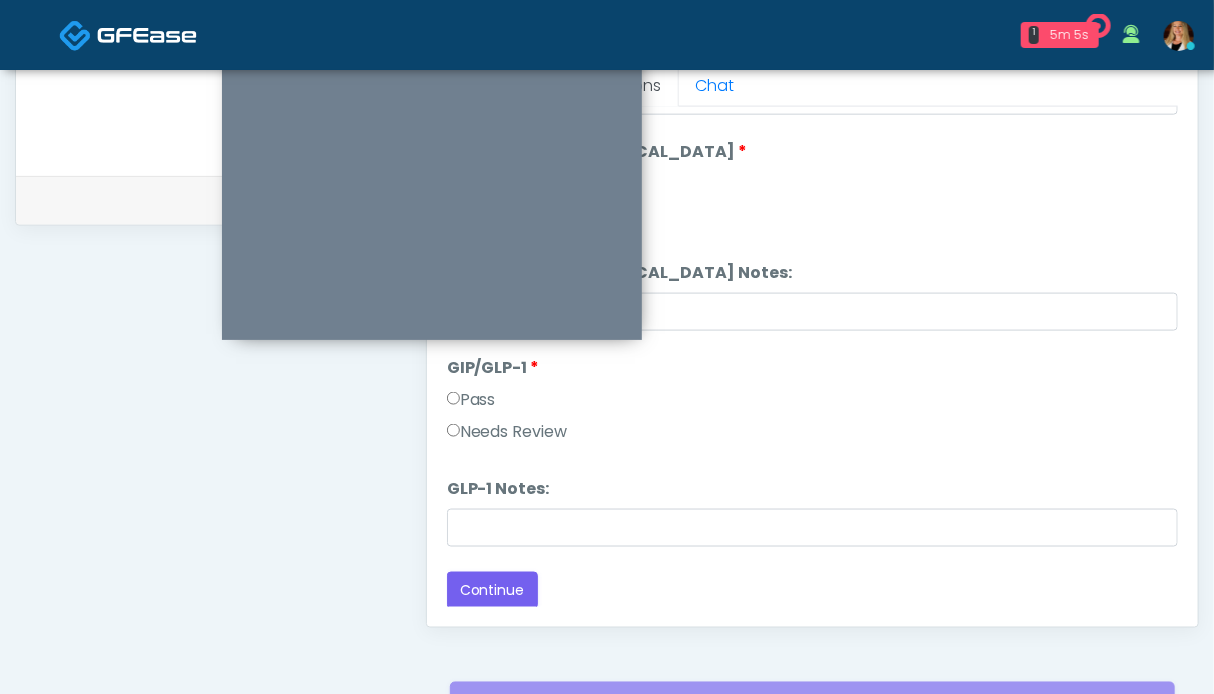 scroll, scrollTop: 999, scrollLeft: 0, axis: vertical 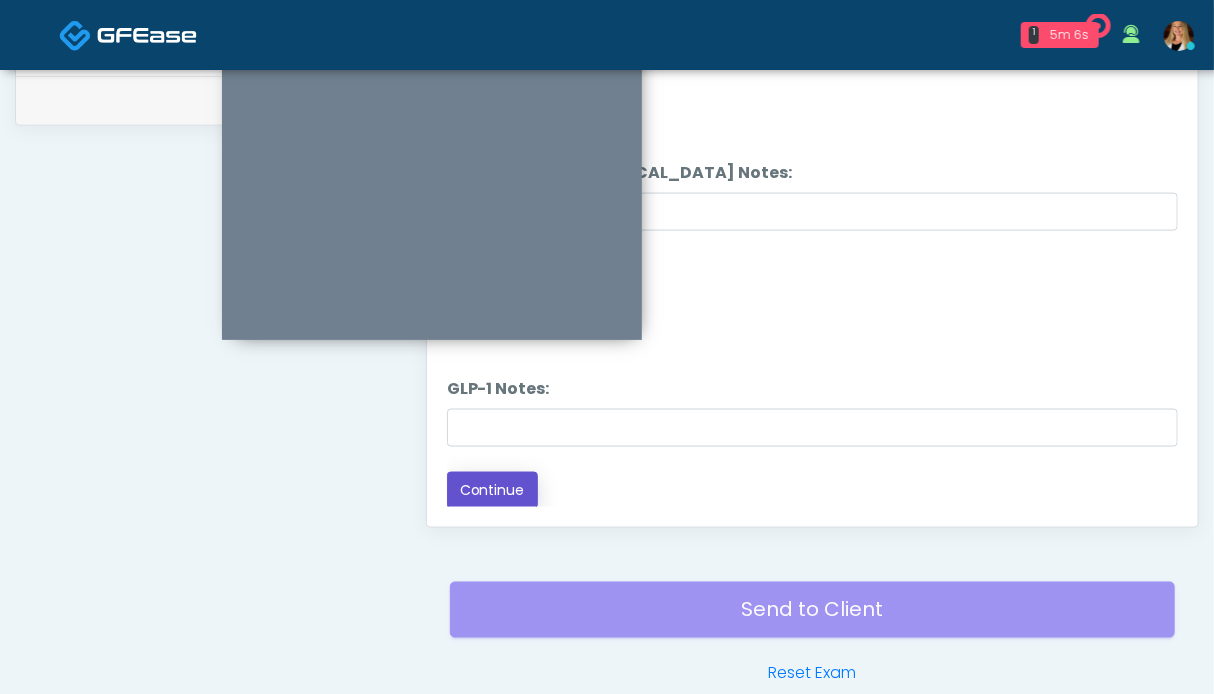 click on "Continue" at bounding box center (492, 490) 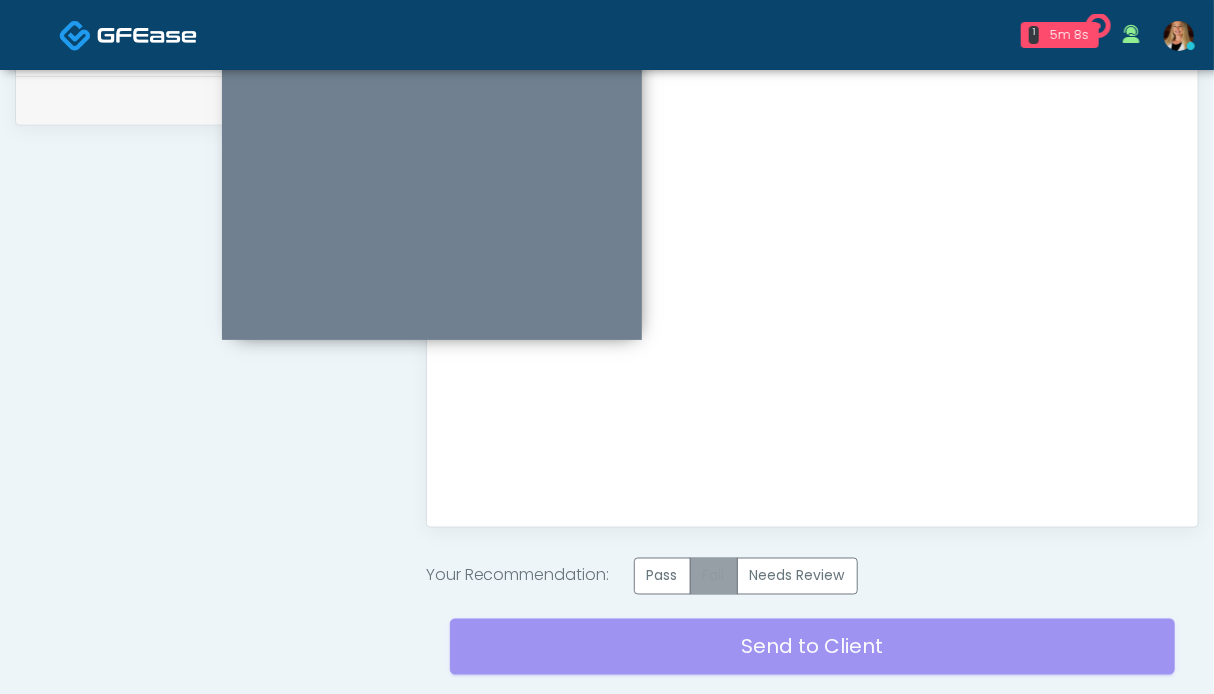 scroll, scrollTop: 0, scrollLeft: 0, axis: both 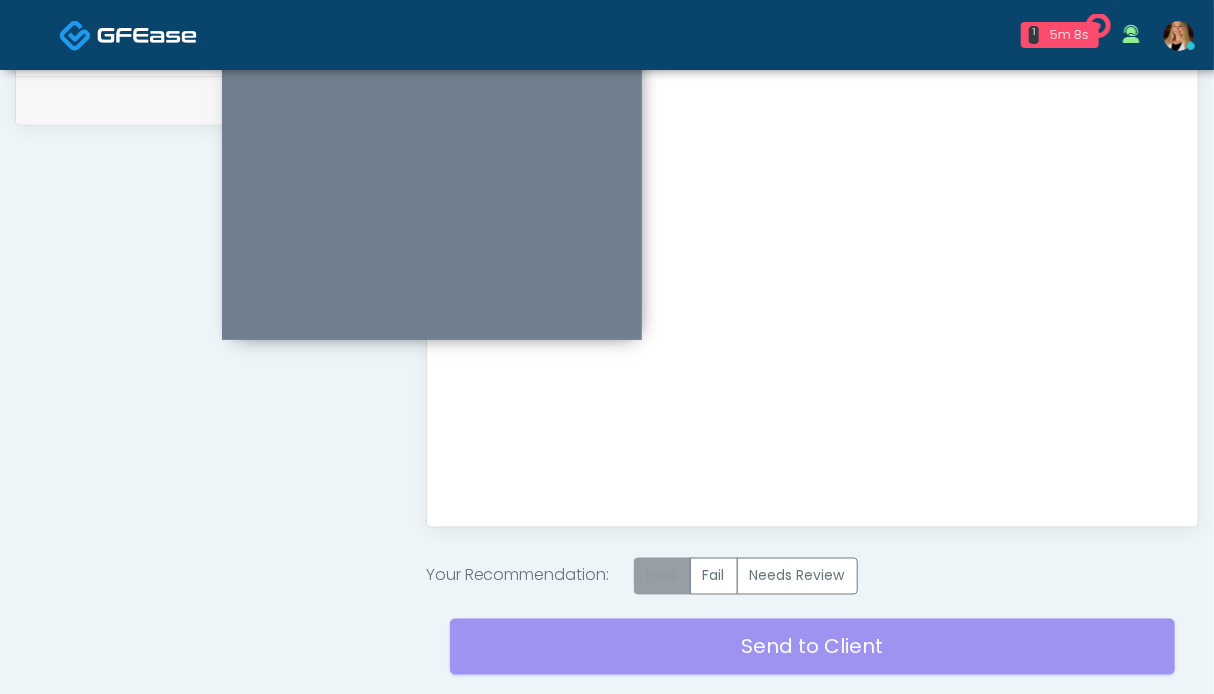 click on "Pass" at bounding box center (662, 576) 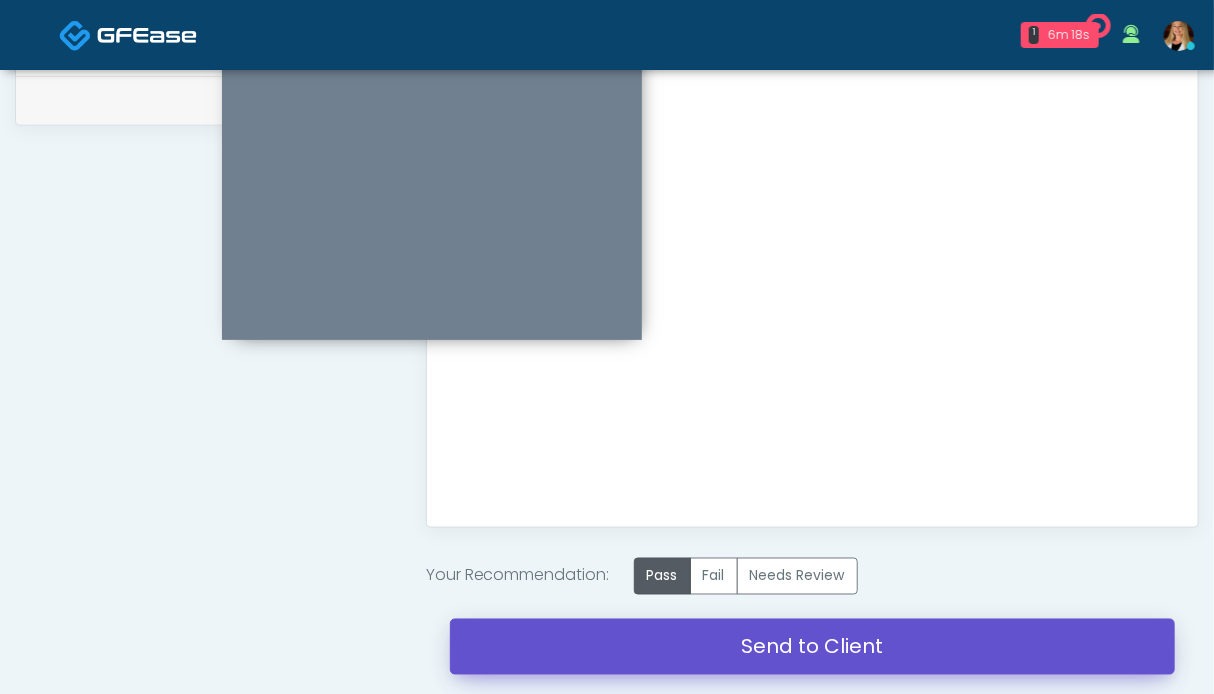 click on "Send to Client" at bounding box center (812, 647) 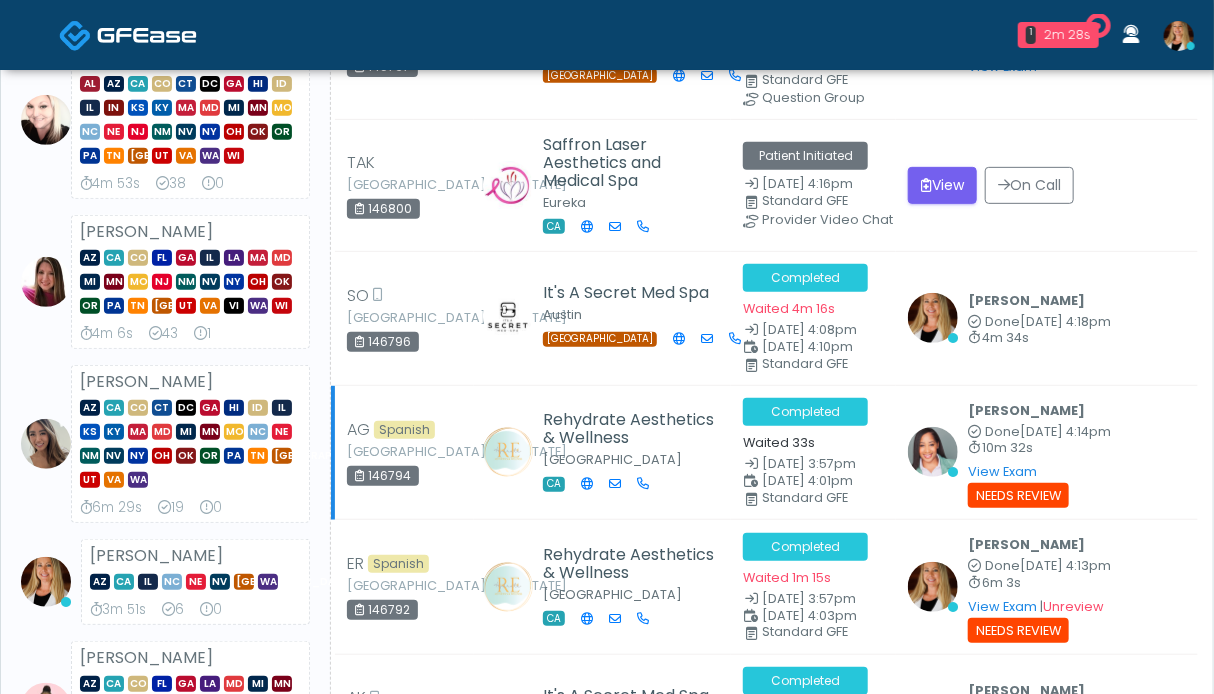 scroll, scrollTop: 300, scrollLeft: 0, axis: vertical 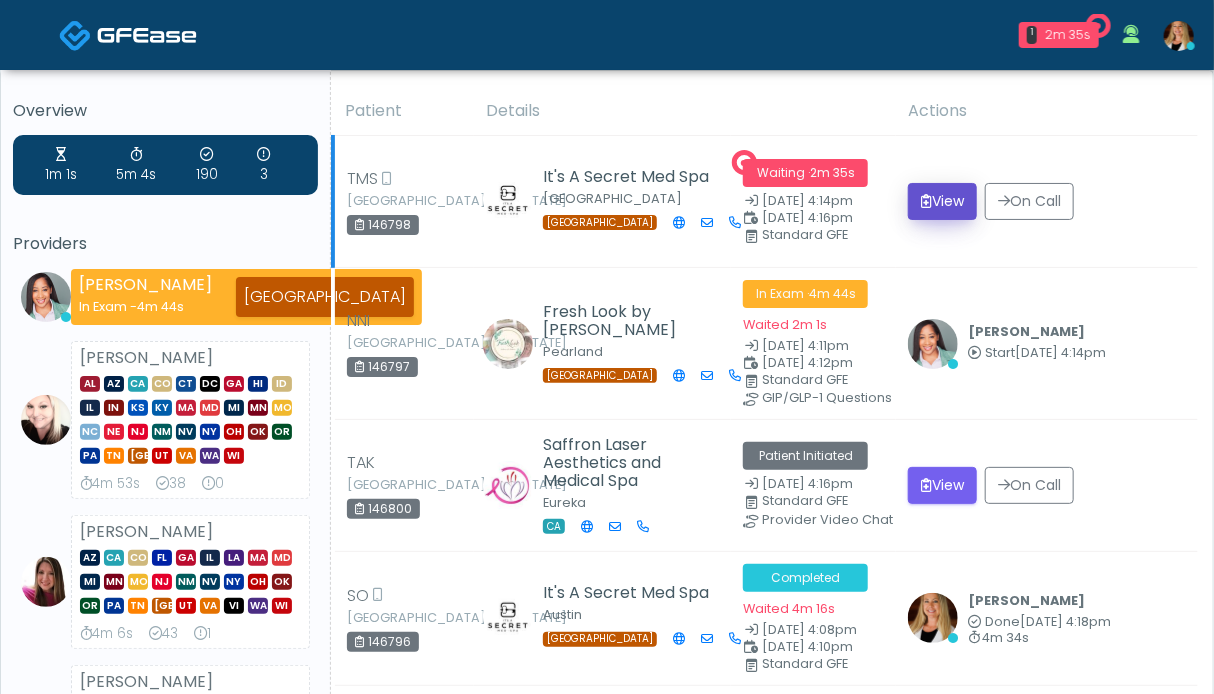 click at bounding box center (926, 201) 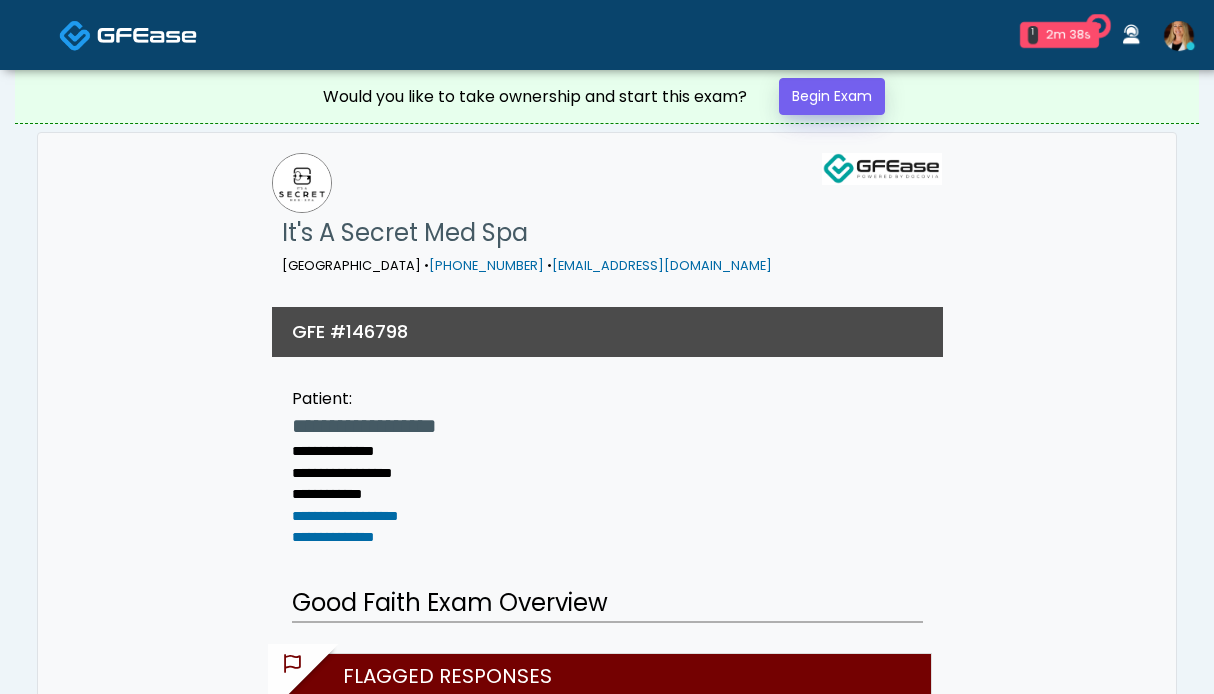 scroll, scrollTop: 0, scrollLeft: 0, axis: both 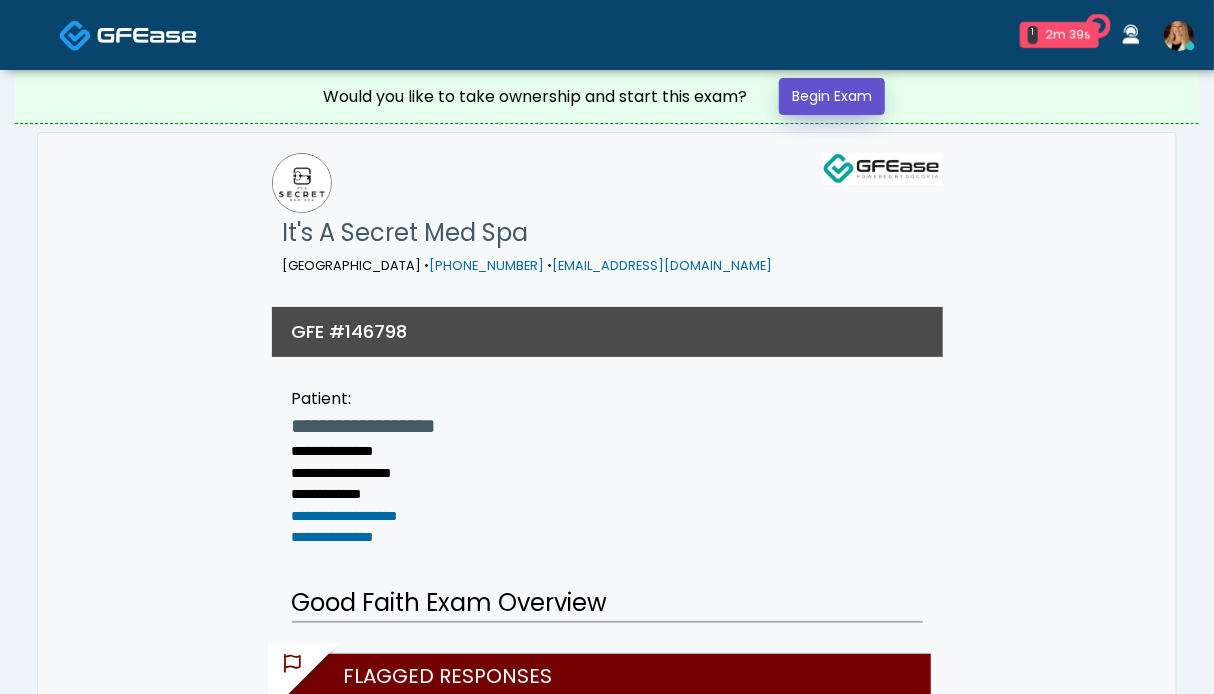 click on "Begin Exam" at bounding box center [832, 96] 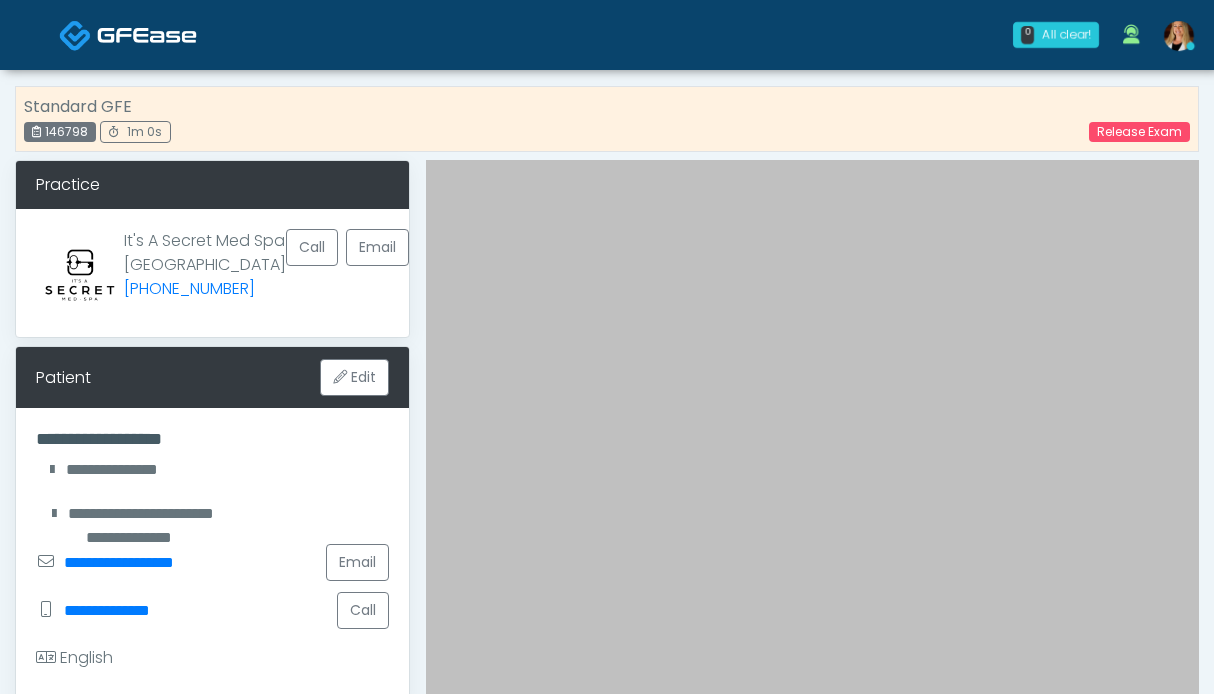 scroll, scrollTop: 0, scrollLeft: 0, axis: both 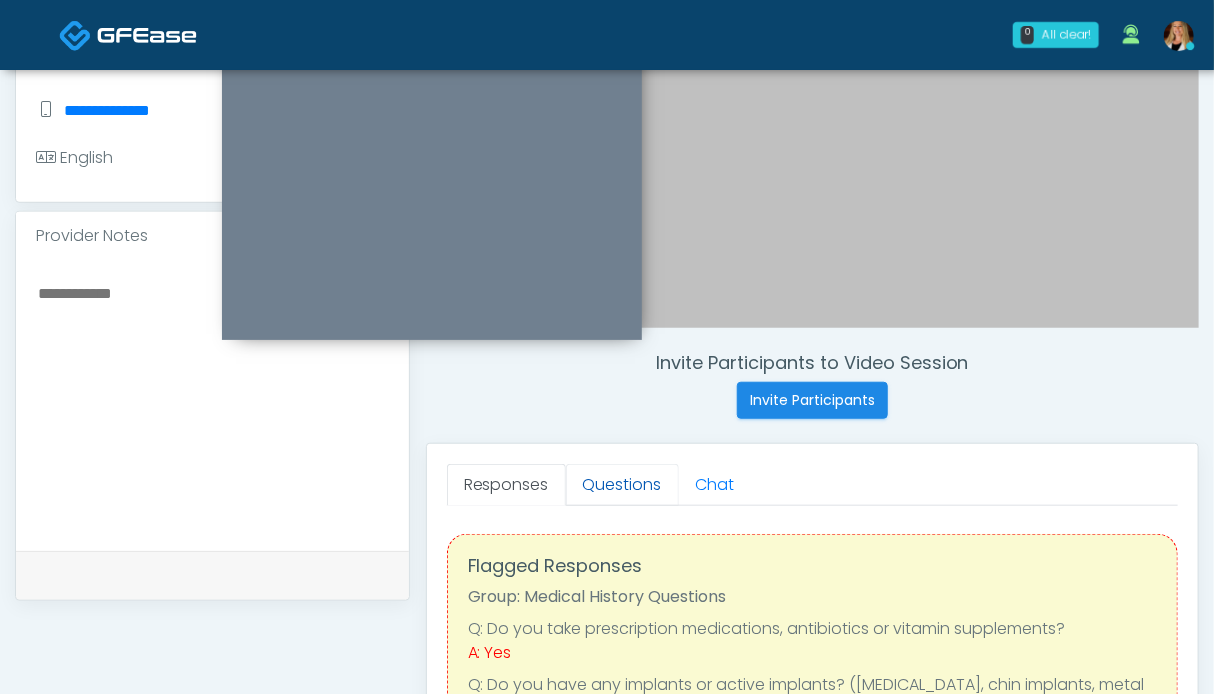 click on "Questions" at bounding box center (622, 485) 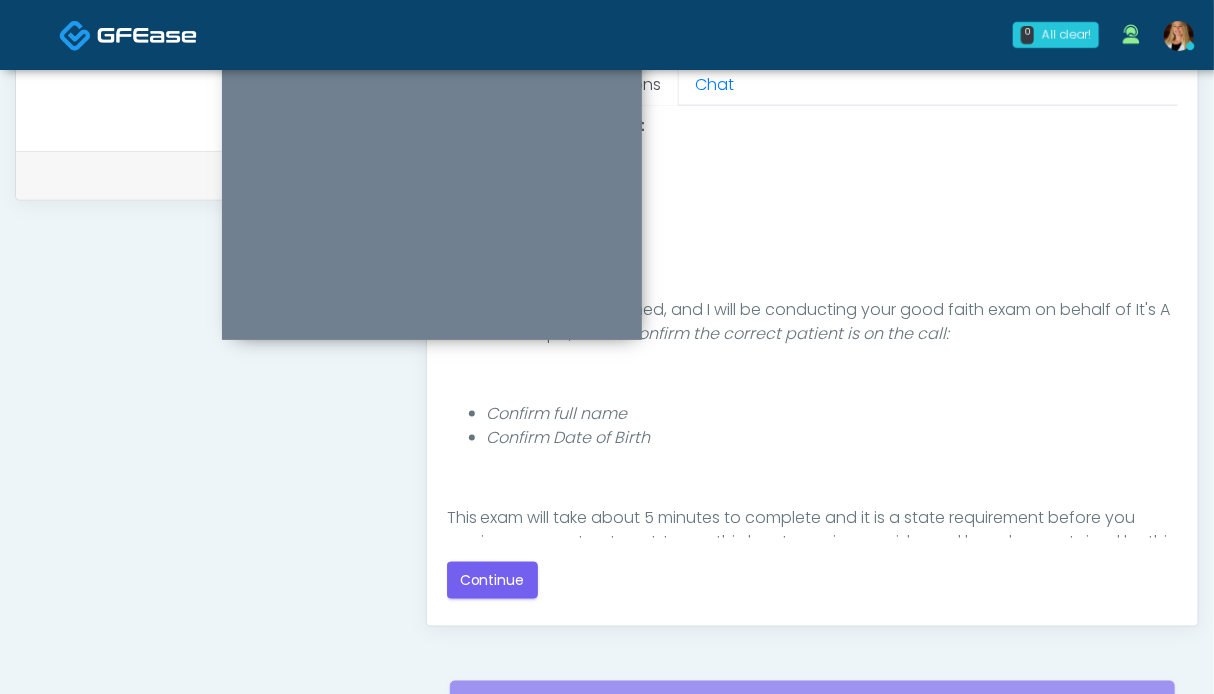 scroll, scrollTop: 1000, scrollLeft: 0, axis: vertical 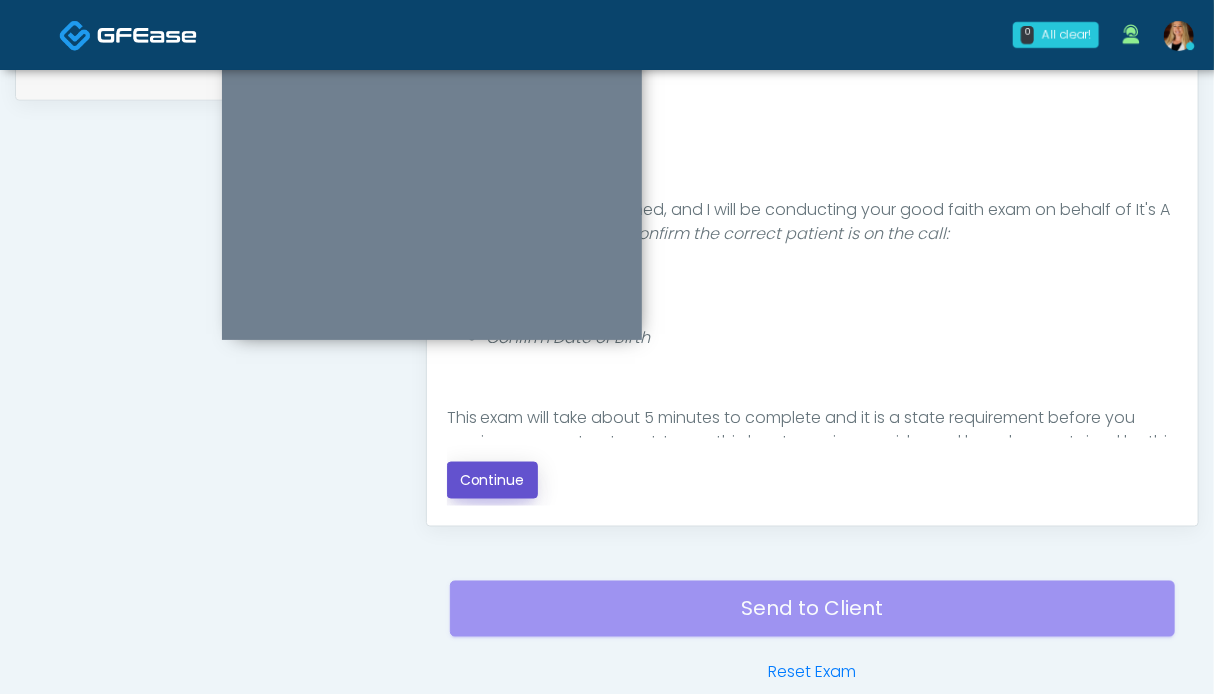 click on "Continue" at bounding box center [492, 480] 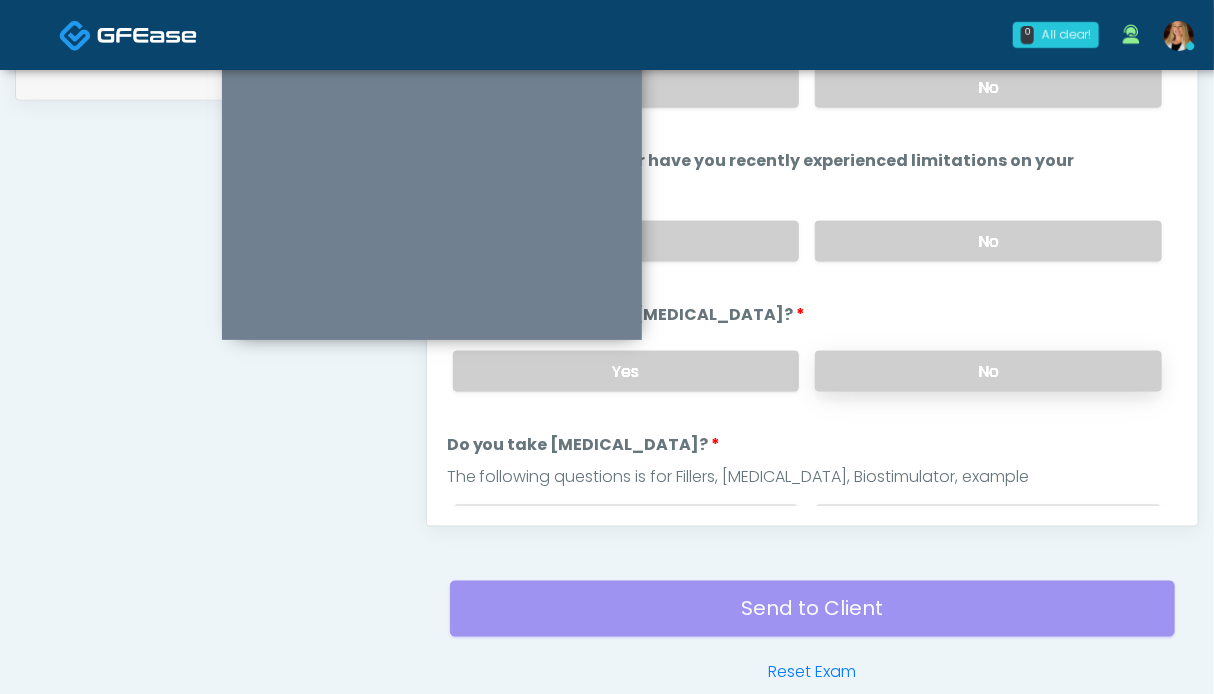 click on "No" at bounding box center [988, 371] 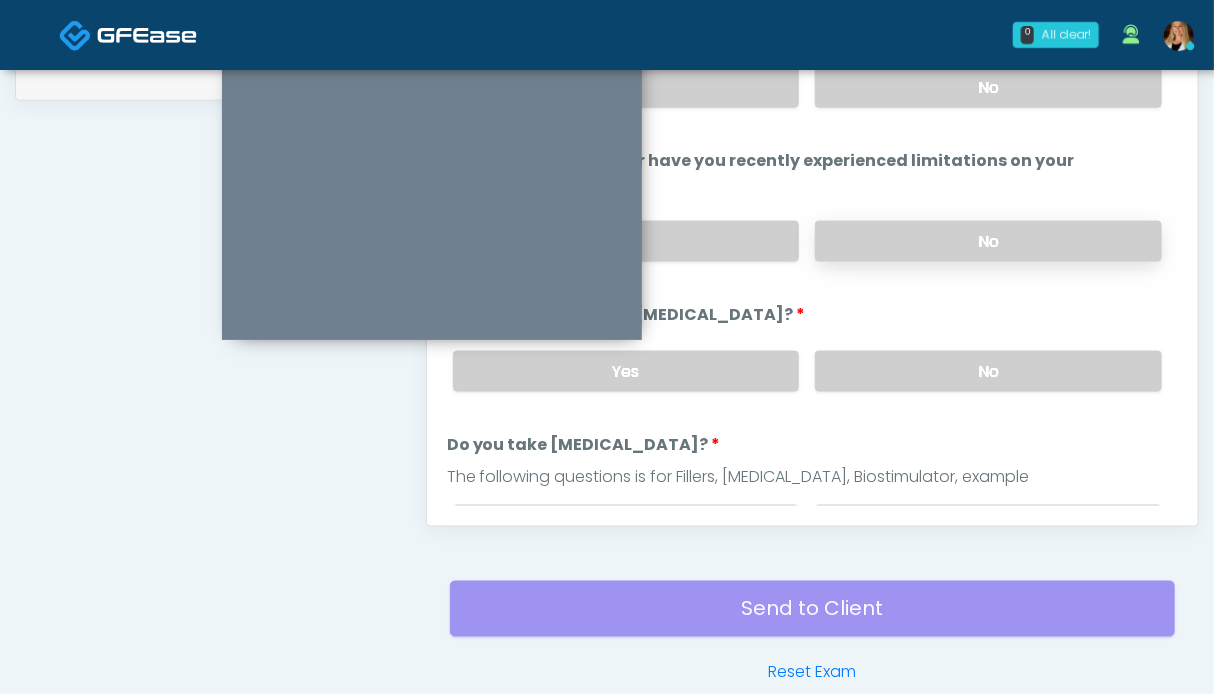 click on "No" at bounding box center [988, 241] 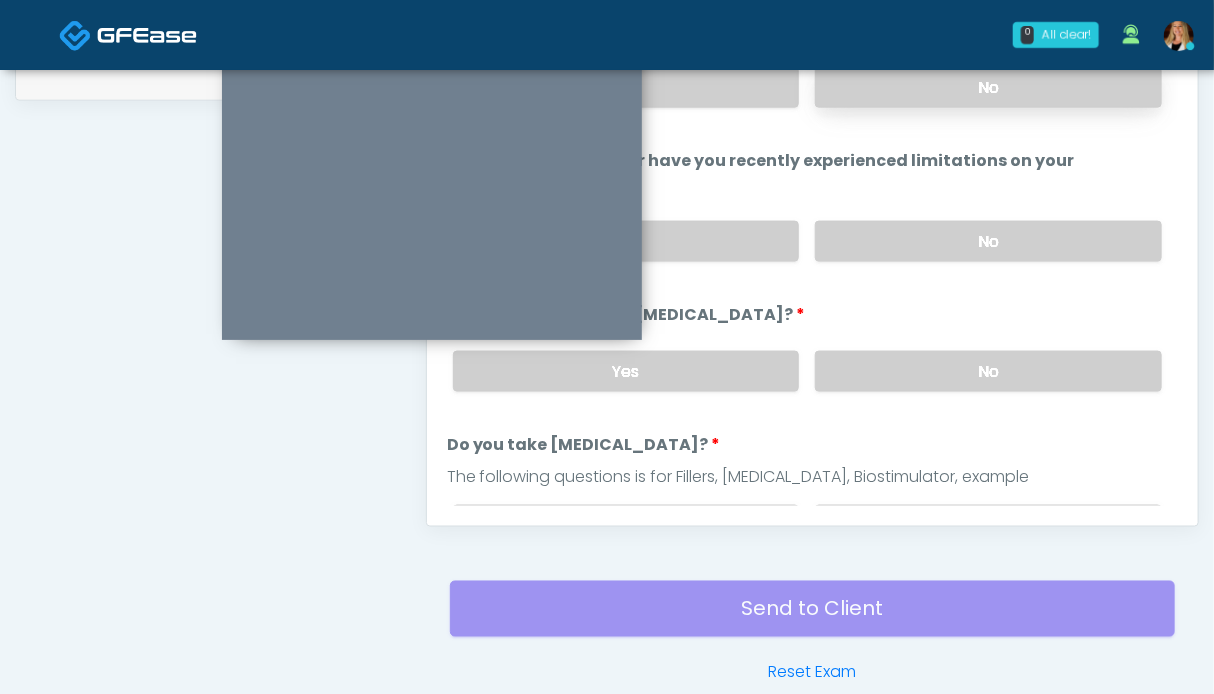 click on "No" at bounding box center (988, 87) 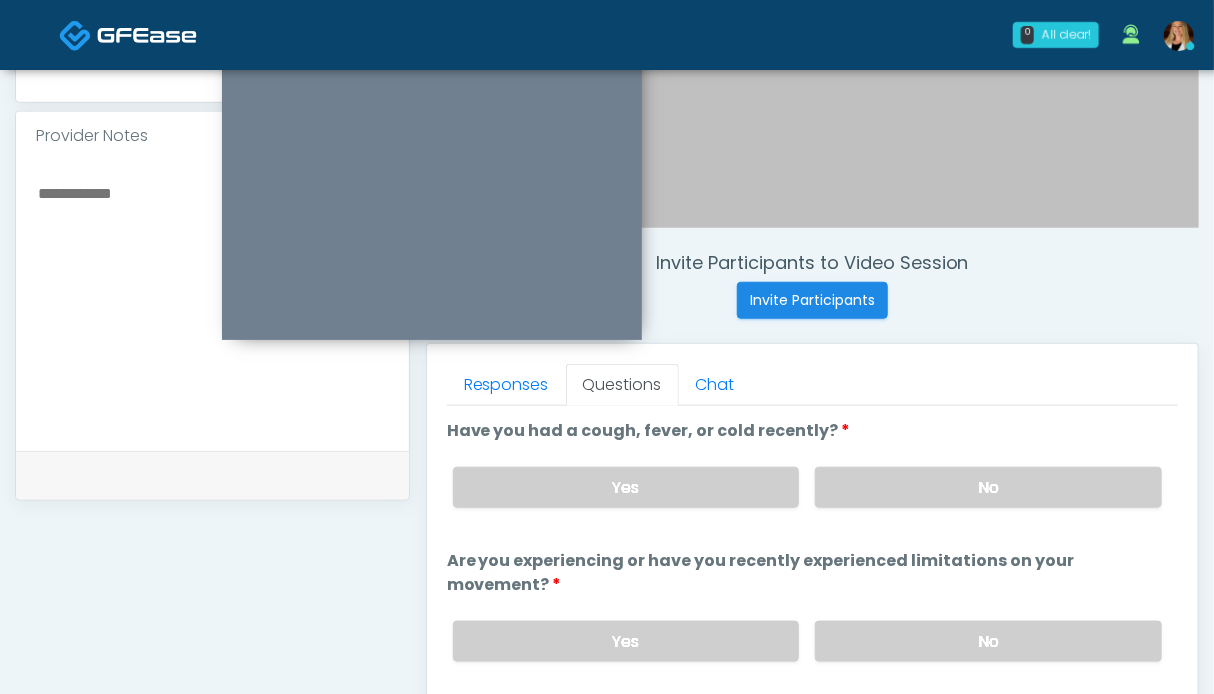 scroll, scrollTop: 700, scrollLeft: 0, axis: vertical 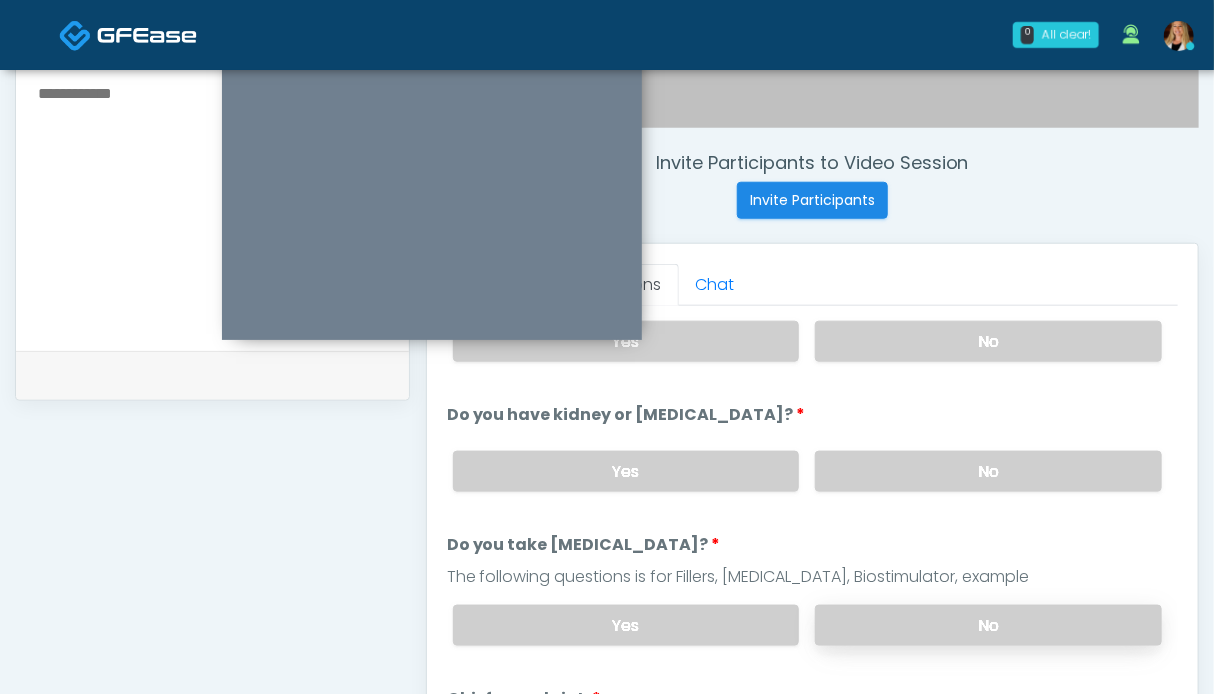 click on "No" at bounding box center [988, 625] 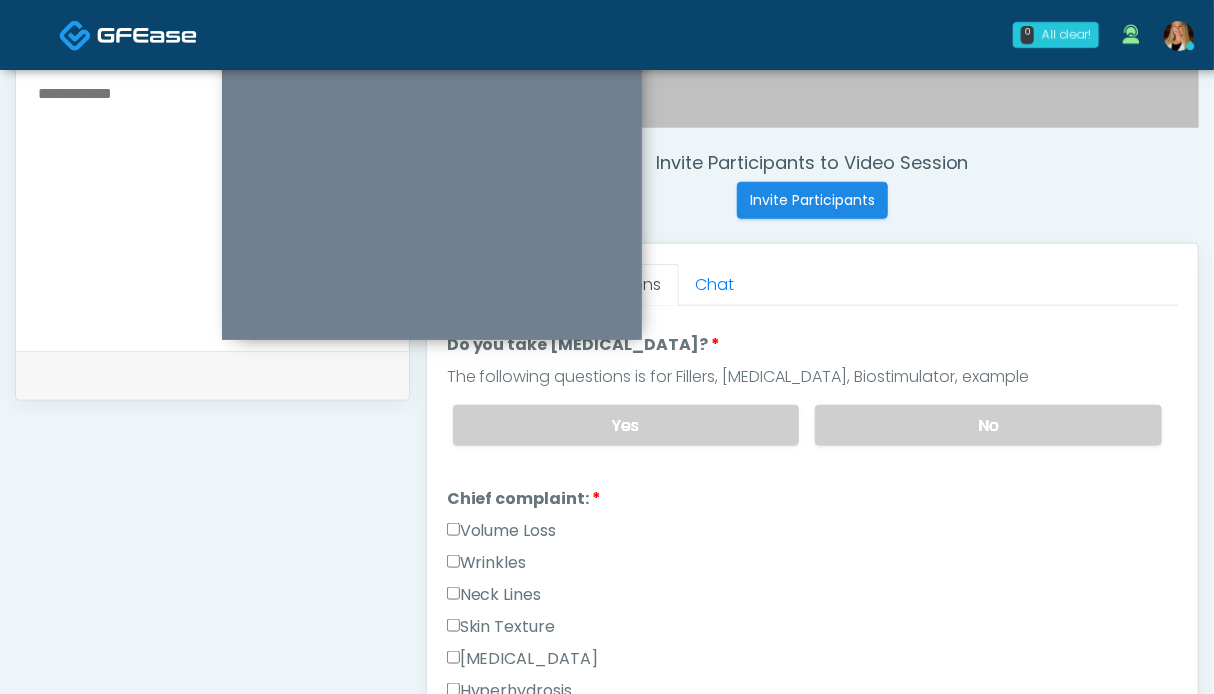 click on "Wrinkles" at bounding box center (487, 563) 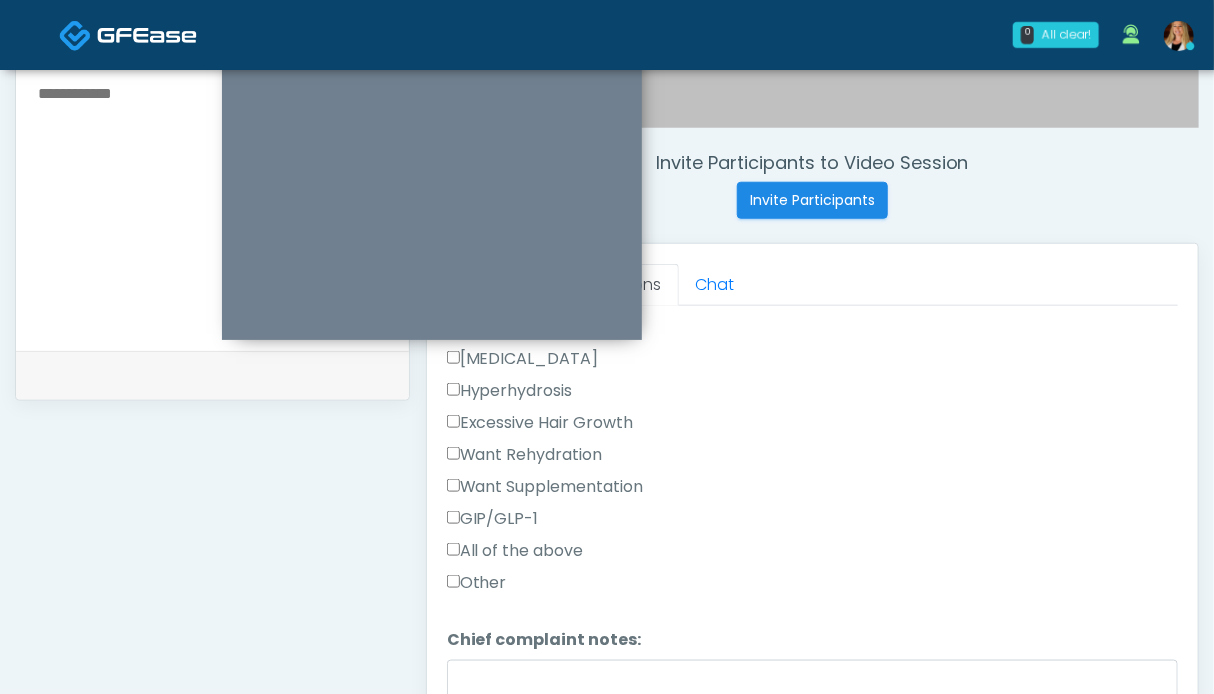 scroll, scrollTop: 800, scrollLeft: 0, axis: vertical 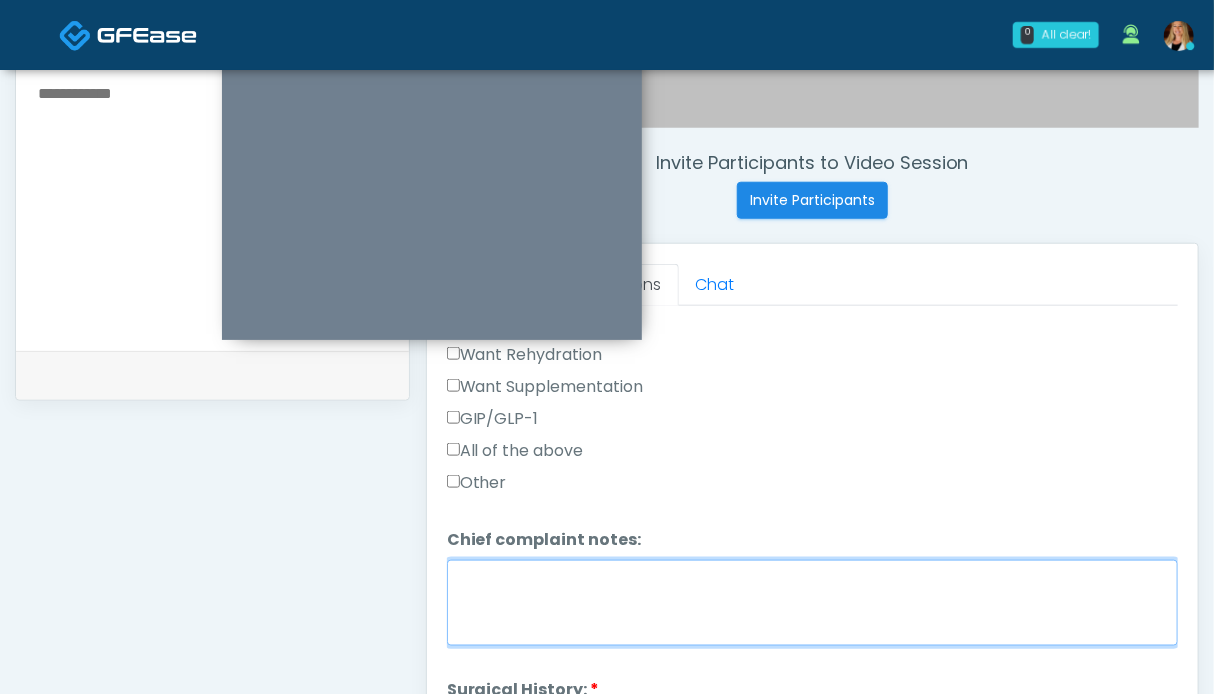 click on "Chief complaint notes:" at bounding box center [812, 603] 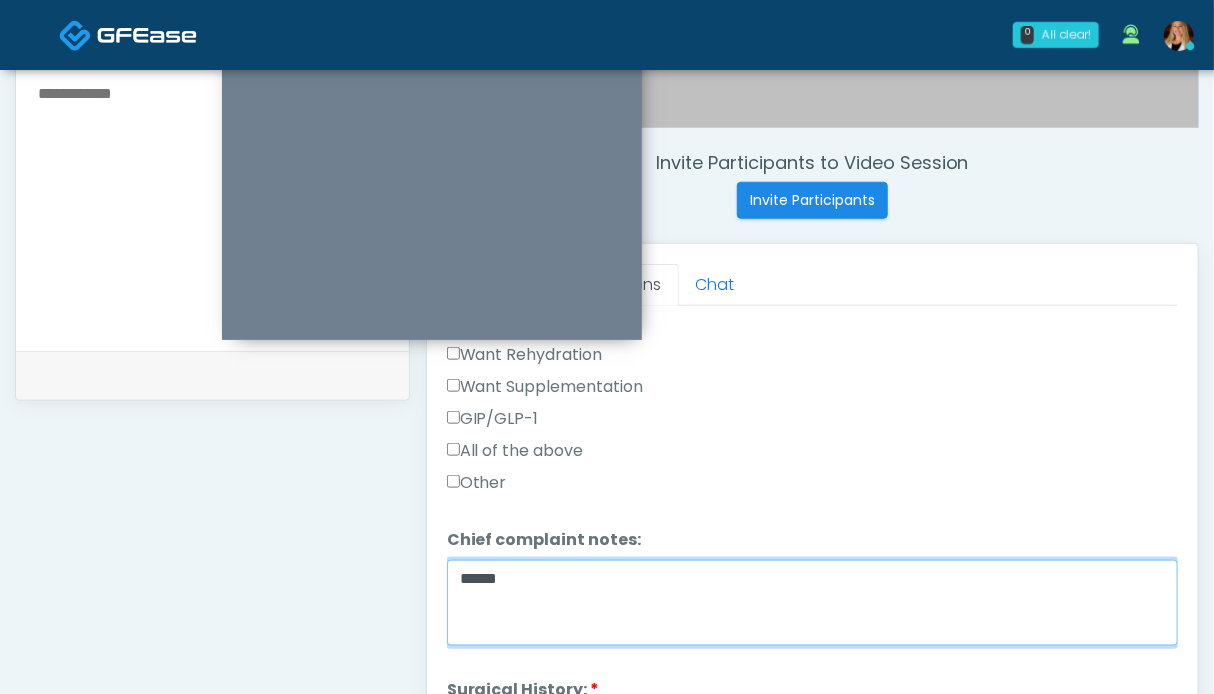 scroll, scrollTop: 1100, scrollLeft: 0, axis: vertical 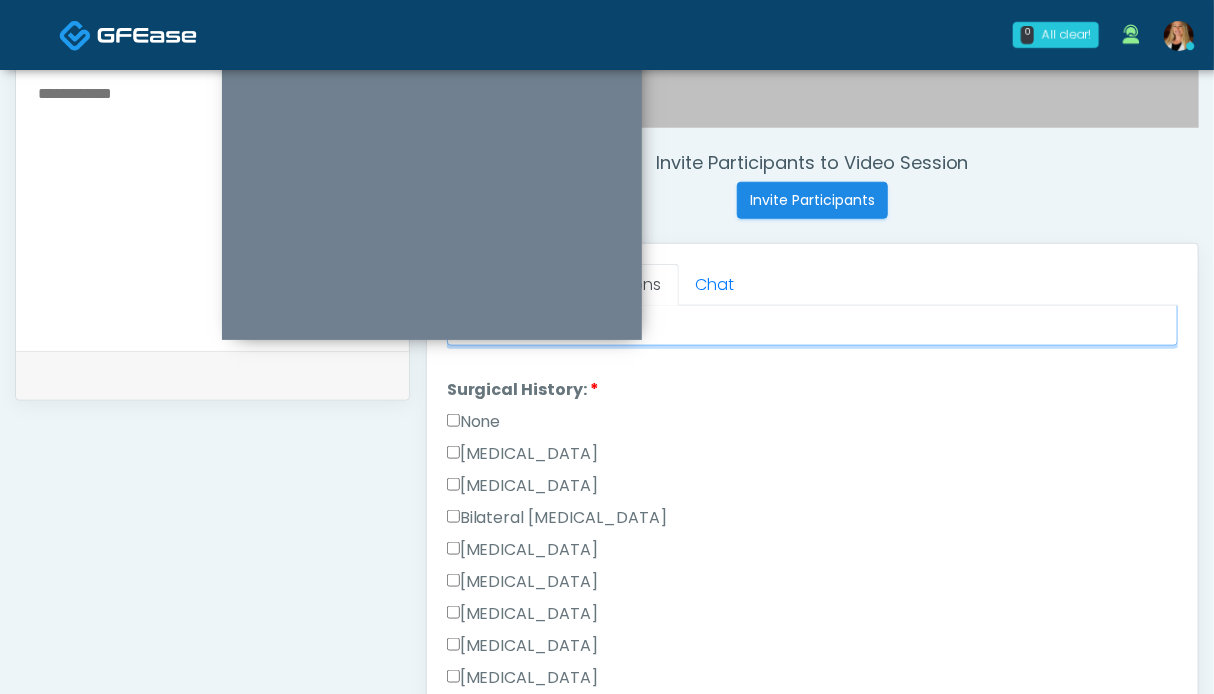 type on "*****" 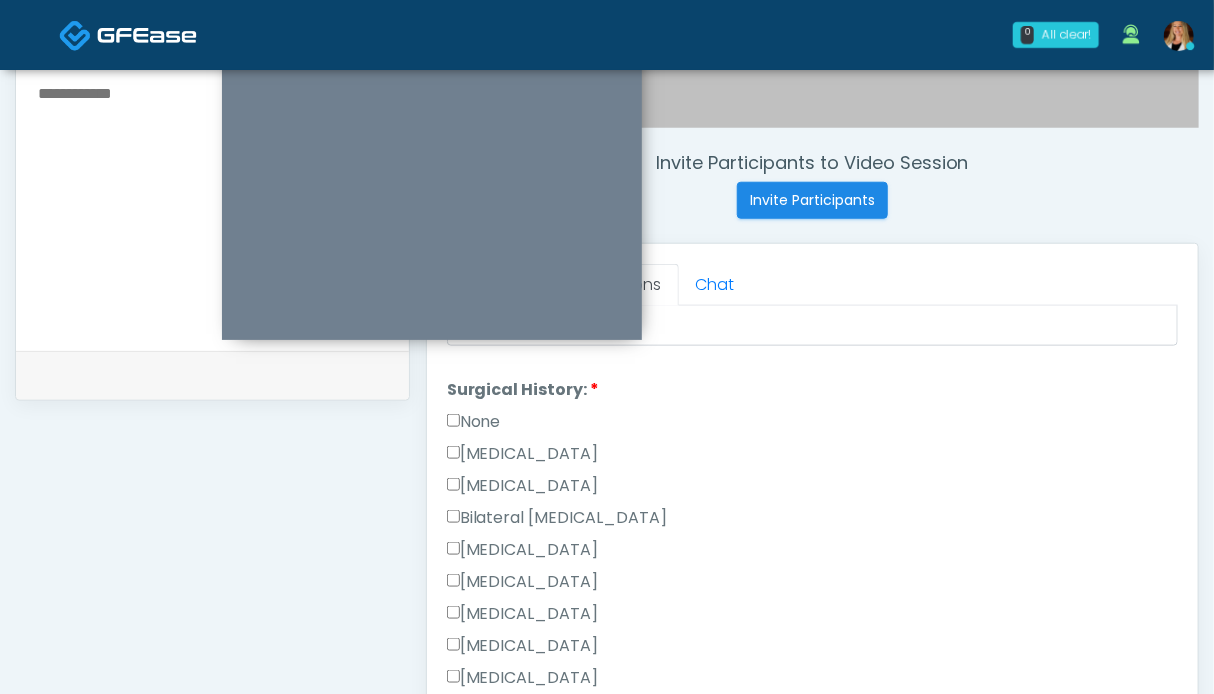 click on "None" at bounding box center (474, 422) 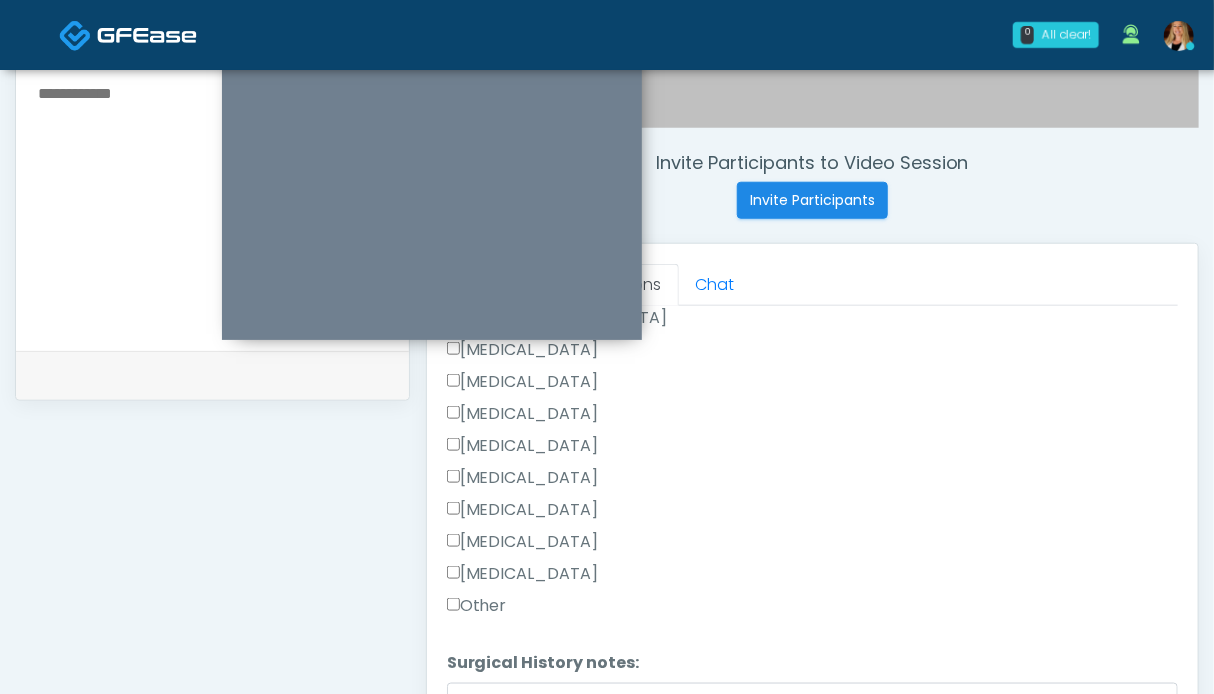 scroll, scrollTop: 1324, scrollLeft: 0, axis: vertical 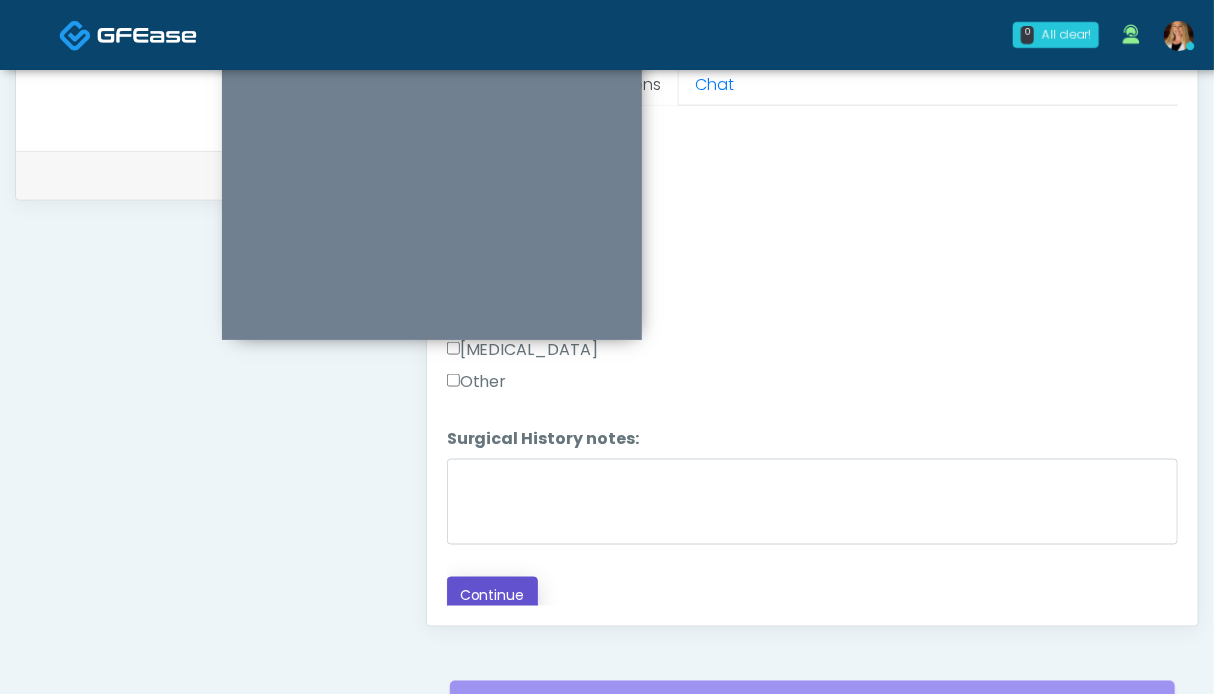 drag, startPoint x: 511, startPoint y: 584, endPoint x: 521, endPoint y: 579, distance: 11.18034 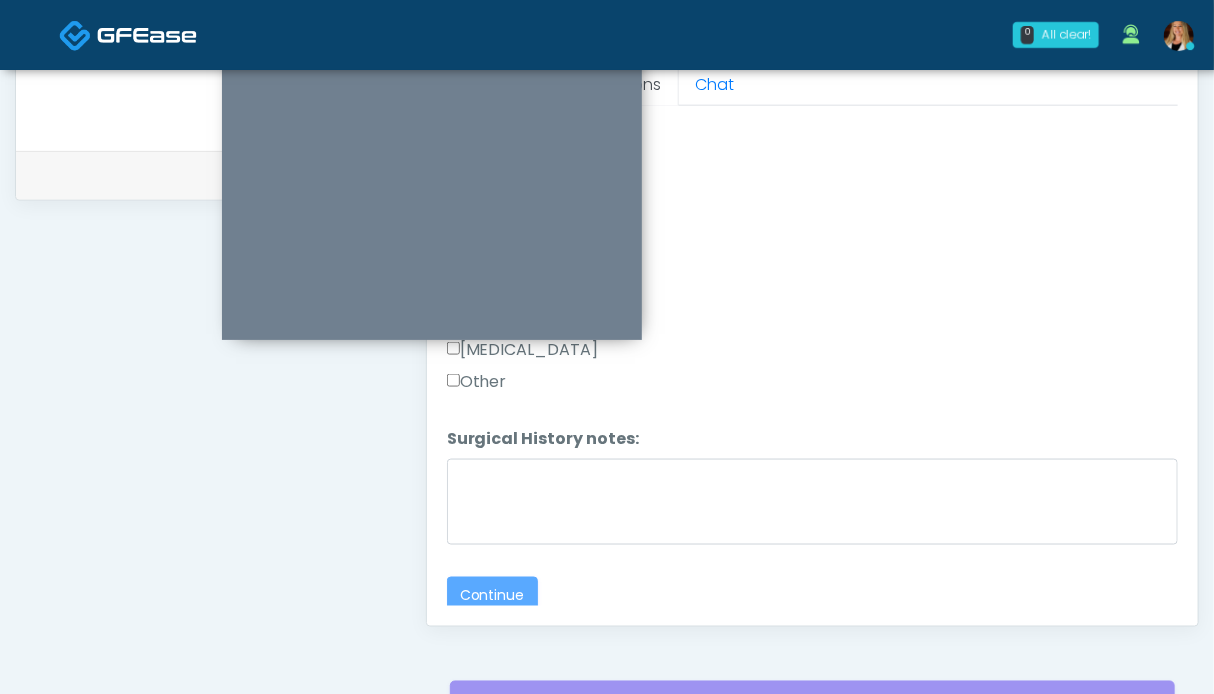 scroll, scrollTop: 211, scrollLeft: 0, axis: vertical 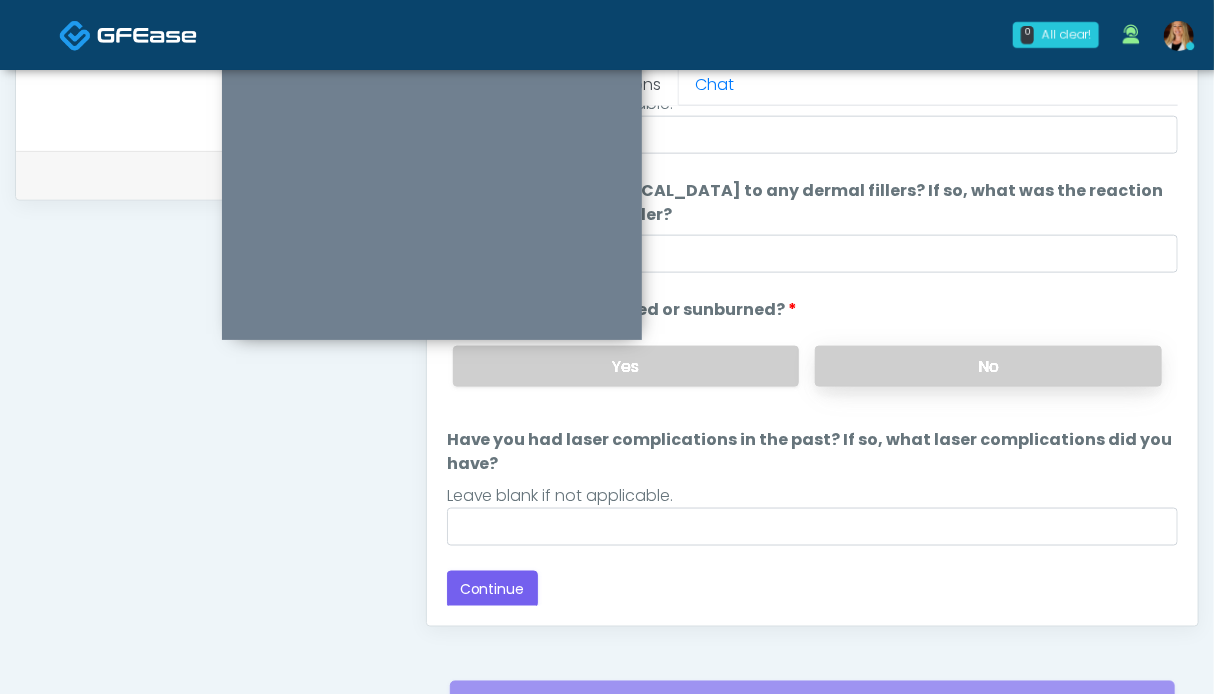 click on "No" at bounding box center (988, 366) 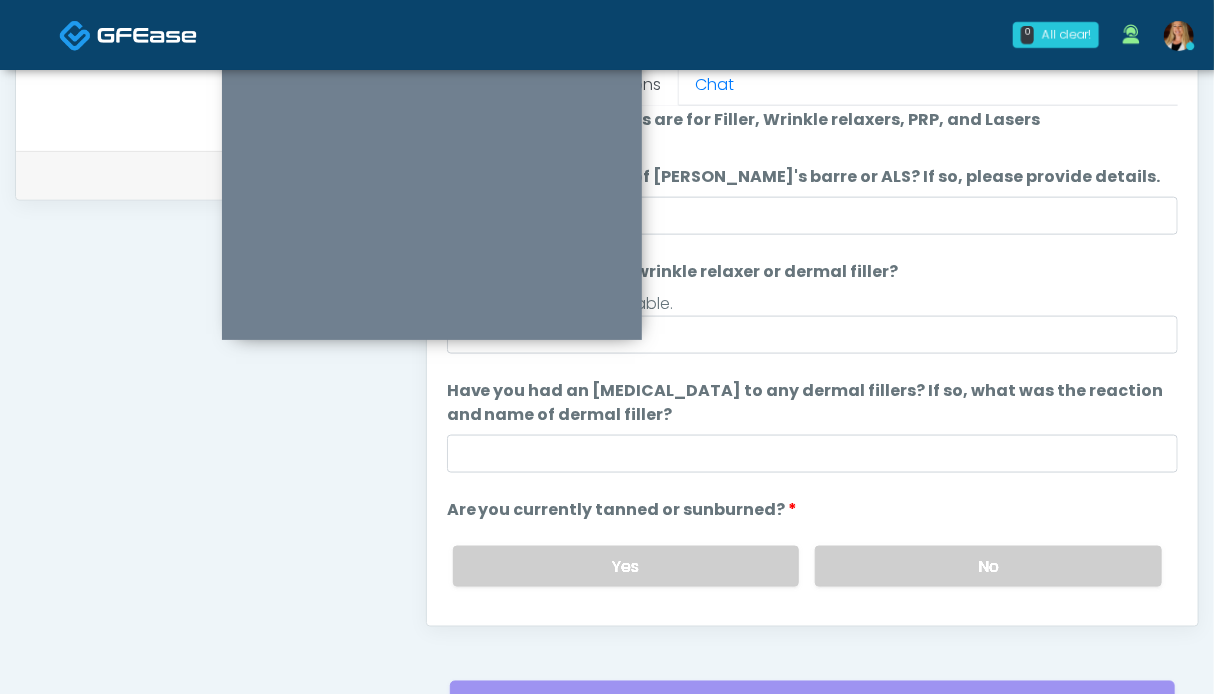 scroll, scrollTop: 211, scrollLeft: 0, axis: vertical 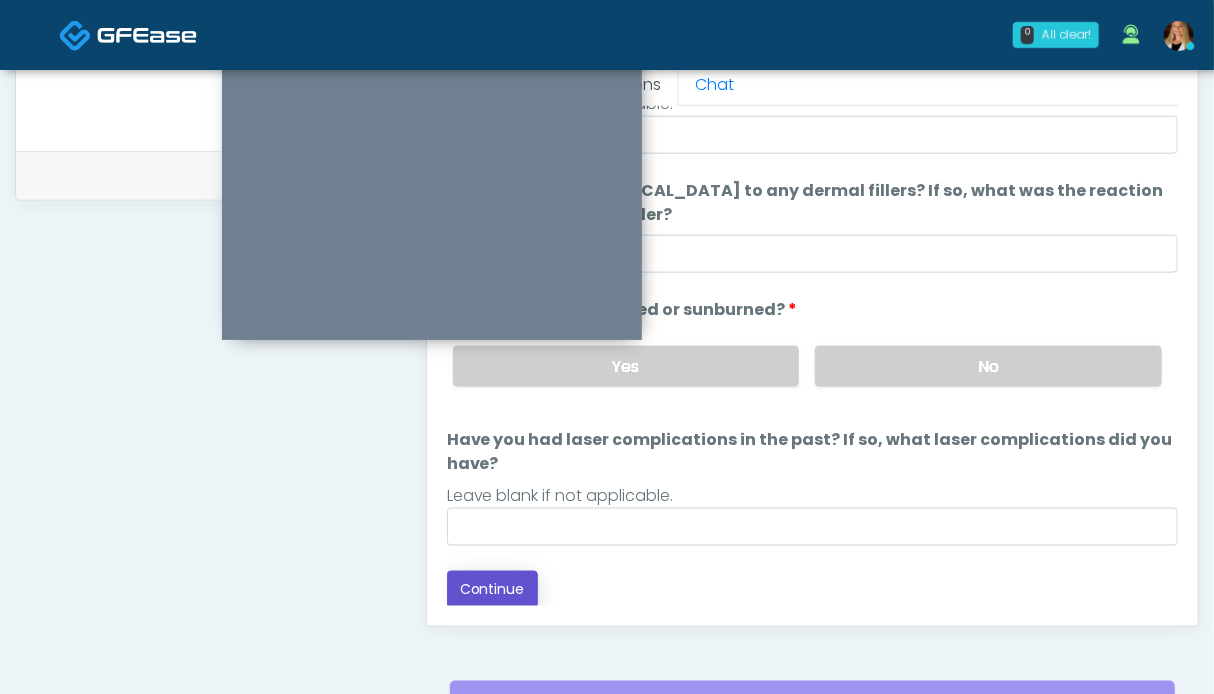 click on "Continue" at bounding box center (492, 589) 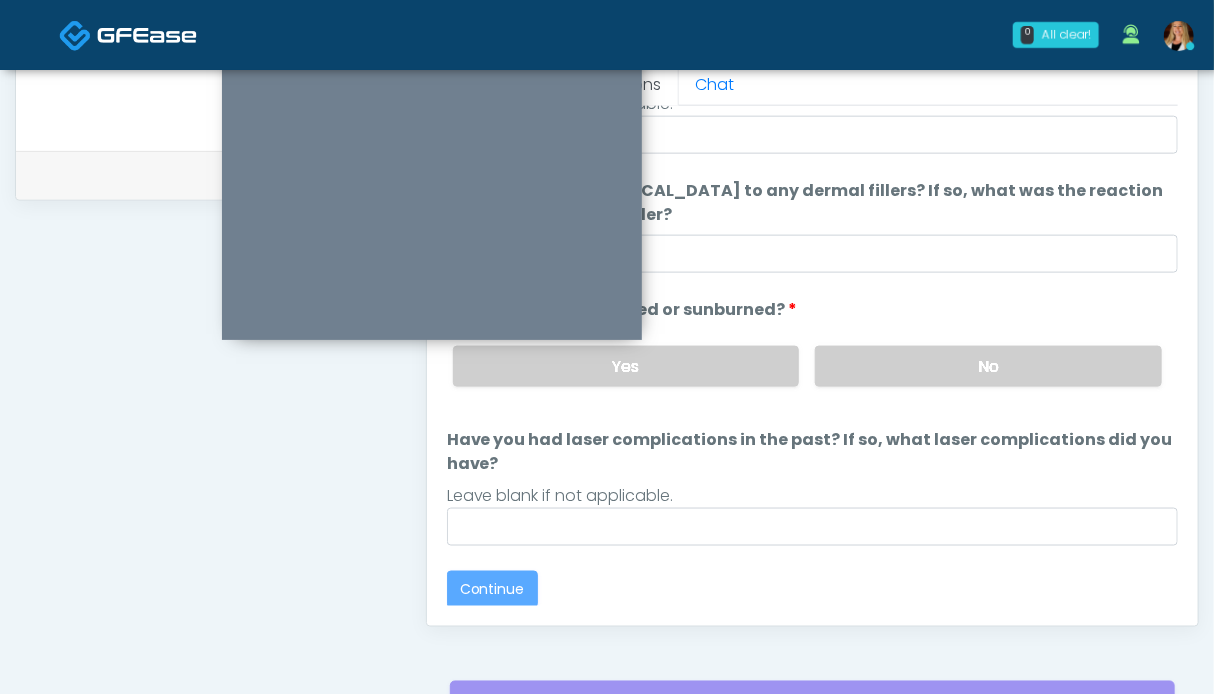 scroll, scrollTop: 0, scrollLeft: 0, axis: both 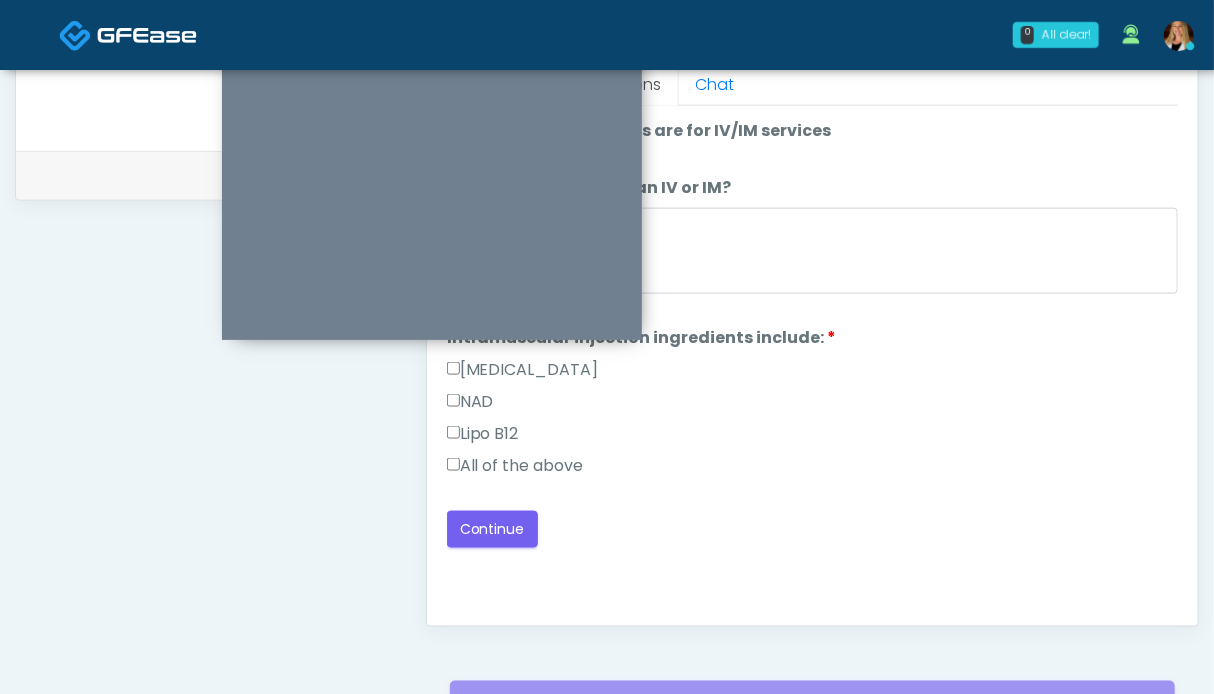 click on "All of the above" at bounding box center (515, 466) 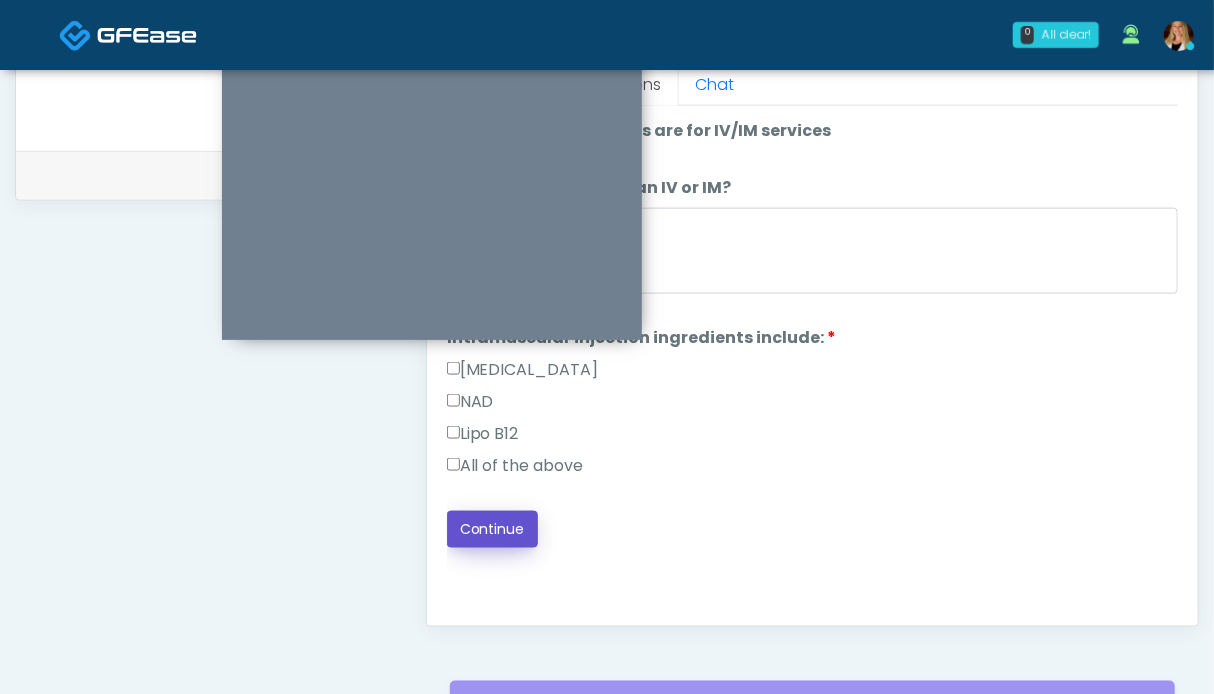 click on "Continue" at bounding box center [492, 529] 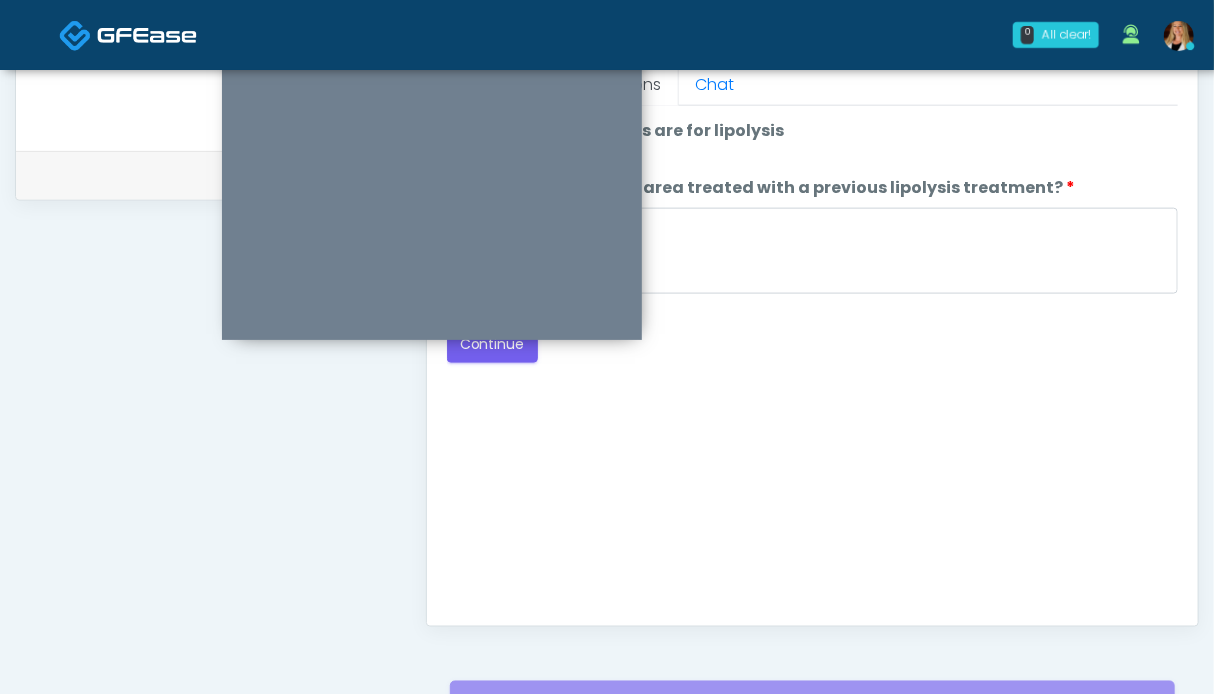 scroll, scrollTop: 700, scrollLeft: 0, axis: vertical 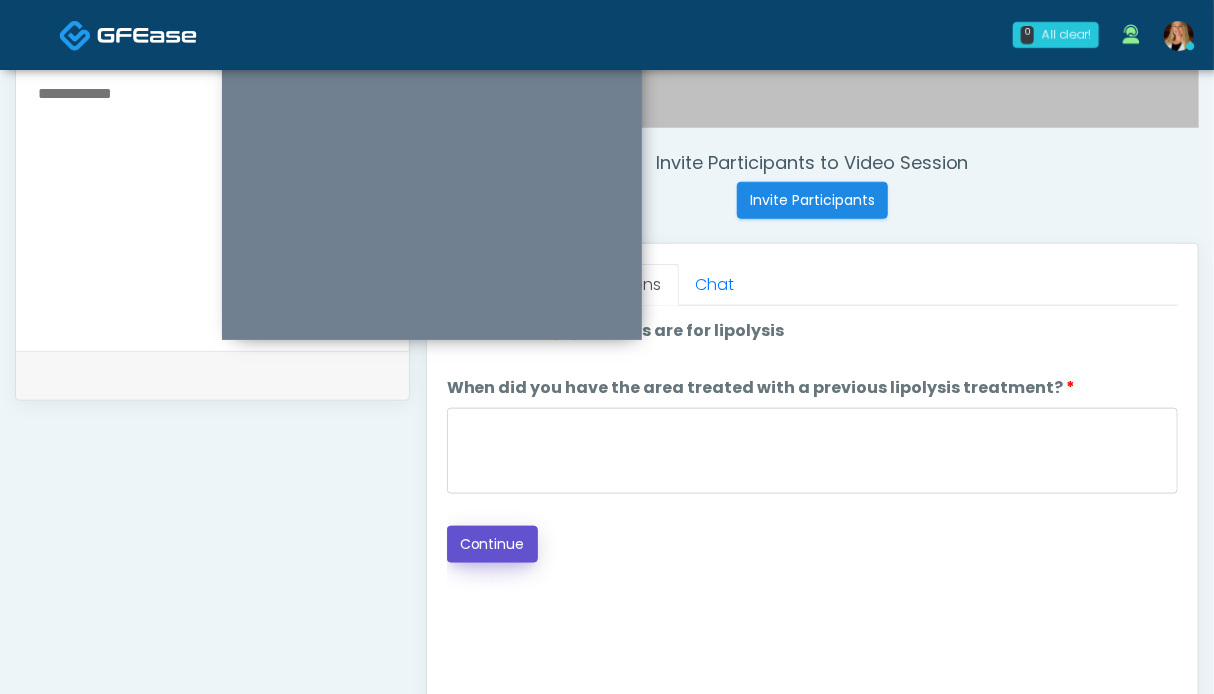 click on "Continue" at bounding box center [492, 544] 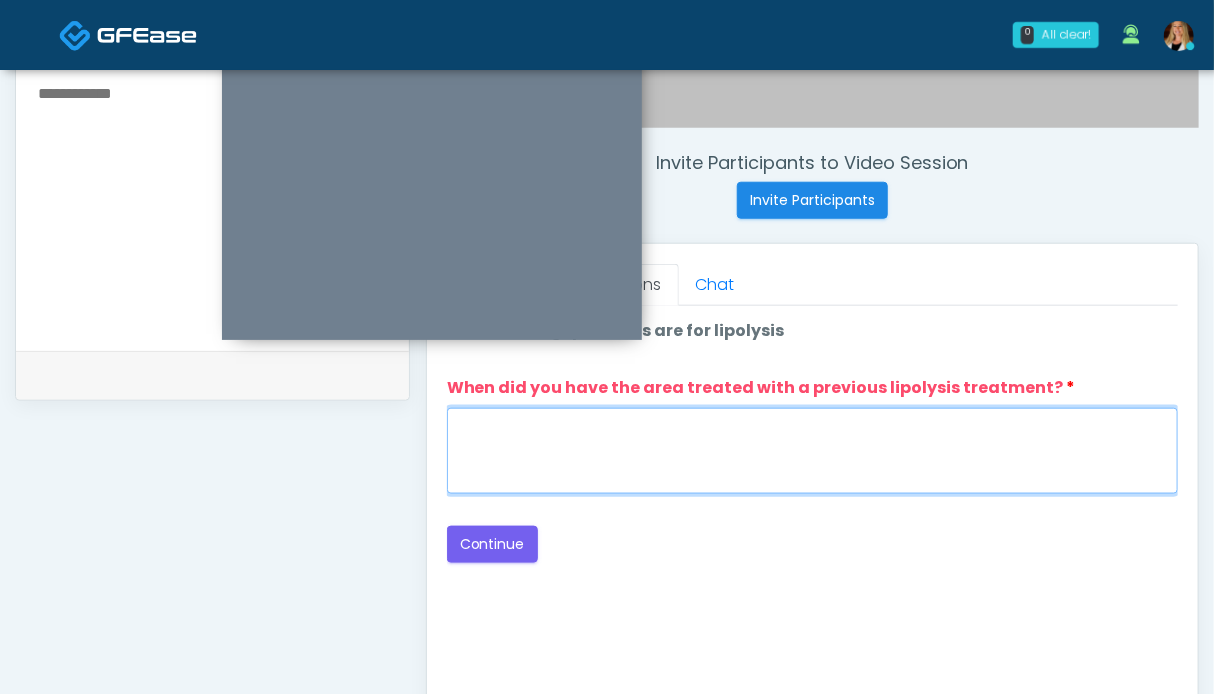 click on "When did you have the area treated with a previous lipolysis treatment?" at bounding box center (812, 451) 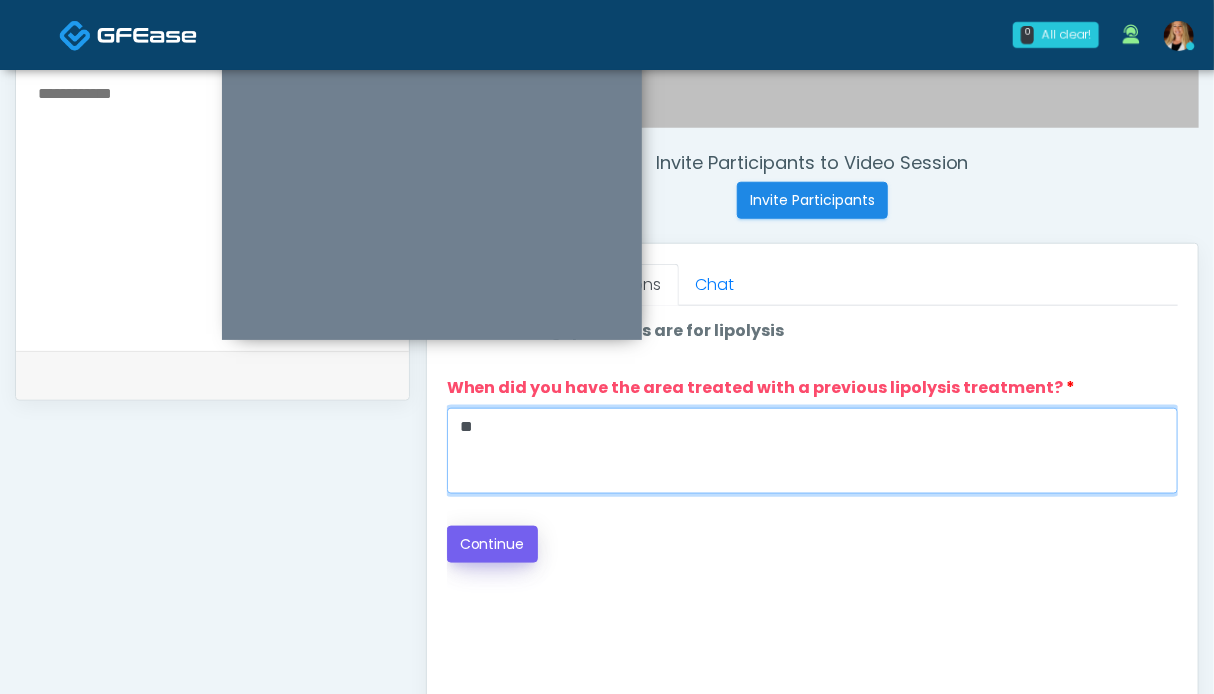 type on "**" 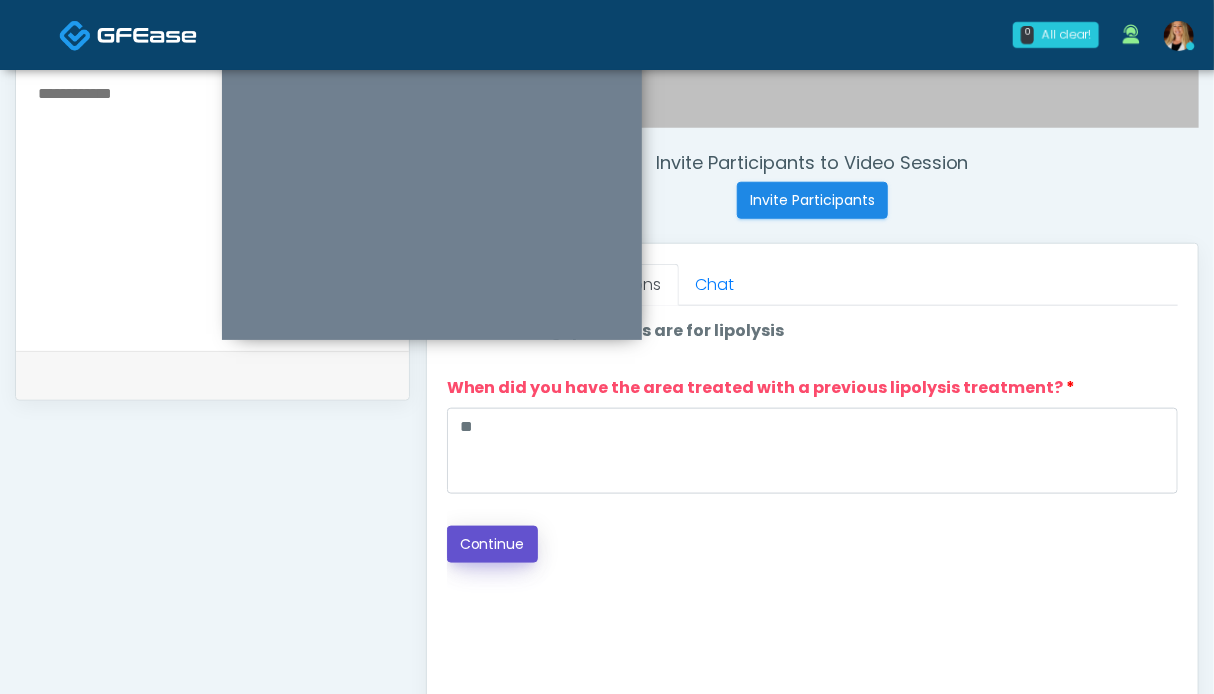 click on "Continue" at bounding box center [492, 544] 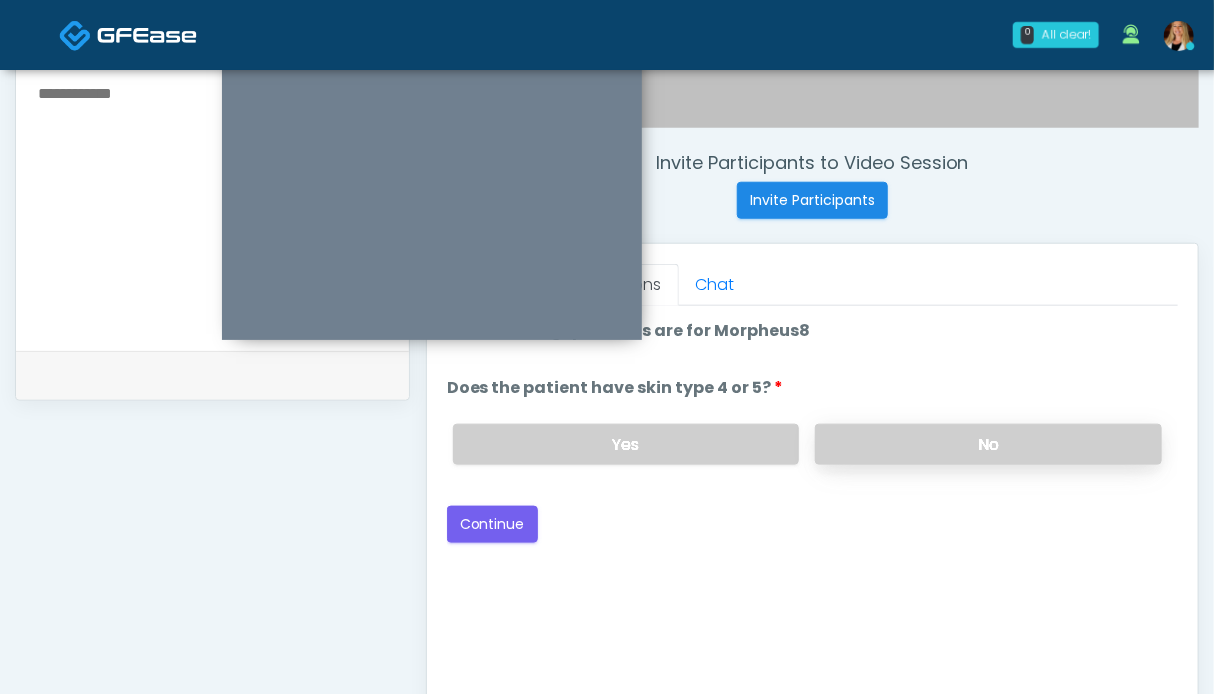 click on "No" at bounding box center (988, 444) 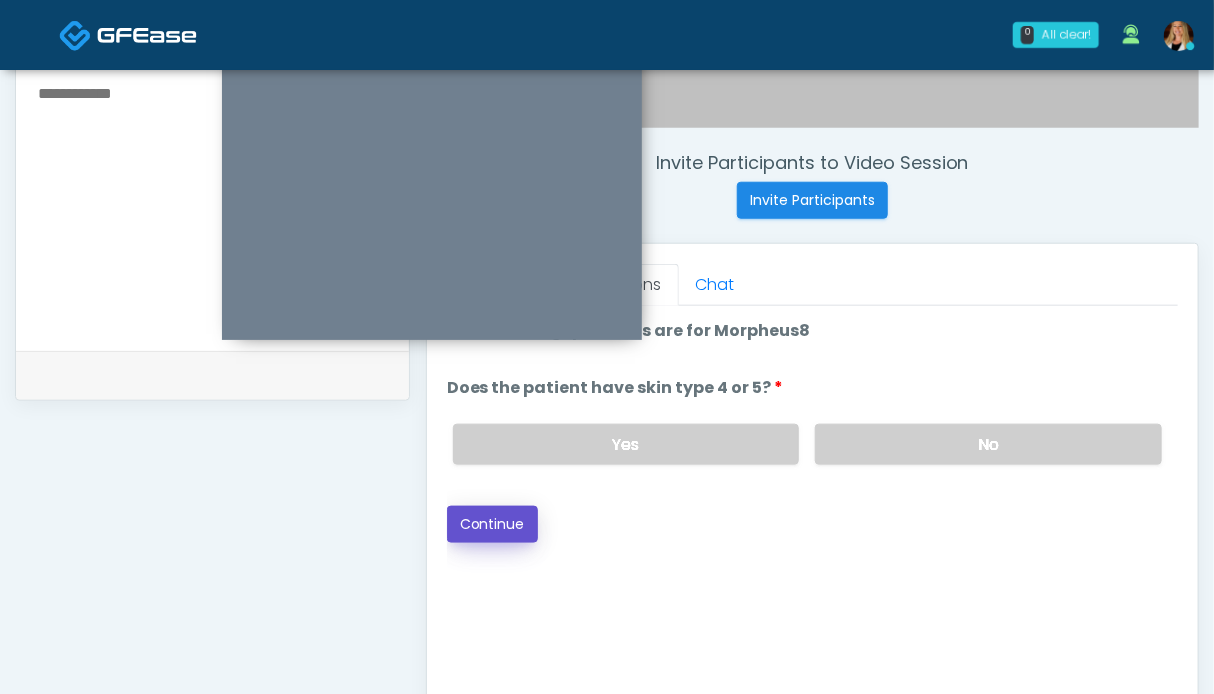 click on "Continue" at bounding box center [492, 524] 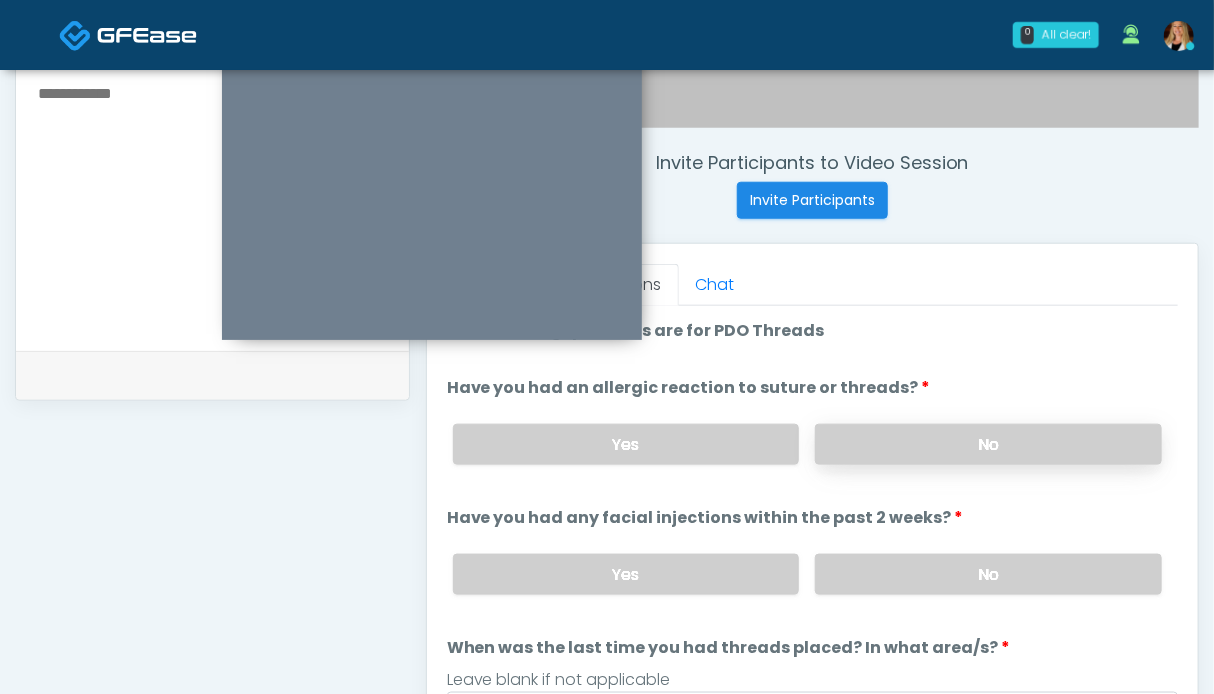 click on "No" at bounding box center [988, 444] 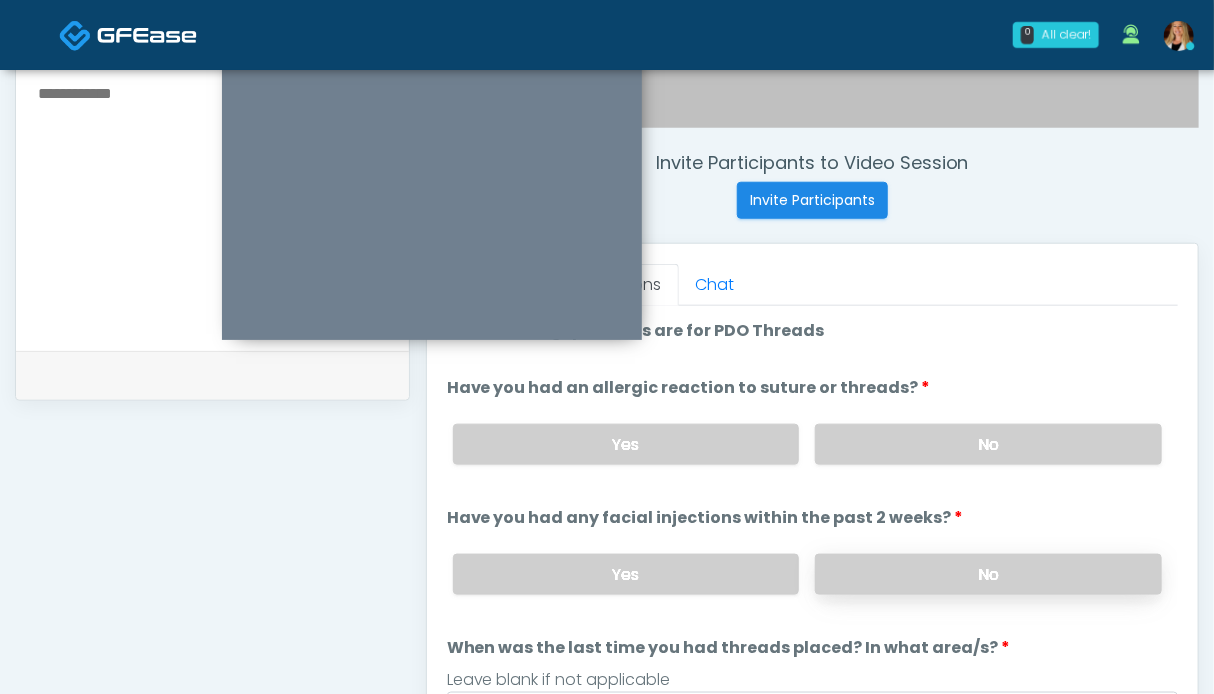 click on "No" at bounding box center [988, 574] 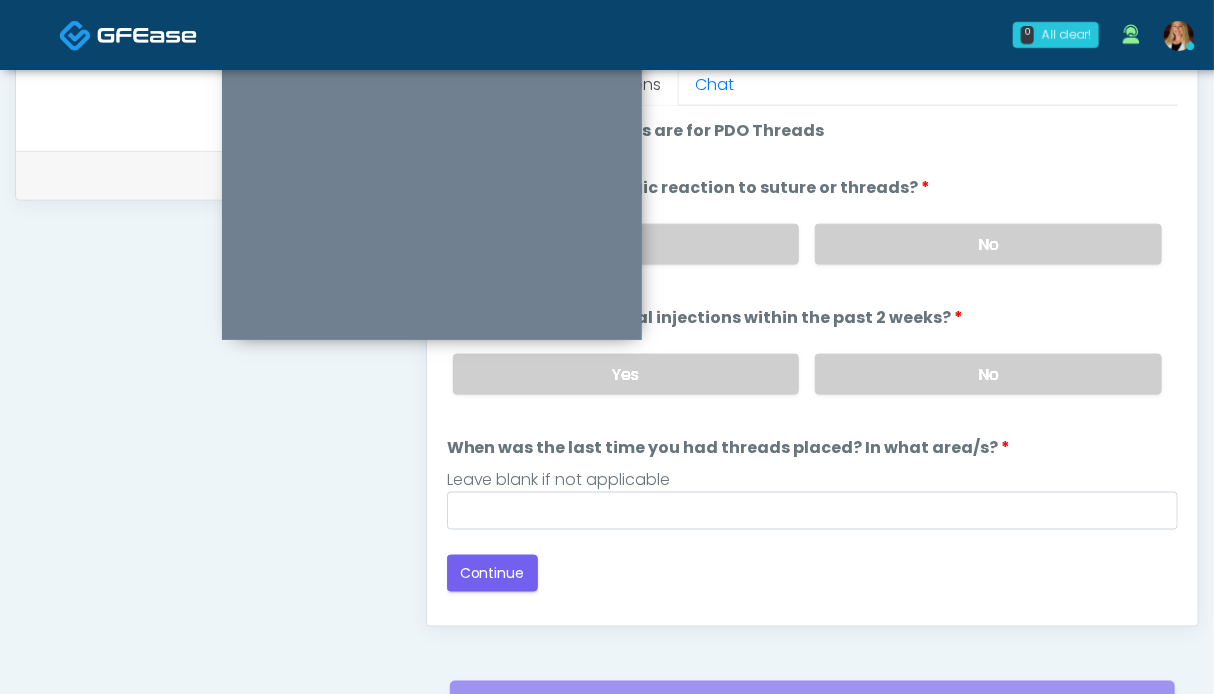 scroll, scrollTop: 1000, scrollLeft: 0, axis: vertical 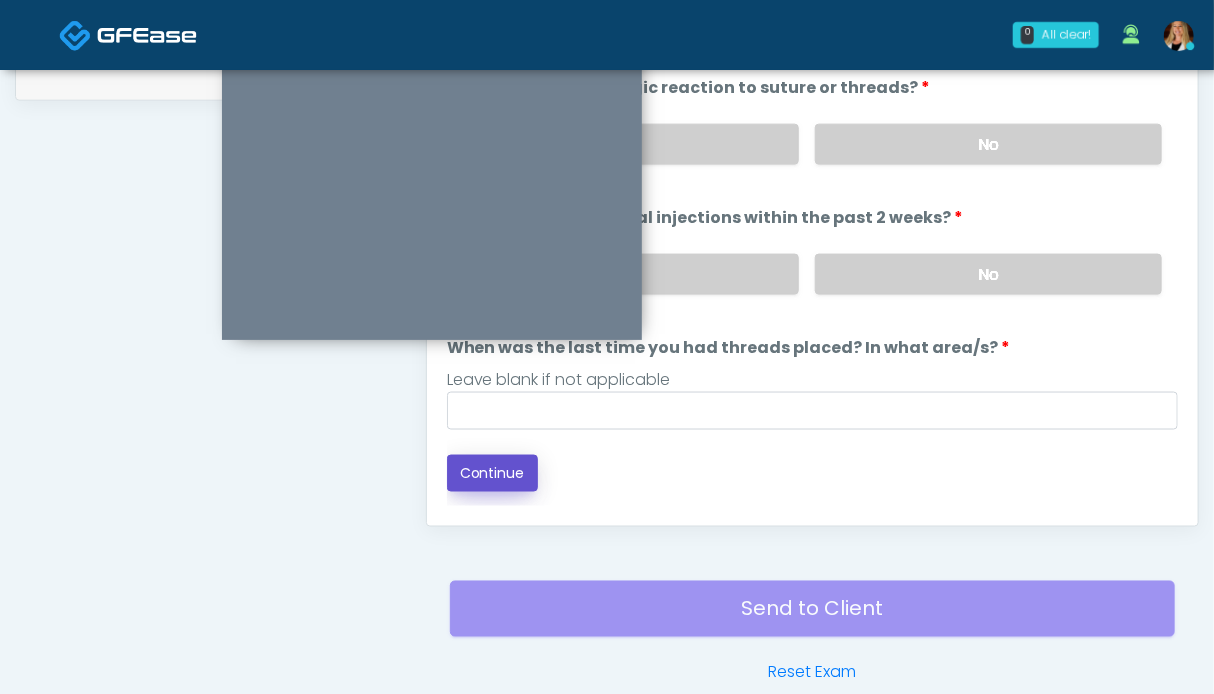 click on "Continue" at bounding box center [492, 473] 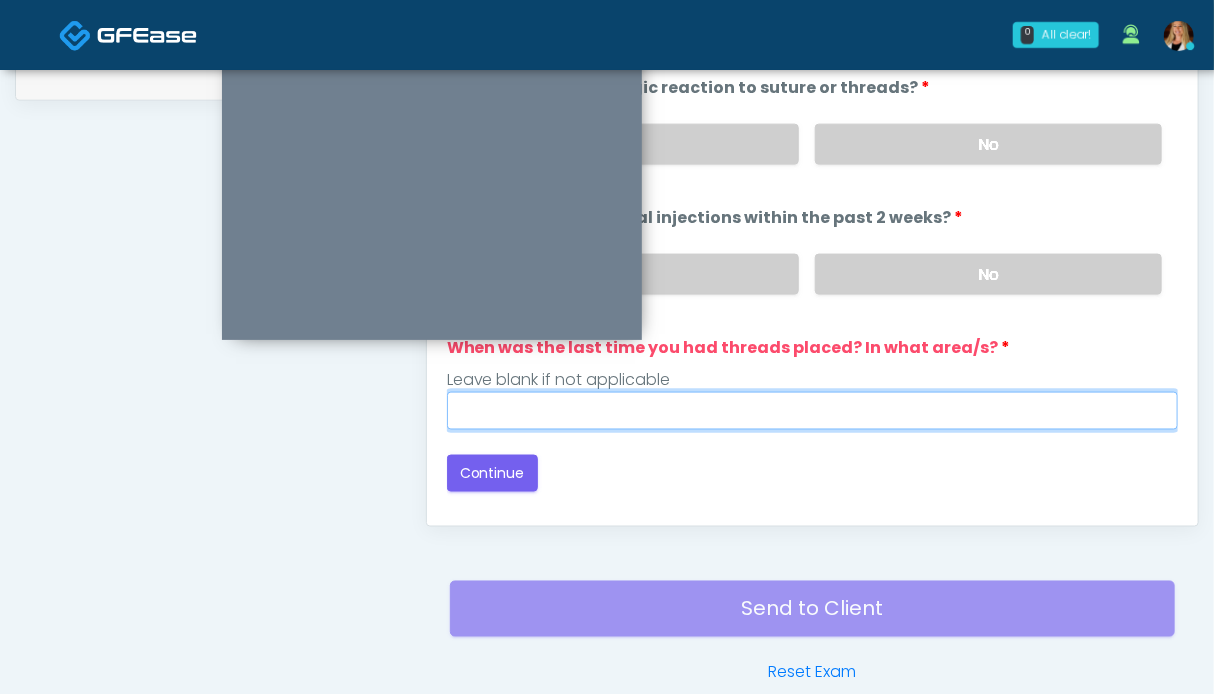 click on "When was the last time you had threads placed? In what area/s?" at bounding box center [812, 411] 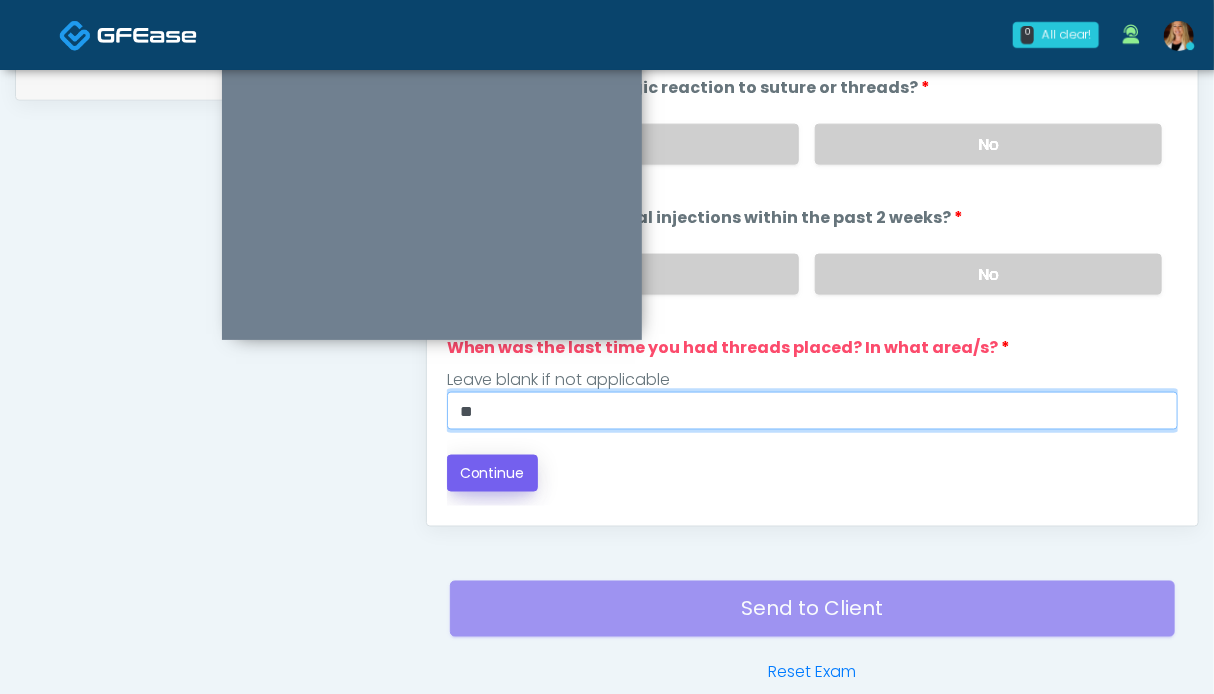 type on "**" 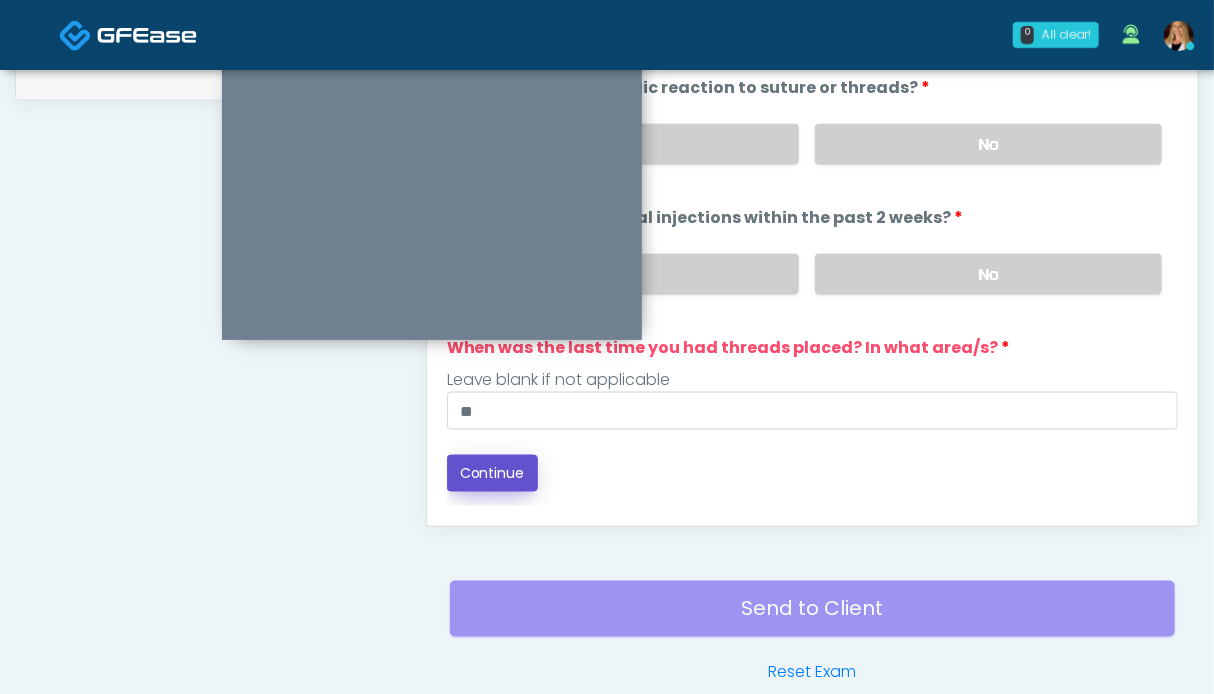 click on "Continue" at bounding box center [492, 473] 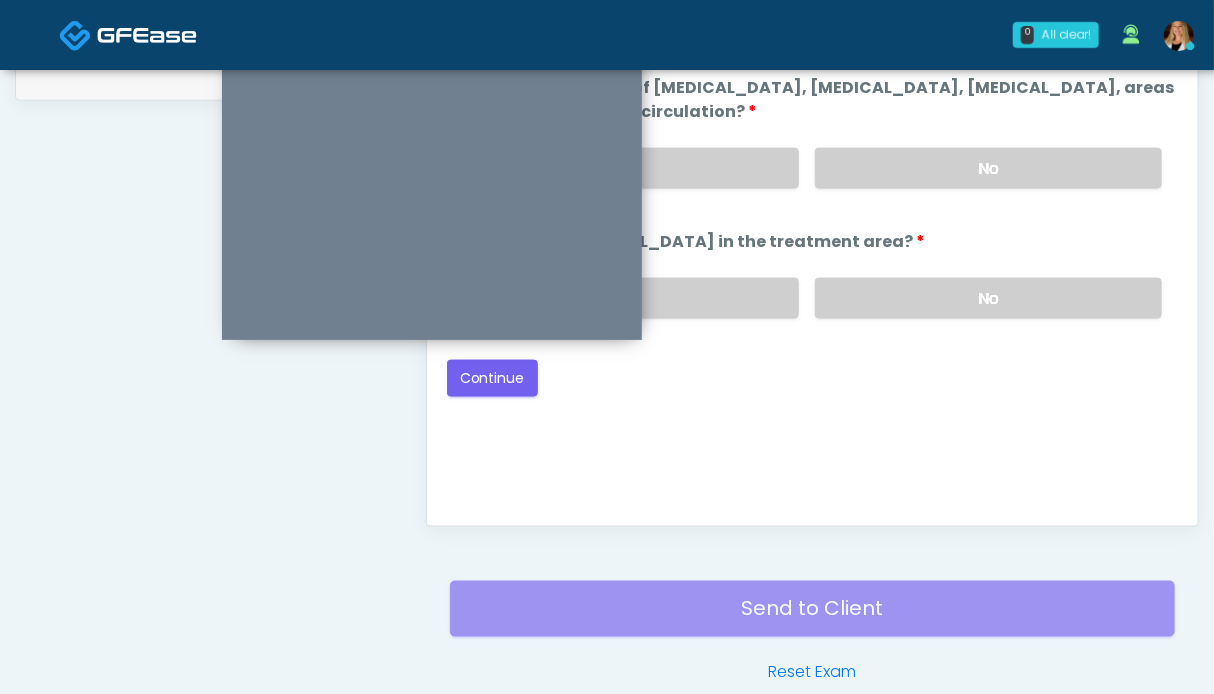 scroll, scrollTop: 900, scrollLeft: 0, axis: vertical 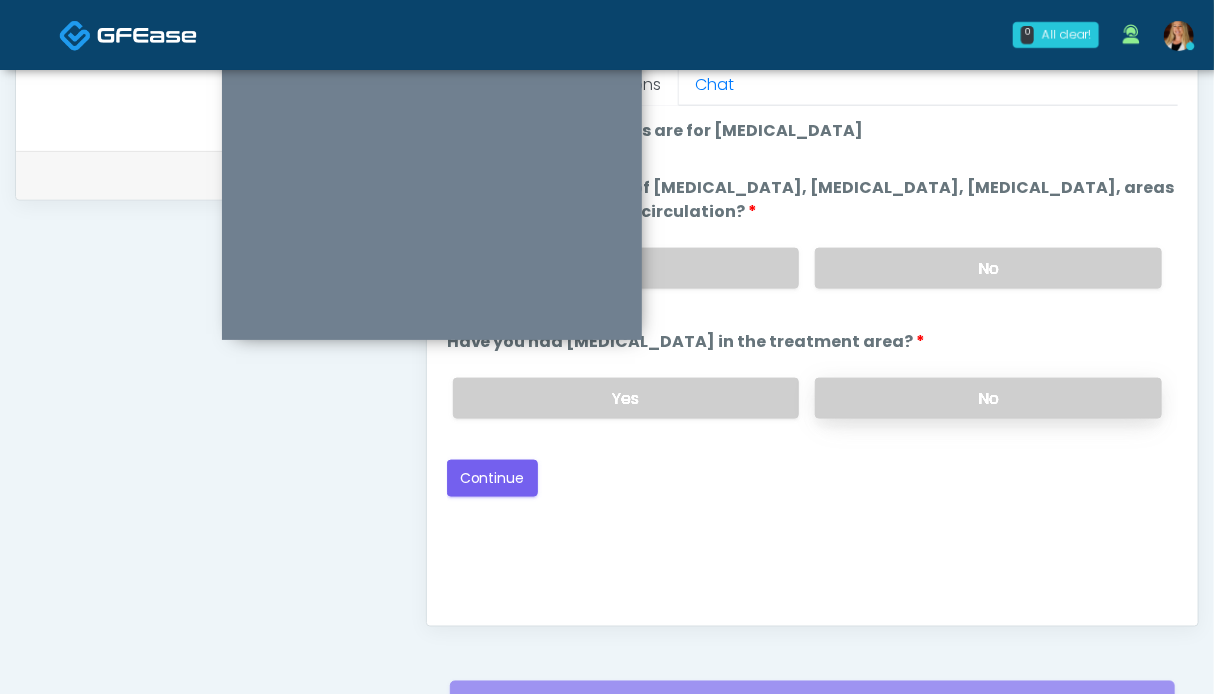 click on "No" at bounding box center [988, 398] 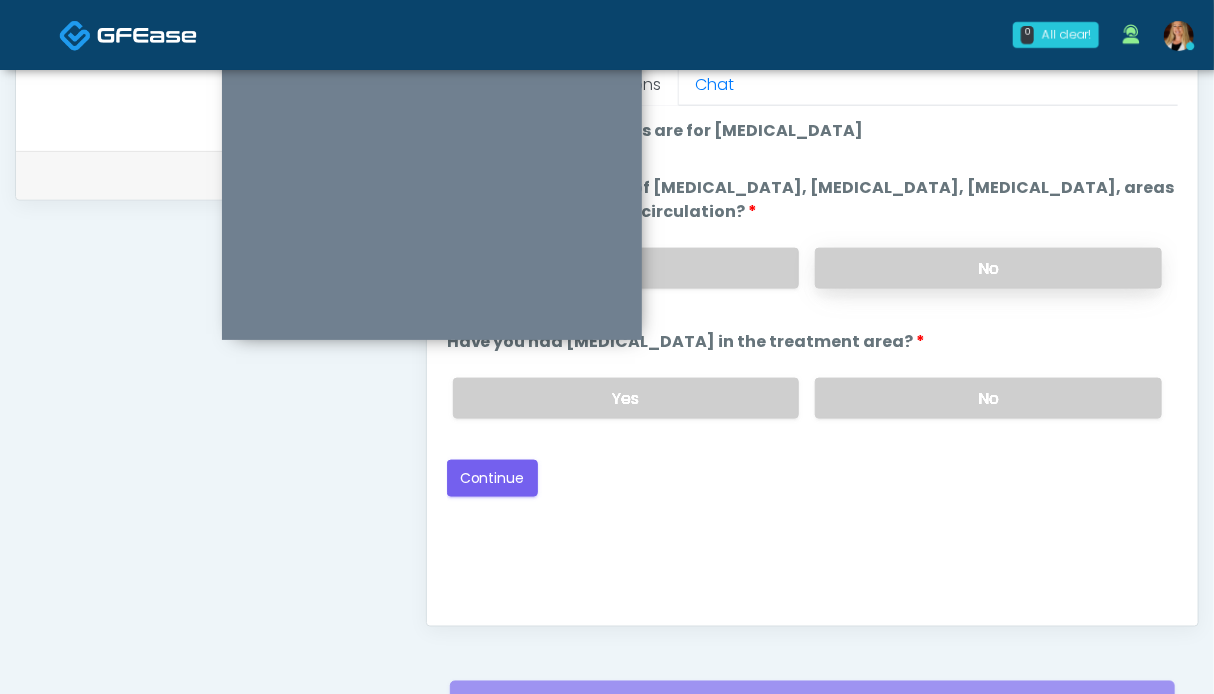 click on "No" at bounding box center [988, 268] 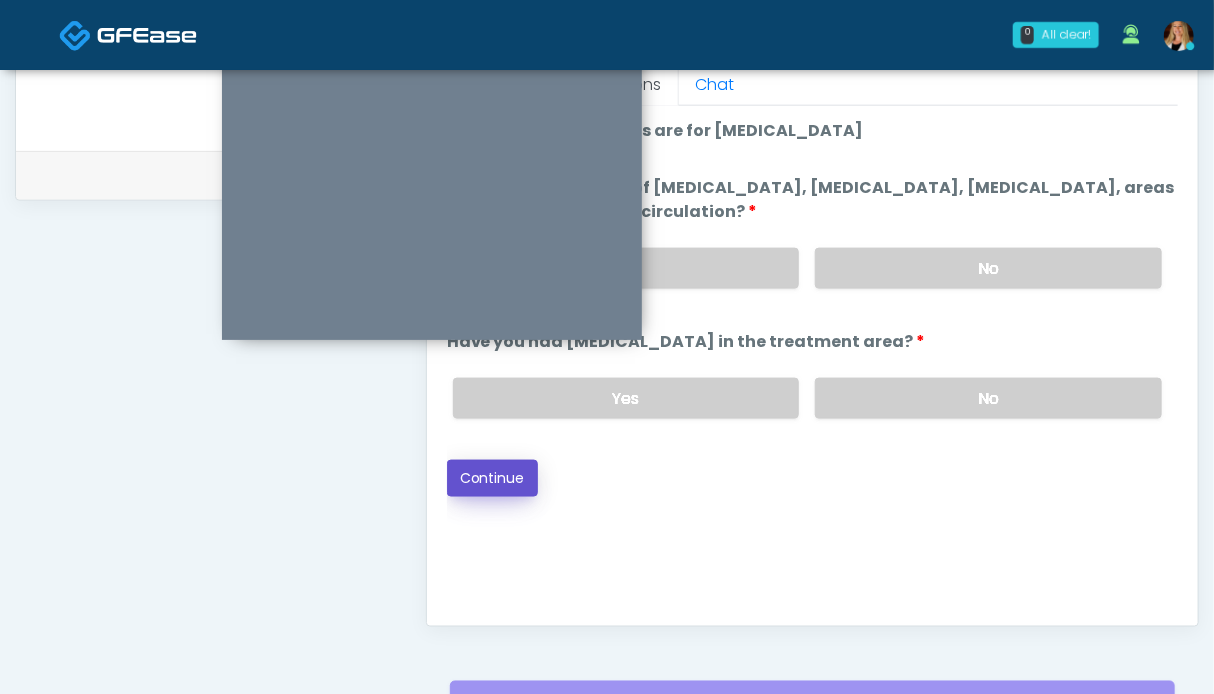 click on "Continue" at bounding box center [492, 478] 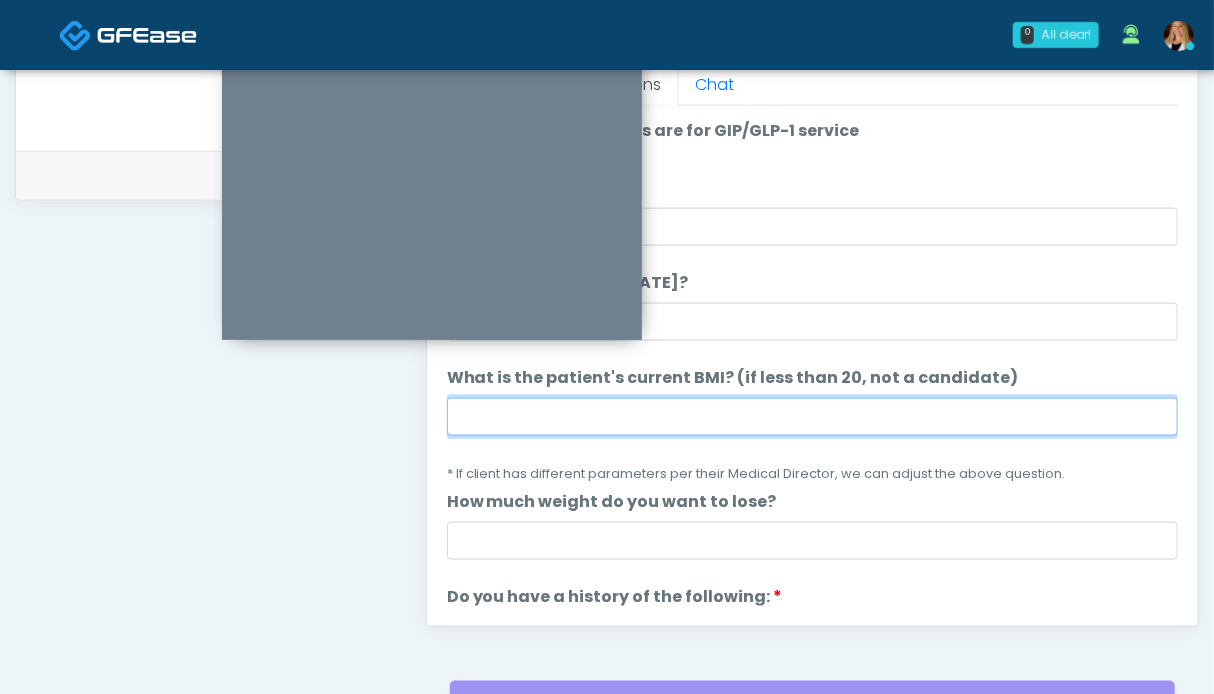 click on "What is the patient's current BMI? (if less than 20, not a candidate)" at bounding box center (812, 417) 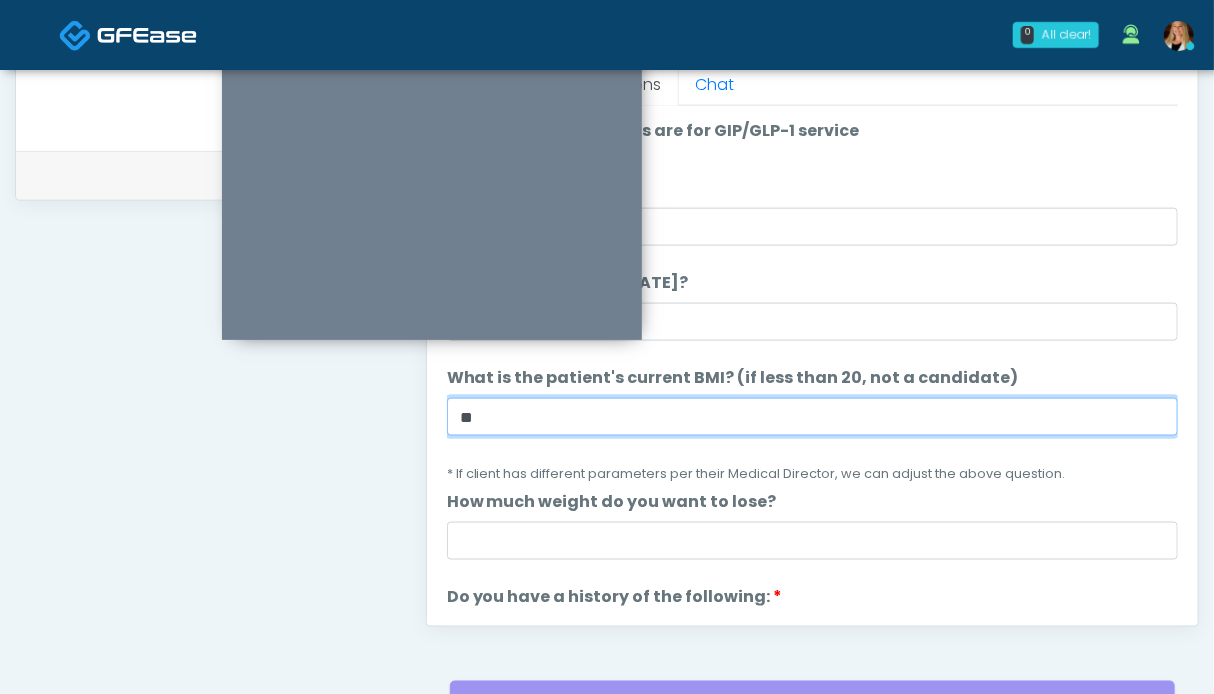 type on "**" 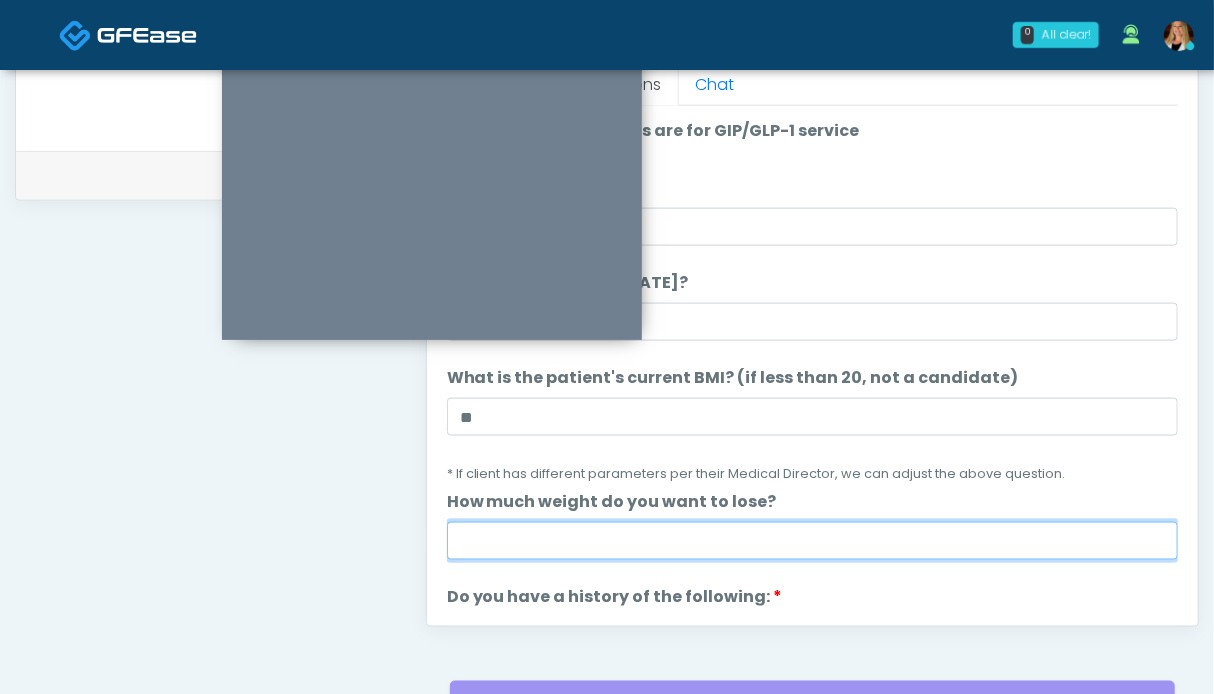 click on "How much weight do you want to lose?" at bounding box center (812, 541) 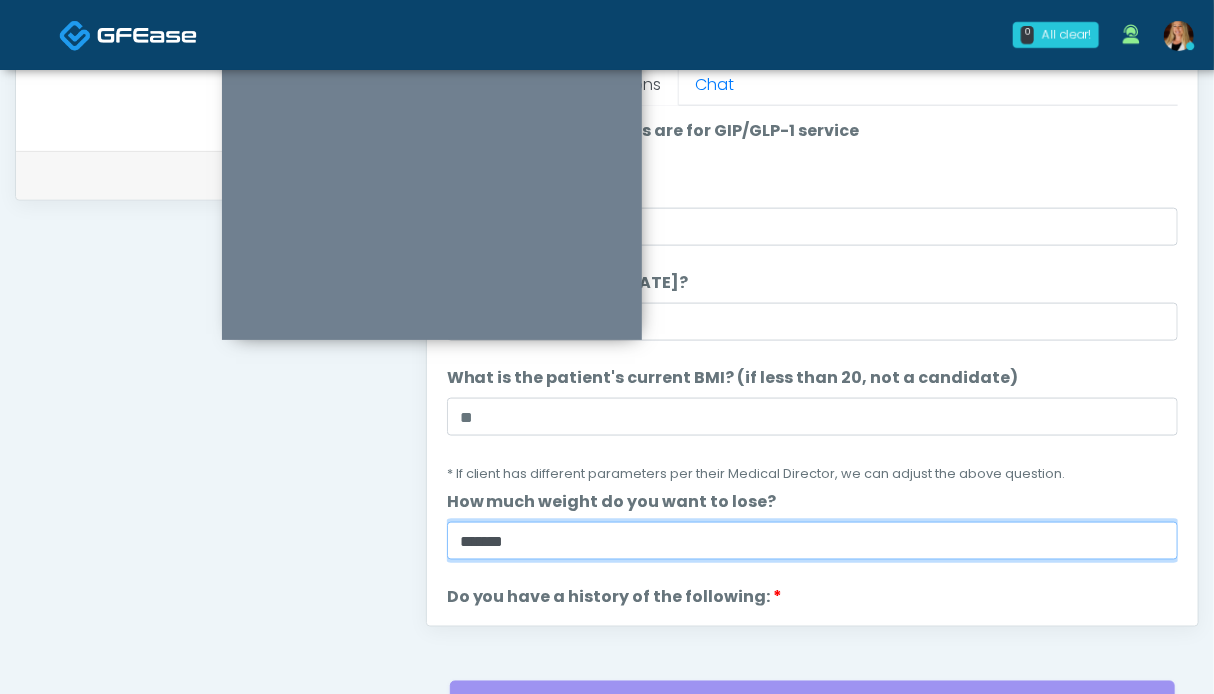 scroll, scrollTop: 800, scrollLeft: 0, axis: vertical 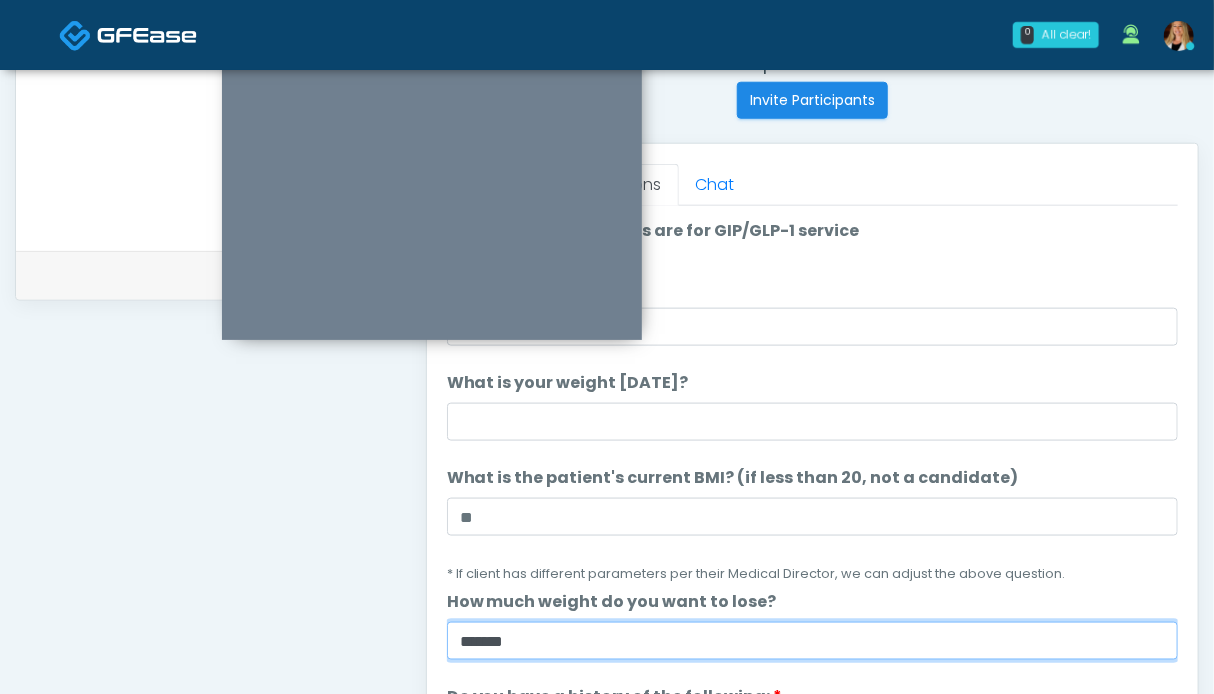 type on "******" 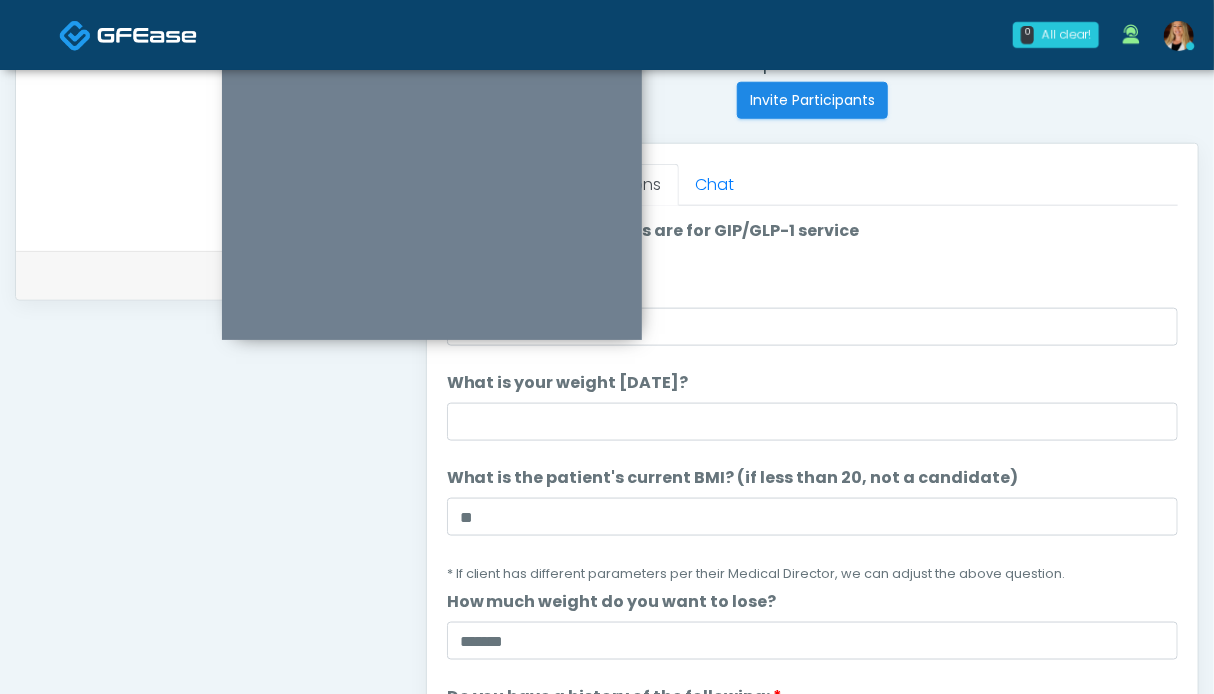 click on "What is your weight today?
What is your weight today?" at bounding box center [812, 406] 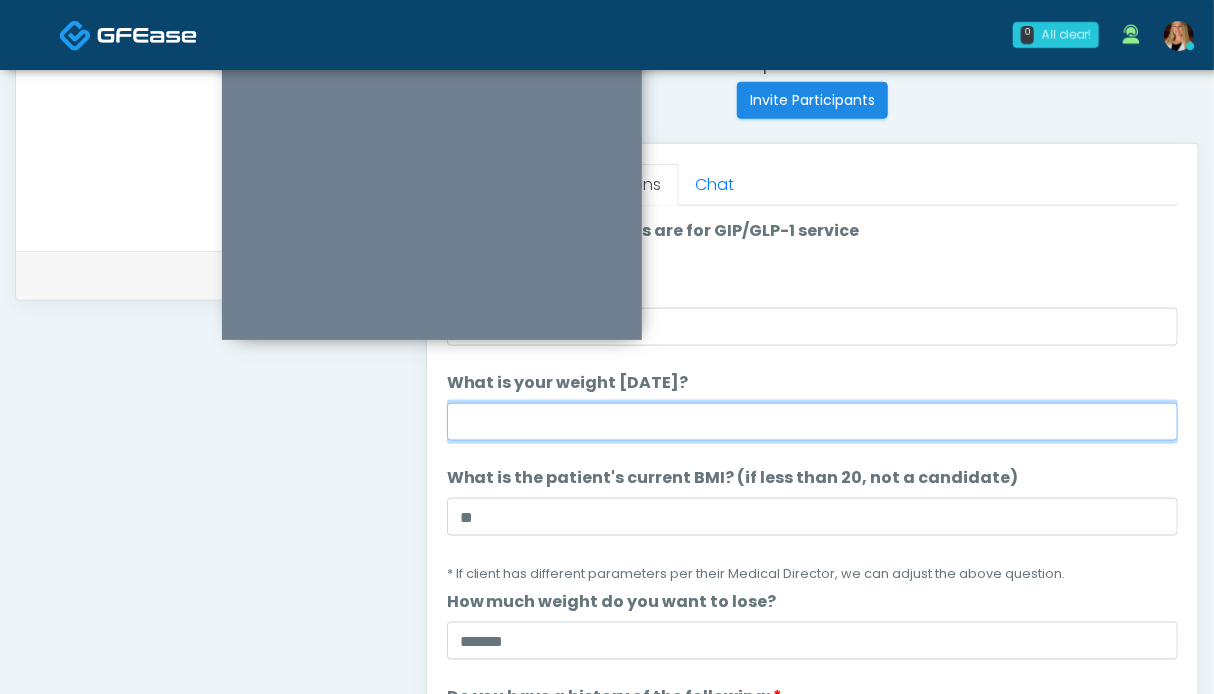 click on "What is your weight today?" at bounding box center (812, 422) 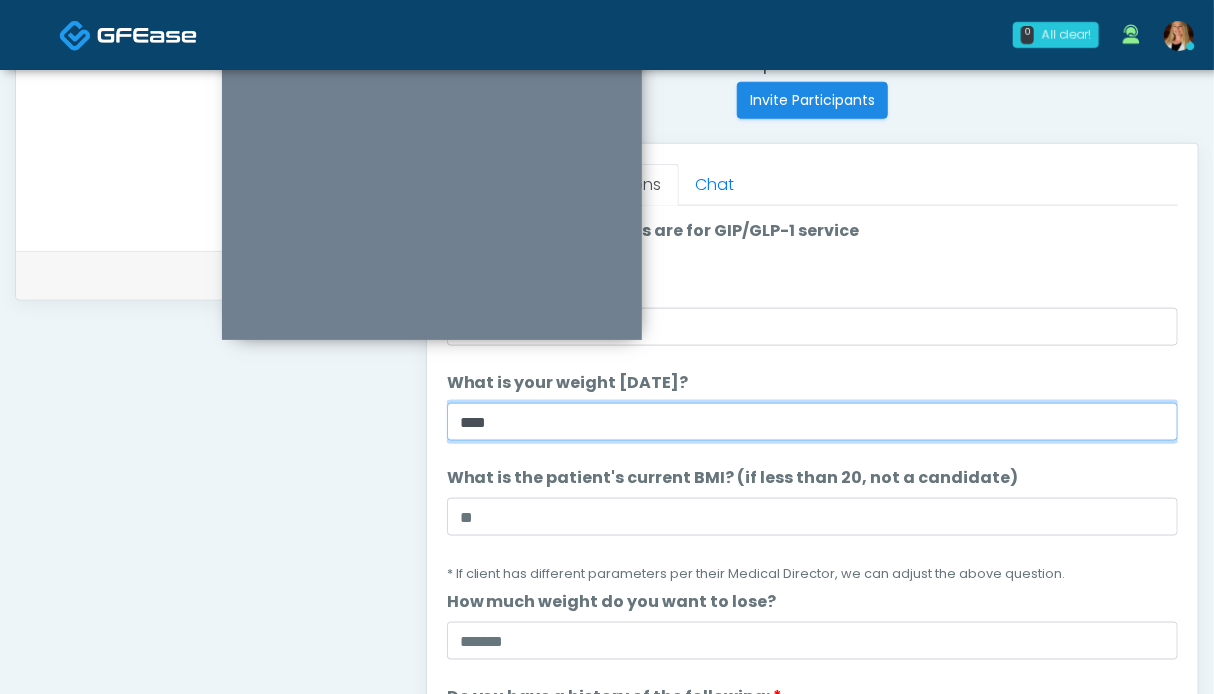 scroll, scrollTop: 600, scrollLeft: 0, axis: vertical 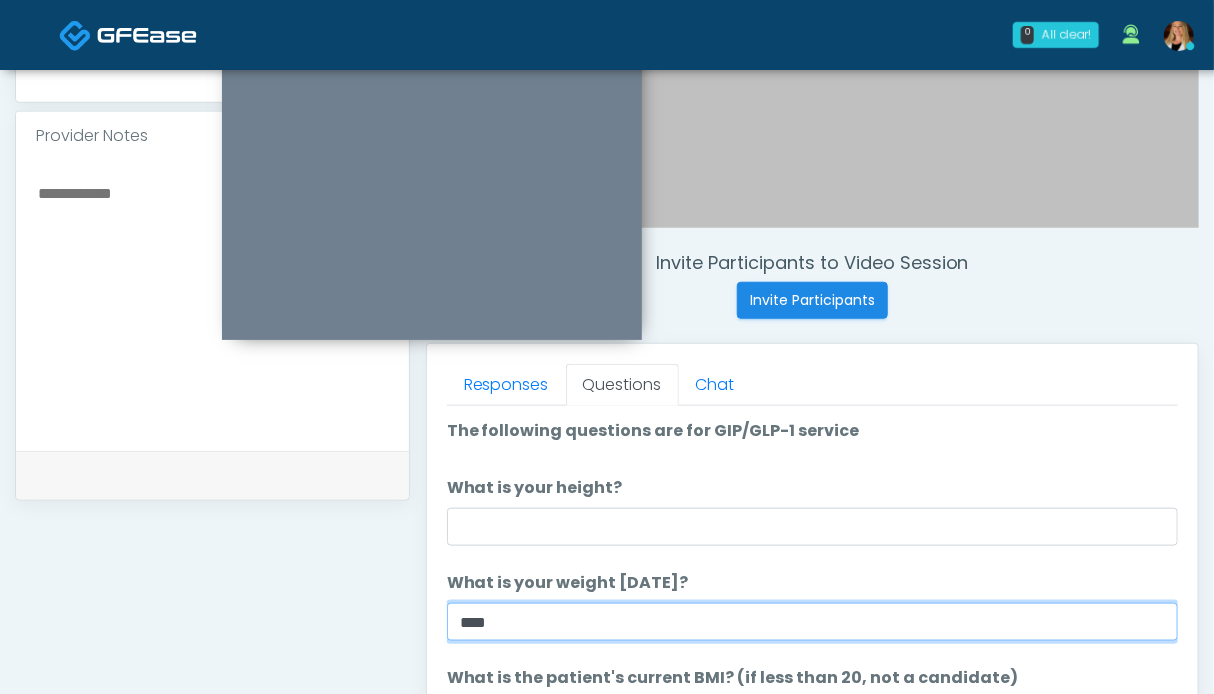 type on "***" 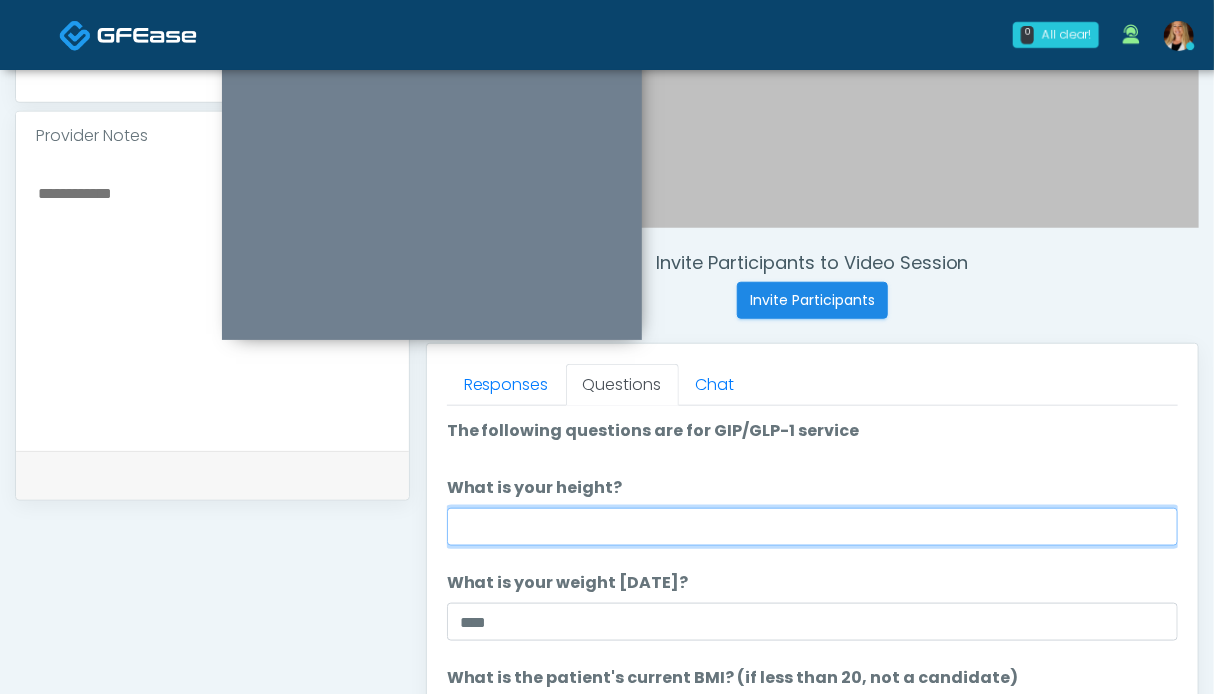 click on "What is your height?" at bounding box center (812, 527) 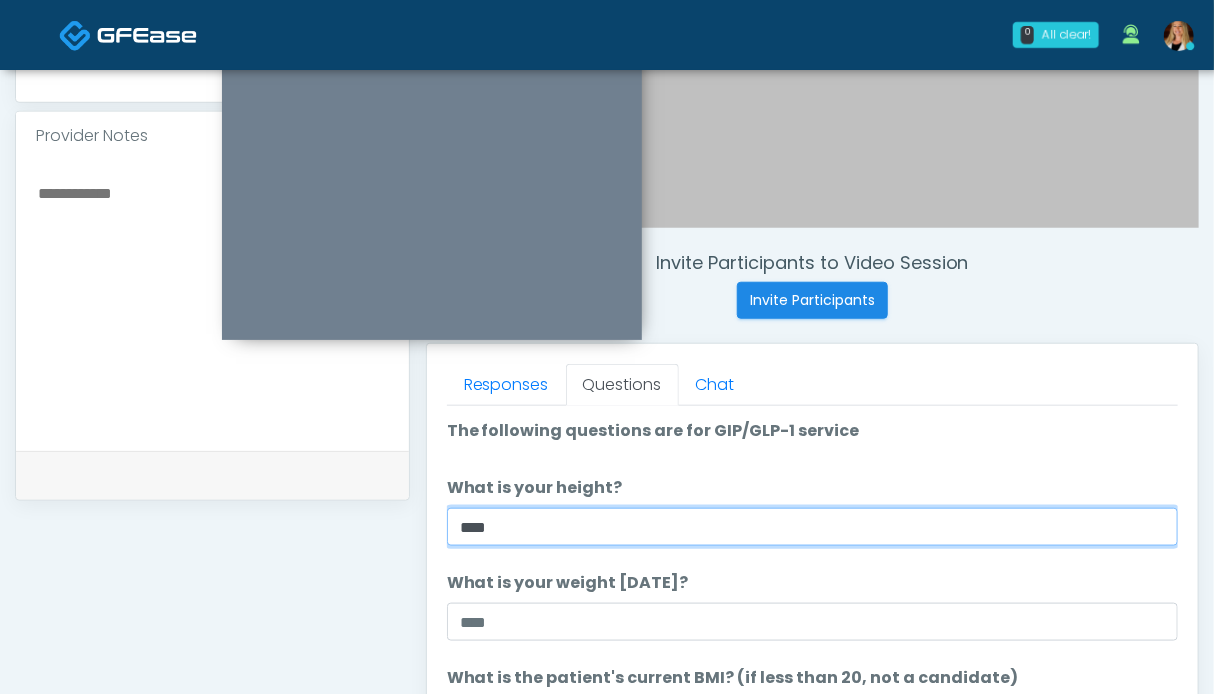 type on "***" 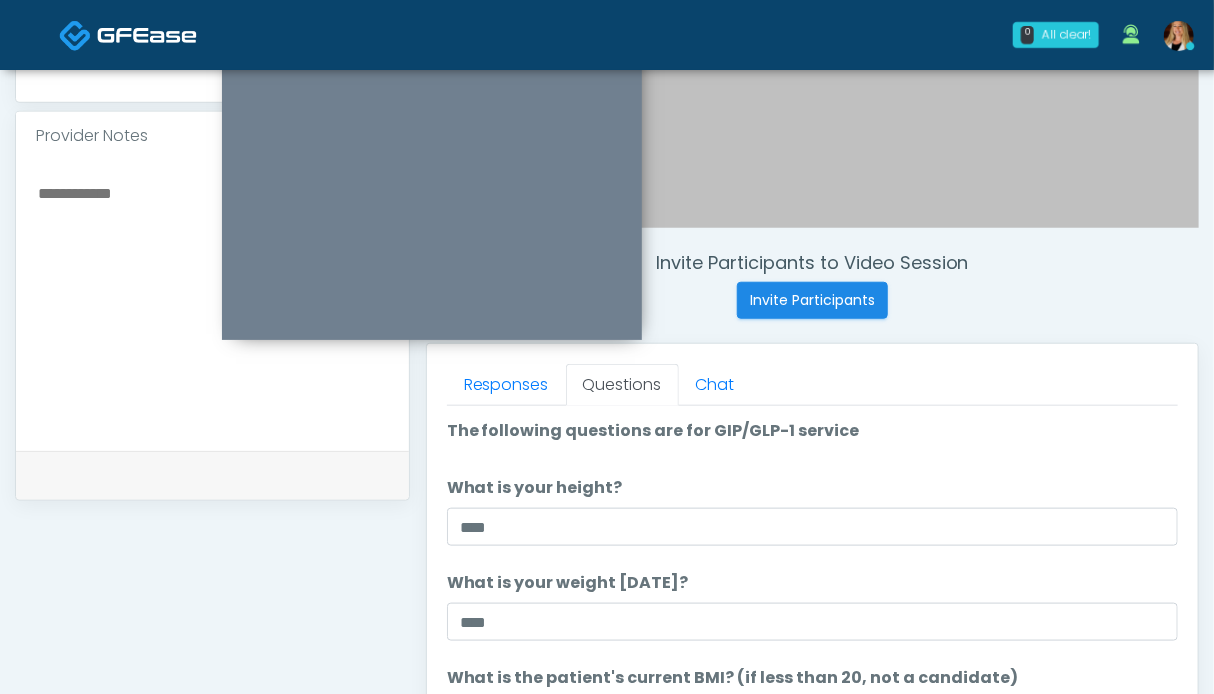 drag, startPoint x: 764, startPoint y: 443, endPoint x: 745, endPoint y: 444, distance: 19.026299 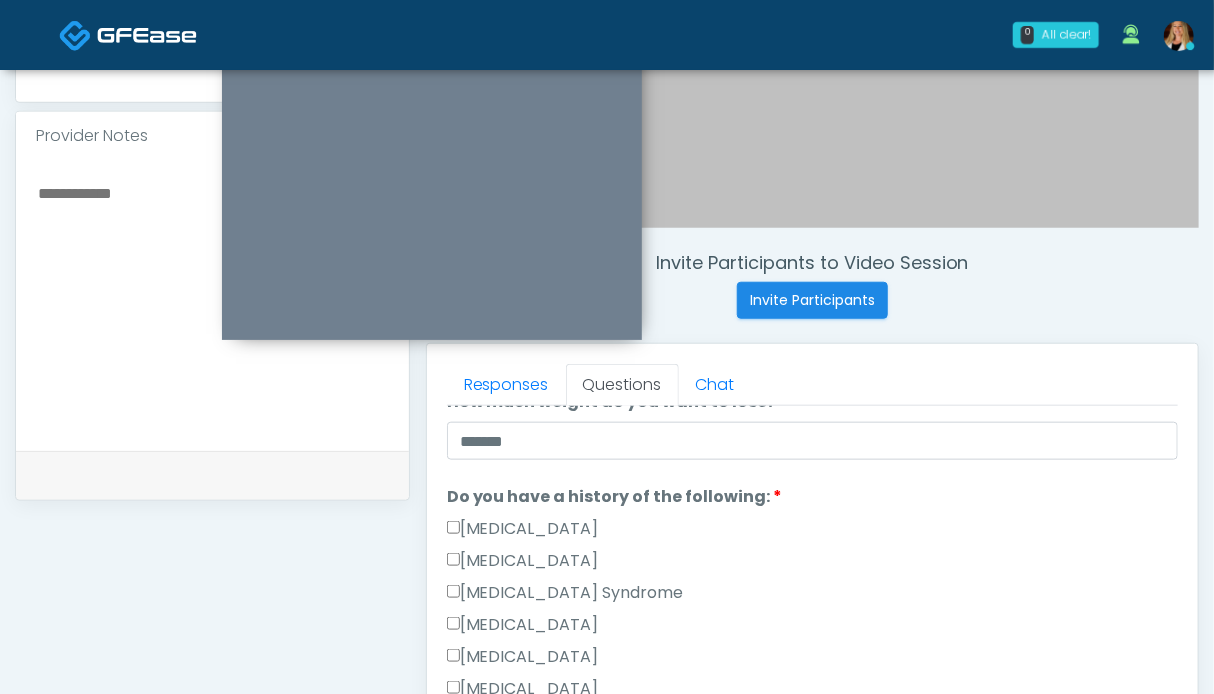 scroll, scrollTop: 600, scrollLeft: 0, axis: vertical 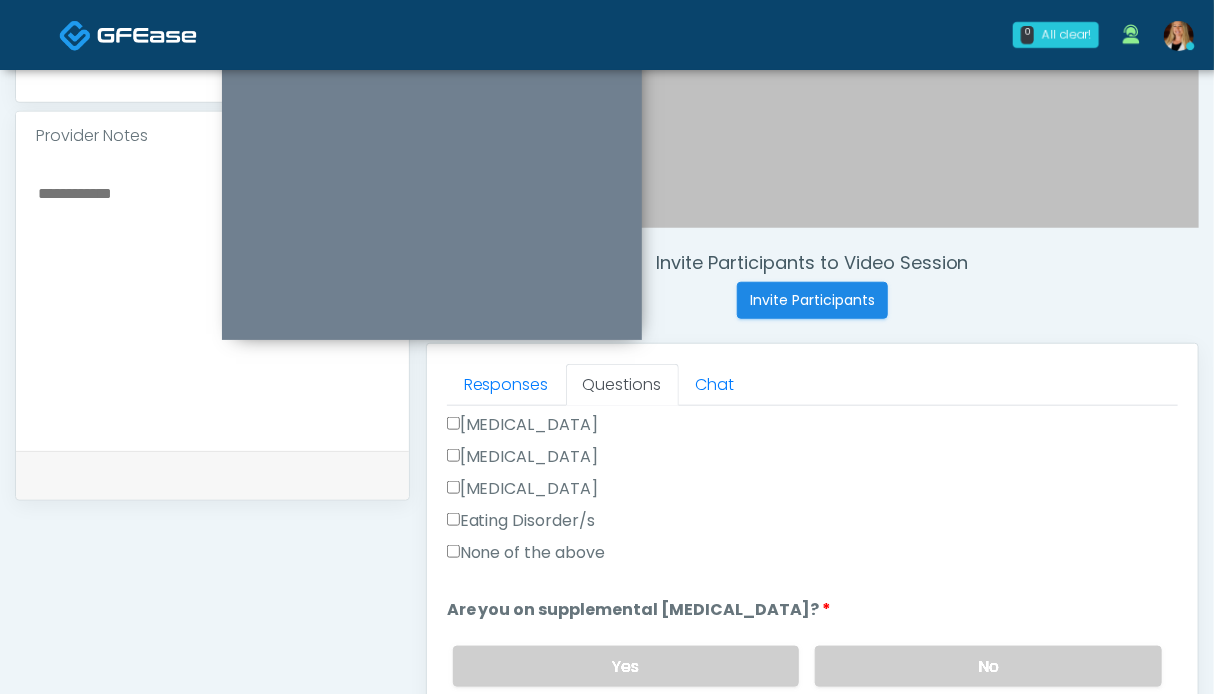 click on "None of the above" at bounding box center [526, 553] 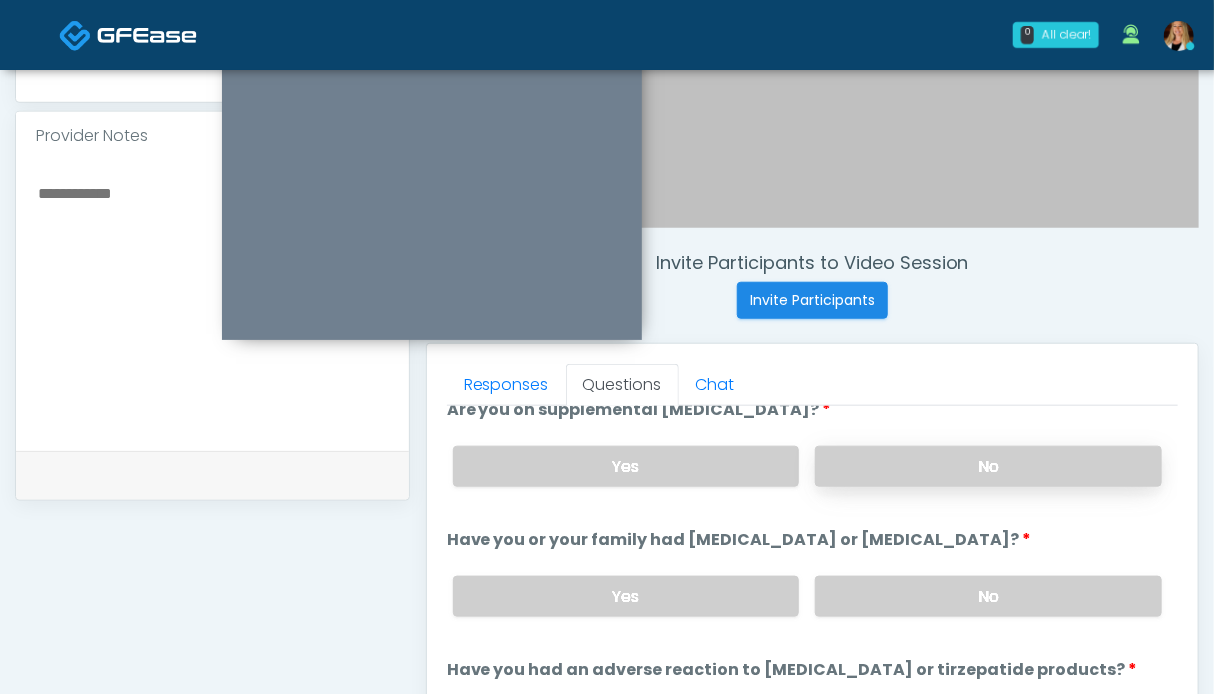click on "No" at bounding box center [988, 466] 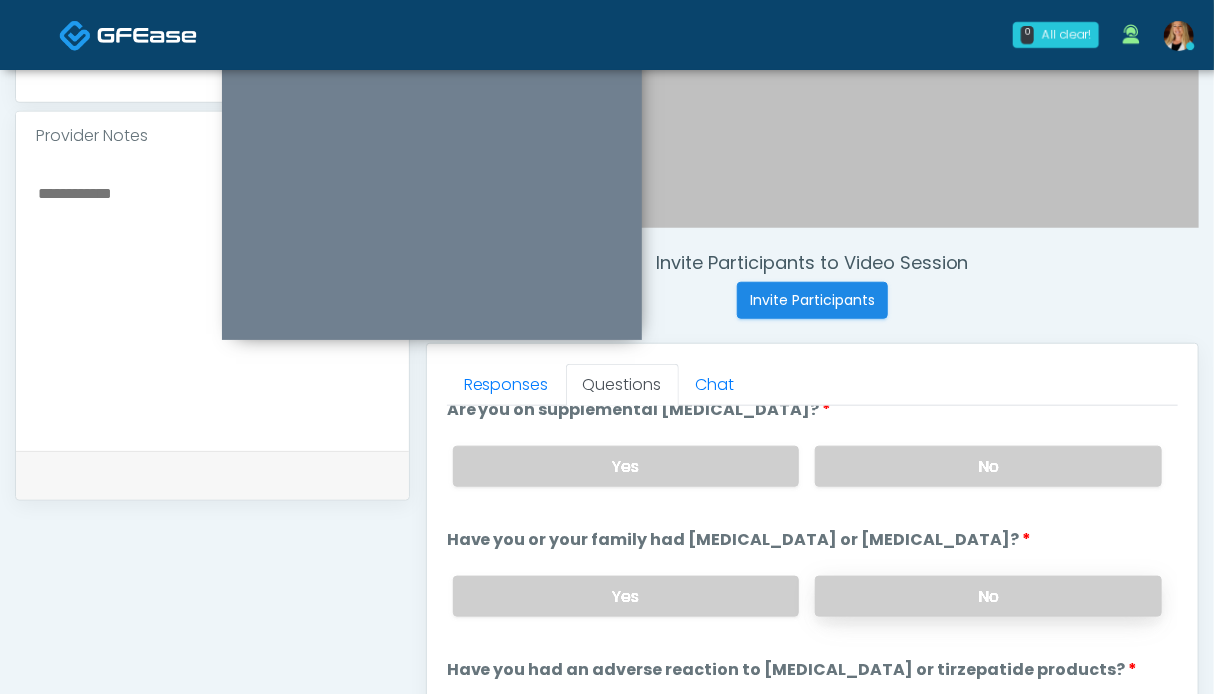 drag, startPoint x: 929, startPoint y: 599, endPoint x: 873, endPoint y: 587, distance: 57.271286 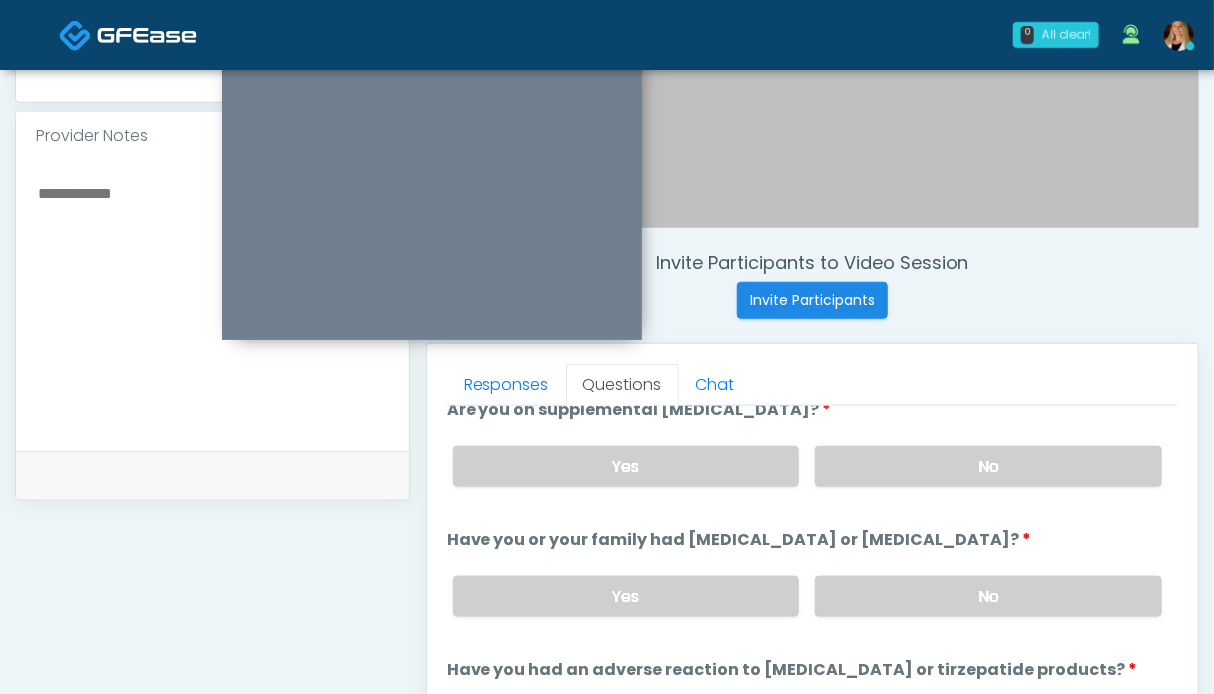 scroll, scrollTop: 1000, scrollLeft: 0, axis: vertical 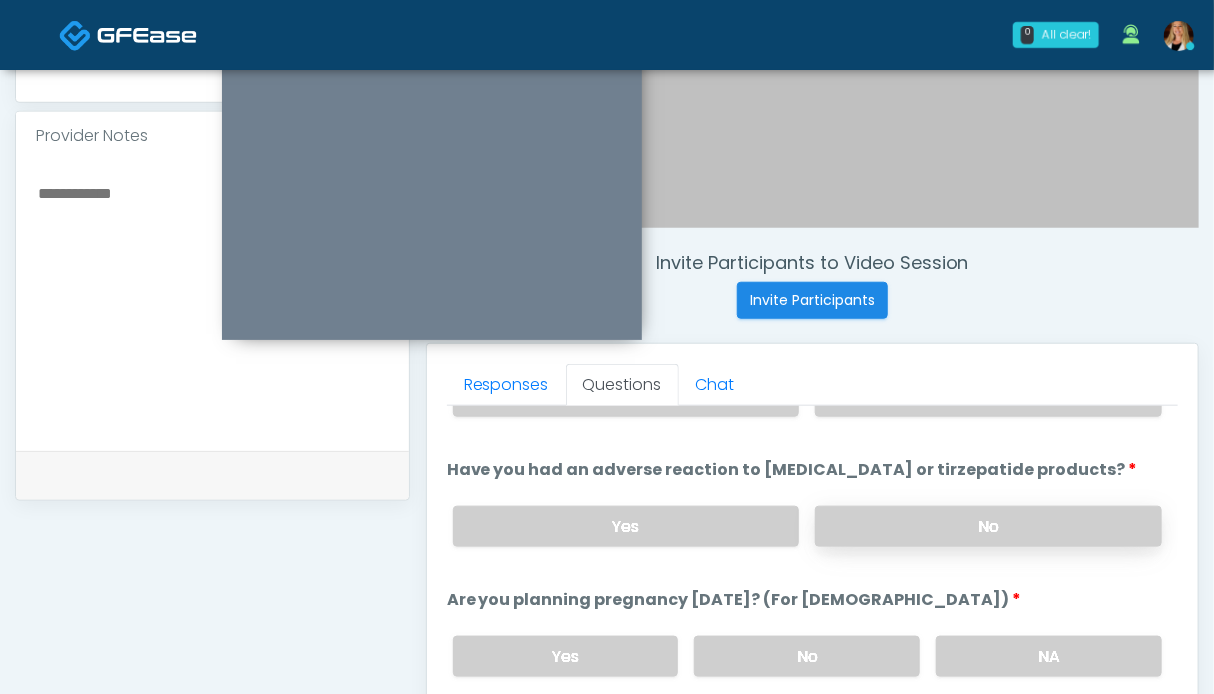 click on "No" at bounding box center (988, 526) 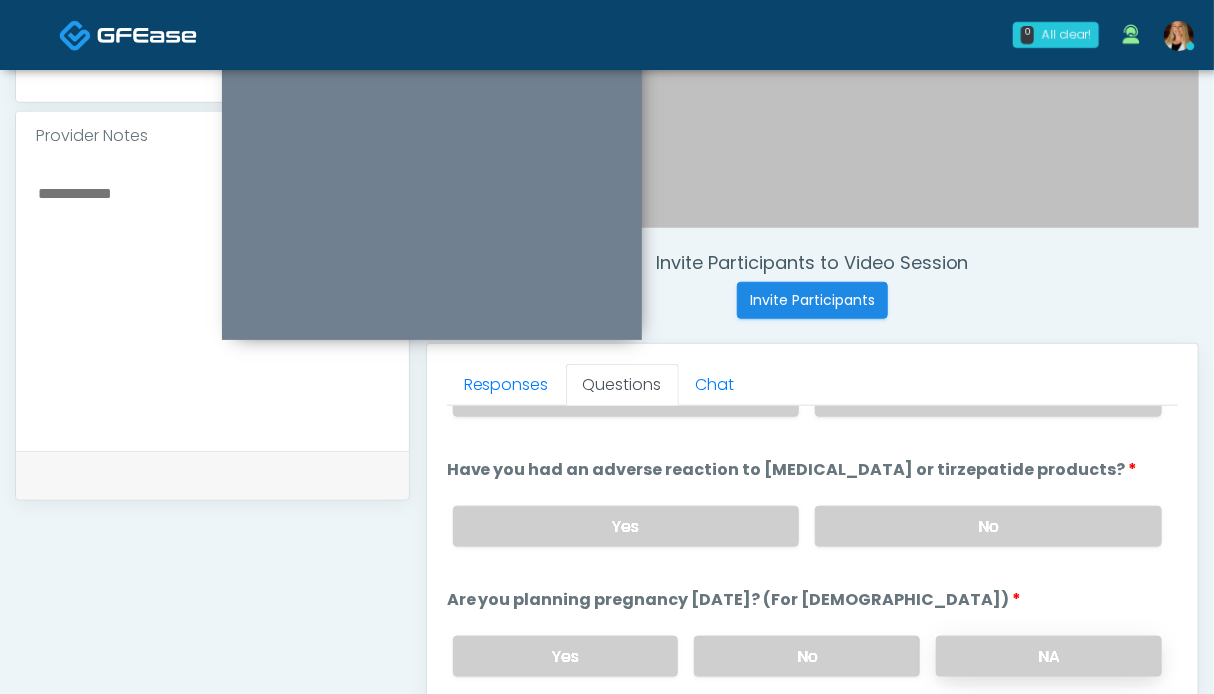 click on "NA" at bounding box center (1049, 656) 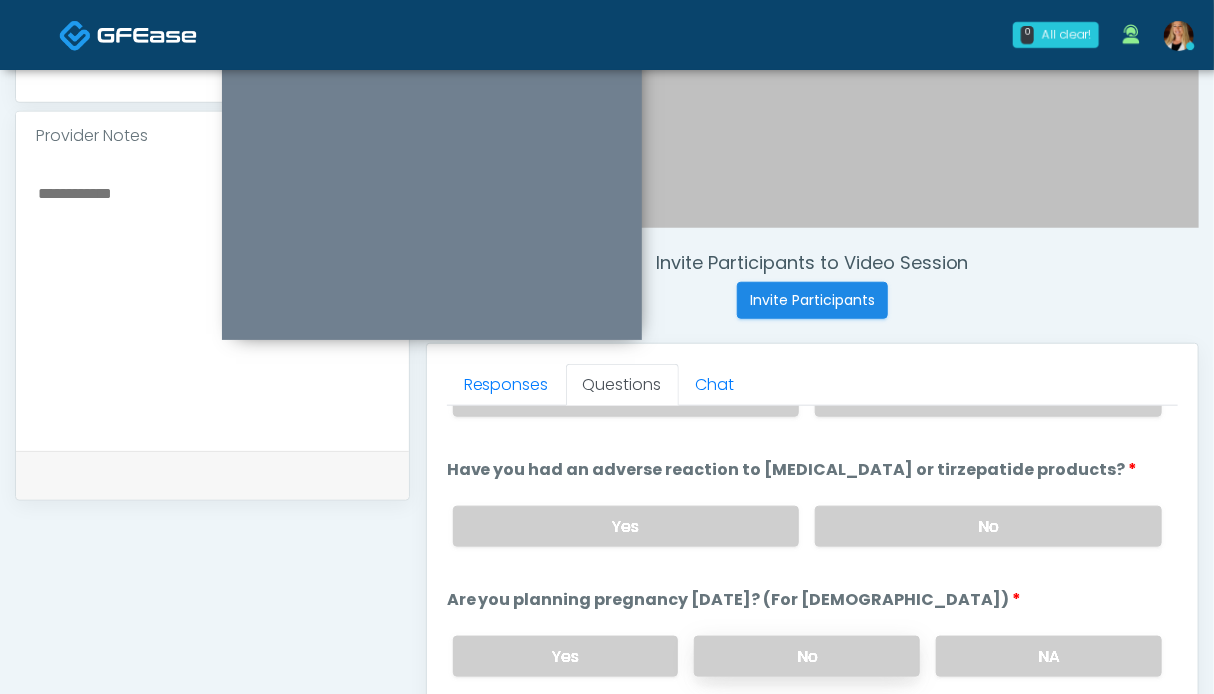 scroll, scrollTop: 1124, scrollLeft: 0, axis: vertical 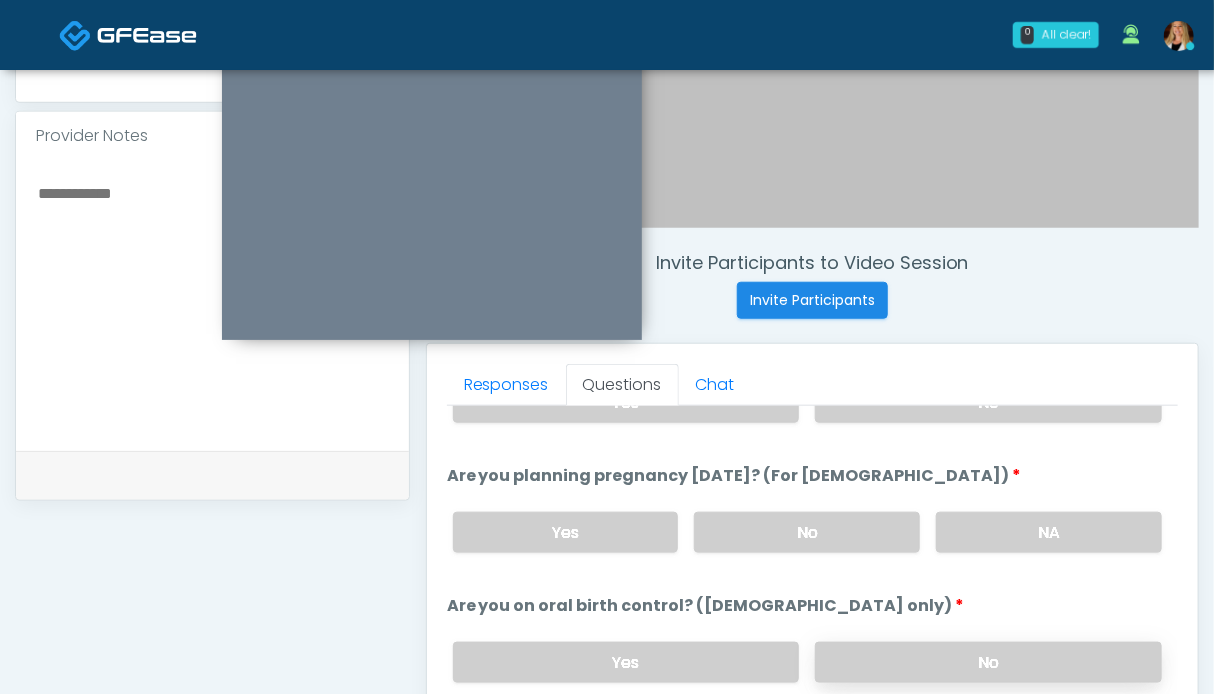 click on "No" at bounding box center (988, 662) 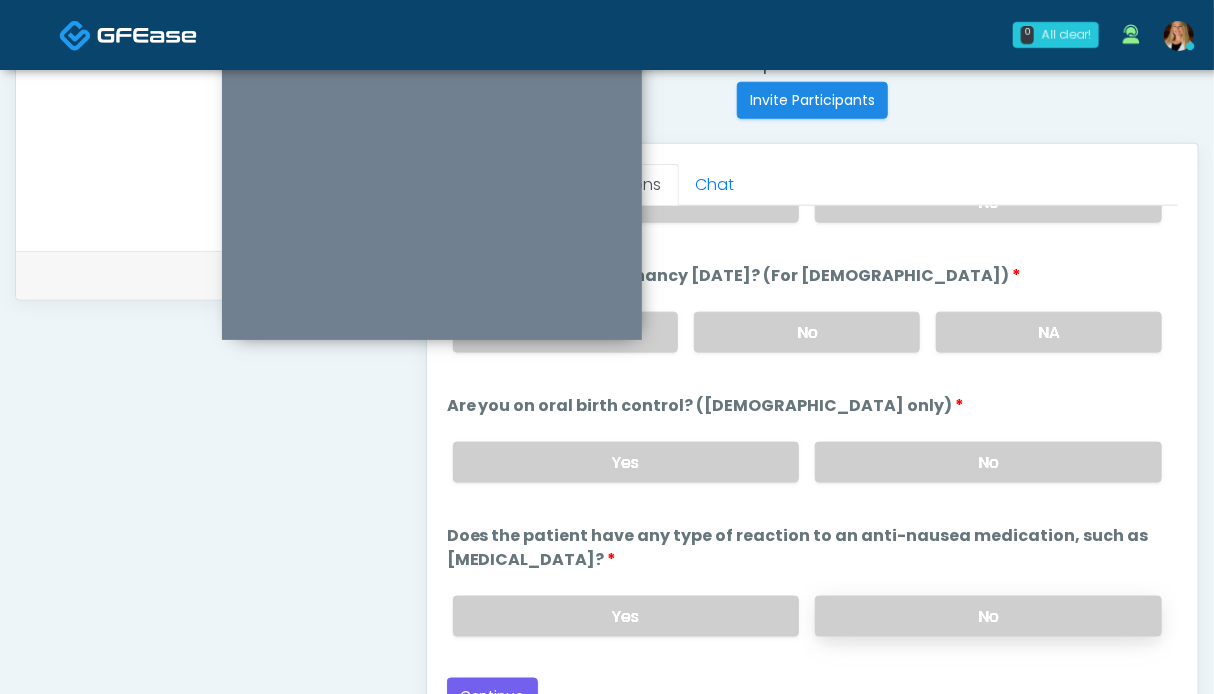 click on "No" at bounding box center (988, 616) 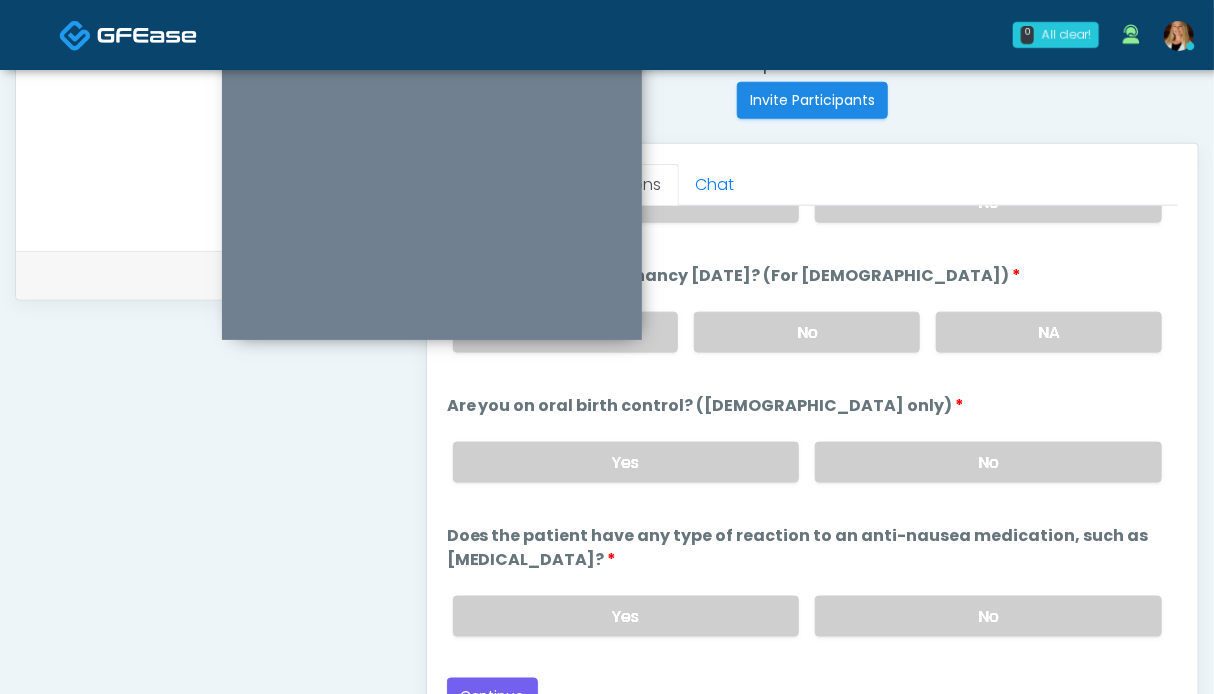 scroll, scrollTop: 900, scrollLeft: 0, axis: vertical 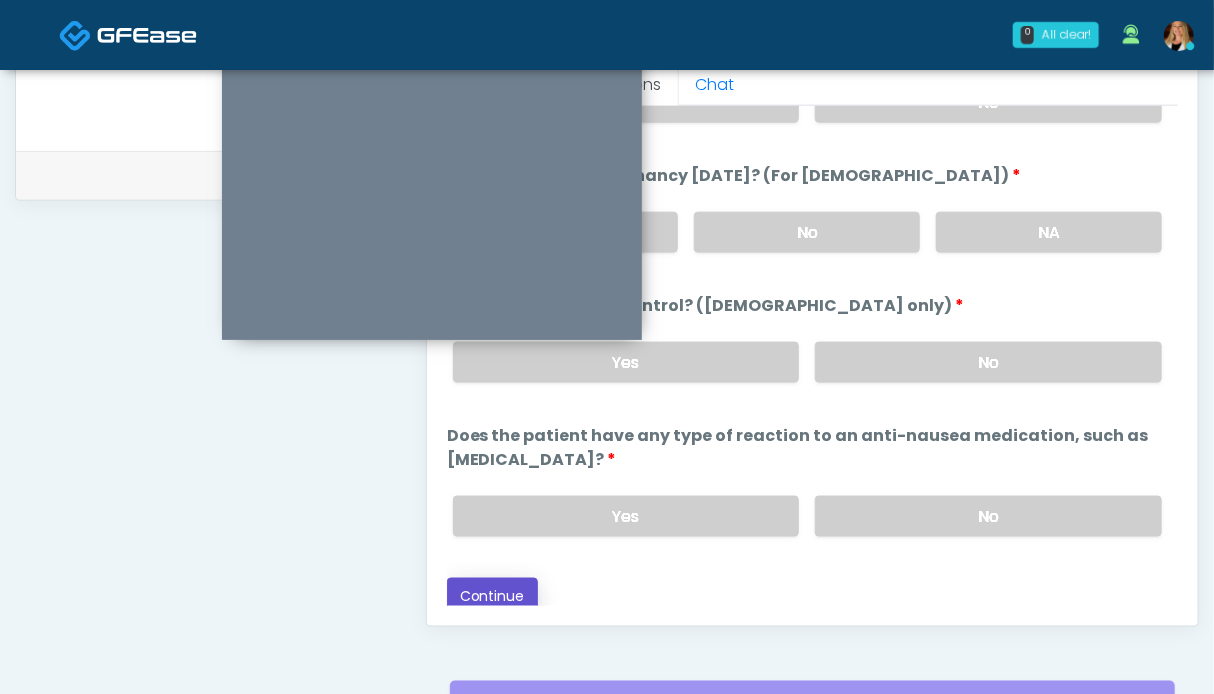 click on "Continue" at bounding box center [492, 596] 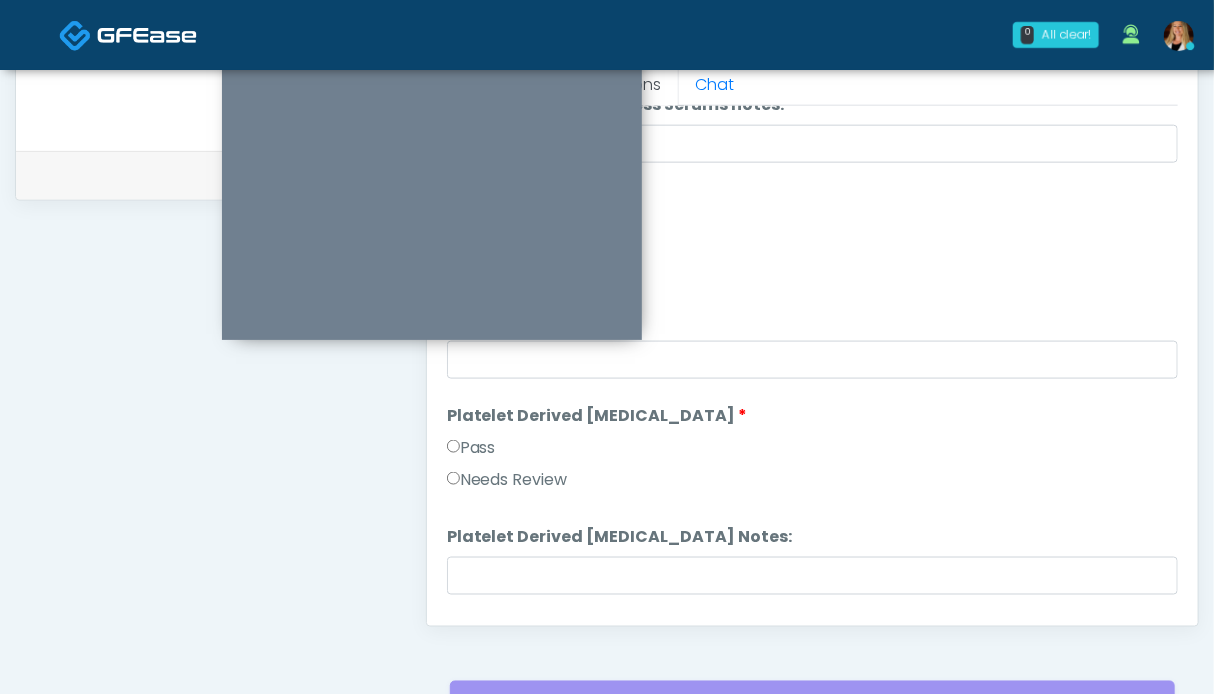scroll, scrollTop: 3689, scrollLeft: 0, axis: vertical 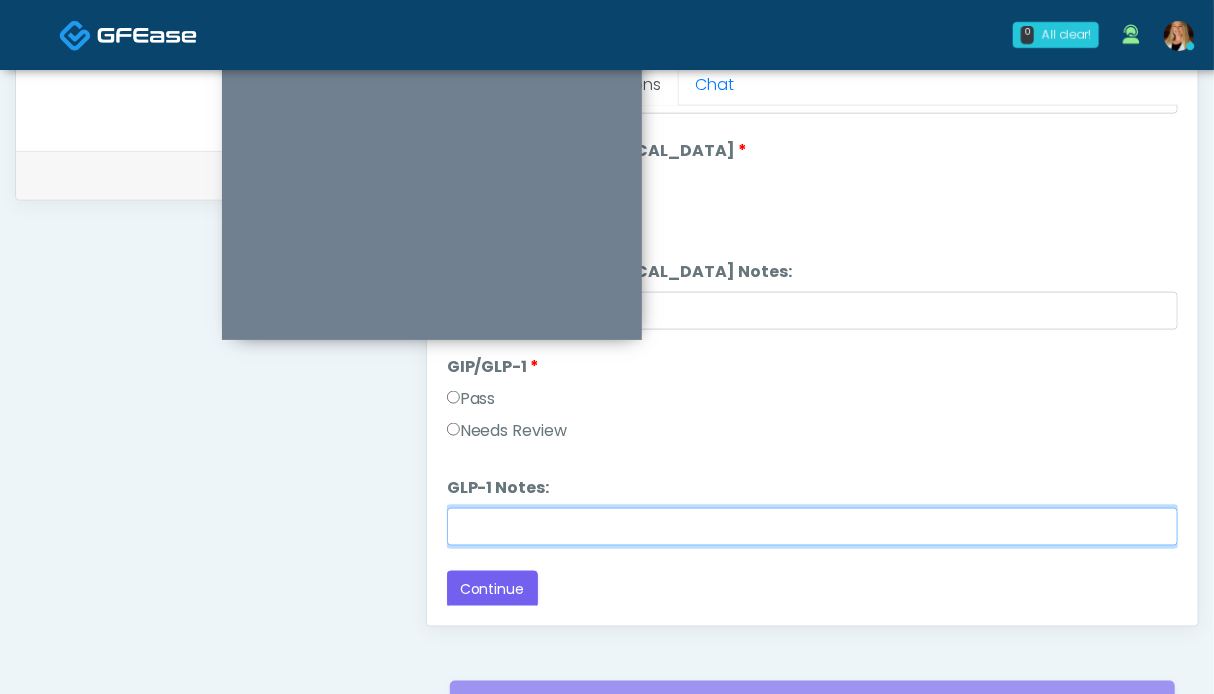 click on "GLP-1 Notes:" at bounding box center [812, 527] 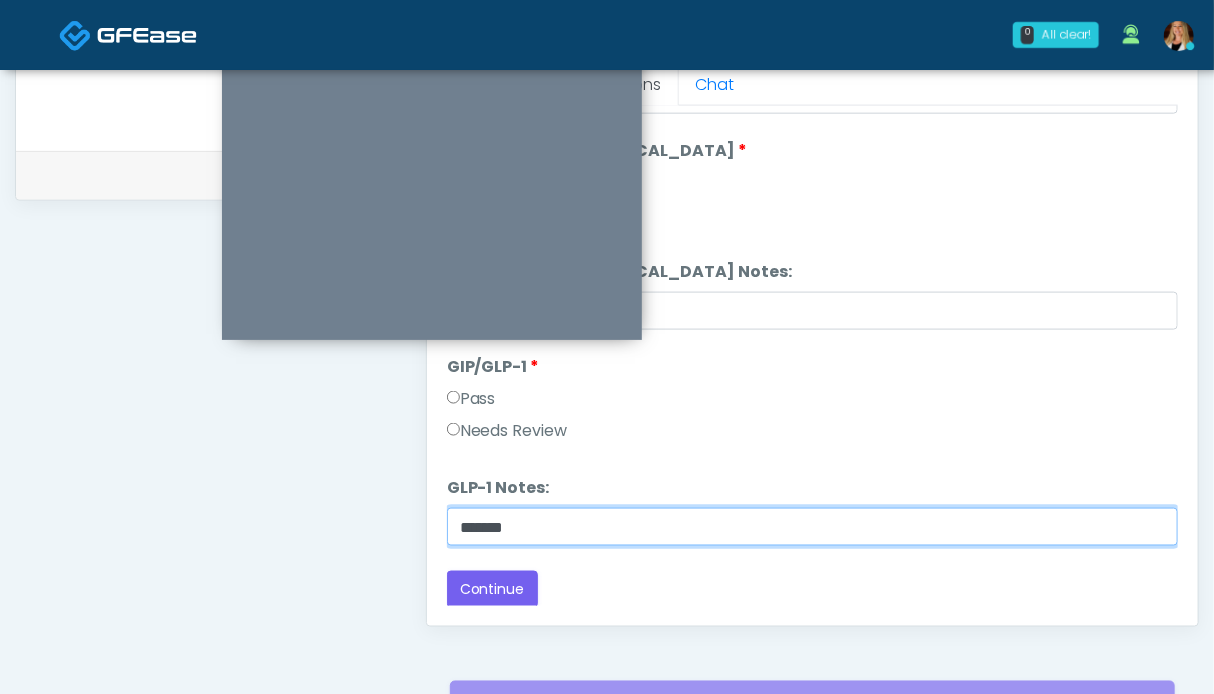type on "******" 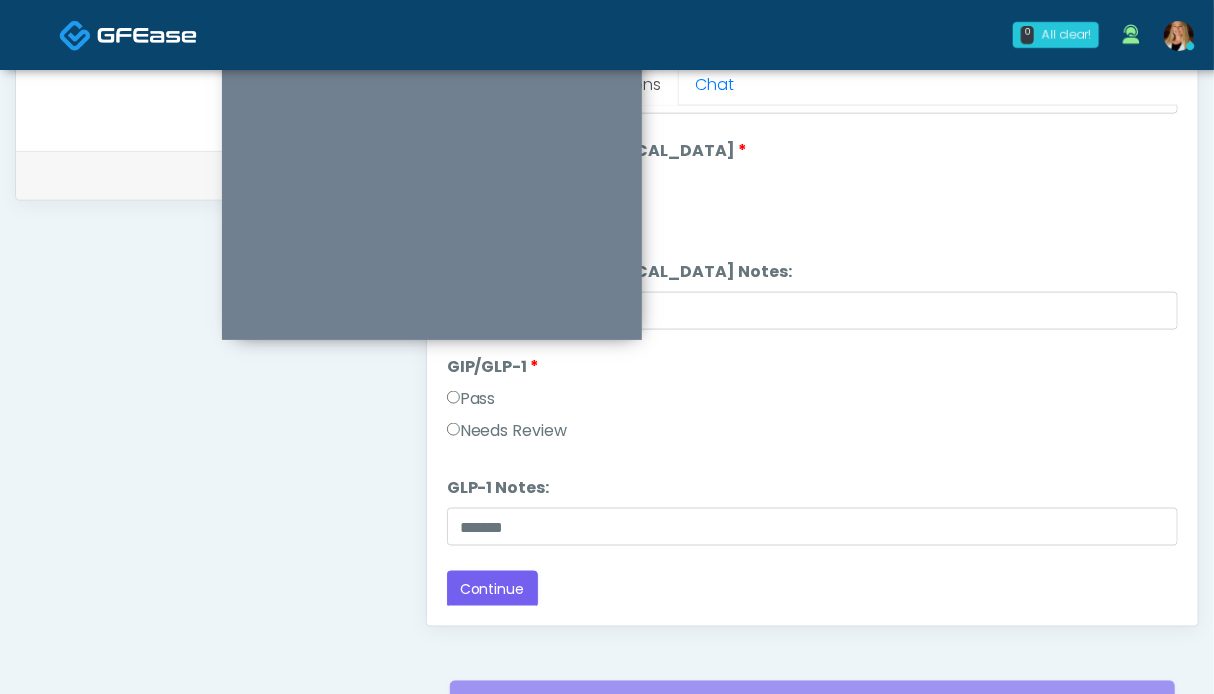 click on "Needs Review" at bounding box center (507, 431) 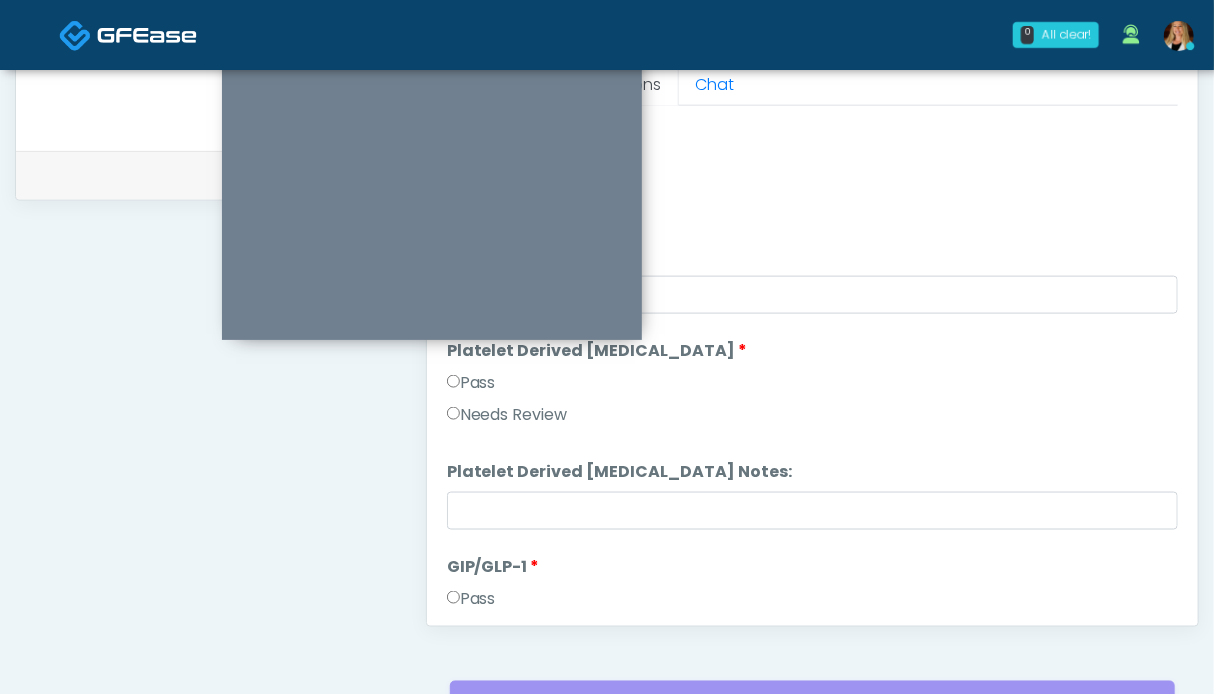 click on "Pass" at bounding box center [471, 383] 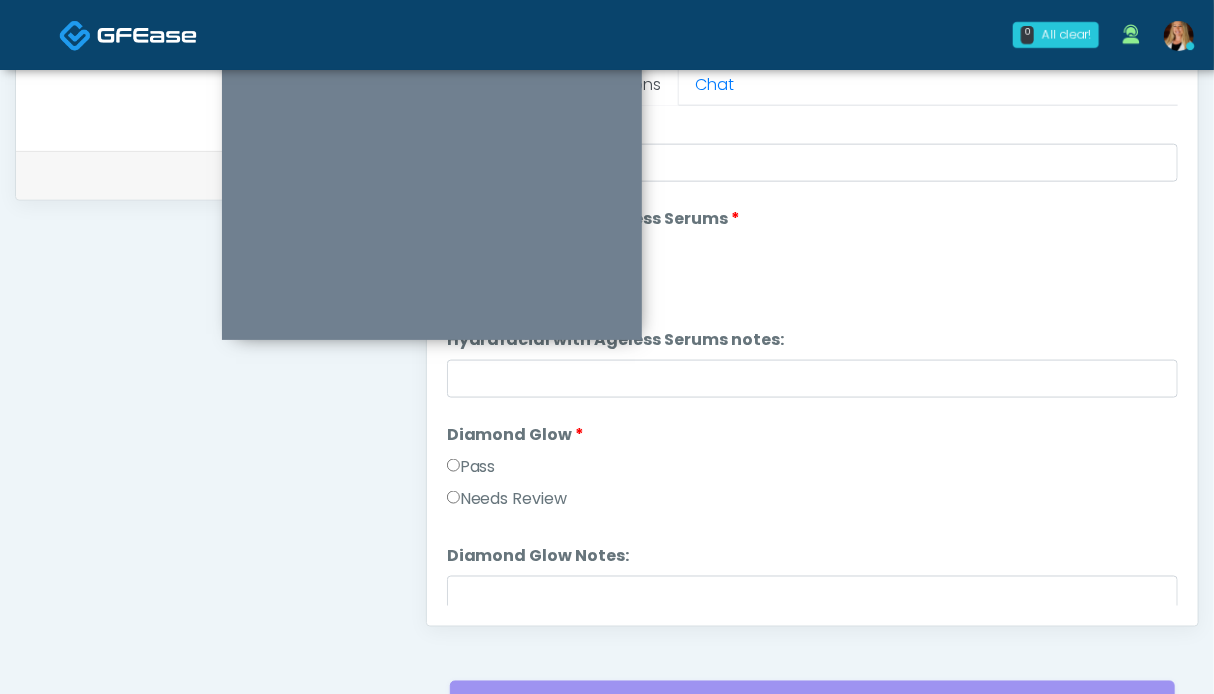 click on "Pass" at bounding box center [471, 467] 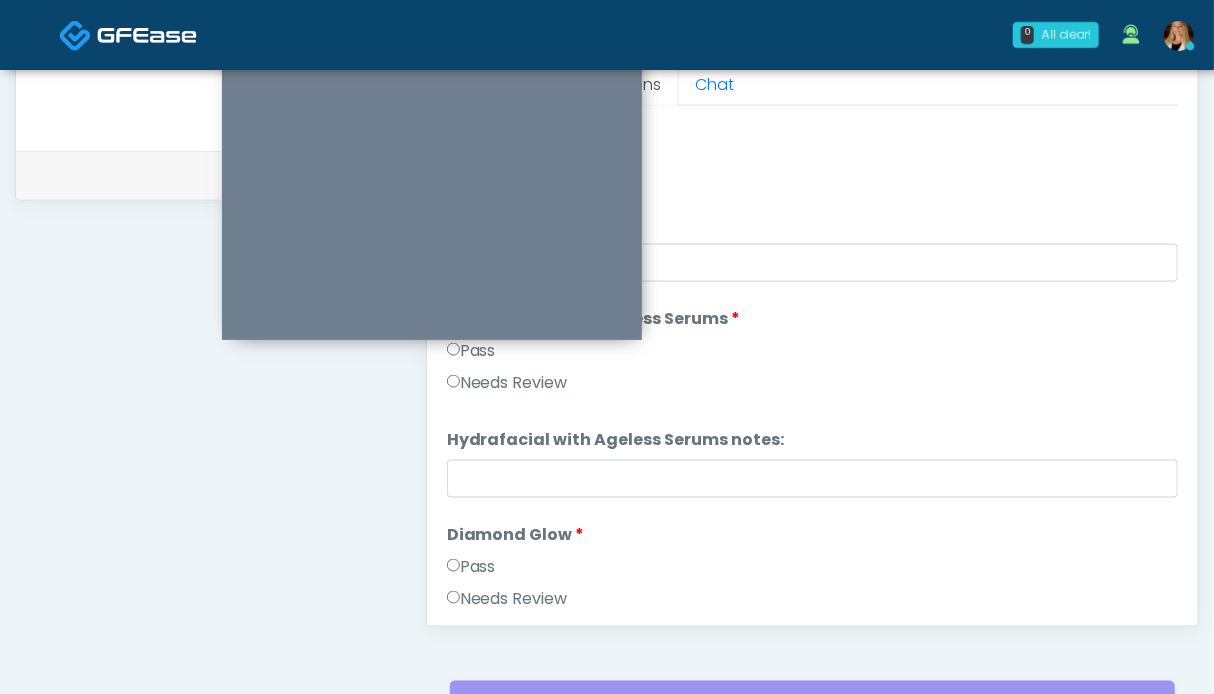scroll, scrollTop: 2989, scrollLeft: 0, axis: vertical 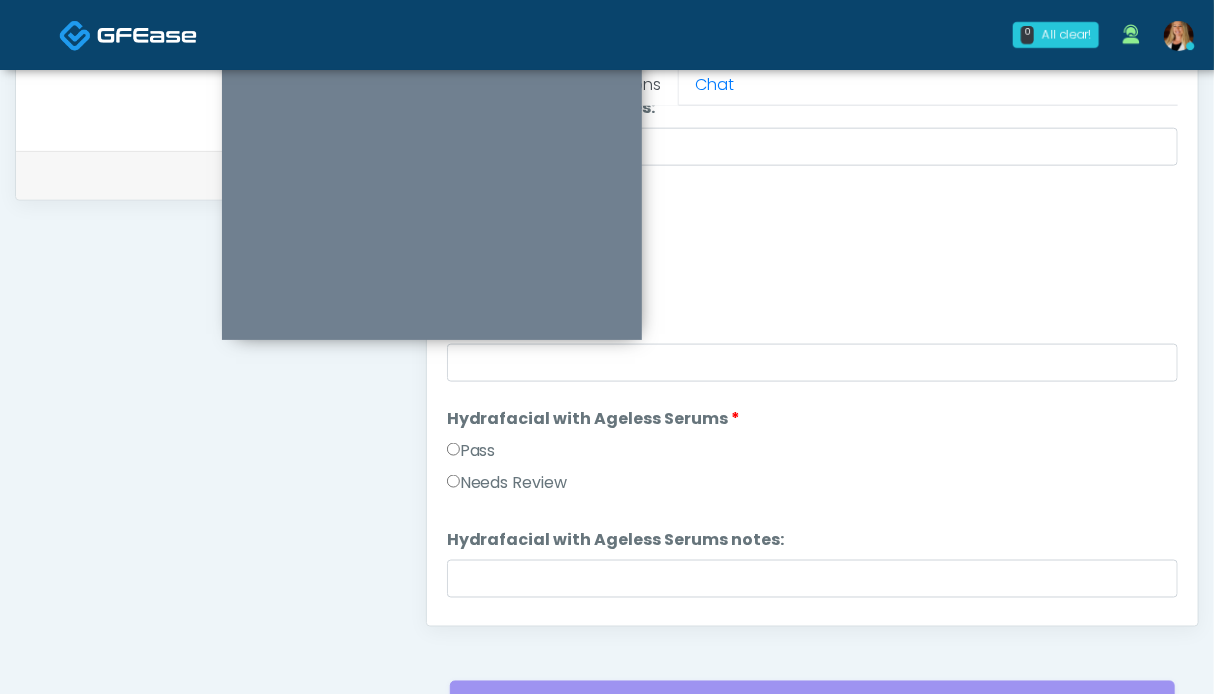 click on "Pass" at bounding box center [471, 451] 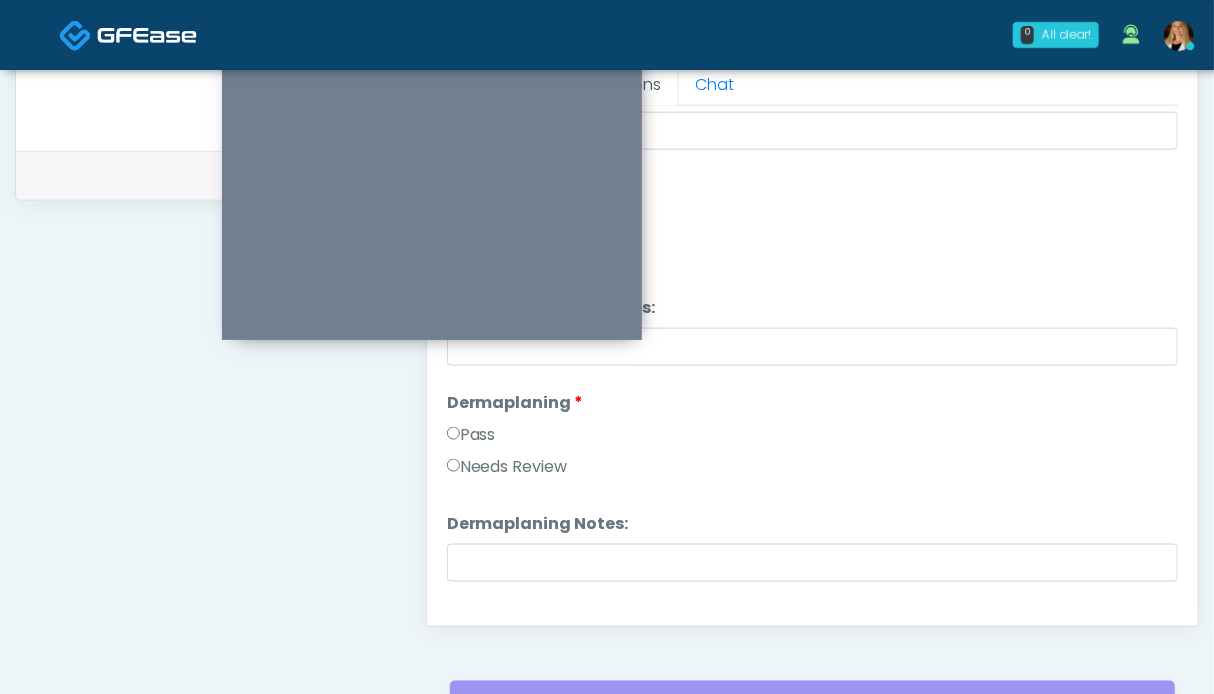 click on "Pass" at bounding box center (471, 435) 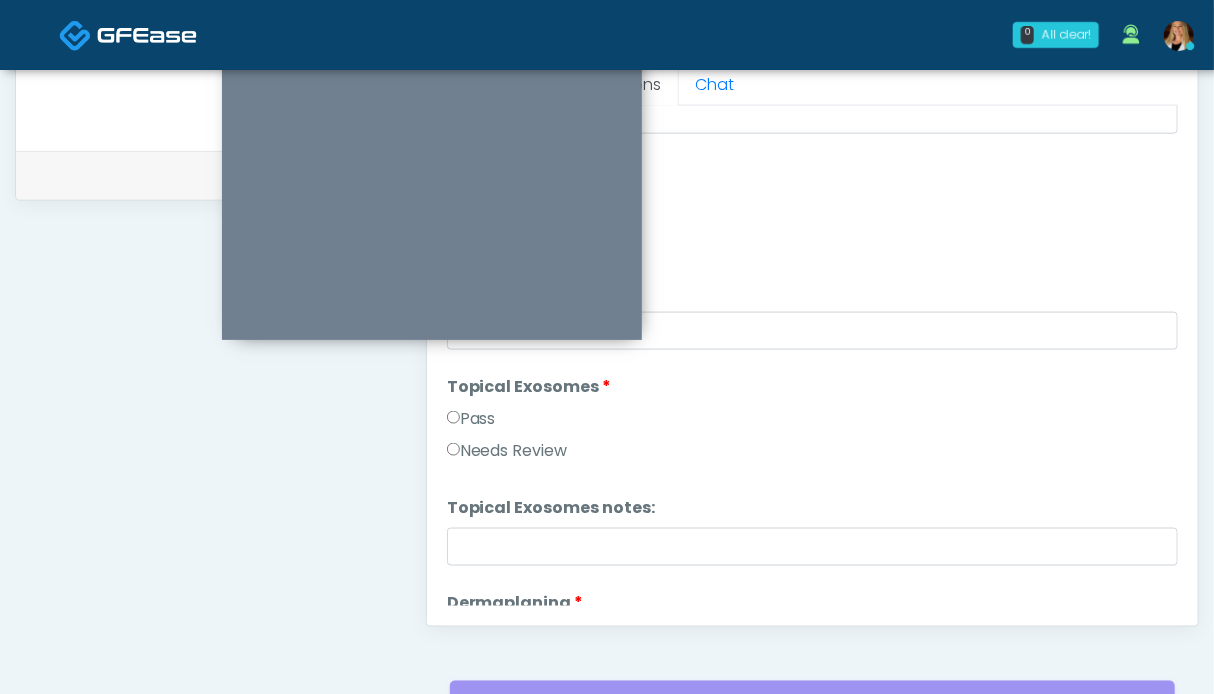 scroll, scrollTop: 2489, scrollLeft: 0, axis: vertical 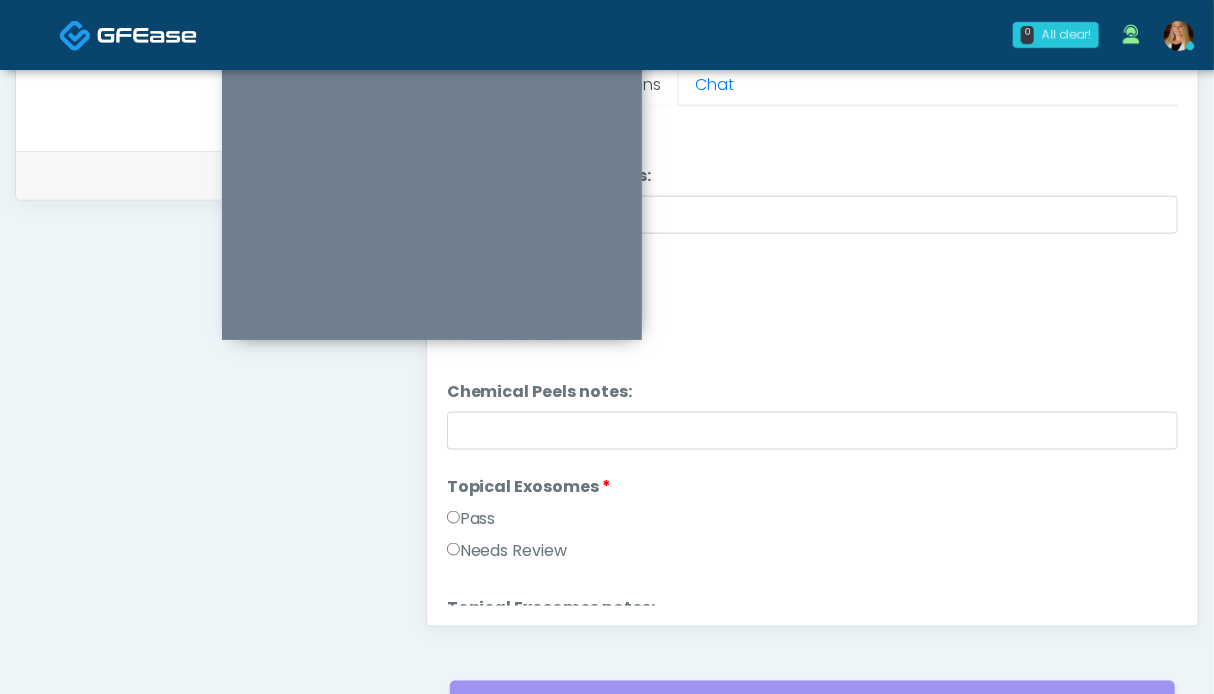 click on "Pass" at bounding box center [471, 519] 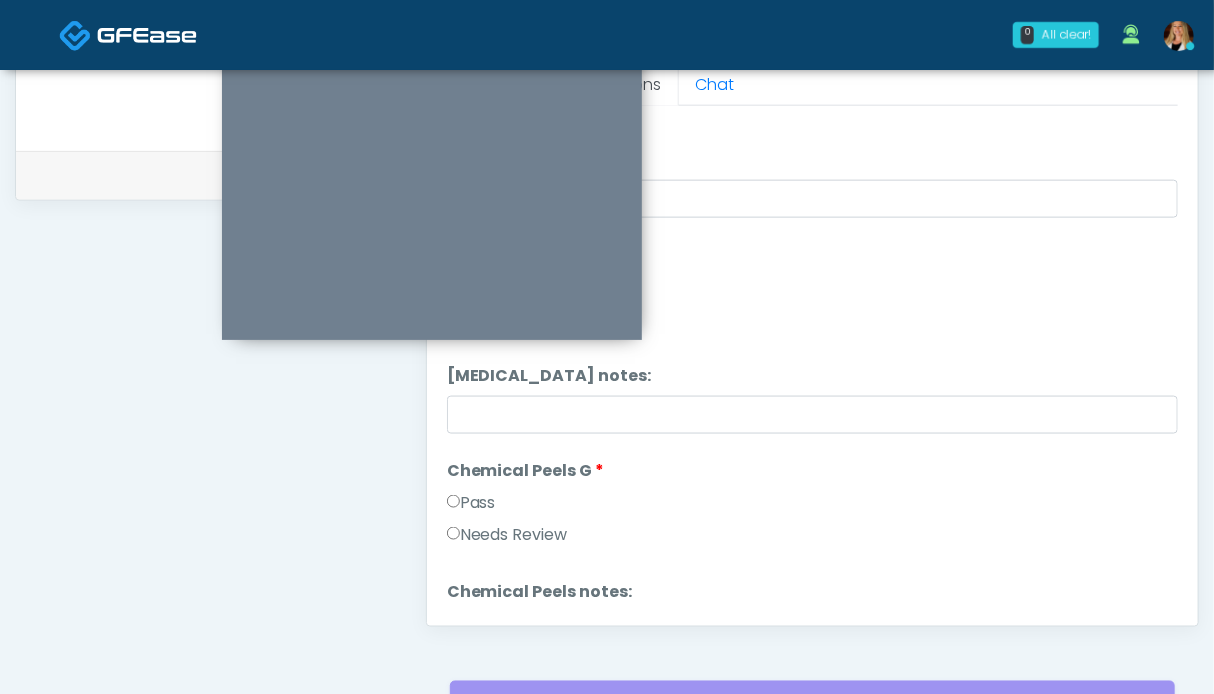 click on "Pass" at bounding box center (471, 503) 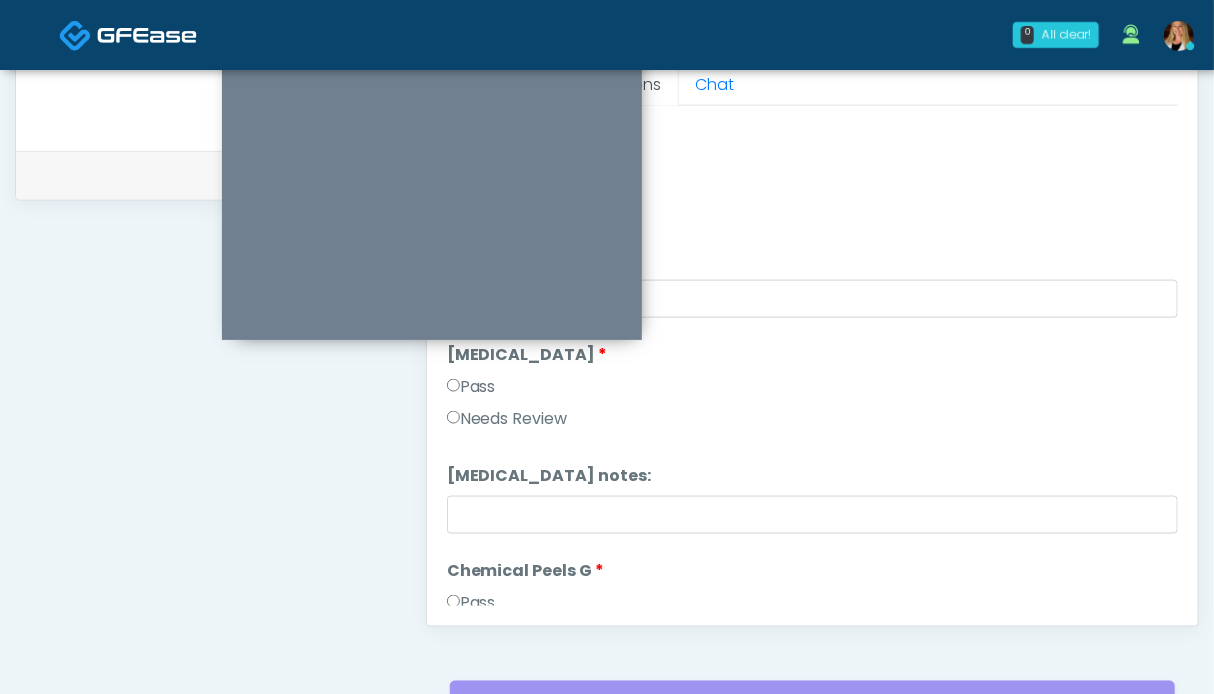 click on "Pass" at bounding box center [471, 387] 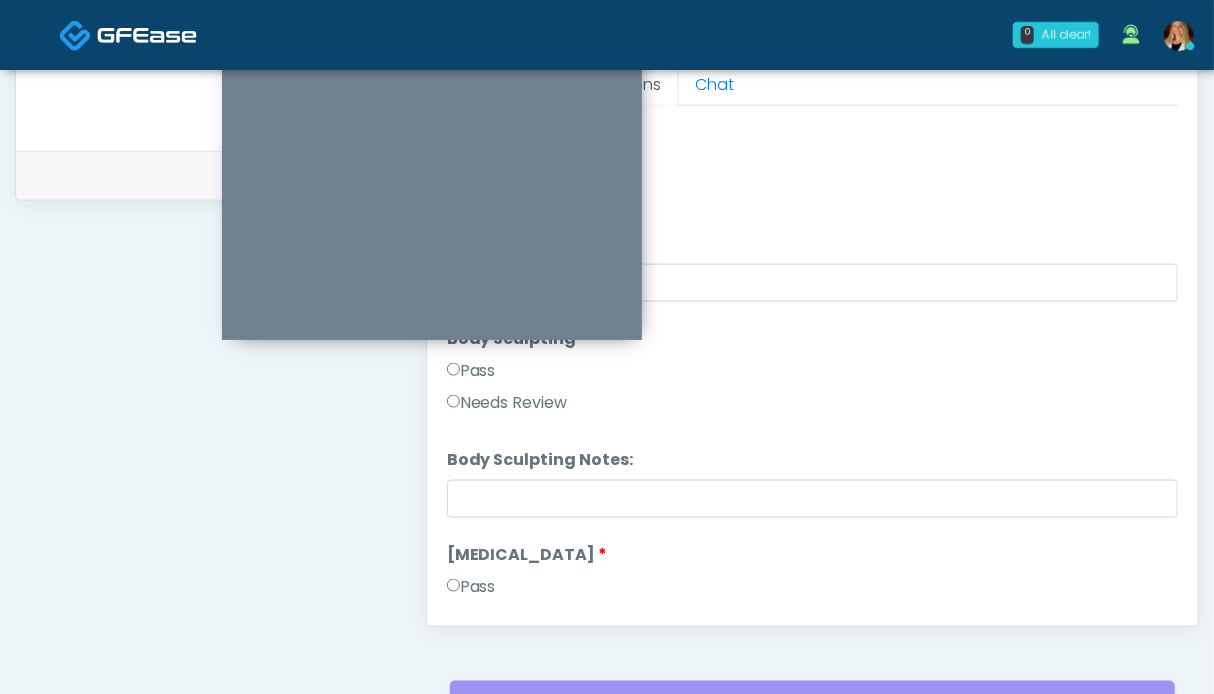 click on "Pass" at bounding box center (471, 371) 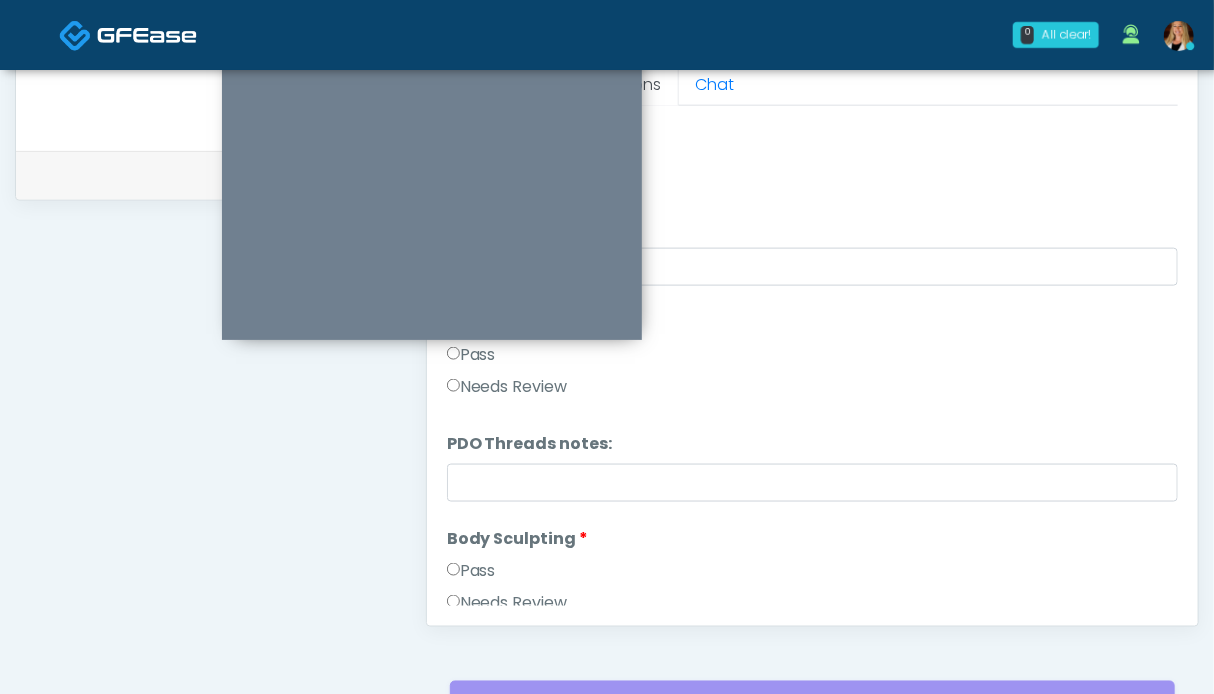 click on "Pass" at bounding box center (471, 355) 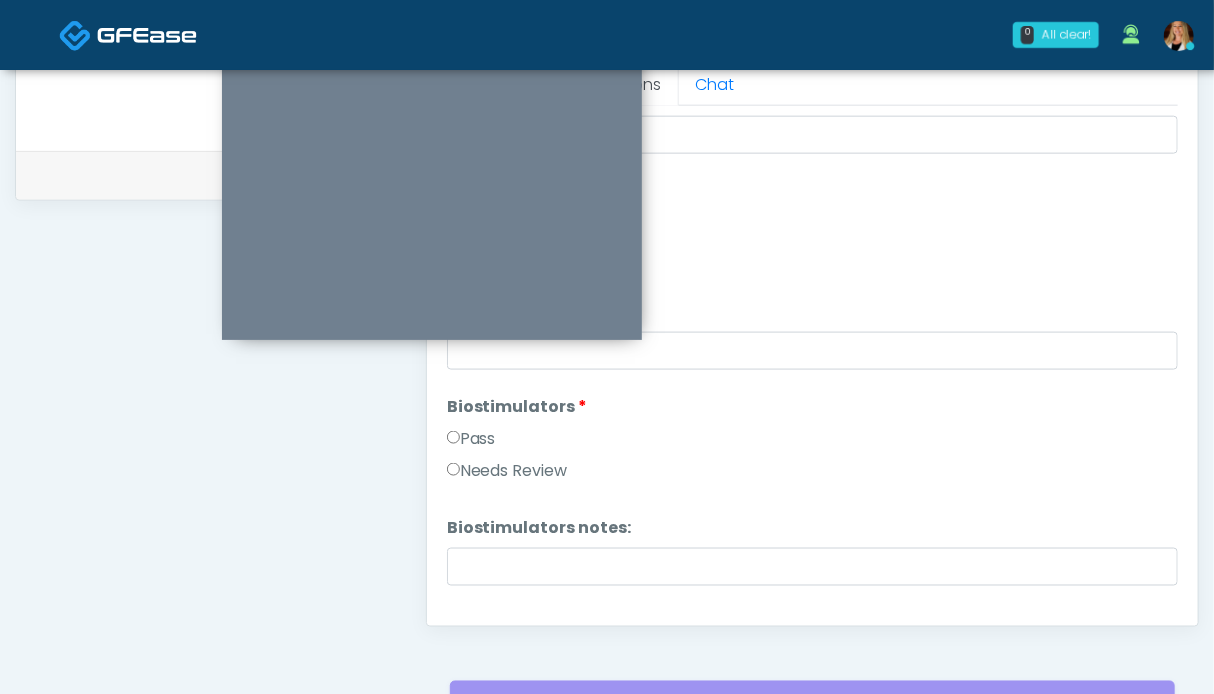 click on "Pass" at bounding box center (471, 439) 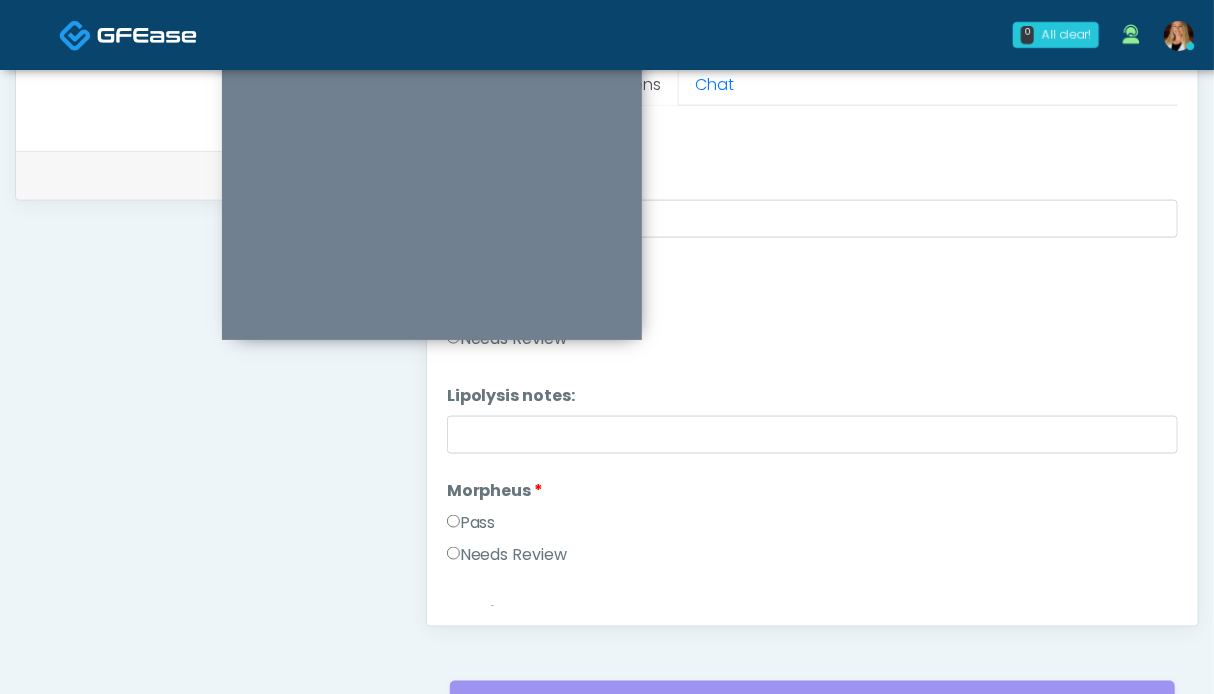 click on "Morpheus
Morpheus
Pass
Needs Review" at bounding box center [812, 527] 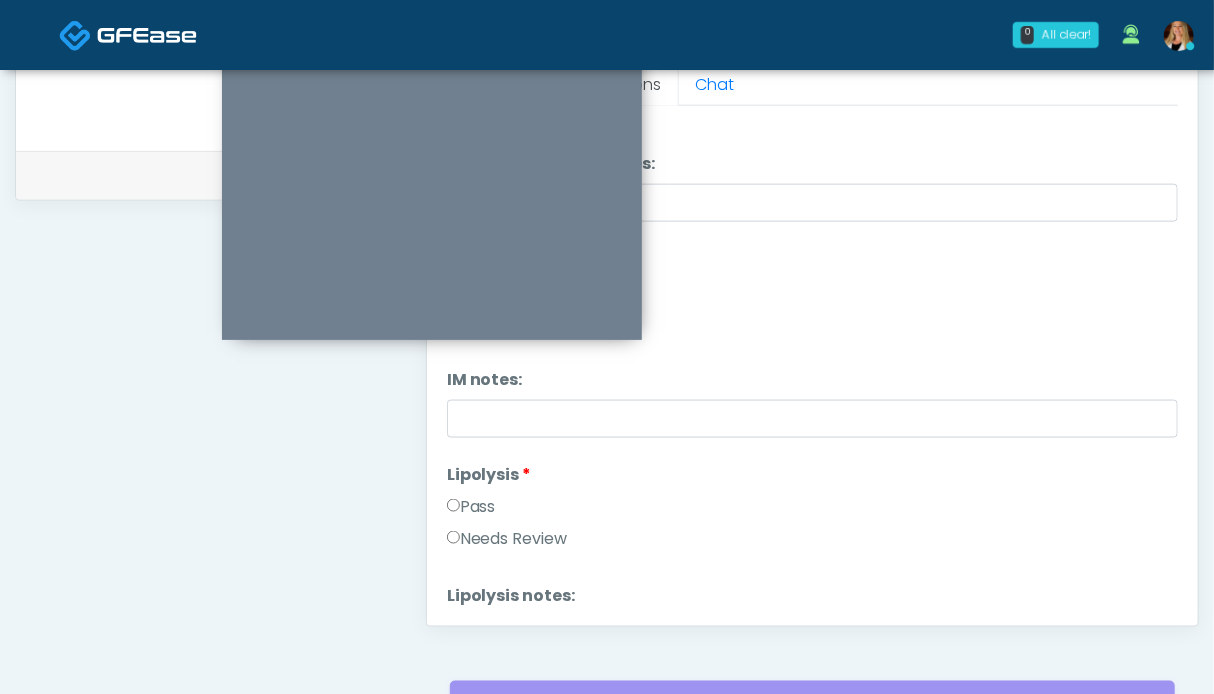 click on "Pass" at bounding box center (471, 507) 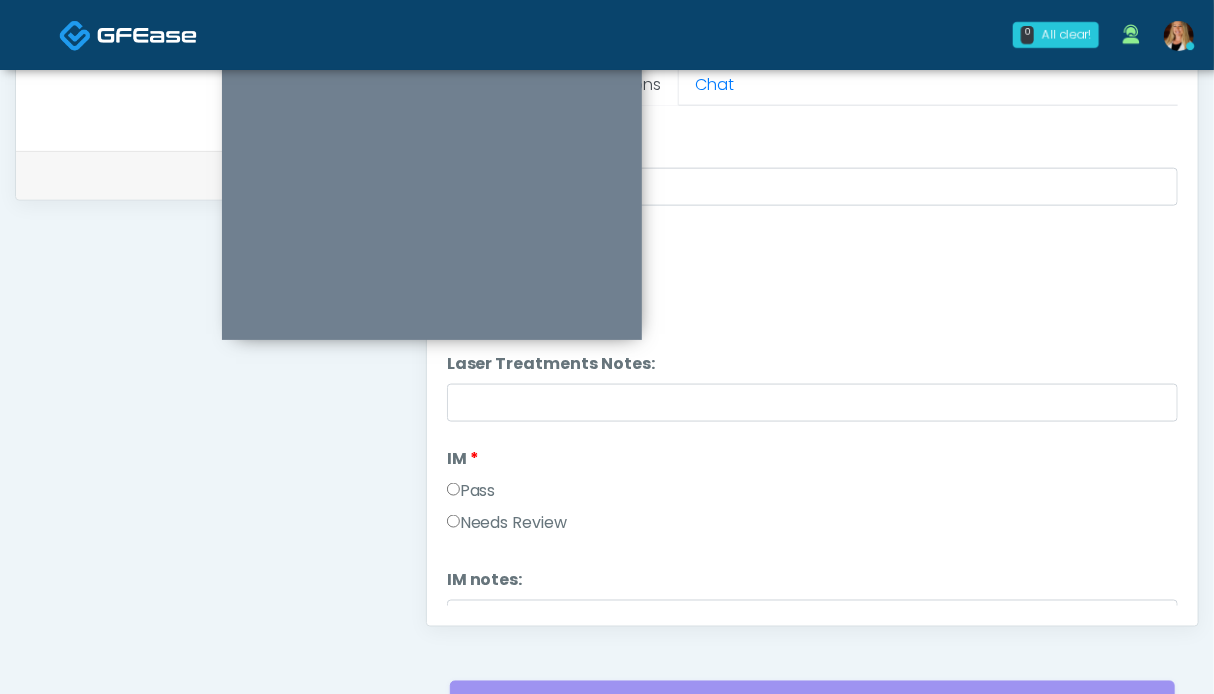 click on "Pass" at bounding box center [471, 491] 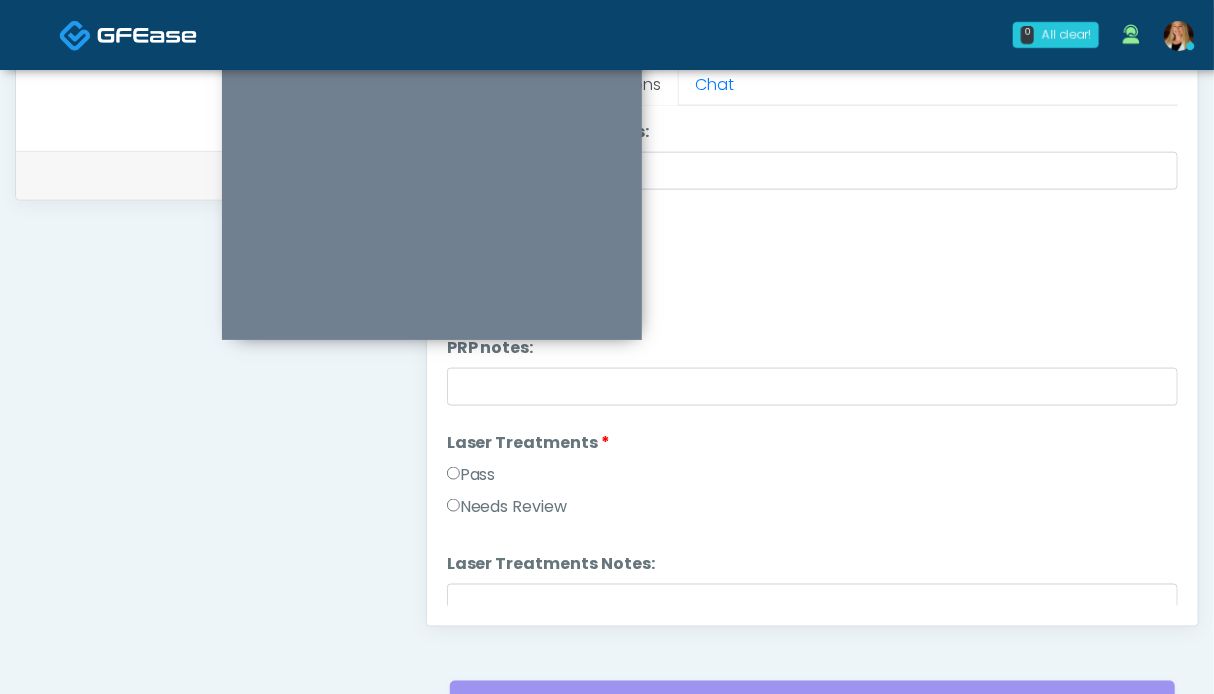 click on "Pass" at bounding box center (471, 475) 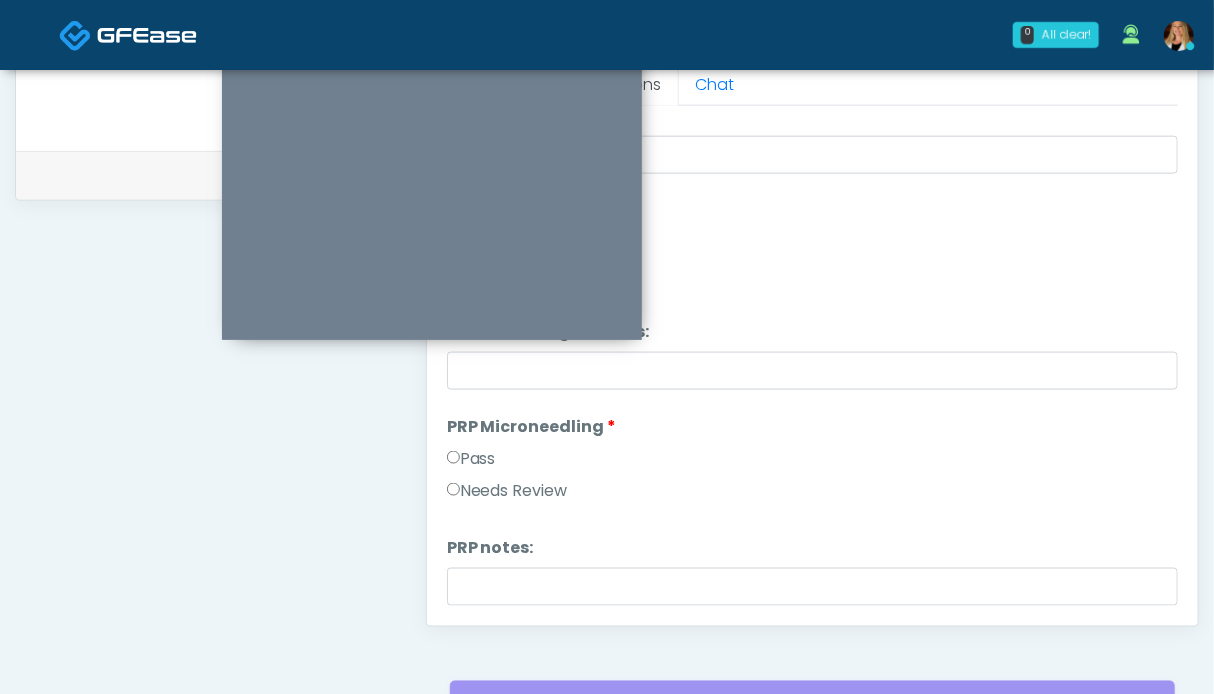 click on "Pass" at bounding box center (471, 459) 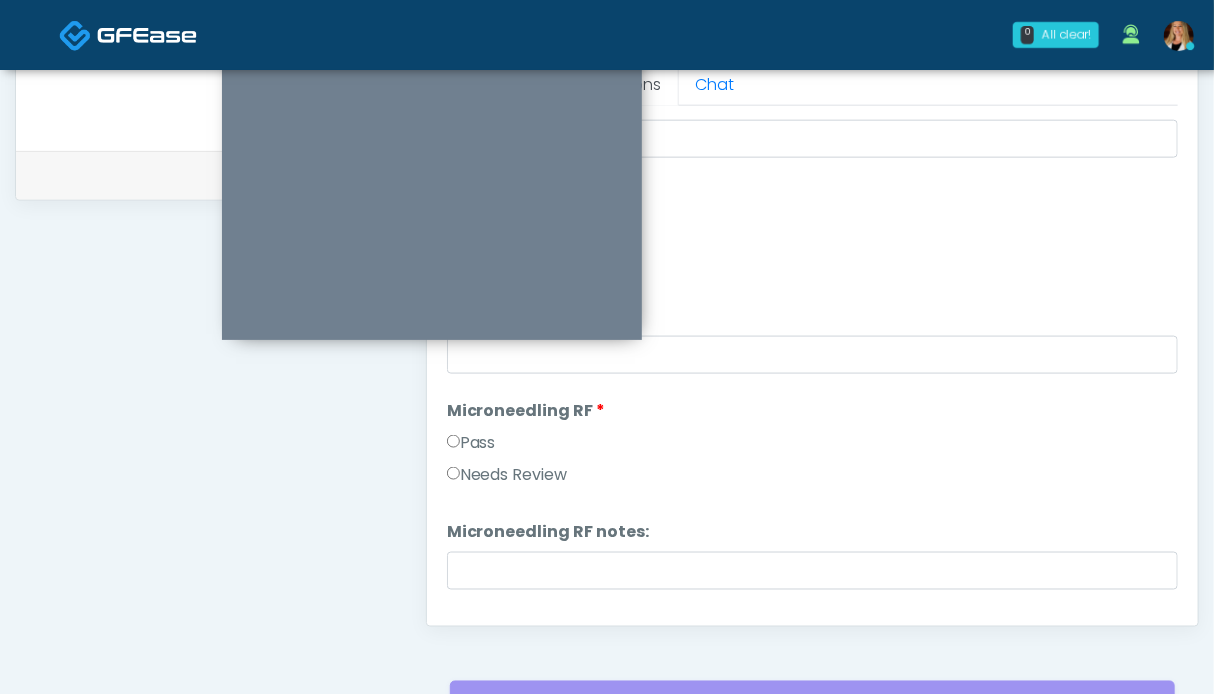 scroll, scrollTop: 89, scrollLeft: 0, axis: vertical 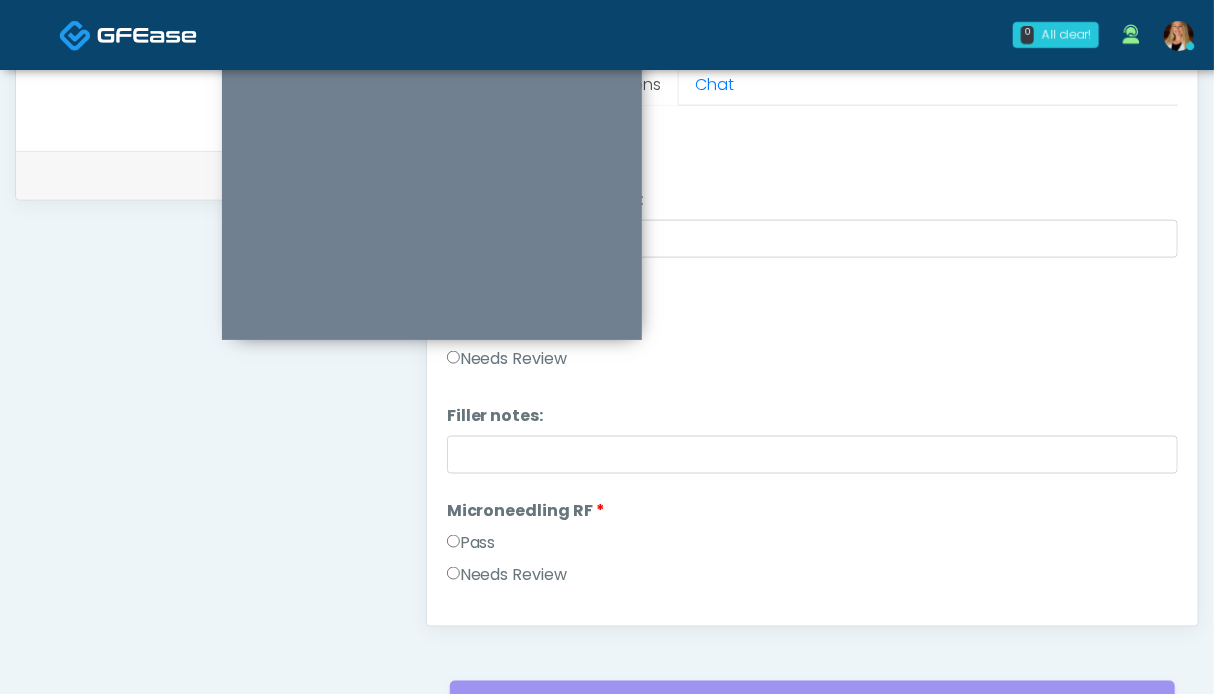 click on "Pass" at bounding box center [471, 543] 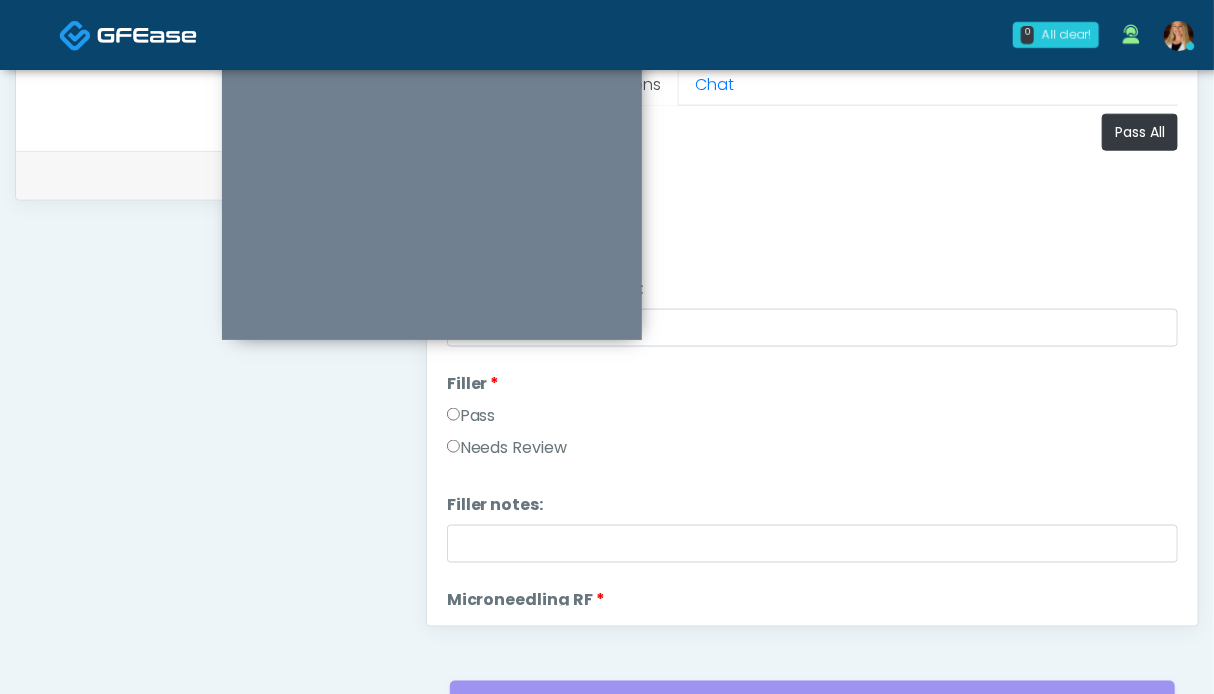click on "Filler
Filler
Pass
Needs Review" at bounding box center (812, 420) 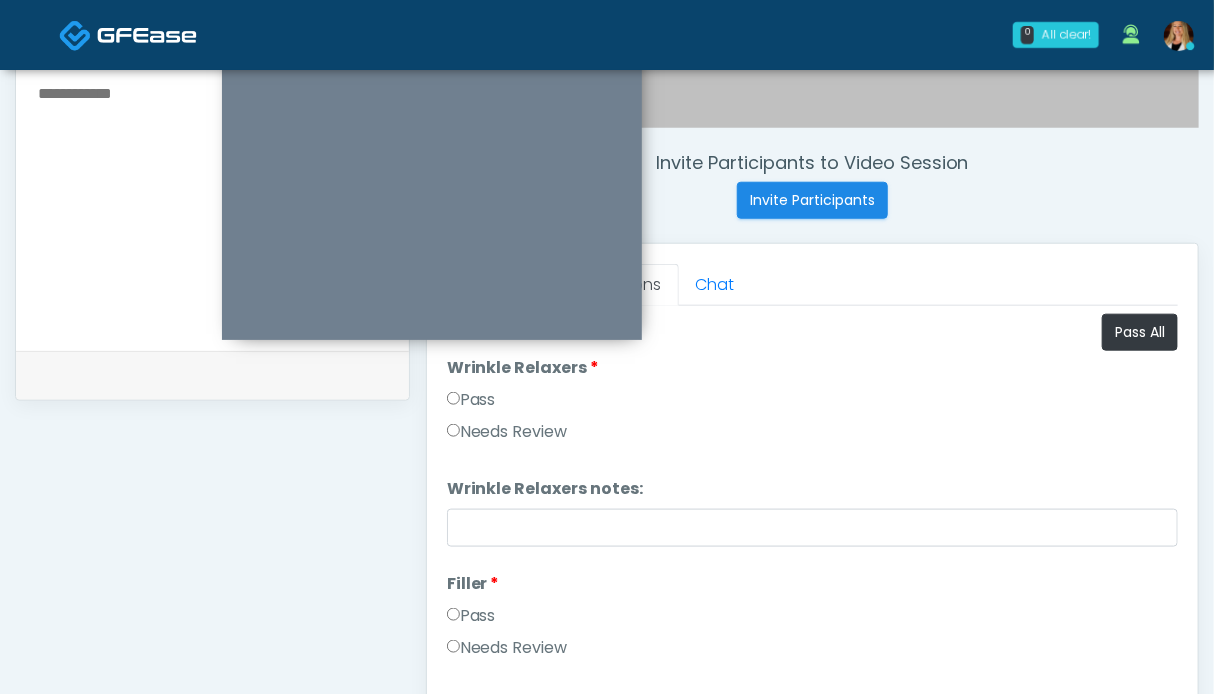 click on "Pass" at bounding box center [471, 400] 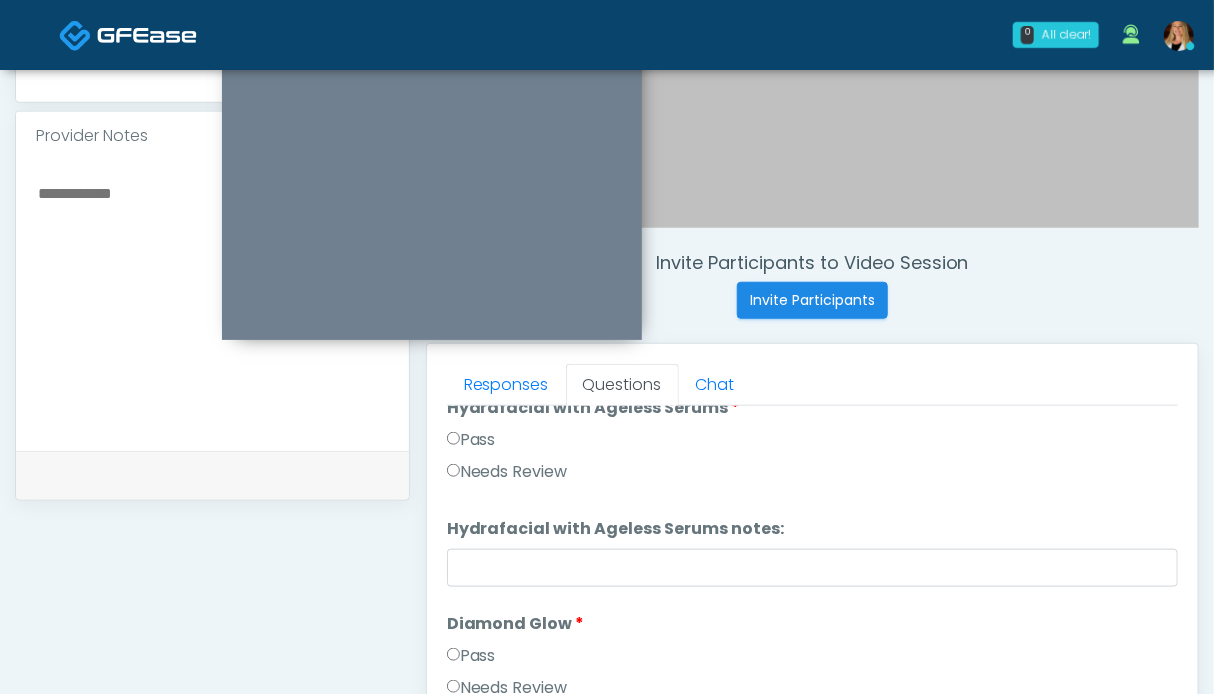 scroll, scrollTop: 3689, scrollLeft: 0, axis: vertical 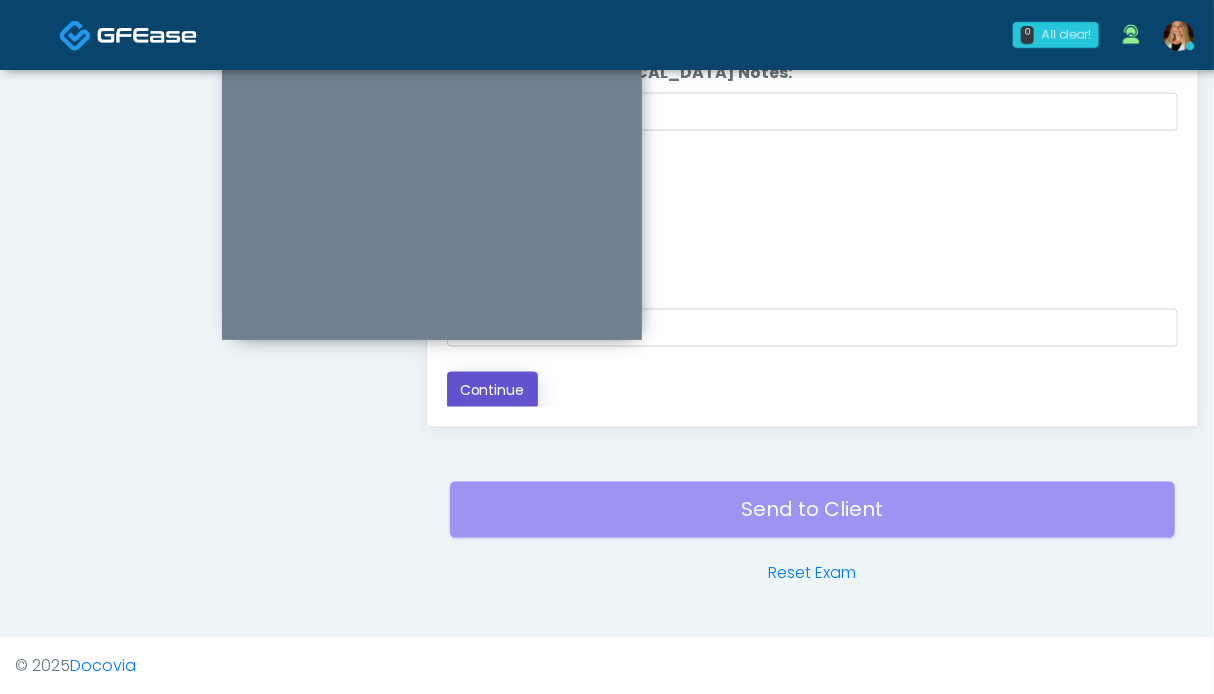 click on "Continue" at bounding box center (492, 390) 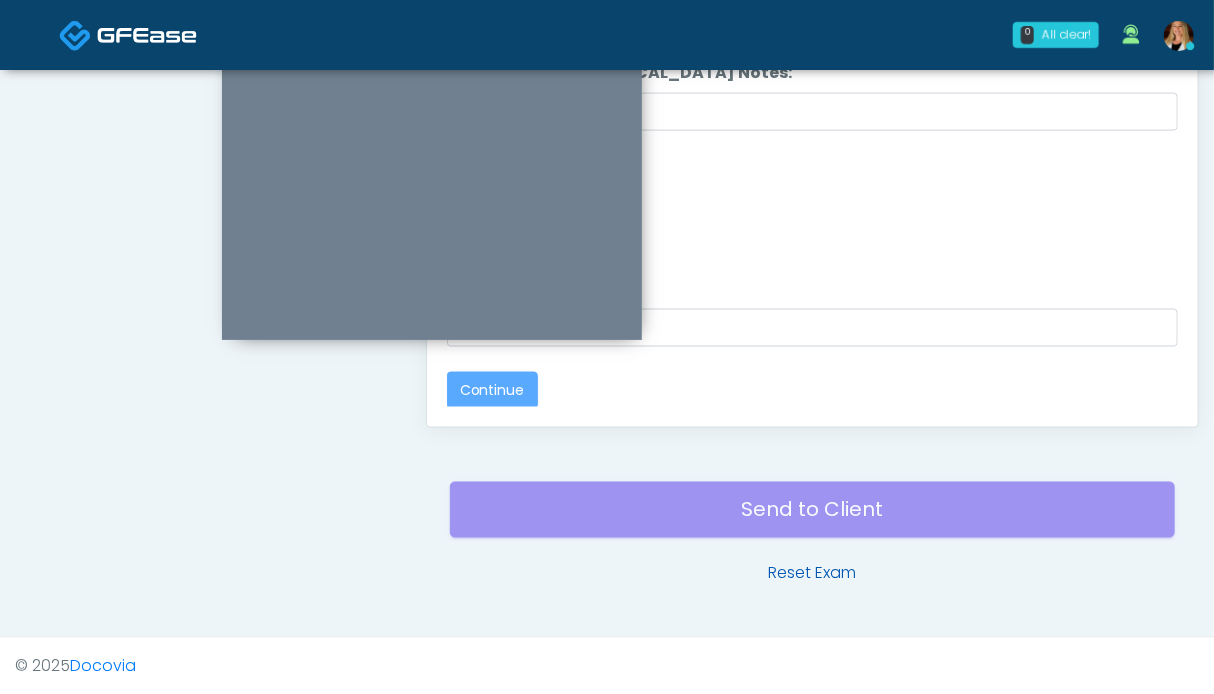 scroll, scrollTop: 0, scrollLeft: 0, axis: both 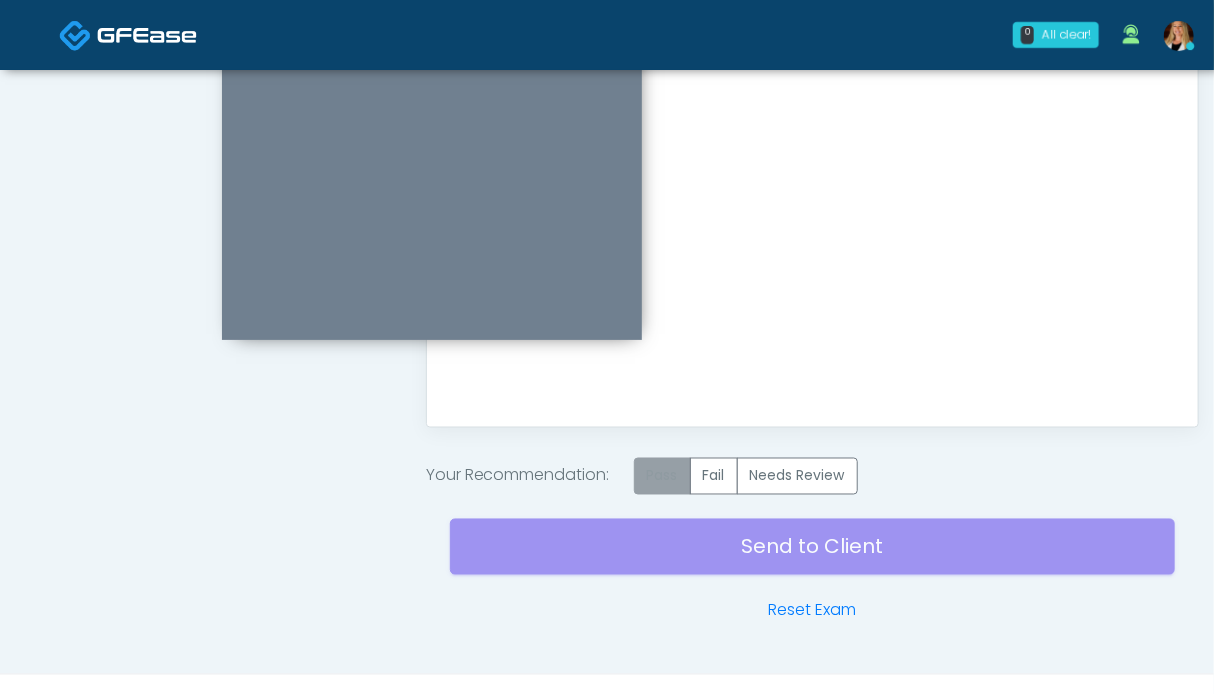 click on "Pass" at bounding box center [662, 476] 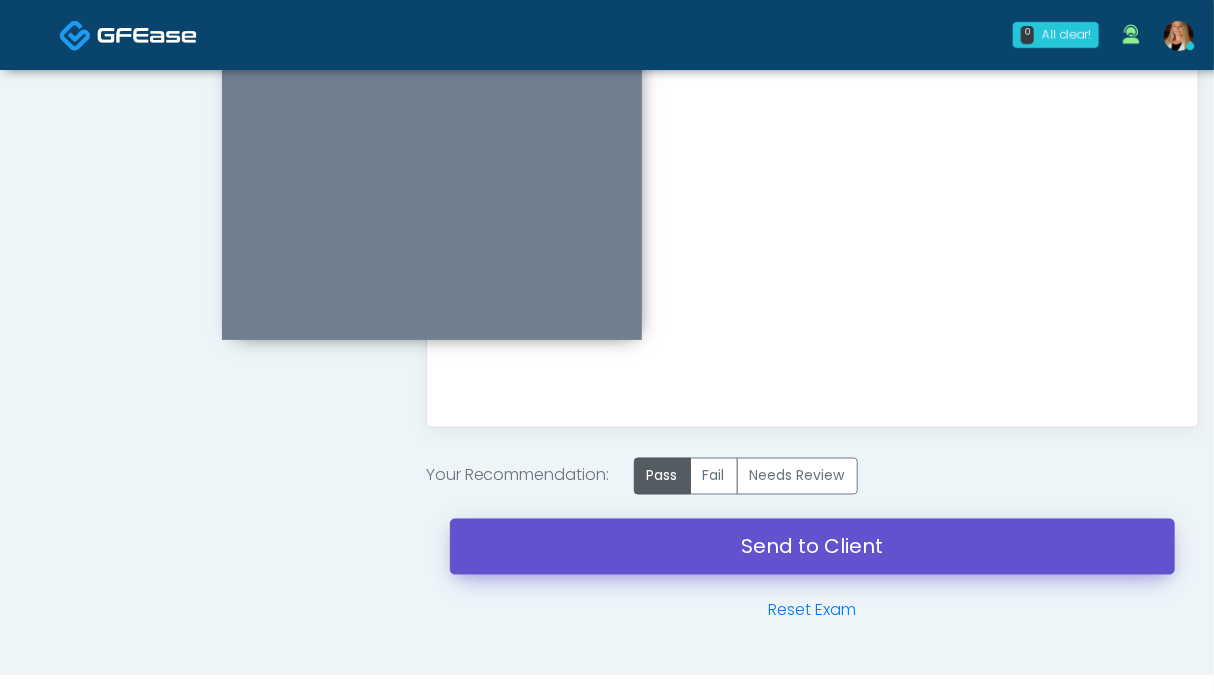 click on "Send to Client" at bounding box center (812, 547) 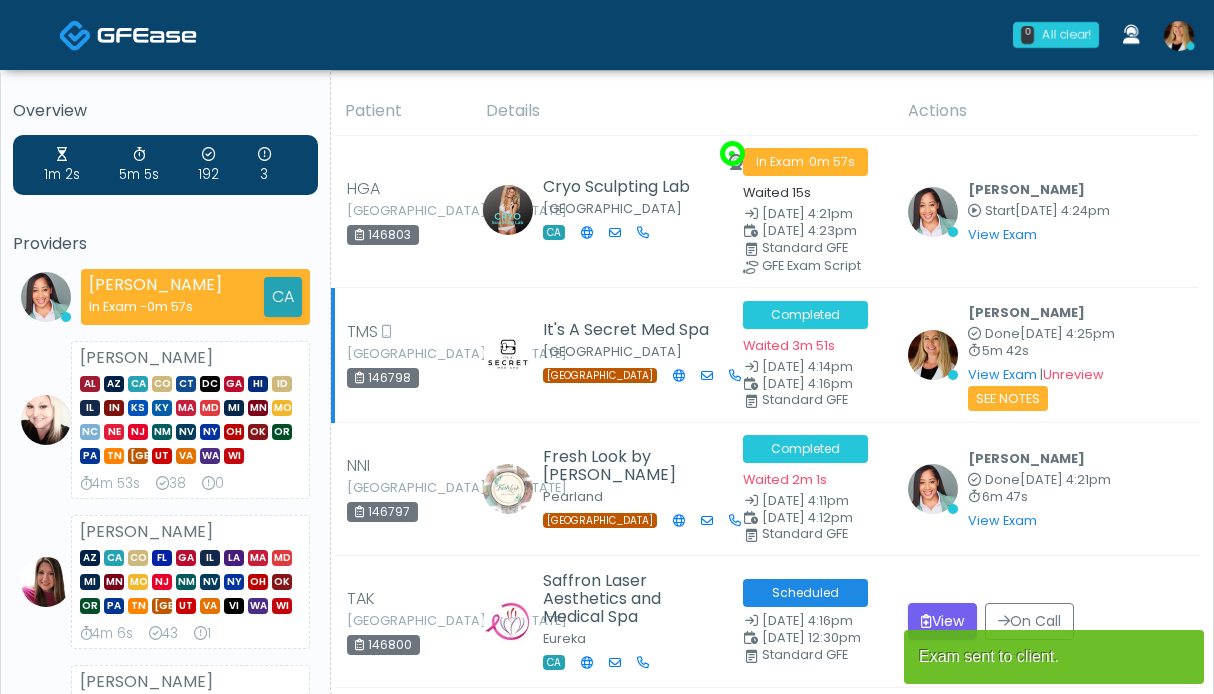 scroll, scrollTop: 0, scrollLeft: 0, axis: both 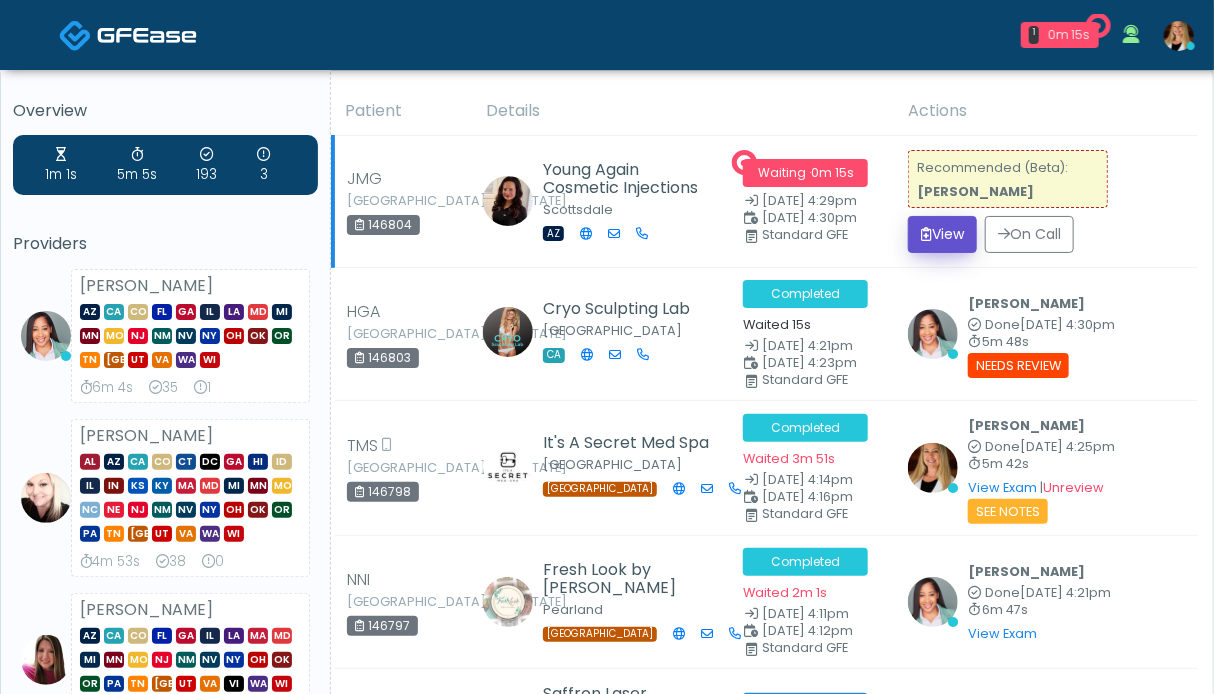 click on "View" at bounding box center (942, 234) 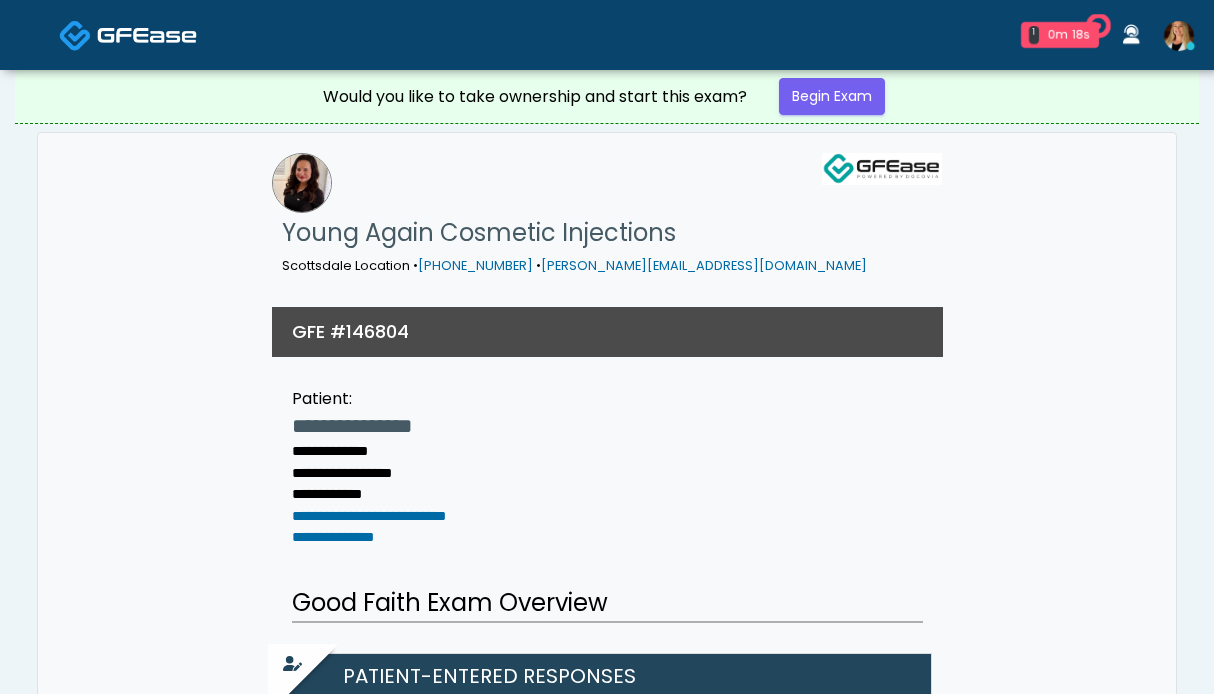click on "Begin Exam" at bounding box center (832, 96) 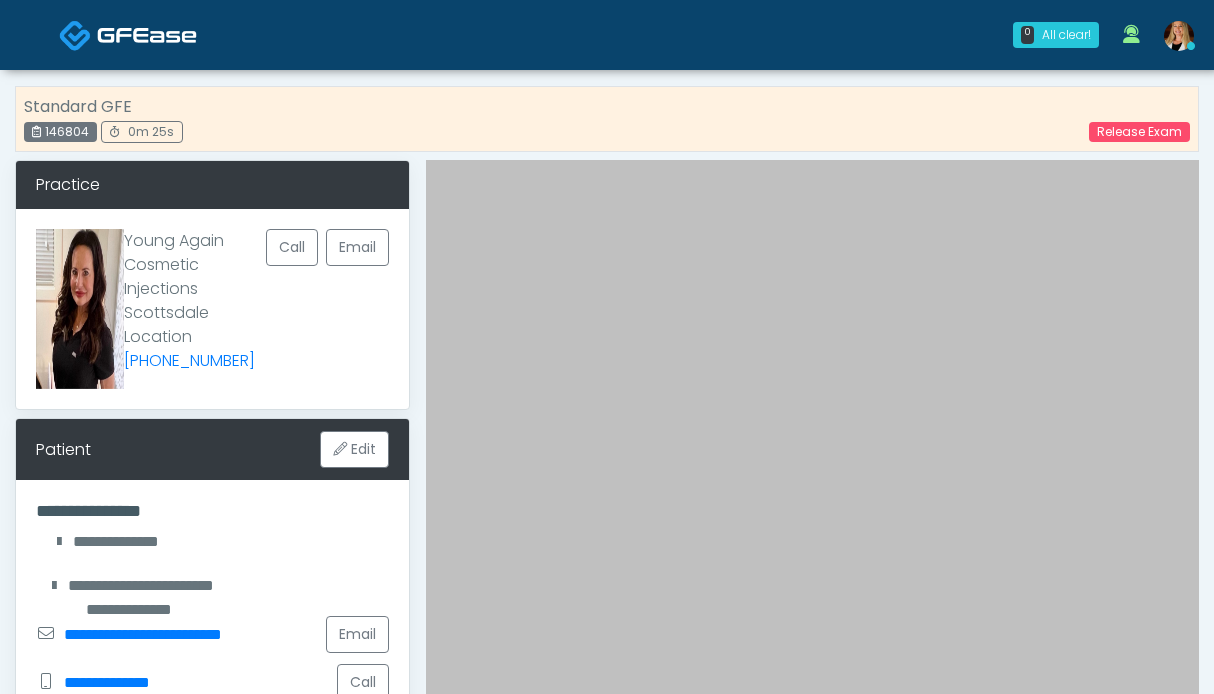 scroll, scrollTop: 0, scrollLeft: 0, axis: both 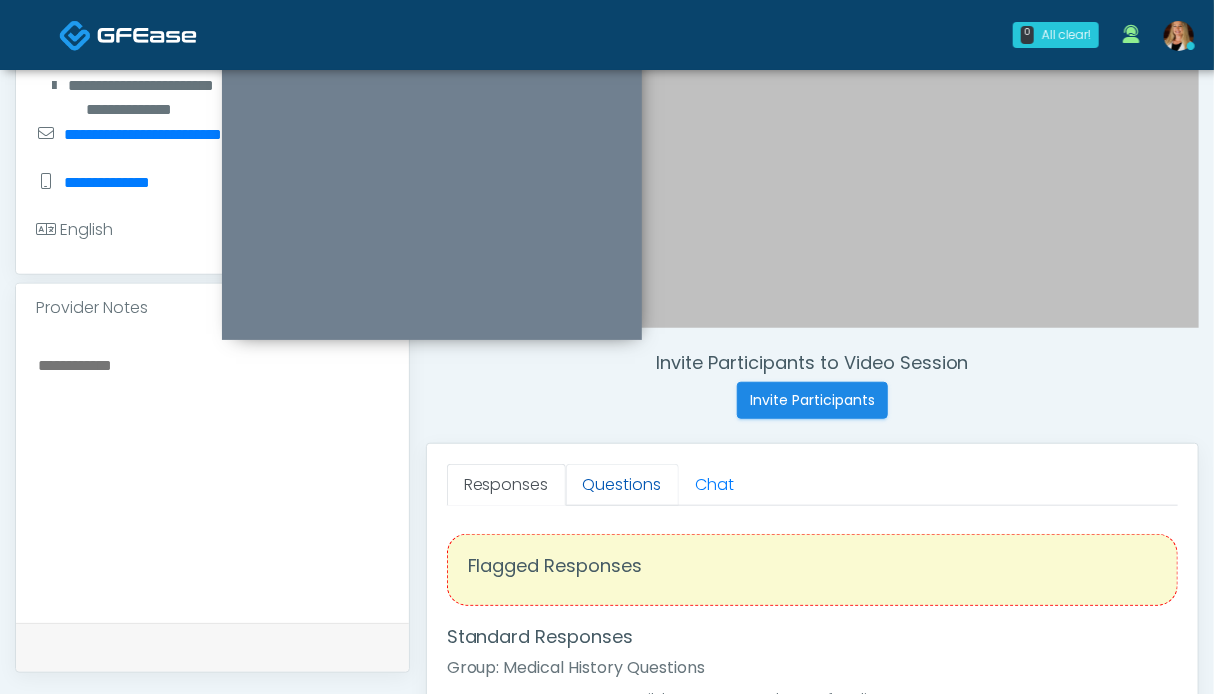click on "Questions" at bounding box center [622, 485] 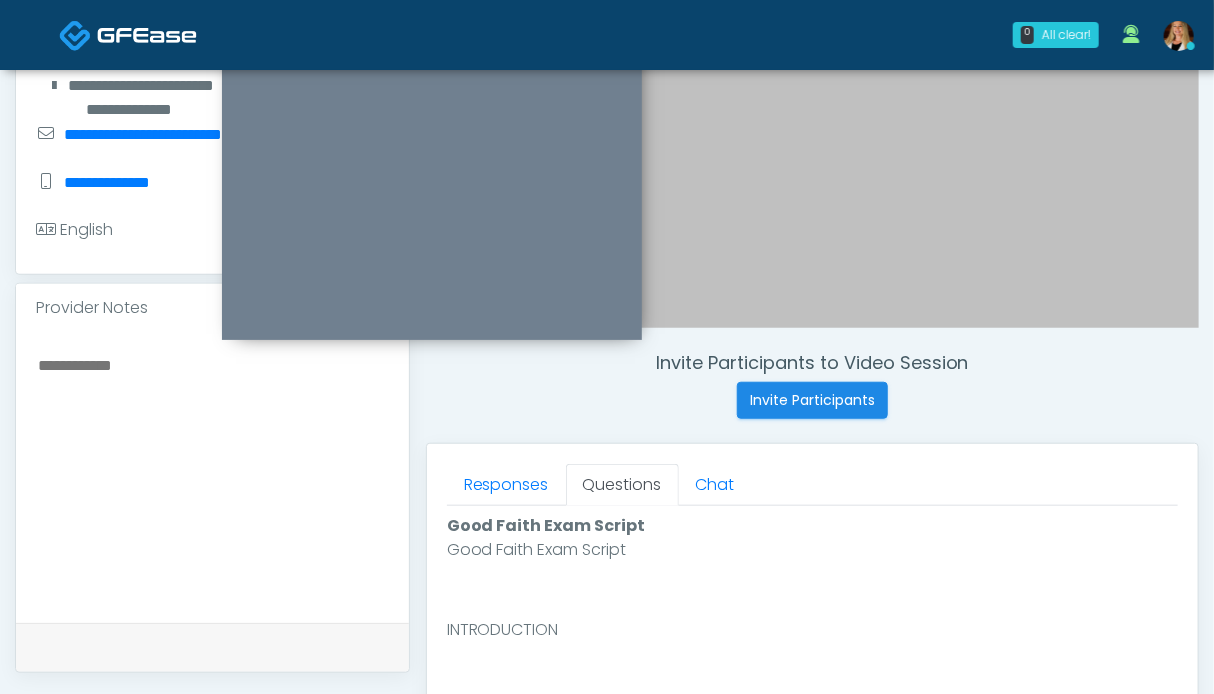 scroll, scrollTop: 900, scrollLeft: 0, axis: vertical 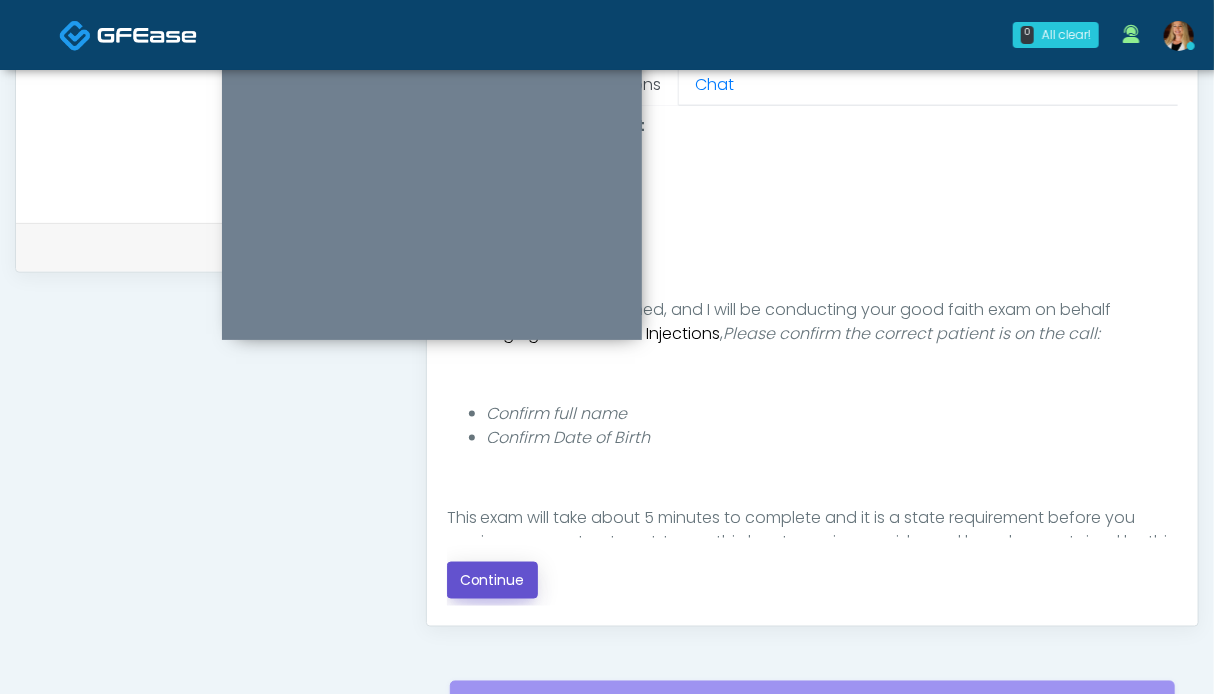 click on "Continue" at bounding box center (492, 580) 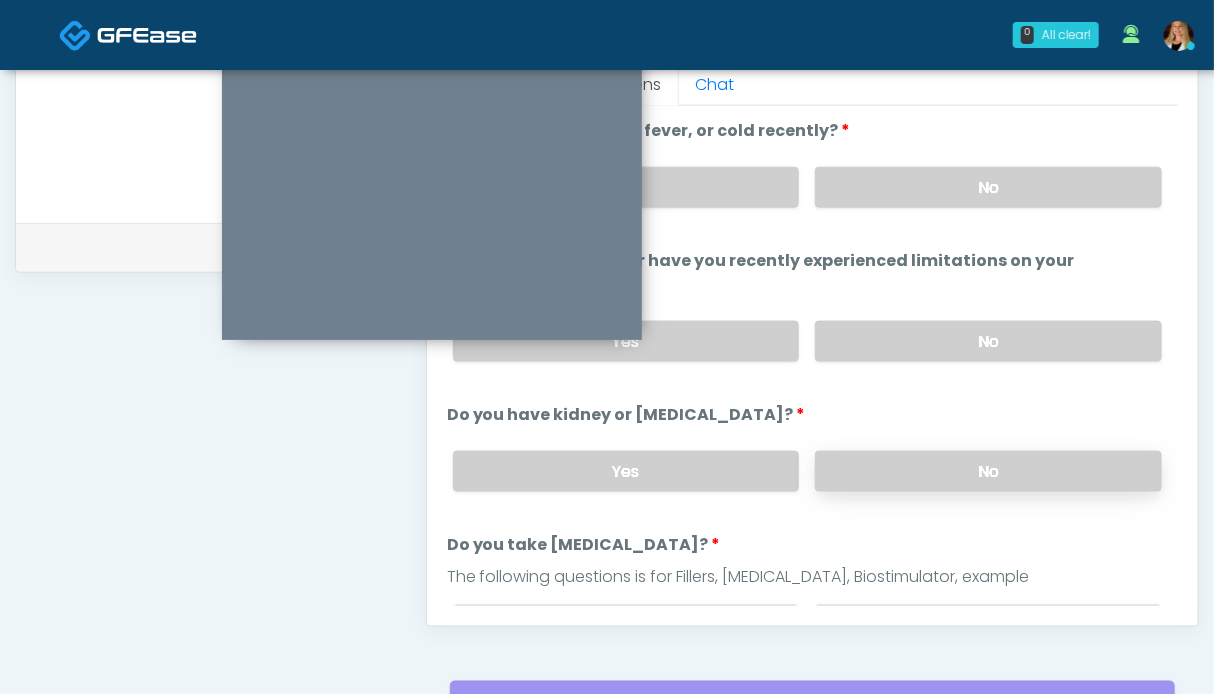 click on "No" at bounding box center [988, 471] 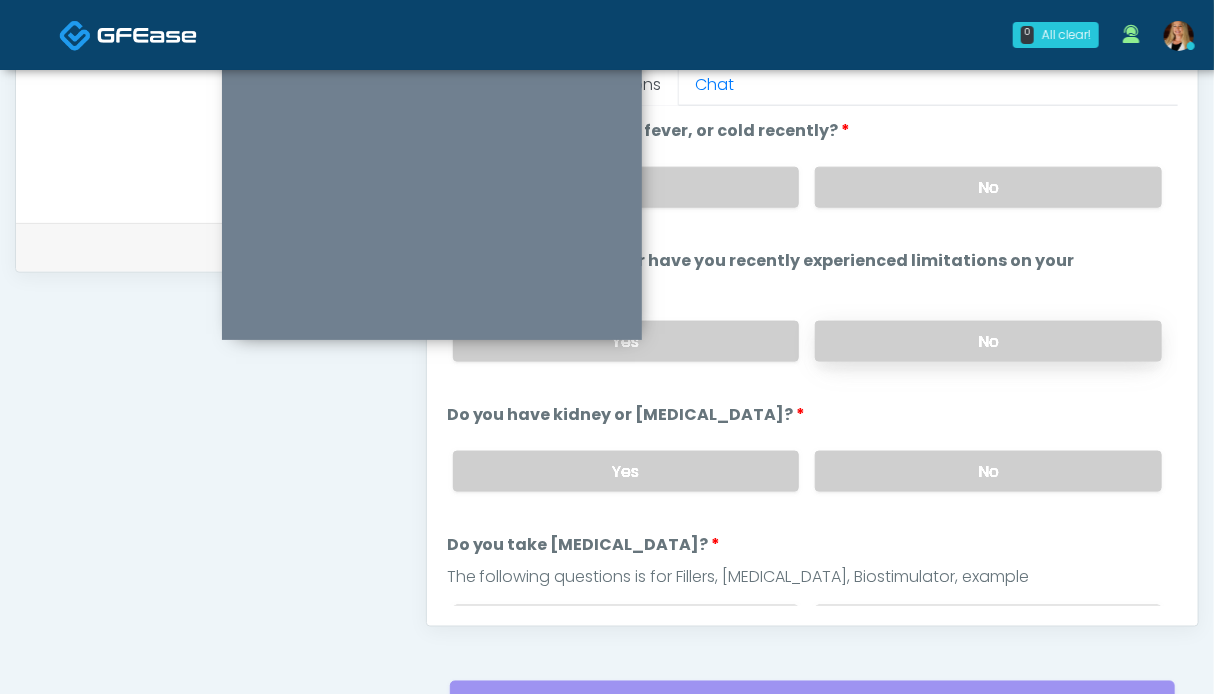 click on "No" at bounding box center [988, 341] 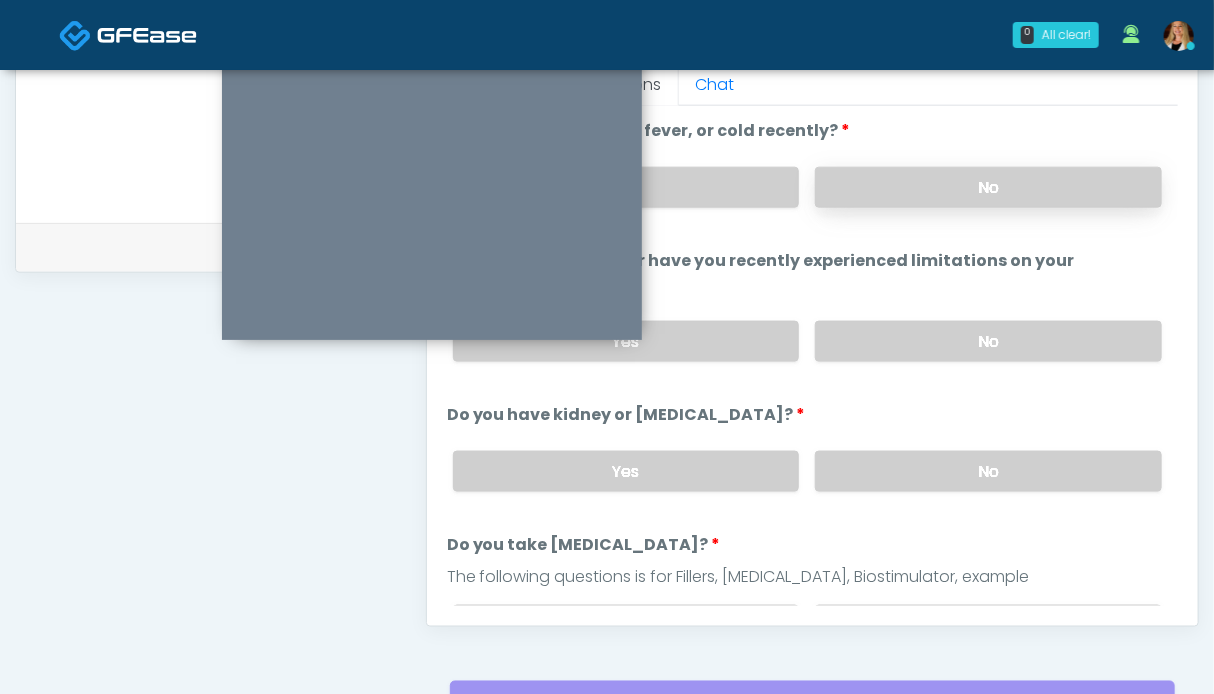 click on "No" at bounding box center [988, 187] 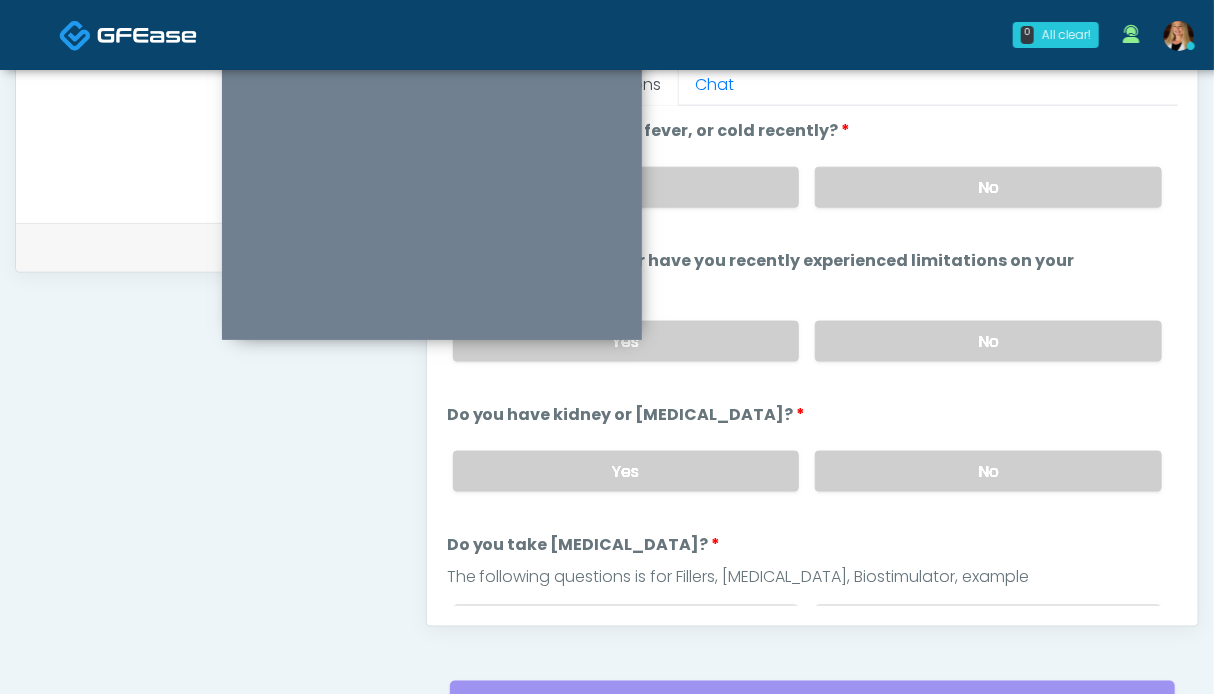 scroll, scrollTop: 300, scrollLeft: 0, axis: vertical 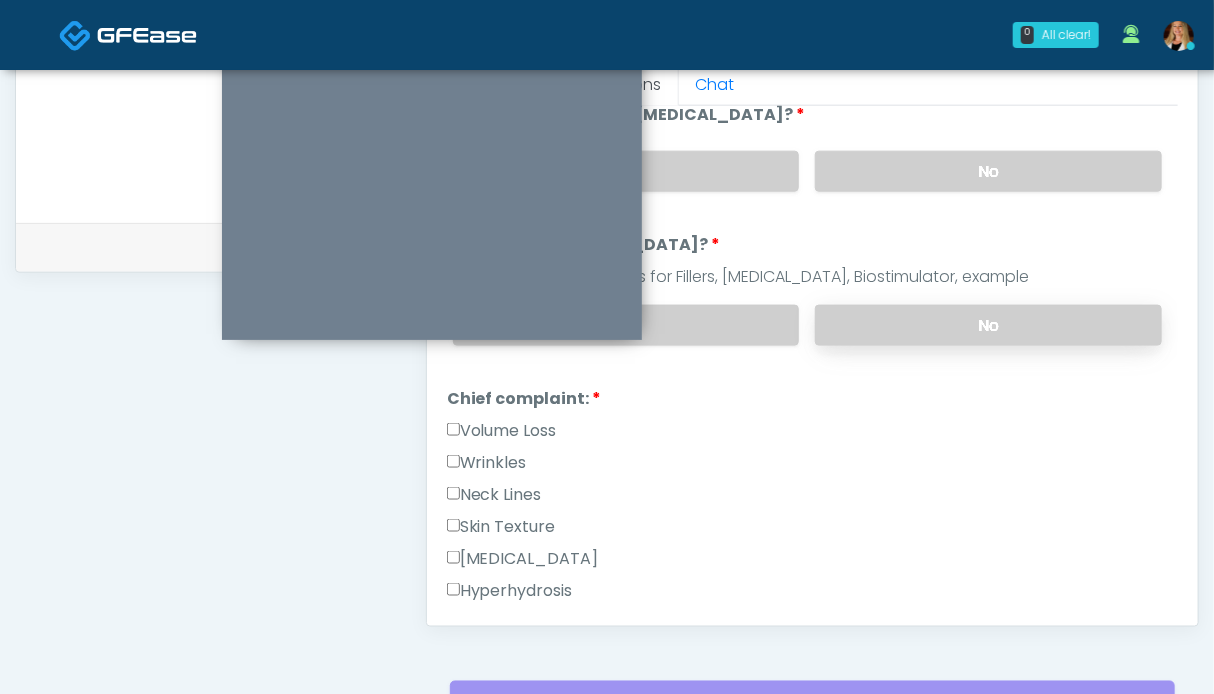 click on "No" at bounding box center (988, 325) 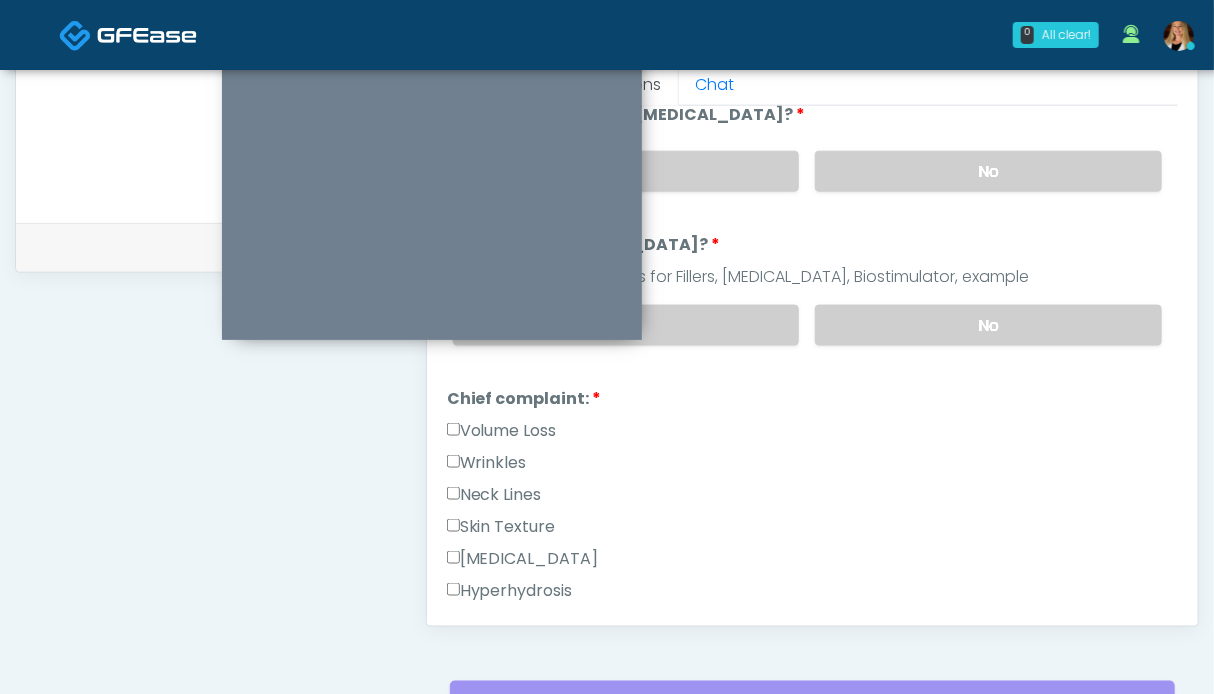 scroll, scrollTop: 1099, scrollLeft: 0, axis: vertical 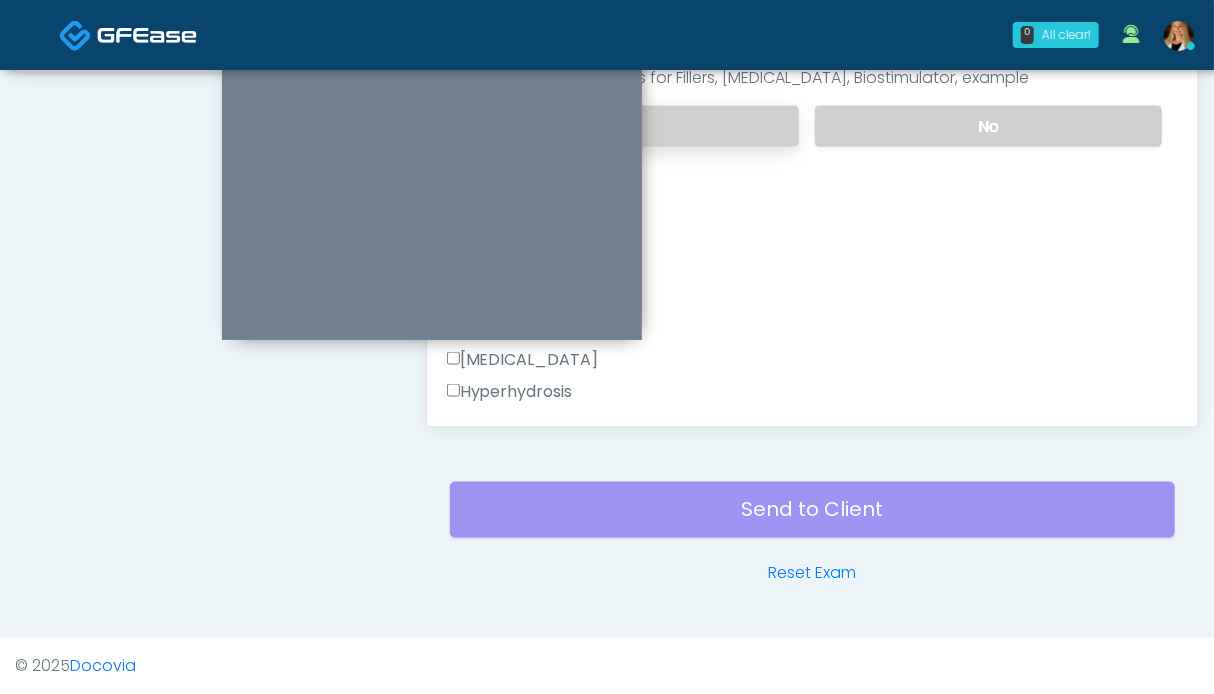click on "Reset Exam" at bounding box center [812, 574] 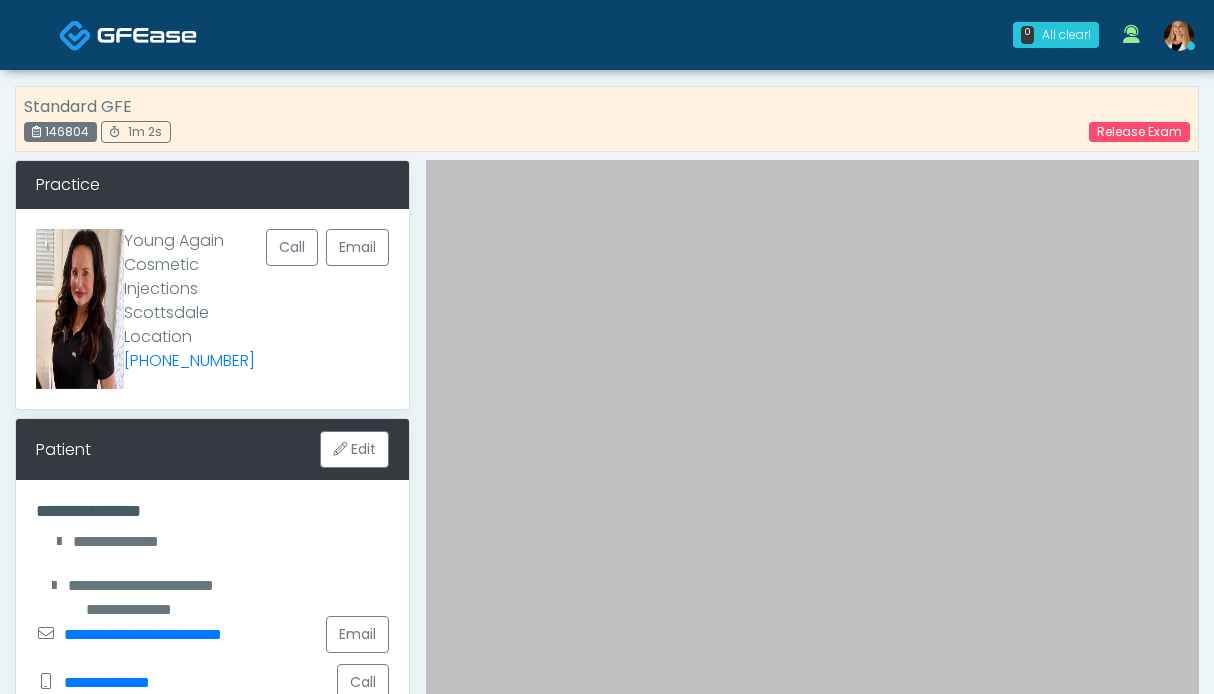 scroll, scrollTop: 0, scrollLeft: 0, axis: both 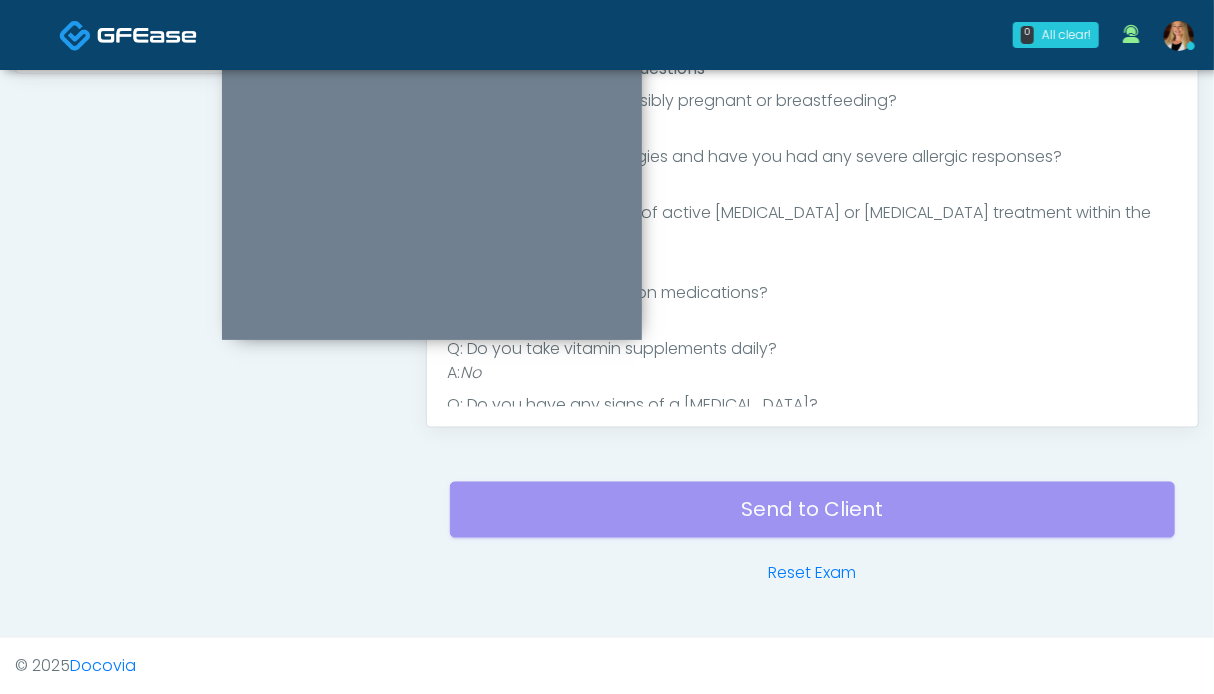 drag, startPoint x: 809, startPoint y: 569, endPoint x: 416, endPoint y: 339, distance: 455.3559 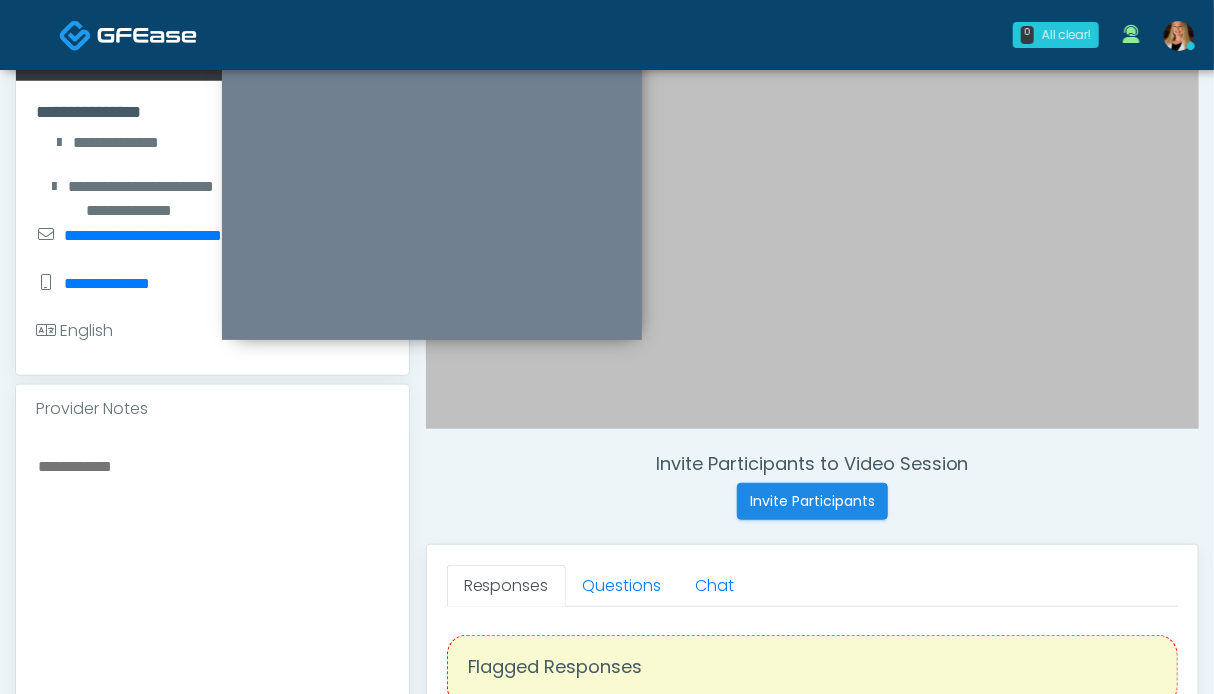 scroll, scrollTop: 0, scrollLeft: 0, axis: both 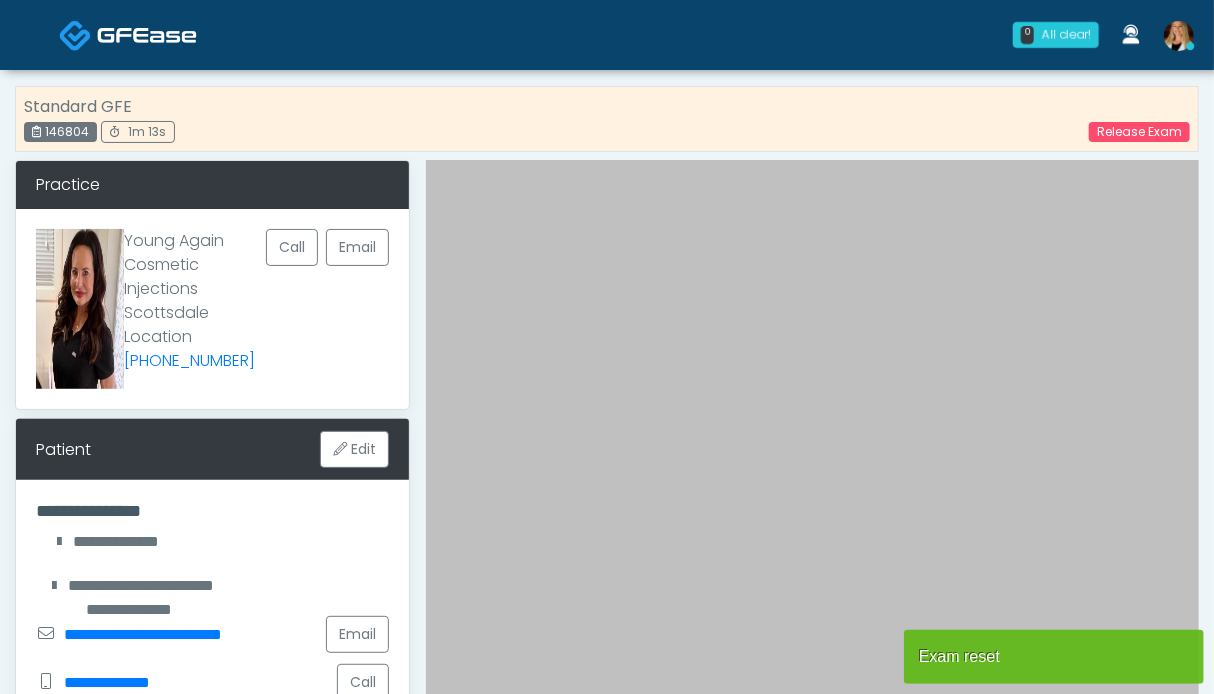 click on "146804" at bounding box center [60, 132] 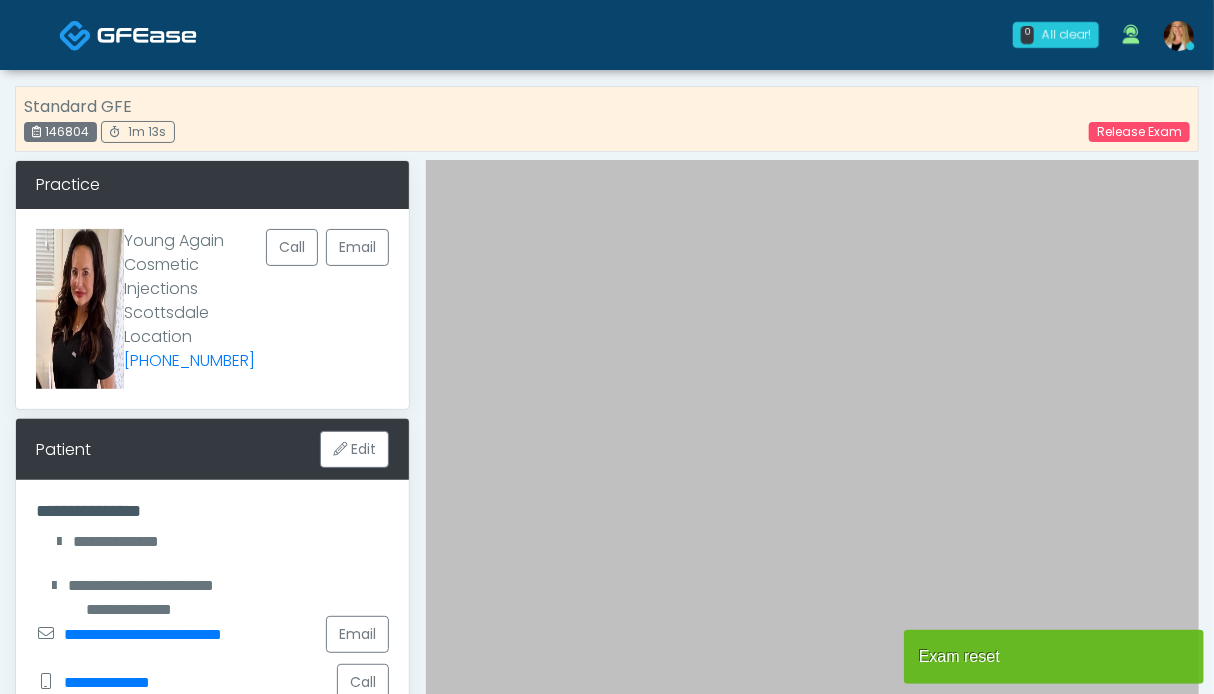 scroll, scrollTop: 0, scrollLeft: 0, axis: both 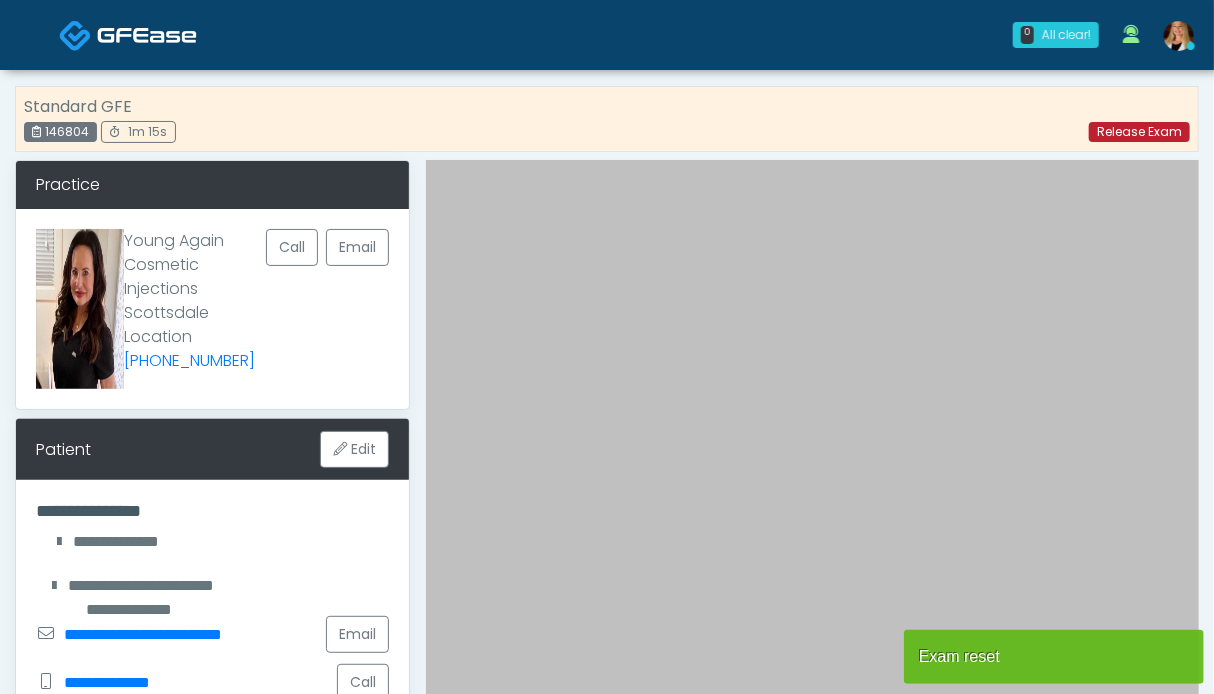 click on "Release Exam" at bounding box center (1139, 132) 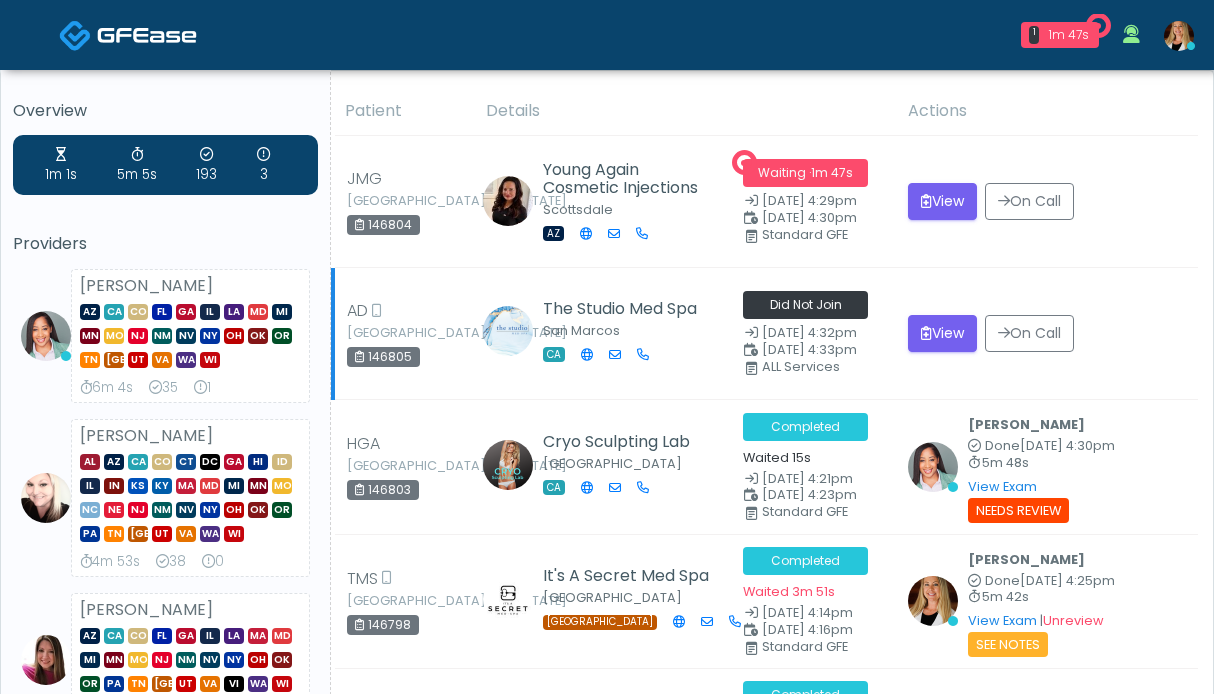 scroll, scrollTop: 0, scrollLeft: 0, axis: both 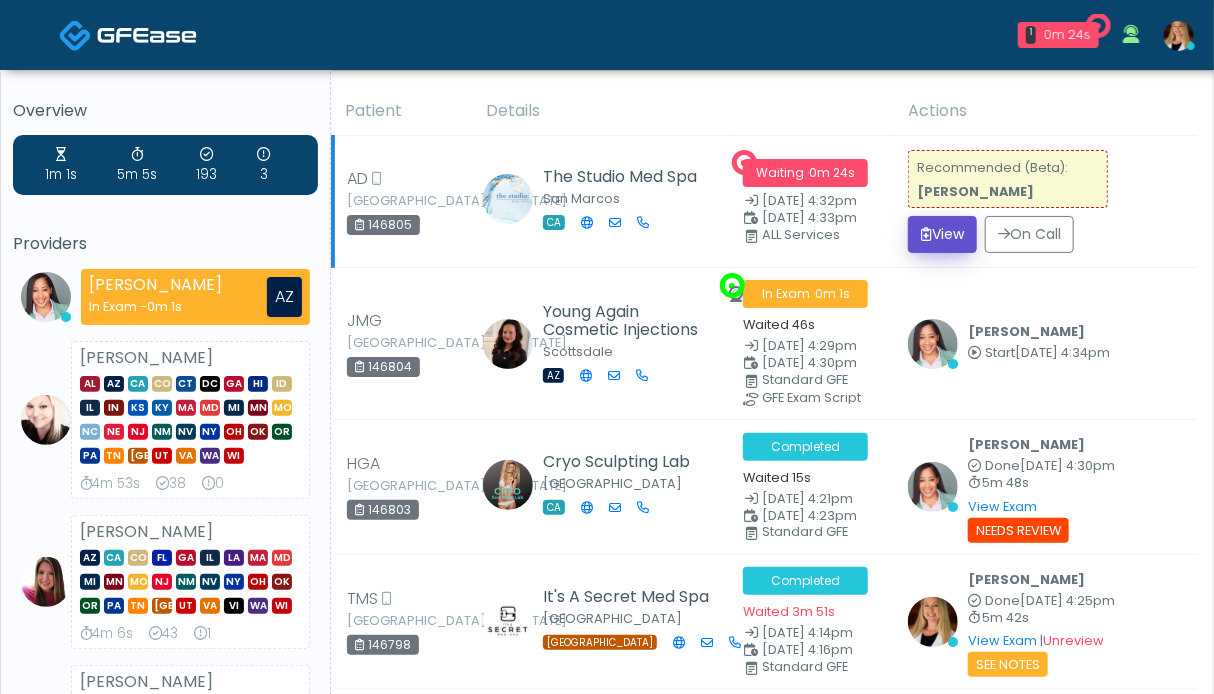 click on "View" at bounding box center [942, 234] 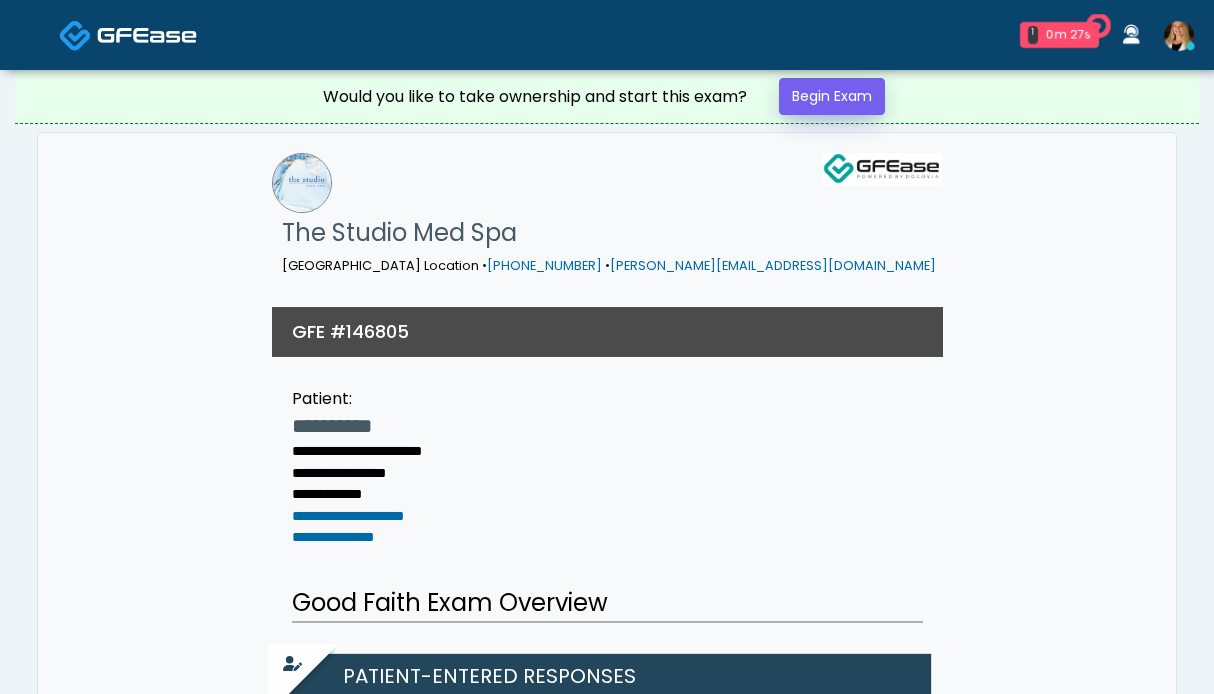 scroll, scrollTop: 0, scrollLeft: 0, axis: both 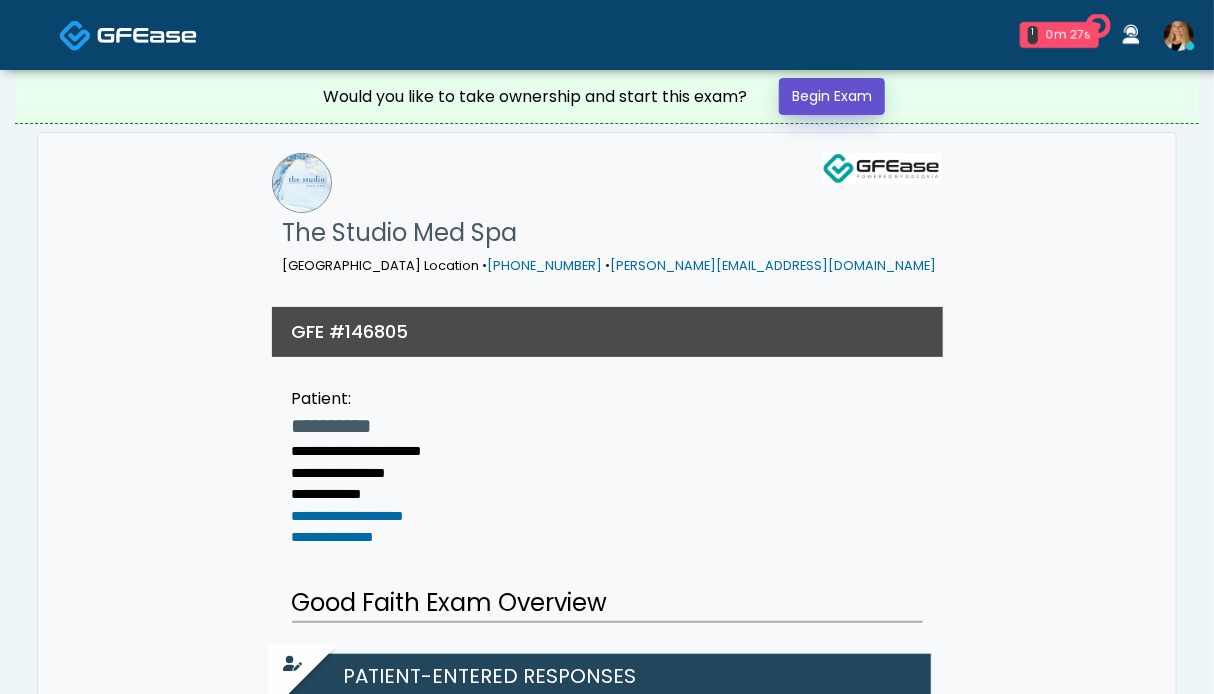 click on "Begin Exam" at bounding box center (832, 96) 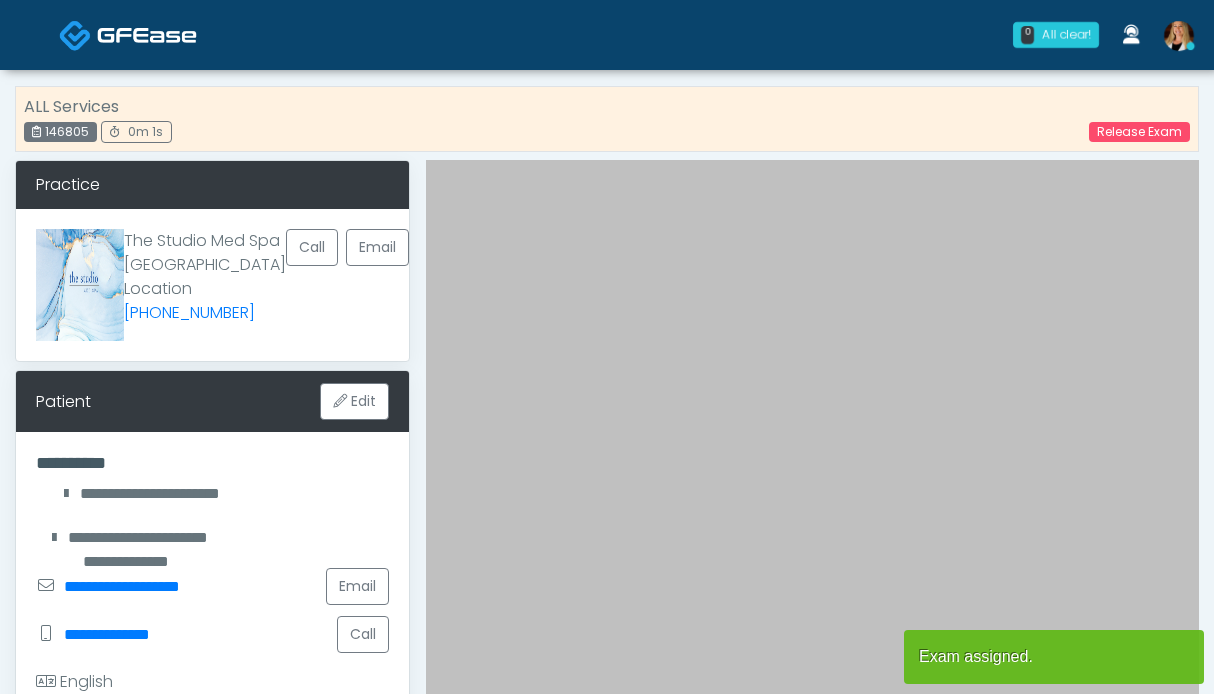 scroll, scrollTop: 400, scrollLeft: 0, axis: vertical 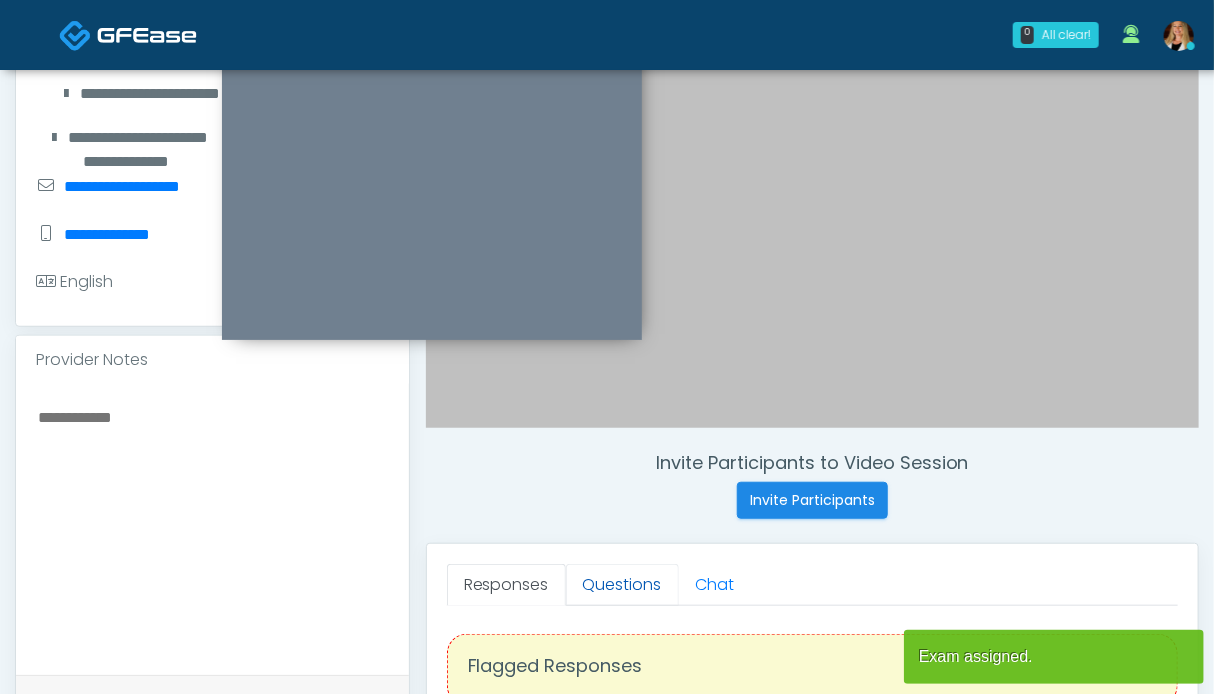 click on "Questions" at bounding box center [622, 585] 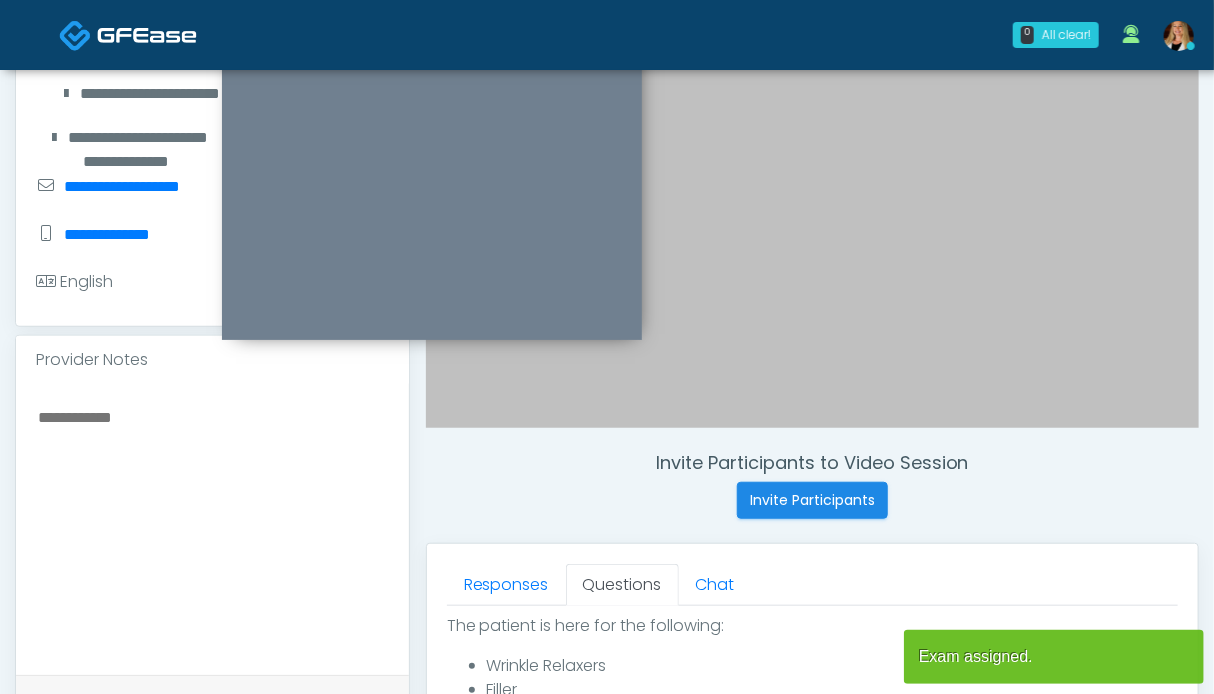 scroll, scrollTop: 900, scrollLeft: 0, axis: vertical 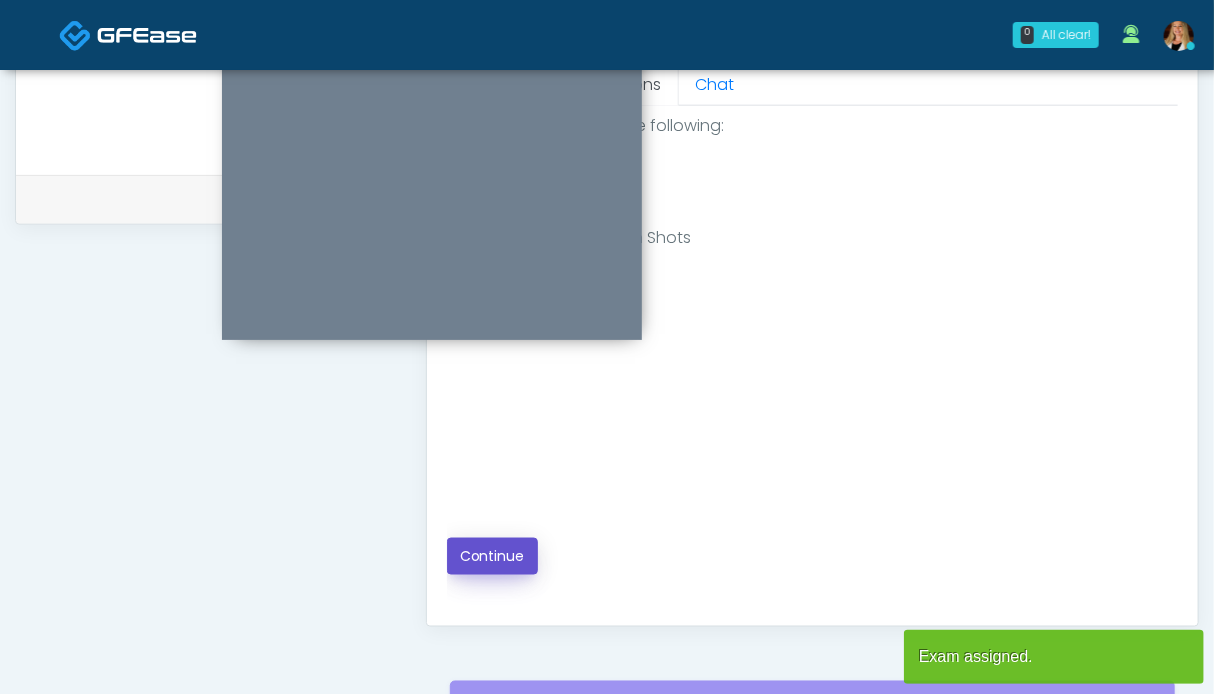 click on "Continue" at bounding box center [492, 556] 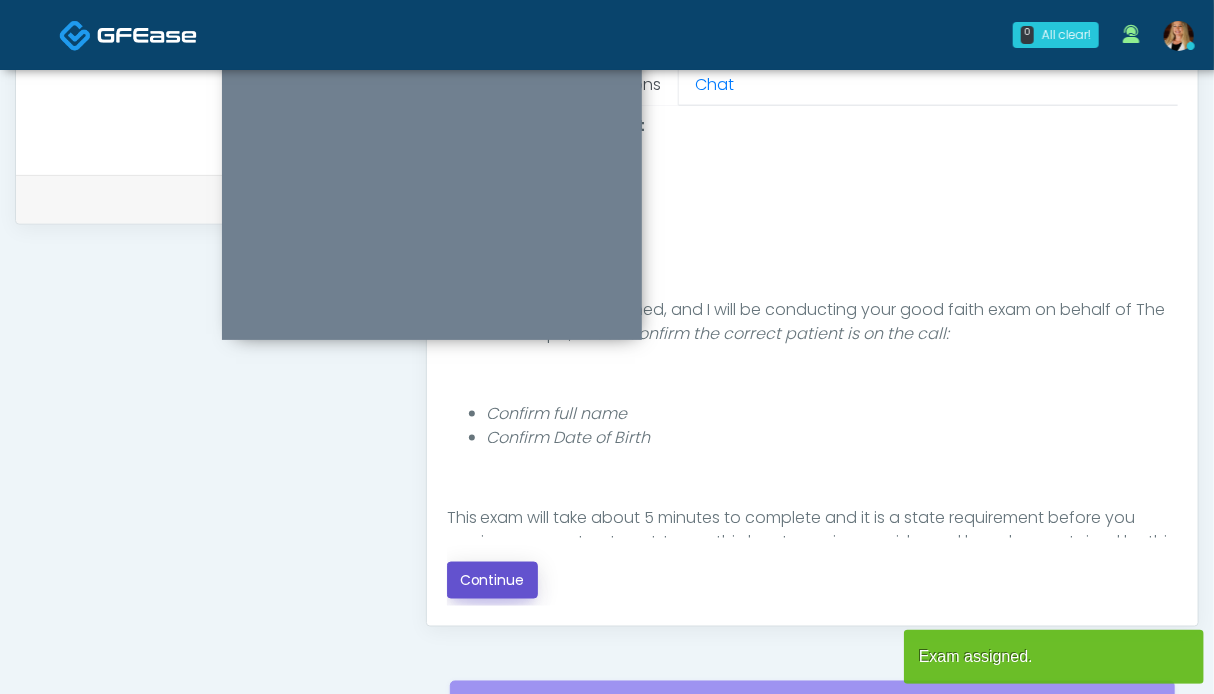 click on "Continue" at bounding box center (492, 580) 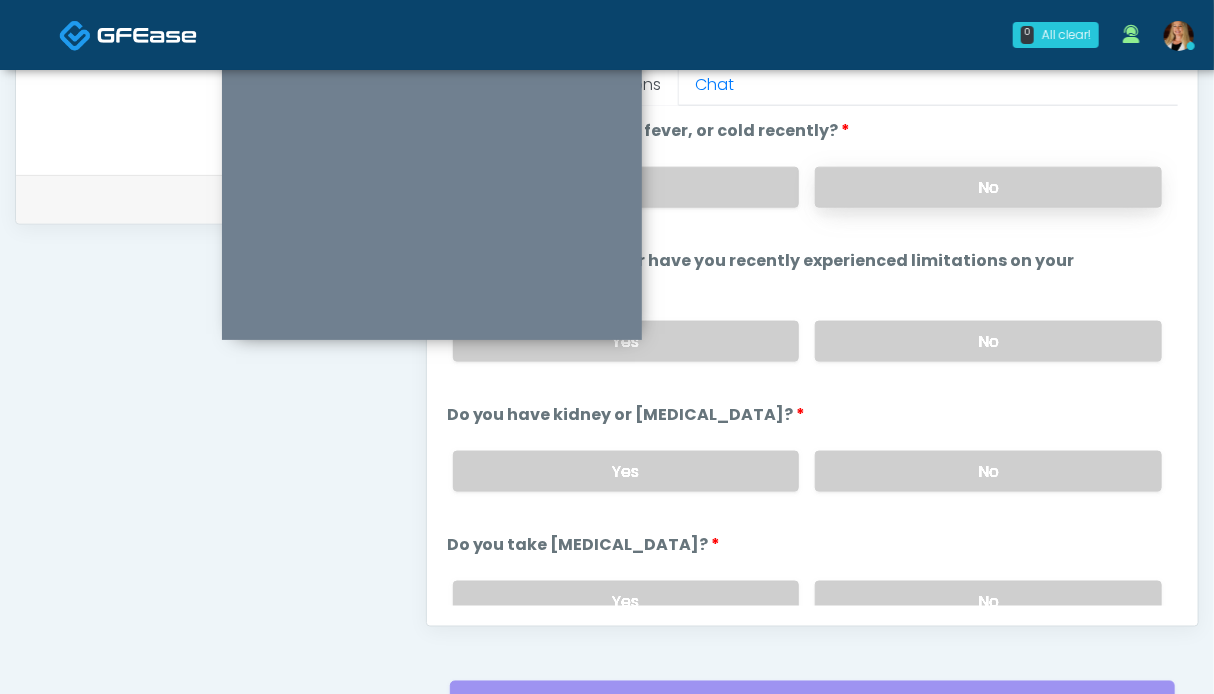 click on "No" at bounding box center [988, 187] 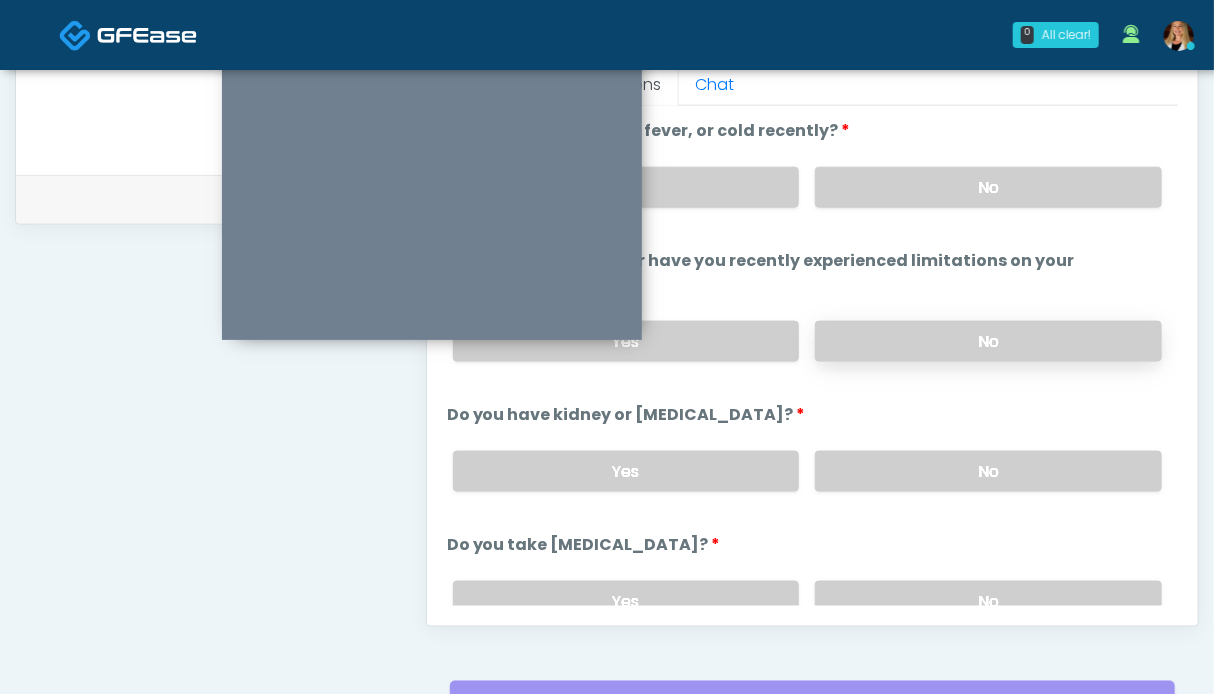 click on "No" at bounding box center (988, 341) 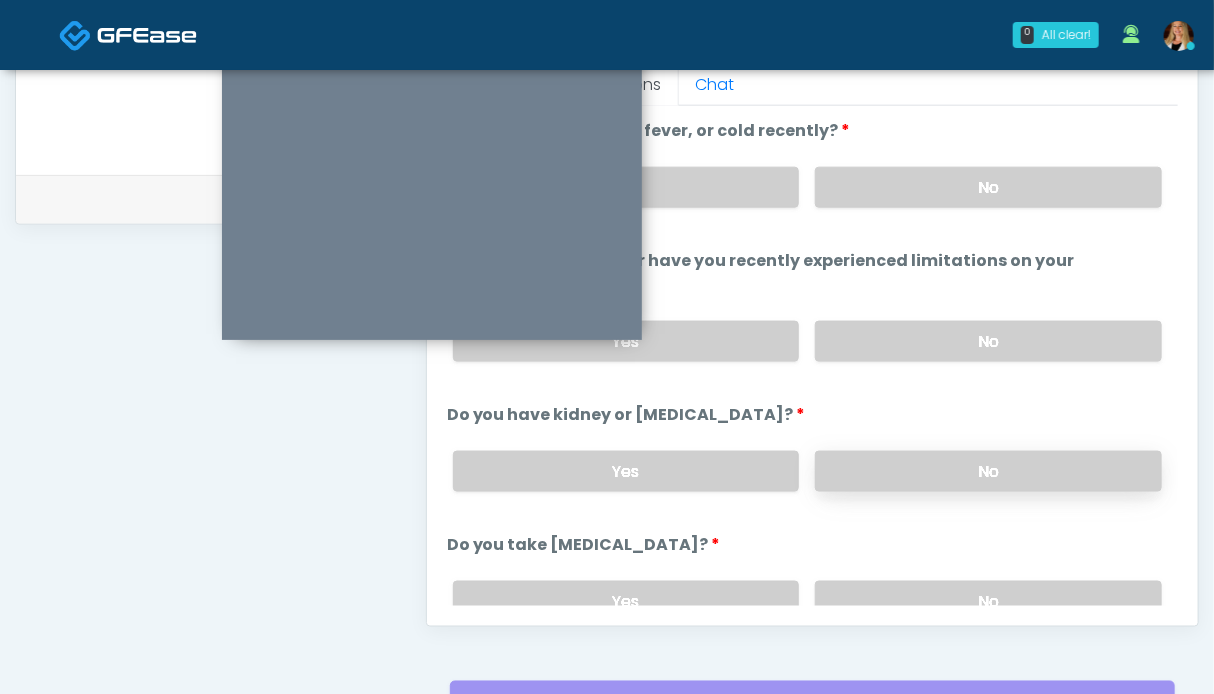 click on "No" at bounding box center [988, 471] 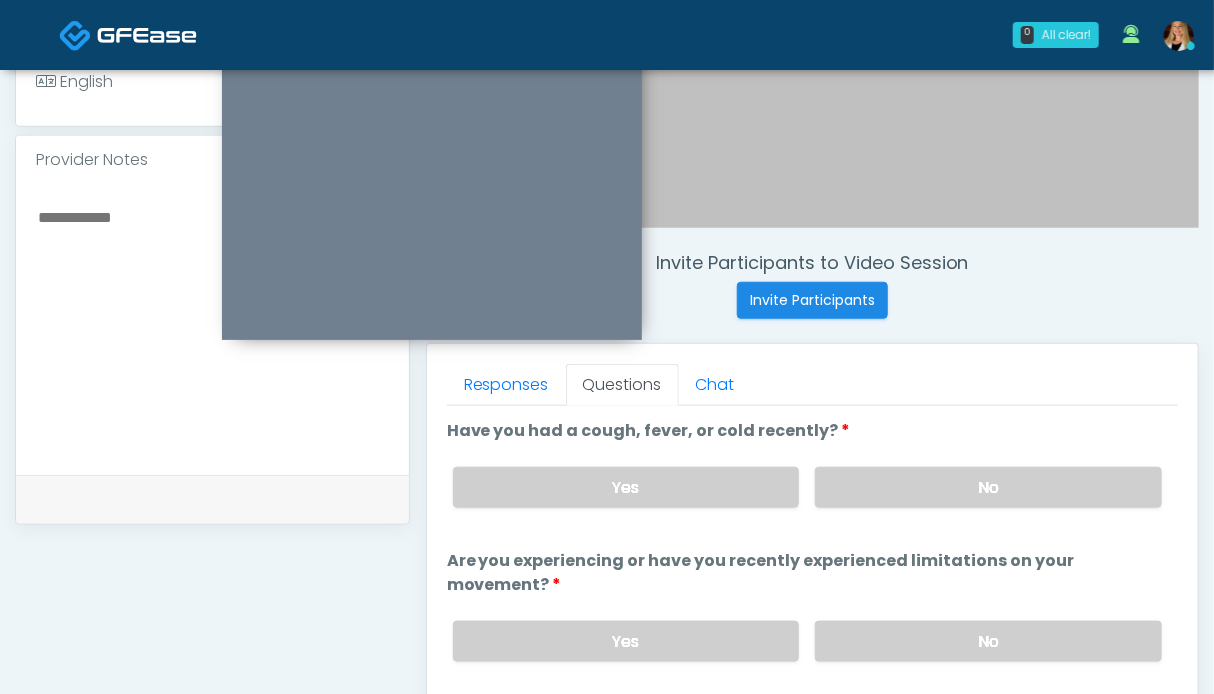 scroll, scrollTop: 900, scrollLeft: 0, axis: vertical 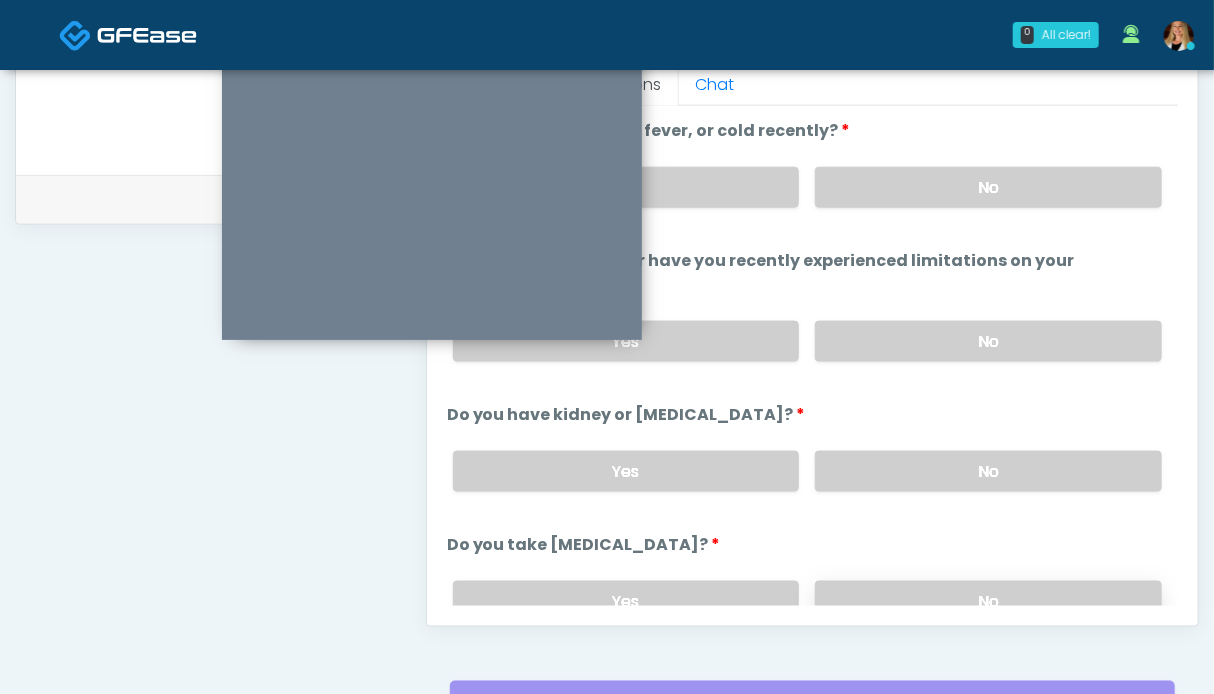 click on "No" at bounding box center [988, 601] 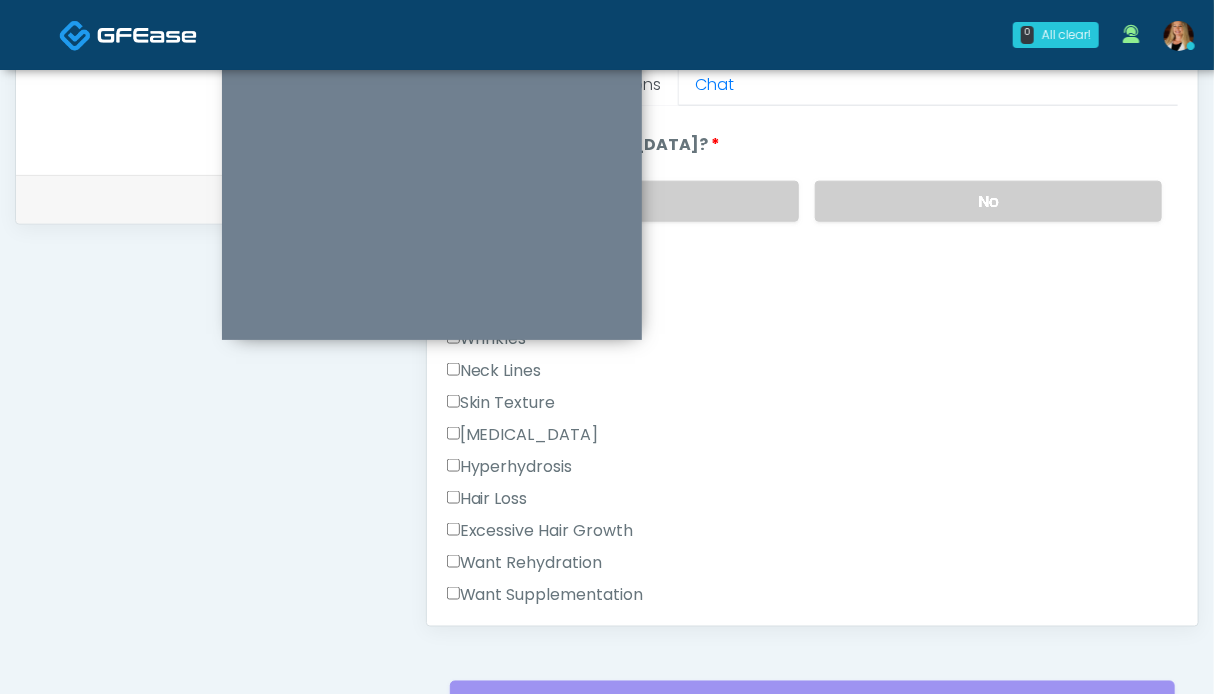 scroll, scrollTop: 500, scrollLeft: 0, axis: vertical 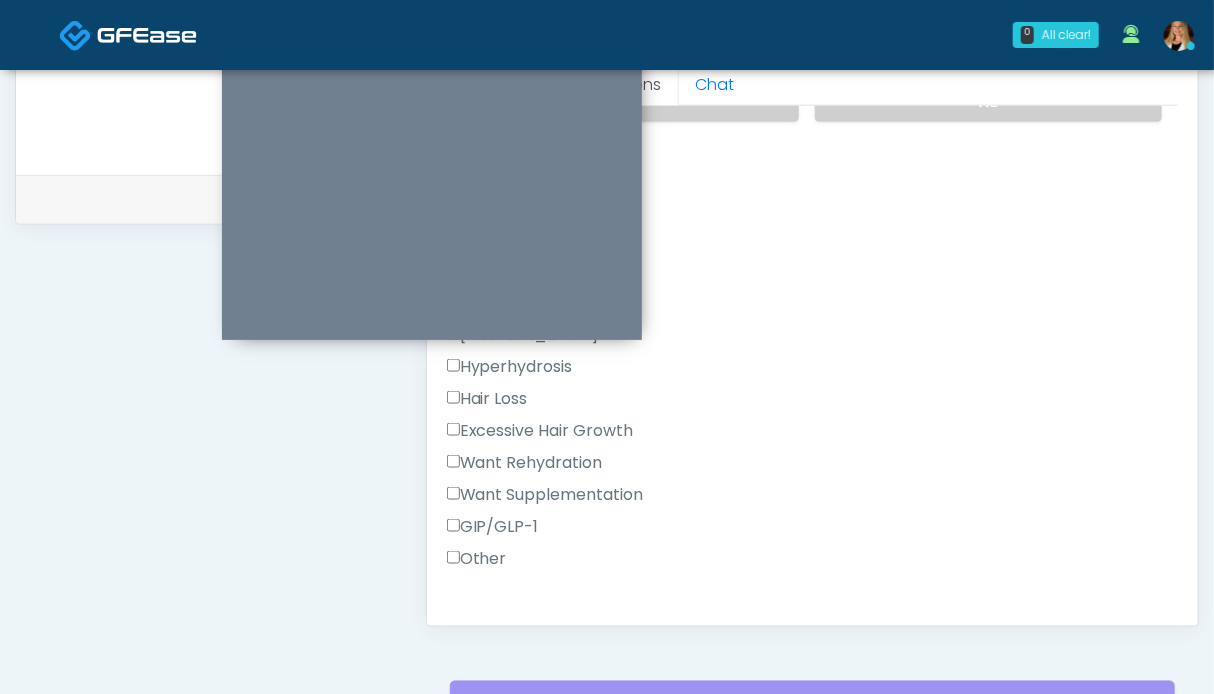click on "GIP/GLP-1" at bounding box center (493, 527) 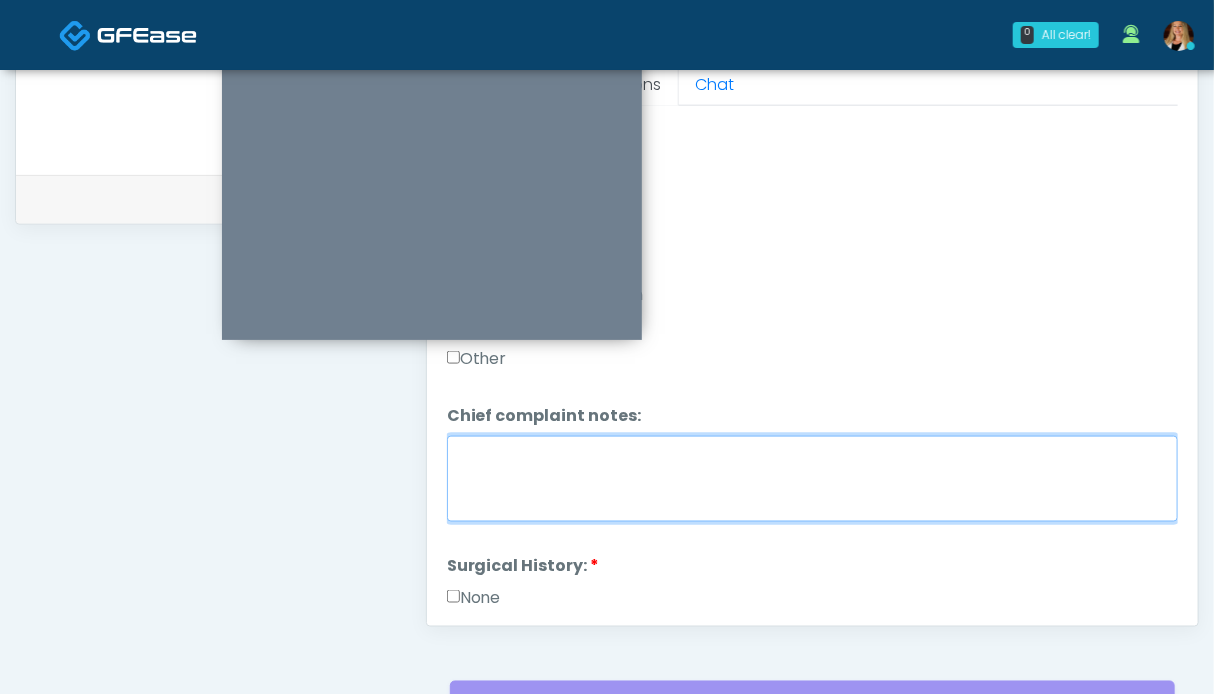 click on "Chief complaint notes:" at bounding box center (812, 479) 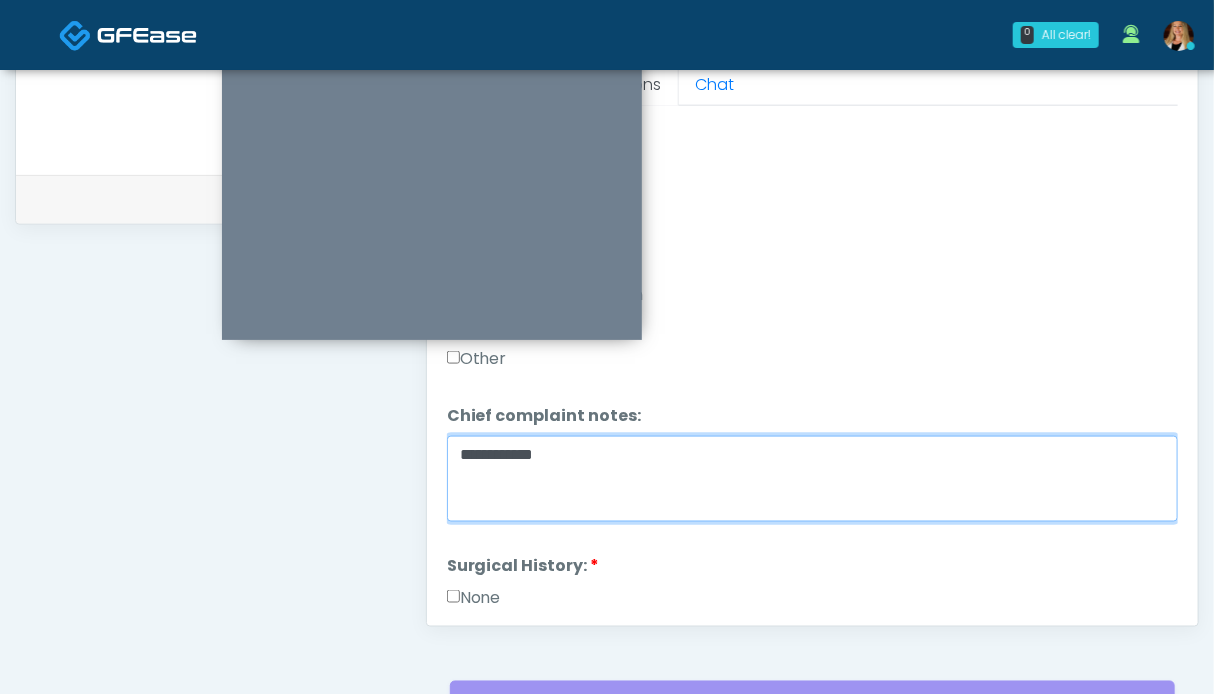 type on "**********" 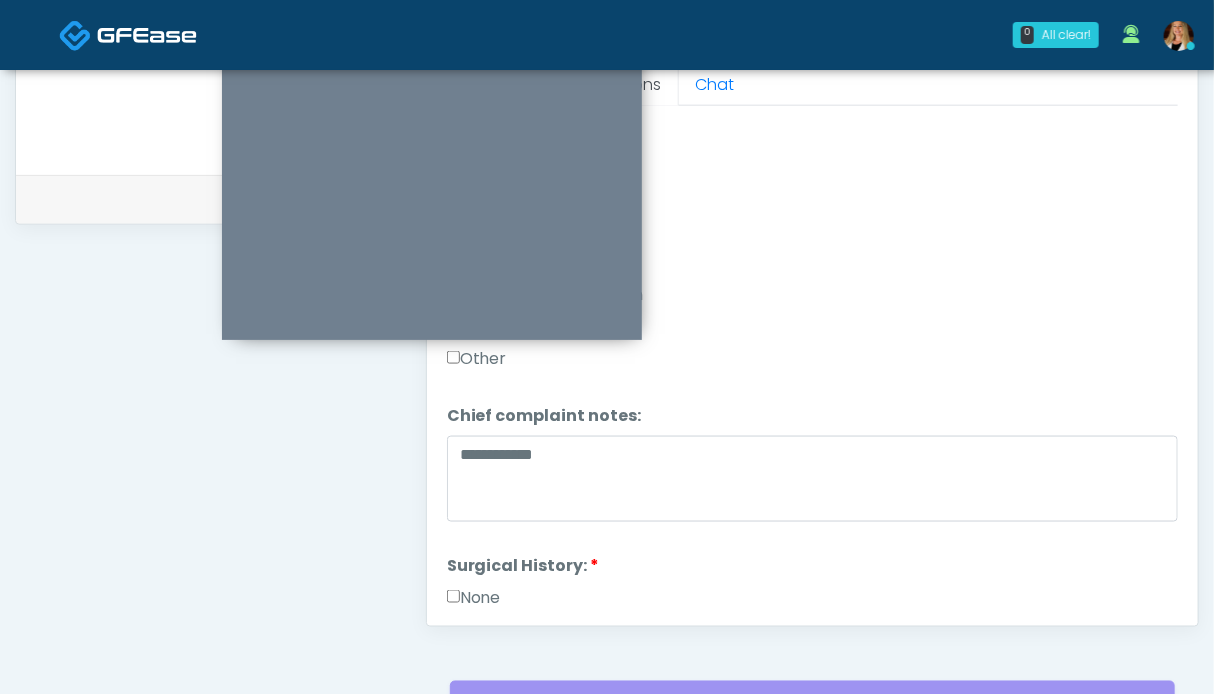 click on "None" at bounding box center [474, 598] 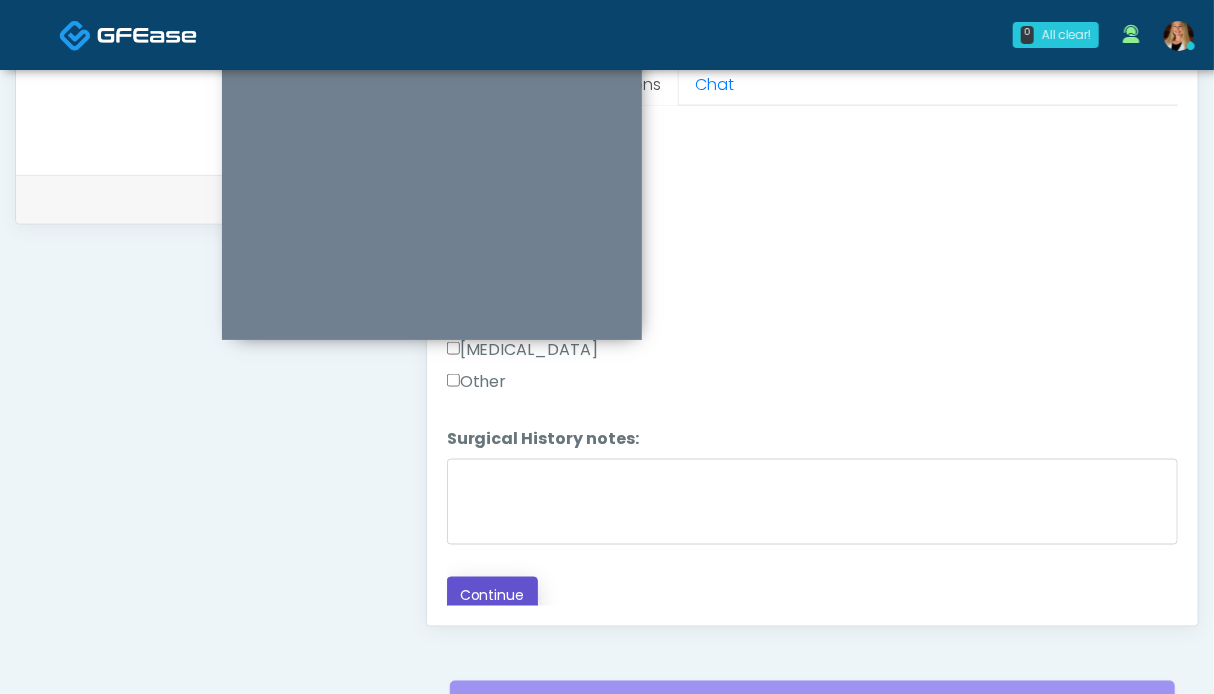 click on "Continue" at bounding box center [492, 595] 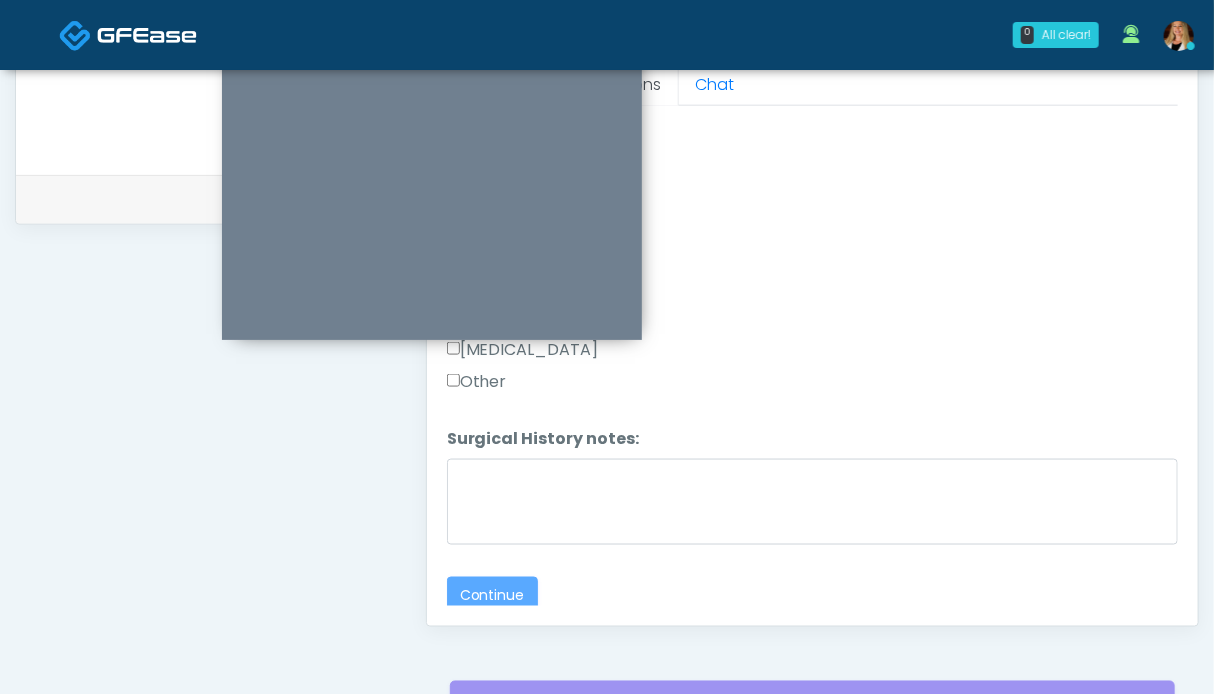 scroll, scrollTop: 163, scrollLeft: 0, axis: vertical 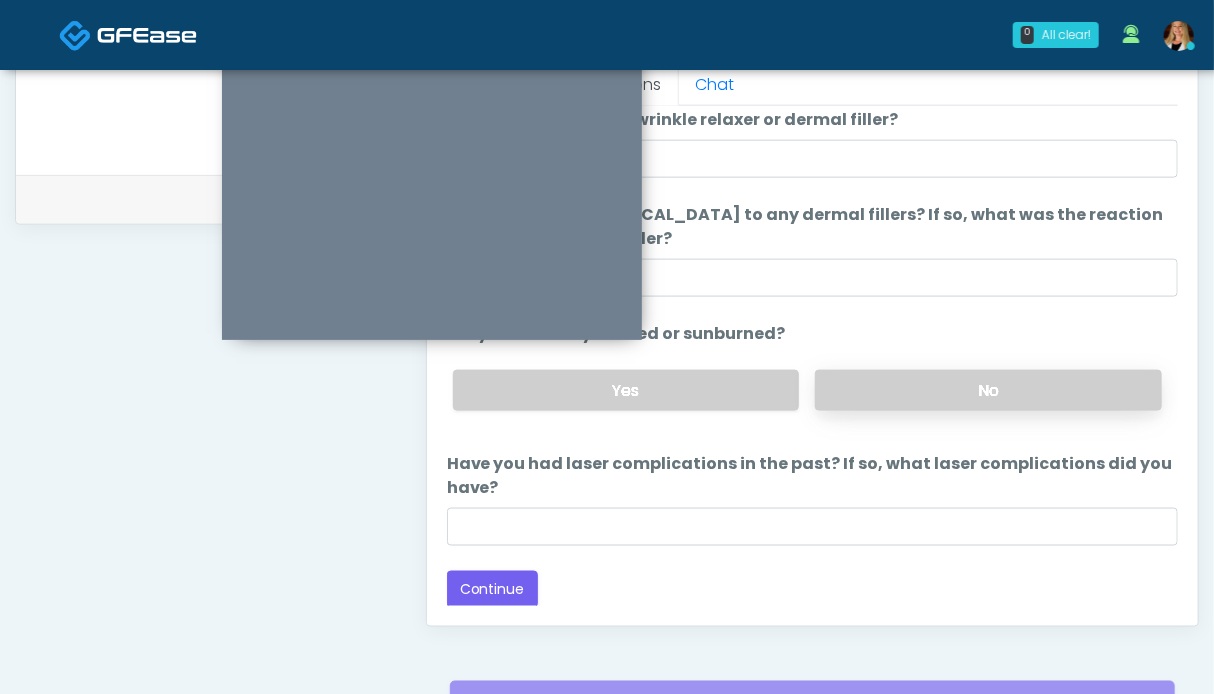 click on "No" at bounding box center (988, 390) 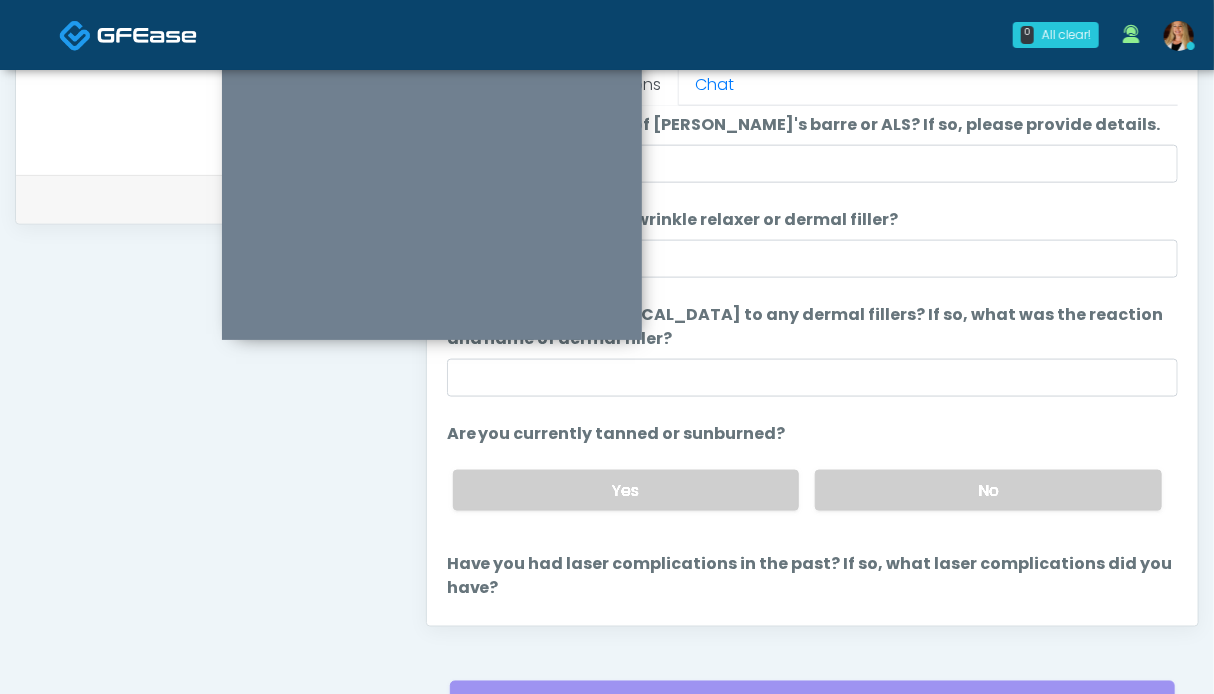 scroll, scrollTop: 0, scrollLeft: 0, axis: both 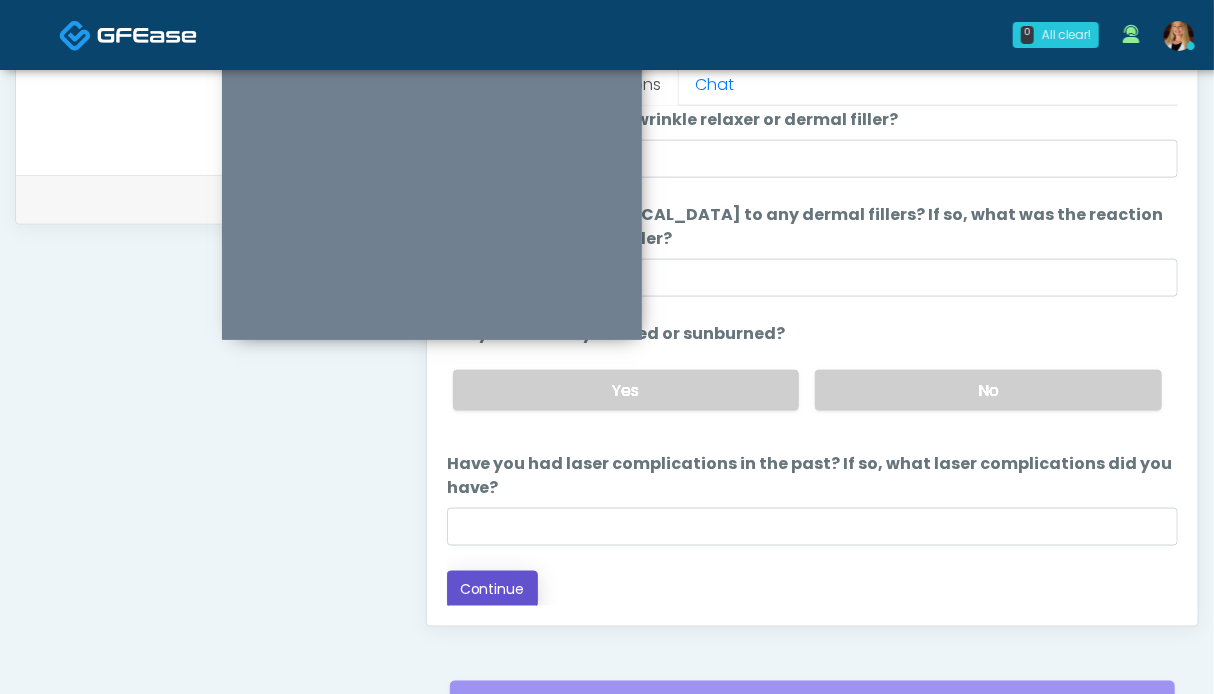 click on "Continue" at bounding box center [492, 589] 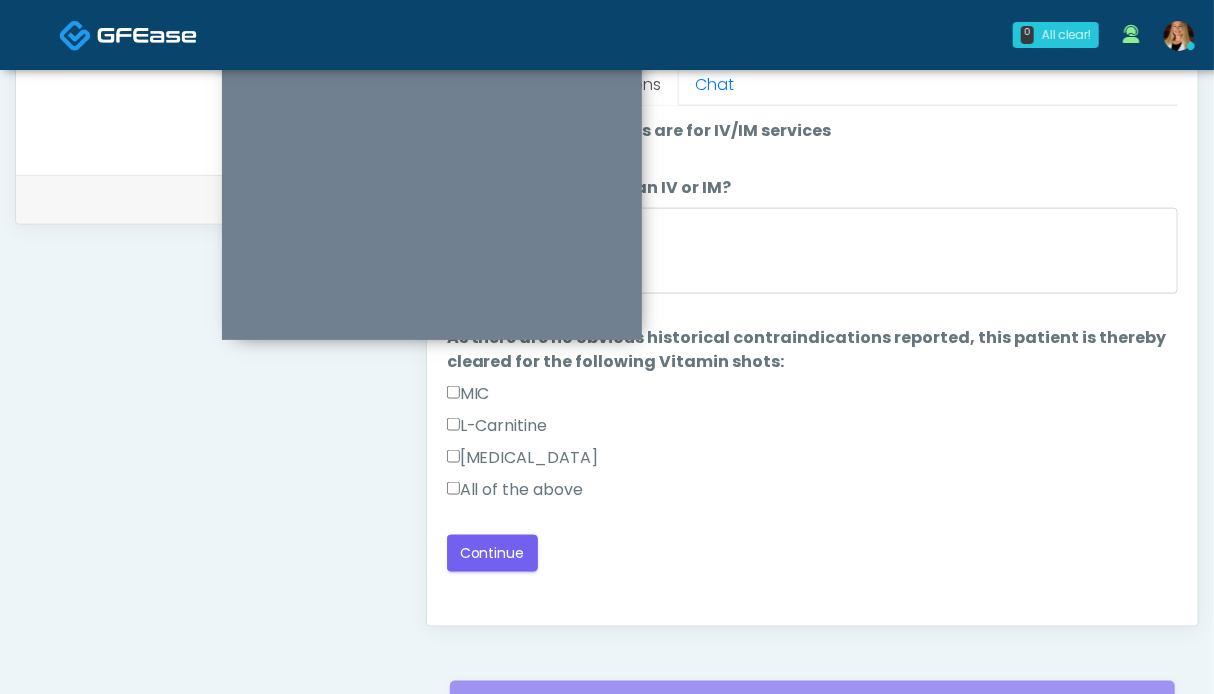 scroll, scrollTop: 0, scrollLeft: 0, axis: both 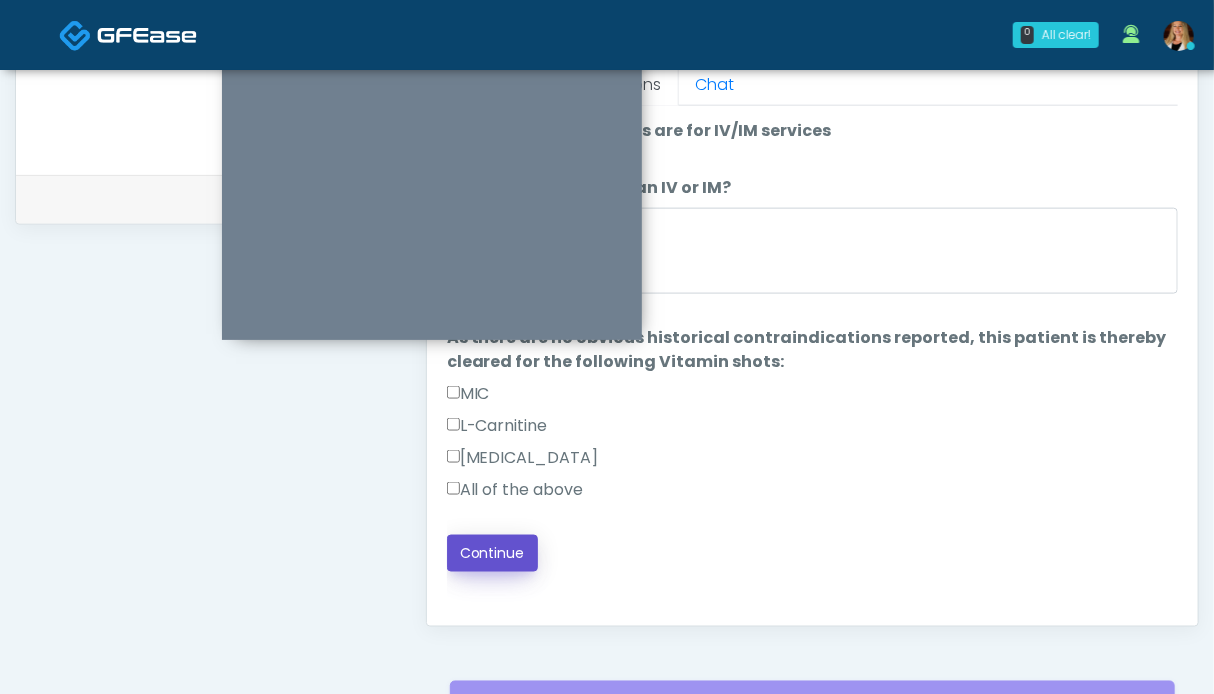 click on "Continue" at bounding box center [492, 553] 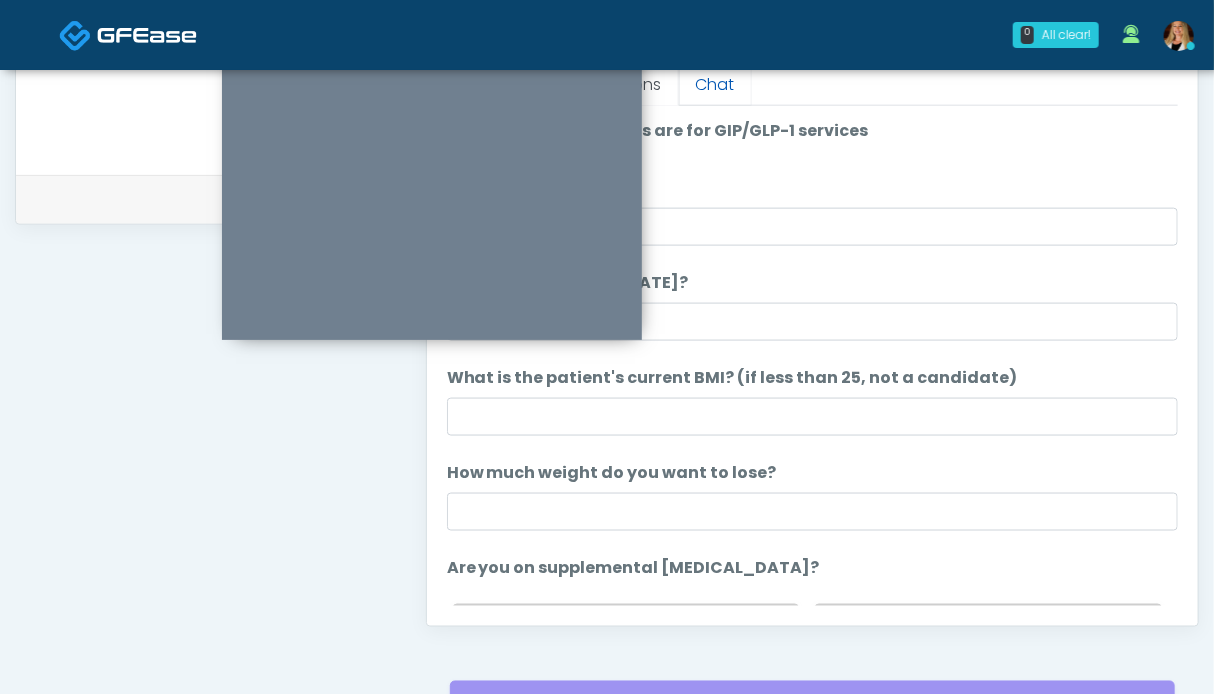 scroll, scrollTop: 600, scrollLeft: 0, axis: vertical 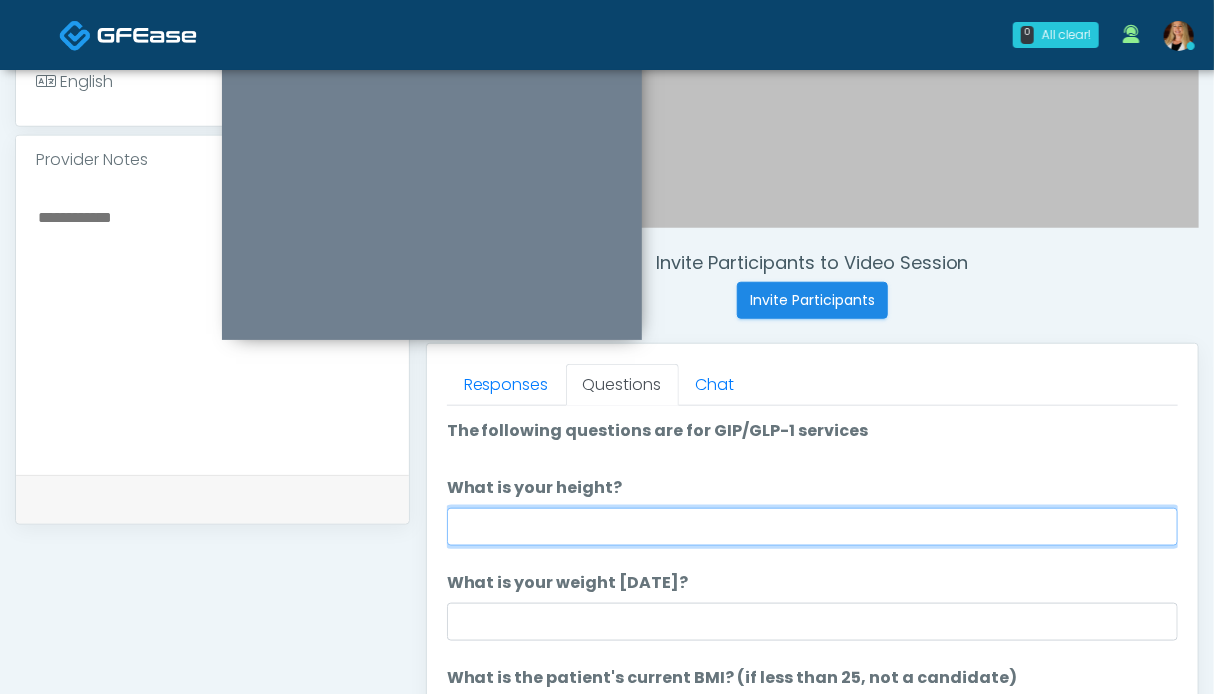 click on "What is your height?" at bounding box center (812, 527) 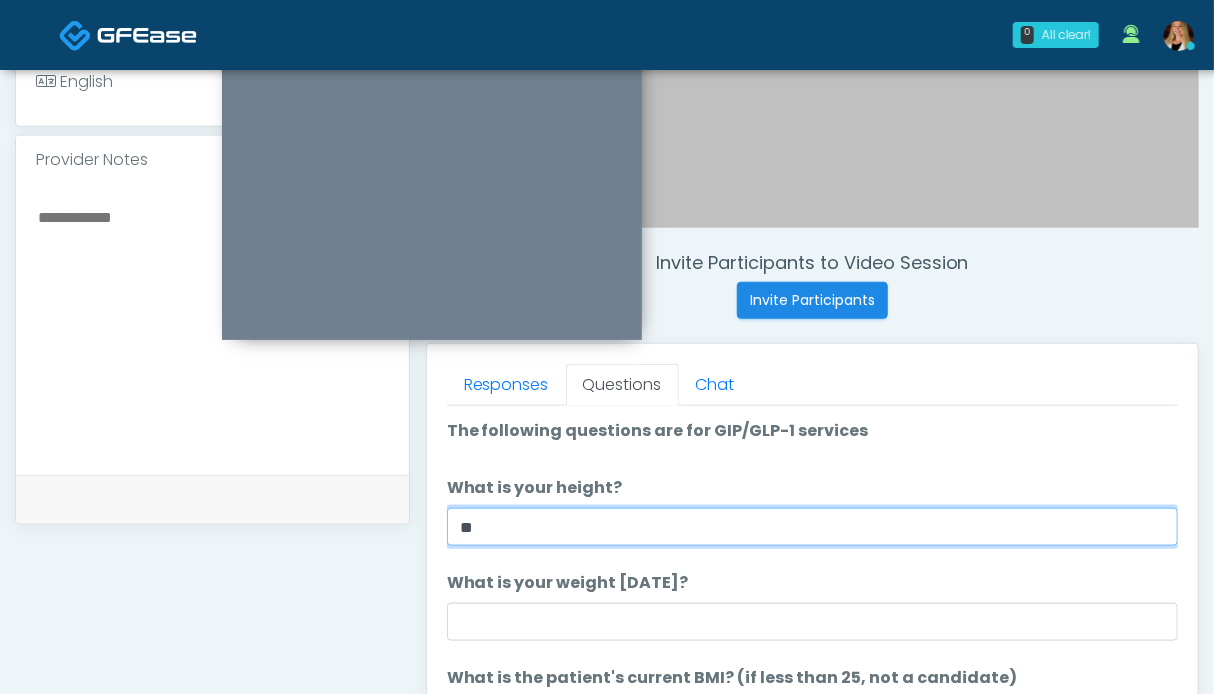type on "**" 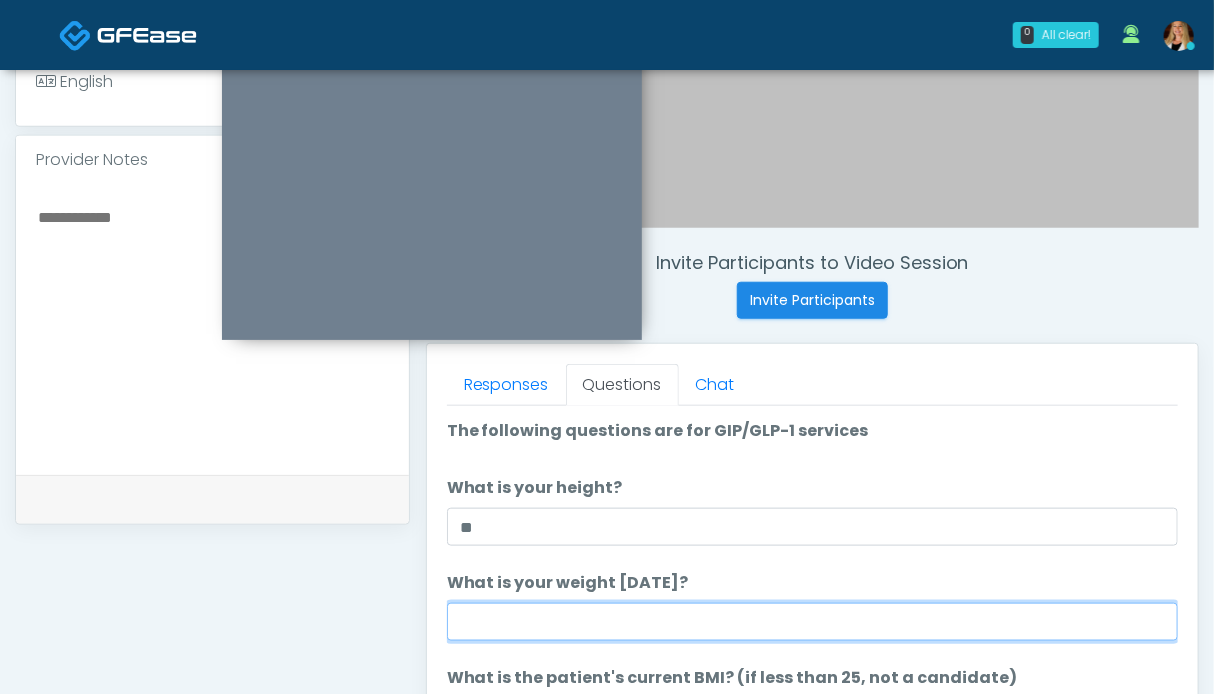 click on "What is your weight today?" at bounding box center (812, 622) 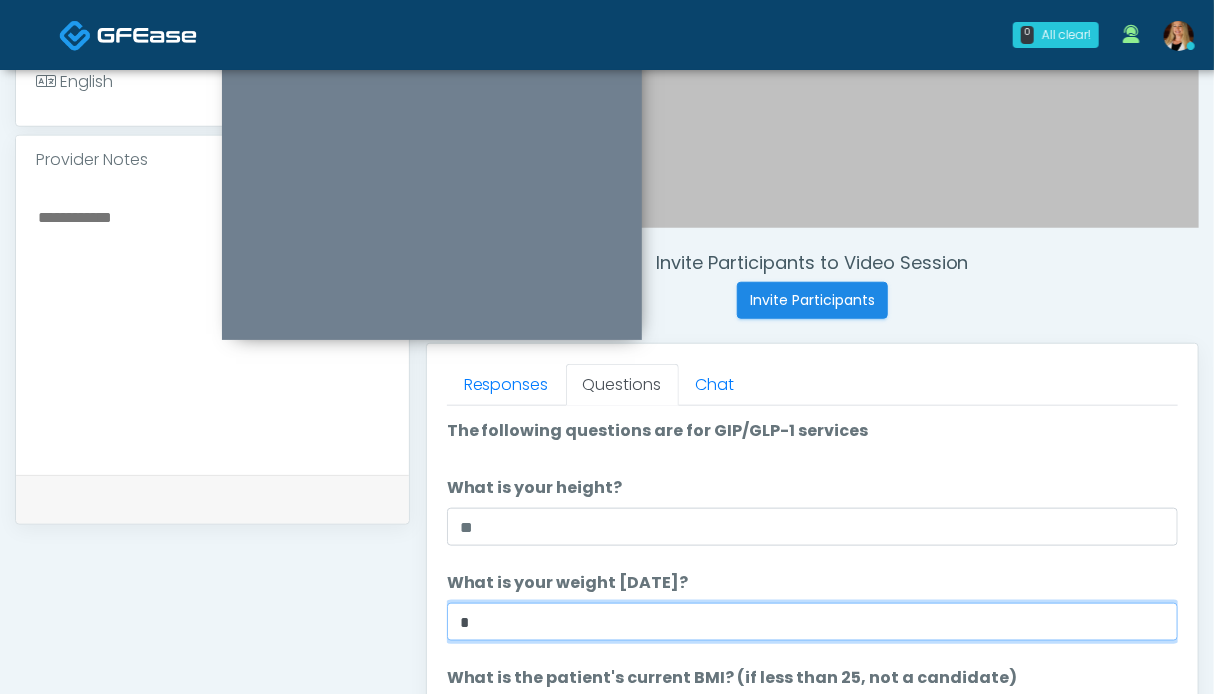 type on "*" 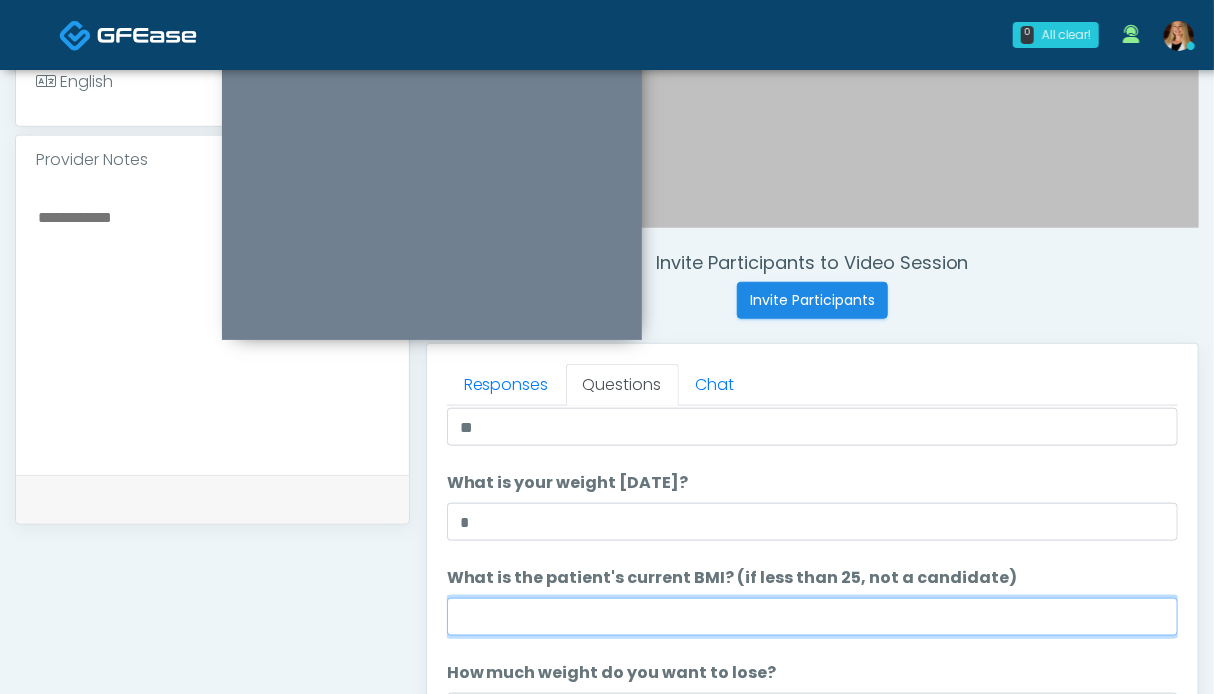 click on "What is the patient's current BMI? (if less than 25, not a candidate)" at bounding box center [812, 617] 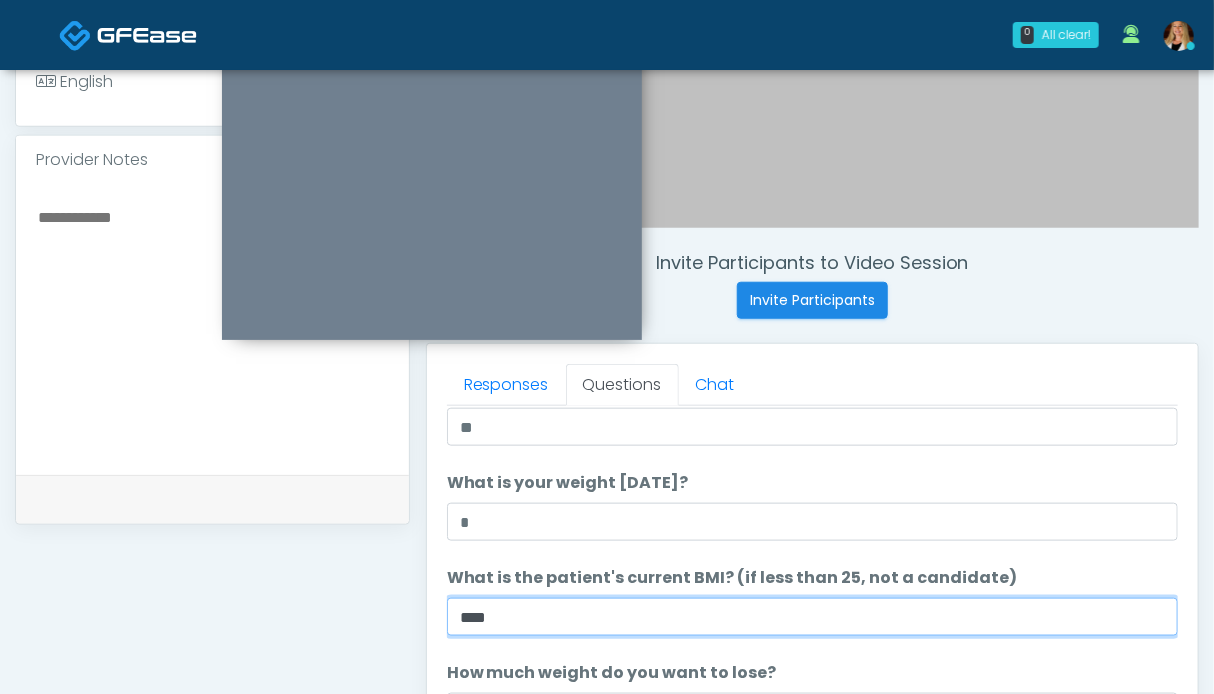 scroll, scrollTop: 300, scrollLeft: 0, axis: vertical 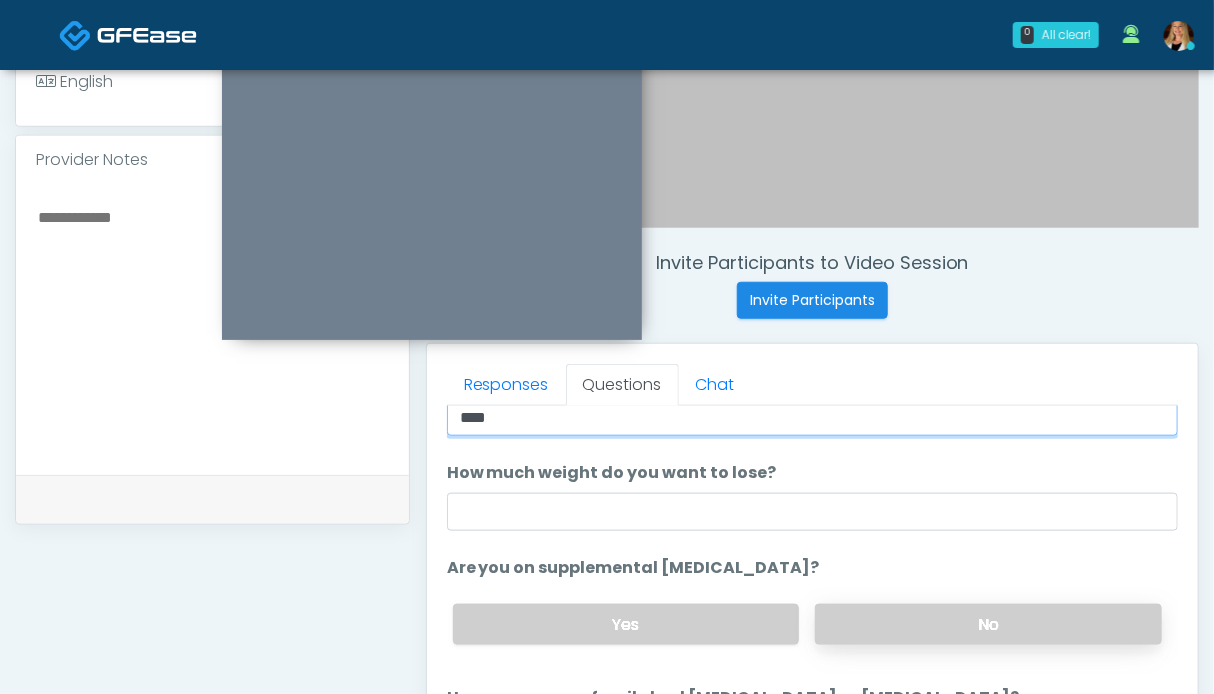 type on "****" 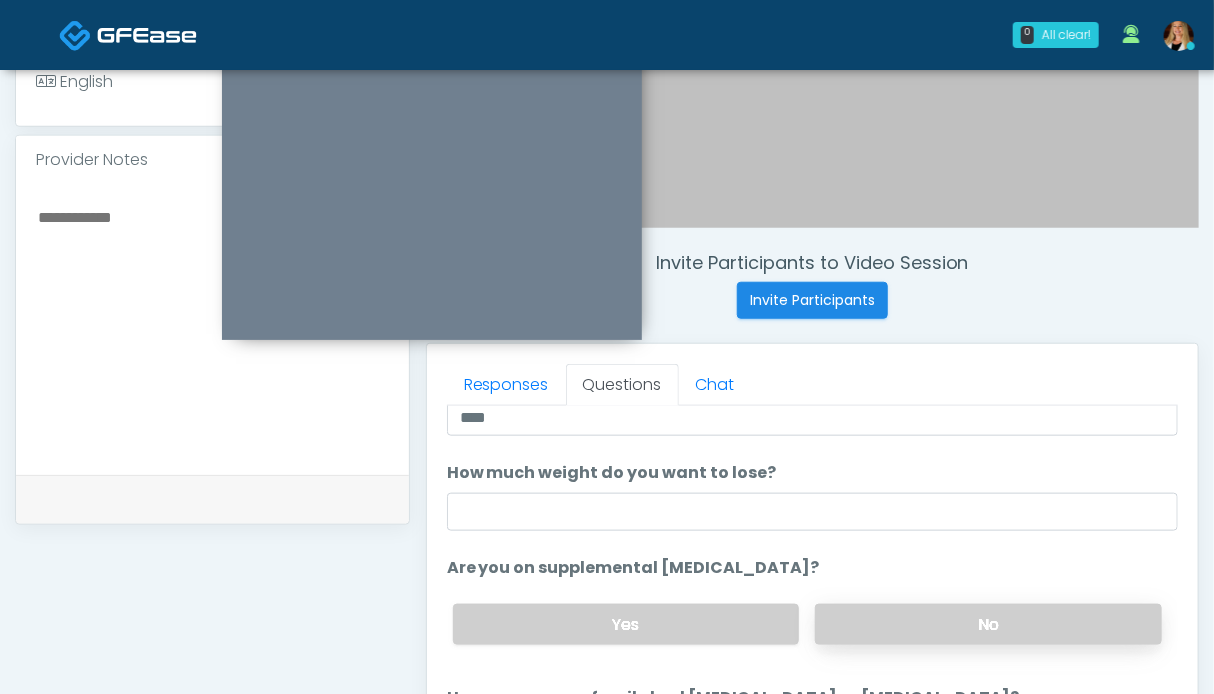 click on "No" at bounding box center (988, 624) 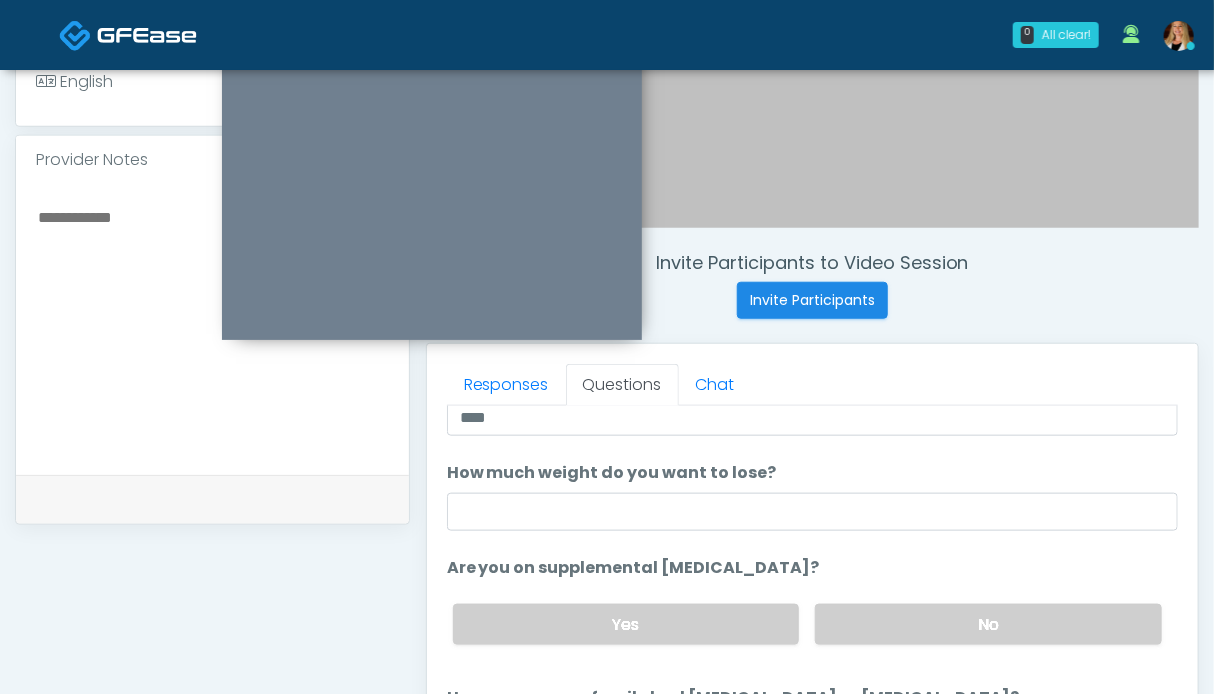 scroll, scrollTop: 500, scrollLeft: 0, axis: vertical 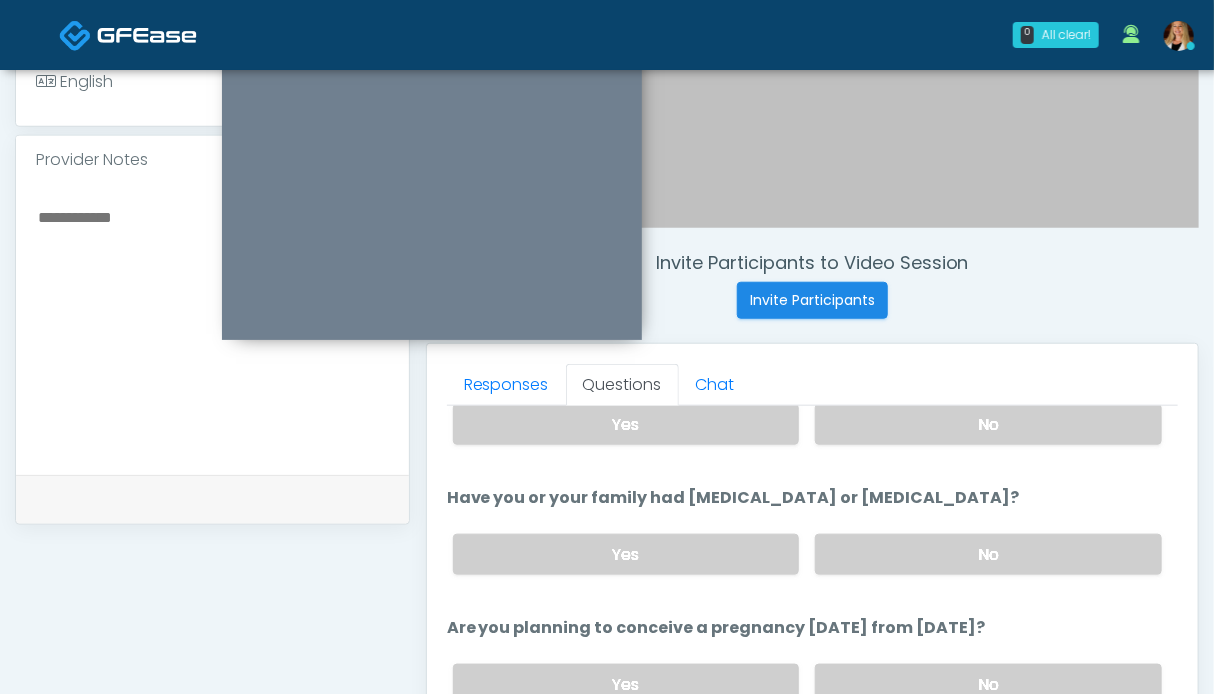 click on "Yes
No" at bounding box center (807, 554) 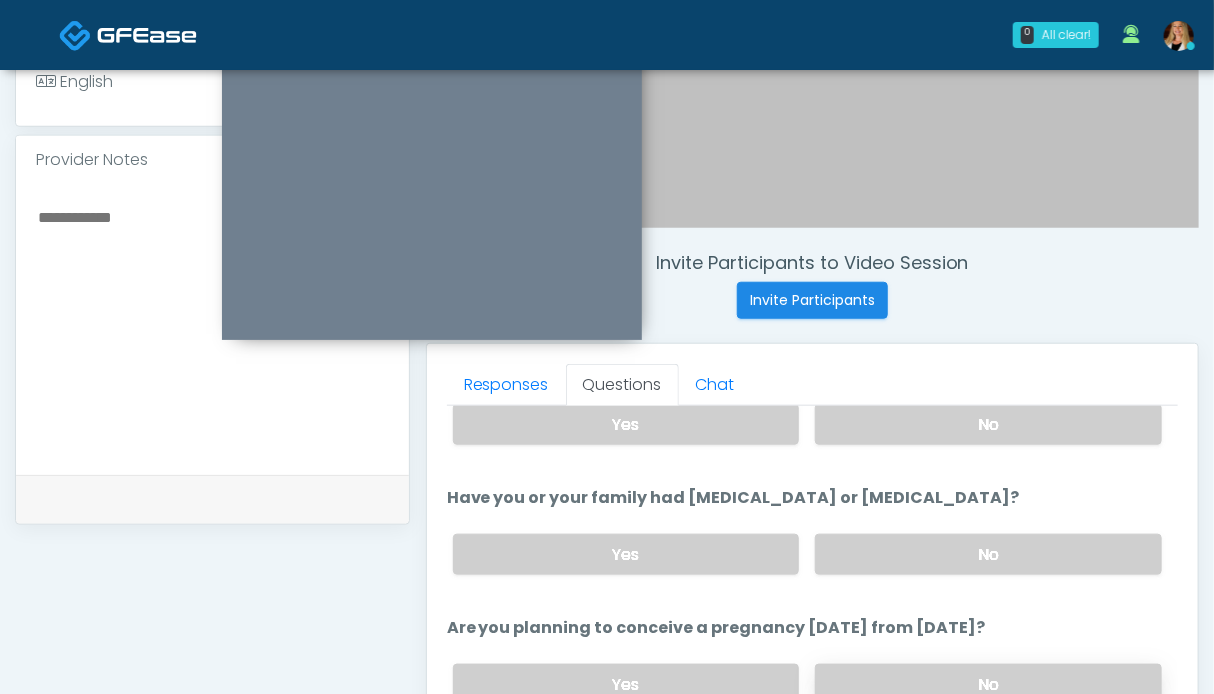 click on "No" at bounding box center (988, 684) 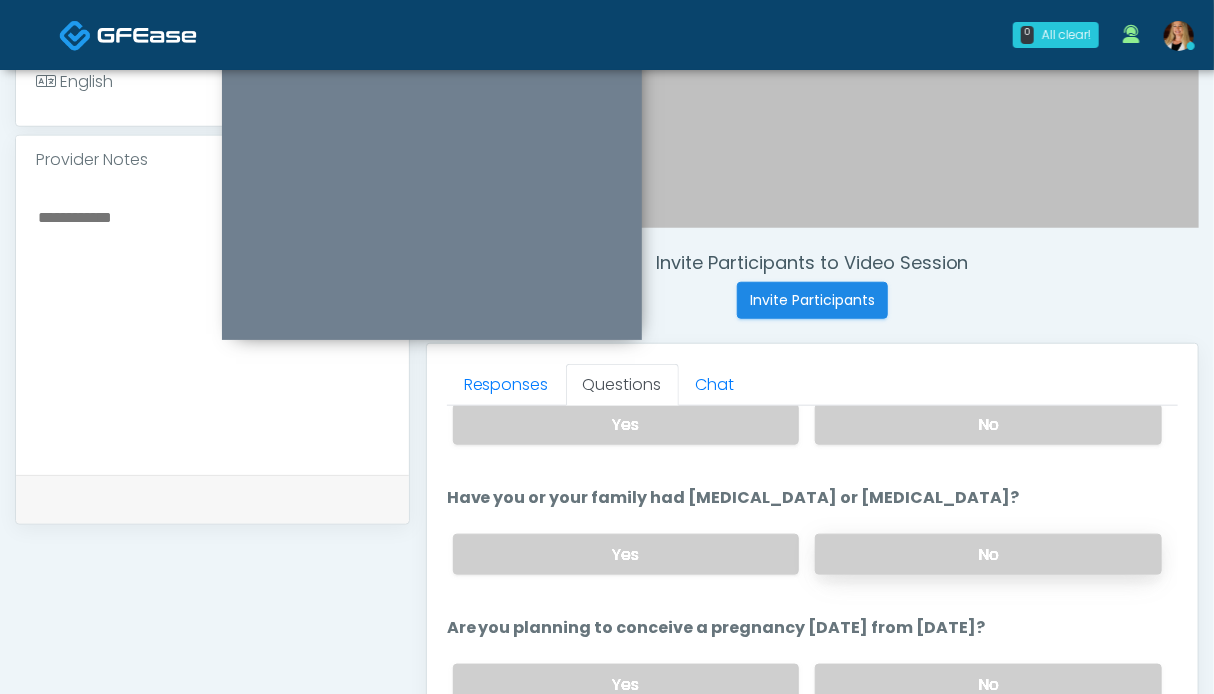 click on "No" at bounding box center (988, 554) 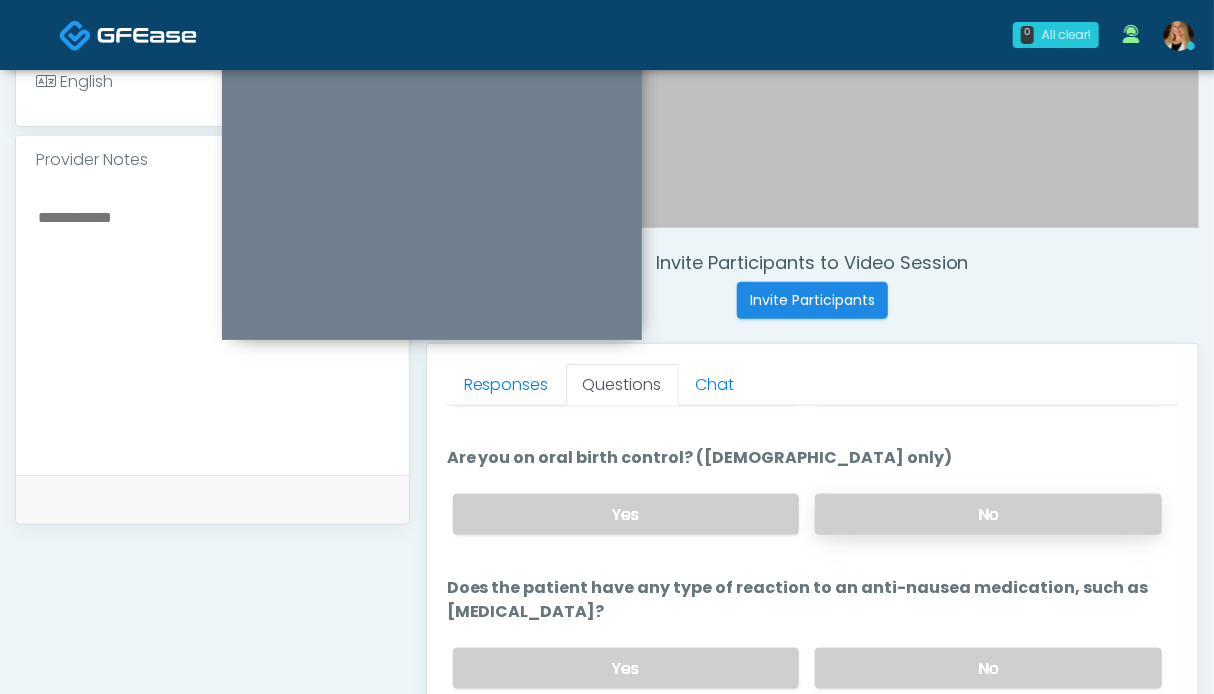 click on "No" at bounding box center [988, 514] 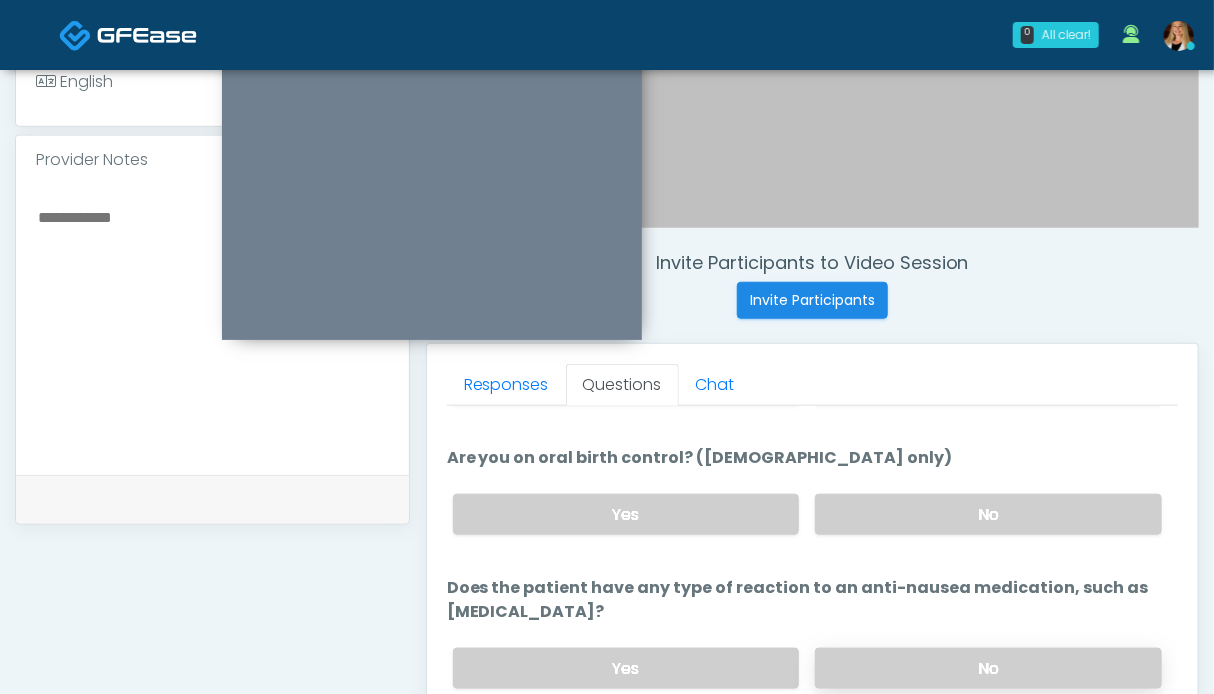 click on "No" at bounding box center [988, 668] 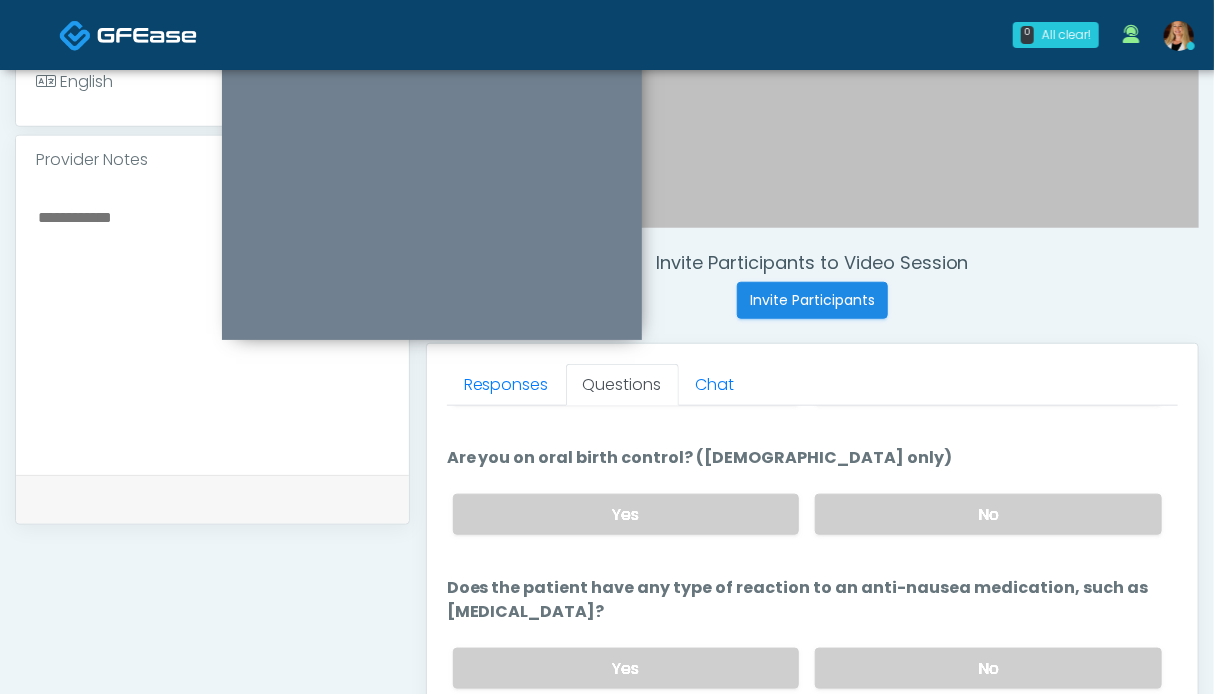 scroll, scrollTop: 966, scrollLeft: 0, axis: vertical 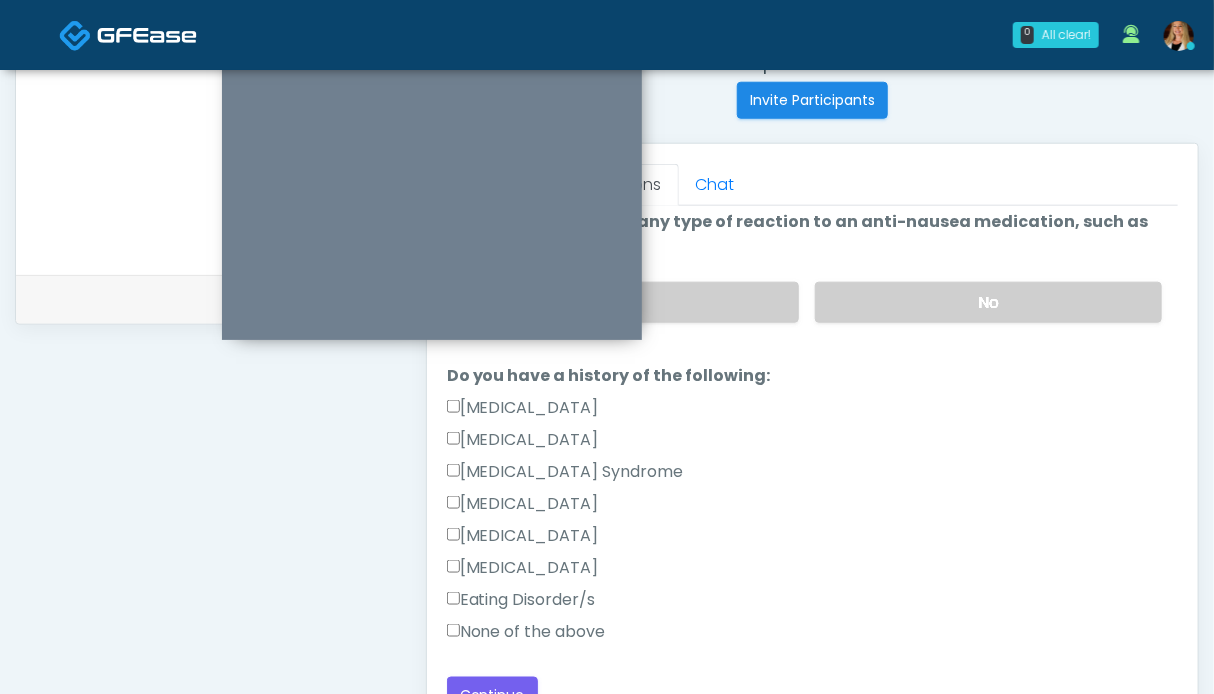 click on "None of the above" at bounding box center [526, 632] 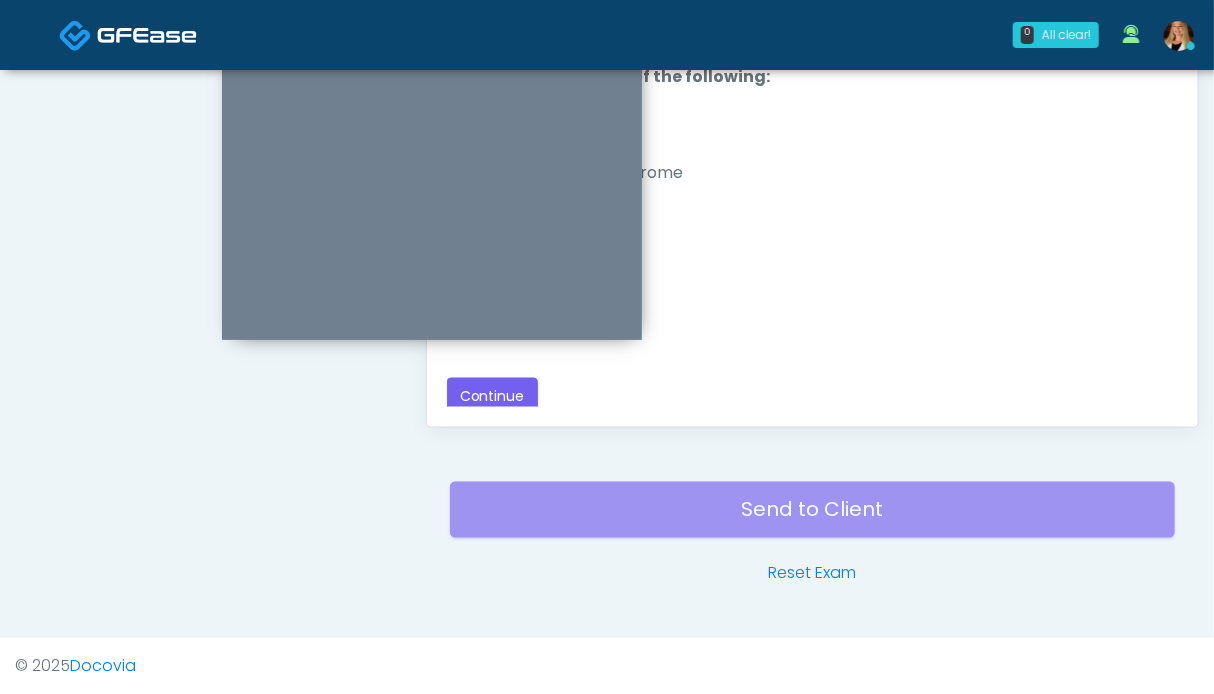 scroll, scrollTop: 899, scrollLeft: 0, axis: vertical 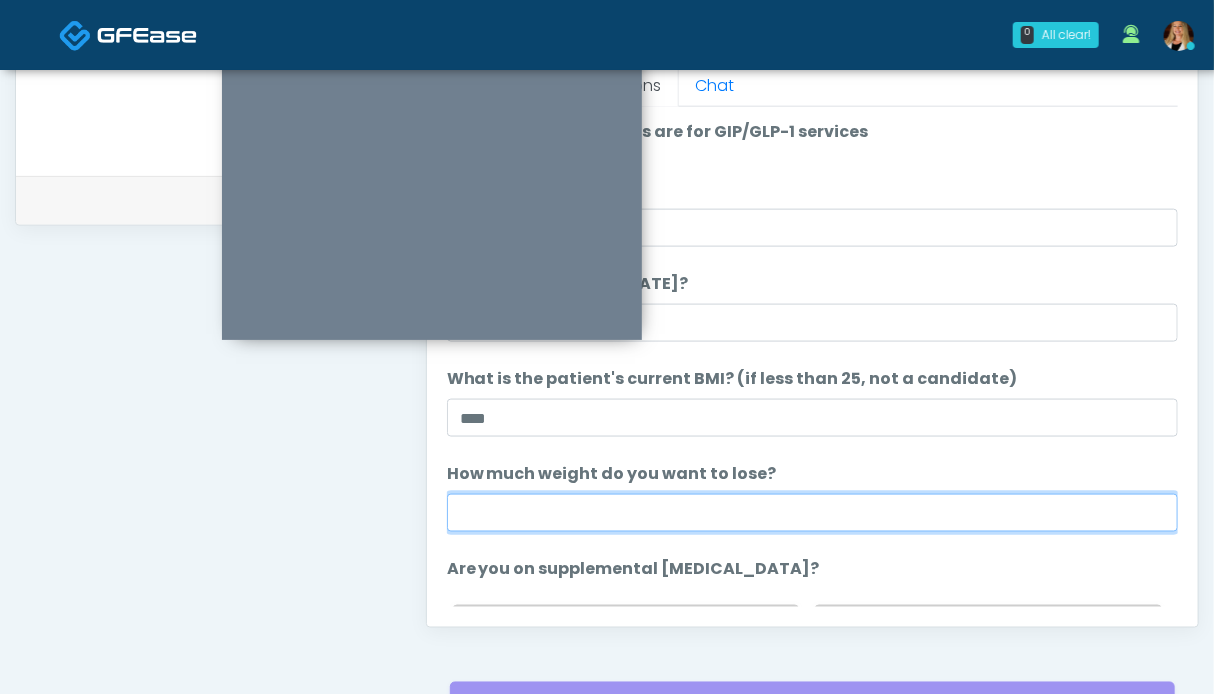 click on "How much weight do you want to lose?" at bounding box center (812, 513) 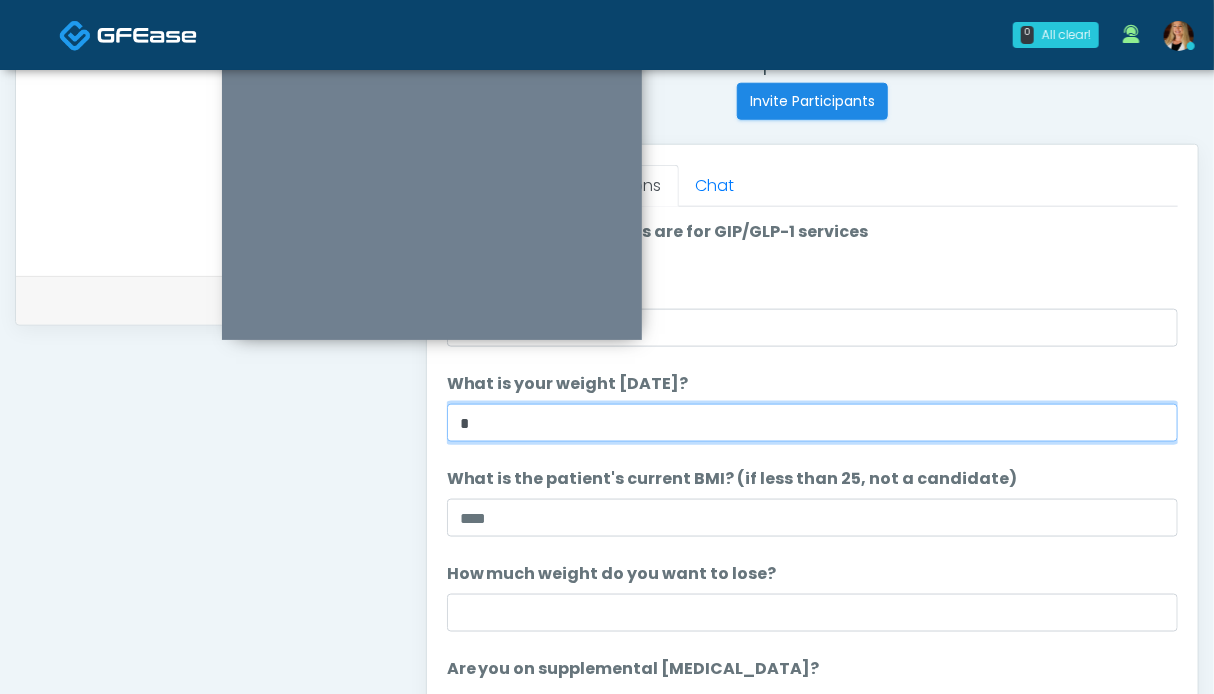 click on "*" at bounding box center (812, 423) 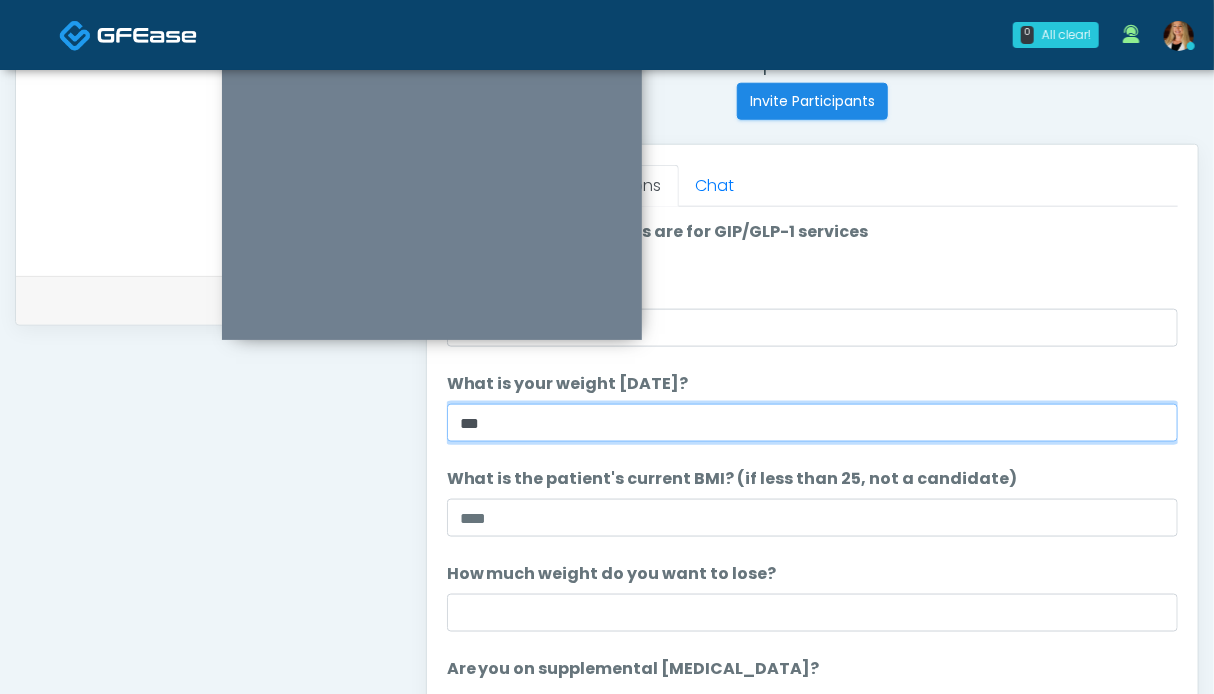 type on "***" 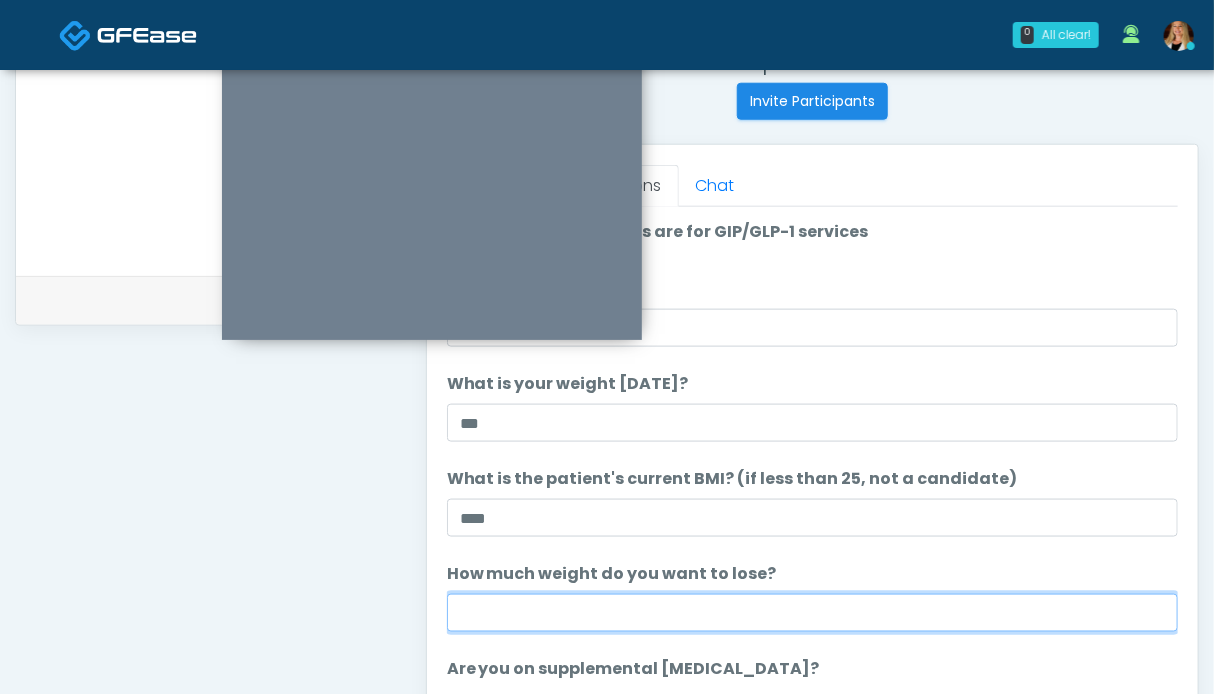 click on "How much weight do you want to lose?" at bounding box center [812, 613] 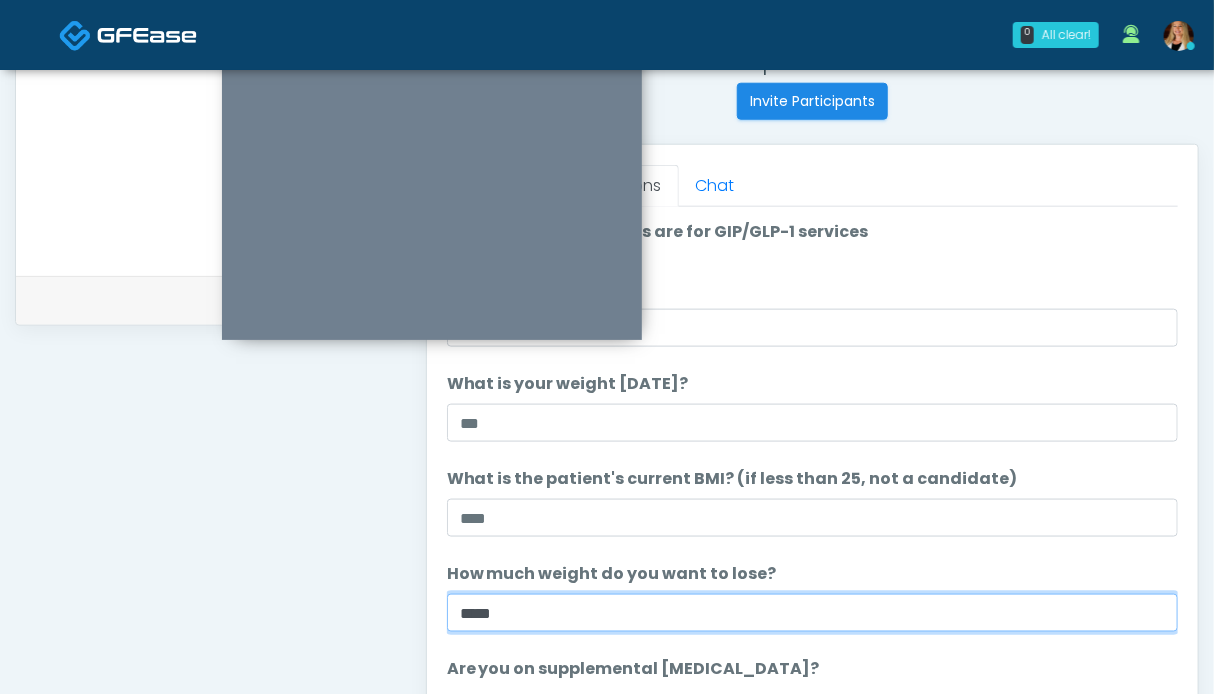 type on "*****" 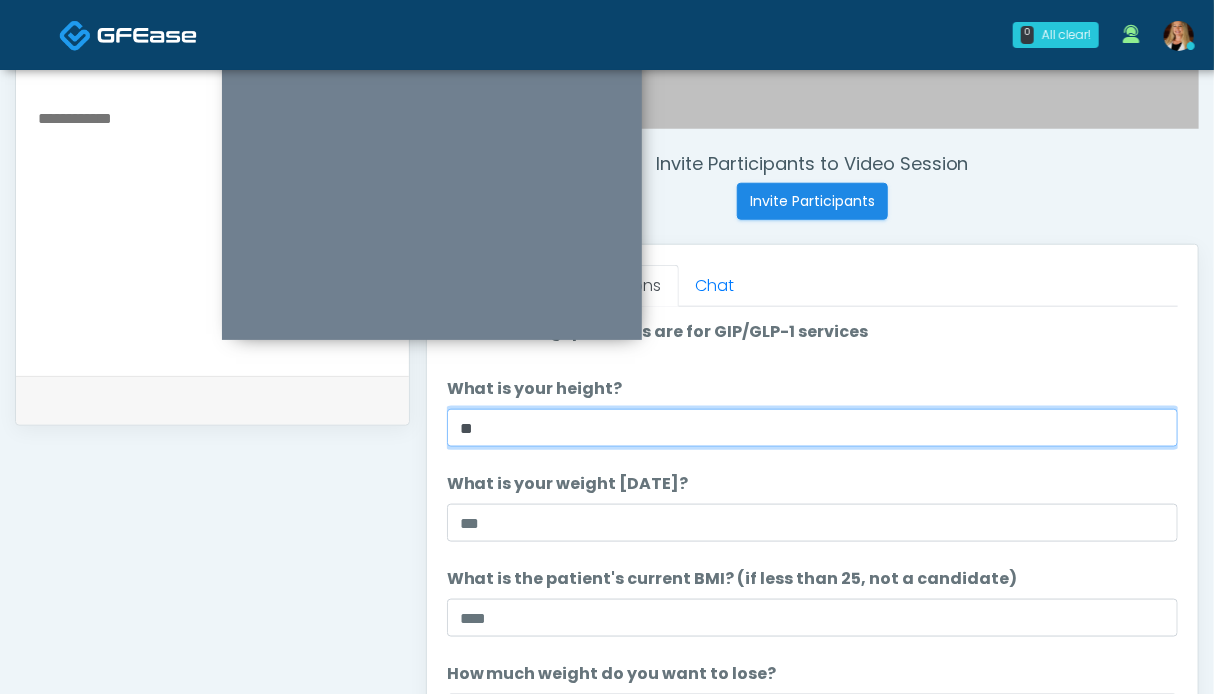 click on "**" at bounding box center (812, 428) 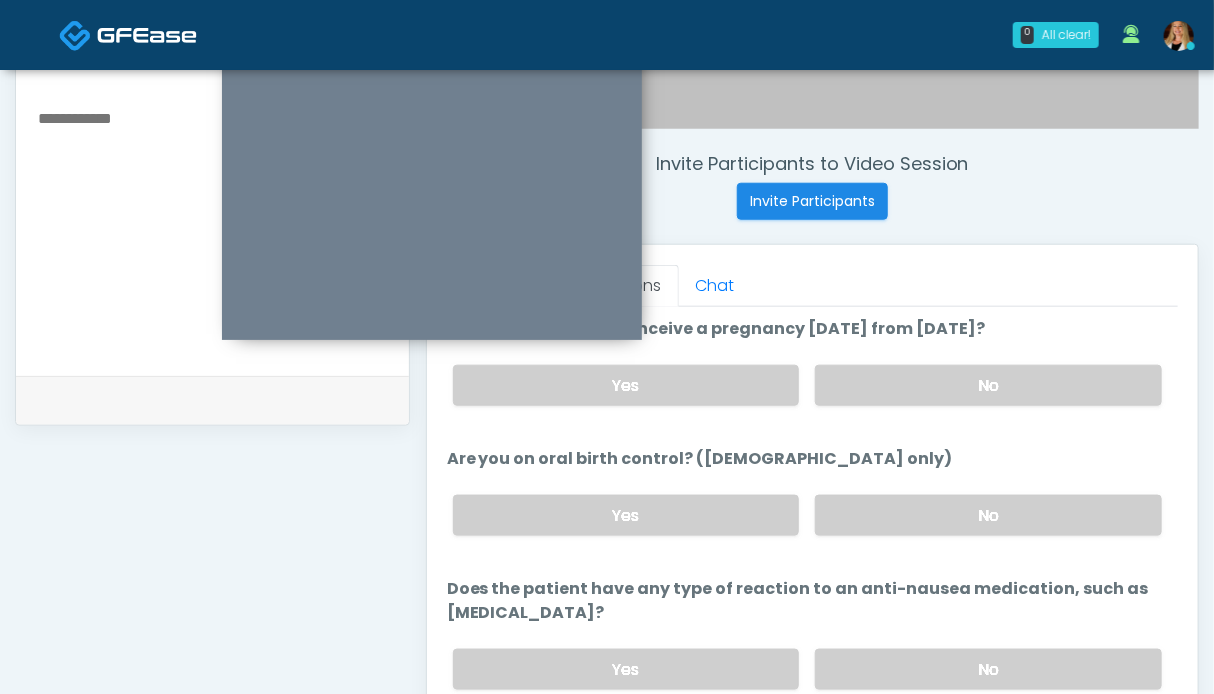 scroll, scrollTop: 966, scrollLeft: 0, axis: vertical 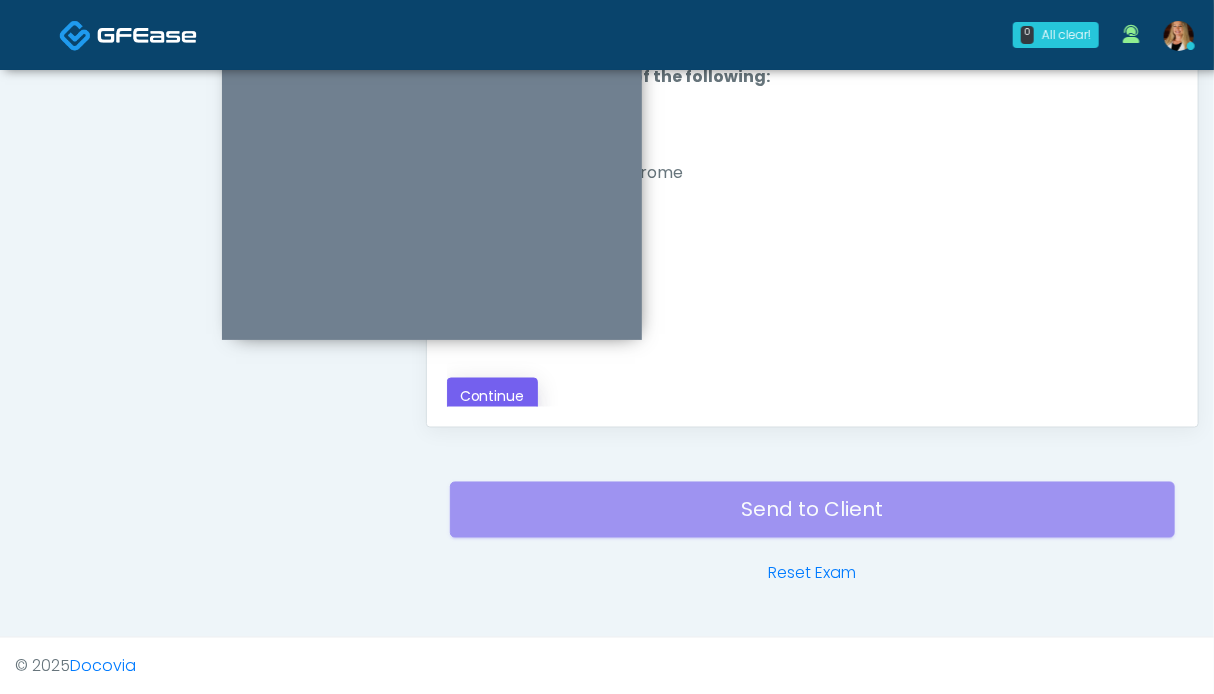 type on "***" 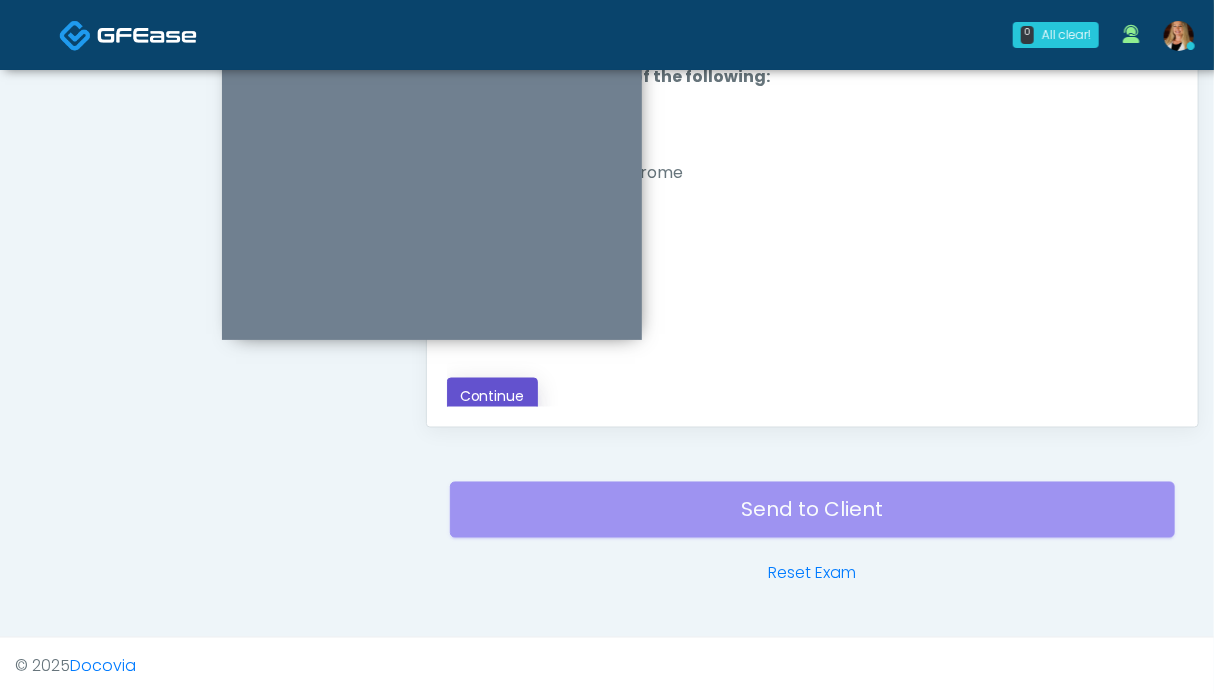 click on "Continue" at bounding box center (492, 396) 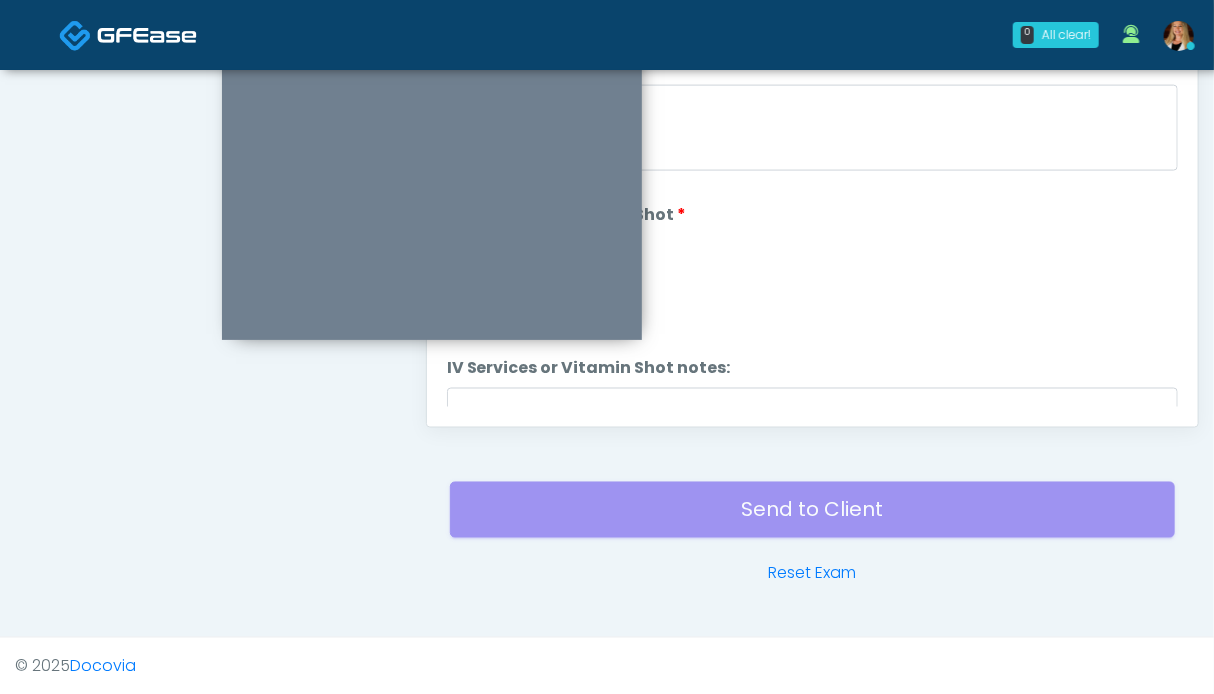 scroll, scrollTop: 899, scrollLeft: 0, axis: vertical 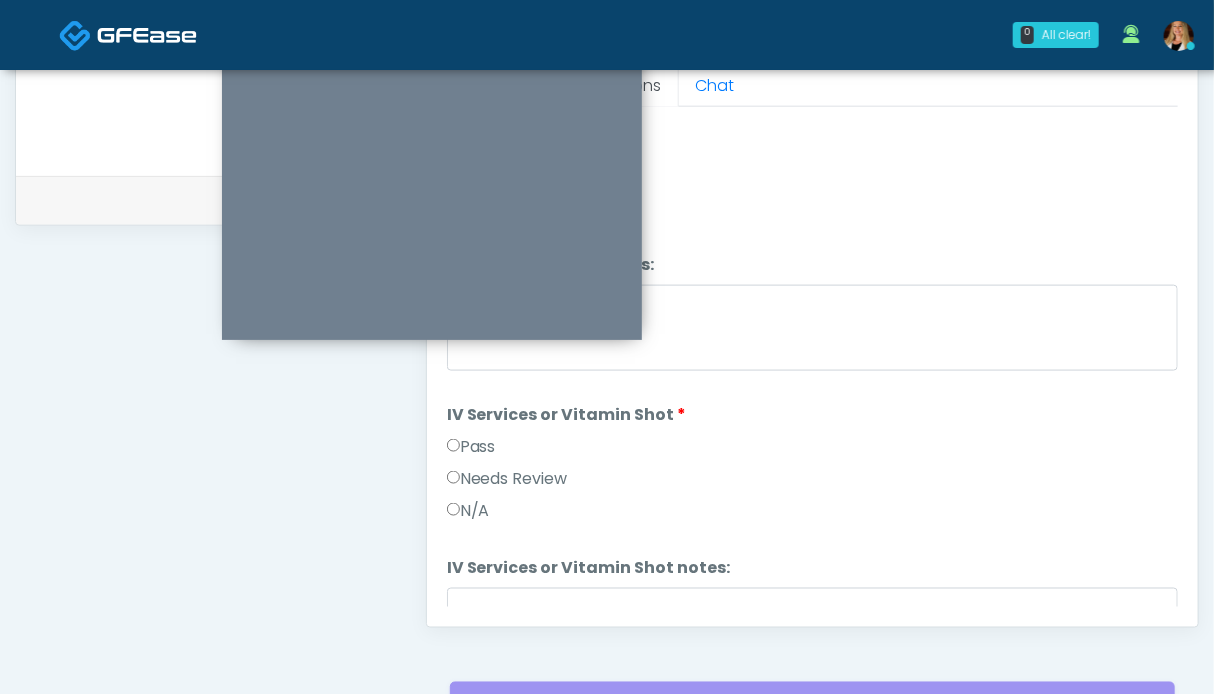 click on "Pass" at bounding box center [471, 447] 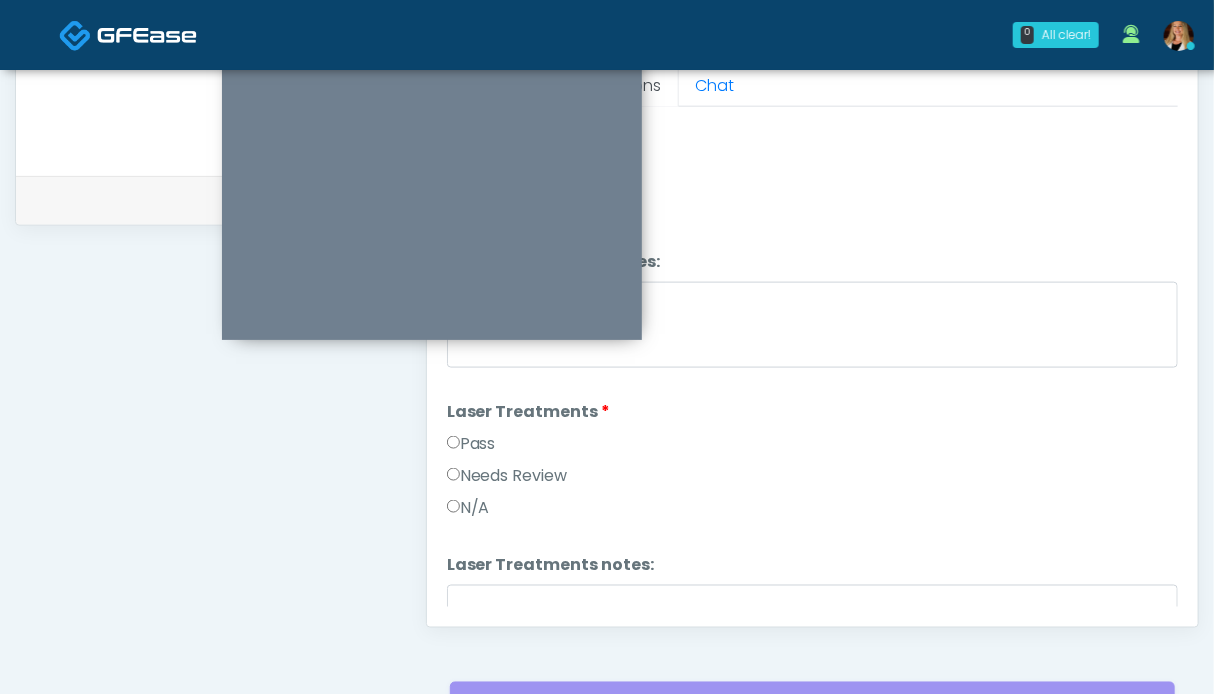 click on "Pass" at bounding box center (471, 444) 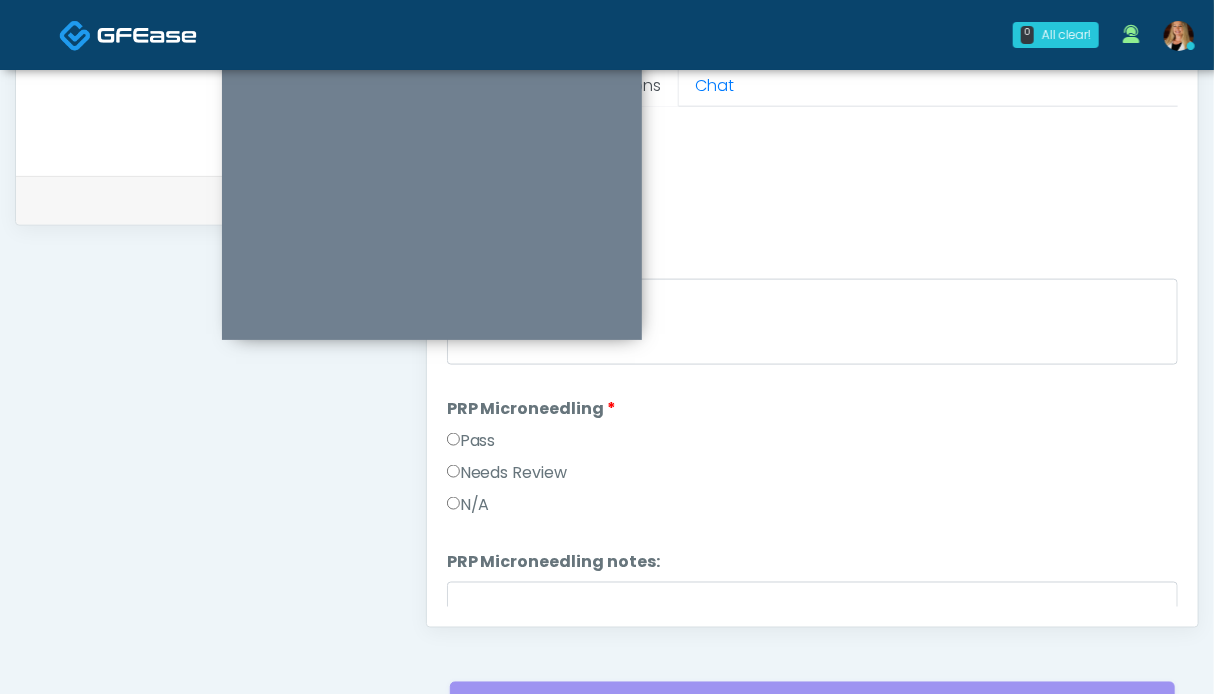 click on "Pass" at bounding box center (471, 441) 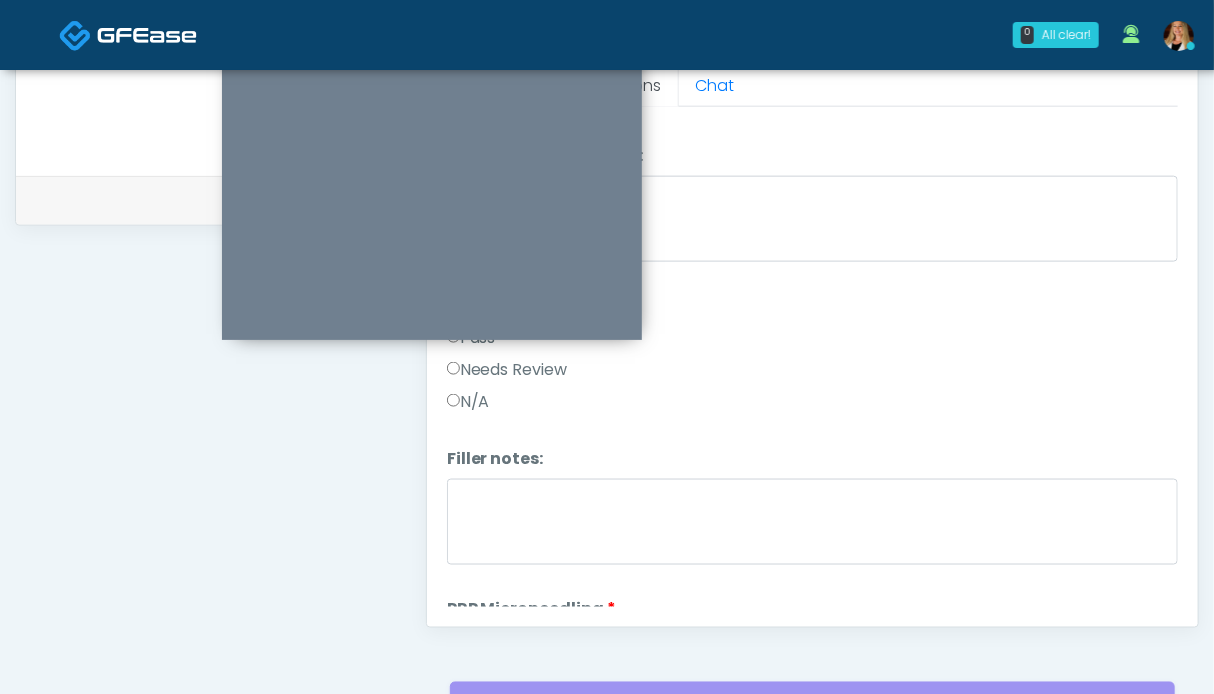 scroll, scrollTop: 66, scrollLeft: 0, axis: vertical 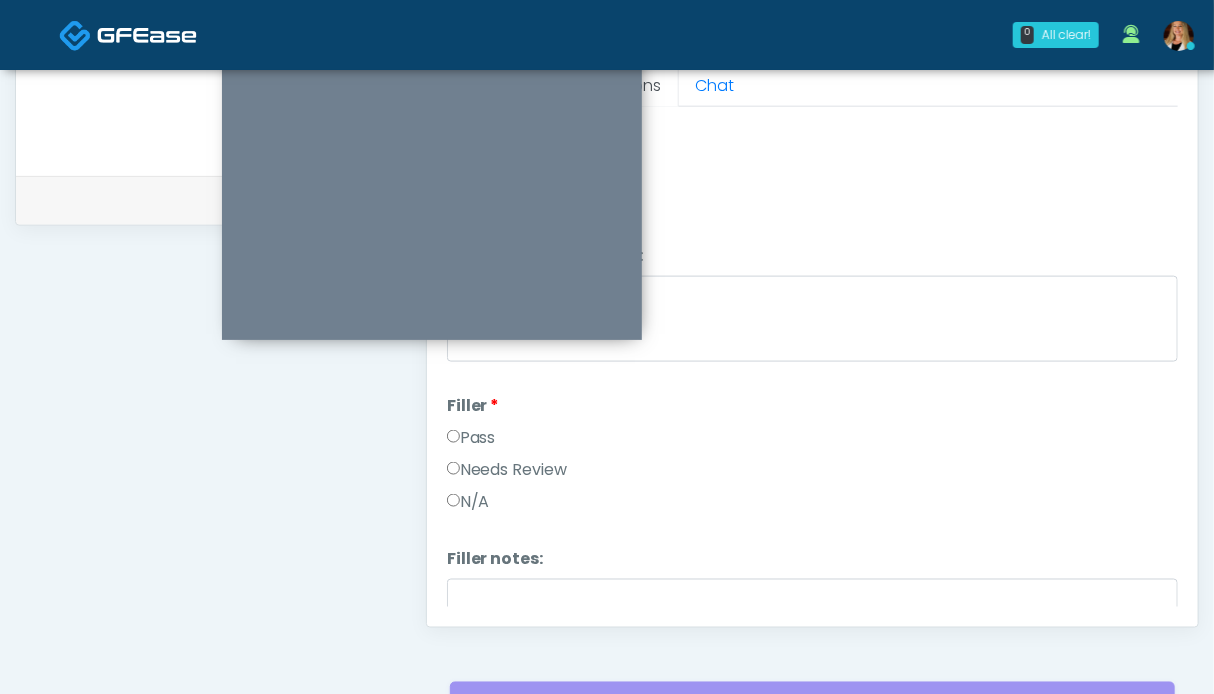 click on "Pass" at bounding box center (471, 438) 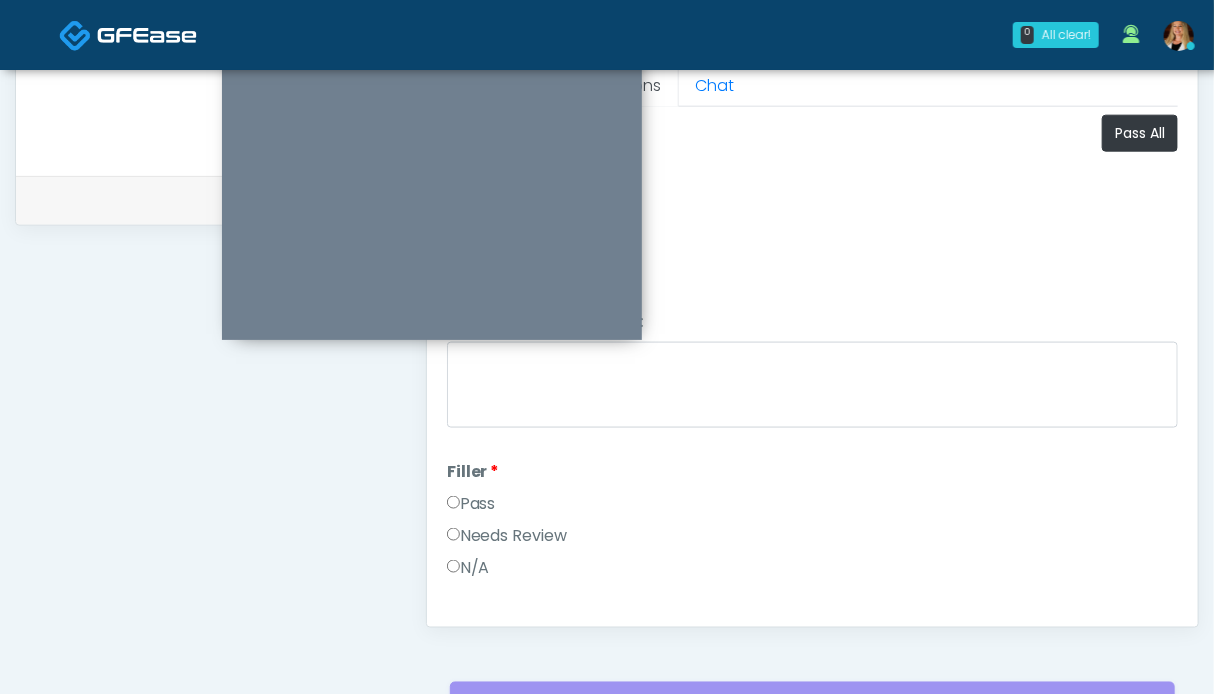 scroll, scrollTop: 699, scrollLeft: 0, axis: vertical 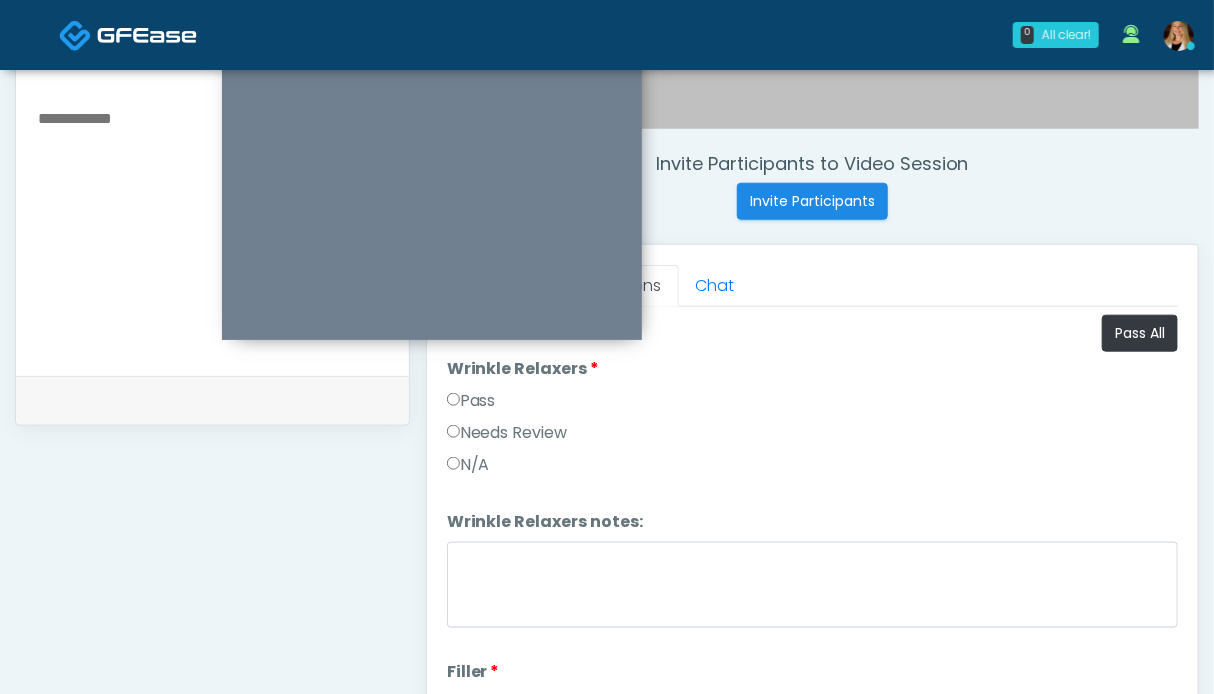 click on "Pass" at bounding box center (471, 401) 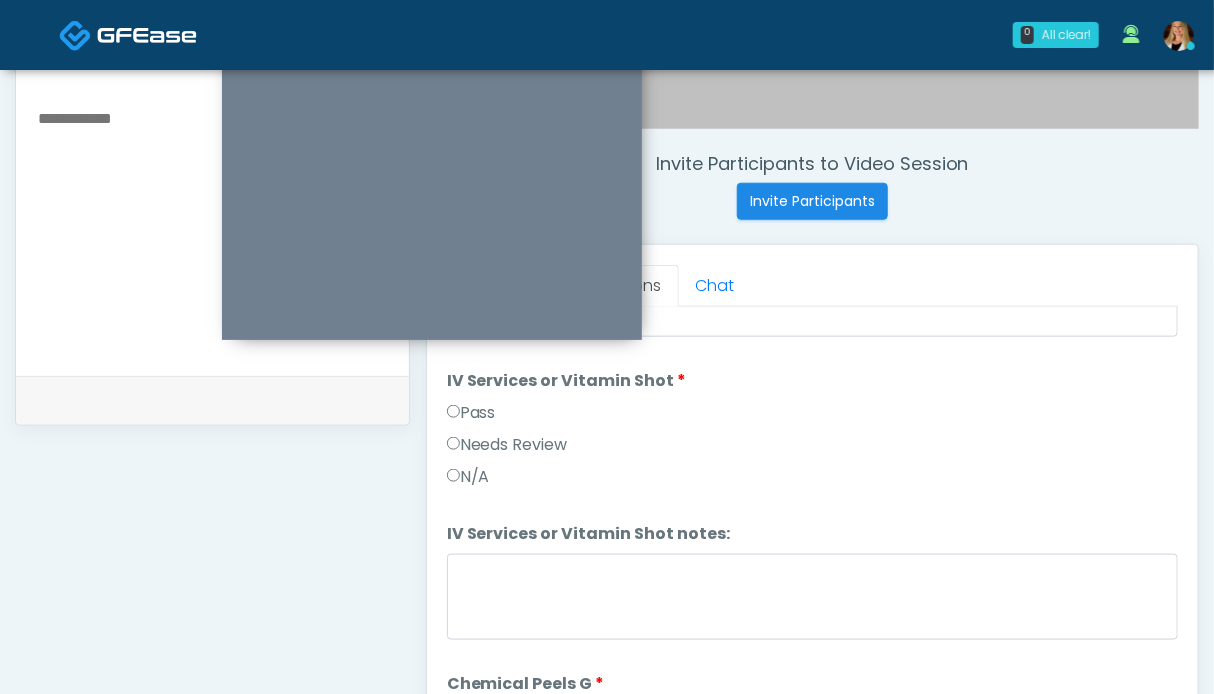 scroll, scrollTop: 1400, scrollLeft: 0, axis: vertical 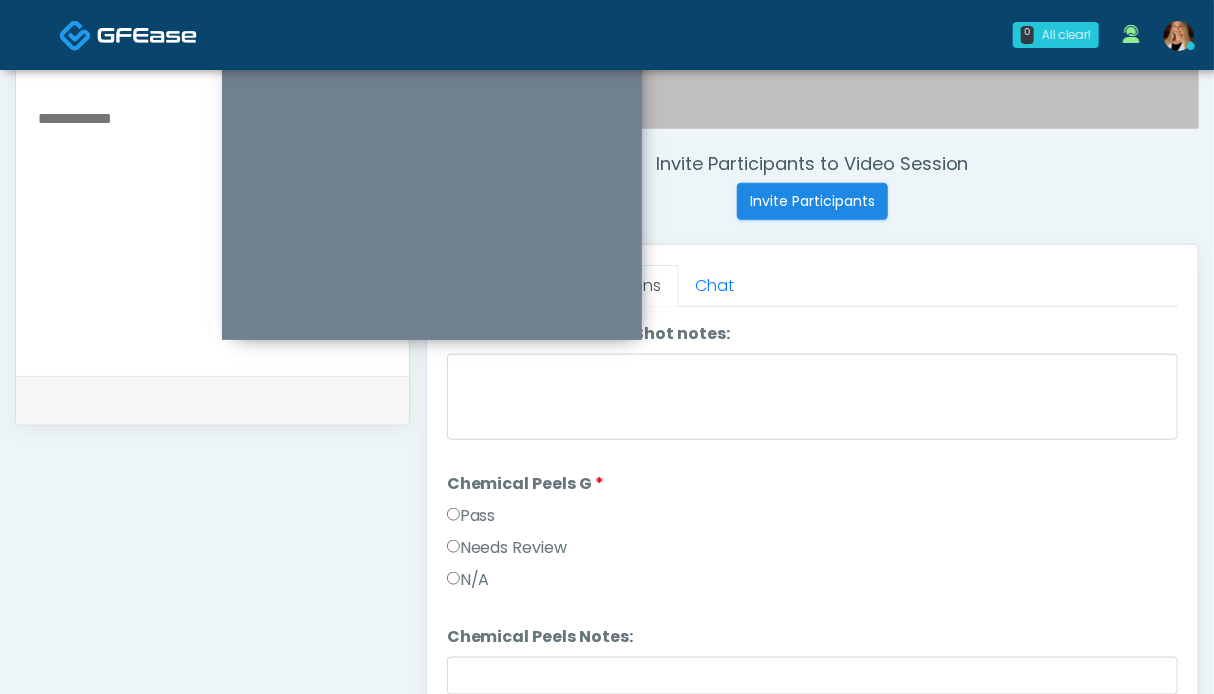 click on "Pass" at bounding box center (471, 516) 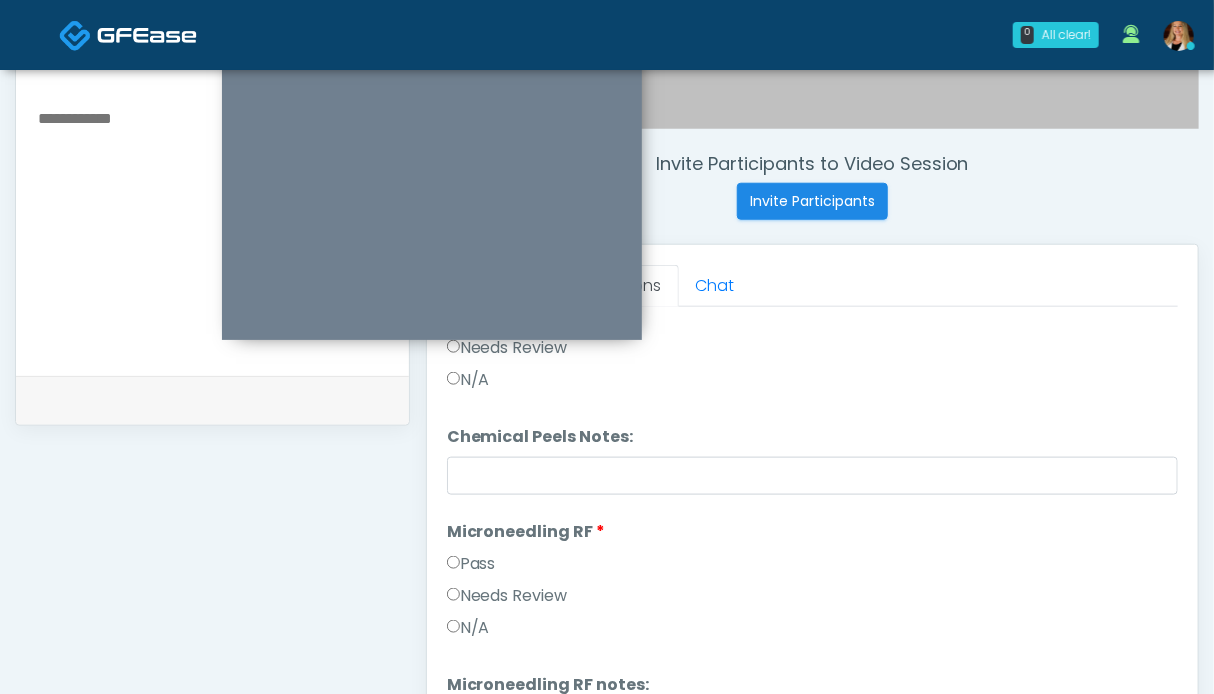 click on "Pass" at bounding box center [471, 564] 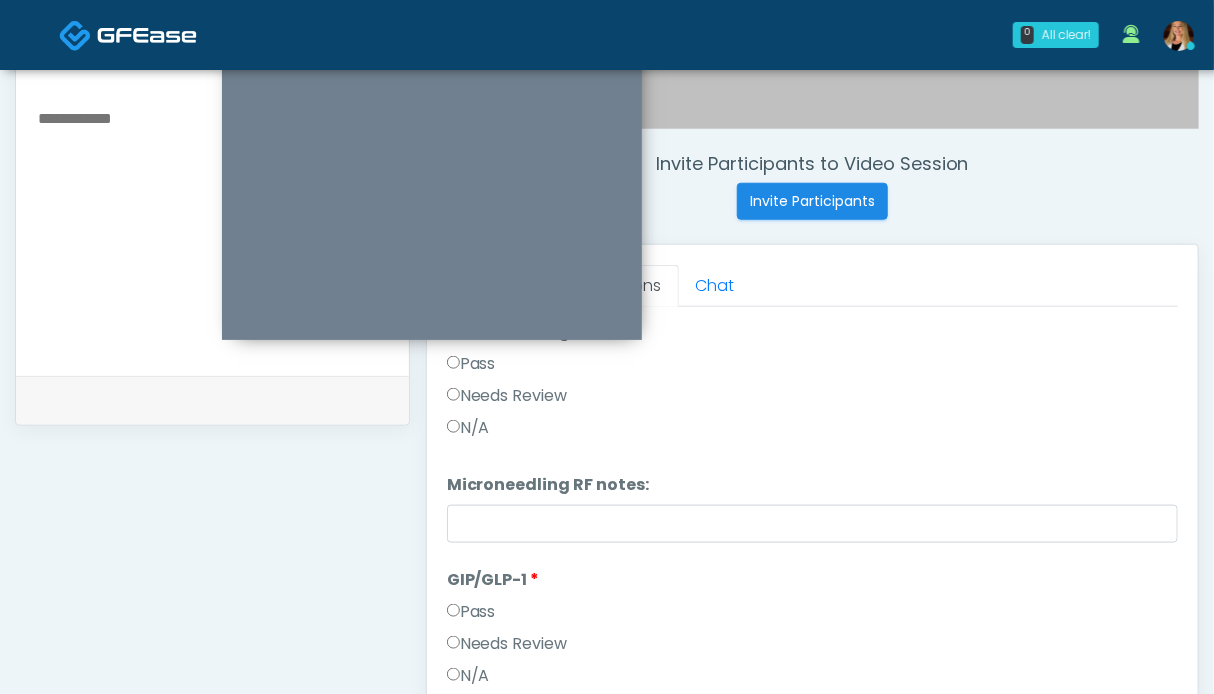 scroll, scrollTop: 1893, scrollLeft: 0, axis: vertical 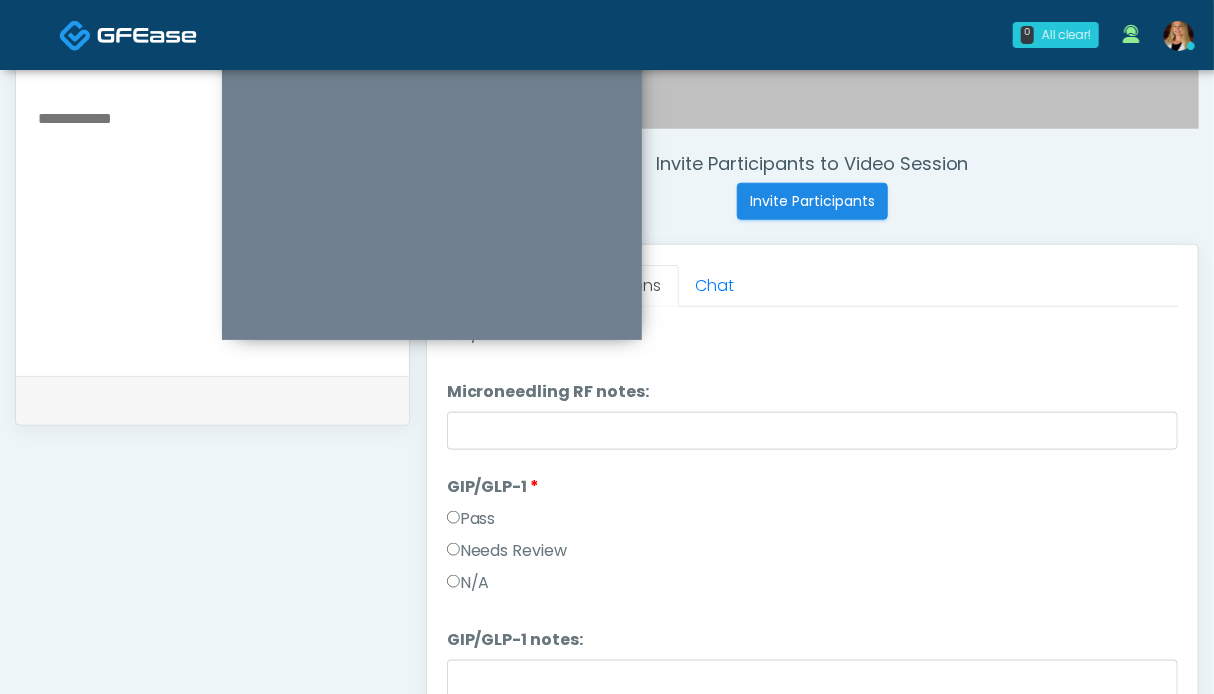 click on "Pass" at bounding box center (471, 519) 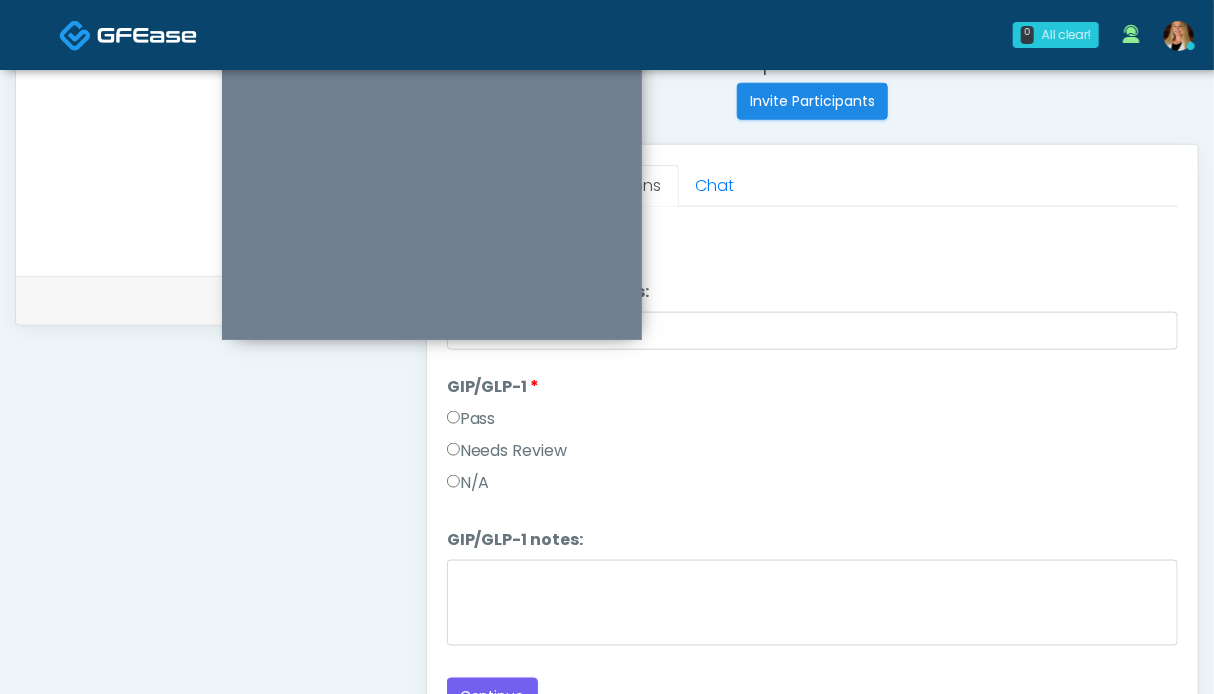 scroll, scrollTop: 899, scrollLeft: 0, axis: vertical 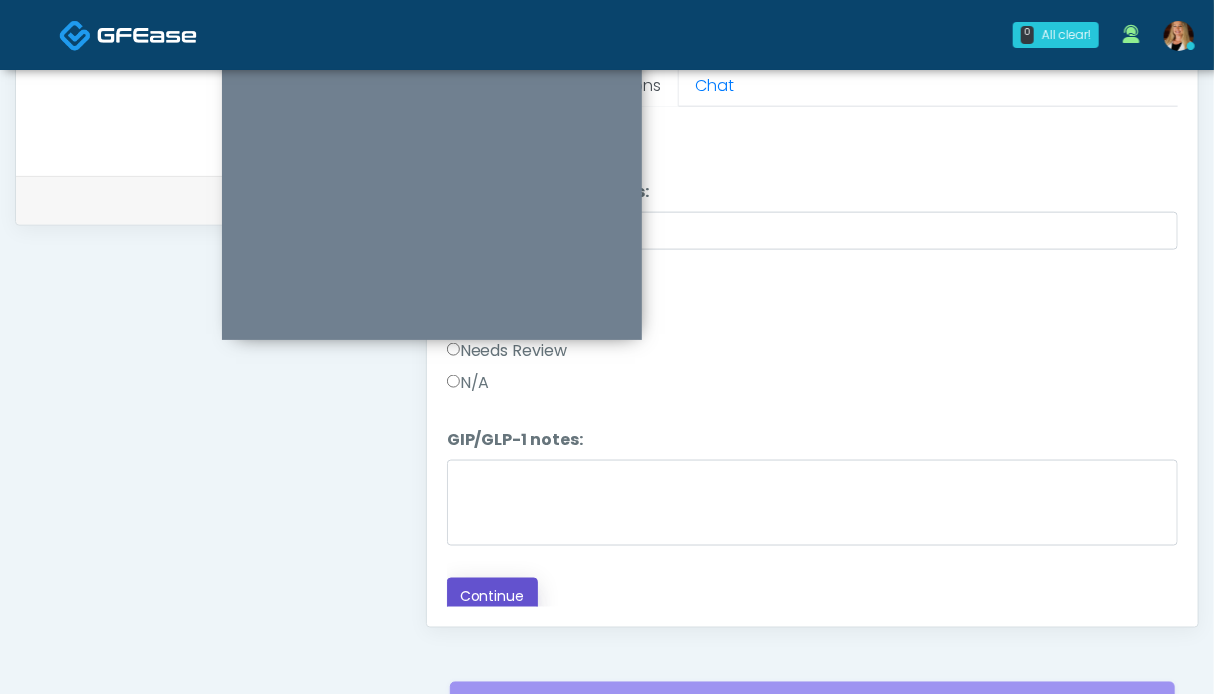 click on "Continue" at bounding box center (492, 596) 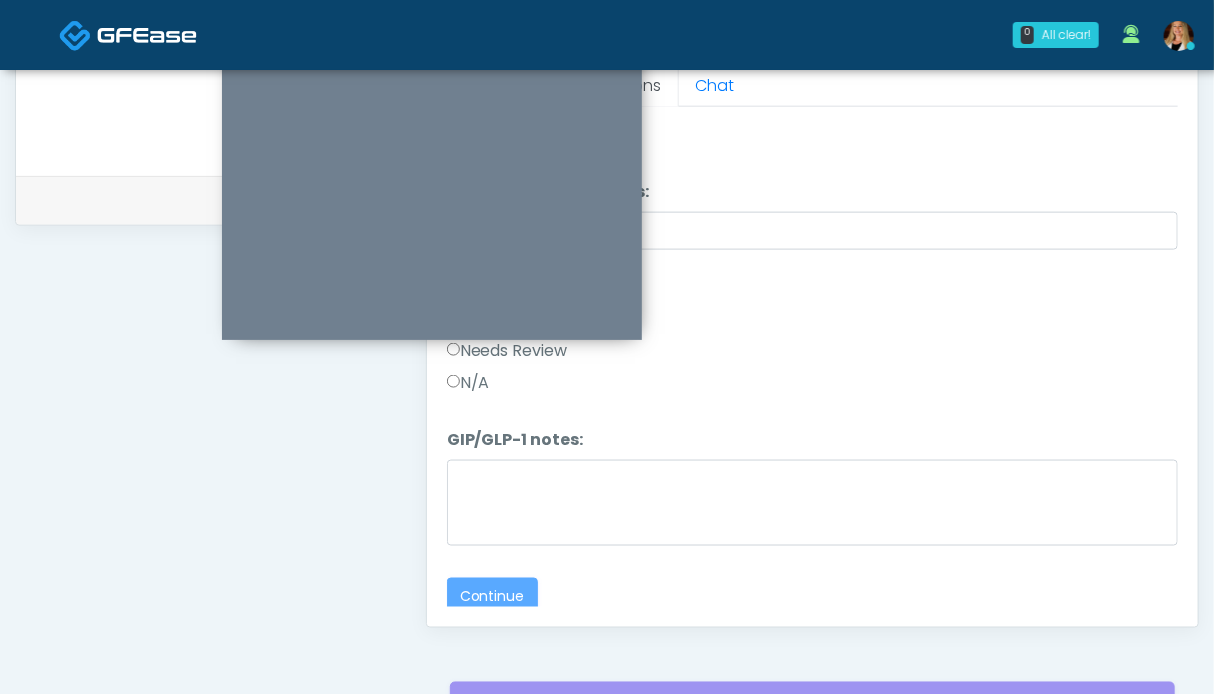 scroll, scrollTop: 0, scrollLeft: 0, axis: both 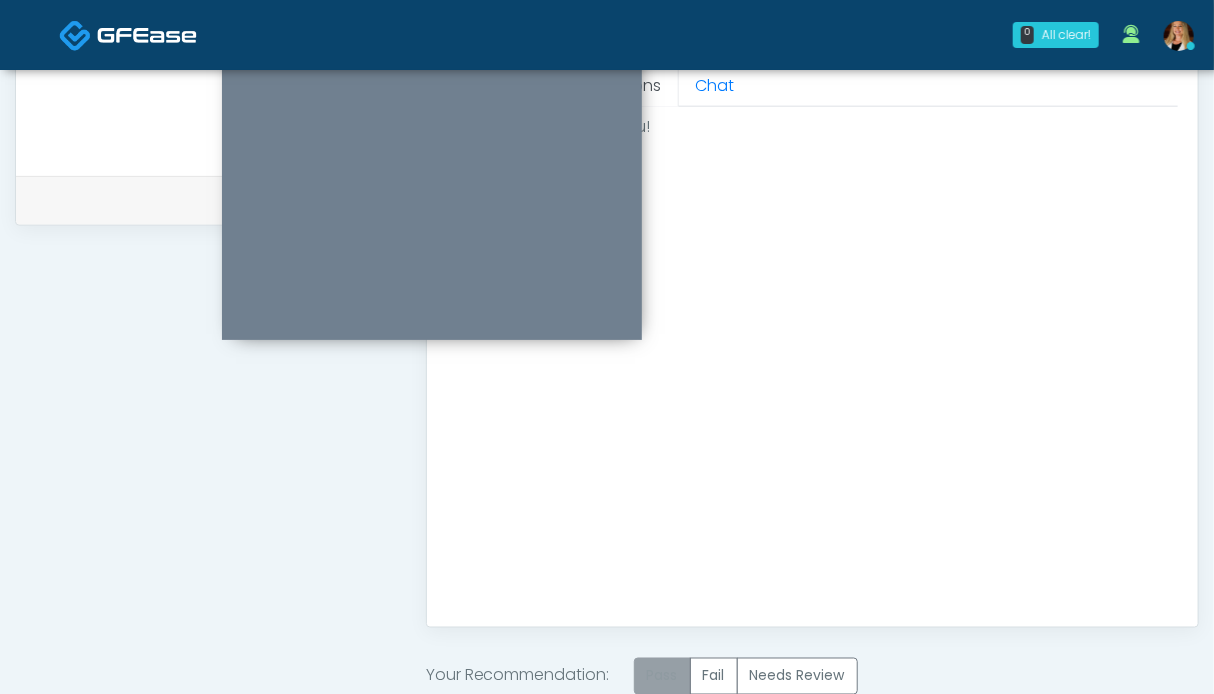 click on "Pass" at bounding box center [662, 676] 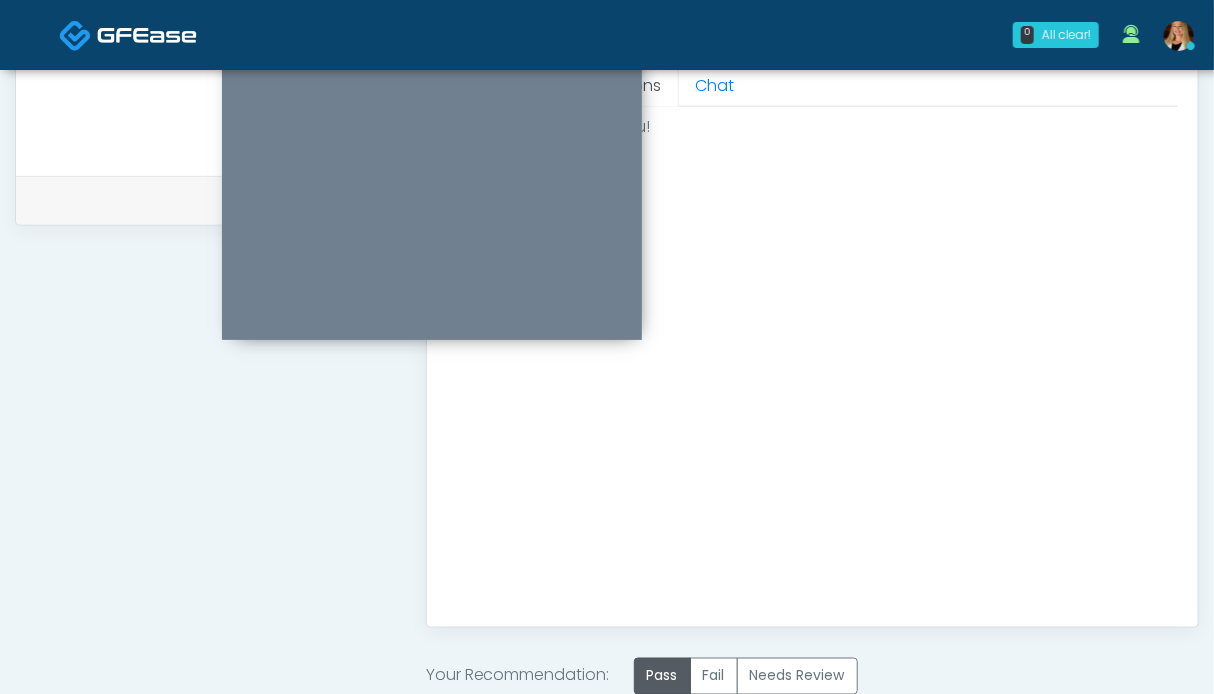 scroll, scrollTop: 1136, scrollLeft: 0, axis: vertical 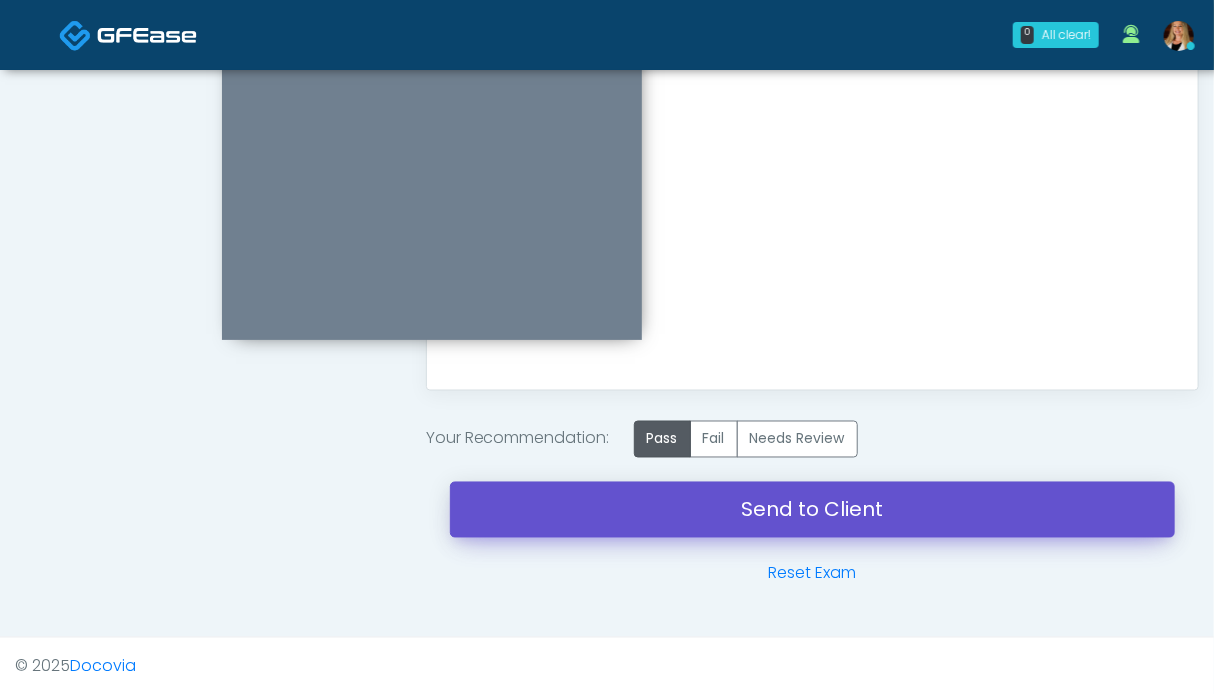 click on "Send to Client" at bounding box center [812, 510] 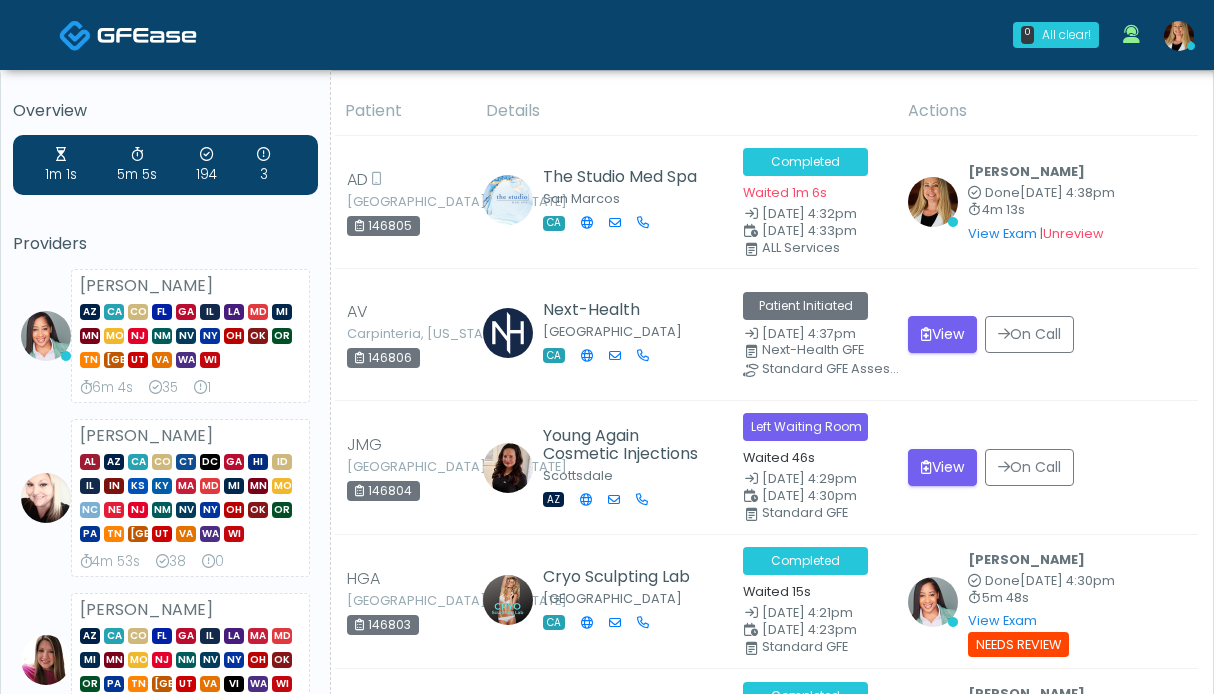 scroll, scrollTop: 0, scrollLeft: 0, axis: both 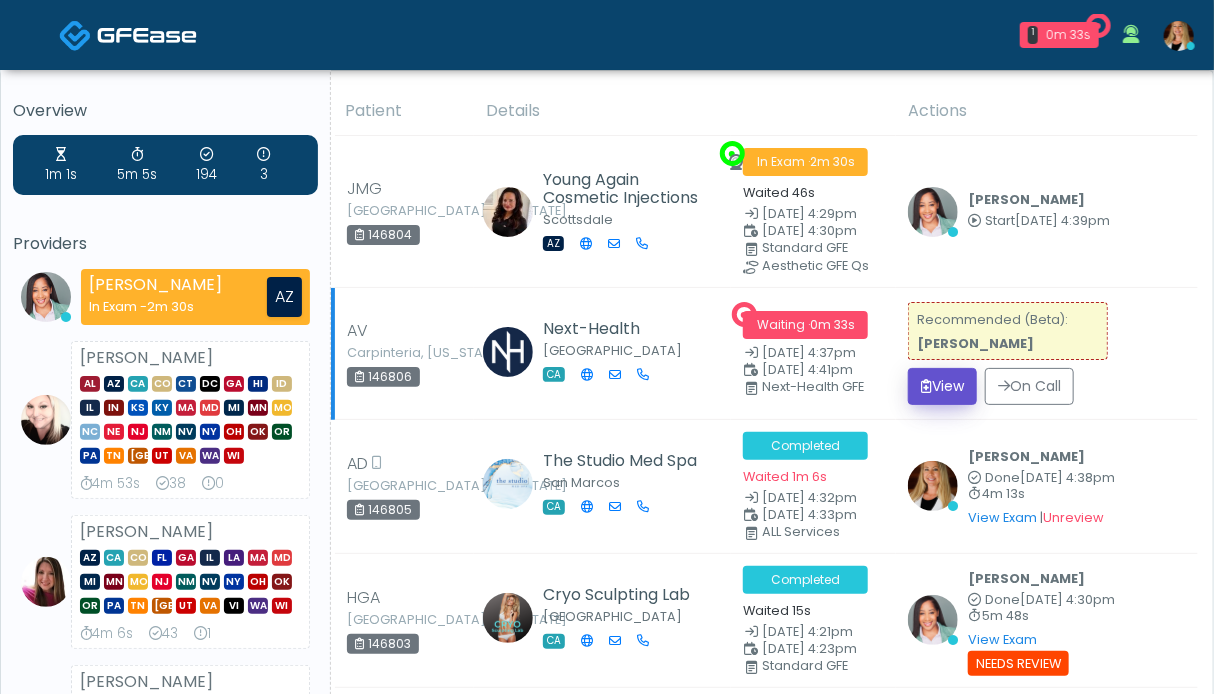 click on "View" at bounding box center [942, 386] 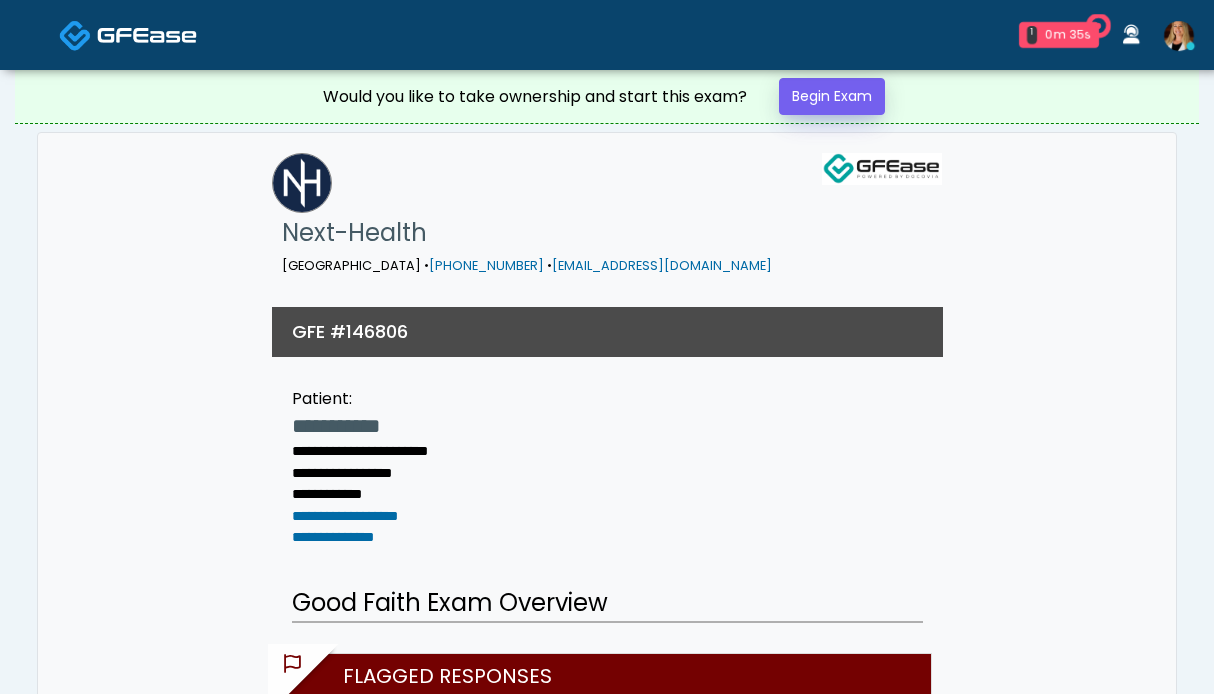scroll, scrollTop: 0, scrollLeft: 0, axis: both 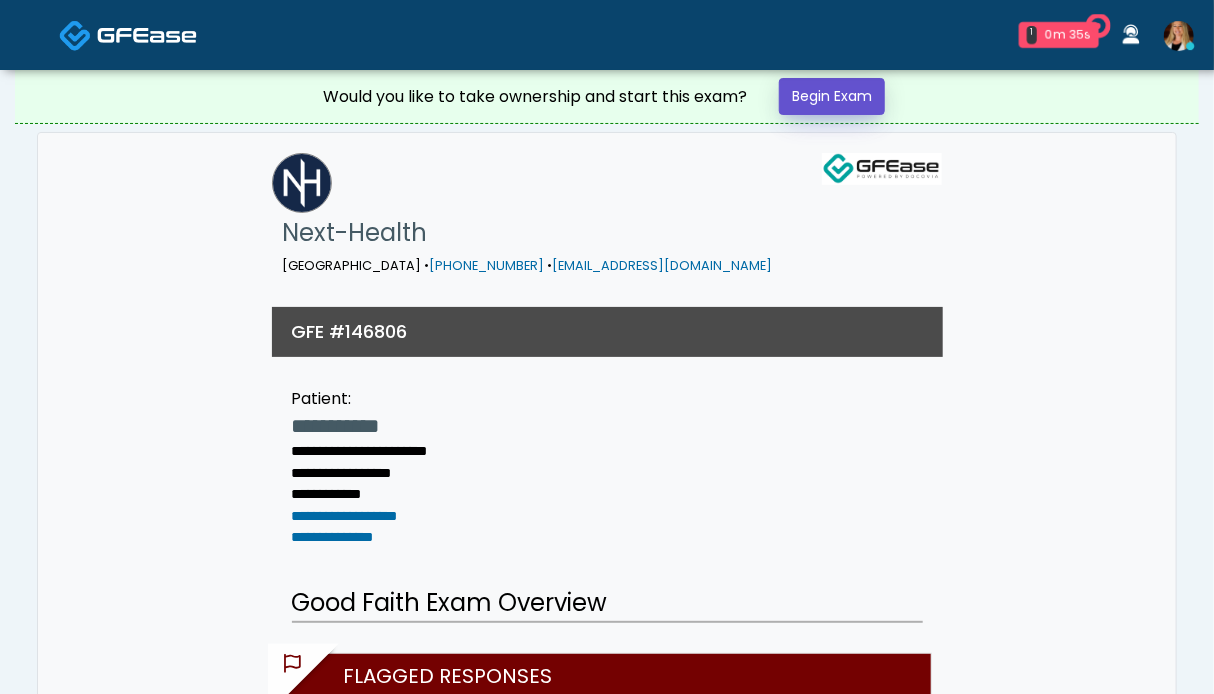 click on "Begin Exam" at bounding box center (832, 96) 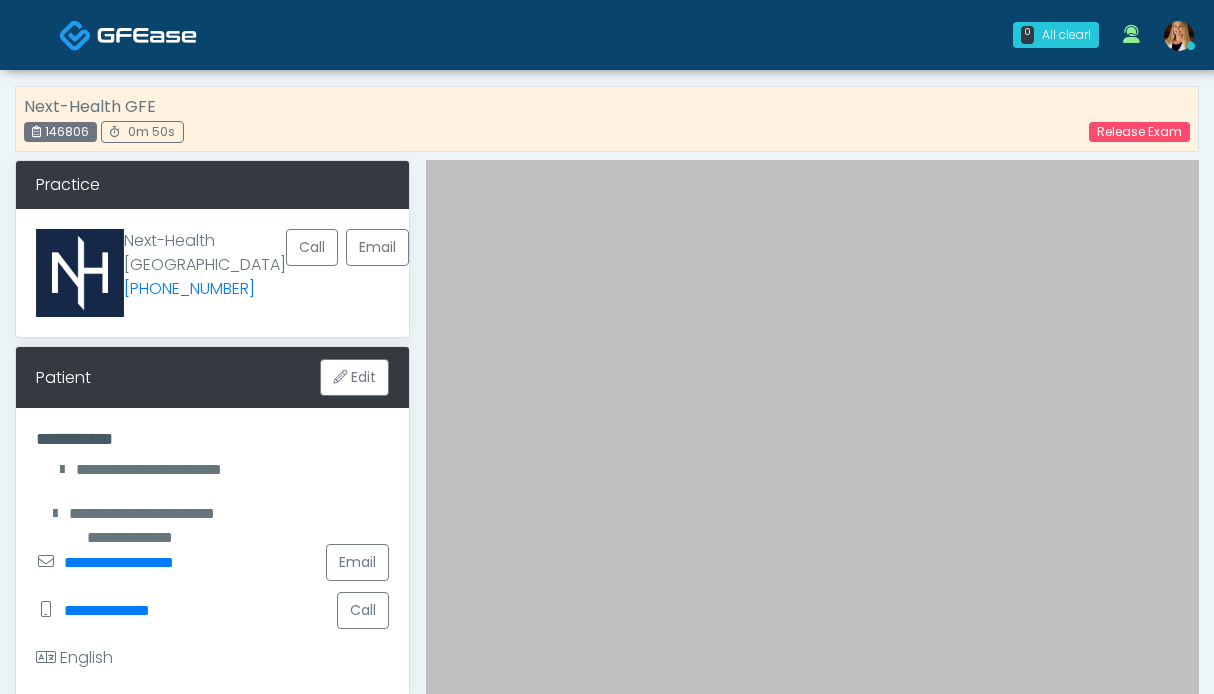scroll, scrollTop: 0, scrollLeft: 0, axis: both 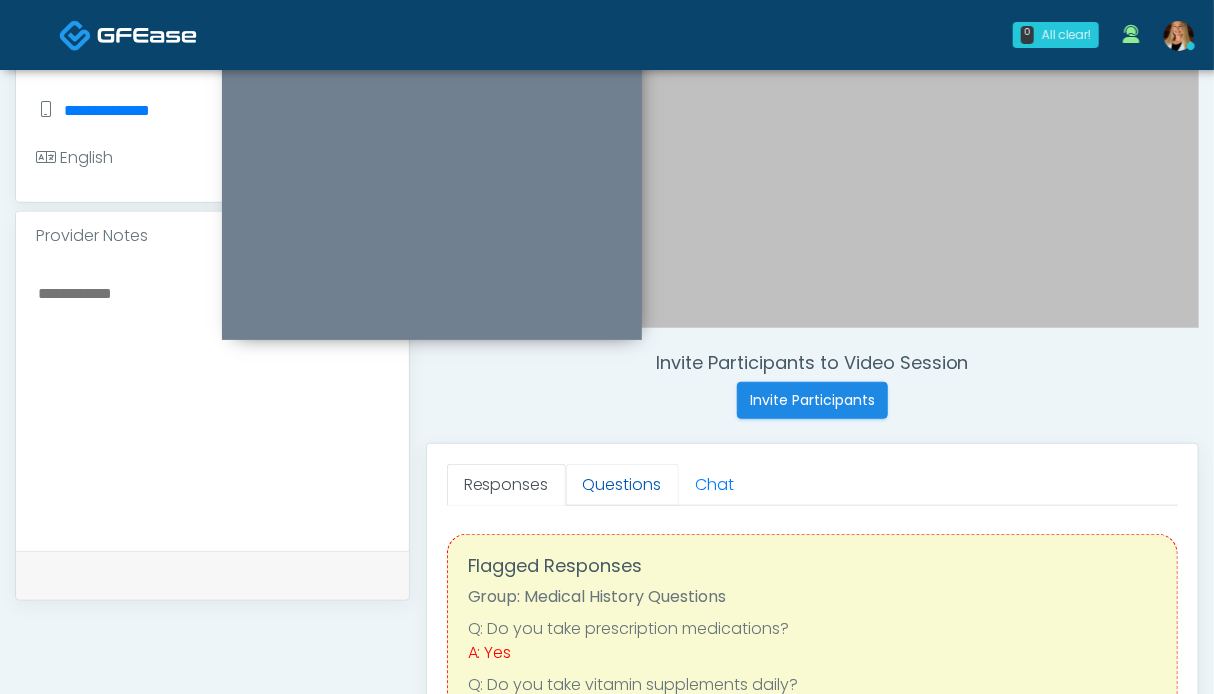 click on "Questions" at bounding box center [622, 485] 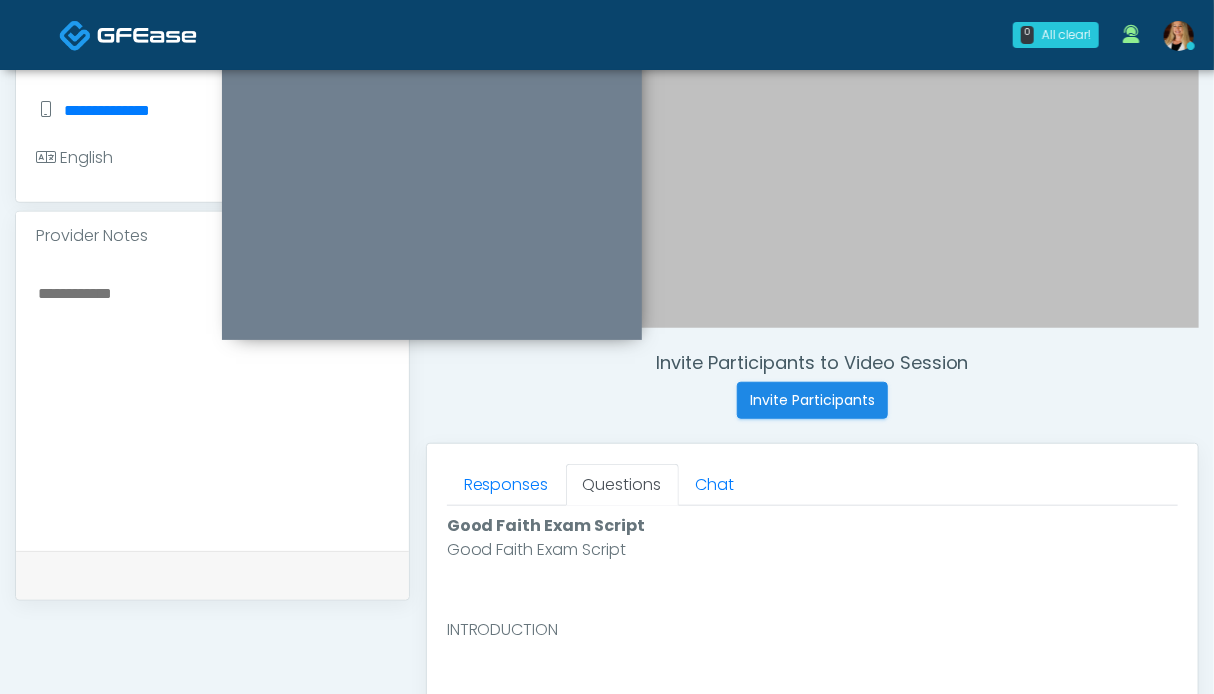 scroll, scrollTop: 900, scrollLeft: 0, axis: vertical 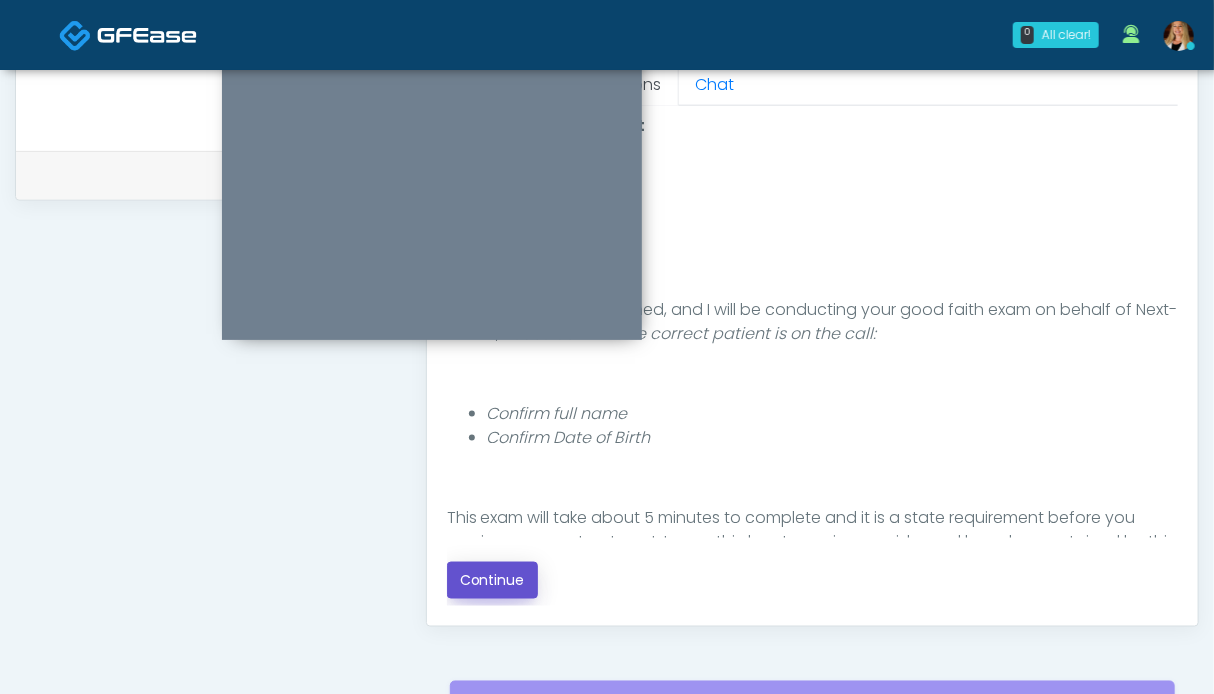 click on "Continue" at bounding box center [492, 580] 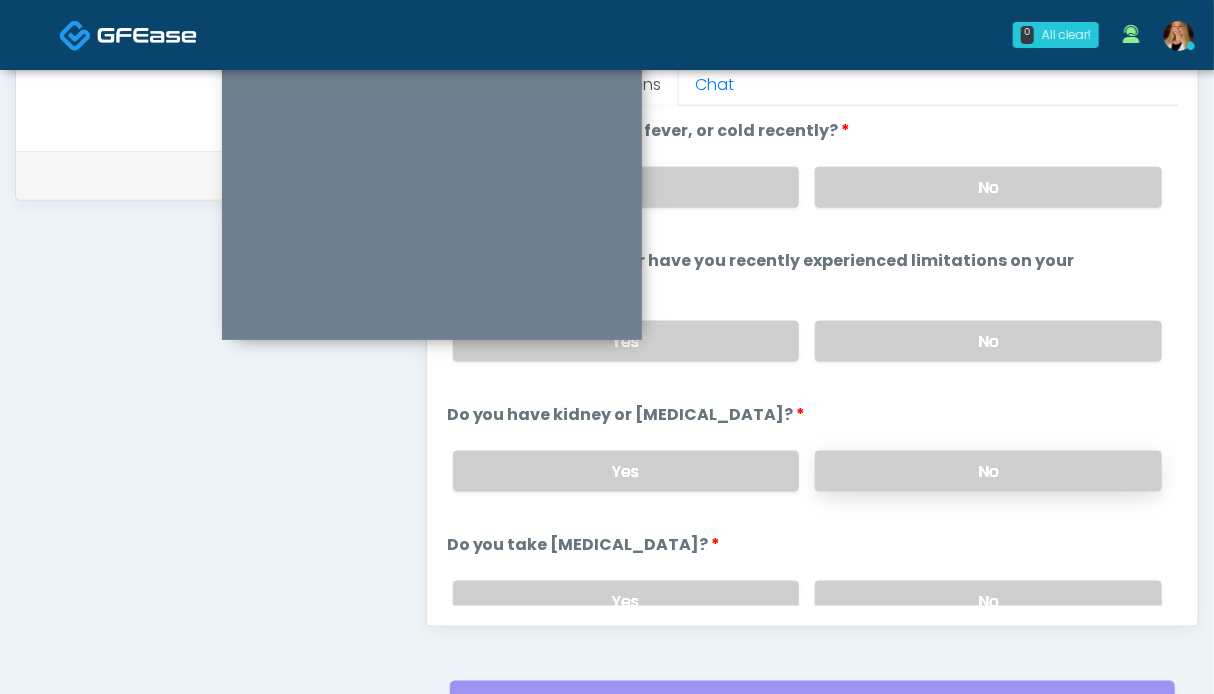click on "No" at bounding box center [988, 471] 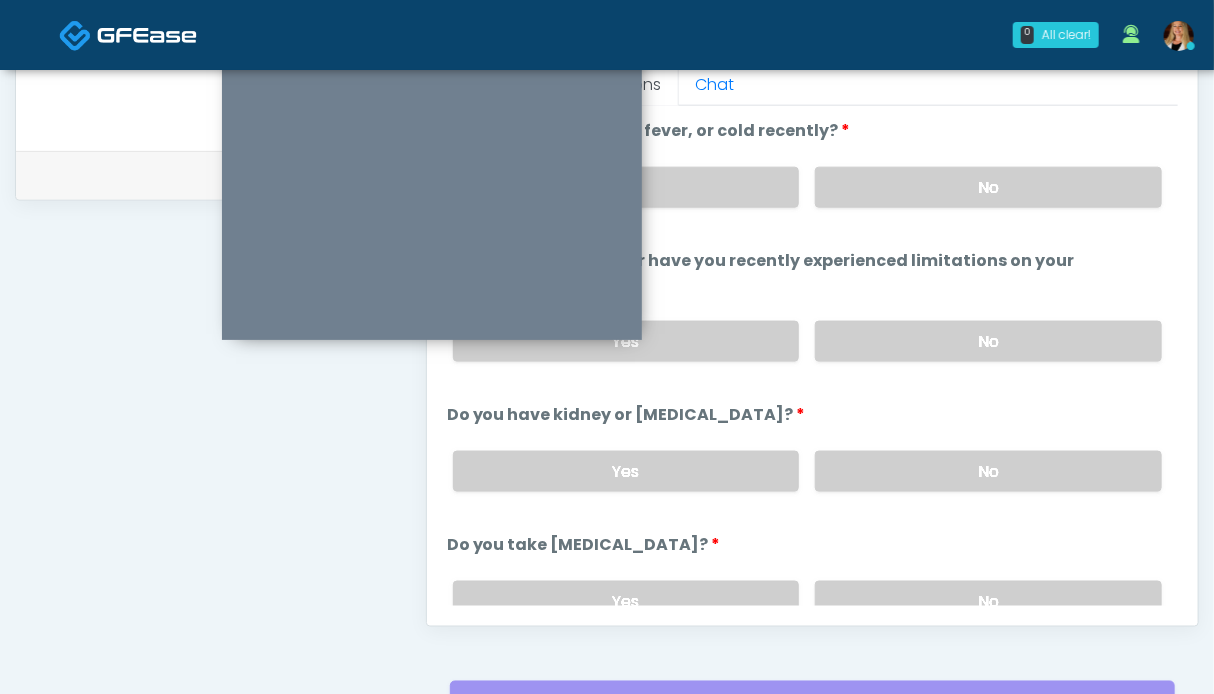 drag, startPoint x: 913, startPoint y: 338, endPoint x: 920, endPoint y: 230, distance: 108.226616 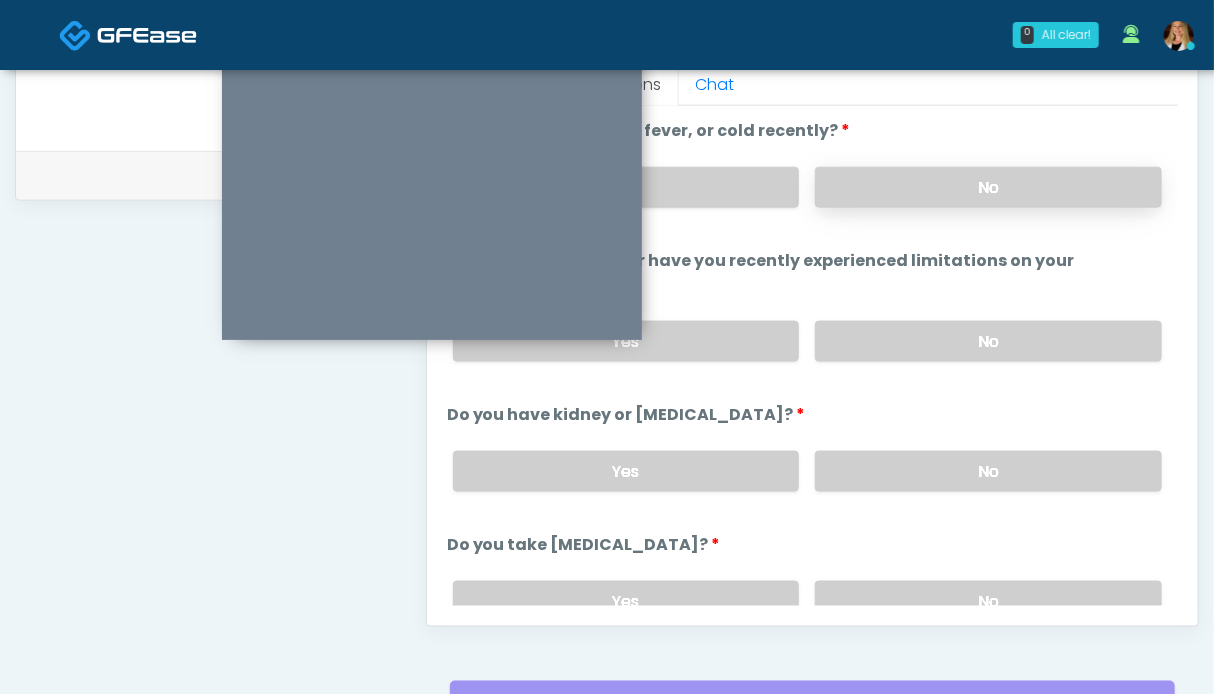 click on "No" at bounding box center (988, 187) 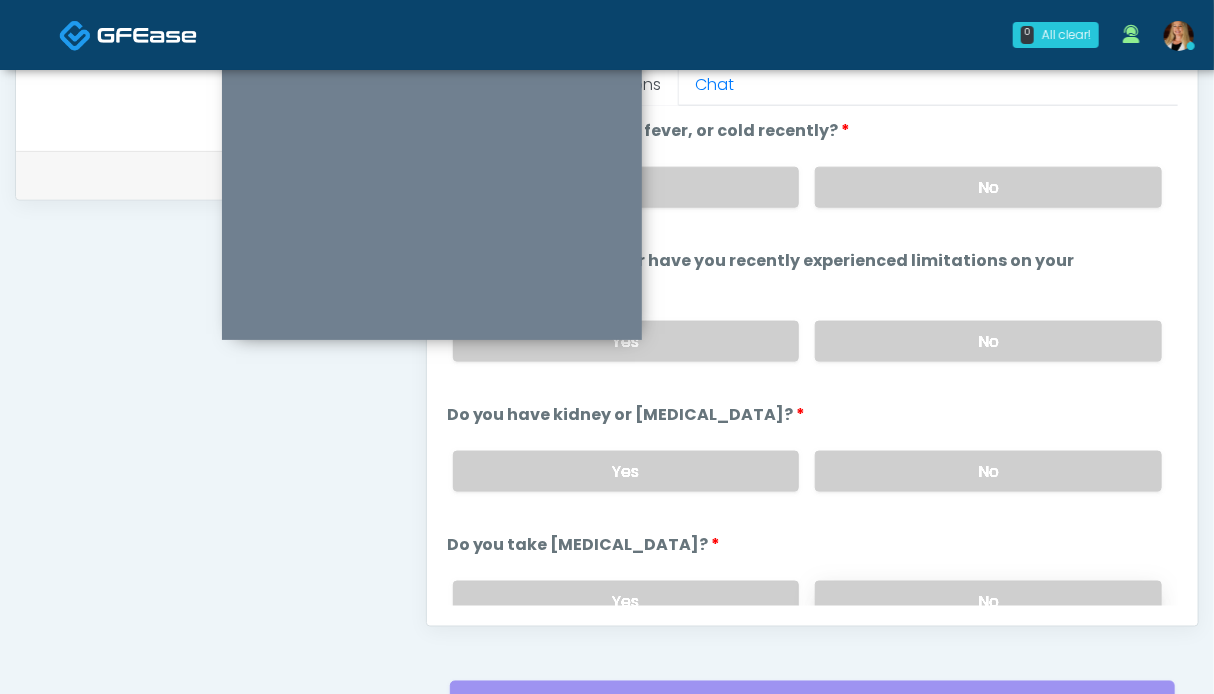 click on "No" at bounding box center [988, 601] 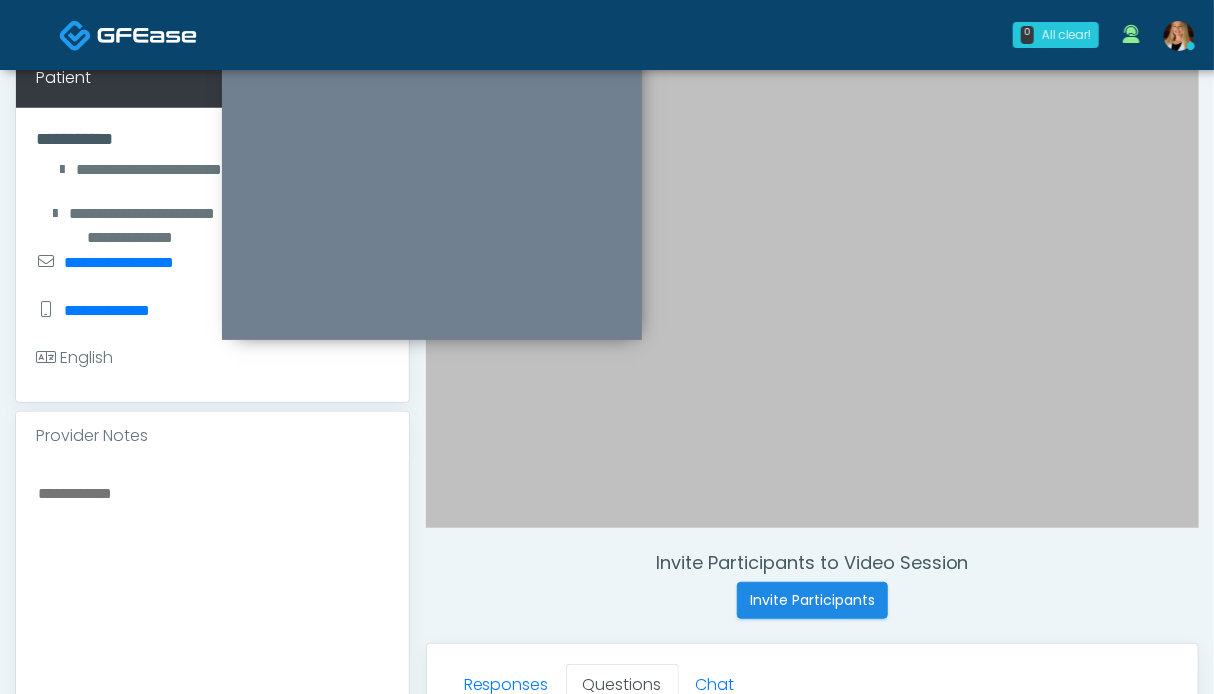 scroll, scrollTop: 800, scrollLeft: 0, axis: vertical 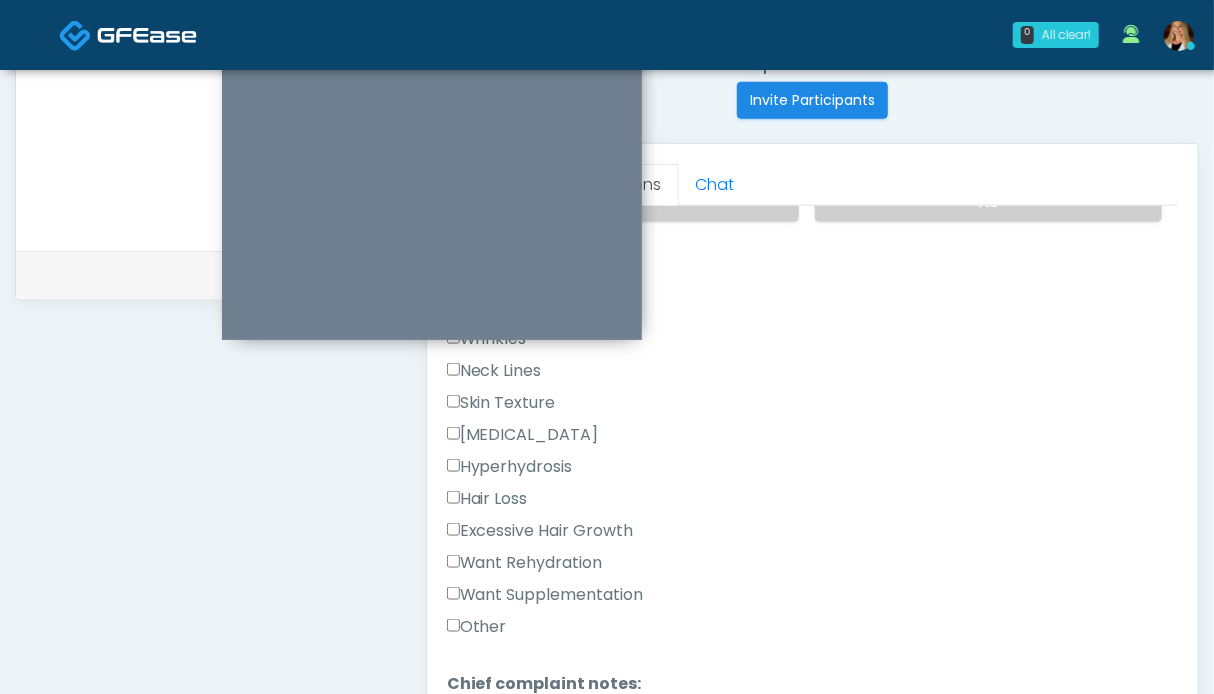 click on "Want Rehydration" at bounding box center [525, 563] 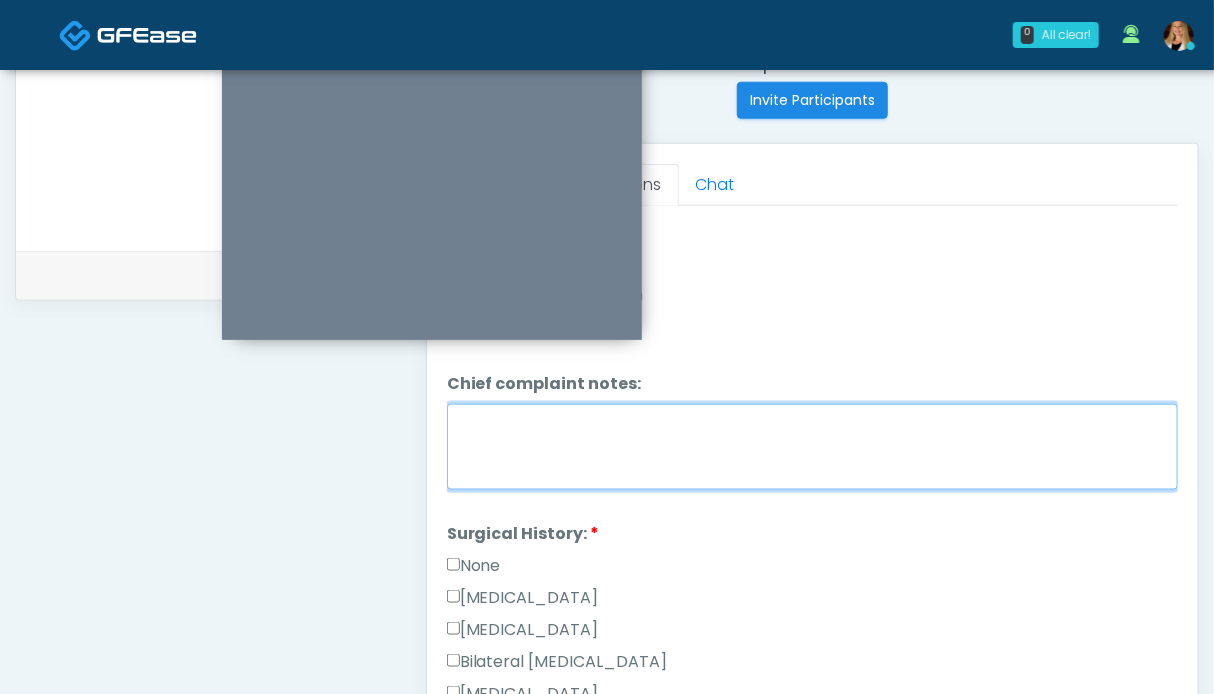 click on "Chief complaint notes:" at bounding box center [812, 447] 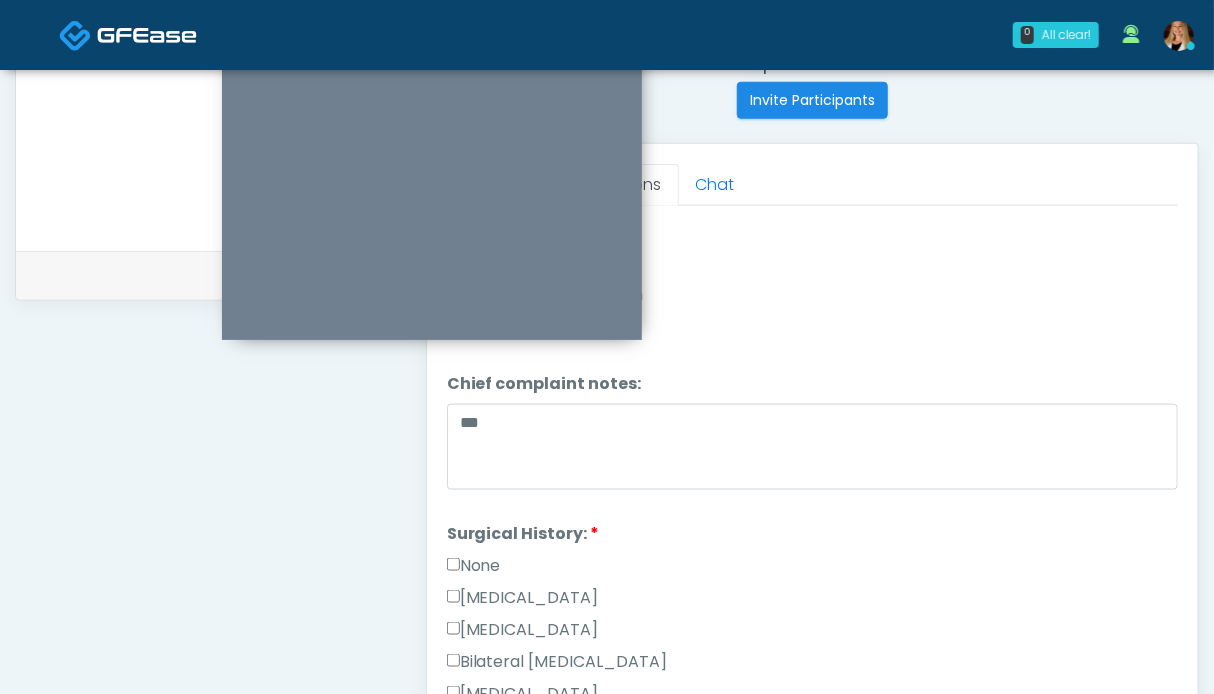 click on "None" at bounding box center (474, 566) 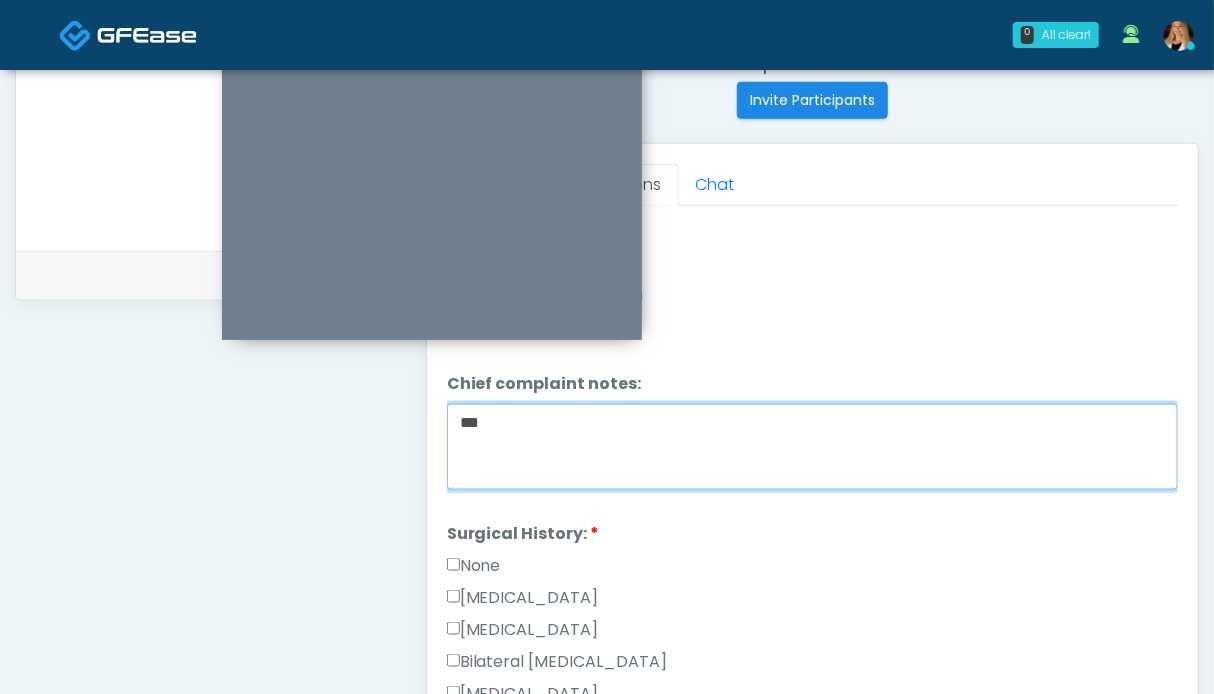 click on "**" at bounding box center (812, 447) 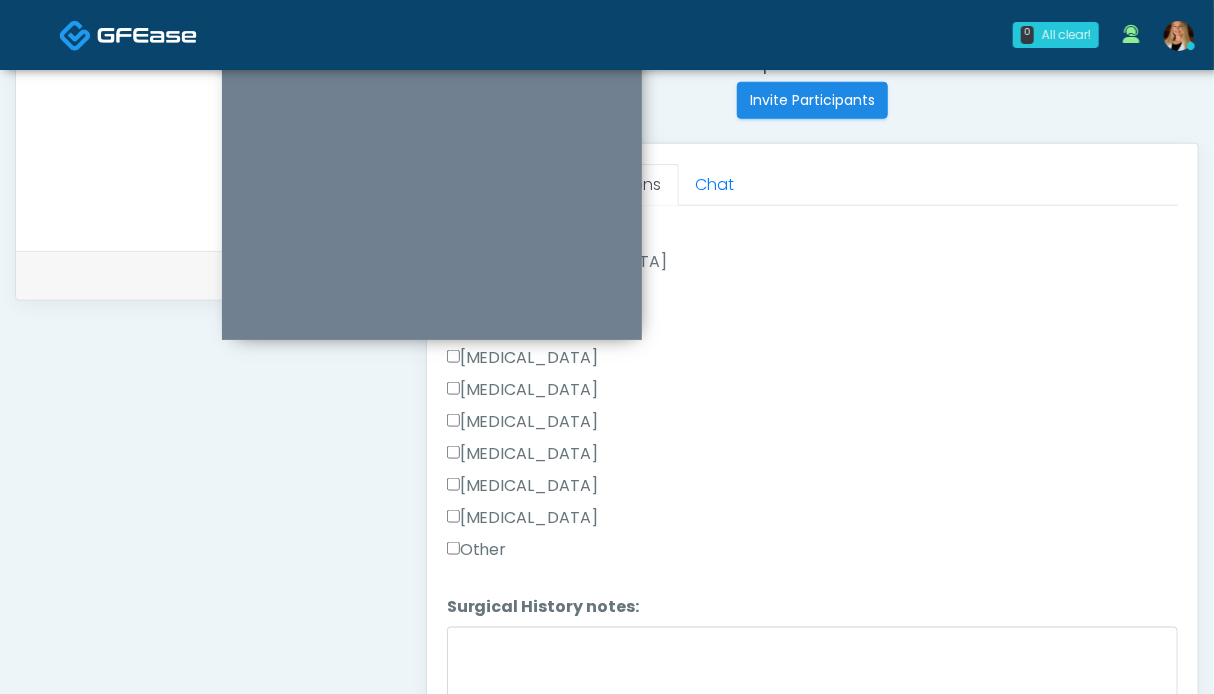 scroll, scrollTop: 1268, scrollLeft: 0, axis: vertical 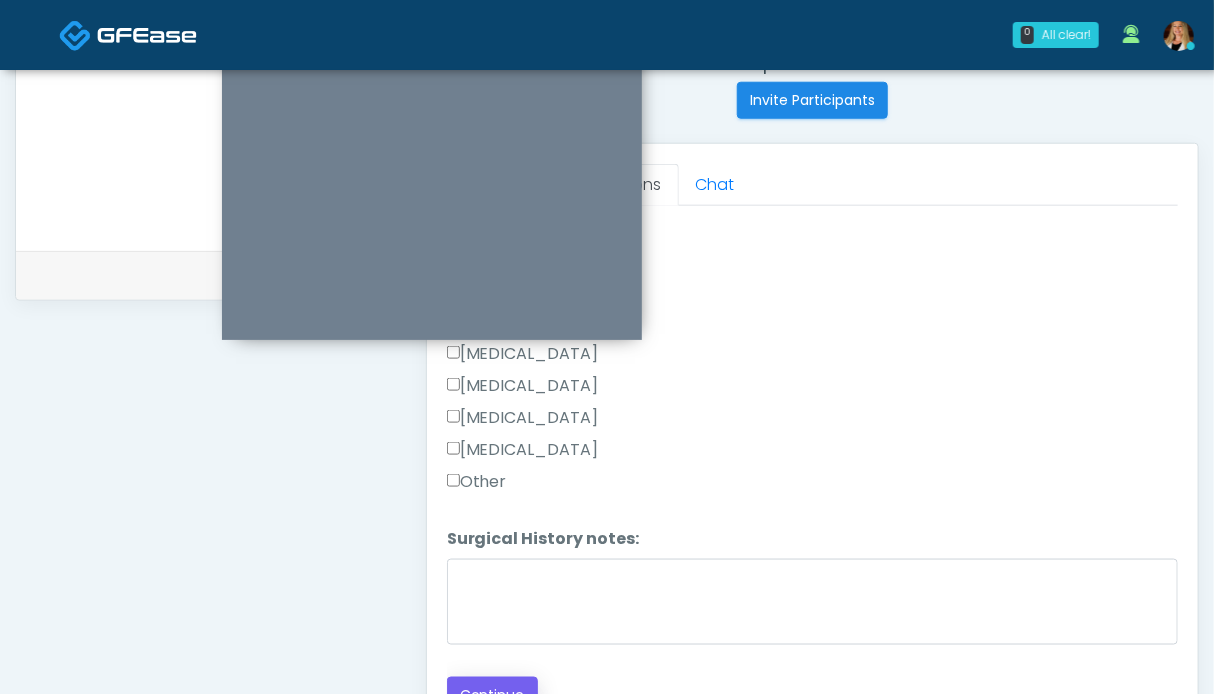 type on "**********" 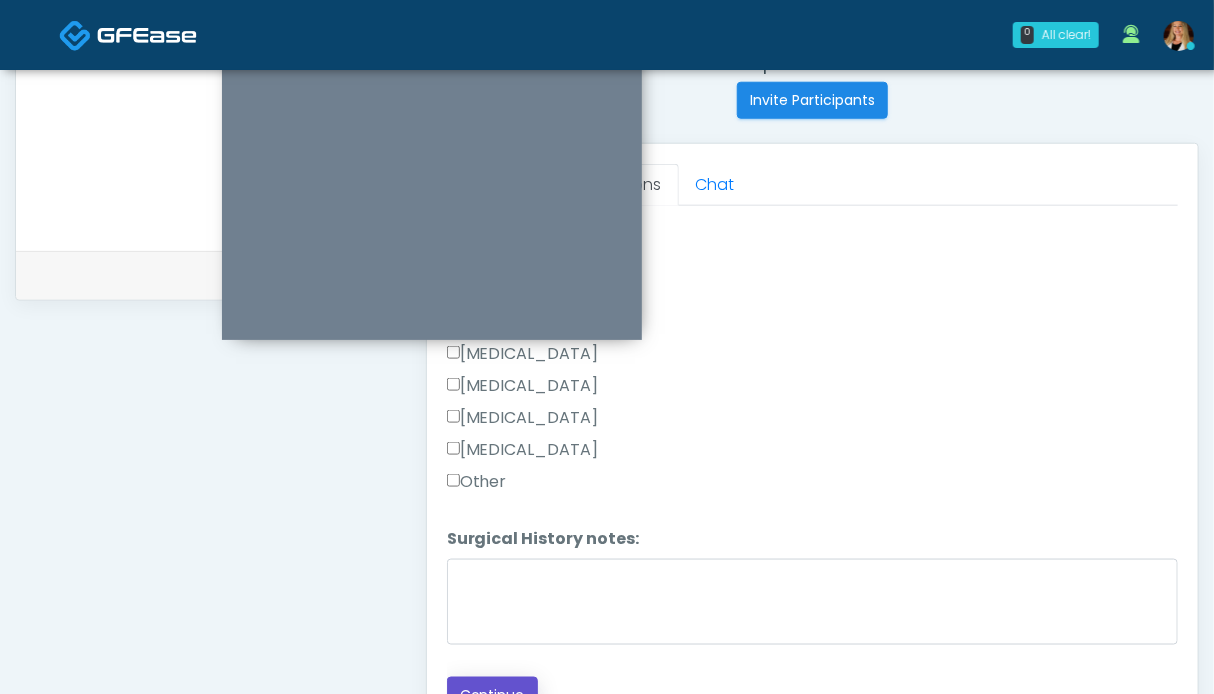 click on "Continue" at bounding box center (492, 695) 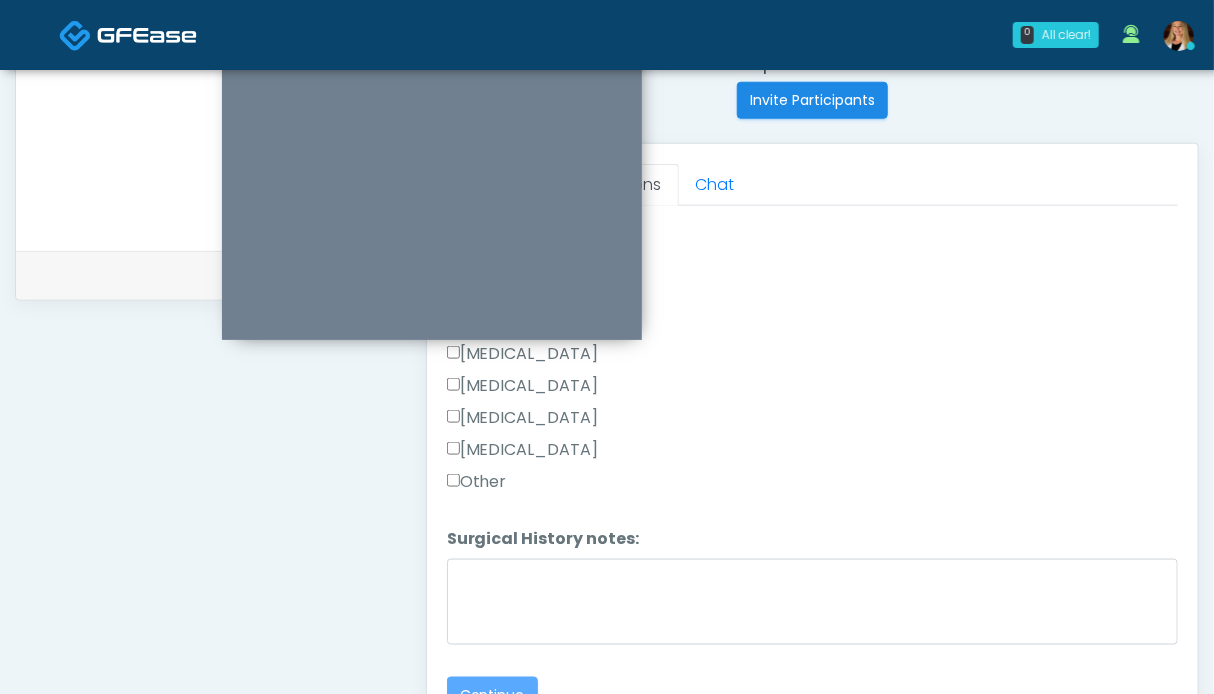 scroll, scrollTop: 230, scrollLeft: 0, axis: vertical 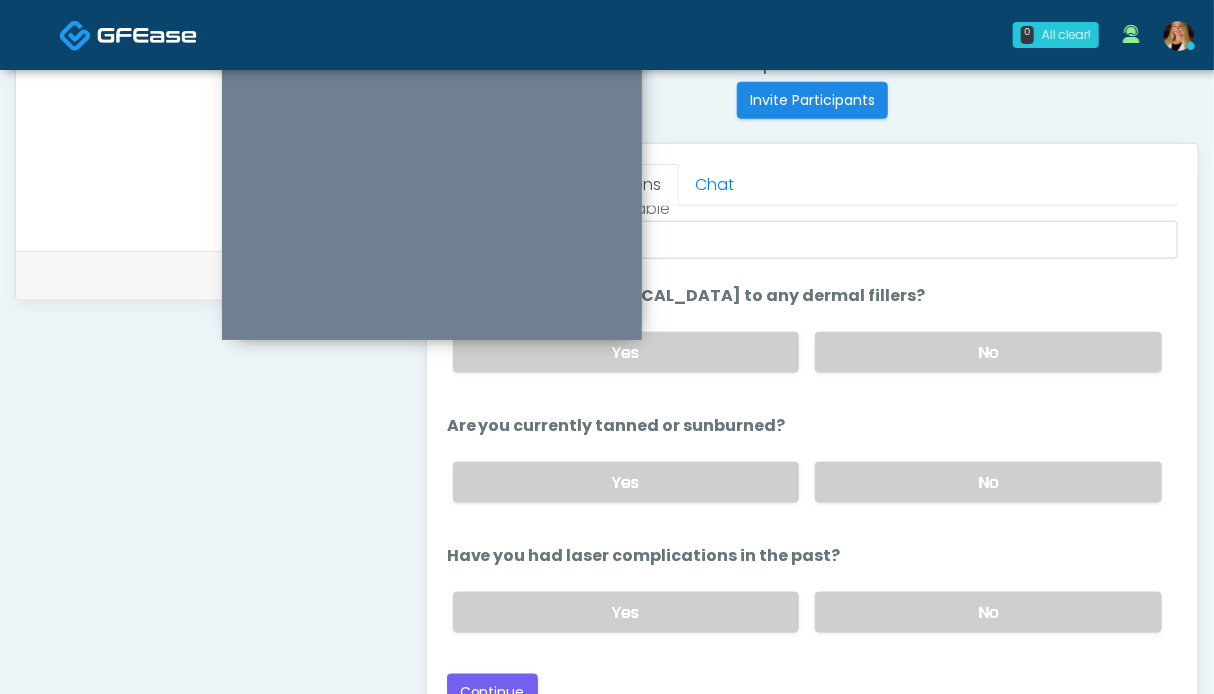 click on "No" at bounding box center [988, 482] 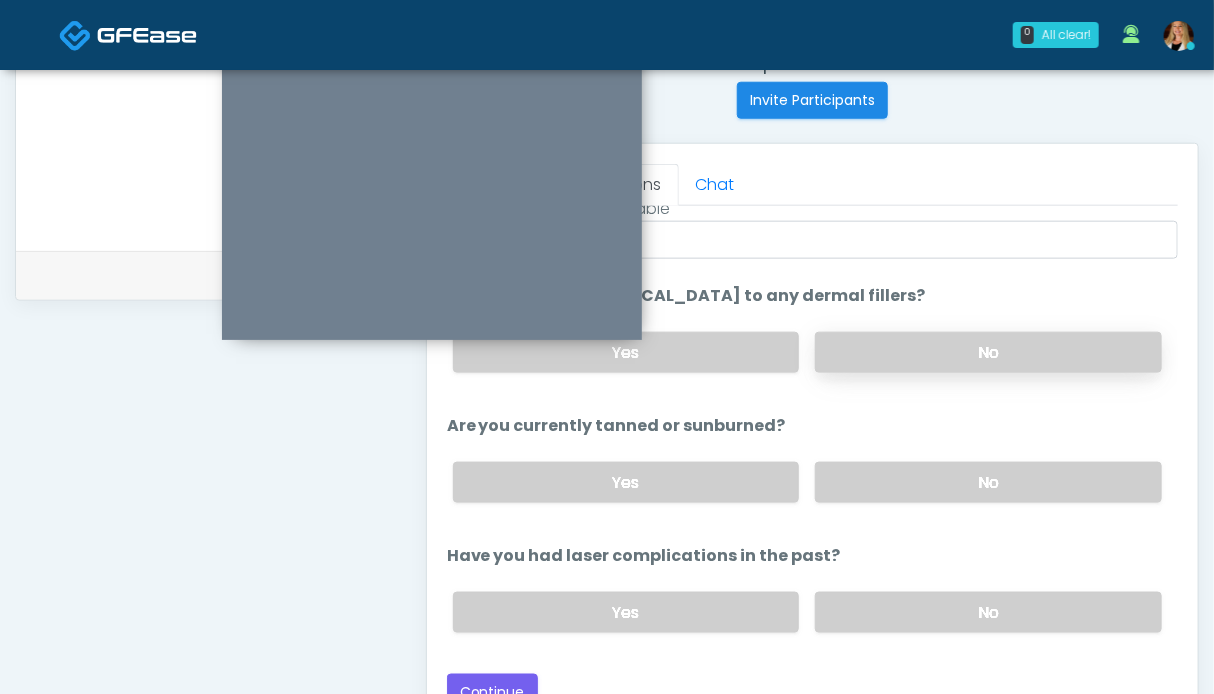 click on "No" at bounding box center [988, 352] 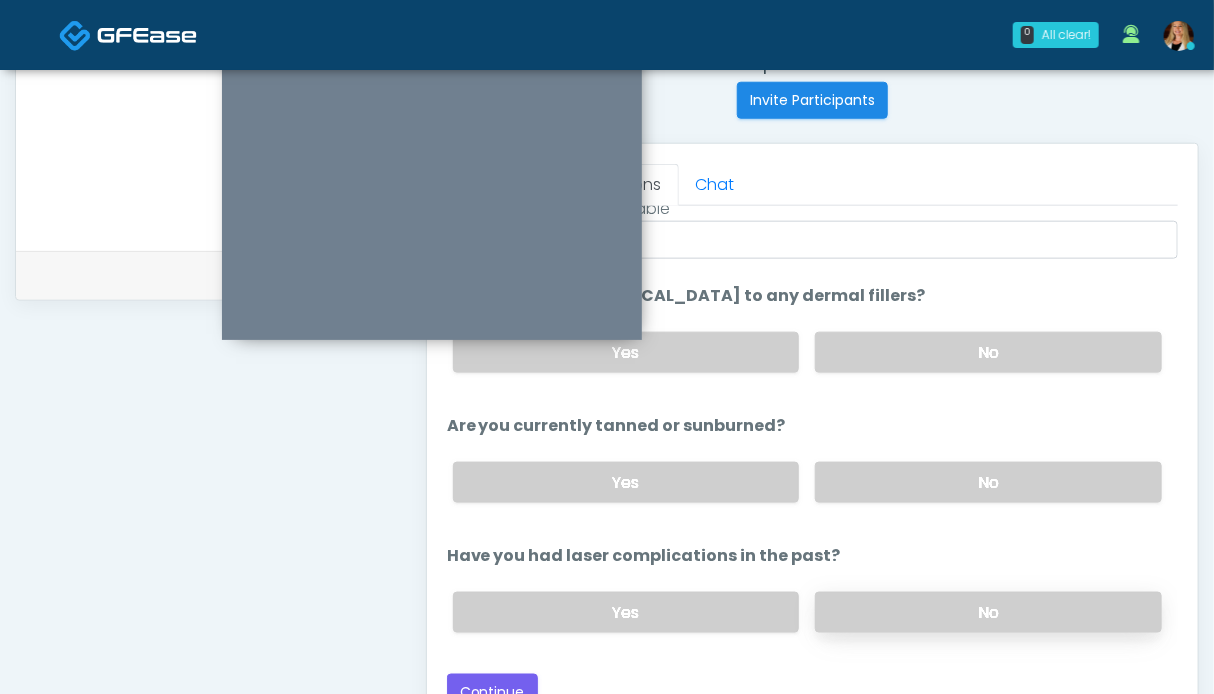 click on "No" at bounding box center [988, 612] 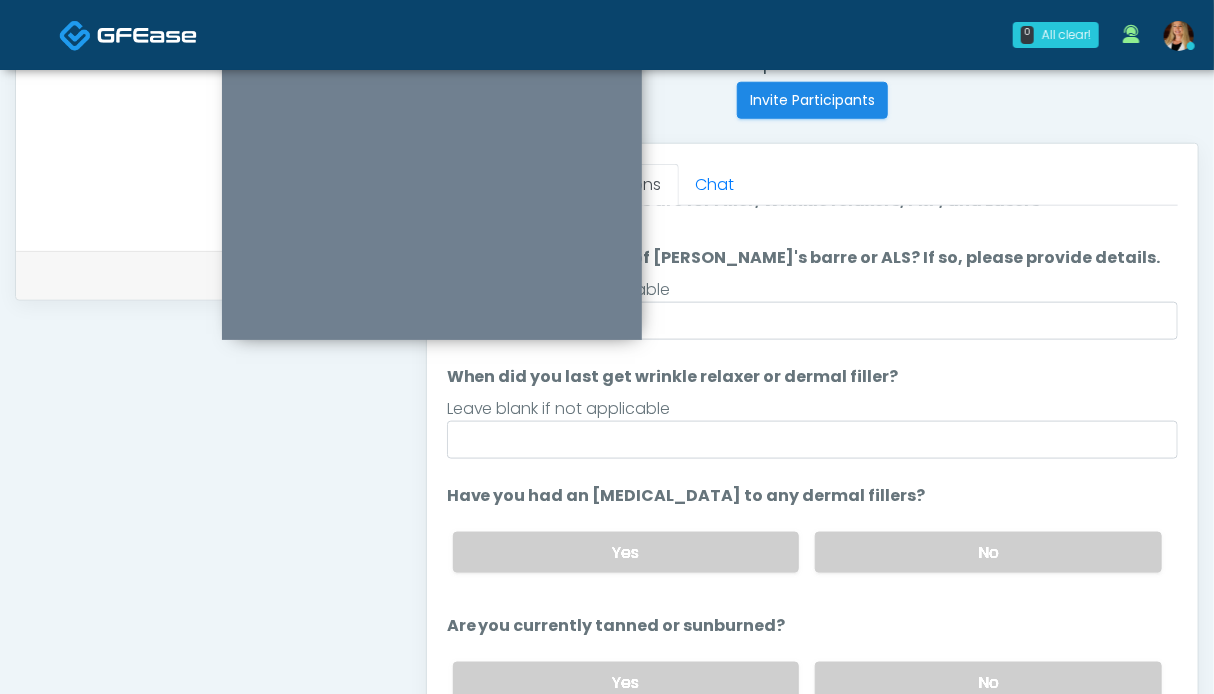scroll, scrollTop: 230, scrollLeft: 0, axis: vertical 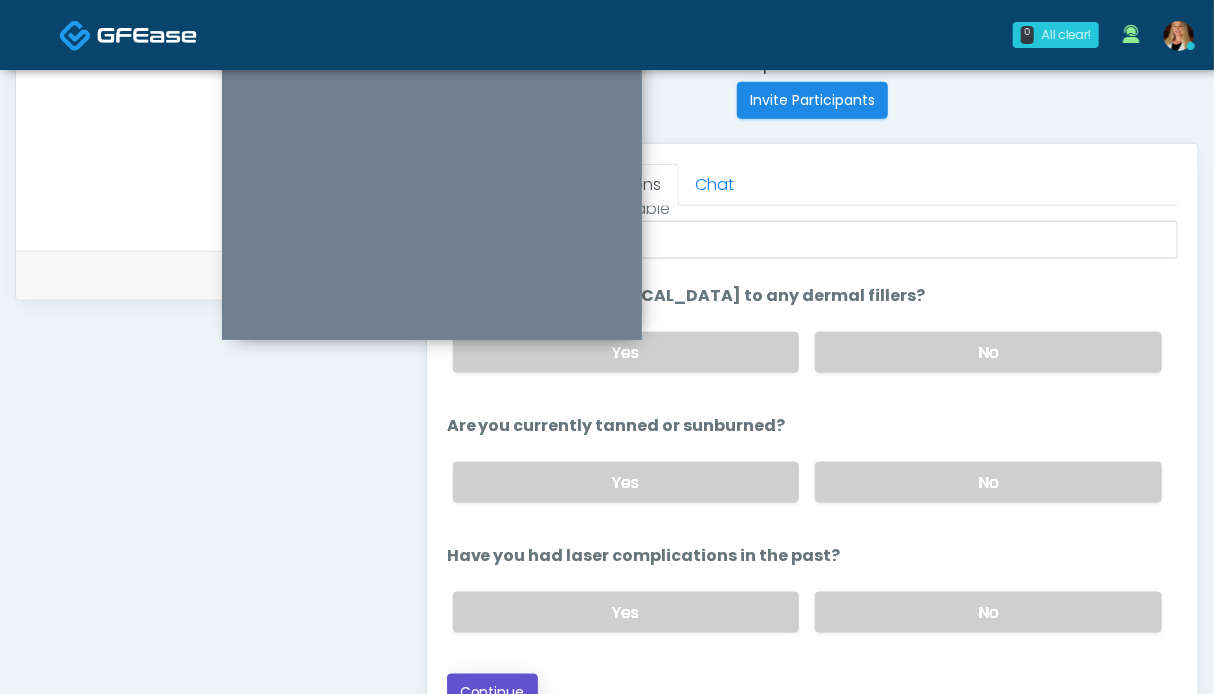 click on "Continue" at bounding box center [492, 692] 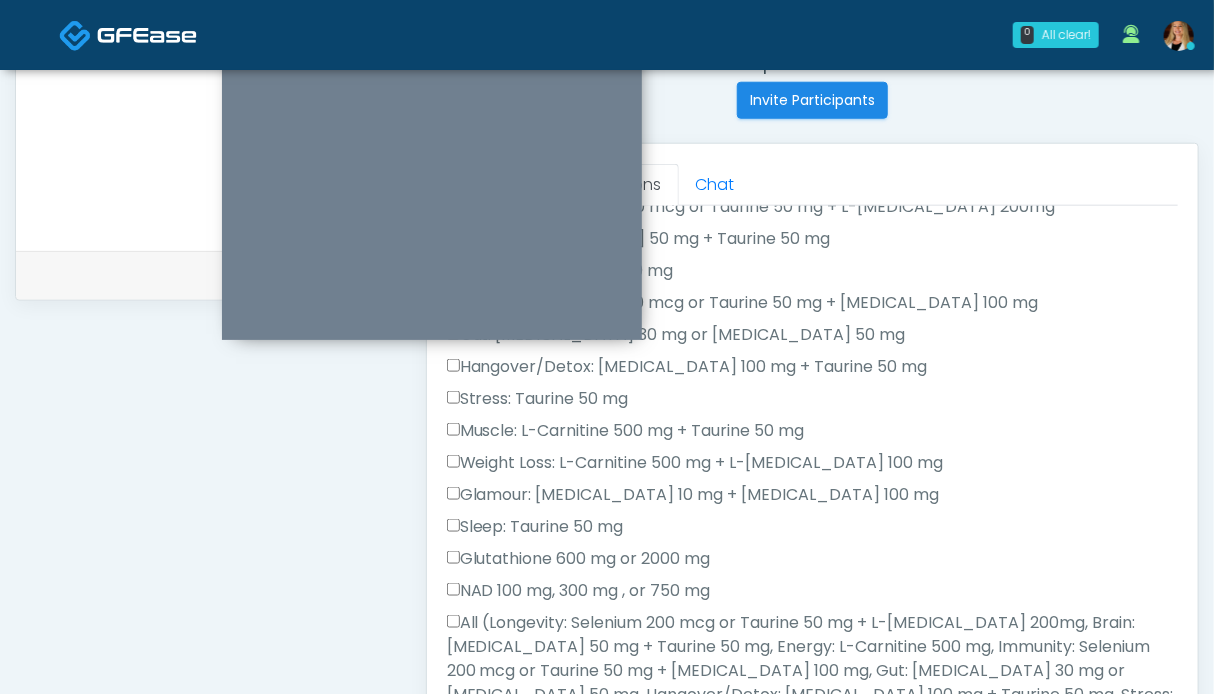 scroll, scrollTop: 430, scrollLeft: 0, axis: vertical 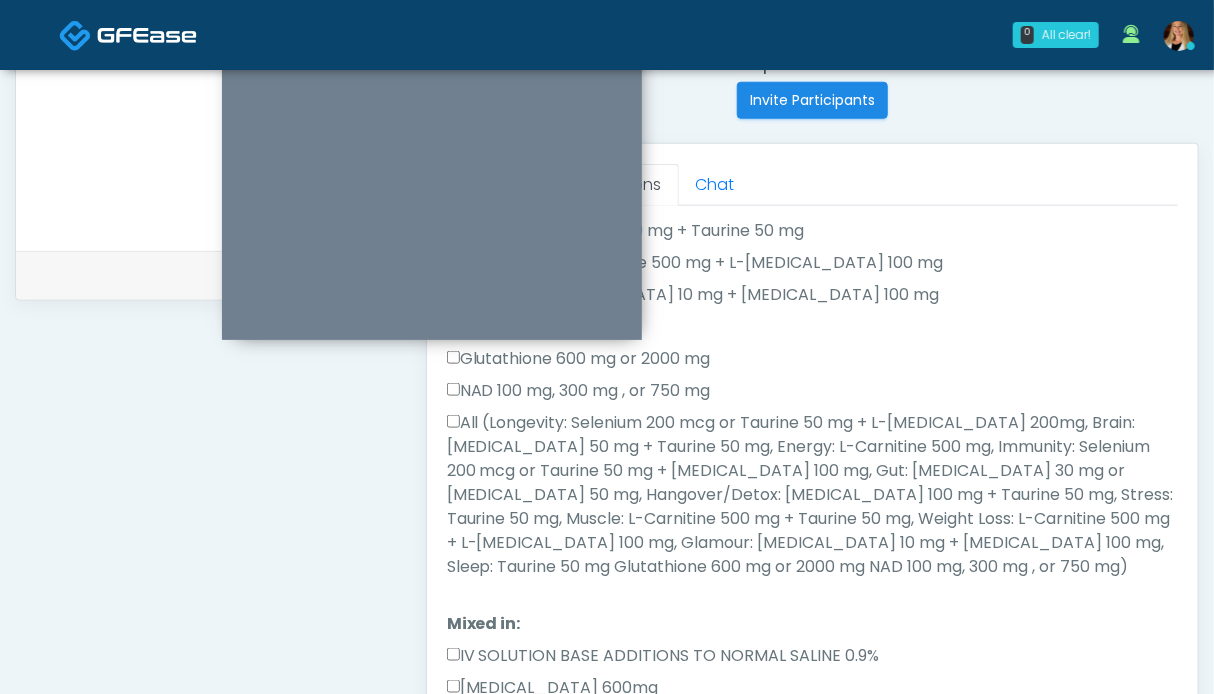 click on "All (Longevity: Selenium 200 mcg or Taurine 50 mg + L-Arginine 200mg, Brain: Glycine 50 mg + Taurine 50 mg, Energy: L-Carnitine 500 mg, Immunity: Selenium 200 mcg or Taurine 50 mg + L-Lysine 100 mg, Gut: Glutamine 30 mg or Glycine 50 mg, Hangover/Detox: Thiamine 100 mg + Taurine 50 mg, Stress: Taurine 50 mg, Muscle: L-Carnitine 500 mg + Taurine 50 mg, Weight Loss: L-Carnitine 500 mg + L-Arginine 100 mg, Glamour: Biotin 10 mg + L-Lysine 100 mg, Sleep: Taurine 50 mg Glutathione 600 mg or 2000 mg NAD 100 mg, 300 mg , or 750 mg)" at bounding box center [812, 495] 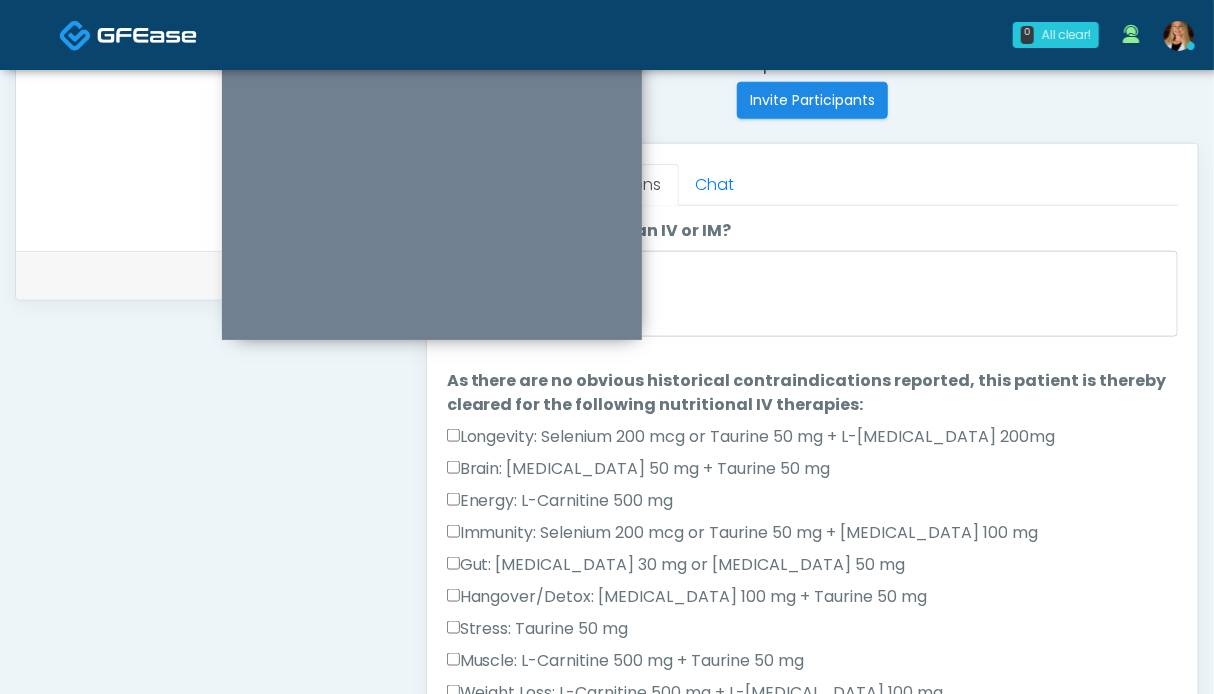 scroll, scrollTop: 700, scrollLeft: 0, axis: vertical 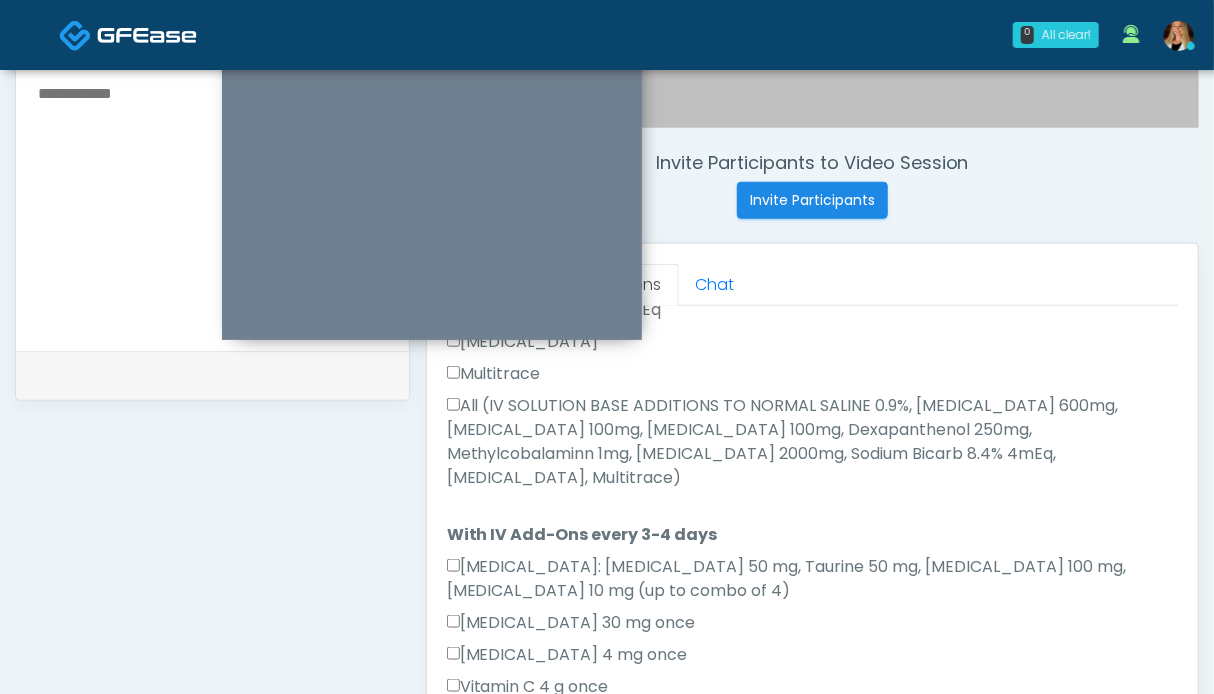 click on "All (IV SOLUTION BASE ADDITIONS TO NORMAL SALINE 0.9%, Magnesium Chloride 600mg, Calcium Chloride 100mg, Pyridoxine 100mg, Dexapanthenol 250mg, Methylcobalaminn 1mg, Ascorbic Acid 2000mg, Sodium Bicarb 8.4% 4mEq, B-Complex, Multitrace)" at bounding box center (812, 442) 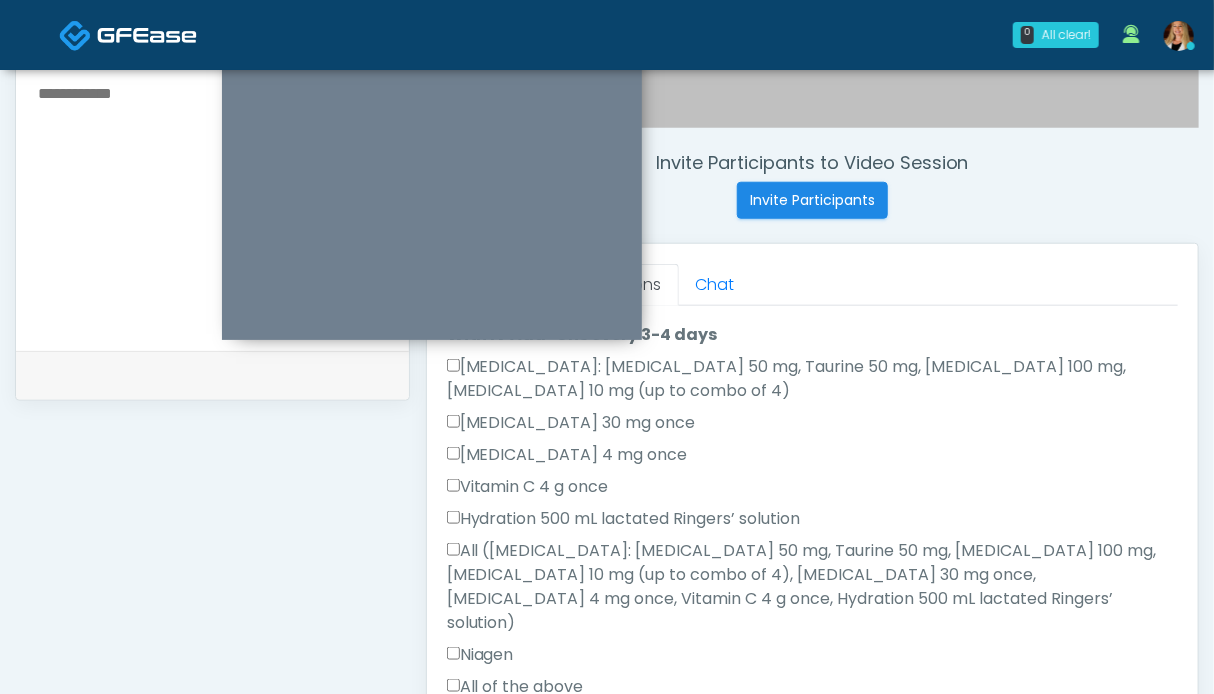 click on "All of the above" at bounding box center [515, 687] 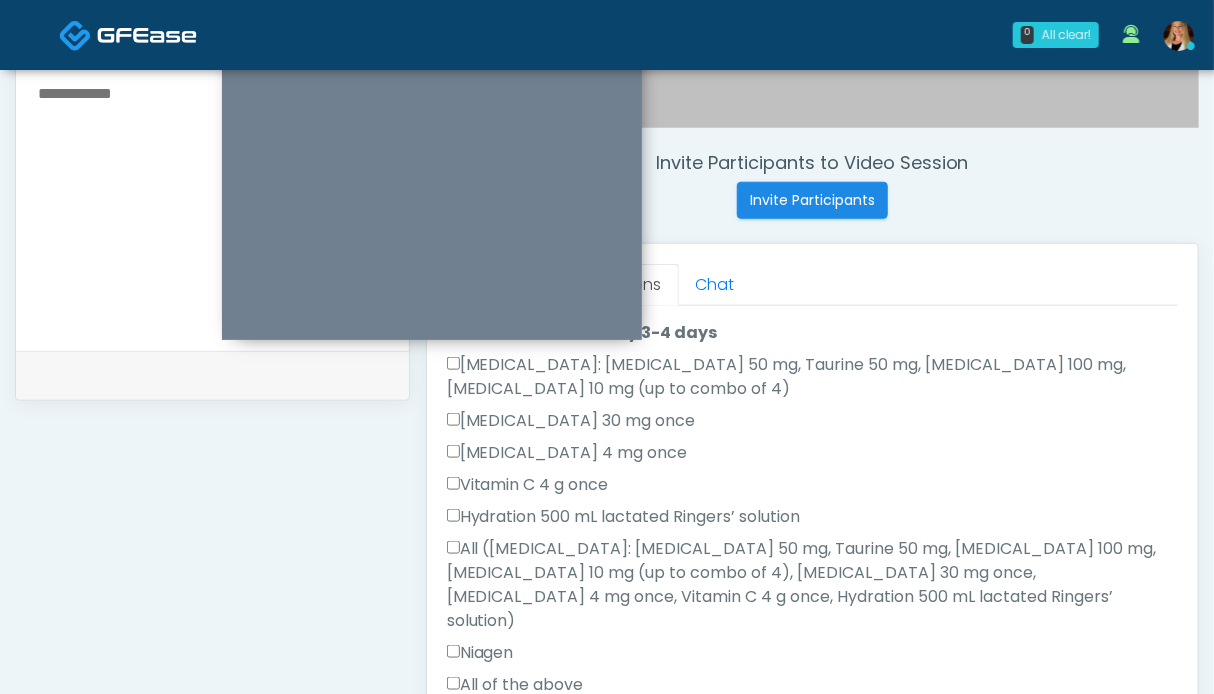 scroll, scrollTop: 900, scrollLeft: 0, axis: vertical 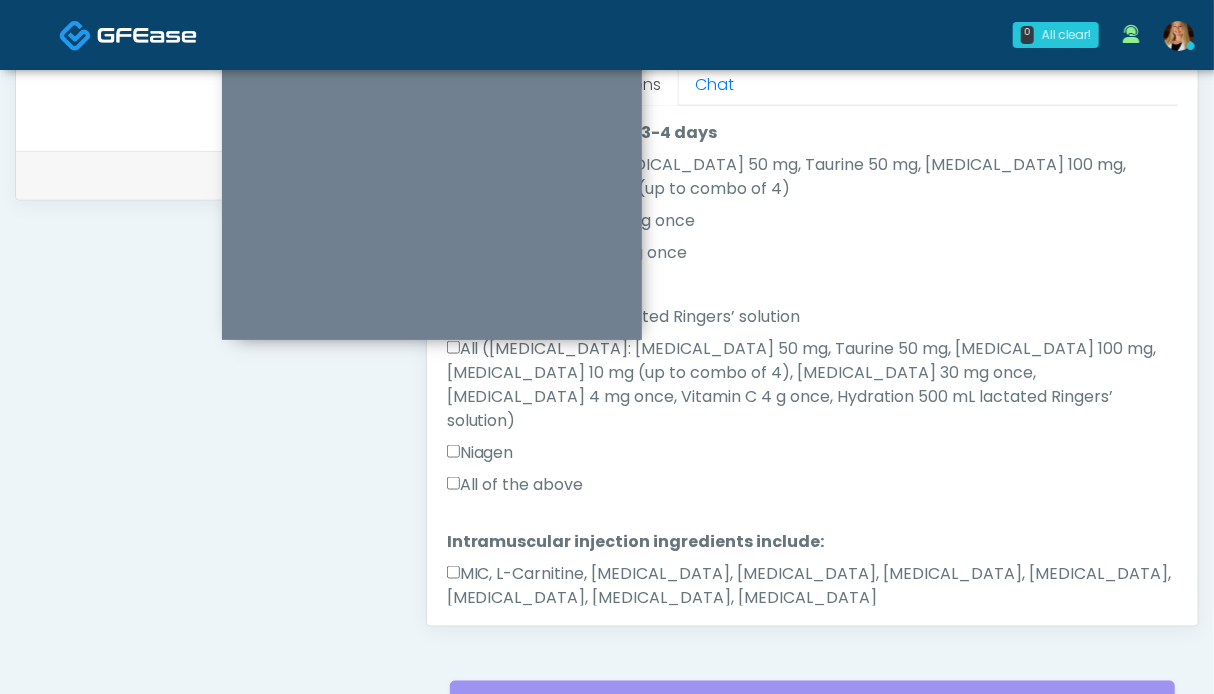 click on "MIC, L-Carnitine, Methylcobalamin, Glycine, B-Complex, Lycine, Biotin, Vitamin D, CoQ10" at bounding box center [812, 586] 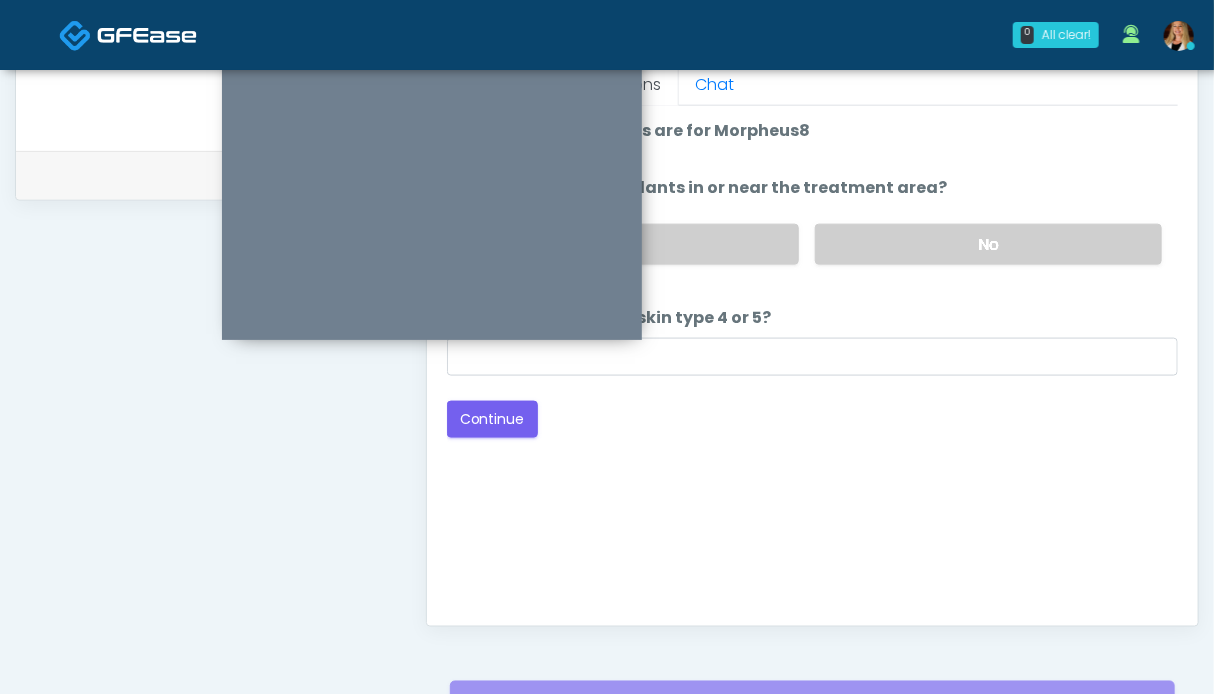 scroll, scrollTop: 0, scrollLeft: 0, axis: both 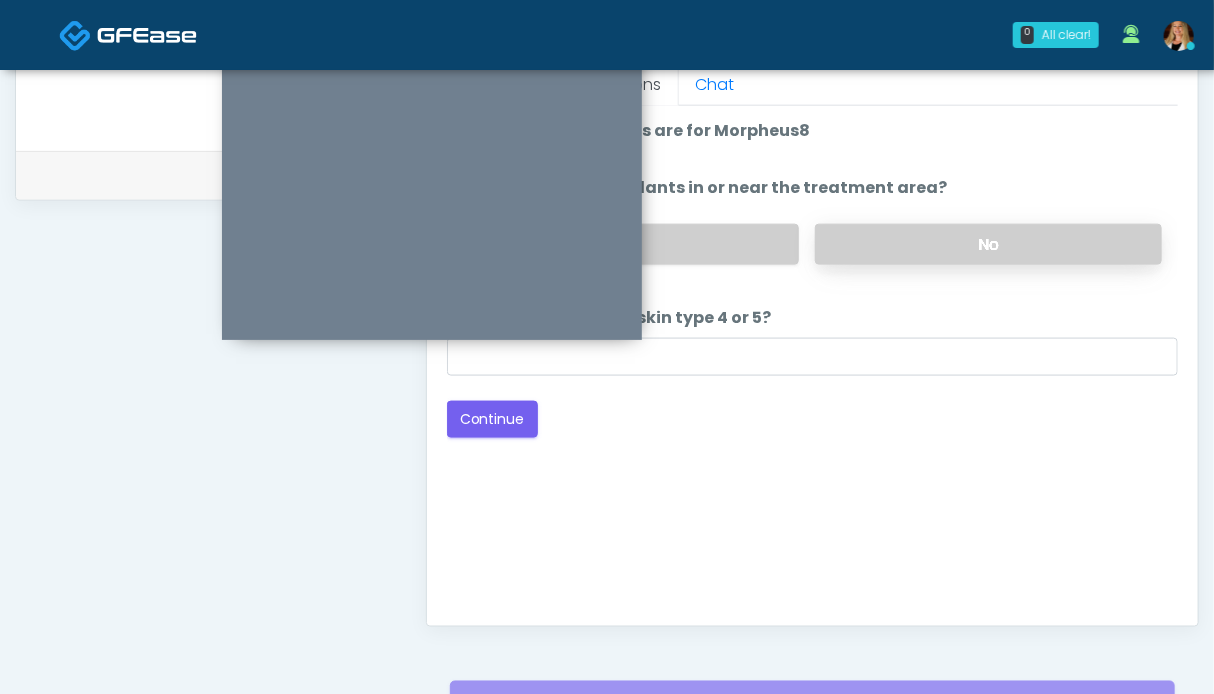 click on "No" at bounding box center (988, 244) 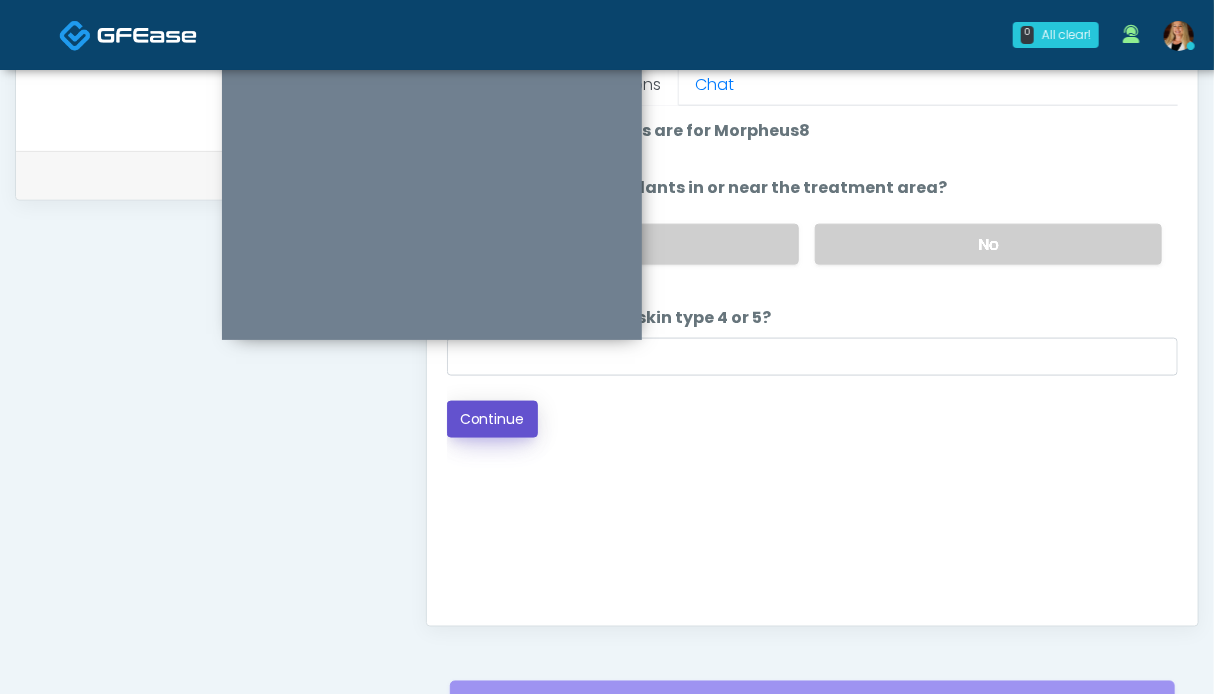click on "Continue" at bounding box center [492, 419] 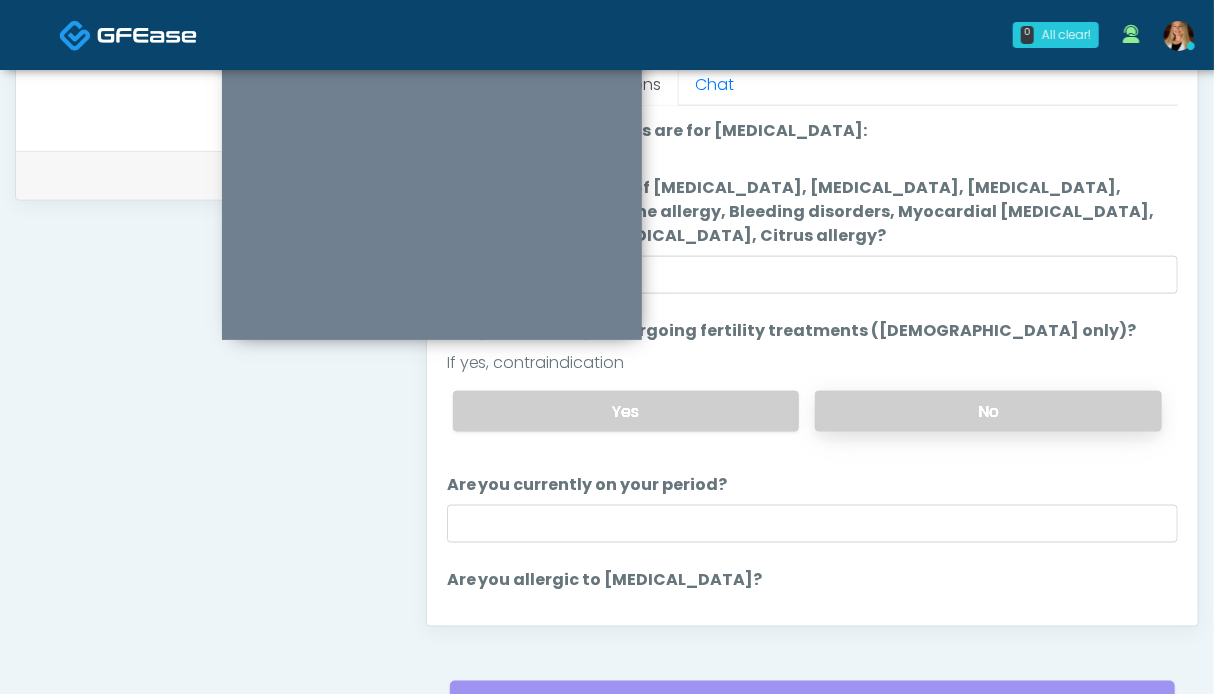 click on "No" at bounding box center (988, 411) 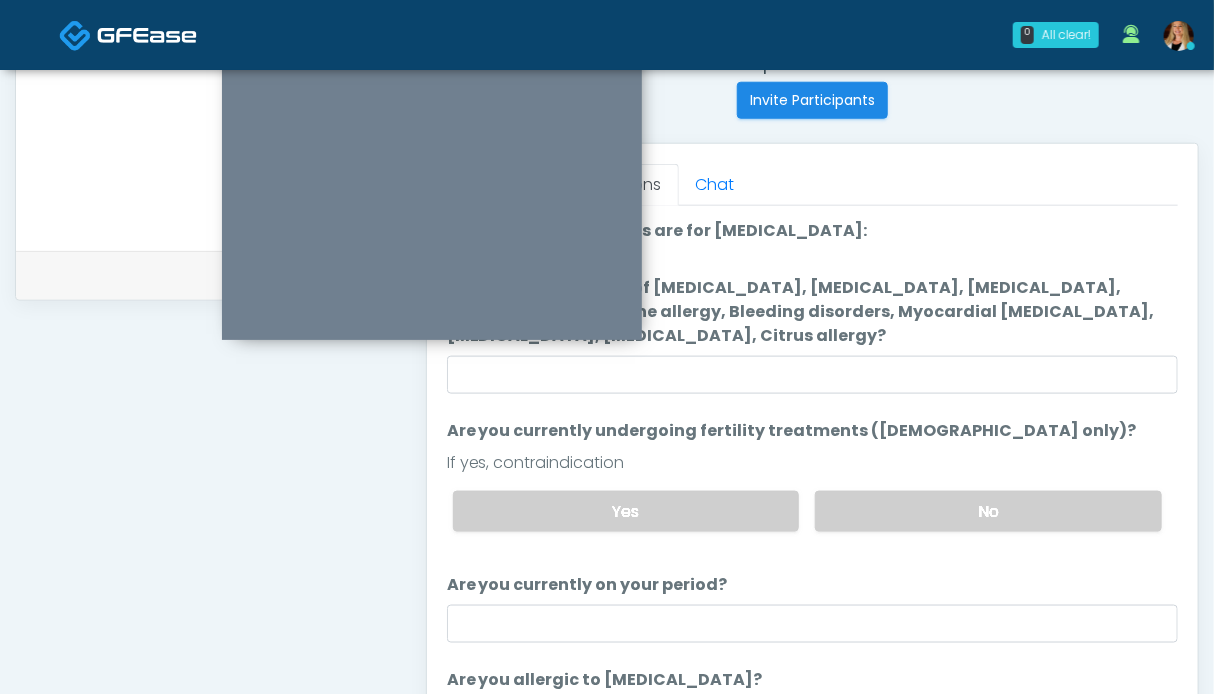 scroll, scrollTop: 700, scrollLeft: 0, axis: vertical 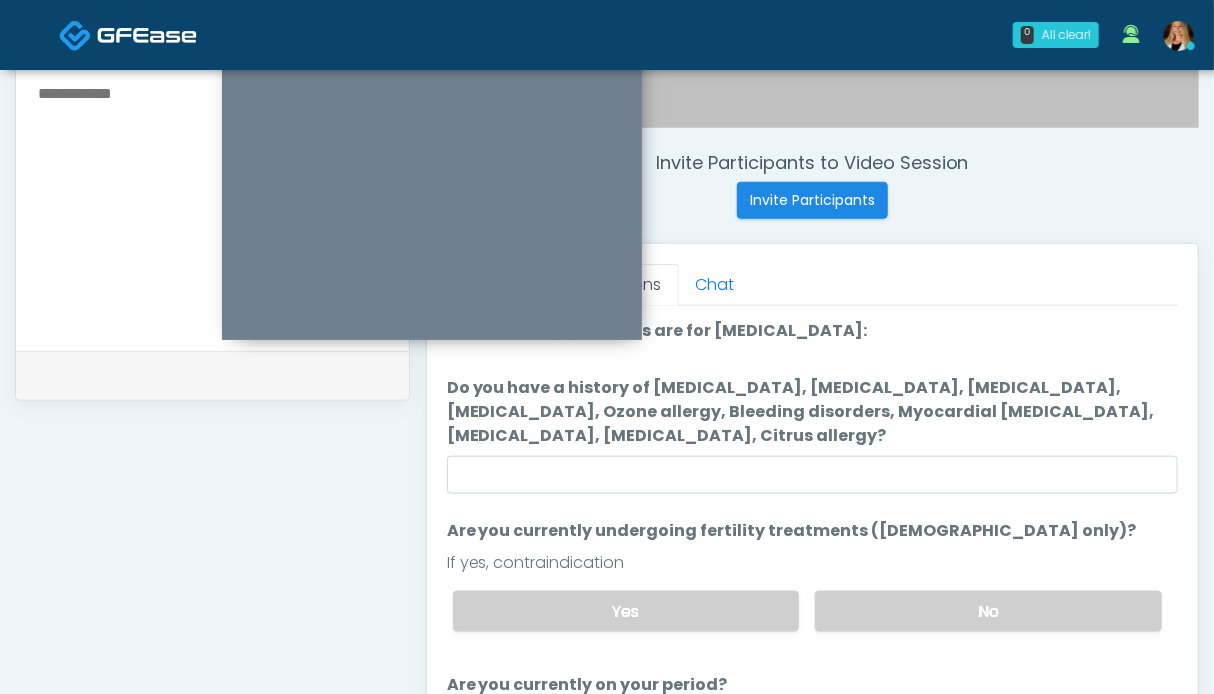 click at bounding box center (212, 202) 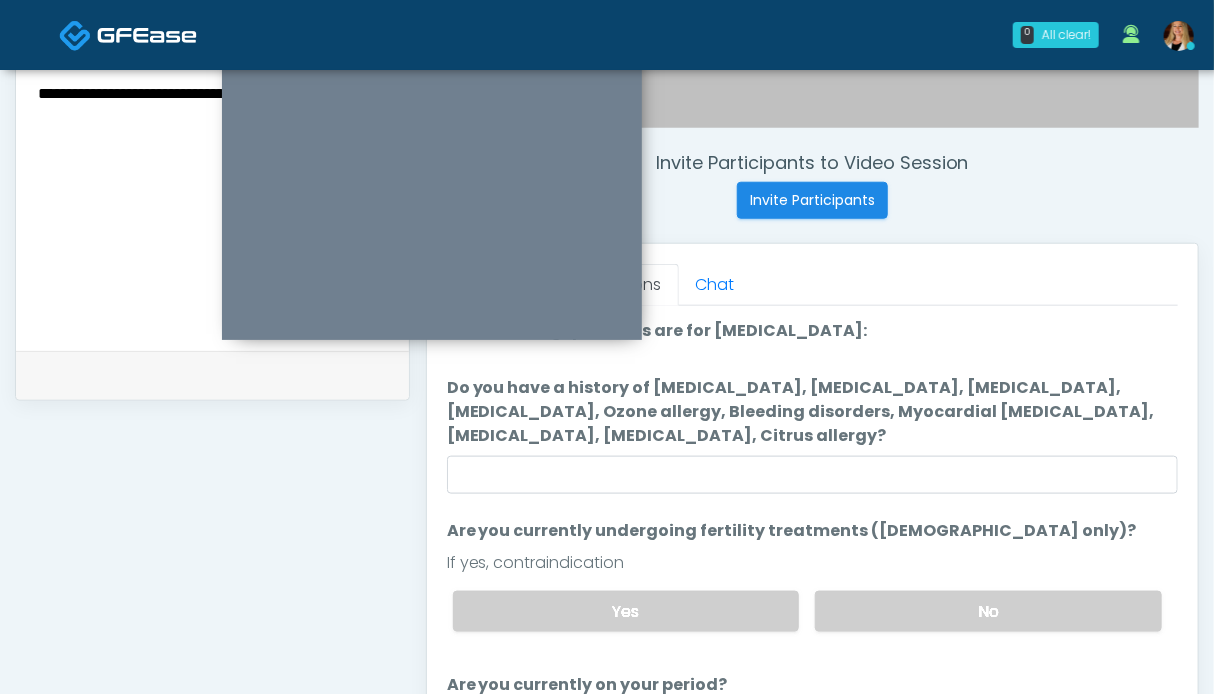 click on "**********" at bounding box center (212, 202) 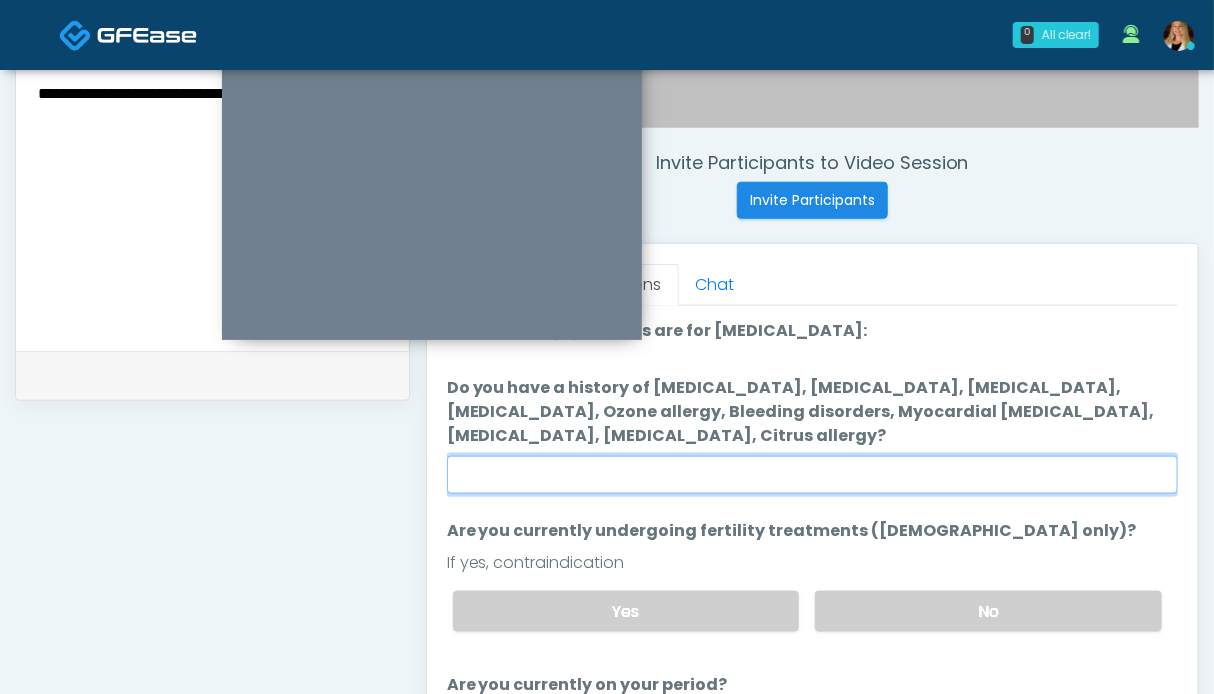 click on "Do you have a history of Hyperthyroidism, Hypotension, Hypocalcemia, Hypoglycemia, Ozone allergy, Bleeding disorders, Myocardial infarction, Internal hemorrhage, Thrombocytopenia, Citrus allergy?" at bounding box center (812, 475) 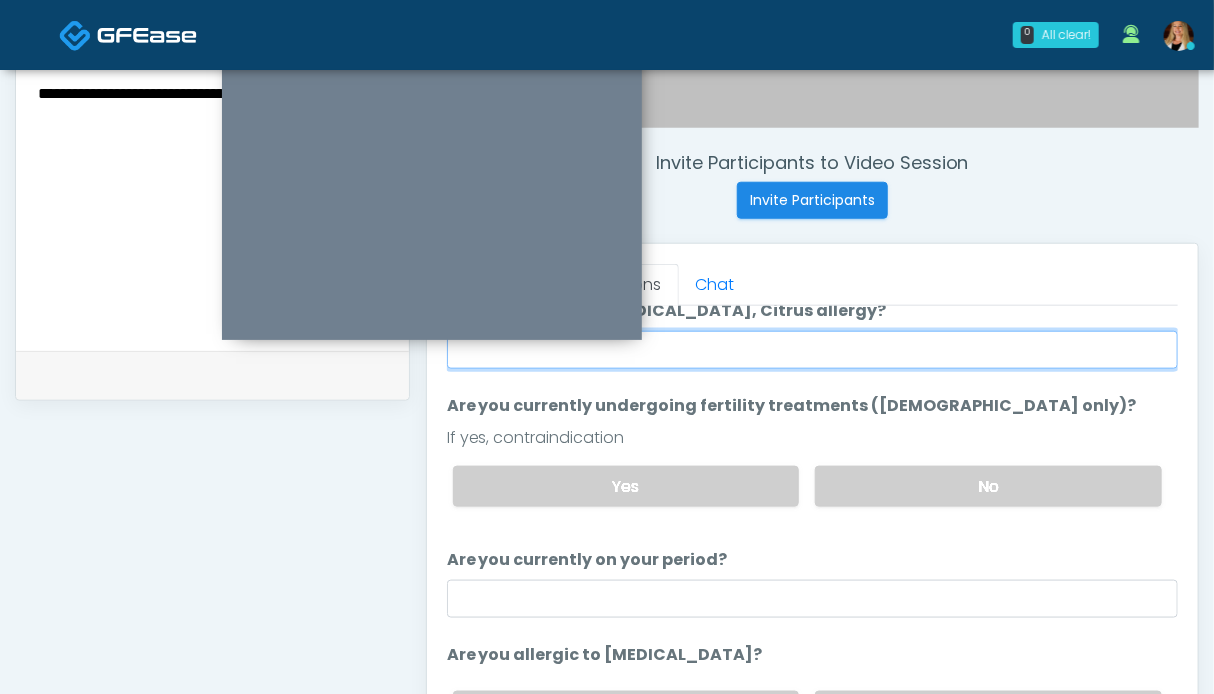 scroll, scrollTop: 1000, scrollLeft: 0, axis: vertical 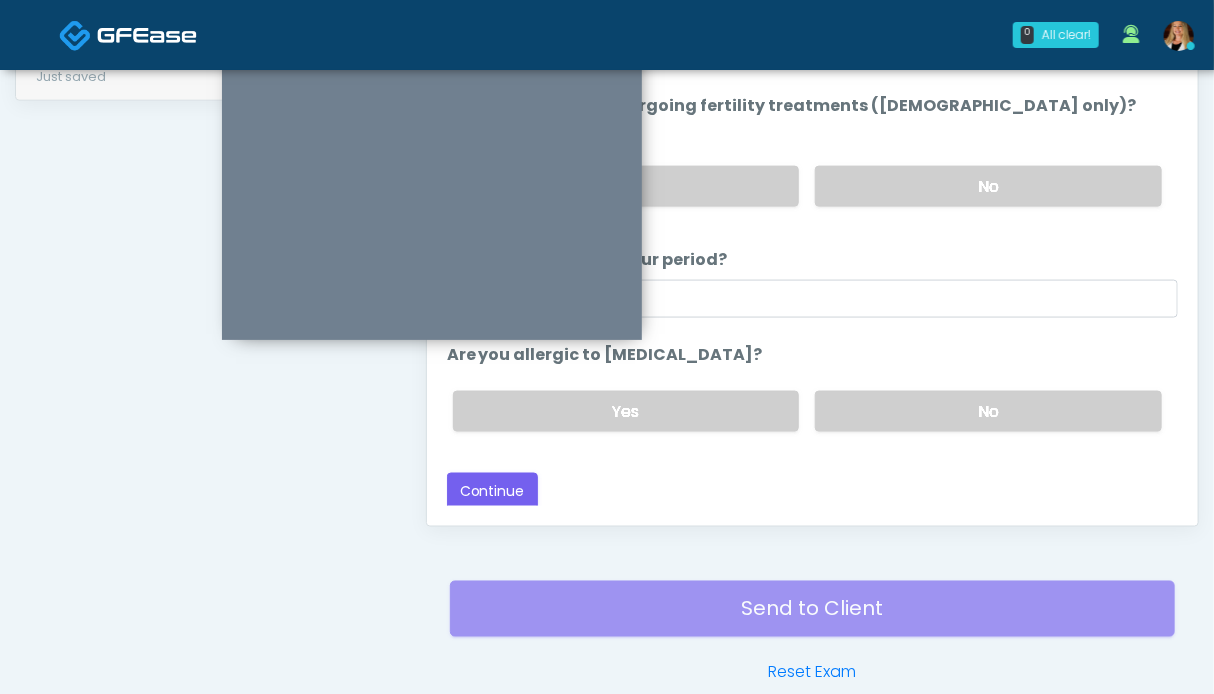 drag, startPoint x: 865, startPoint y: 411, endPoint x: 564, endPoint y: 480, distance: 308.80737 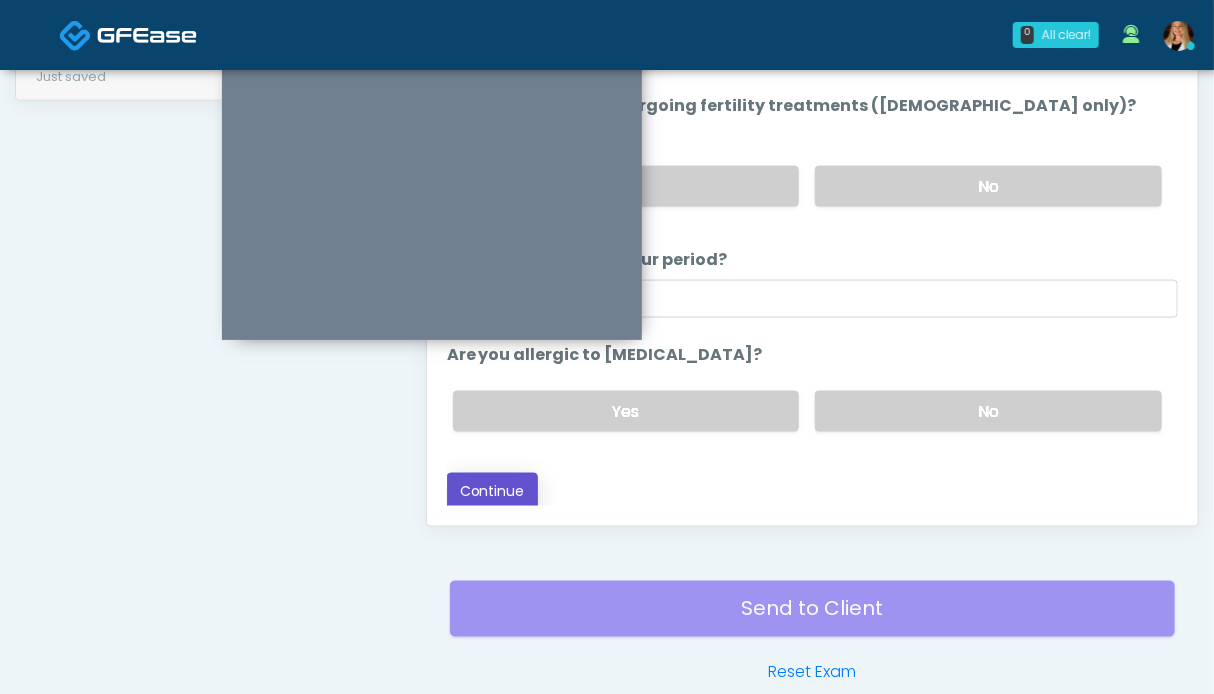 click on "Continue" at bounding box center (492, 491) 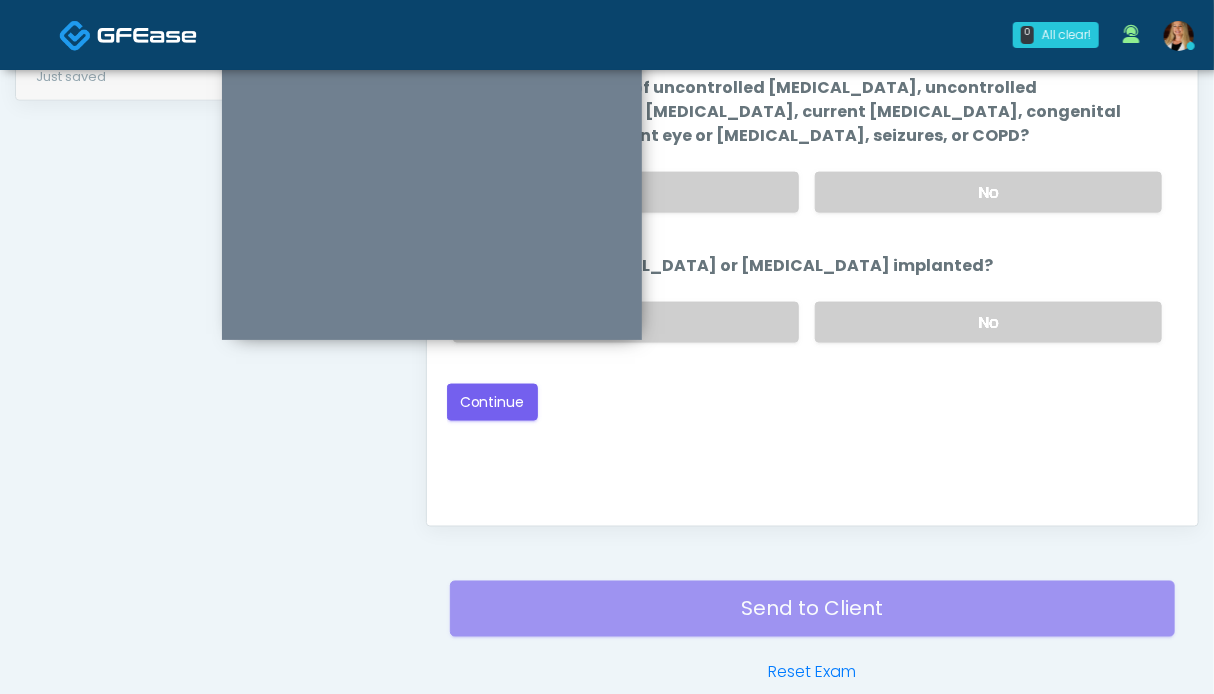 scroll, scrollTop: 0, scrollLeft: 0, axis: both 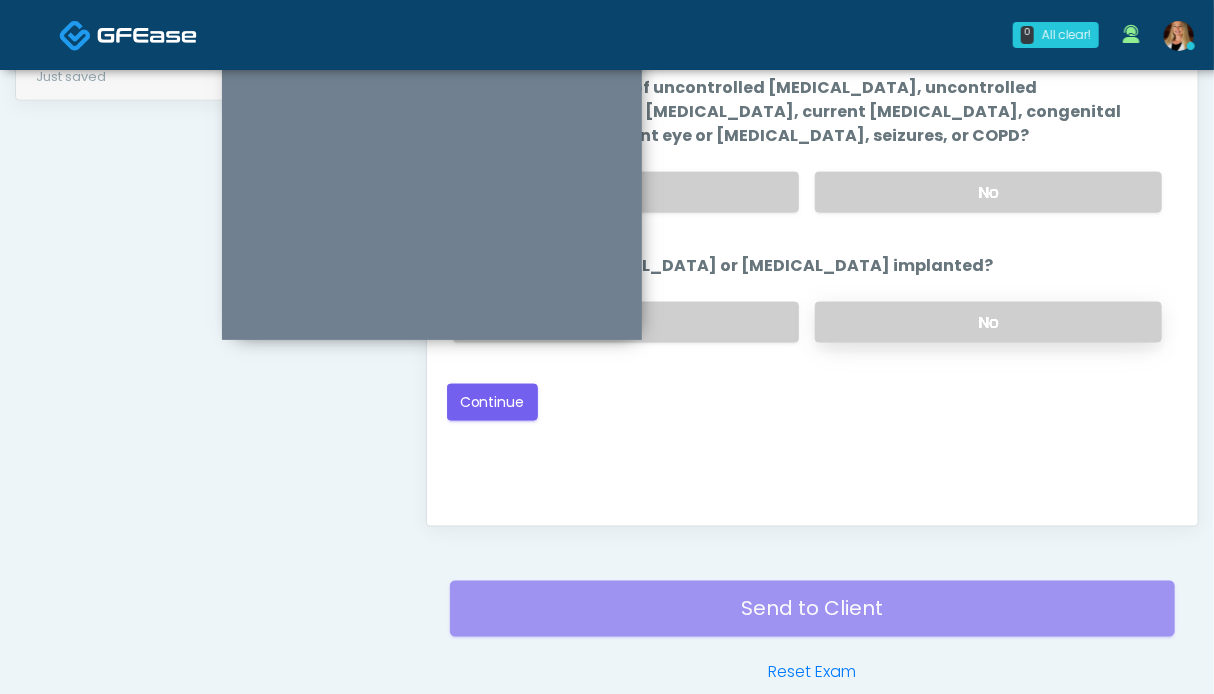click on "No" at bounding box center [988, 322] 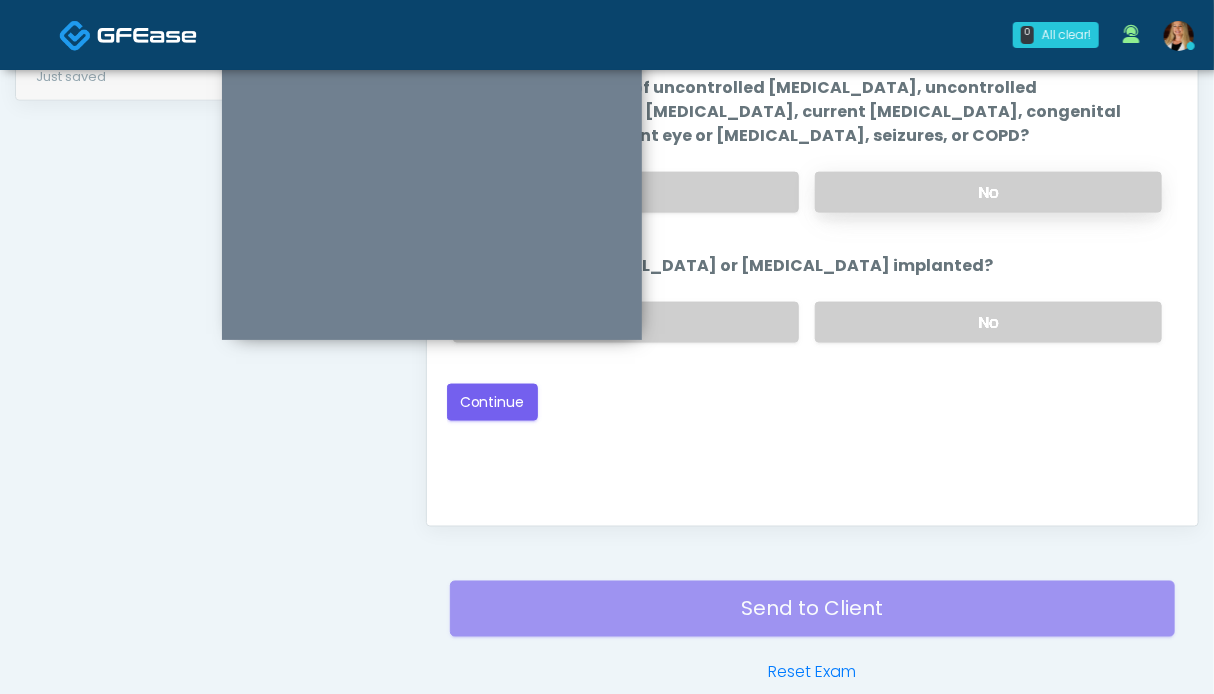 click on "No" at bounding box center [988, 192] 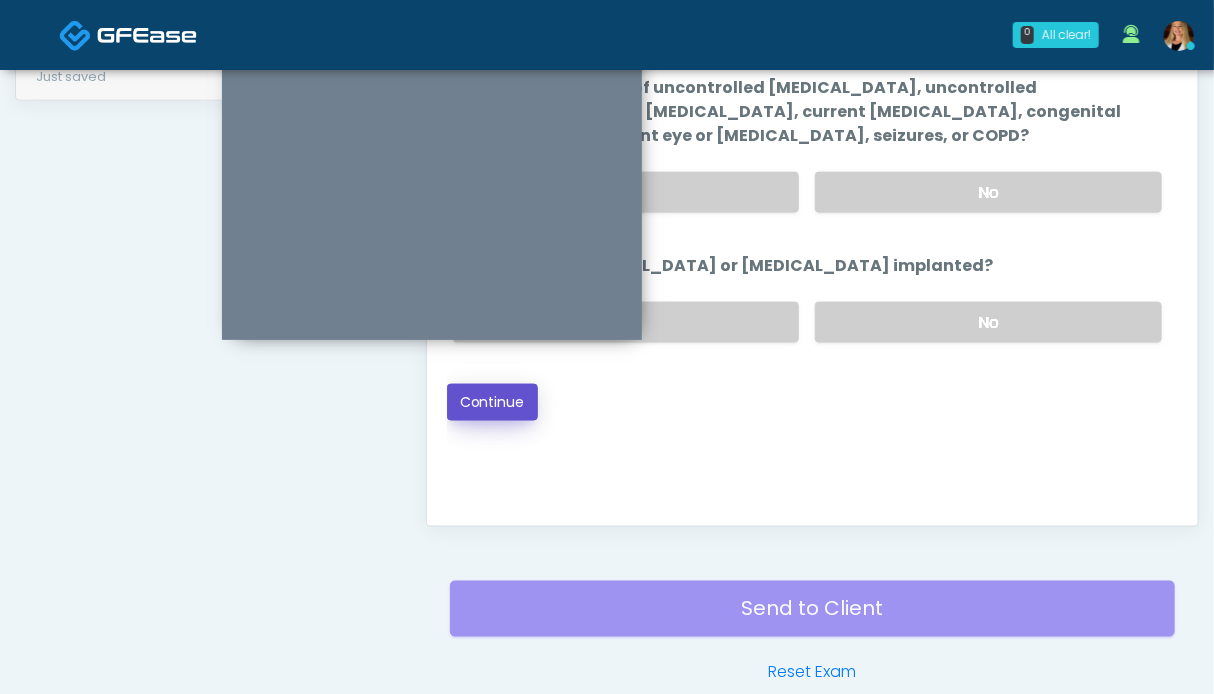 click on "Continue" at bounding box center (492, 402) 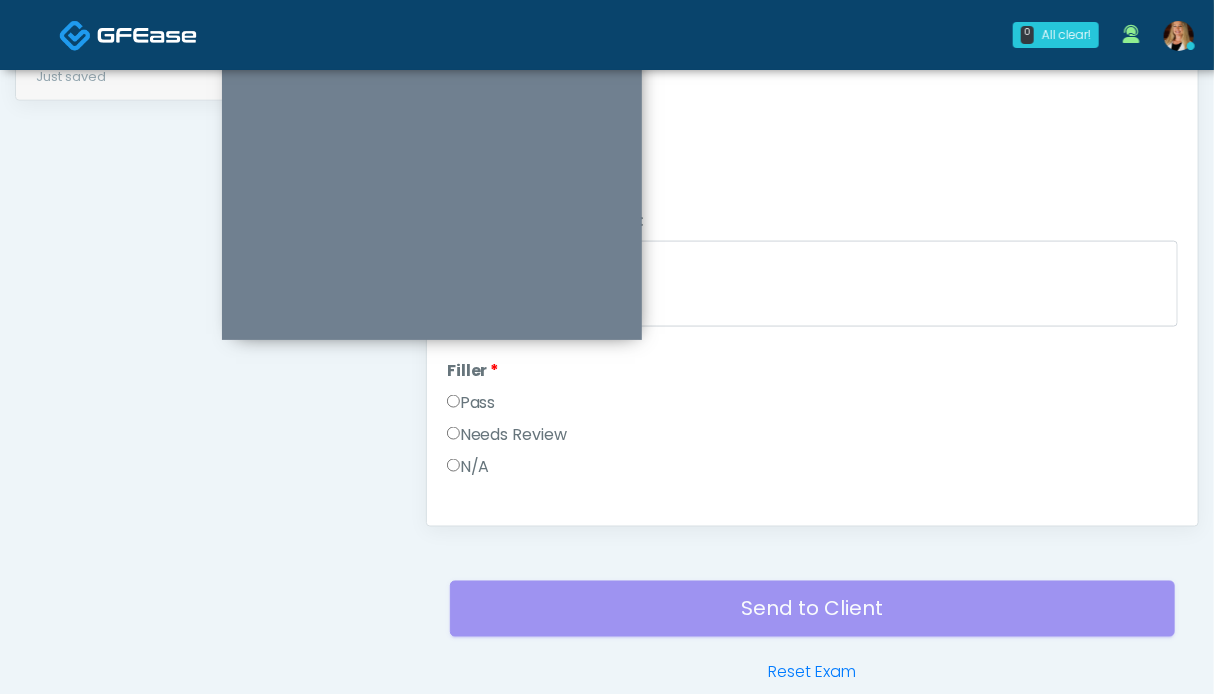 click on "Pass" at bounding box center (471, 403) 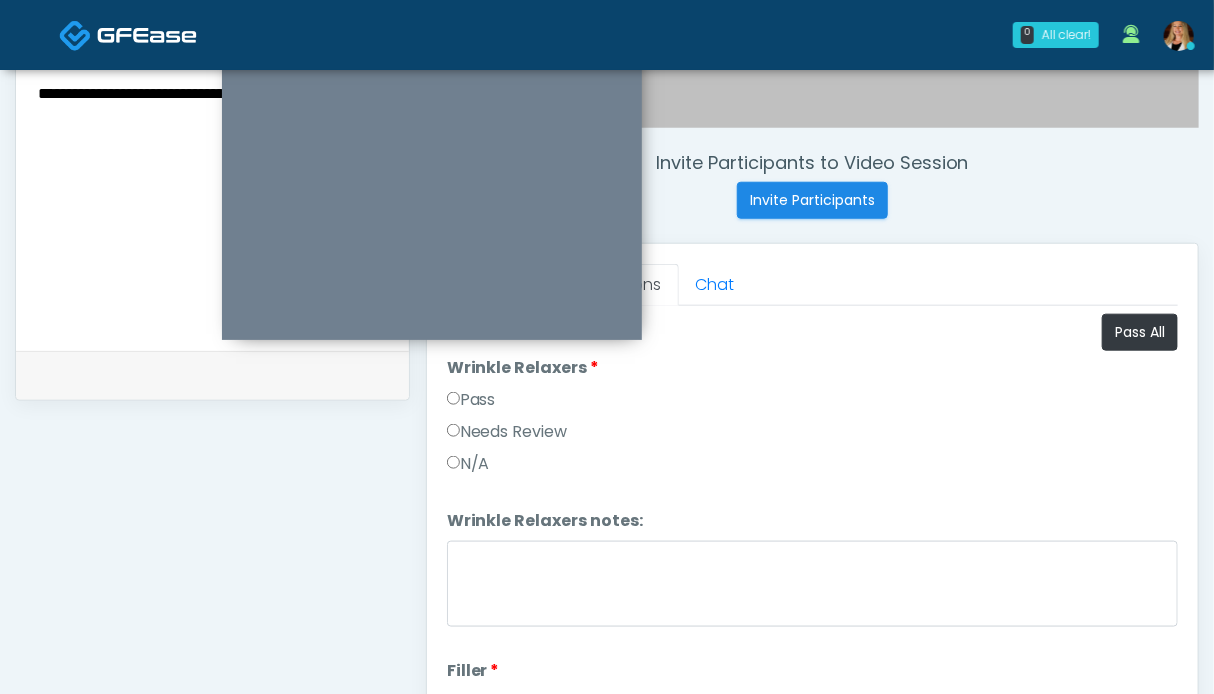 click on "Pass" at bounding box center (471, 400) 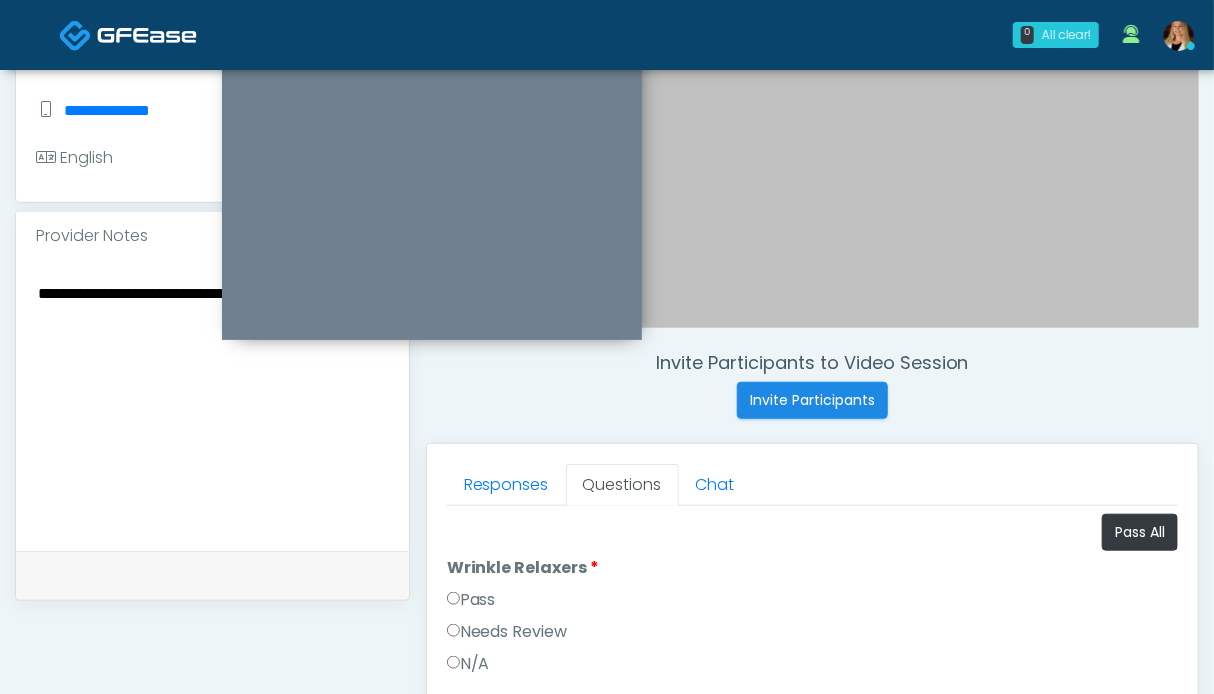 scroll, scrollTop: 700, scrollLeft: 0, axis: vertical 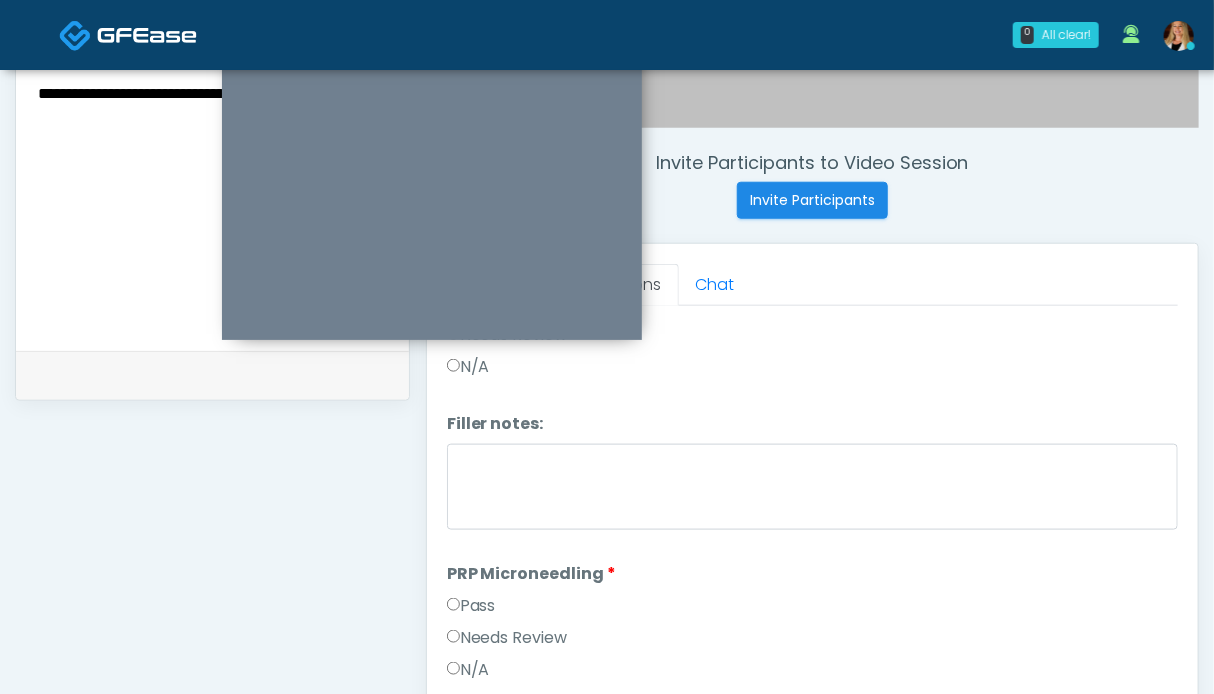 click on "Pass" at bounding box center [471, 606] 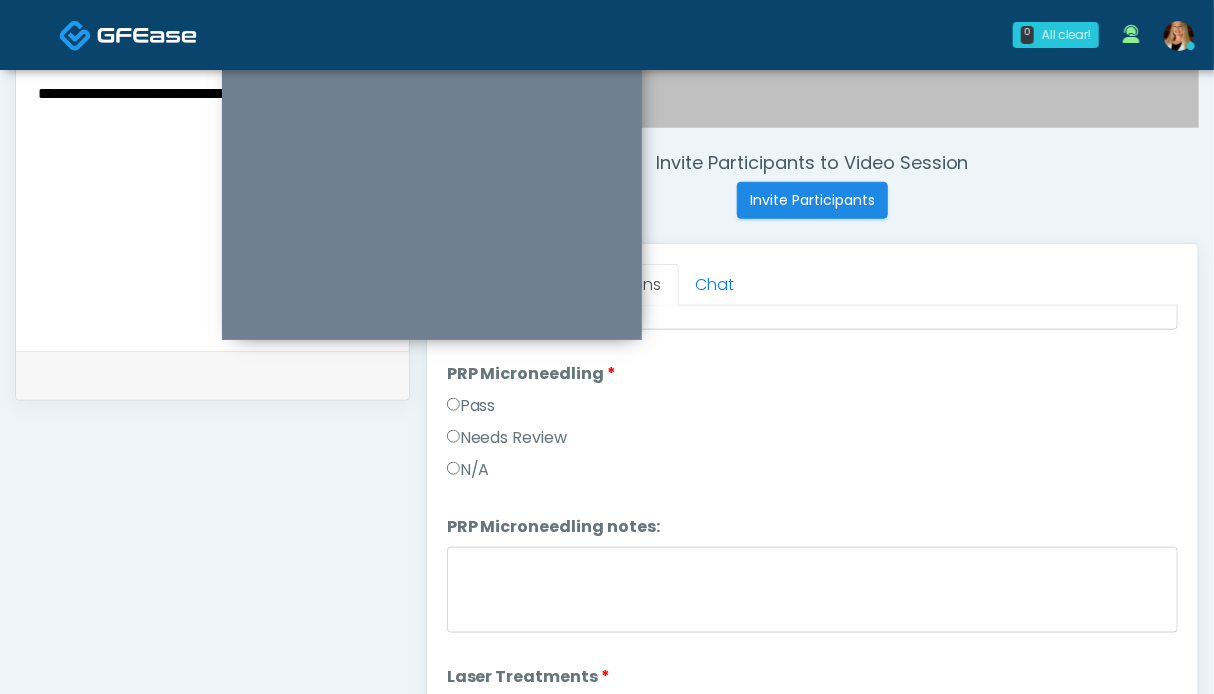 scroll, scrollTop: 800, scrollLeft: 0, axis: vertical 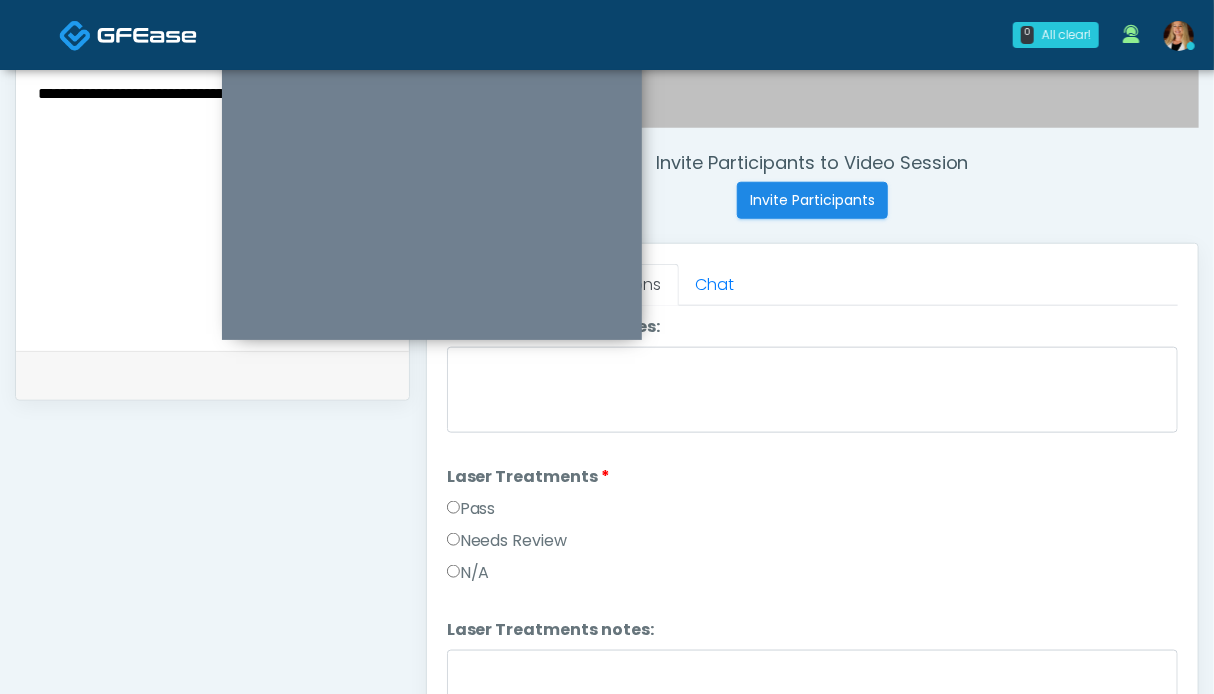 click on "Pass" at bounding box center [471, 509] 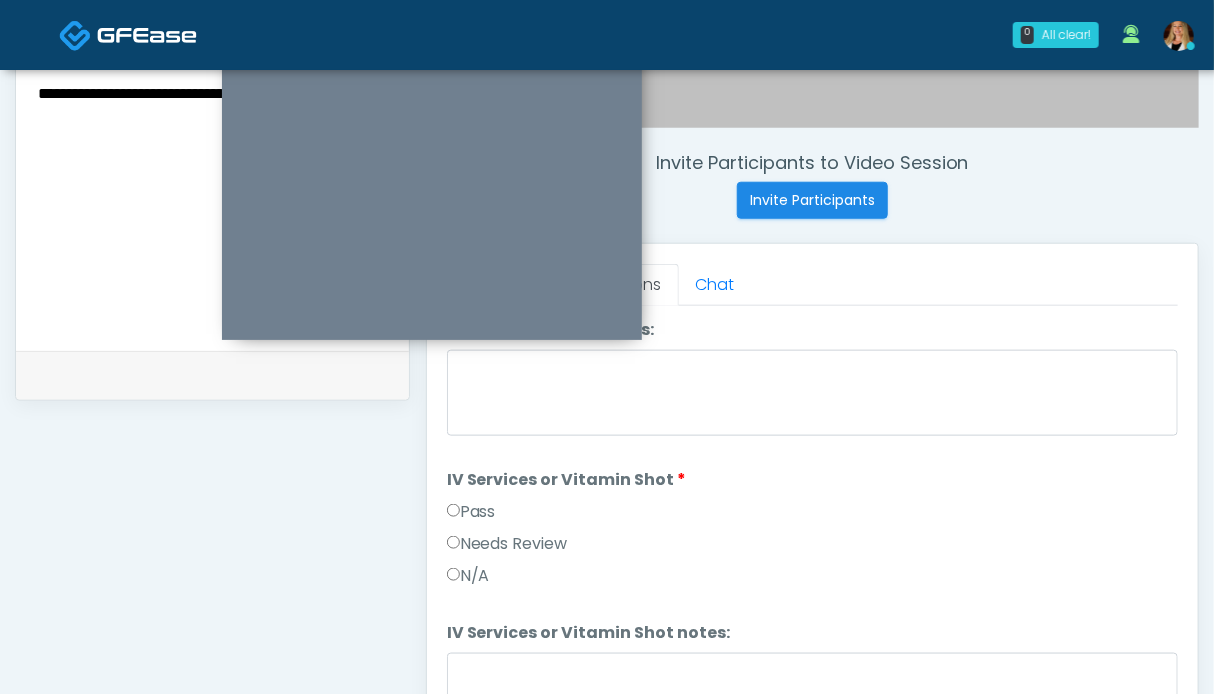 click on "Pass" at bounding box center (471, 512) 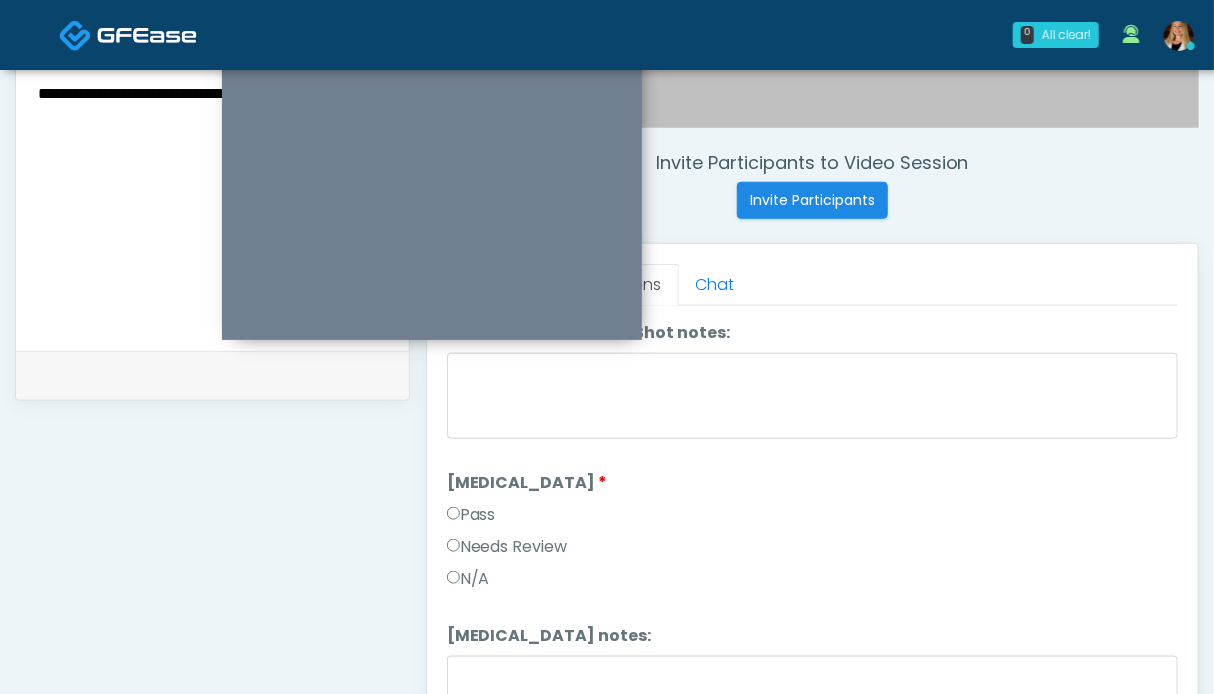 click on "Pass" at bounding box center [471, 515] 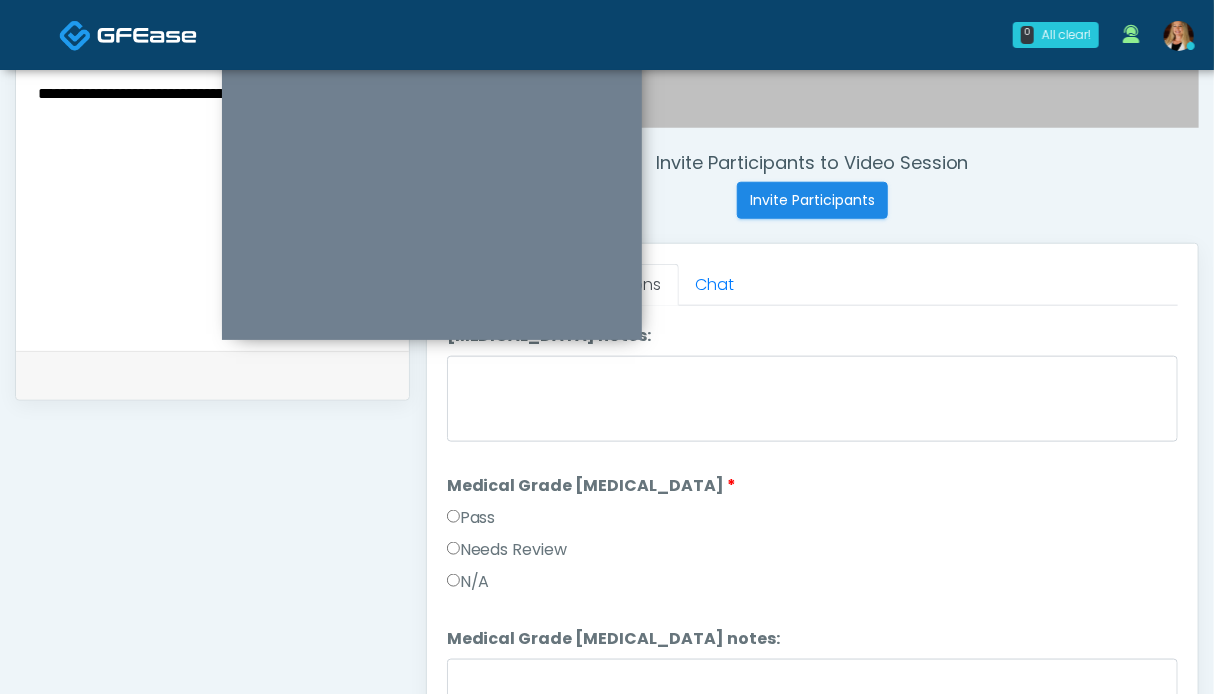 click on "Pass" at bounding box center [471, 518] 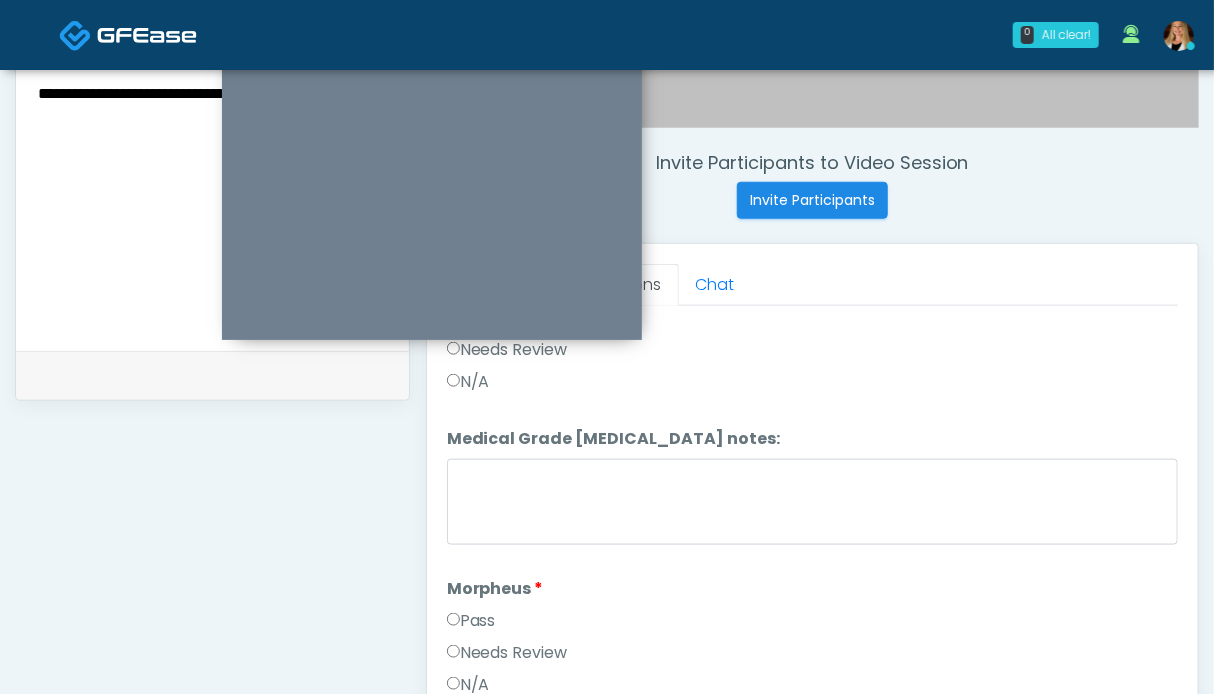 click on "Pass" at bounding box center (471, 621) 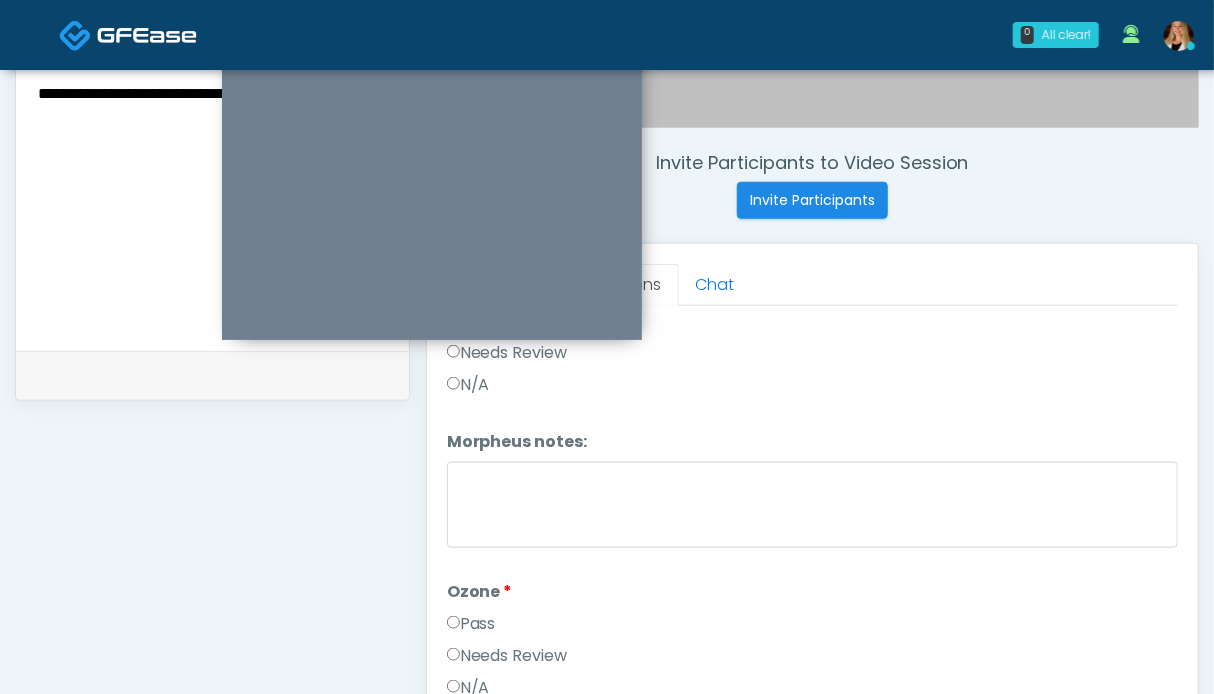 scroll, scrollTop: 2300, scrollLeft: 0, axis: vertical 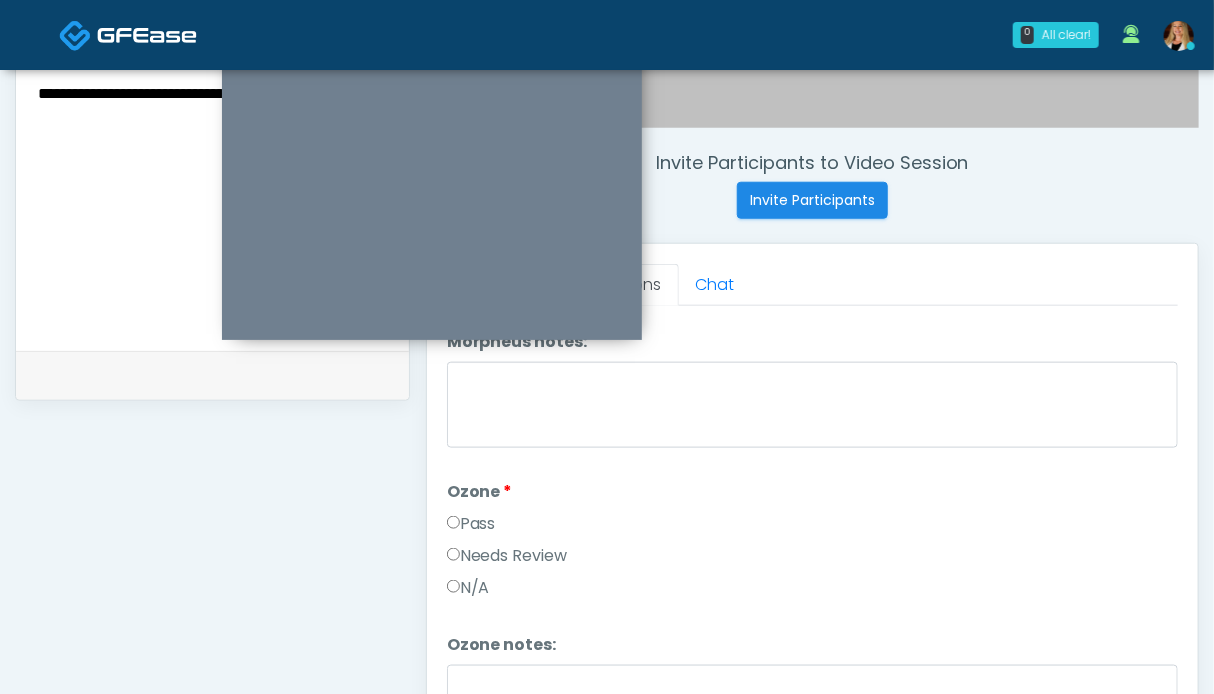 click on "Pass" at bounding box center [471, 524] 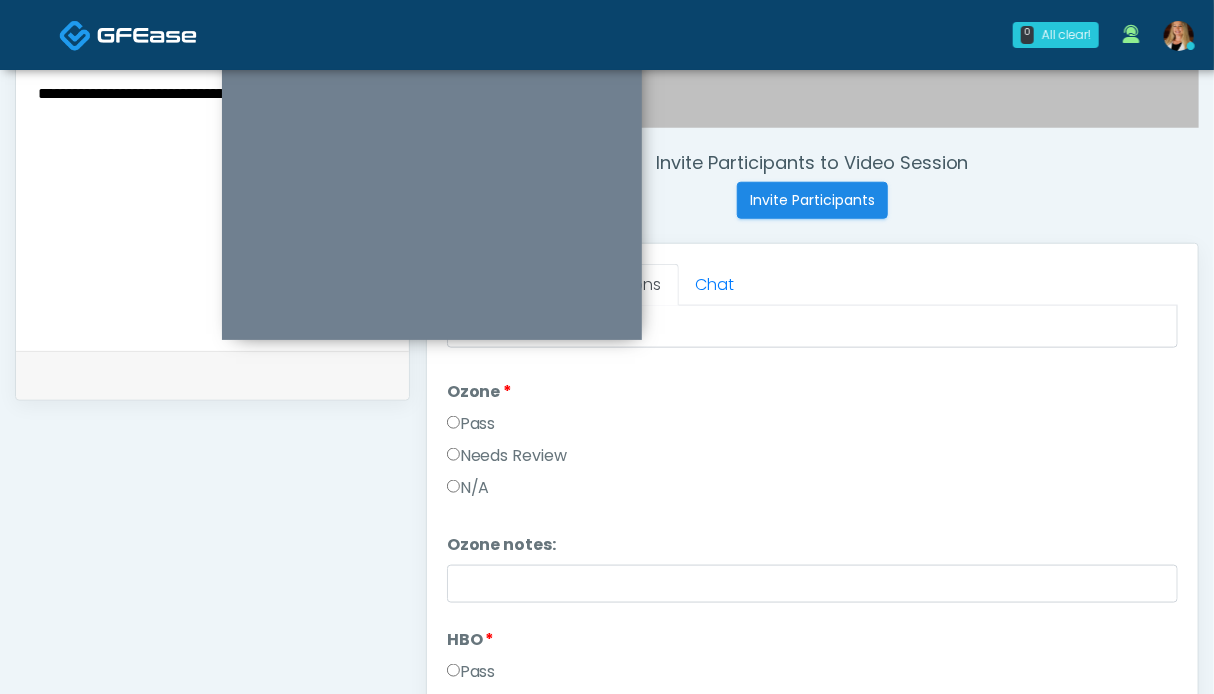 scroll, scrollTop: 2497, scrollLeft: 0, axis: vertical 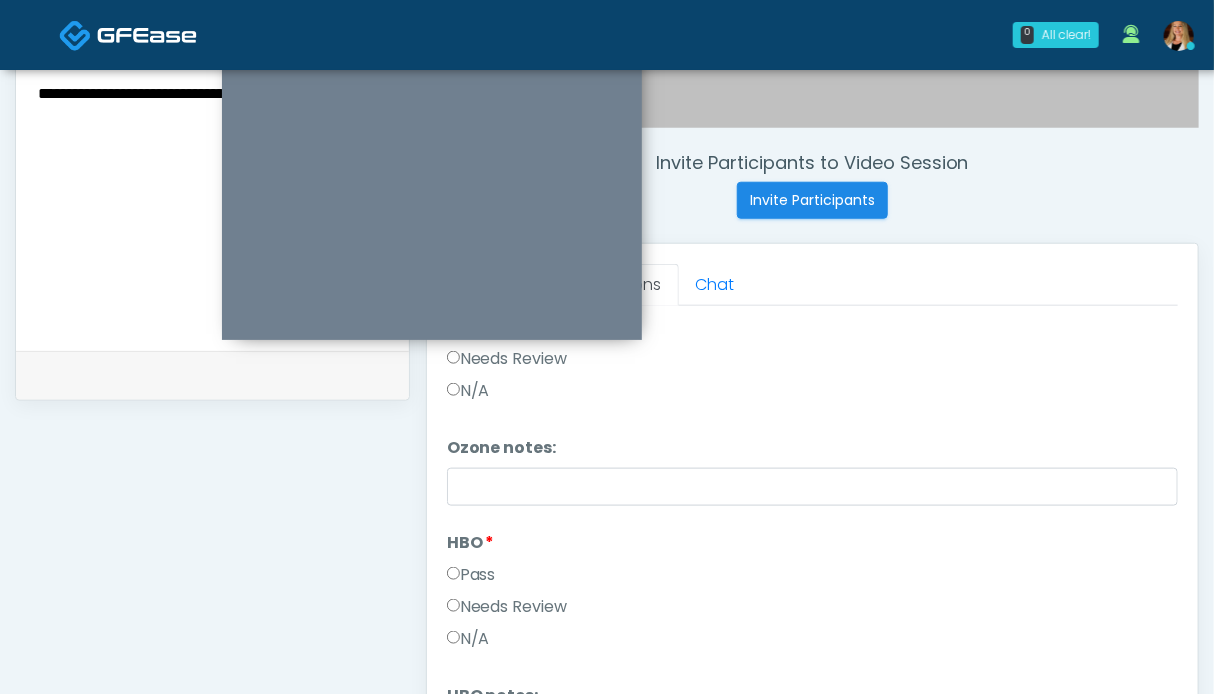 click on "Pass" at bounding box center [471, 575] 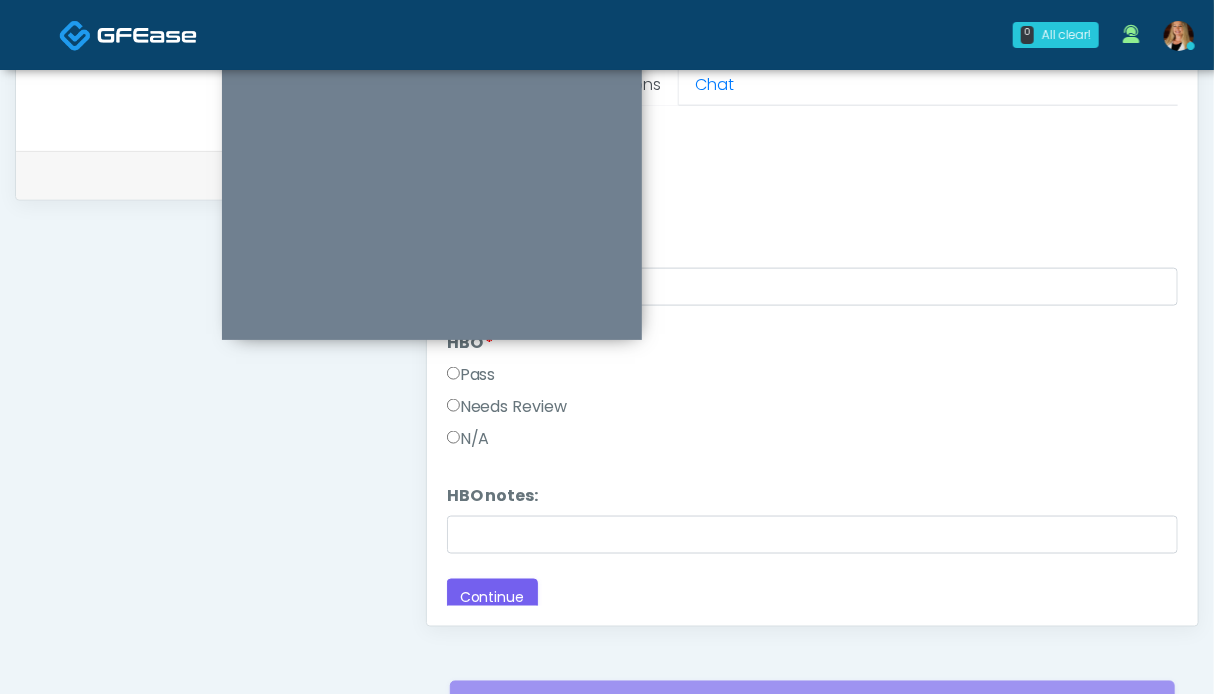 scroll, scrollTop: 1000, scrollLeft: 0, axis: vertical 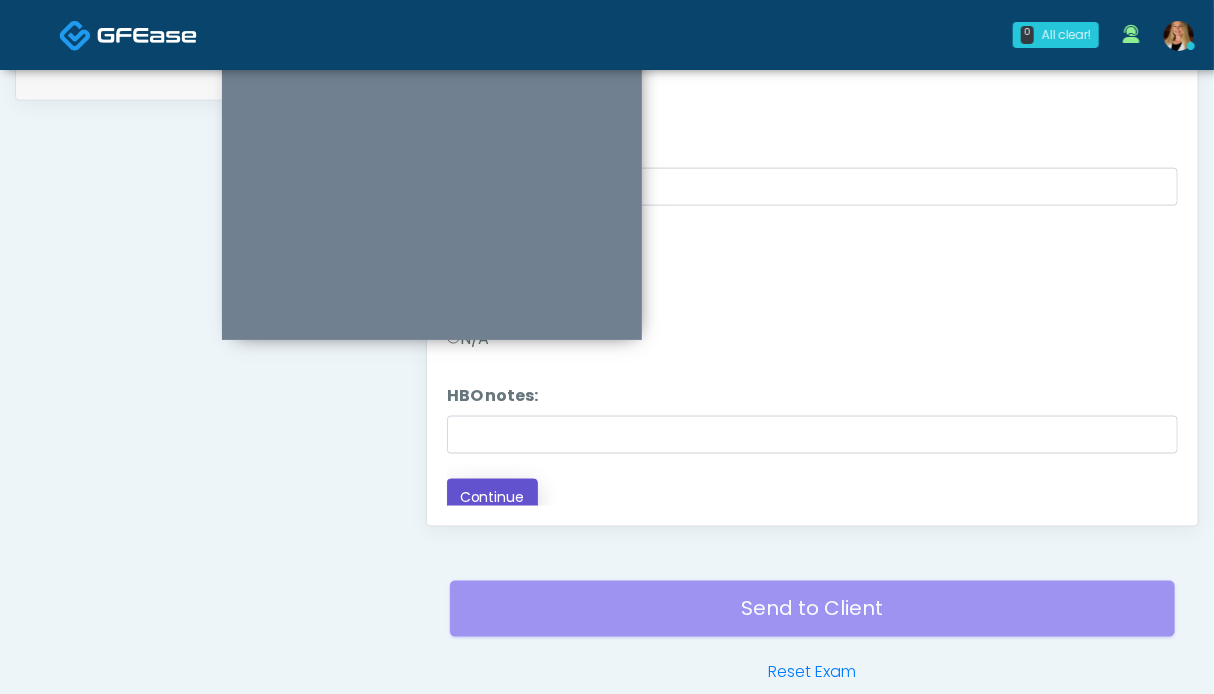 drag, startPoint x: 496, startPoint y: 495, endPoint x: 537, endPoint y: 497, distance: 41.04875 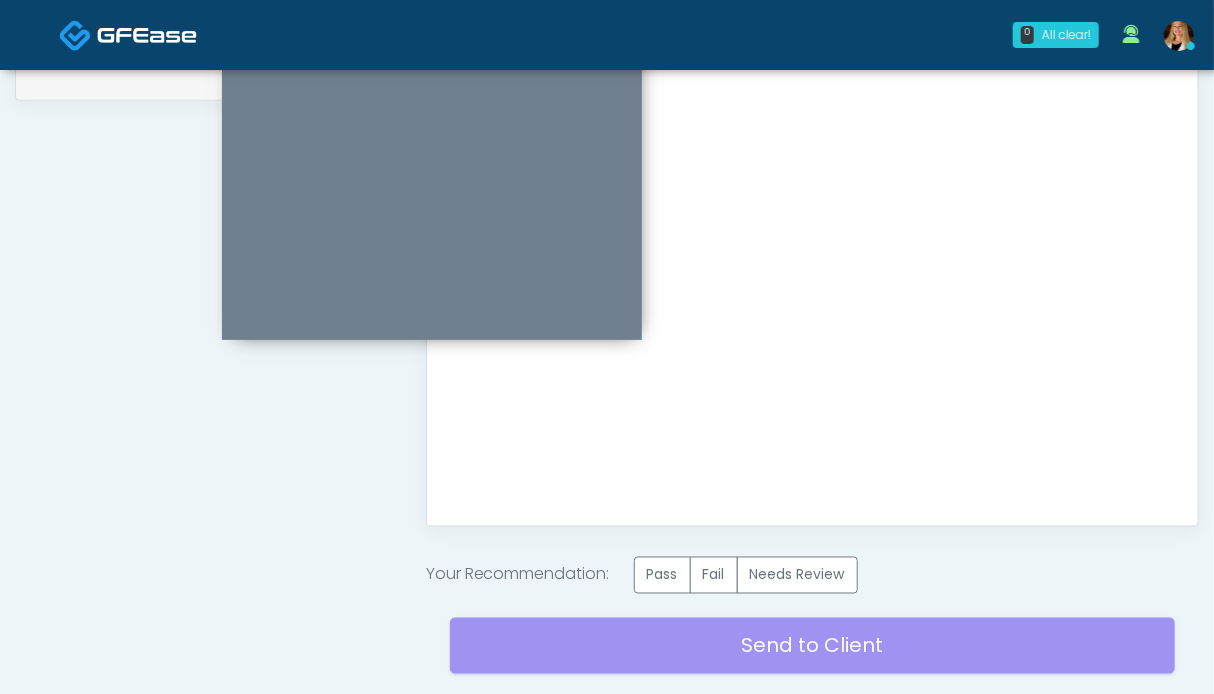 scroll, scrollTop: 0, scrollLeft: 0, axis: both 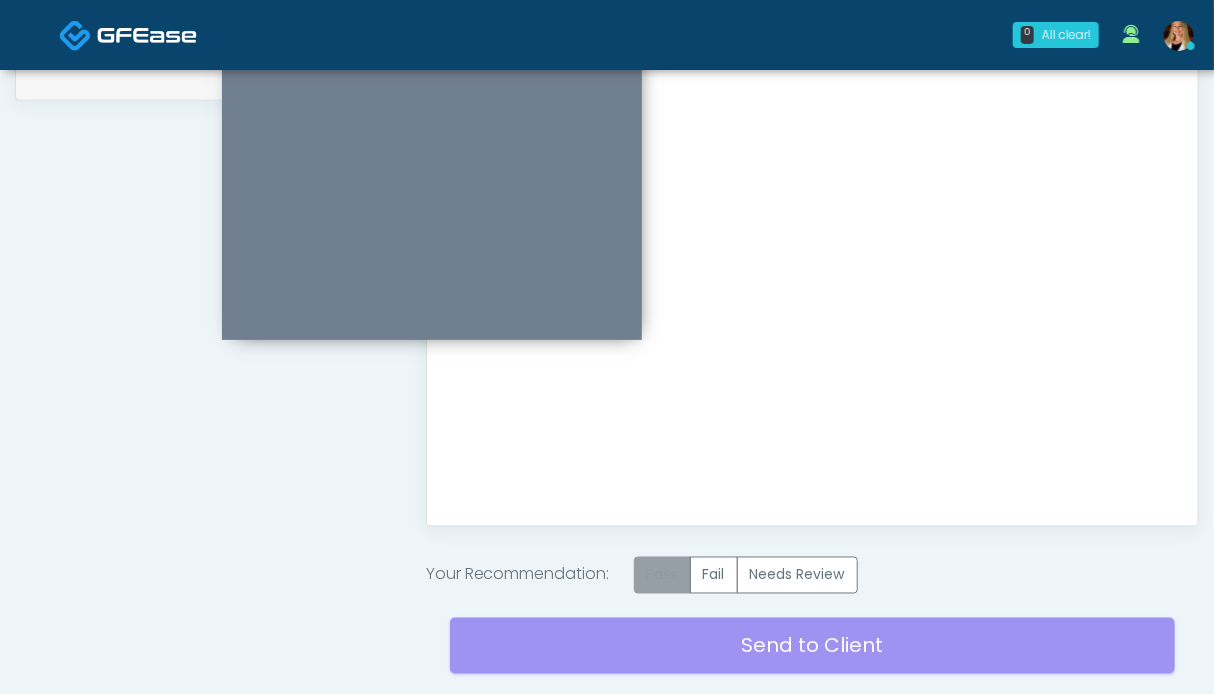 click on "Pass" at bounding box center (662, 575) 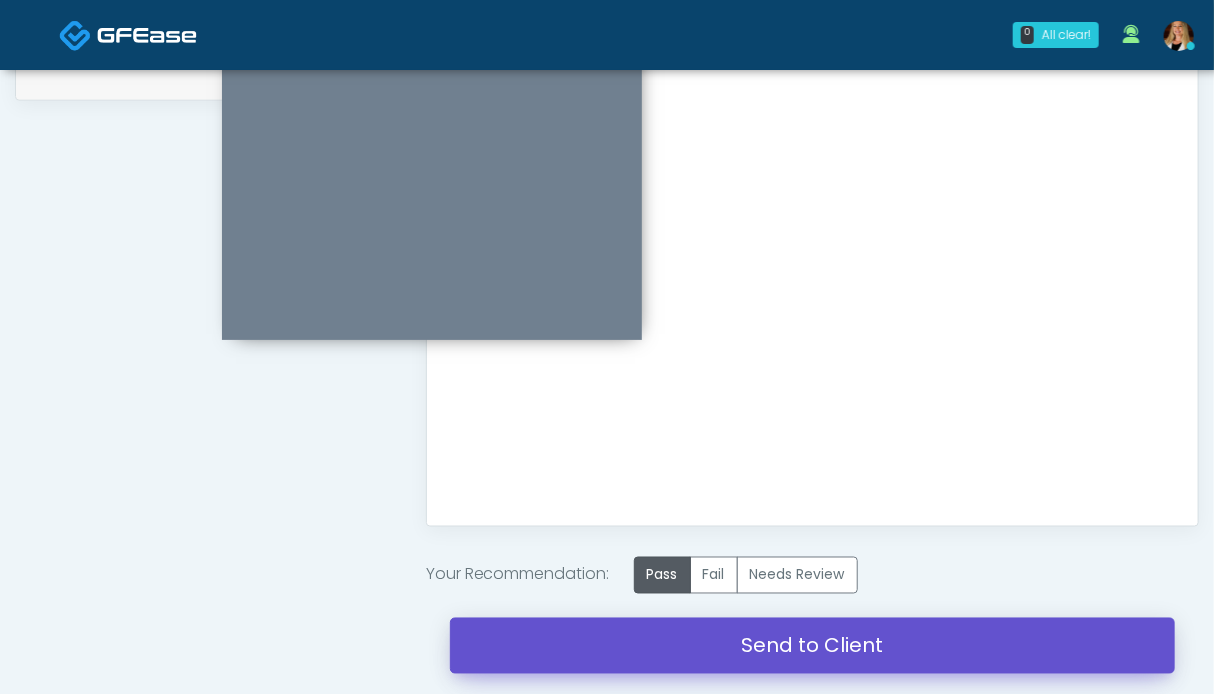 click on "Send to Client" at bounding box center [812, 646] 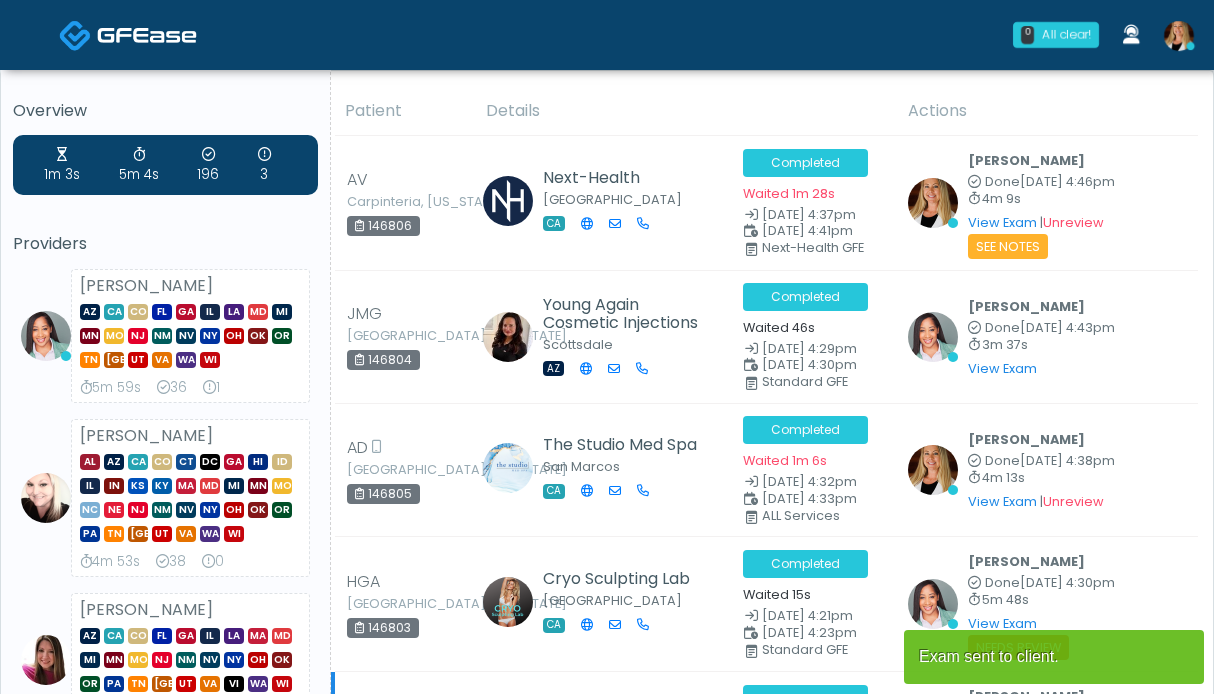 scroll, scrollTop: 0, scrollLeft: 0, axis: both 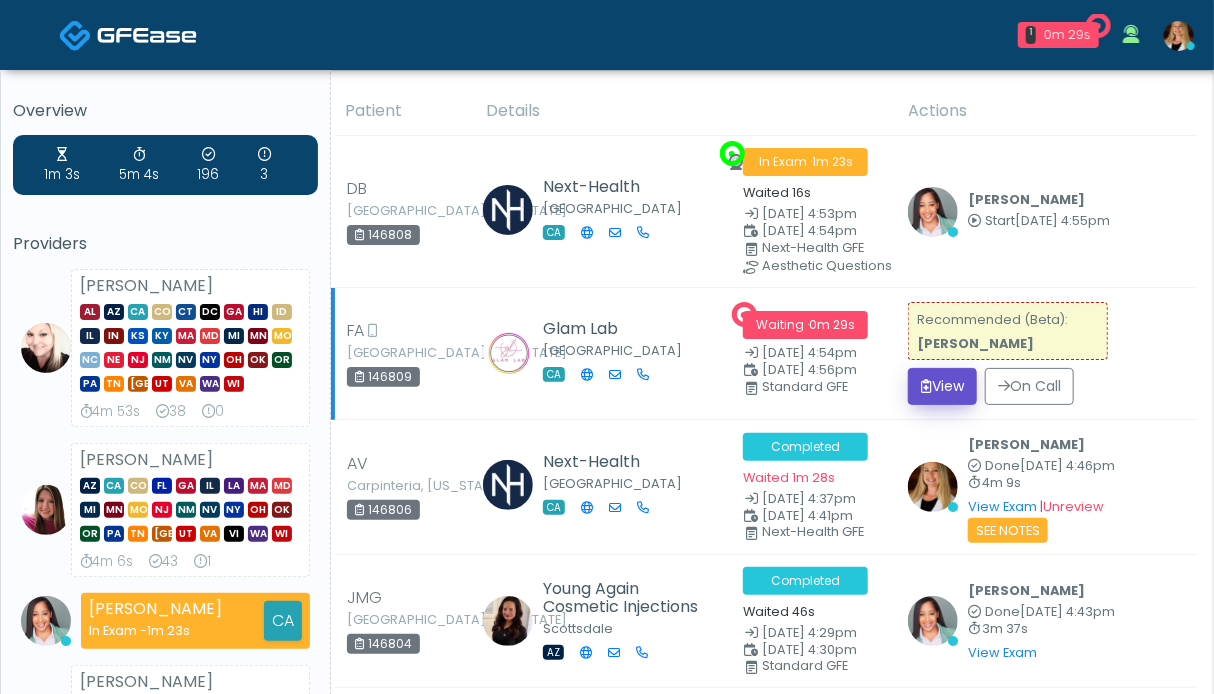 click on "View" at bounding box center [942, 386] 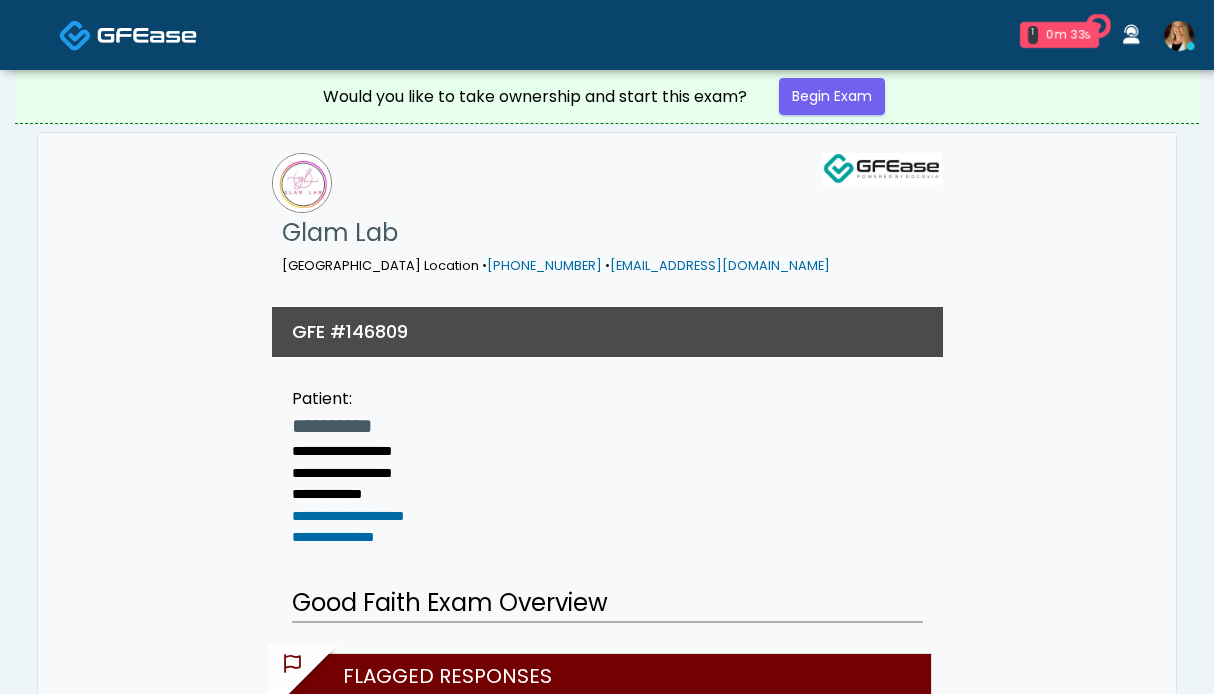 scroll, scrollTop: 0, scrollLeft: 0, axis: both 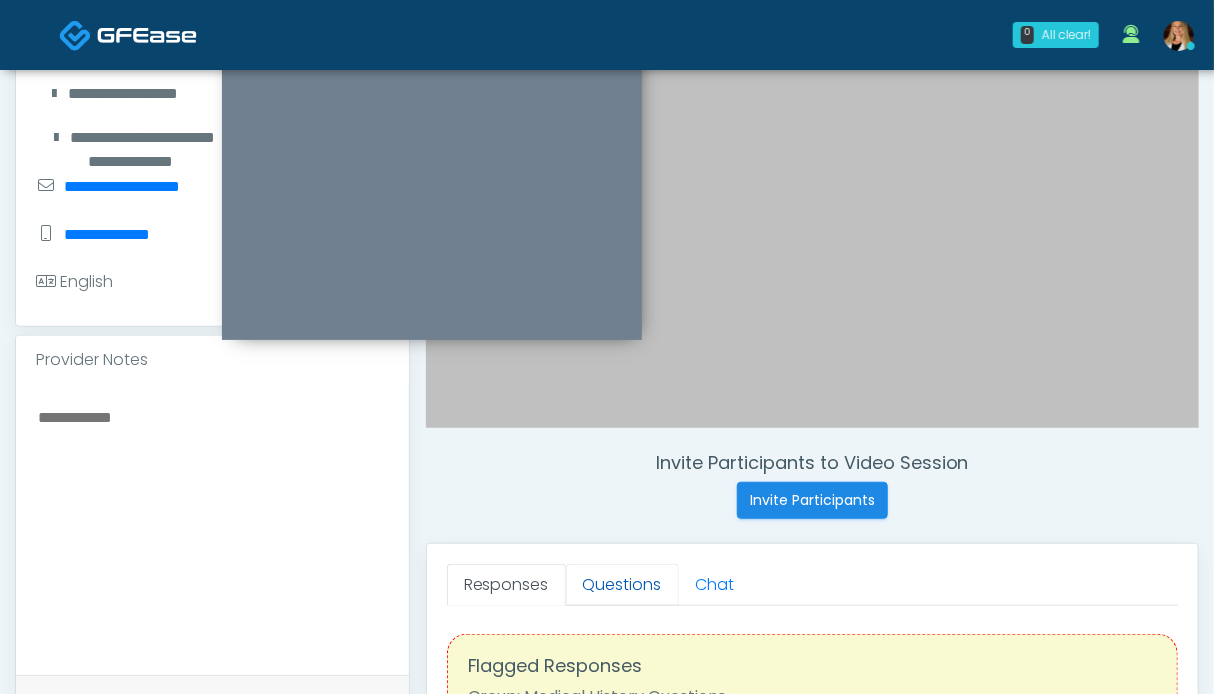 click on "Questions" at bounding box center (622, 585) 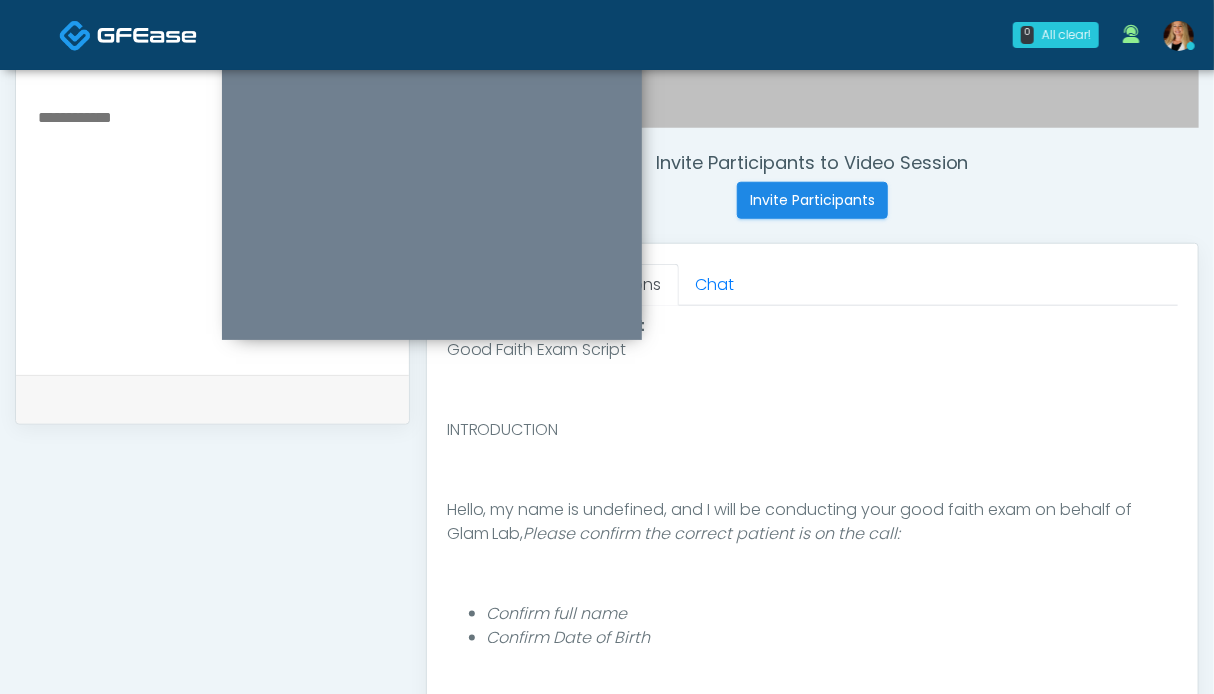 scroll, scrollTop: 800, scrollLeft: 0, axis: vertical 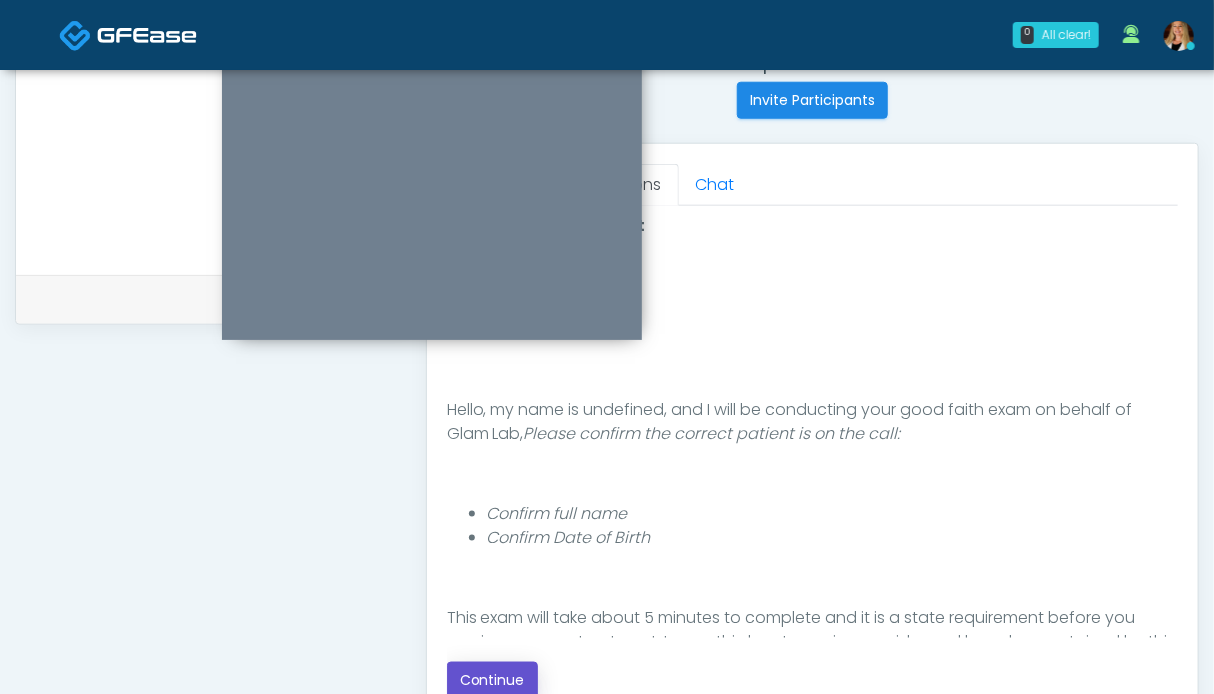 click on "Continue" at bounding box center [492, 680] 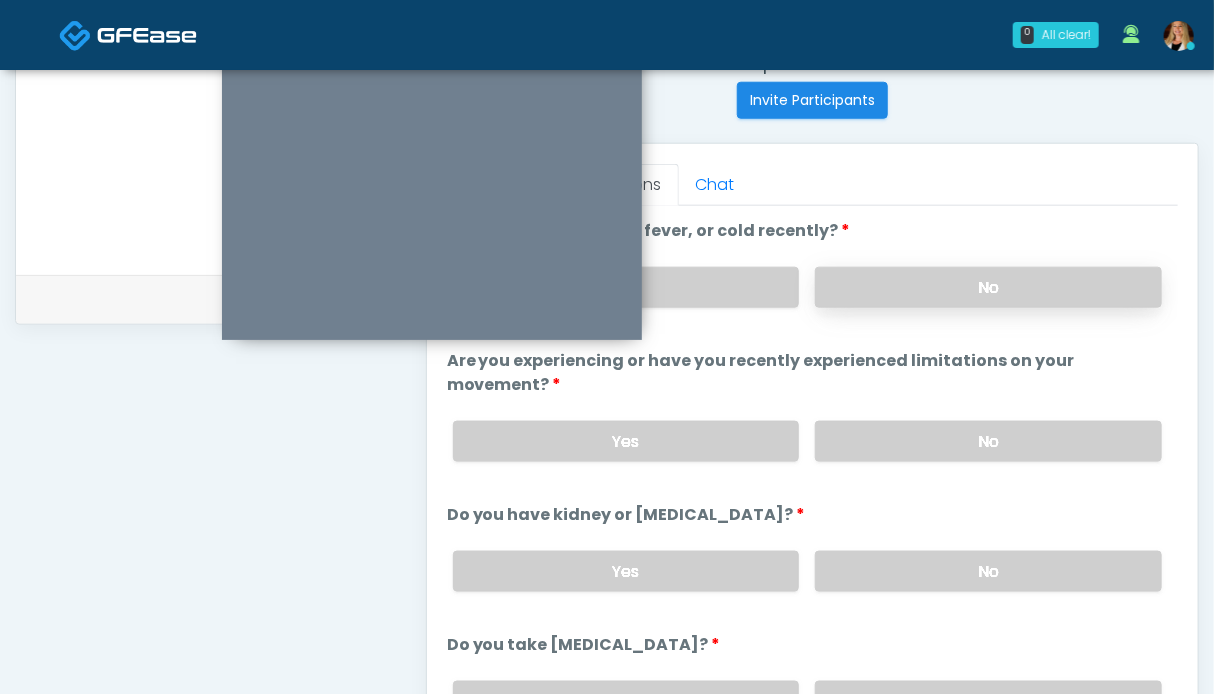 click on "No" at bounding box center (988, 287) 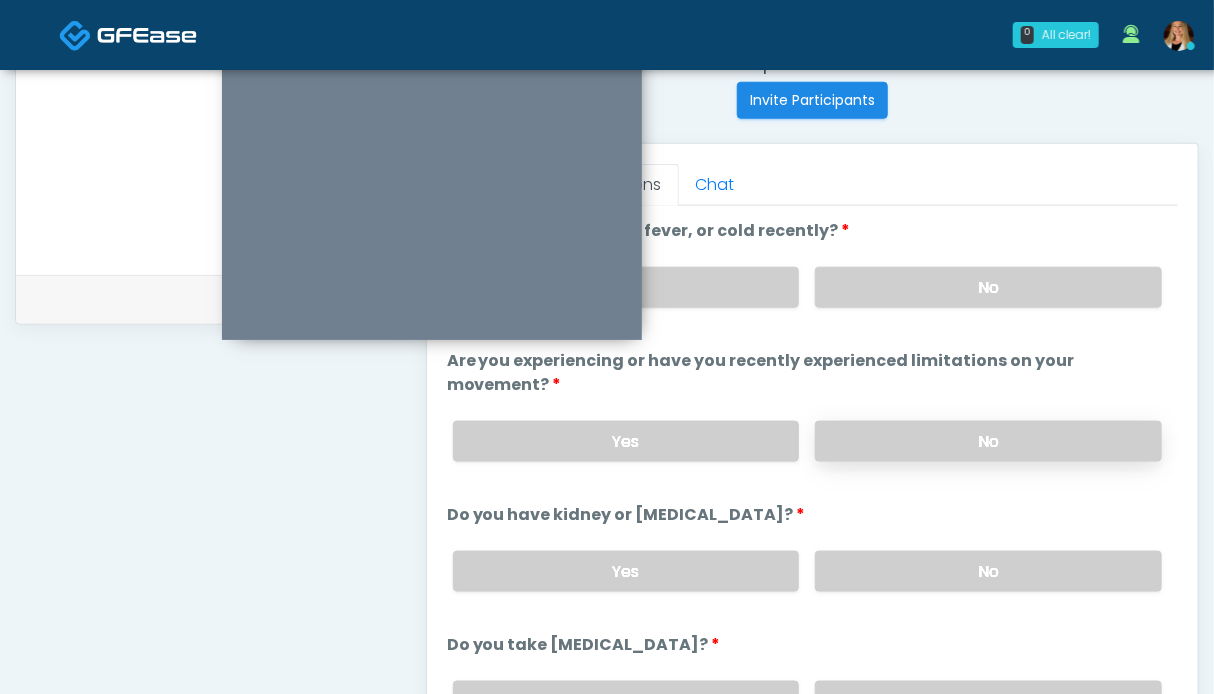 click on "No" at bounding box center (988, 441) 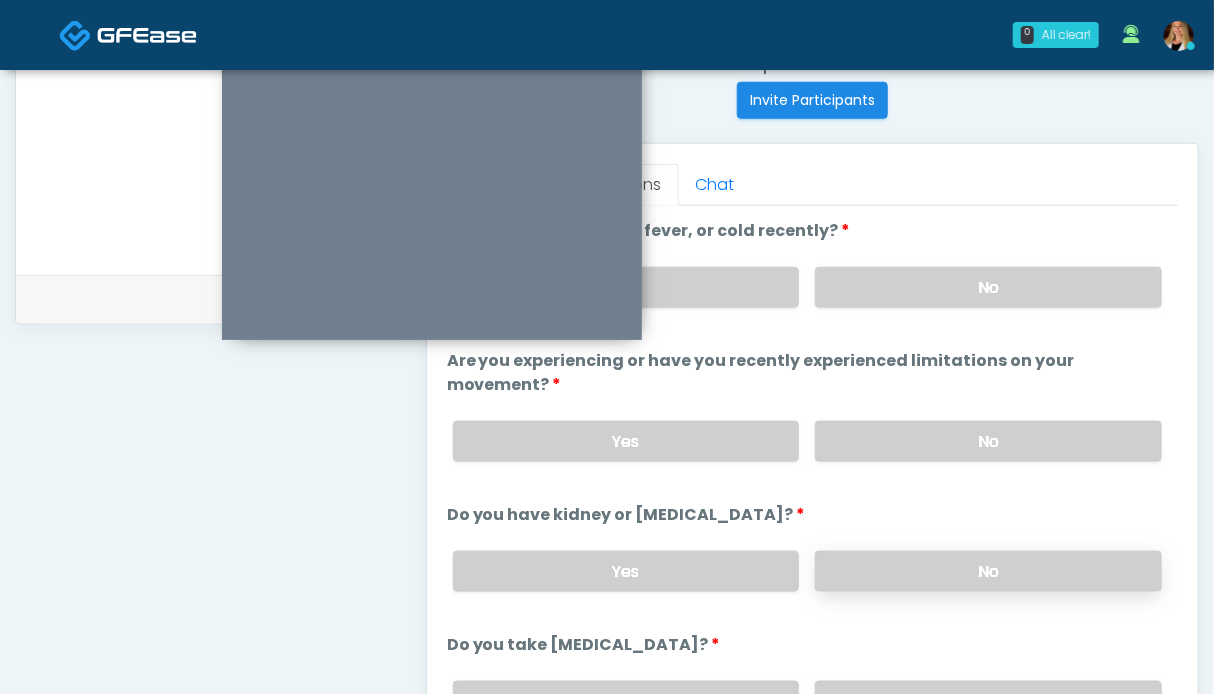 click on "No" at bounding box center [988, 571] 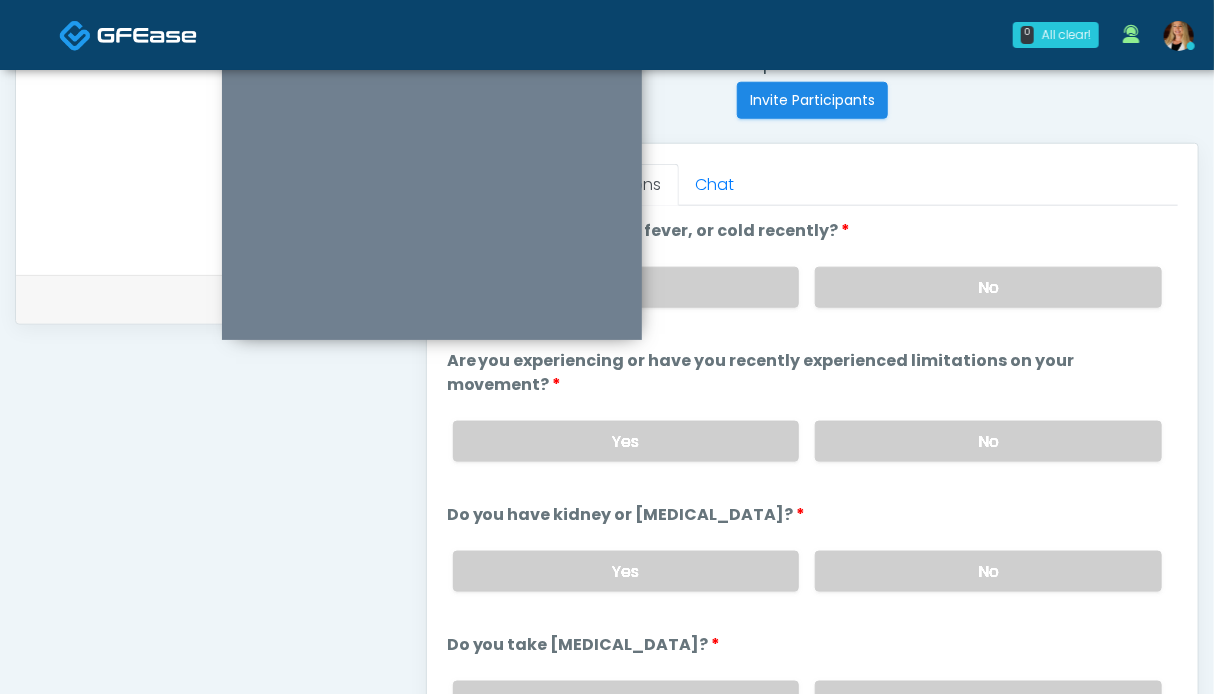 scroll, scrollTop: 100, scrollLeft: 0, axis: vertical 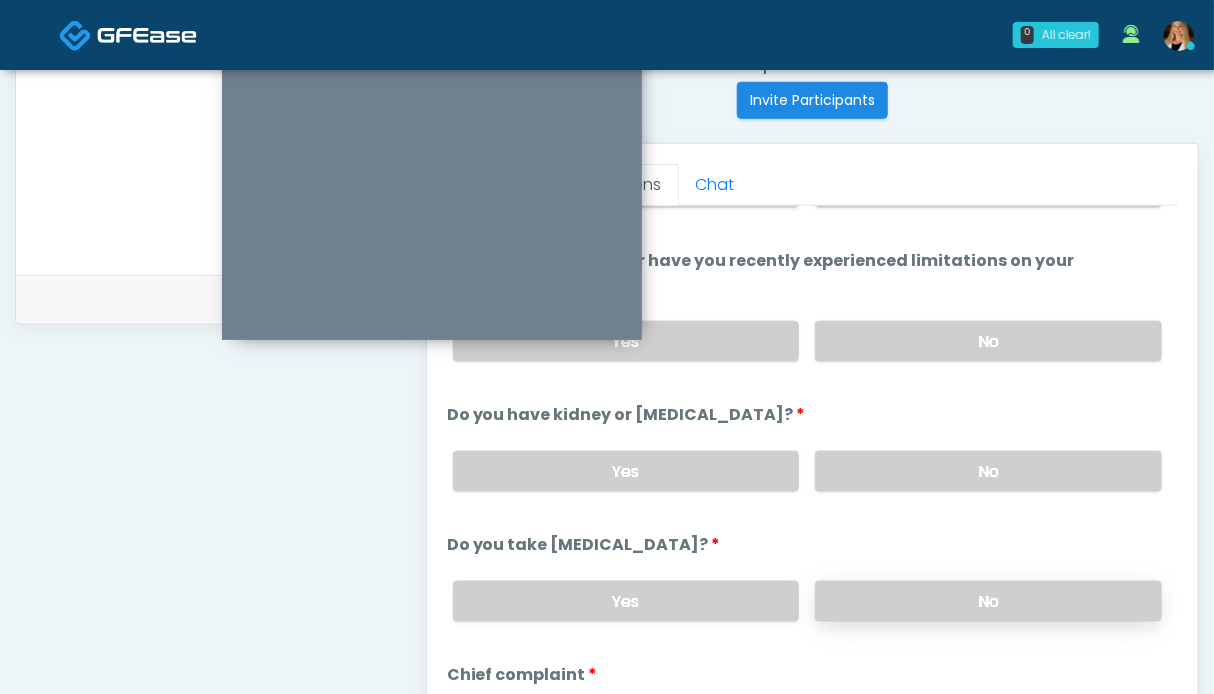 click on "No" at bounding box center [988, 601] 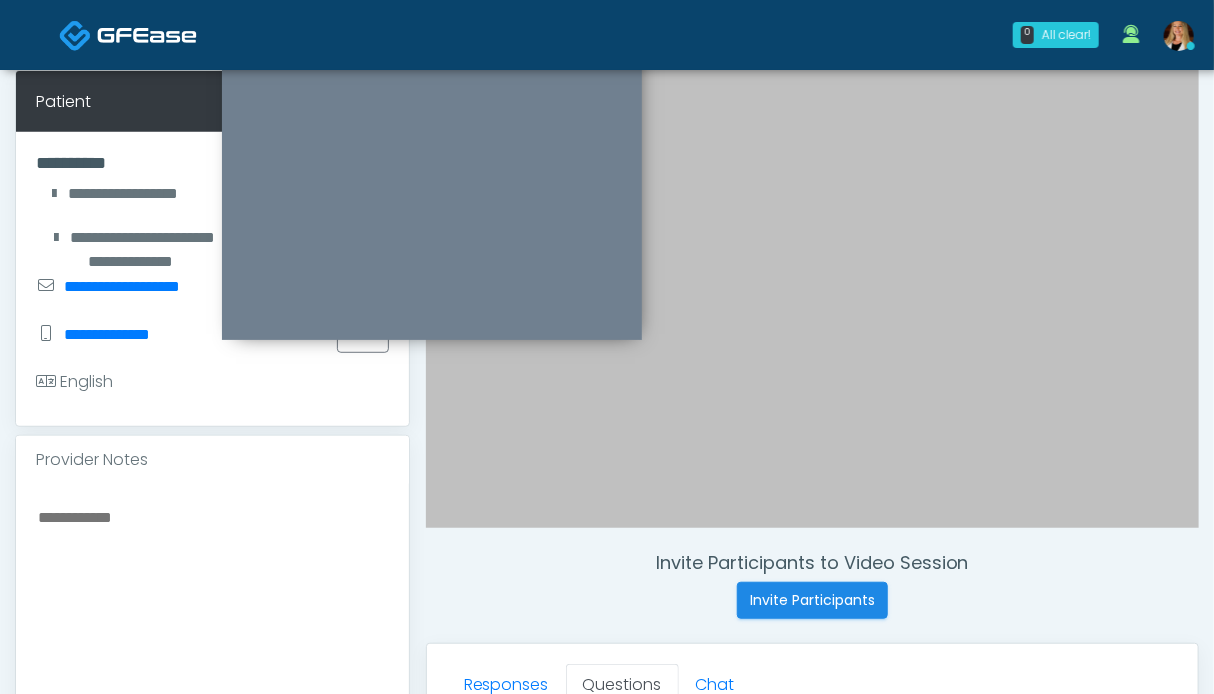 scroll, scrollTop: 800, scrollLeft: 0, axis: vertical 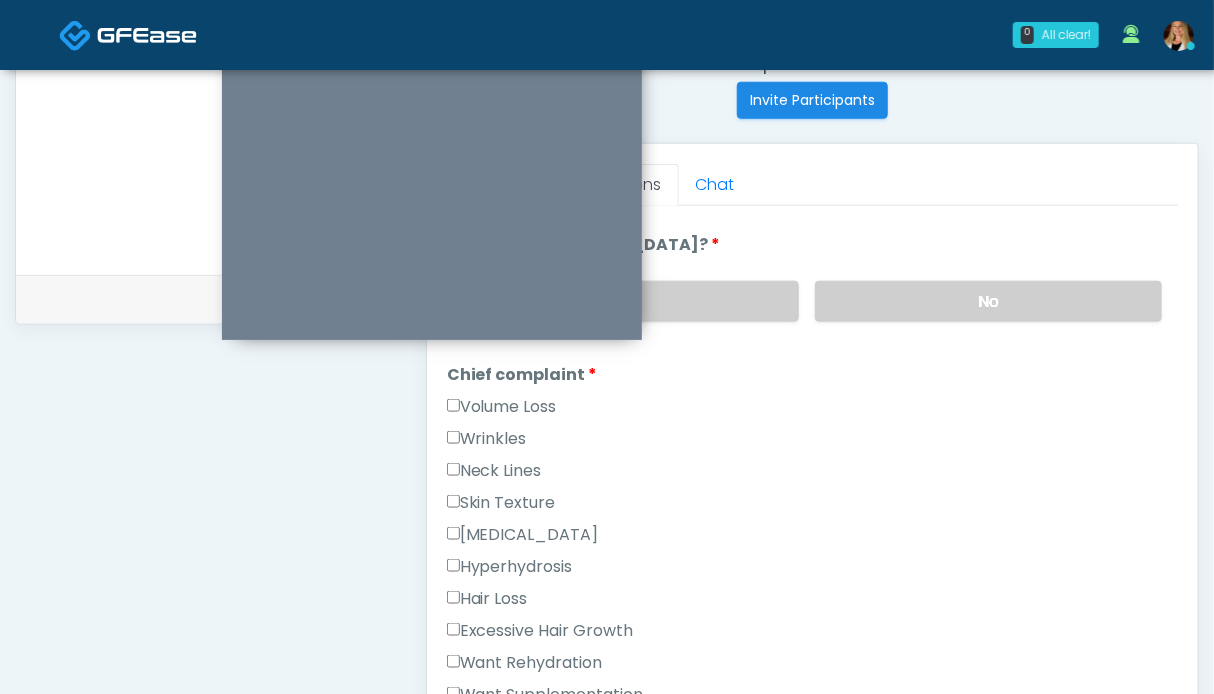 click on "Wrinkles" at bounding box center (487, 439) 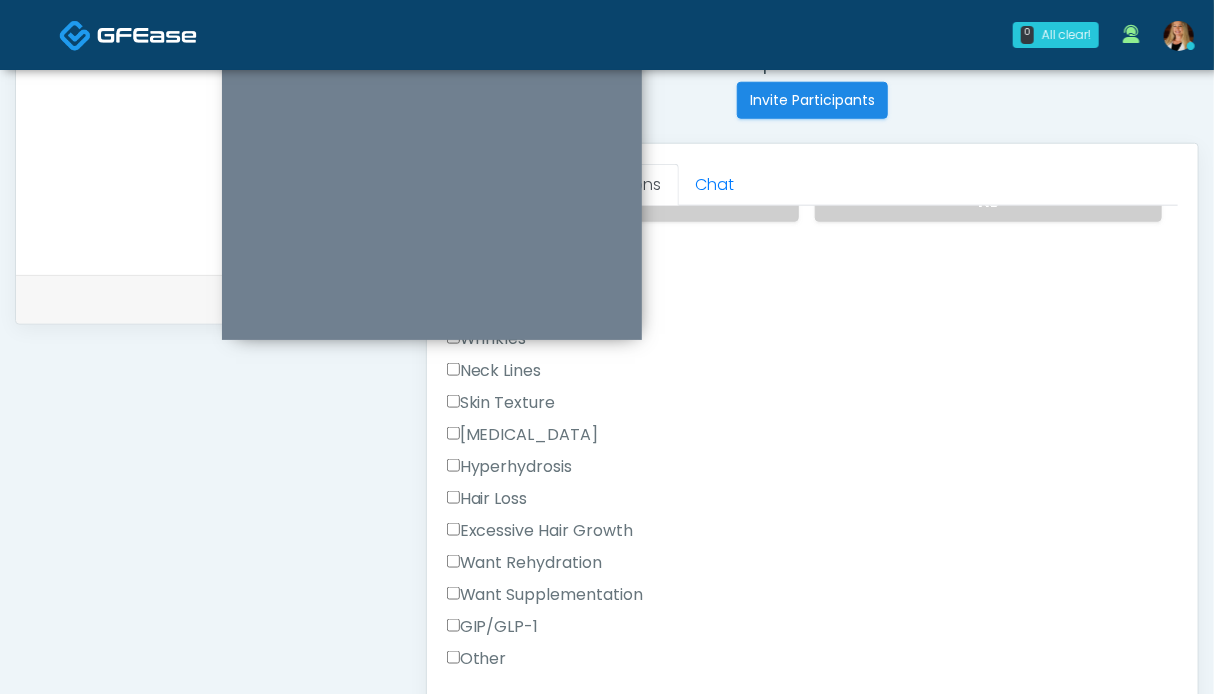 scroll, scrollTop: 400, scrollLeft: 0, axis: vertical 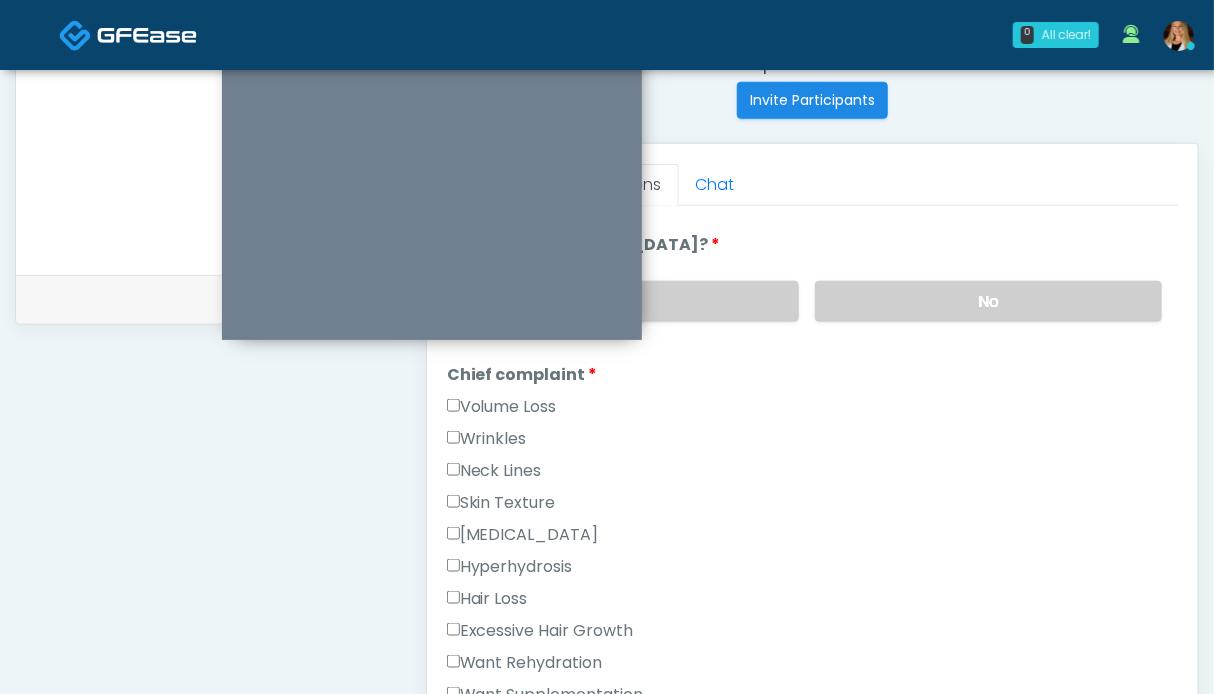 click on "Wrinkles" at bounding box center (487, 439) 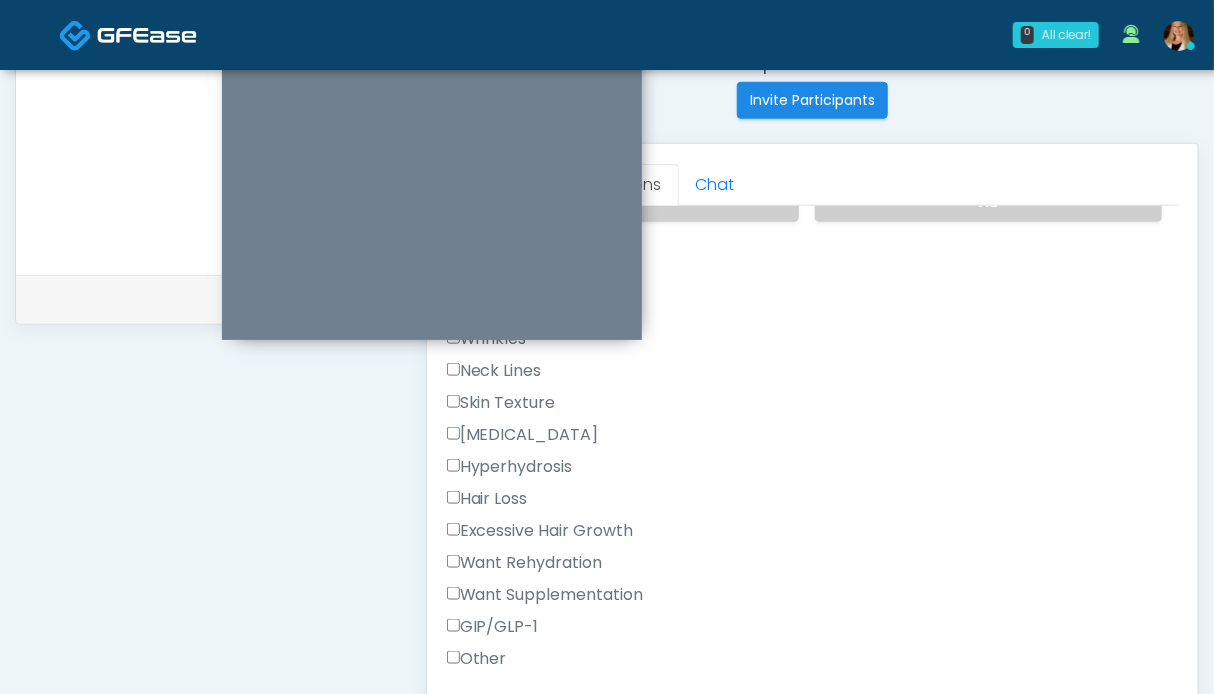 click on "Want Supplementation" at bounding box center [812, 599] 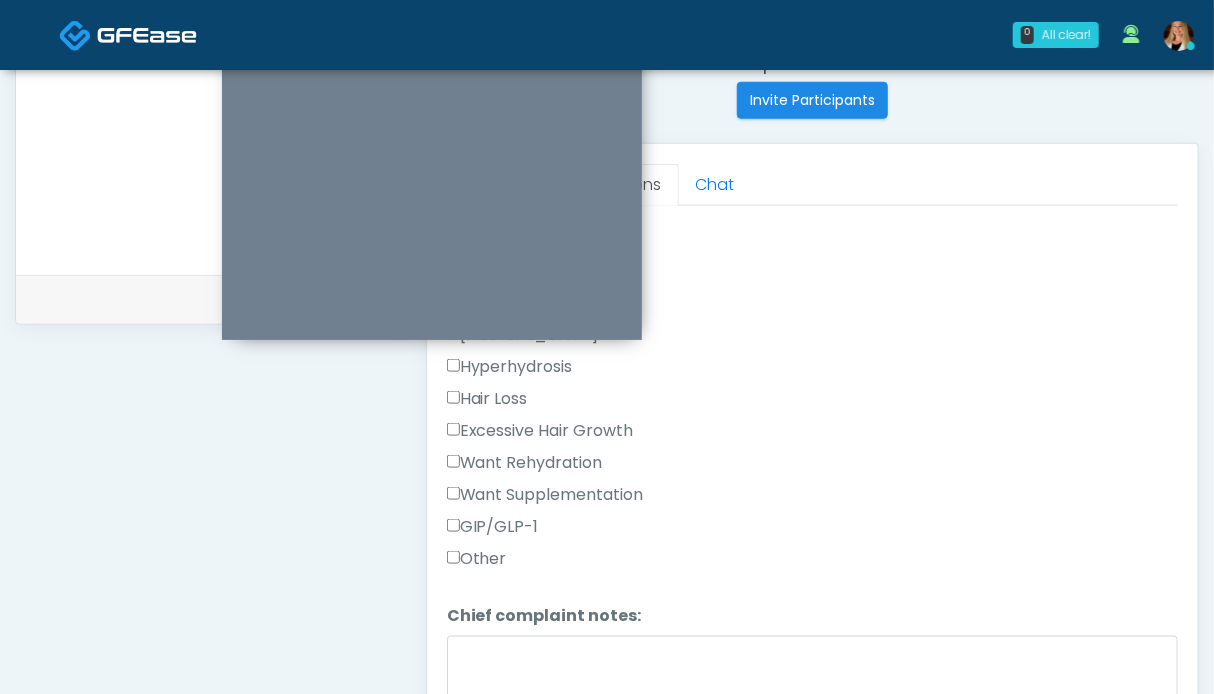 click on "GIP/GLP-1" at bounding box center (493, 527) 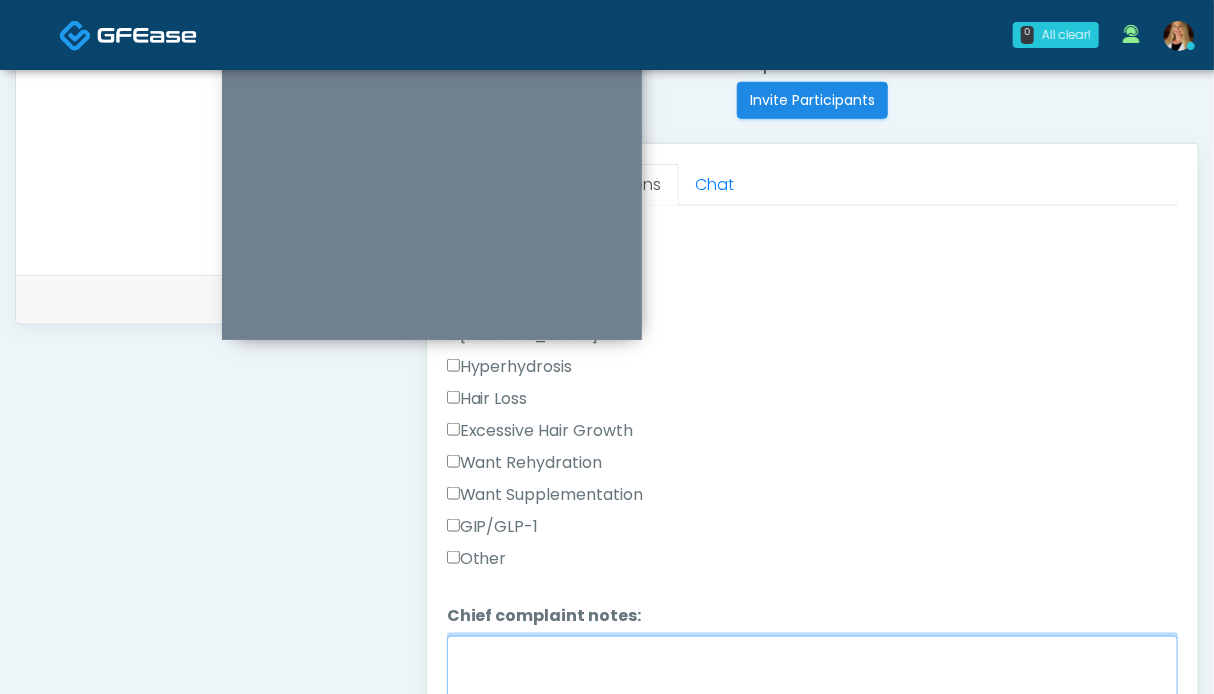 click on "Chief complaint notes:" at bounding box center [812, 679] 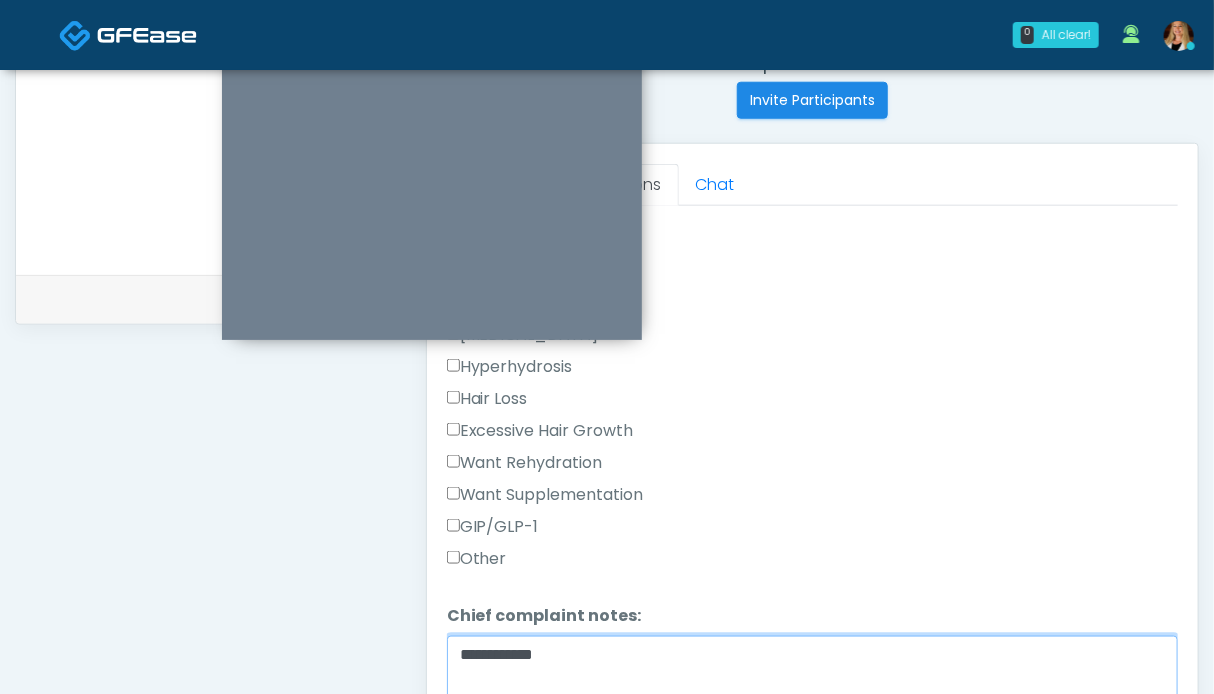 scroll, scrollTop: 800, scrollLeft: 0, axis: vertical 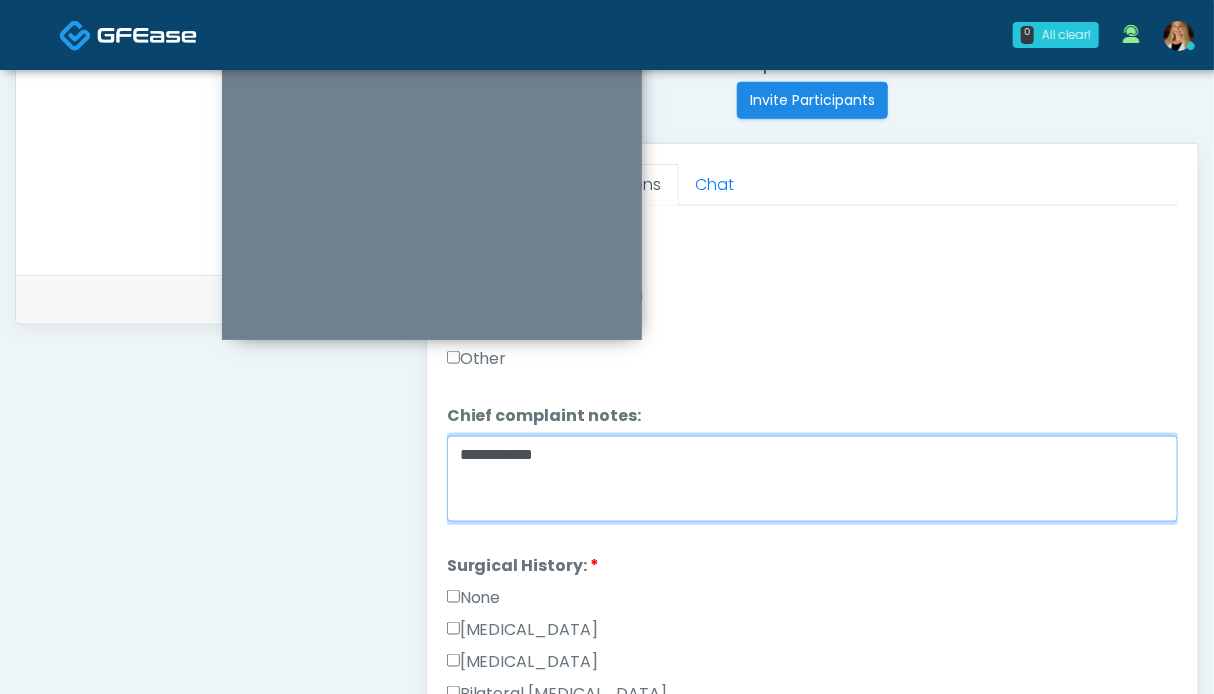 type on "**********" 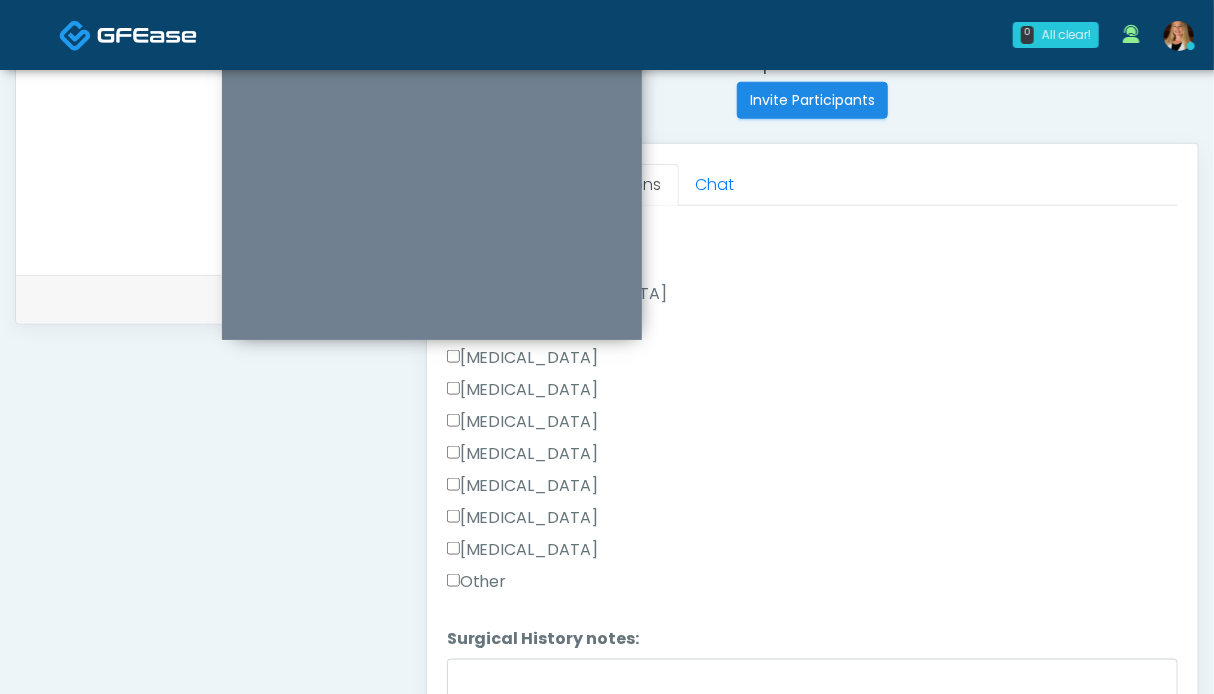 scroll, scrollTop: 1300, scrollLeft: 0, axis: vertical 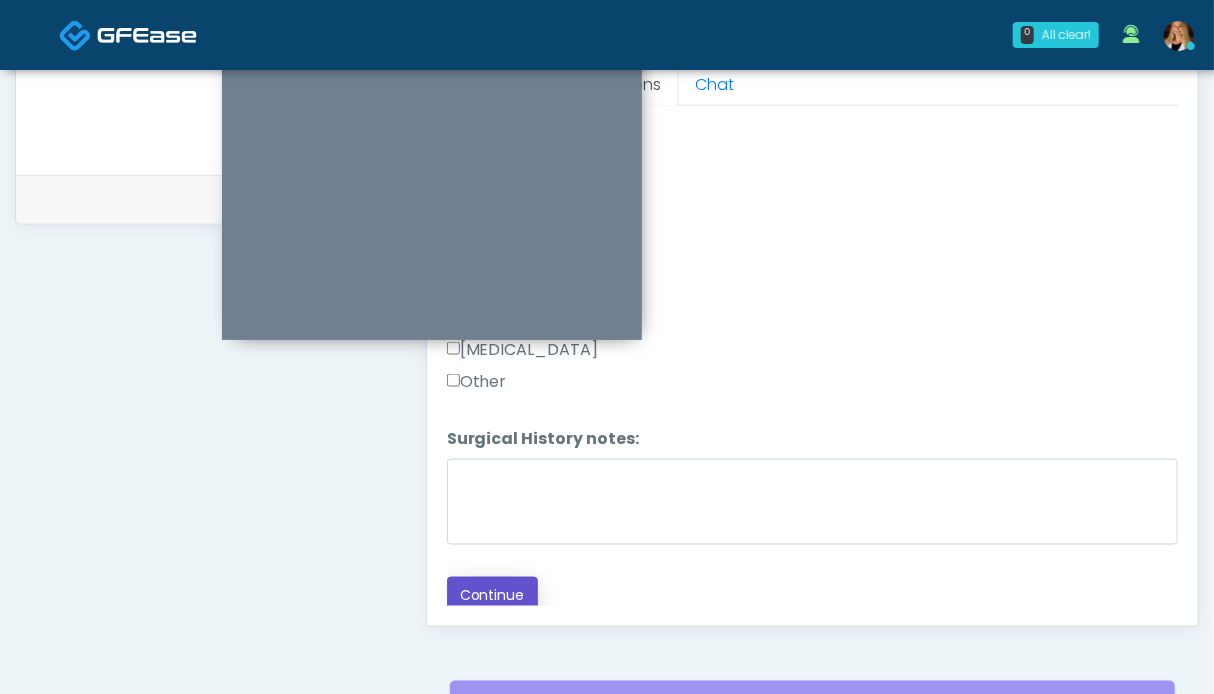 click on "Continue" at bounding box center [492, 595] 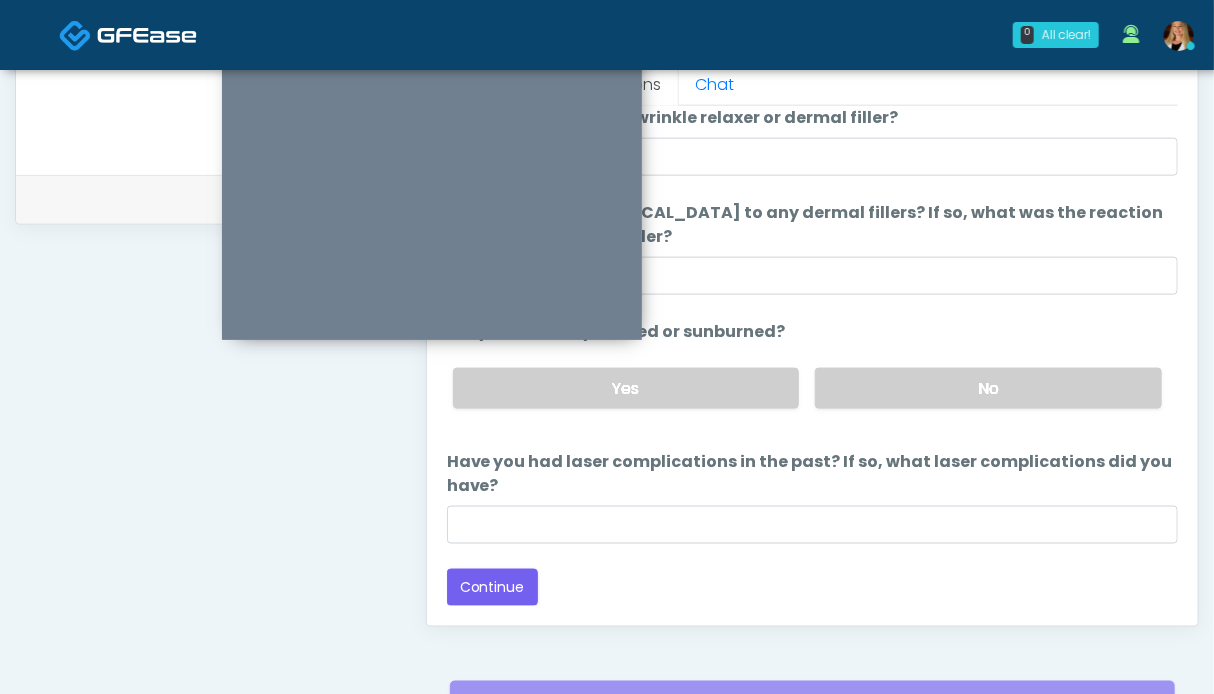 scroll, scrollTop: 163, scrollLeft: 0, axis: vertical 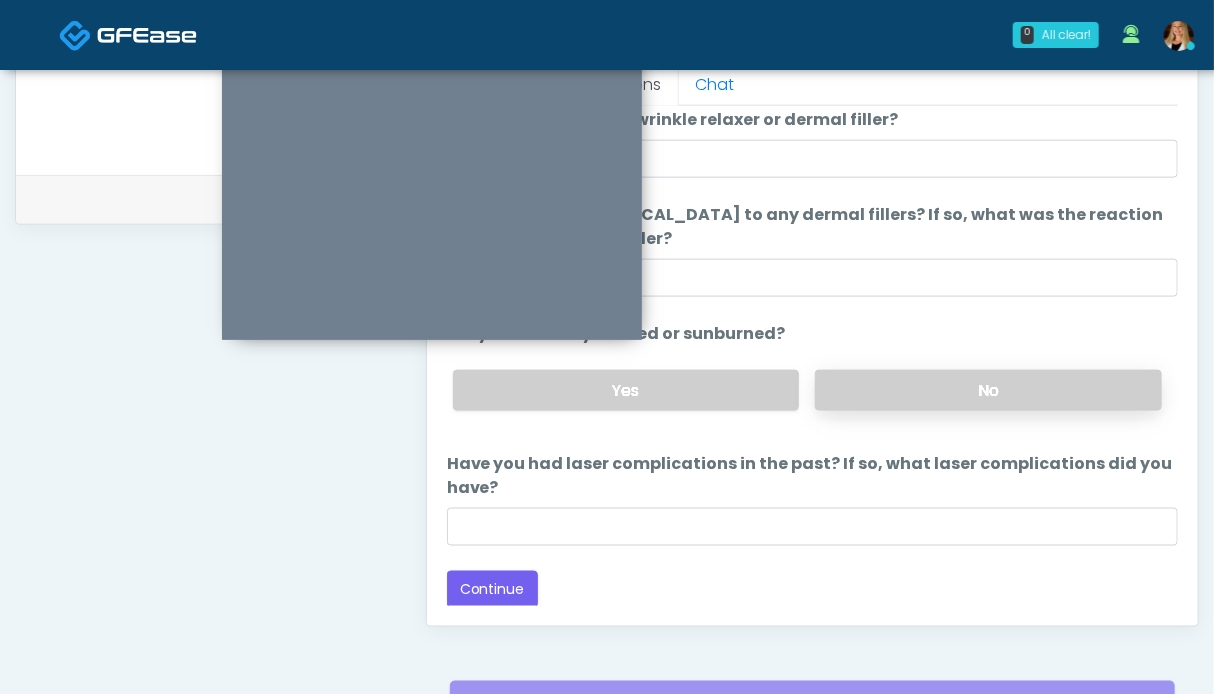 click on "No" at bounding box center (988, 390) 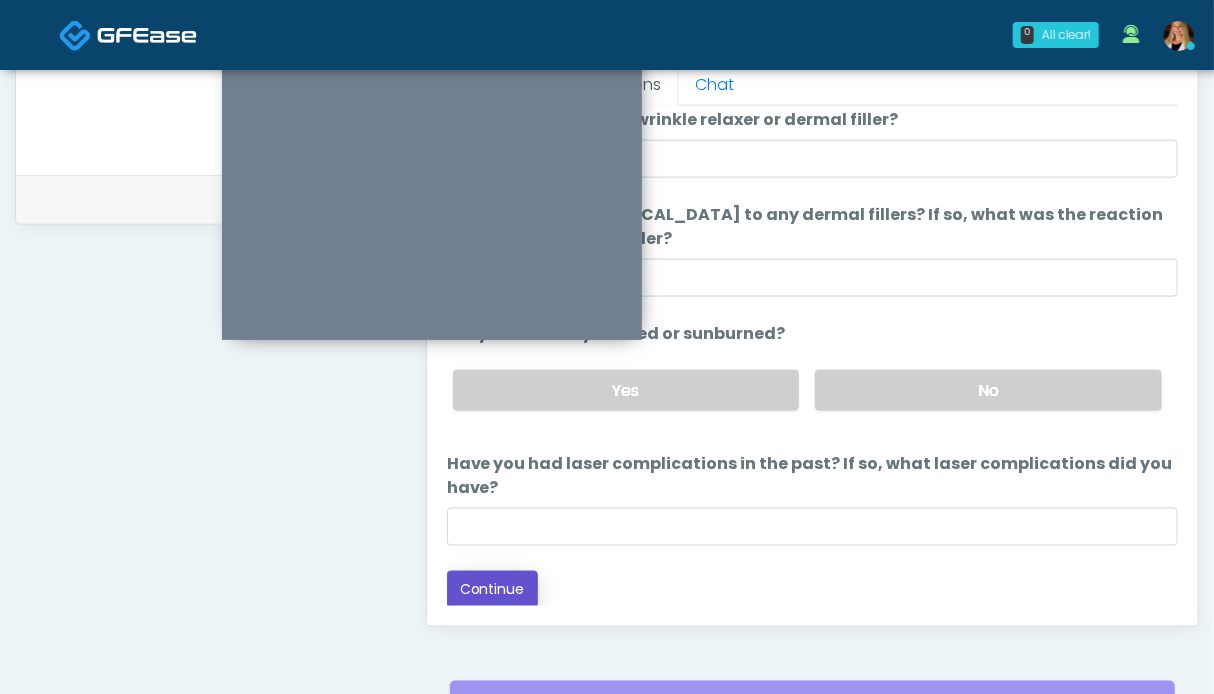 click on "Continue" at bounding box center [492, 589] 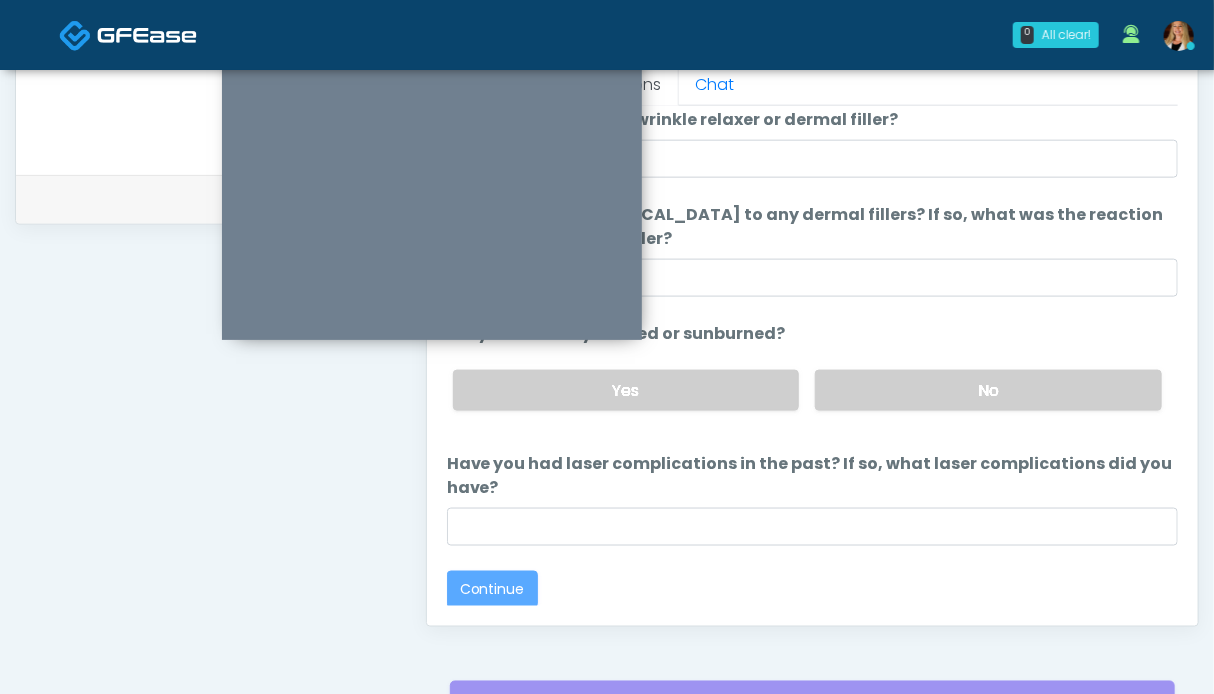 scroll, scrollTop: 0, scrollLeft: 0, axis: both 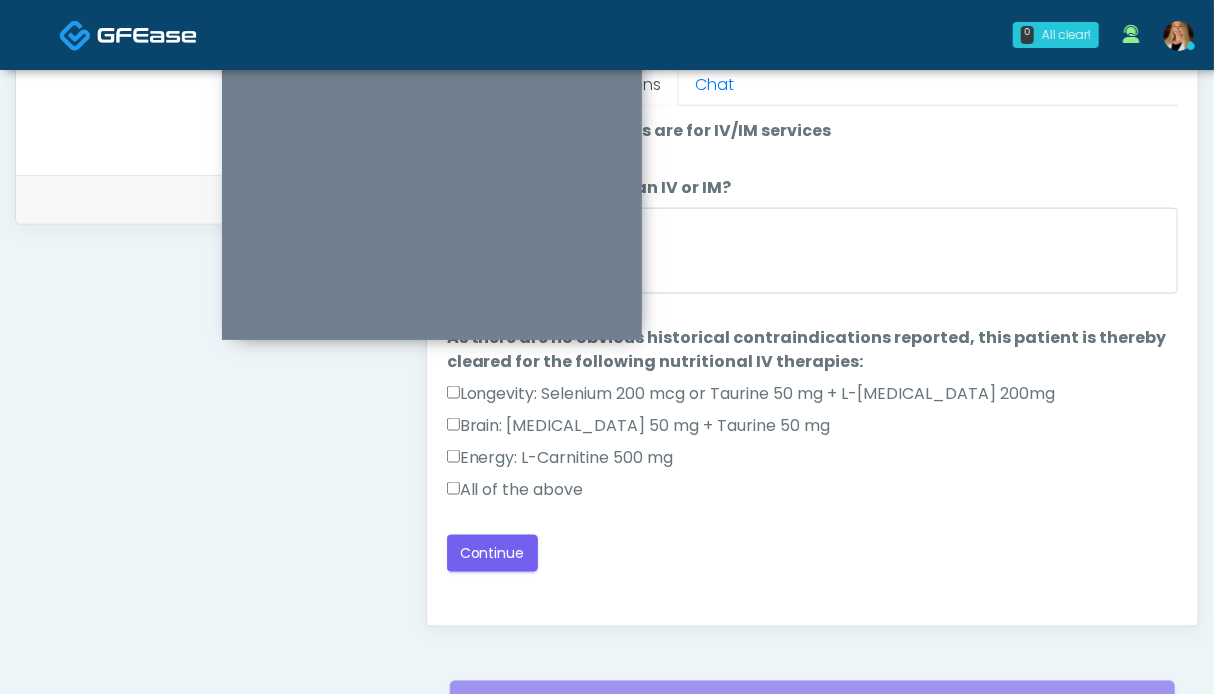 click on "All of the above" at bounding box center (515, 490) 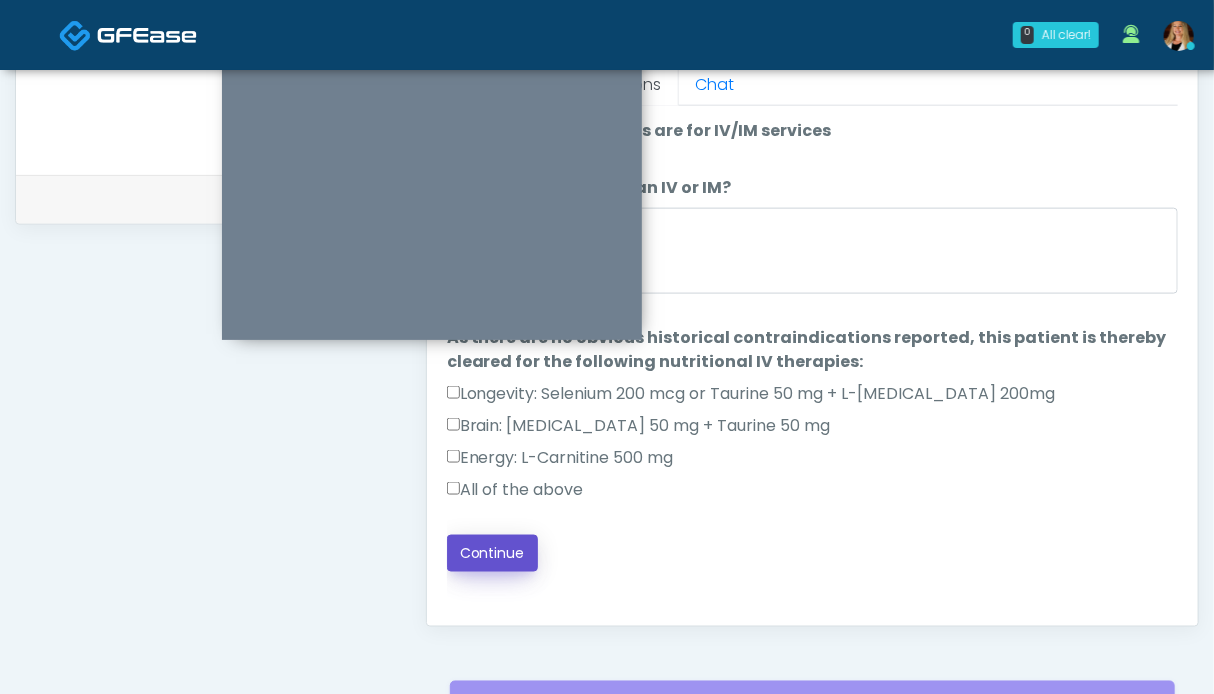 click on "Continue" at bounding box center [492, 553] 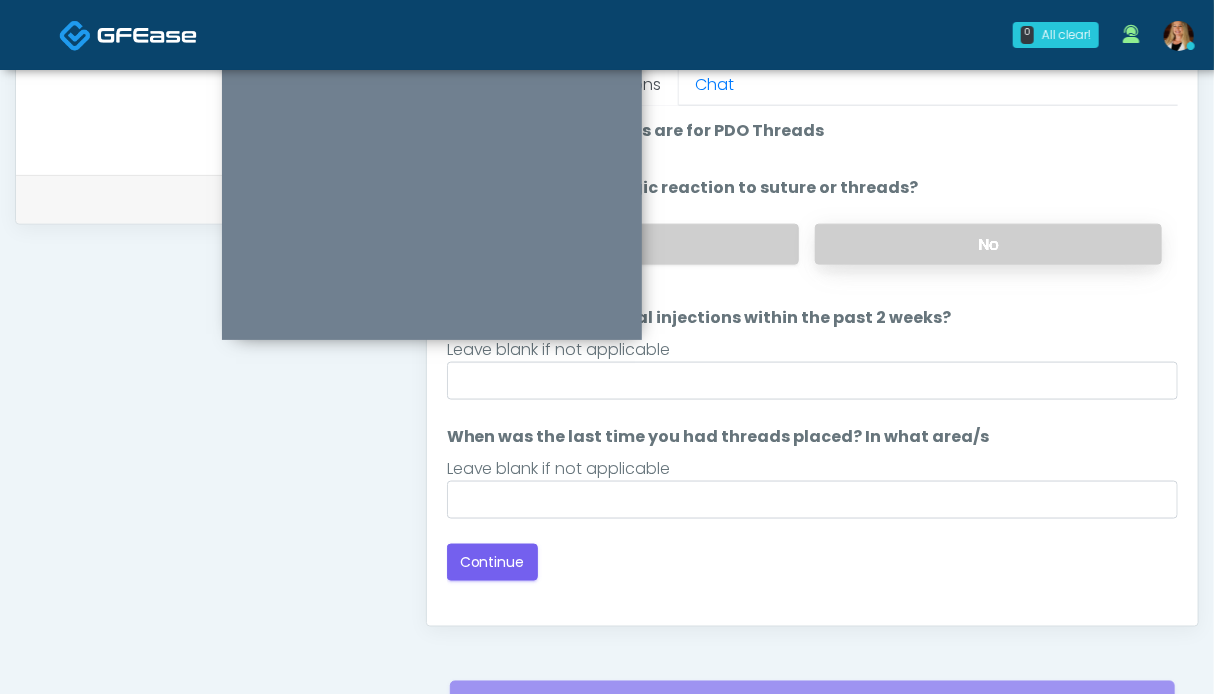 click on "No" at bounding box center [988, 244] 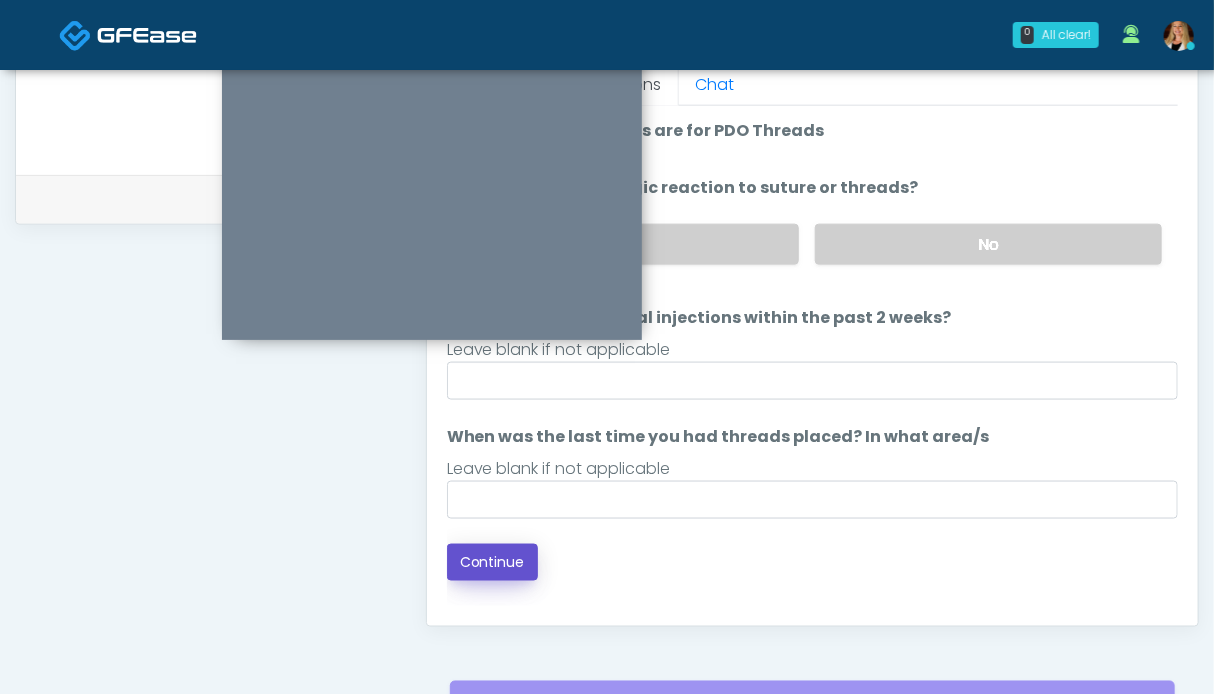click on "Continue" at bounding box center (492, 562) 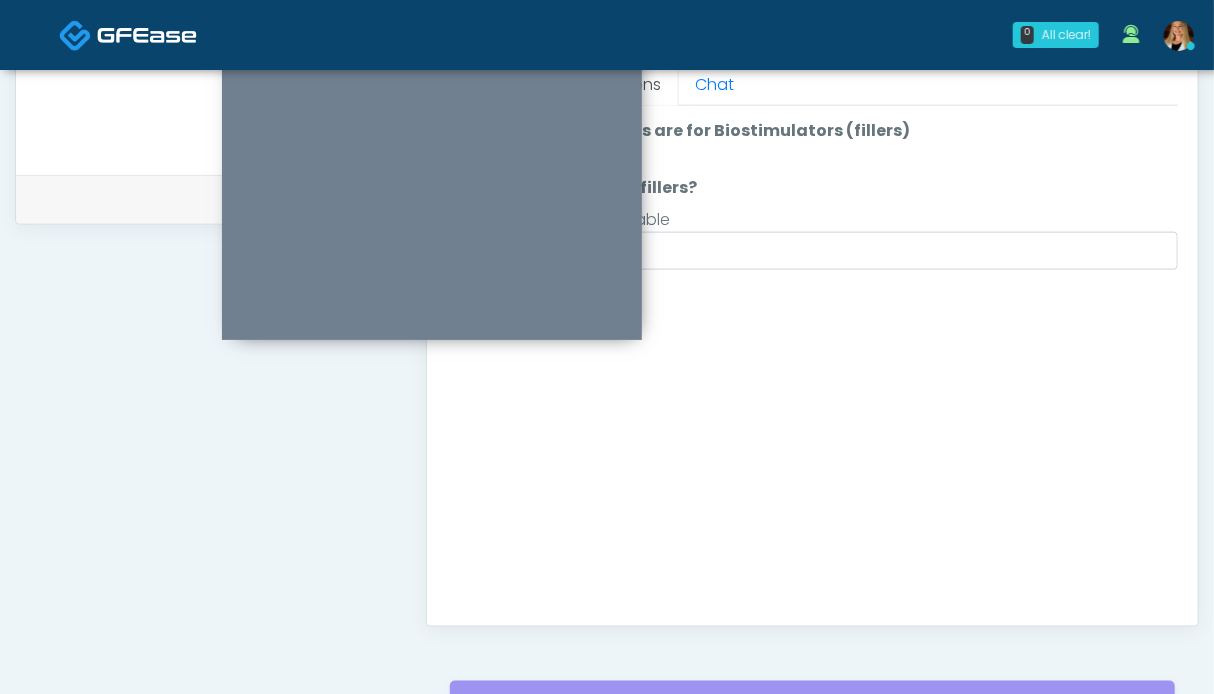 scroll, scrollTop: 700, scrollLeft: 0, axis: vertical 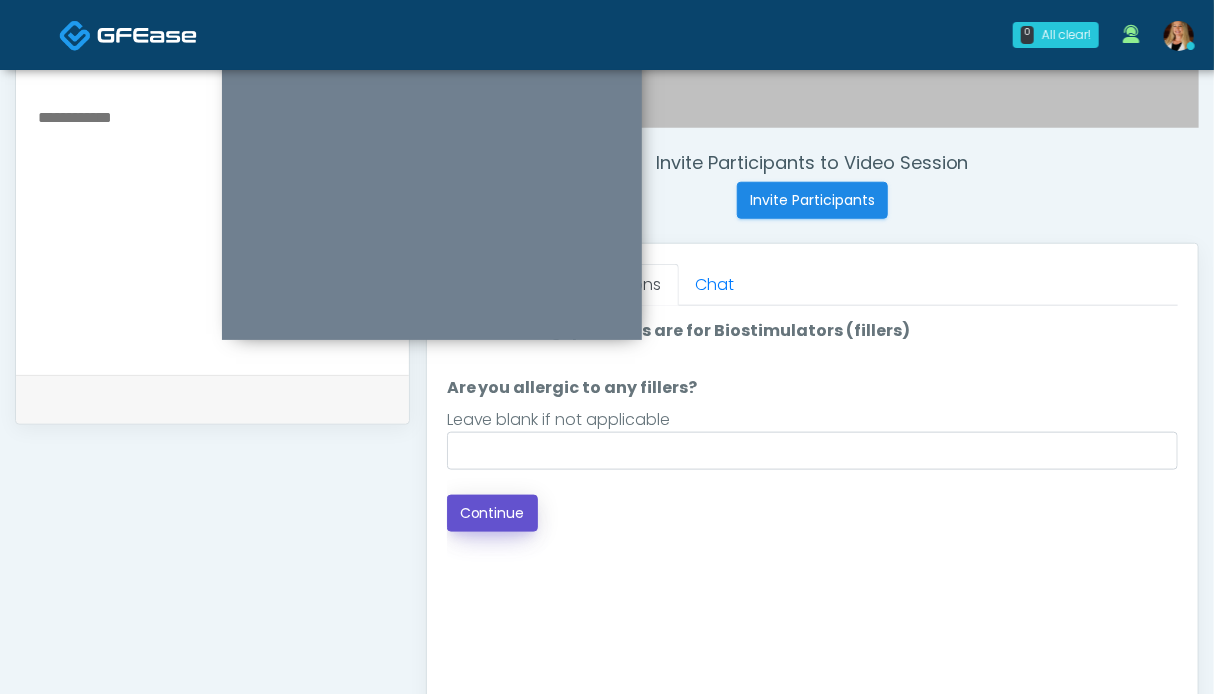 click on "Continue" at bounding box center [492, 513] 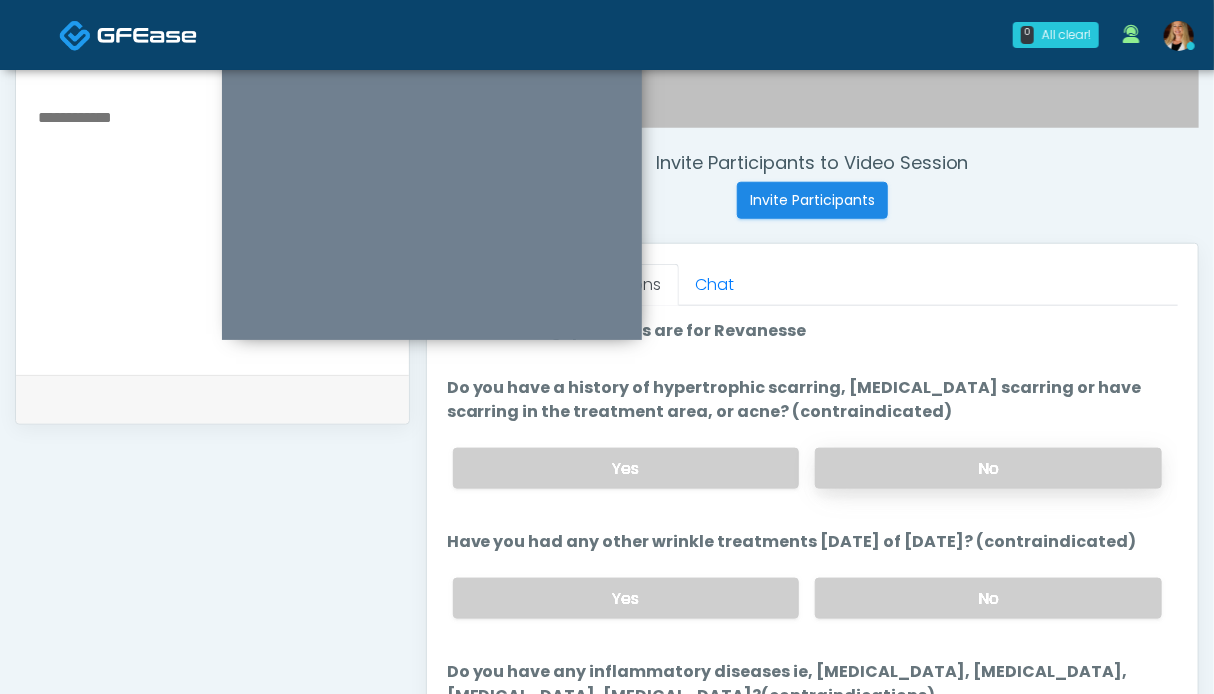 click on "No" at bounding box center [988, 468] 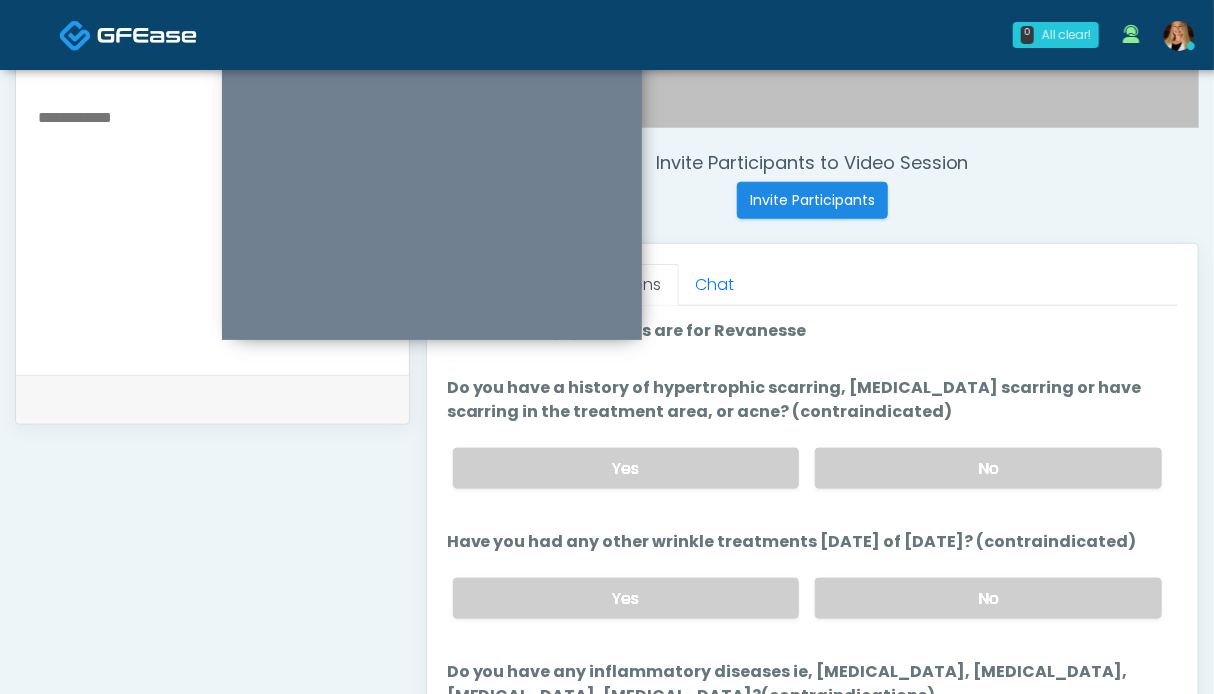 drag, startPoint x: 952, startPoint y: 603, endPoint x: 936, endPoint y: 571, distance: 35.77709 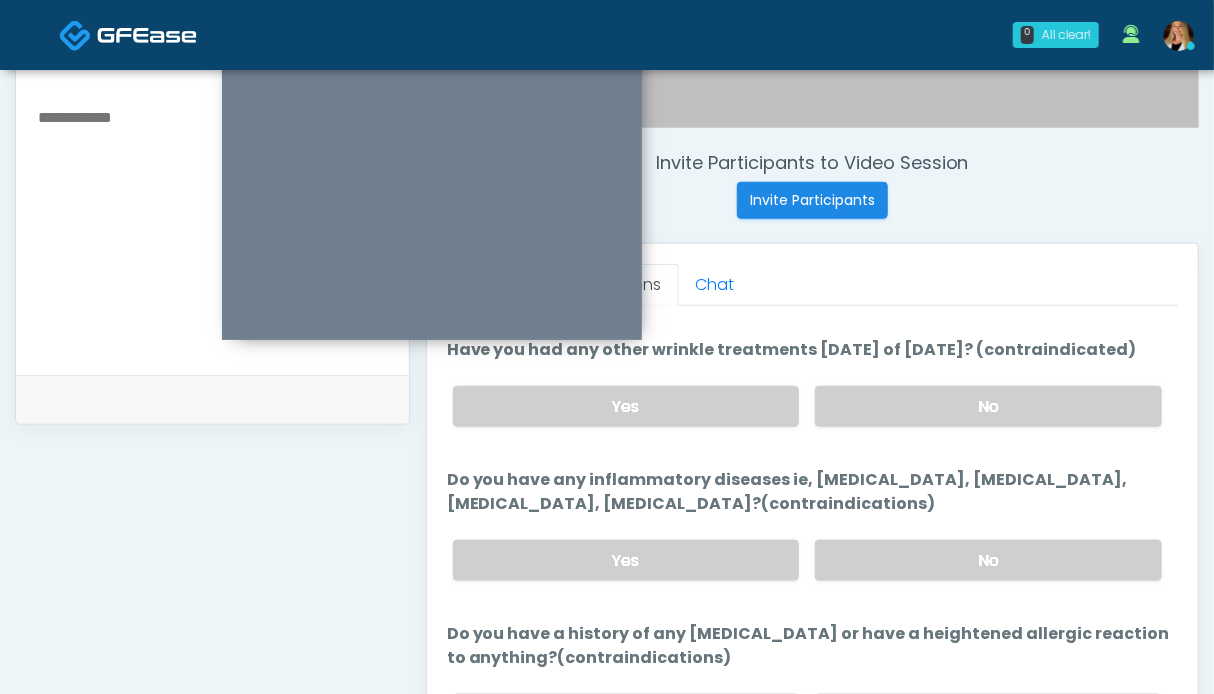 drag, startPoint x: 969, startPoint y: 561, endPoint x: 928, endPoint y: 514, distance: 62.369865 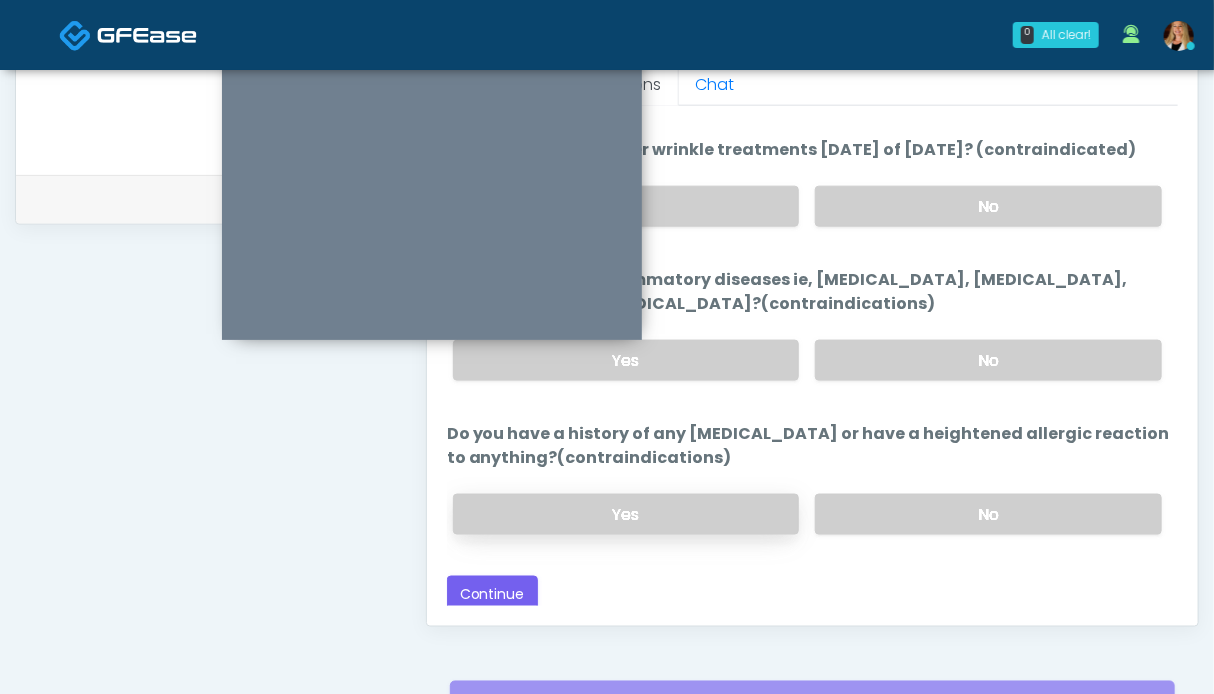 drag, startPoint x: 969, startPoint y: 509, endPoint x: 661, endPoint y: 495, distance: 308.31802 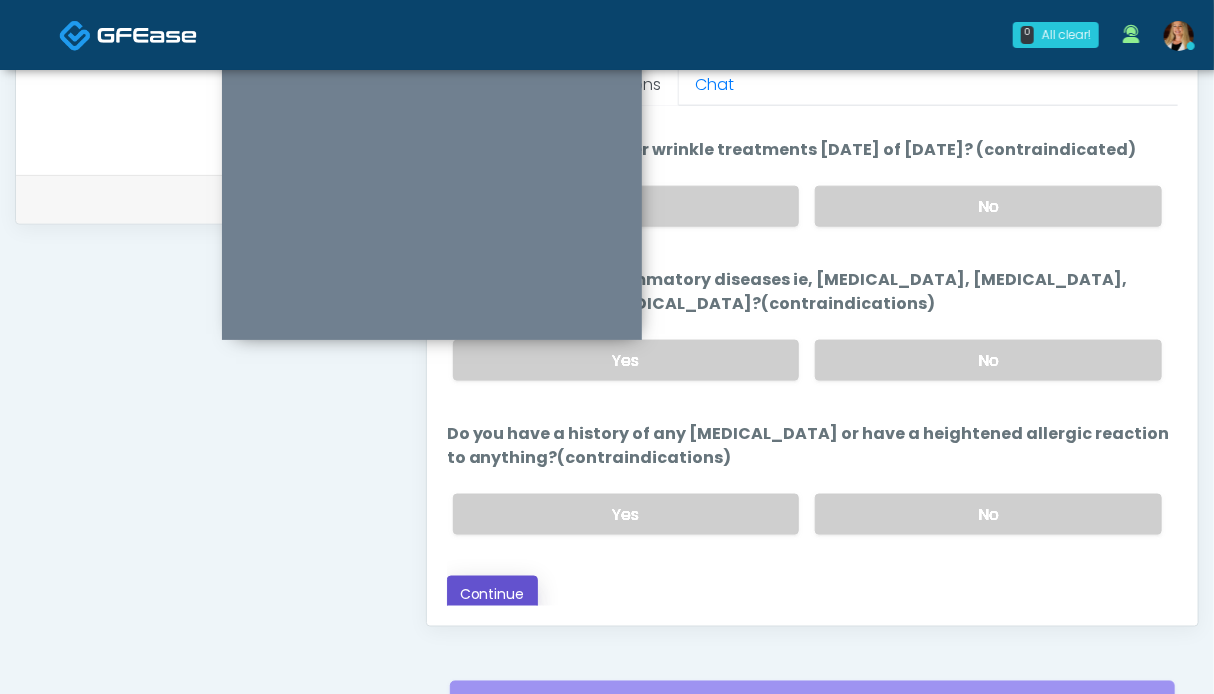 click on "Continue" at bounding box center [492, 594] 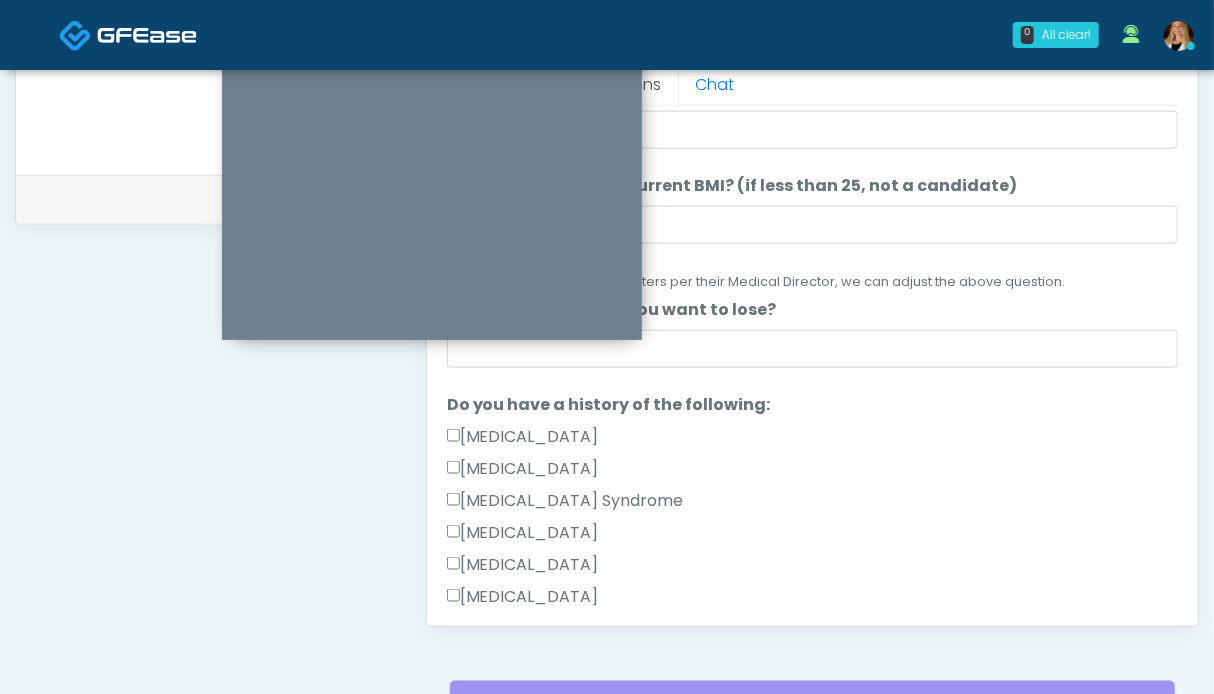 scroll, scrollTop: 292, scrollLeft: 0, axis: vertical 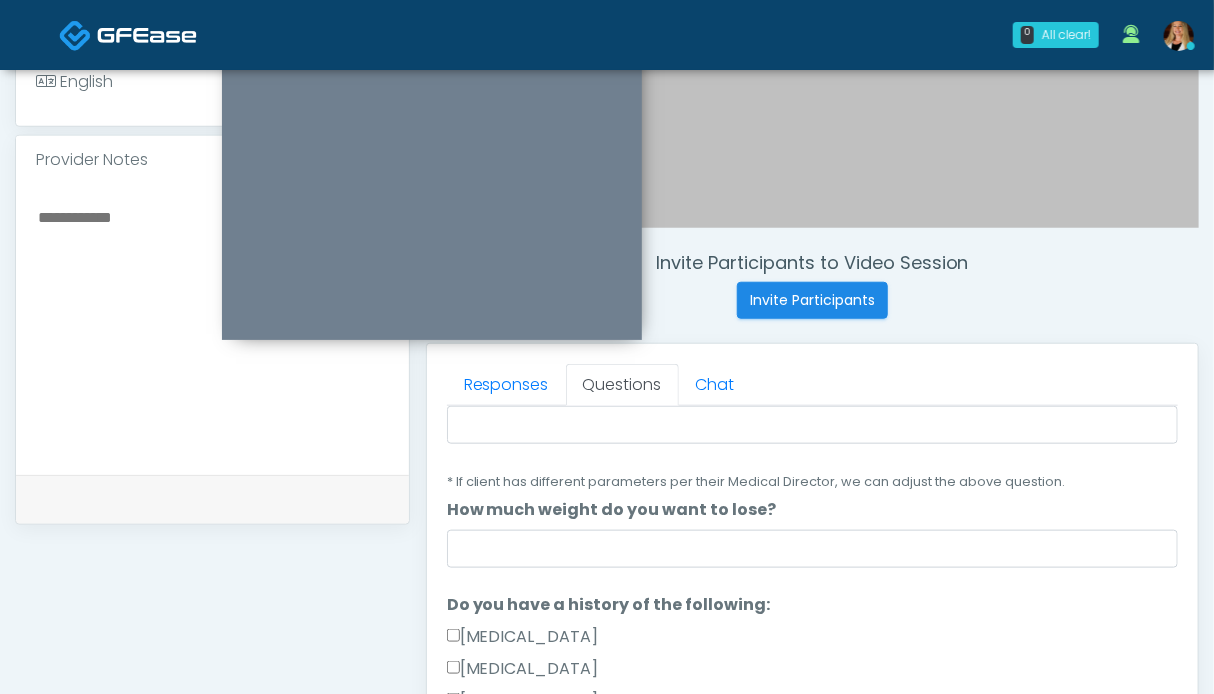 click at bounding box center (212, 326) 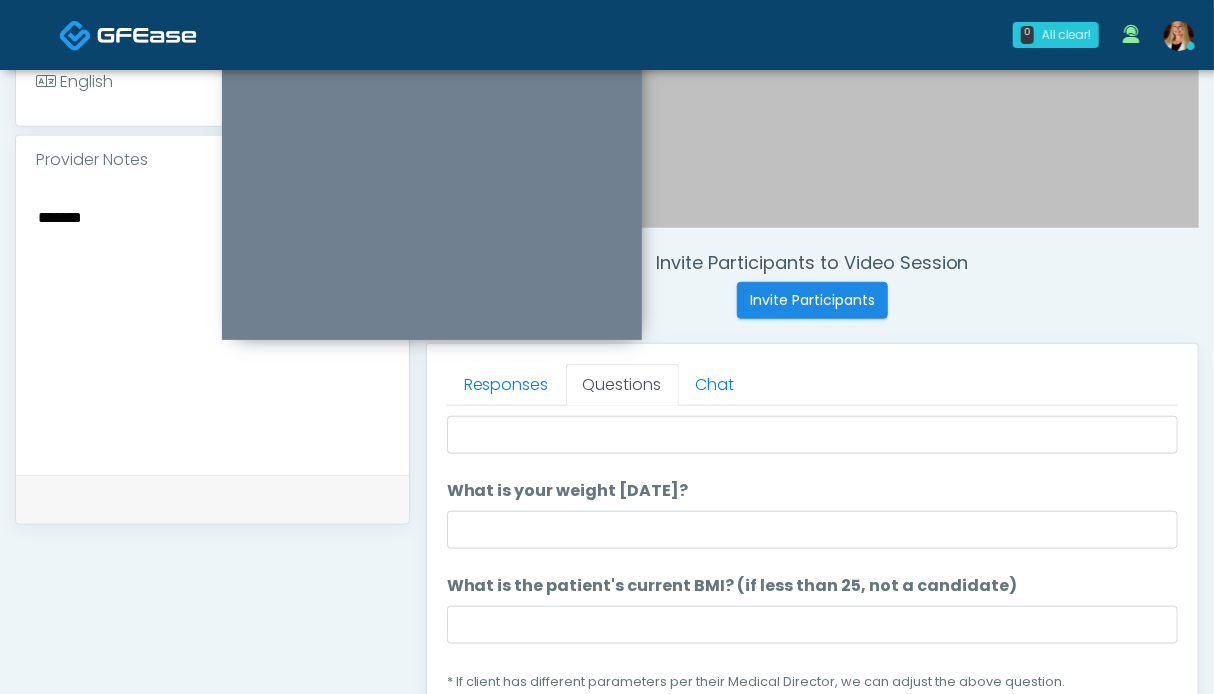 scroll, scrollTop: 0, scrollLeft: 0, axis: both 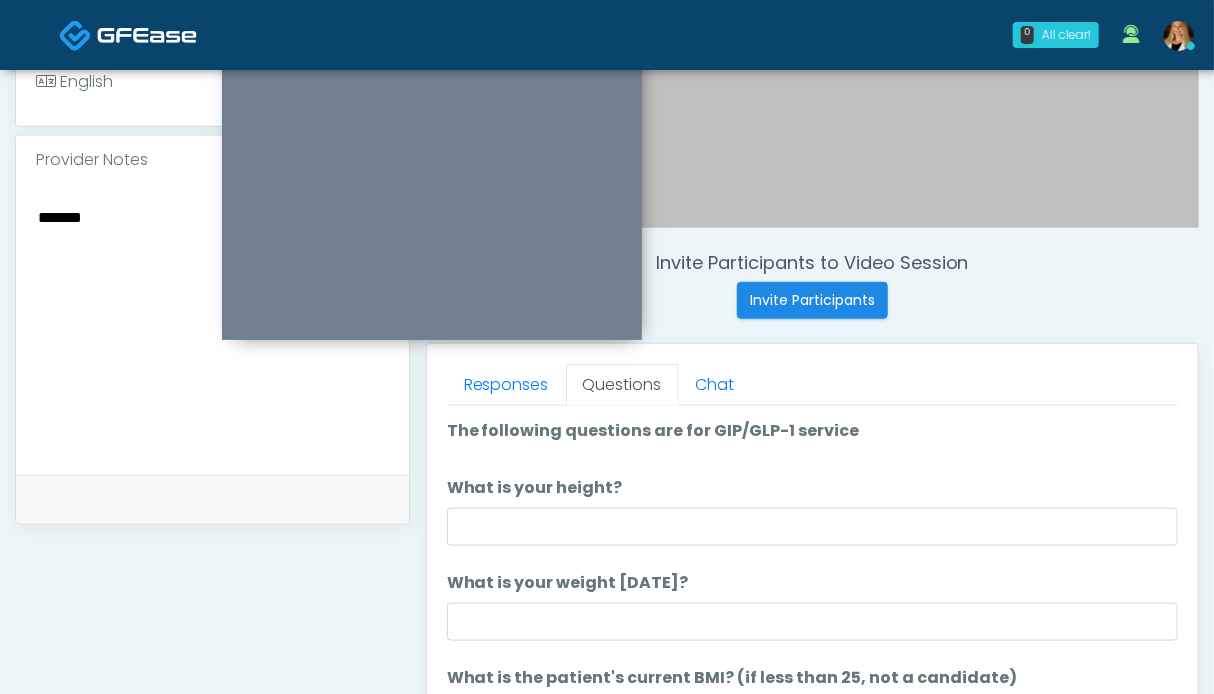 type on "******" 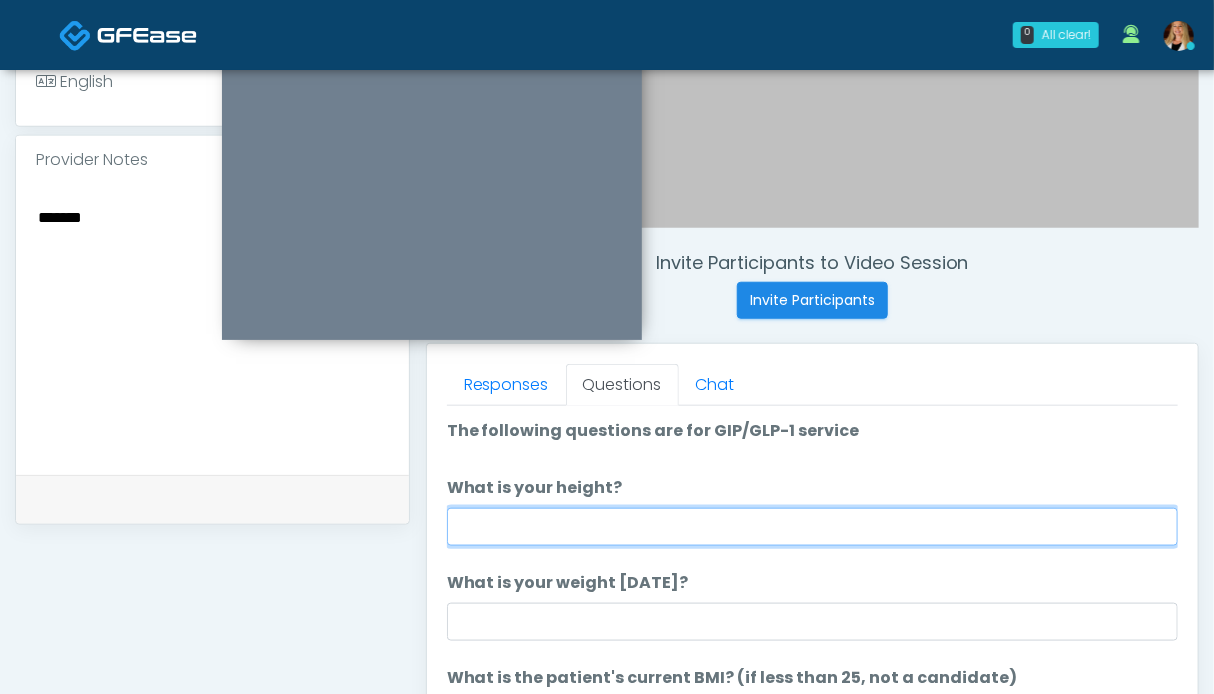 click on "What is your height?" at bounding box center [812, 527] 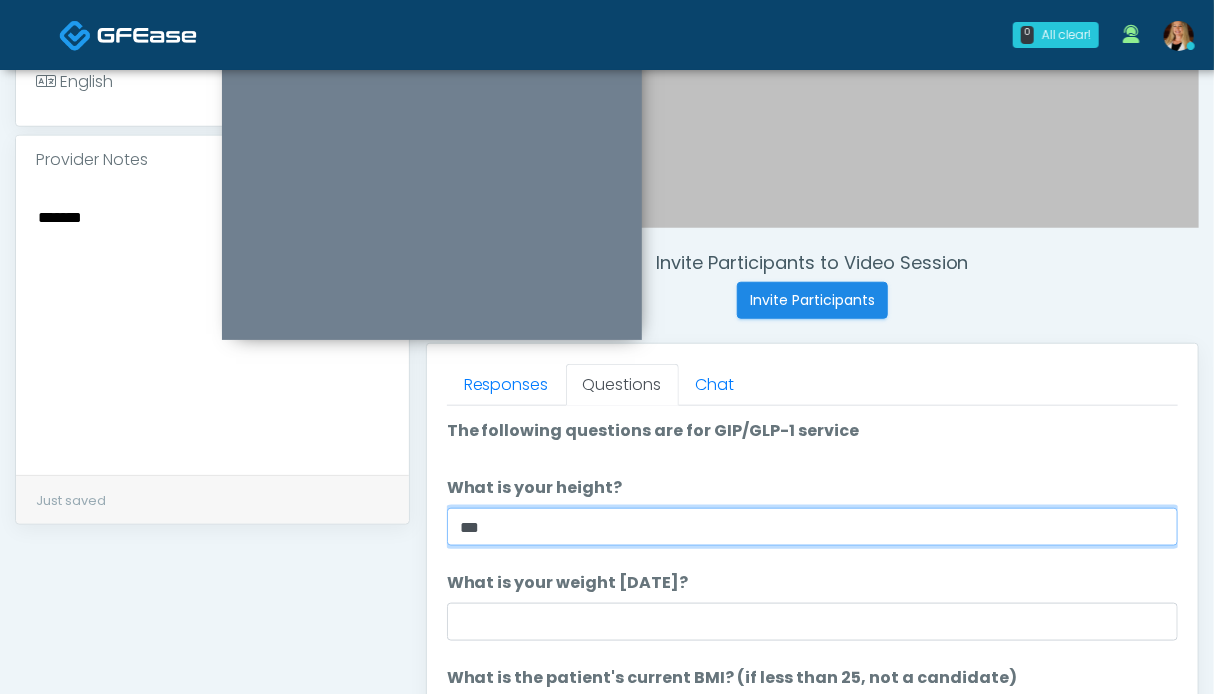 type on "***" 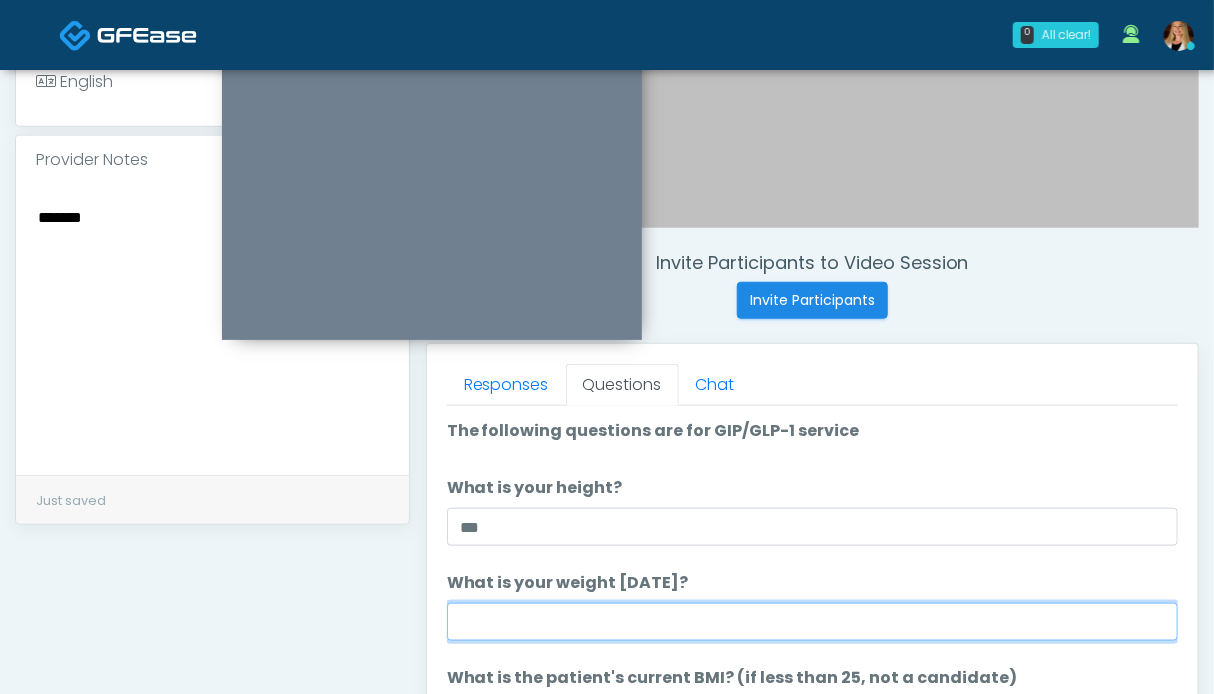 click on "What is your weight today?" at bounding box center [812, 622] 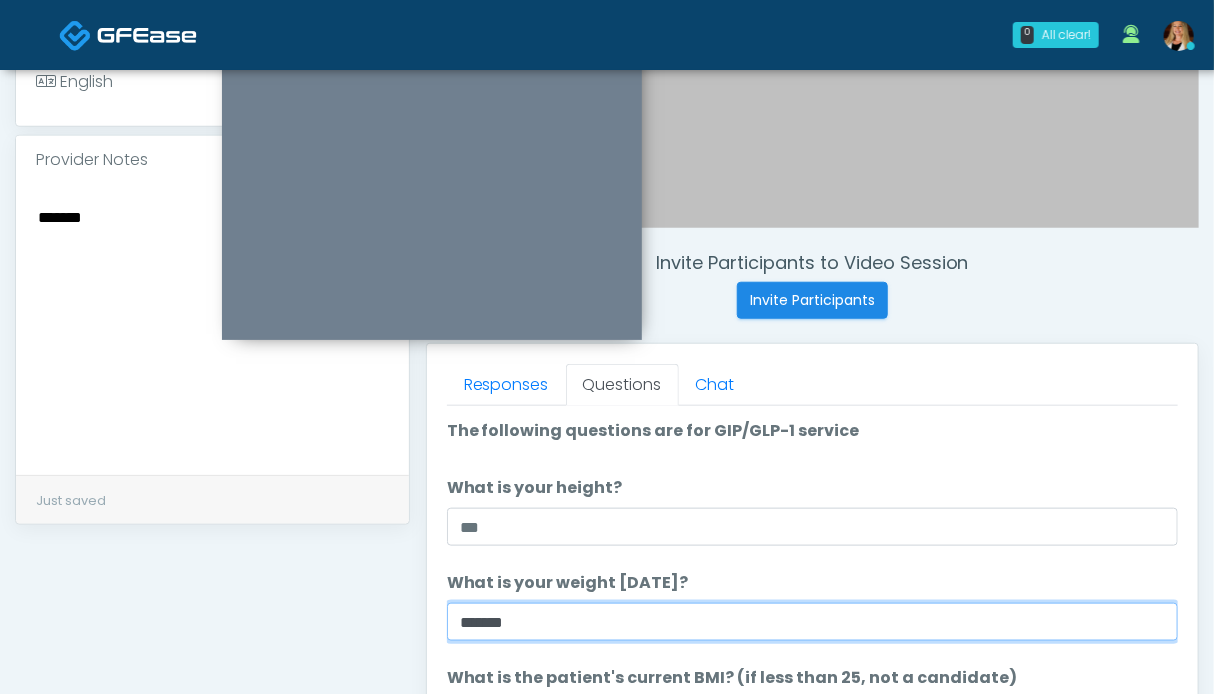 type on "******" 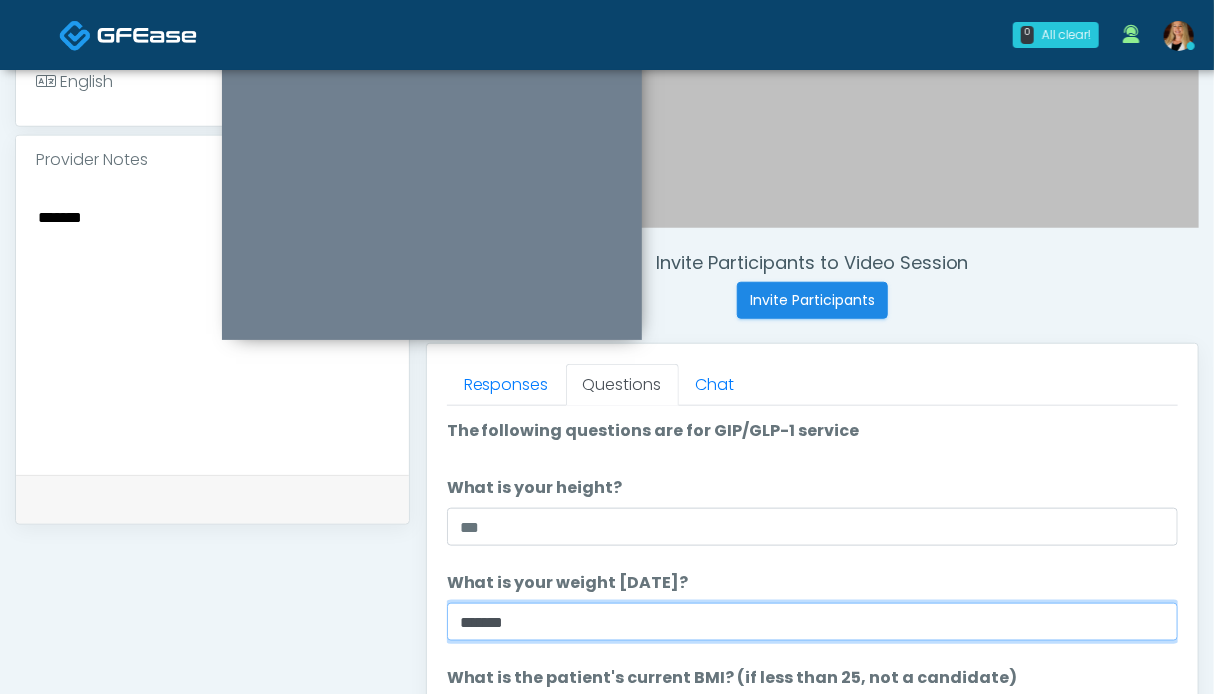 scroll, scrollTop: 100, scrollLeft: 0, axis: vertical 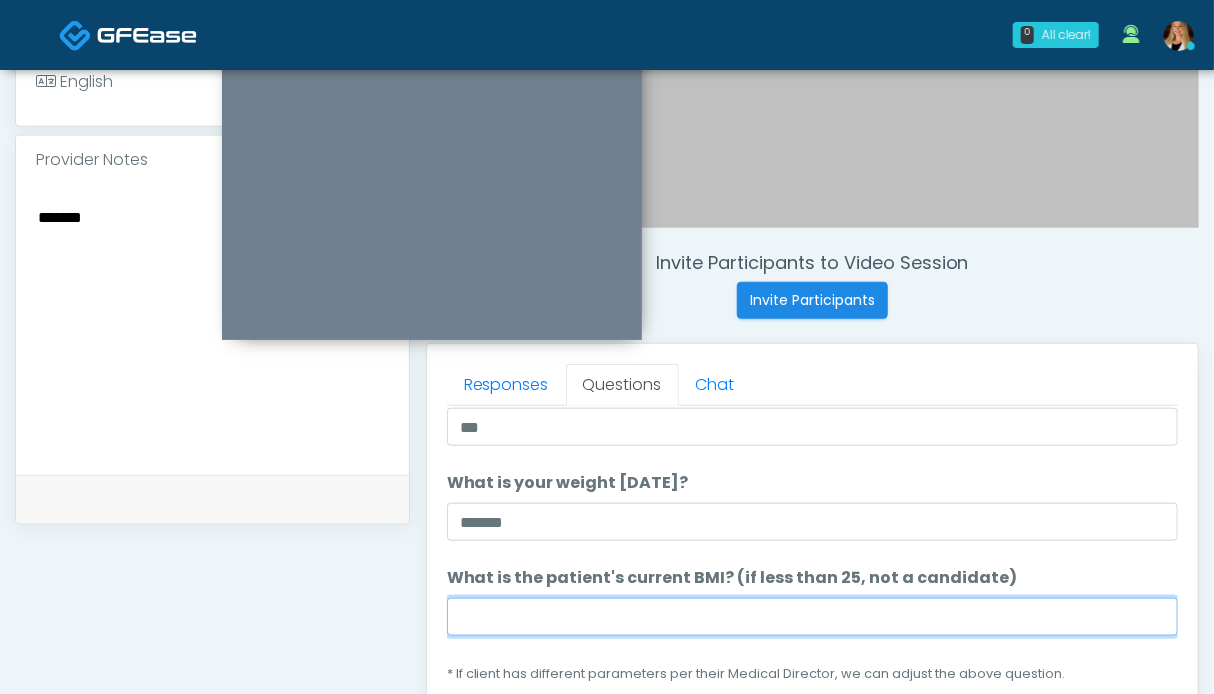 click on "What is the patient's current BMI? (if less than 25, not a candidate)" at bounding box center [812, 617] 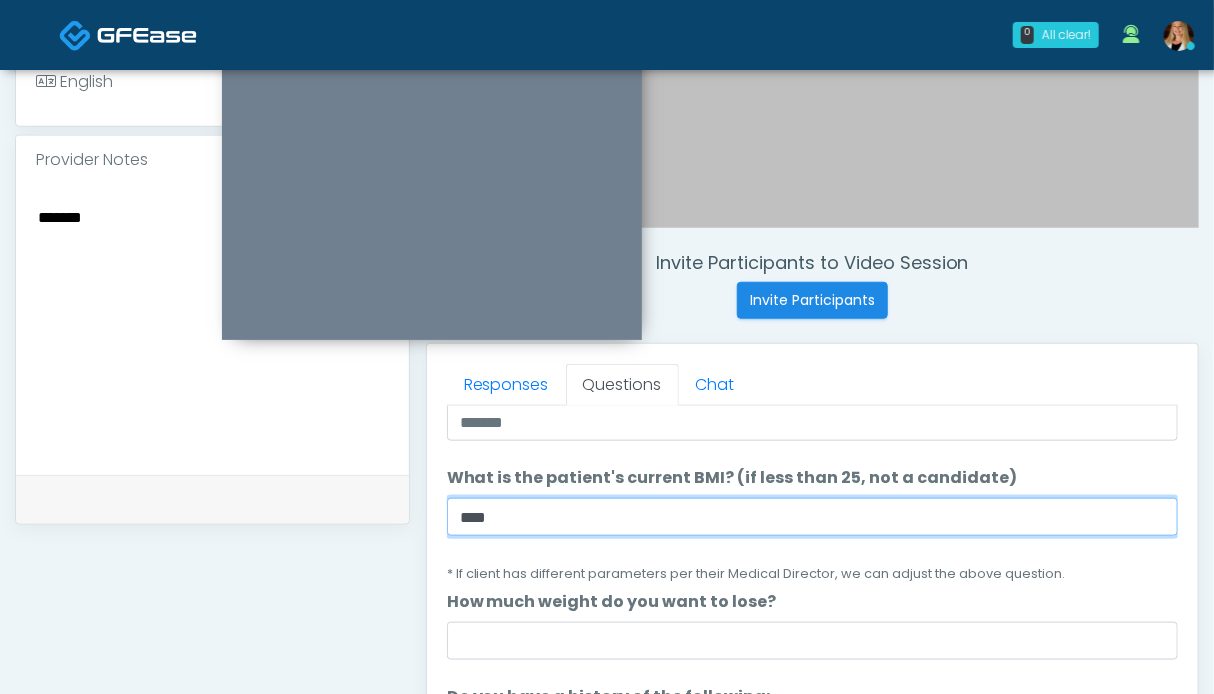 scroll, scrollTop: 300, scrollLeft: 0, axis: vertical 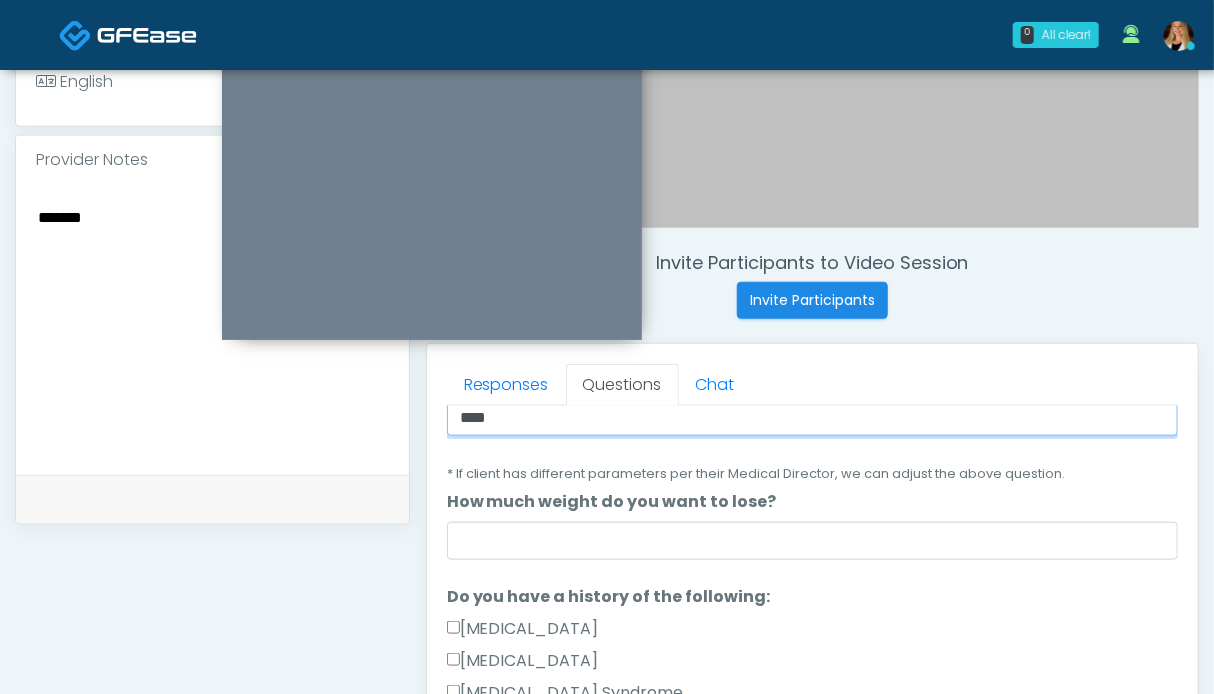 type on "****" 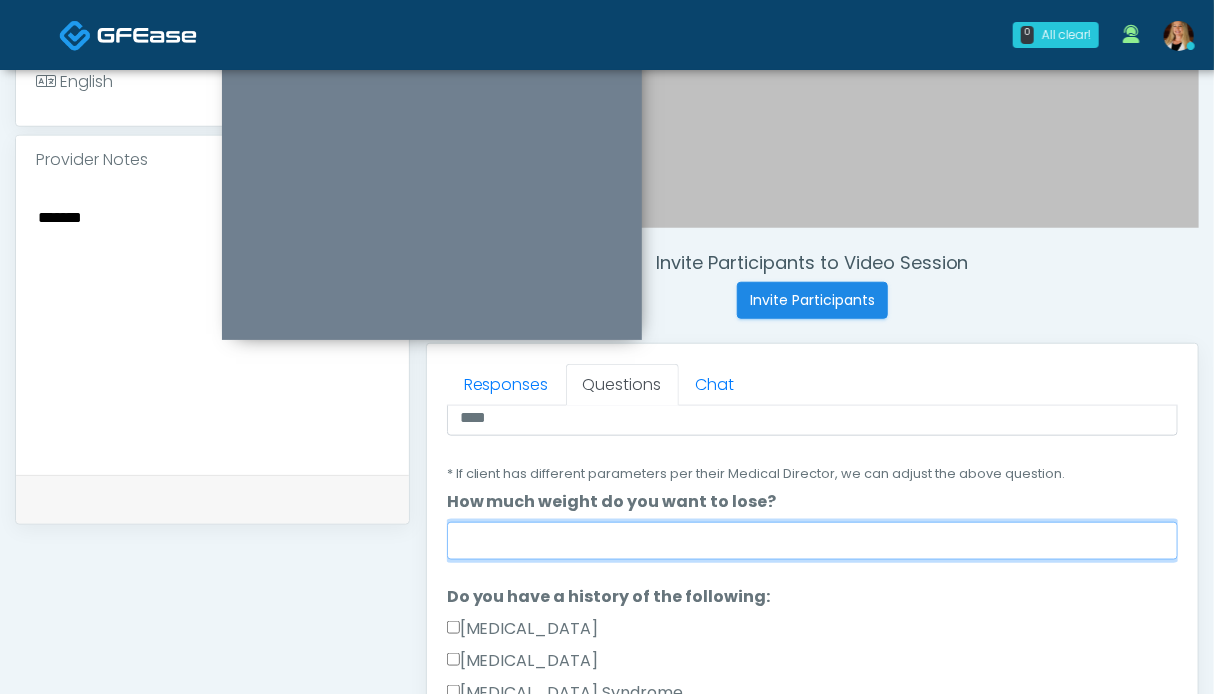 click on "How much weight do you want to lose?" at bounding box center [812, 541] 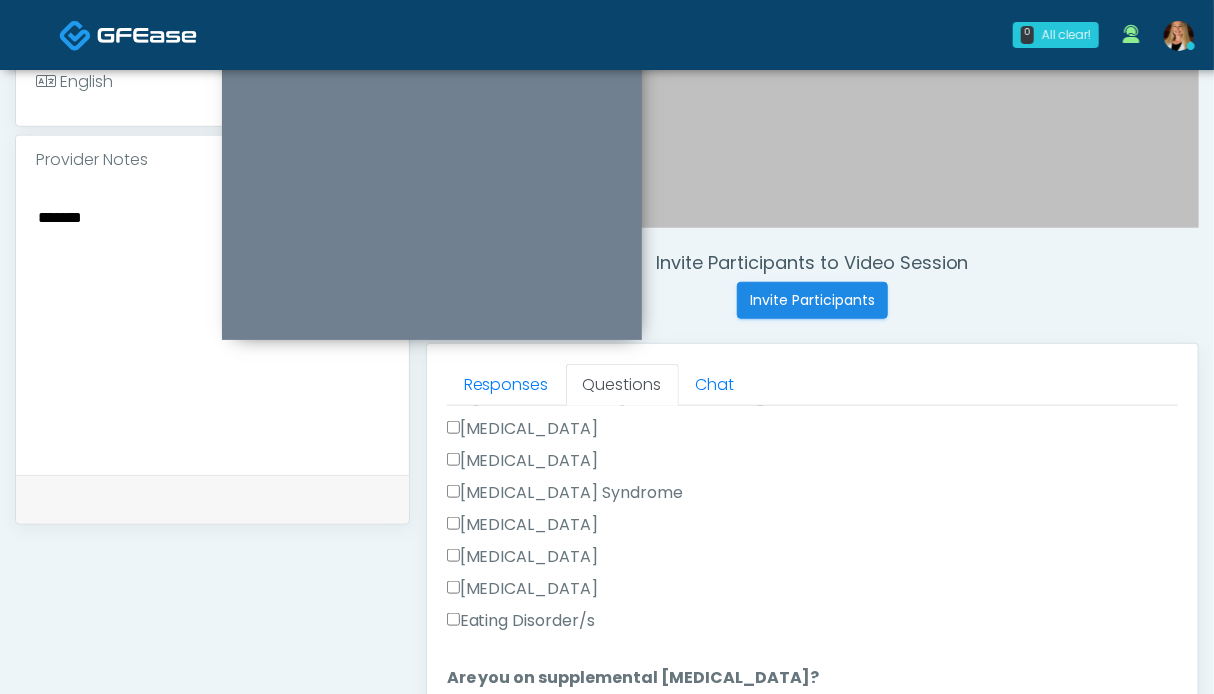 scroll, scrollTop: 700, scrollLeft: 0, axis: vertical 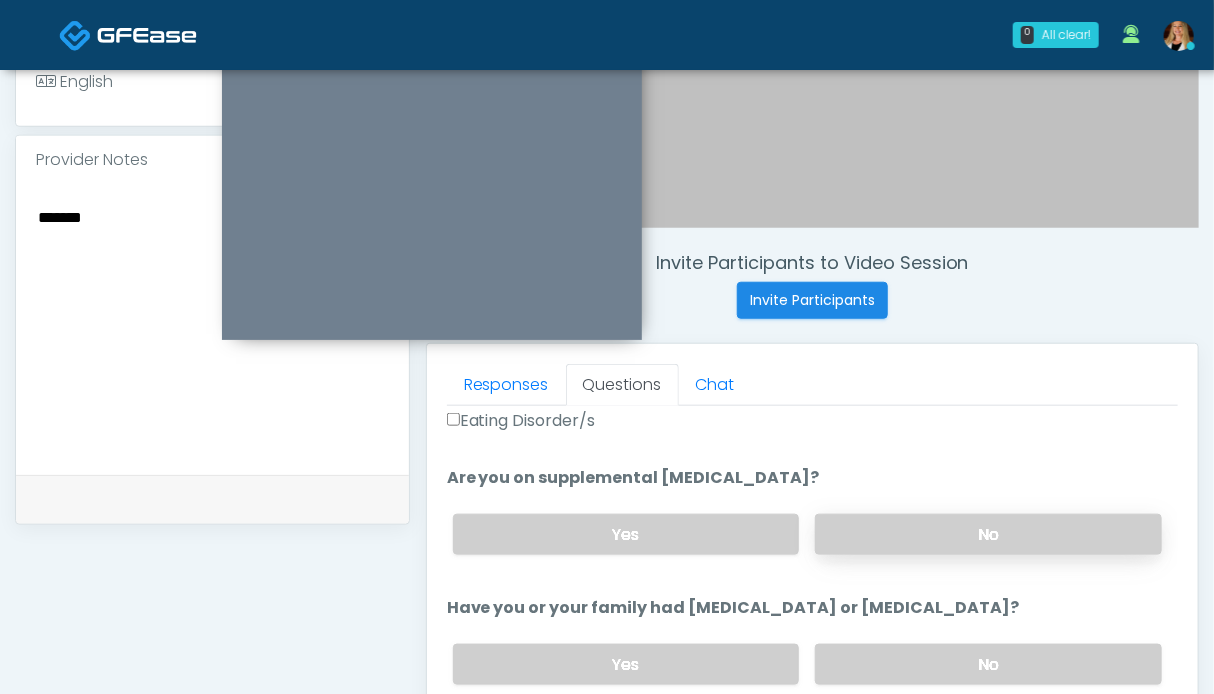 type on "******" 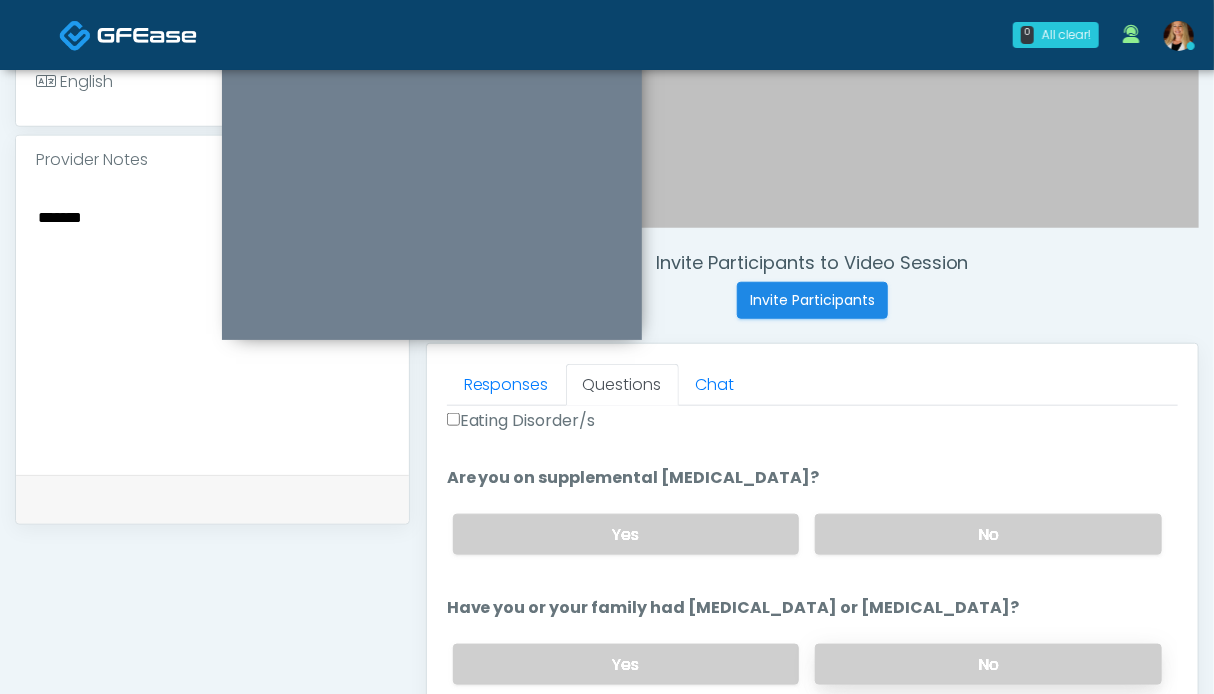 click on "No" at bounding box center [988, 664] 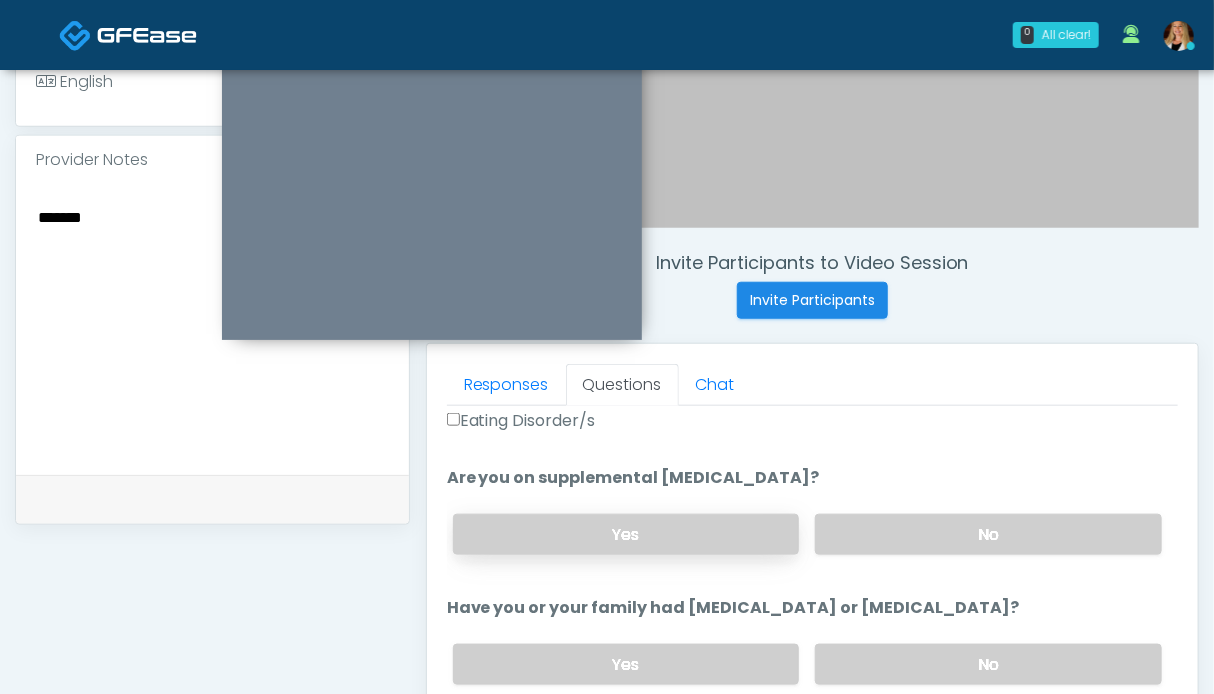 click on "Yes" at bounding box center [626, 534] 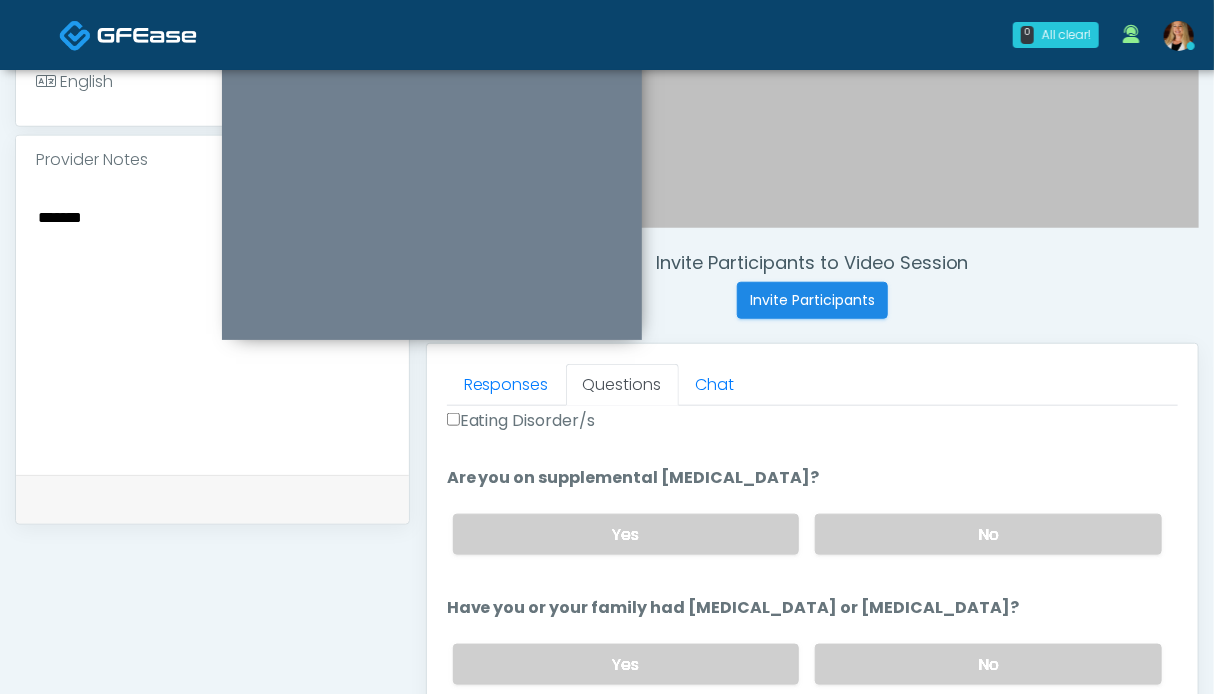 scroll, scrollTop: 1000, scrollLeft: 0, axis: vertical 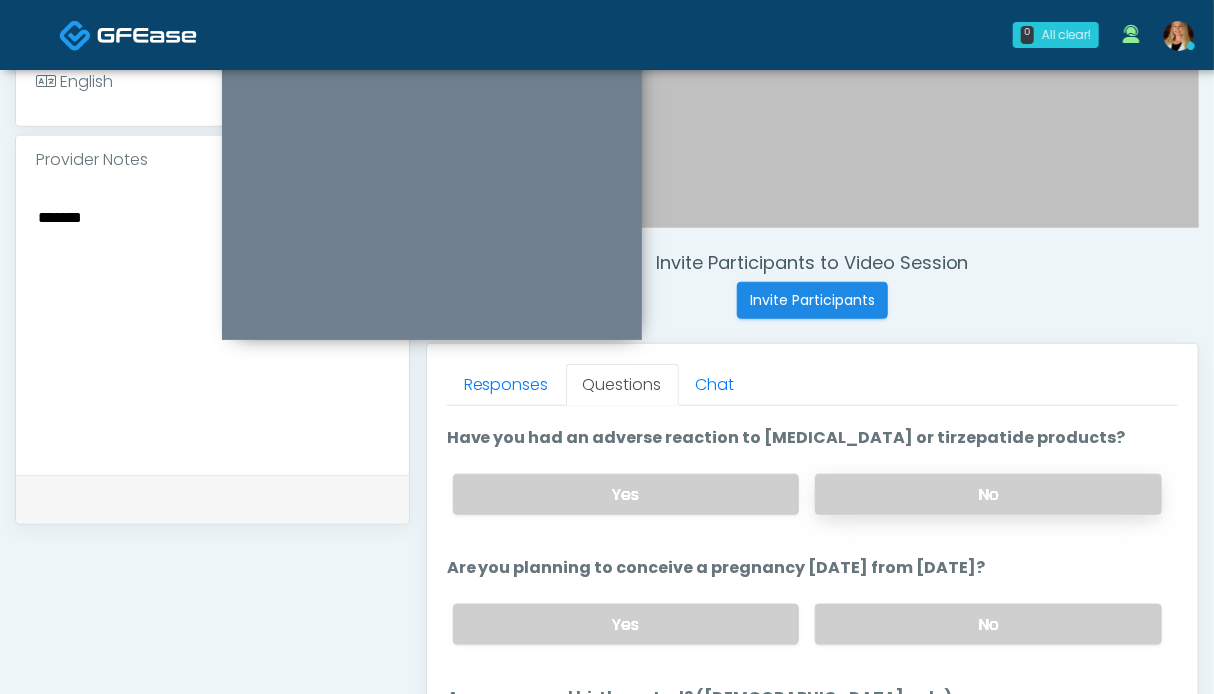 click on "No" at bounding box center [988, 494] 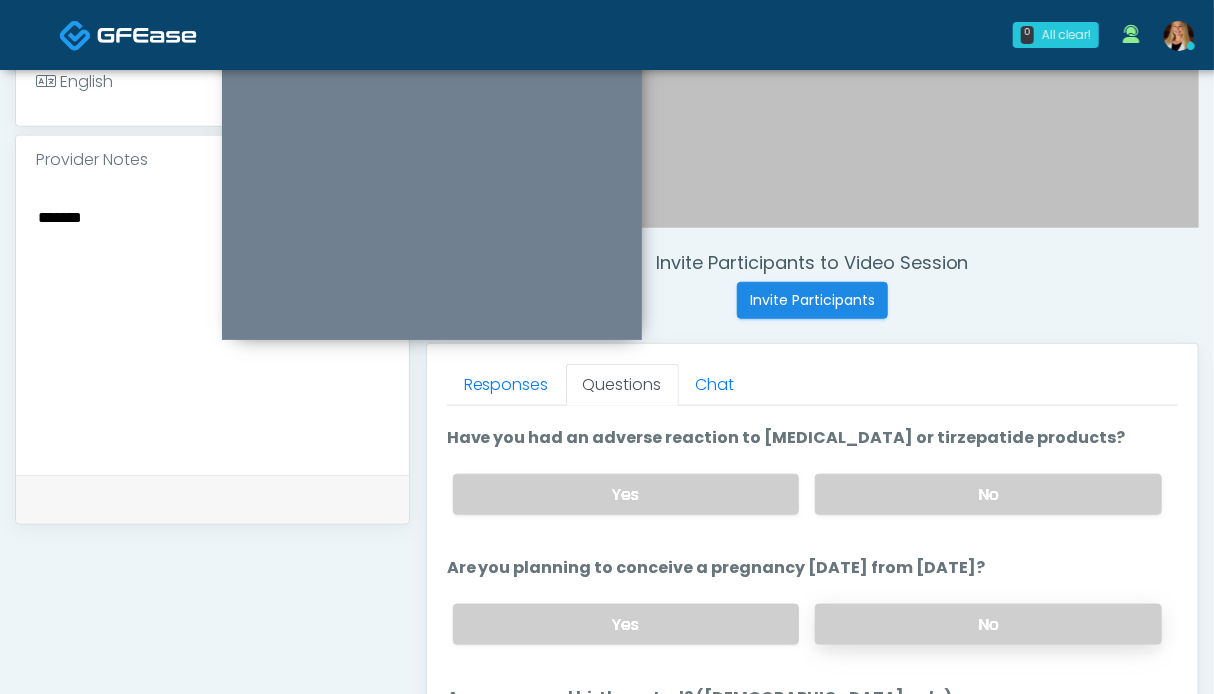 click on "No" at bounding box center [988, 624] 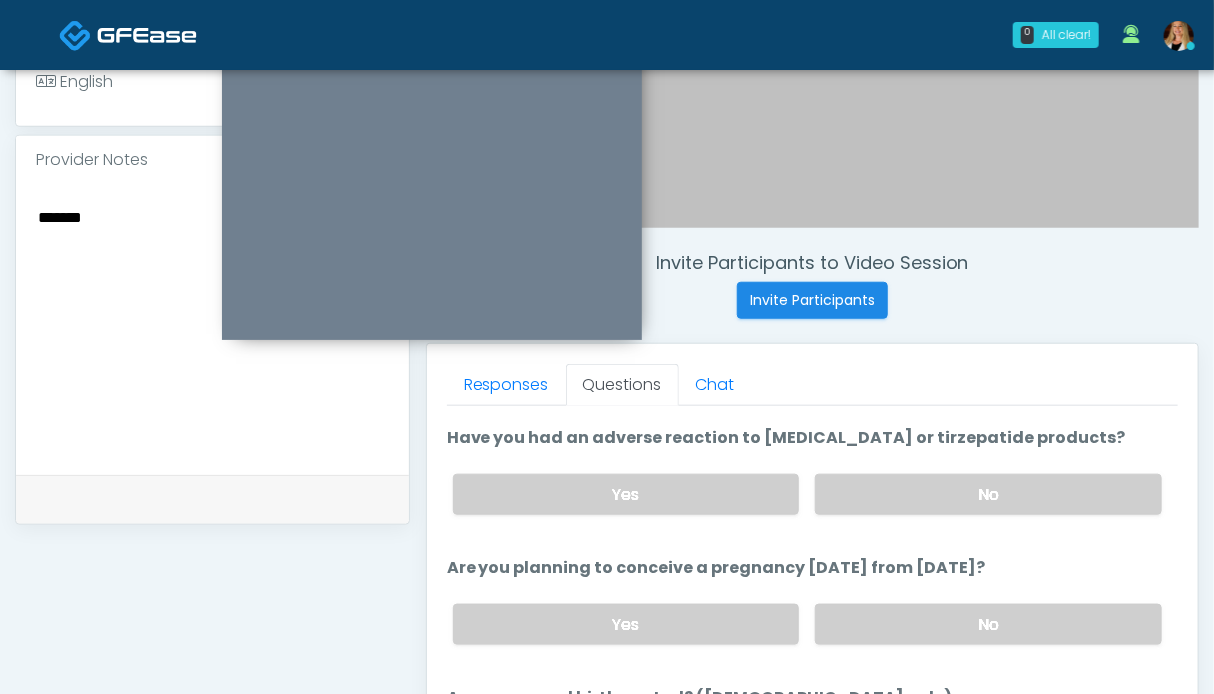 scroll, scrollTop: 1092, scrollLeft: 0, axis: vertical 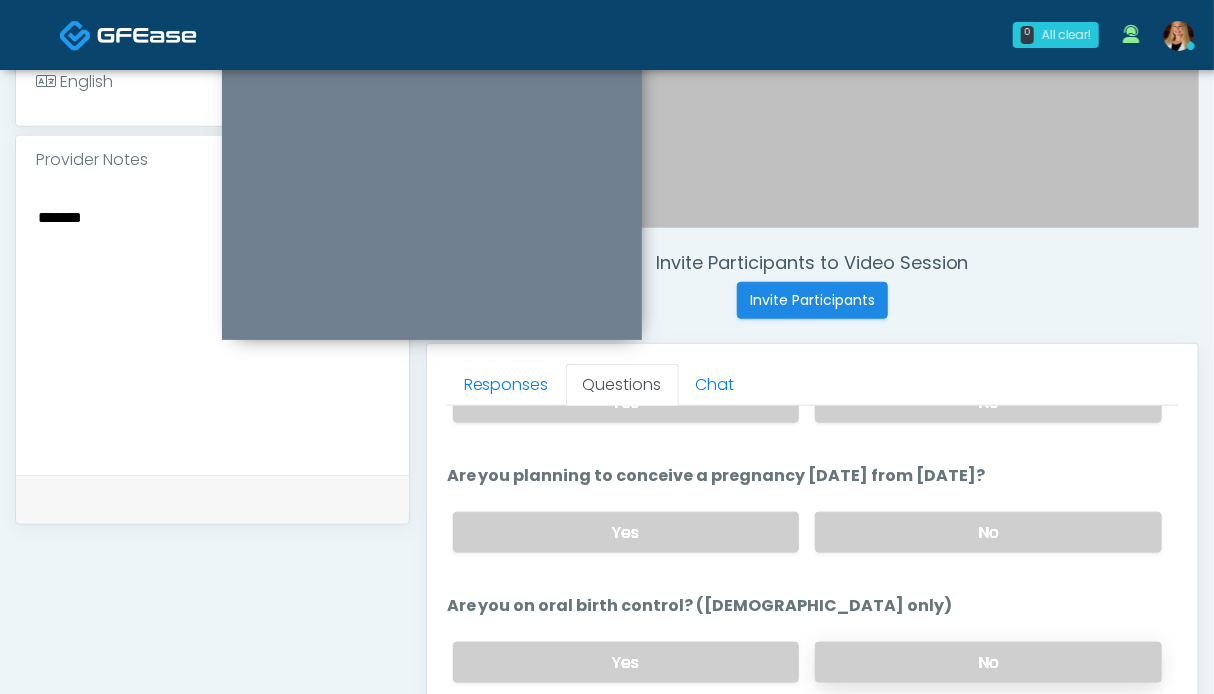 drag, startPoint x: 940, startPoint y: 647, endPoint x: 903, endPoint y: 649, distance: 37.054016 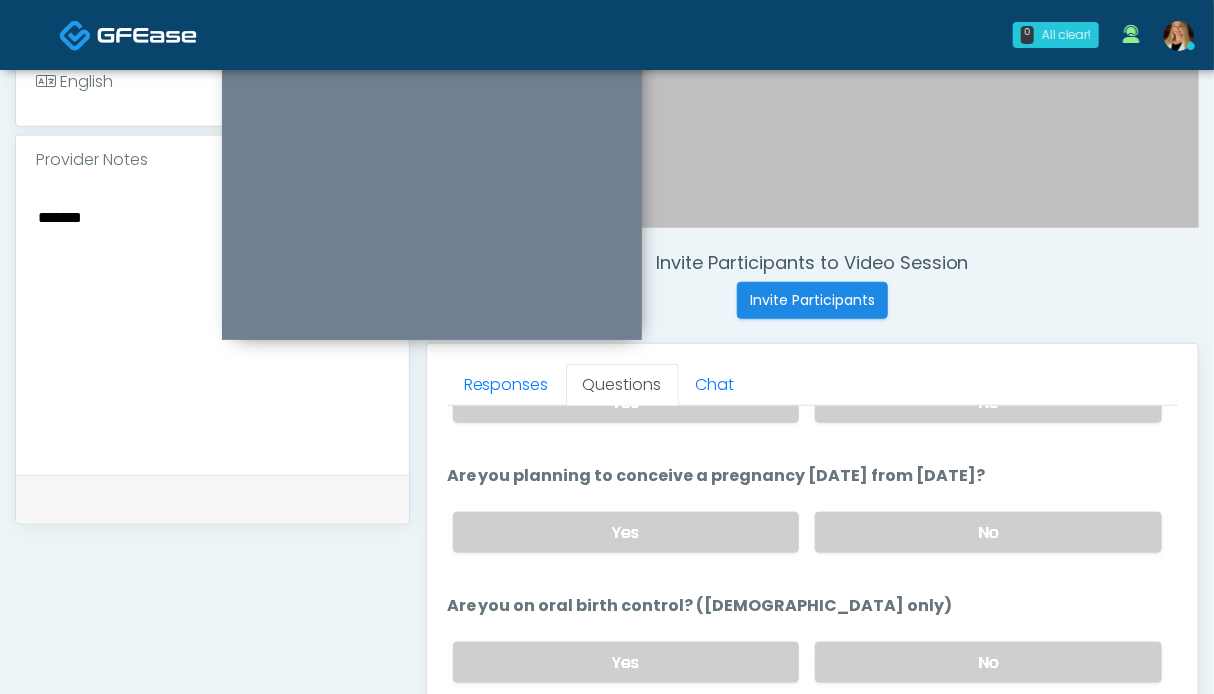 scroll, scrollTop: 800, scrollLeft: 0, axis: vertical 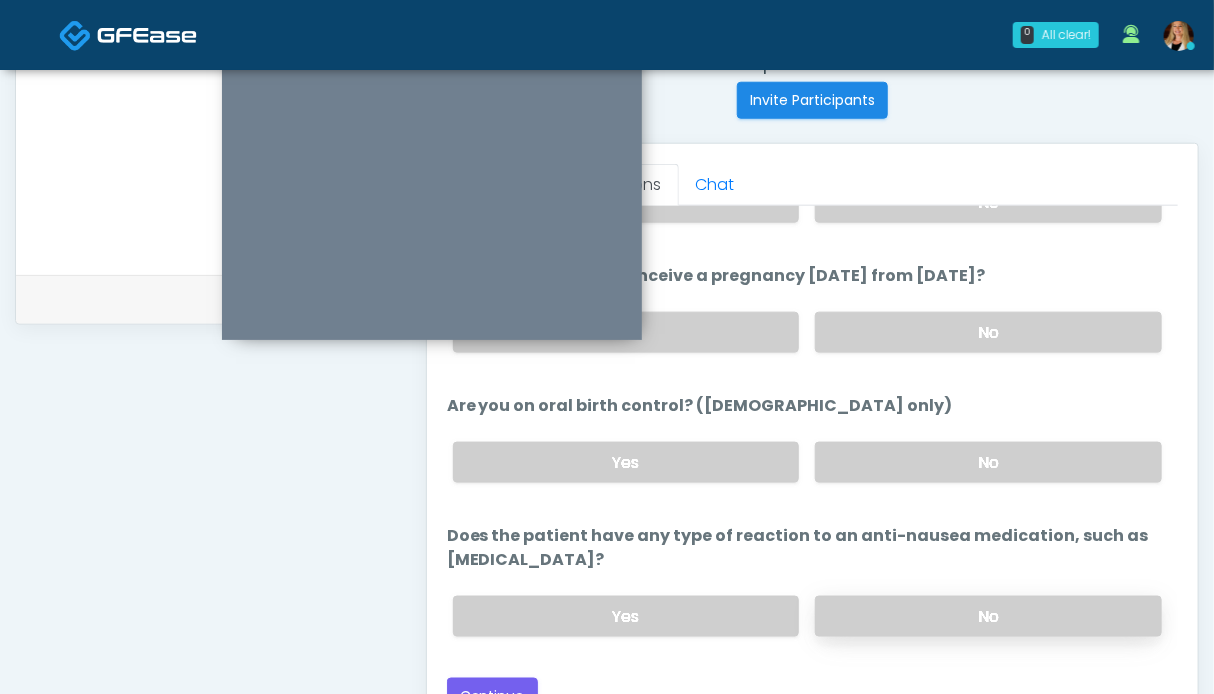 click on "No" at bounding box center [988, 616] 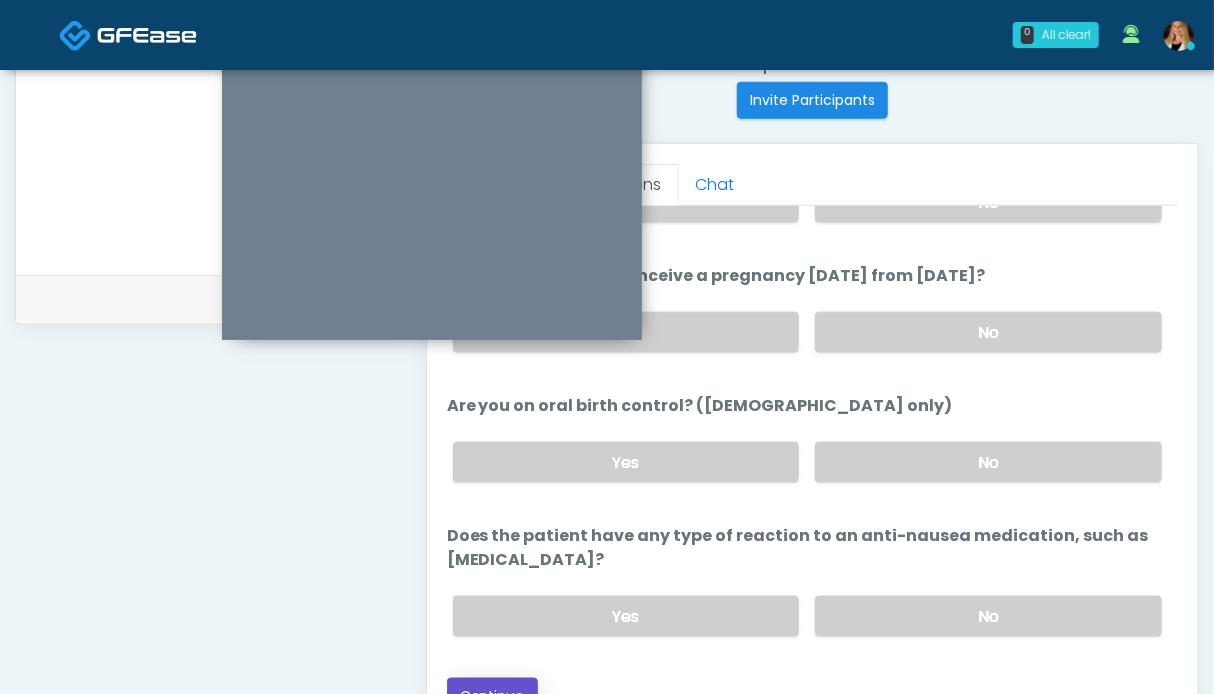 click on "Continue" at bounding box center [492, 696] 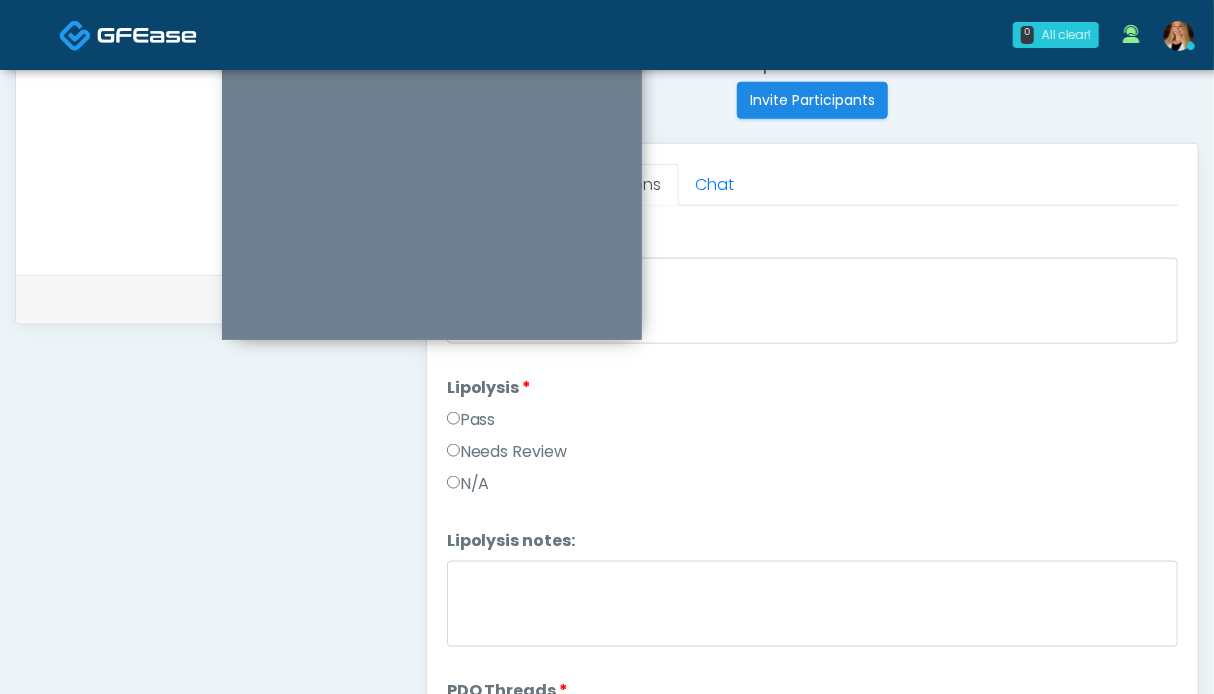 click on "Pass" at bounding box center (471, 420) 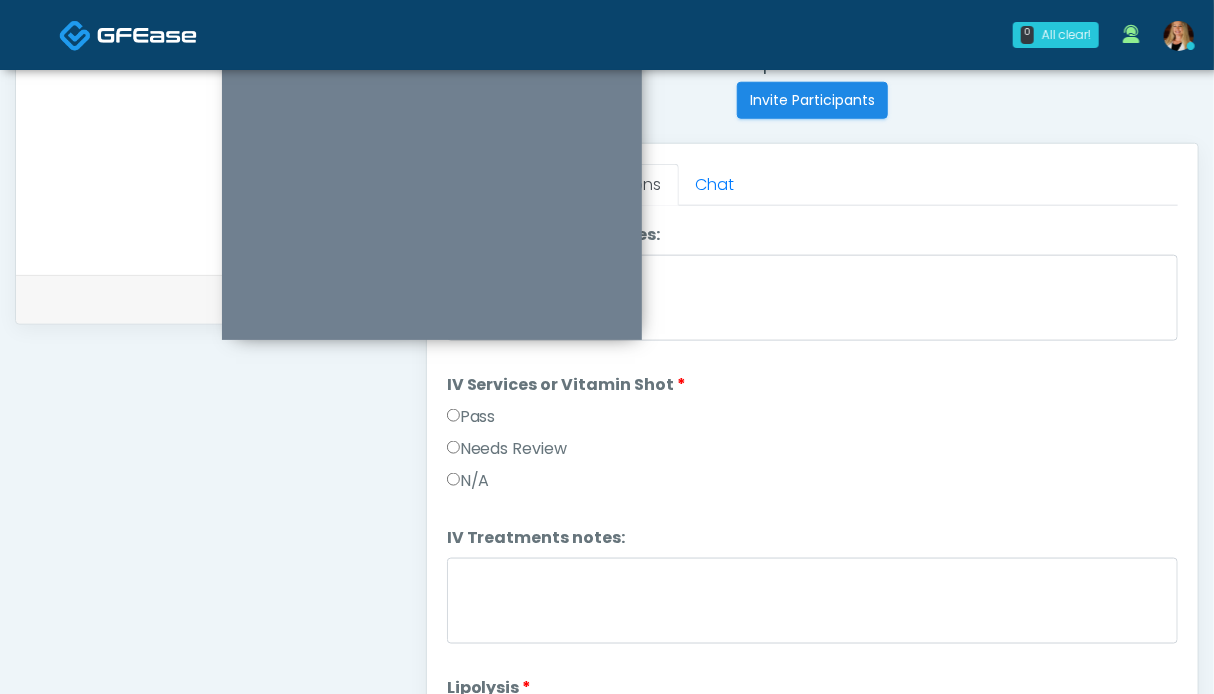 click on "Pass" at bounding box center [471, 417] 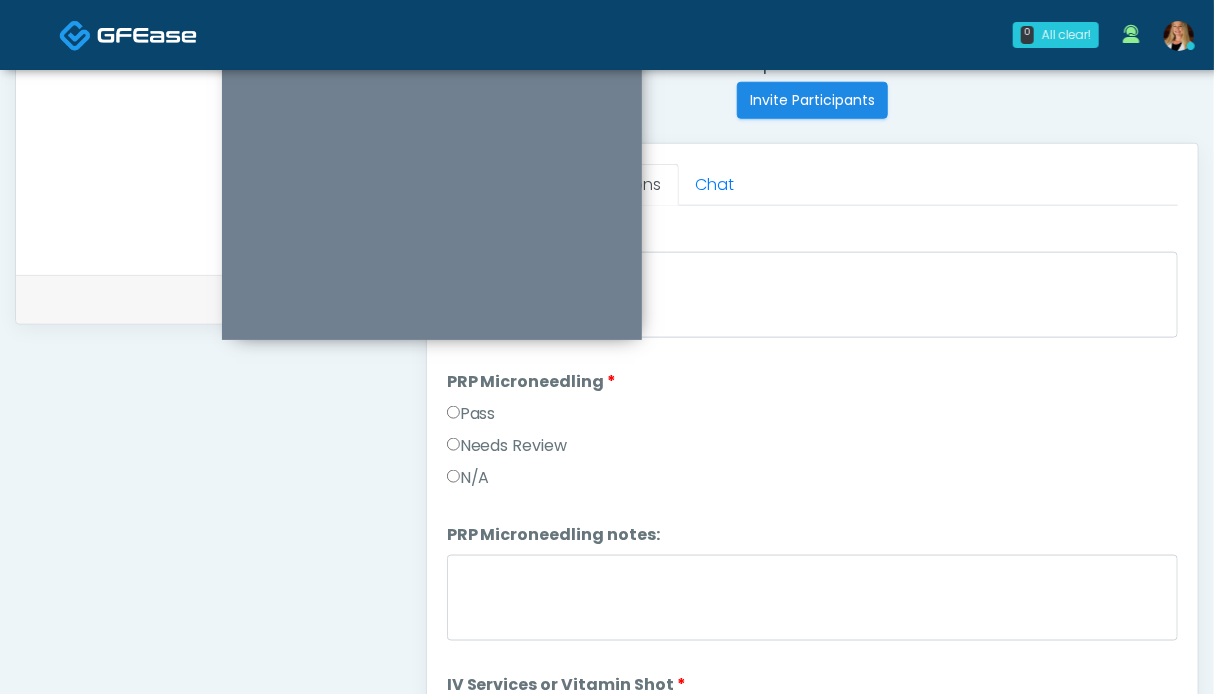 click on "Pass" at bounding box center [471, 414] 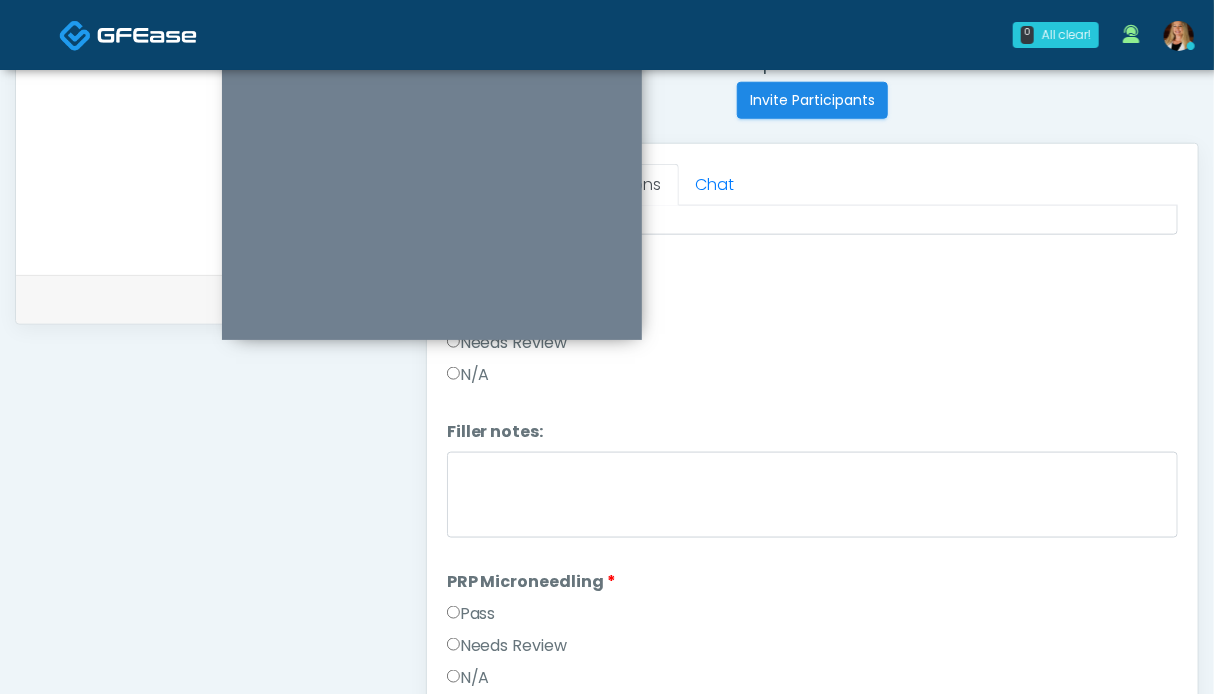 scroll, scrollTop: 192, scrollLeft: 0, axis: vertical 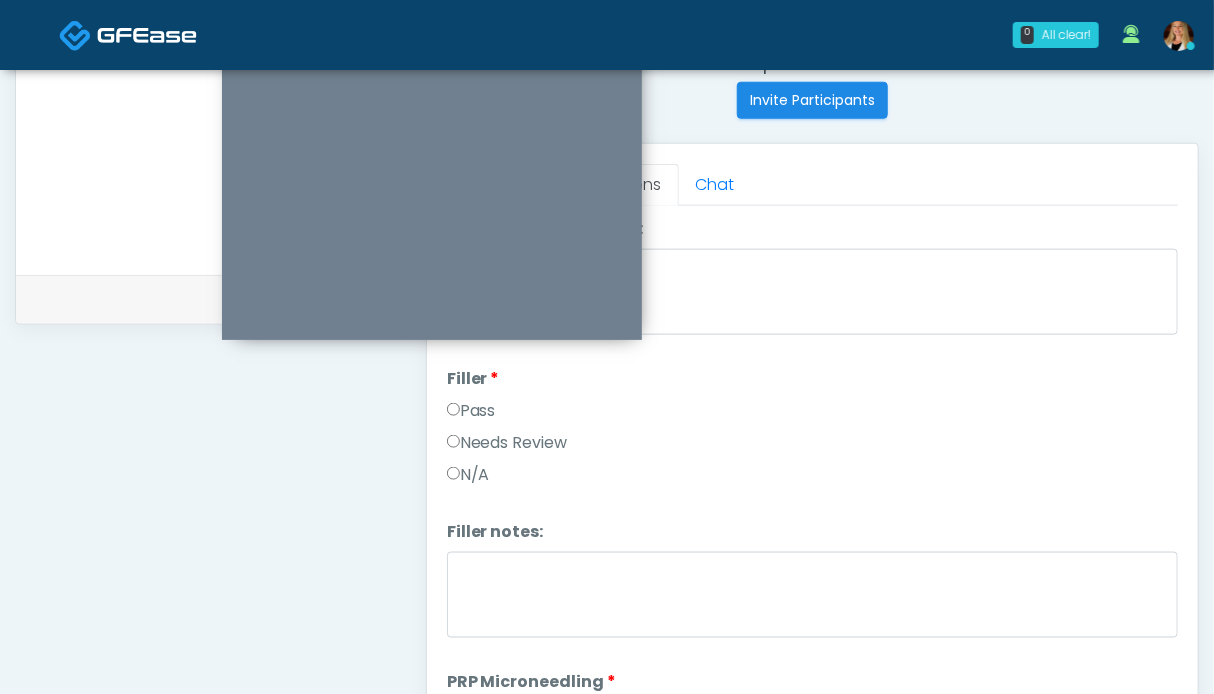 click on "Pass" at bounding box center [471, 411] 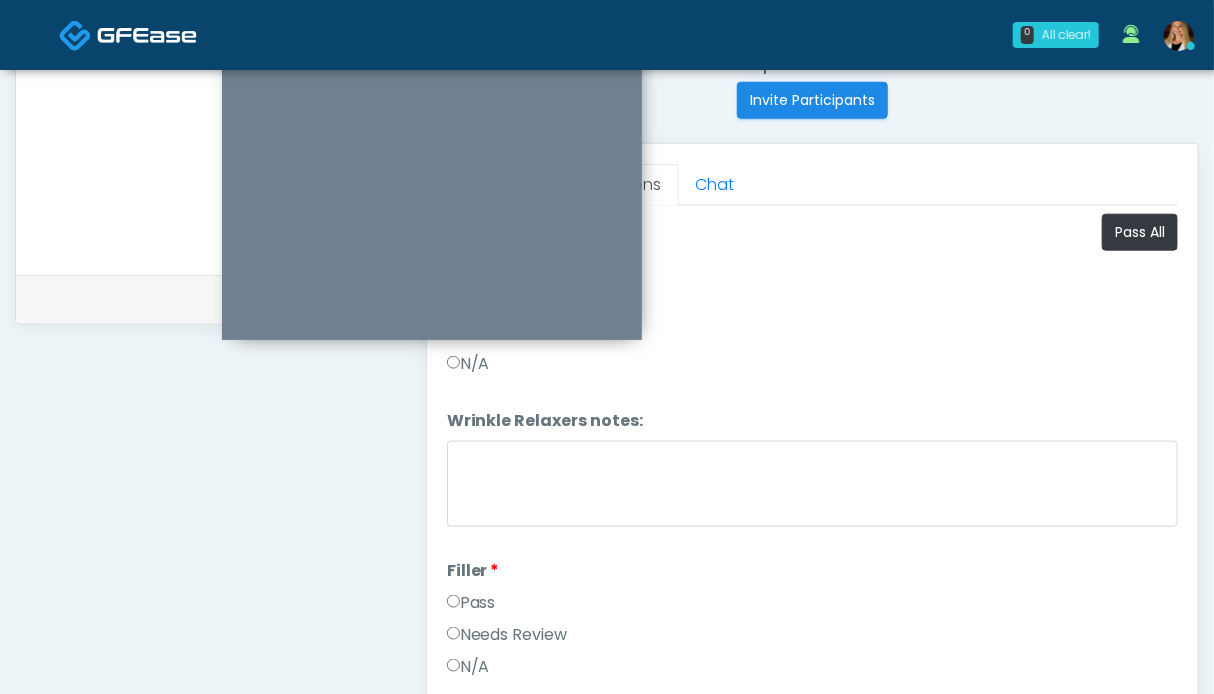 scroll, scrollTop: 700, scrollLeft: 0, axis: vertical 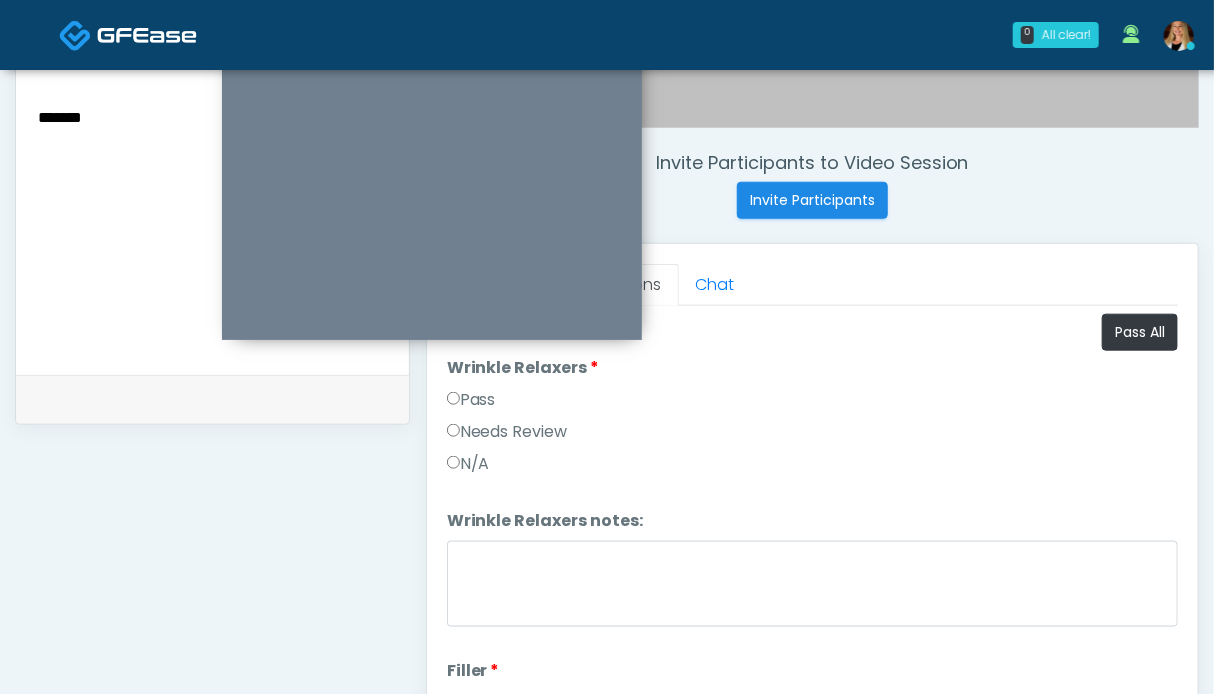 click on "Pass" at bounding box center [471, 400] 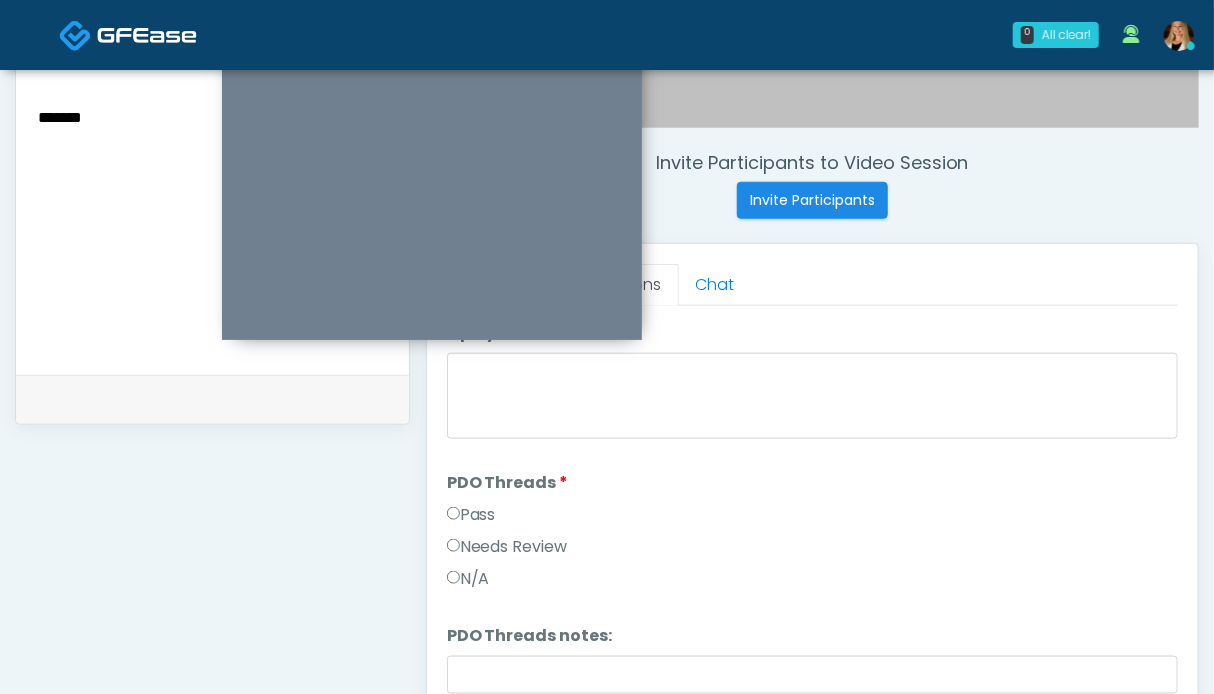 click on "Pass" at bounding box center [471, 515] 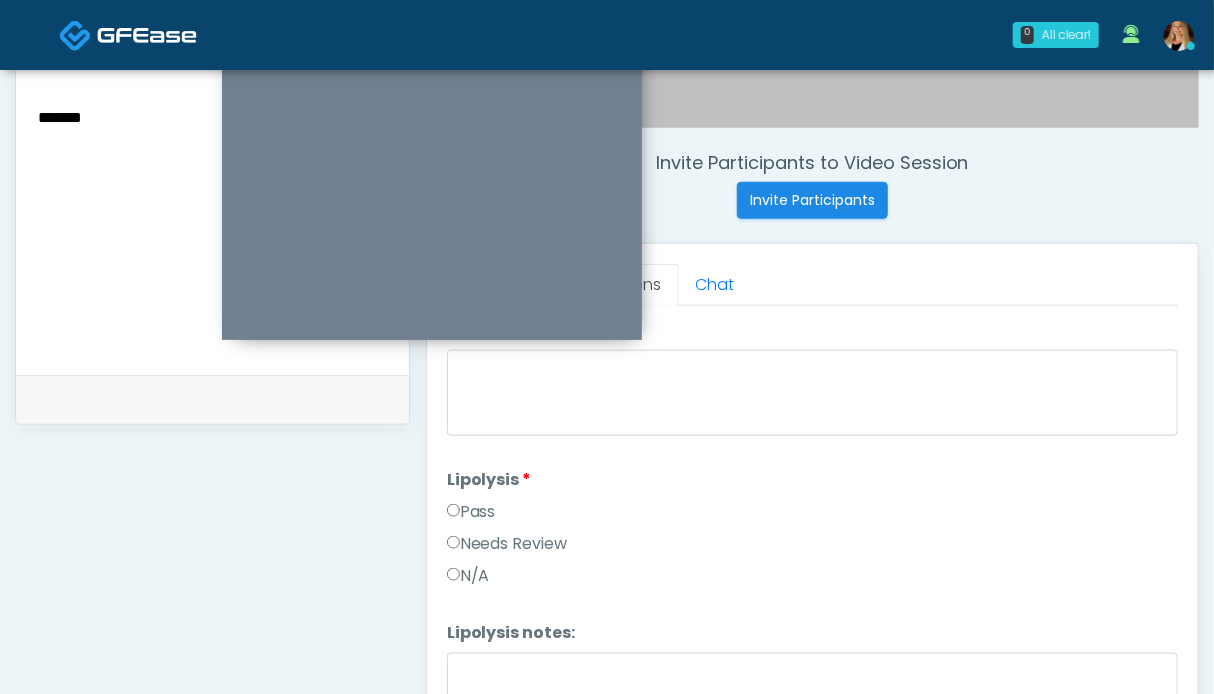 scroll, scrollTop: 1600, scrollLeft: 0, axis: vertical 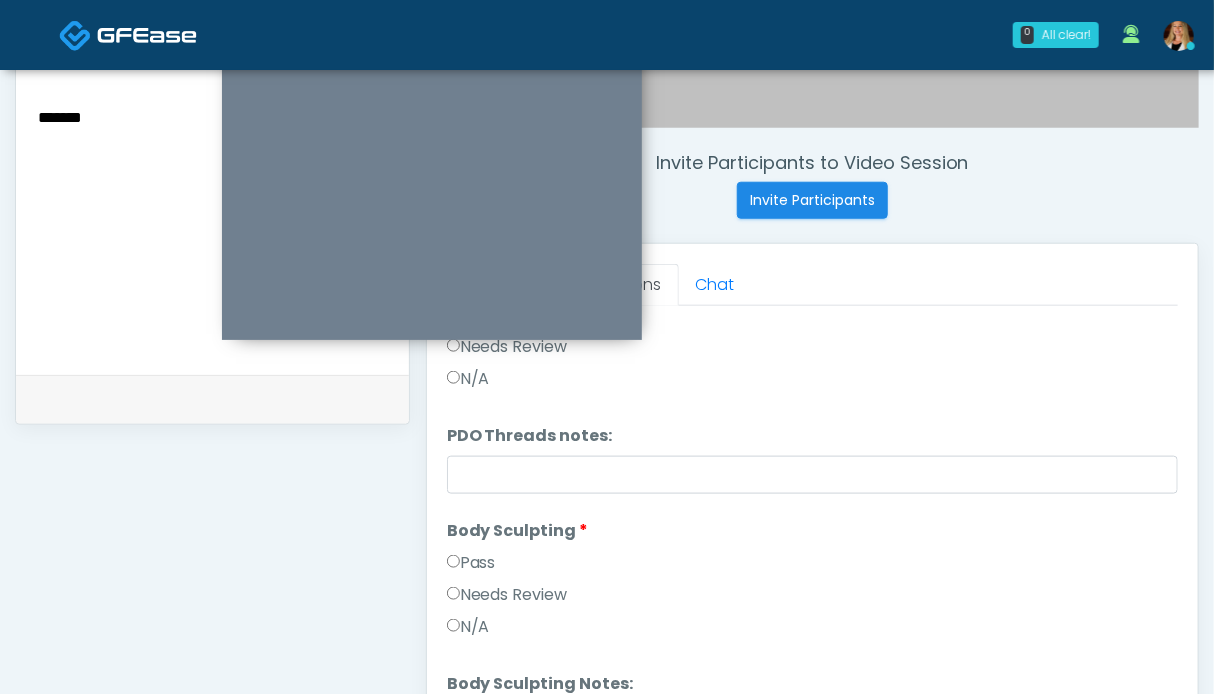 click on "Pass" at bounding box center [471, 563] 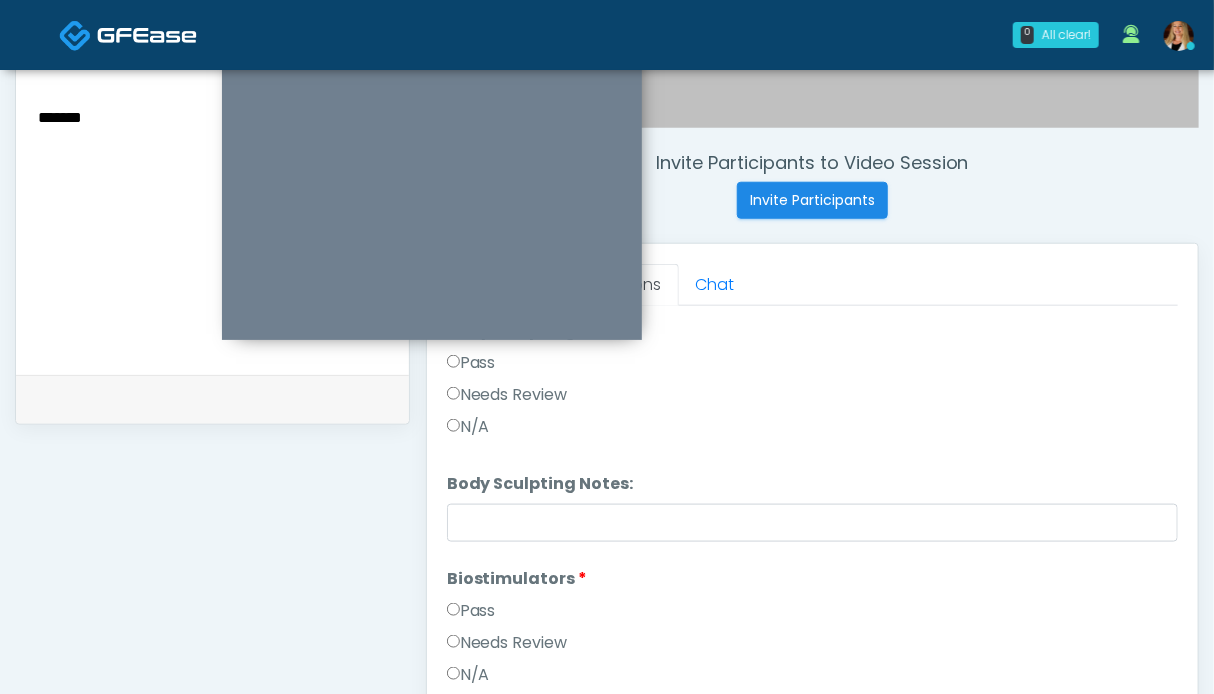 scroll, scrollTop: 1900, scrollLeft: 0, axis: vertical 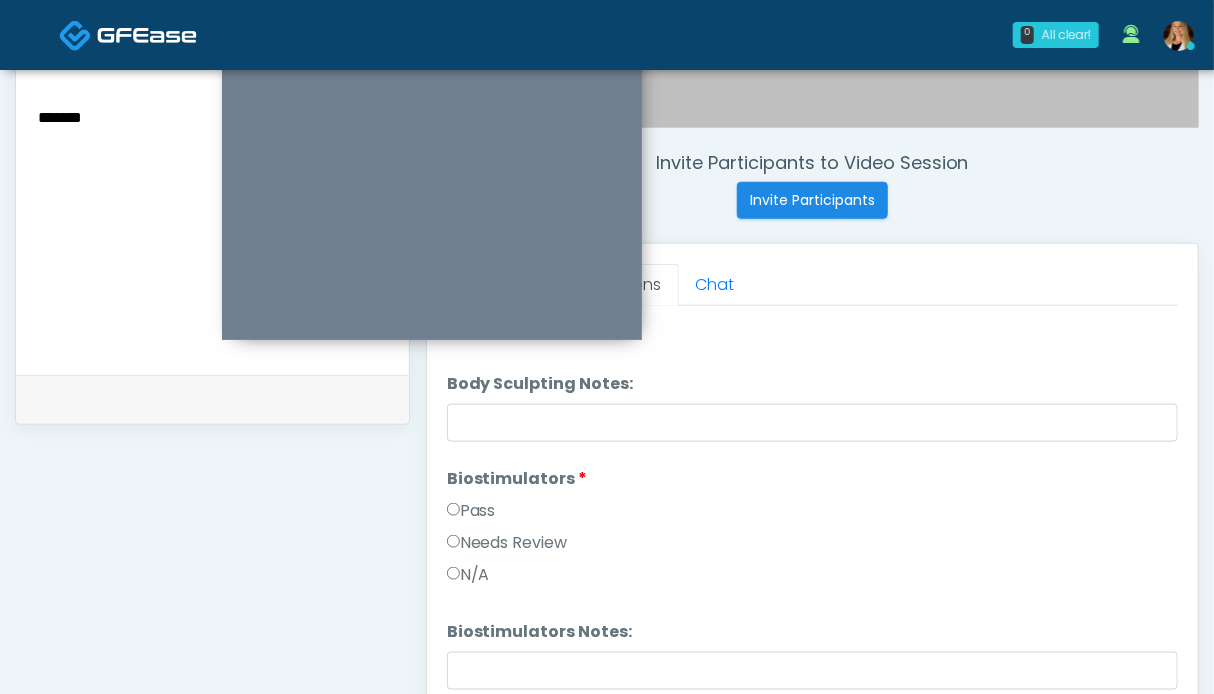click on "Pass" at bounding box center (471, 511) 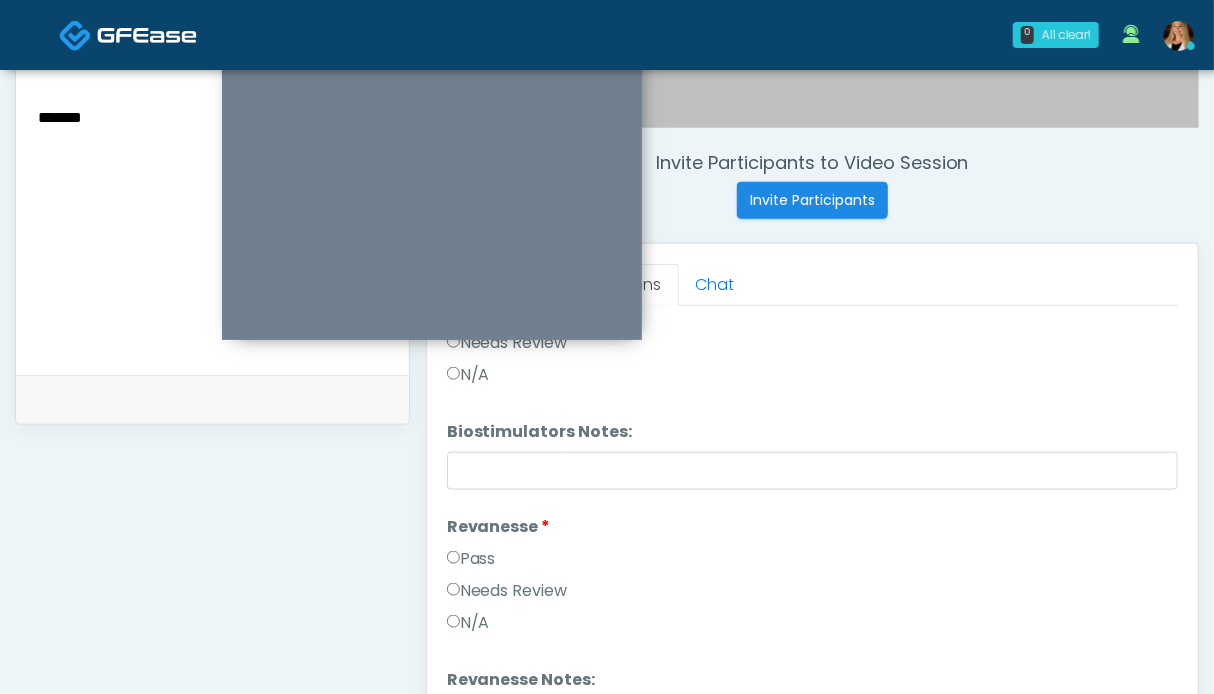 click on "Pass" at bounding box center (471, 559) 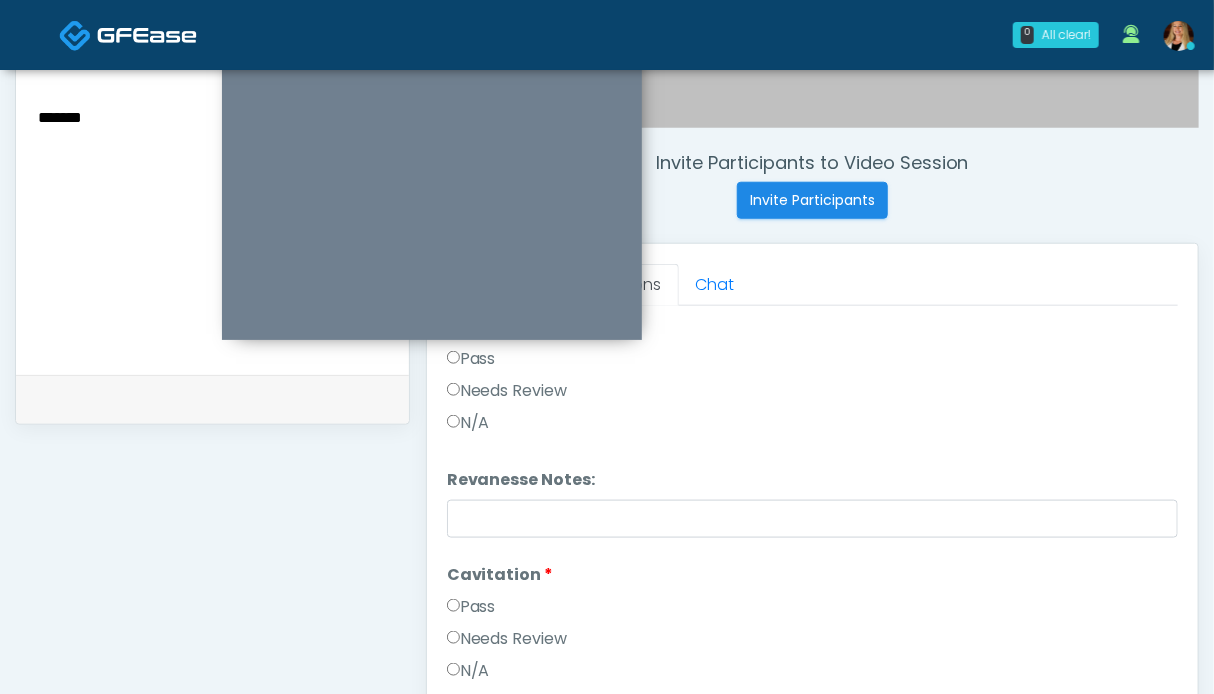 click on "Pass" at bounding box center (471, 607) 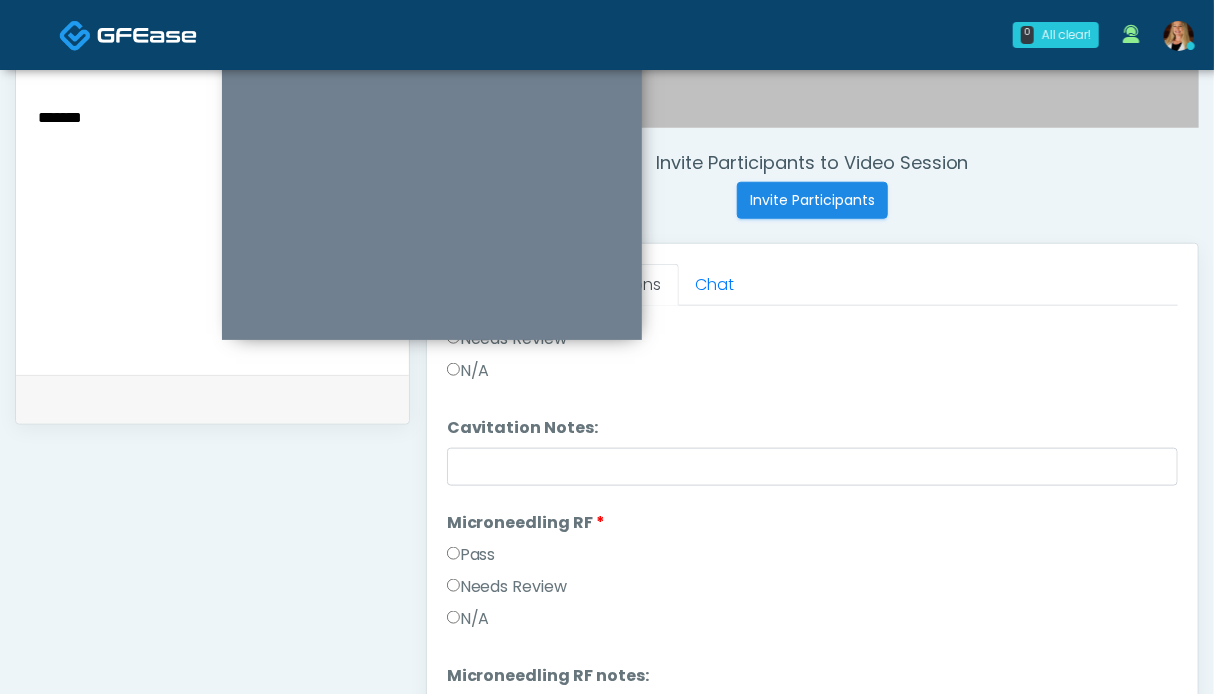 click on "Pass" at bounding box center [471, 555] 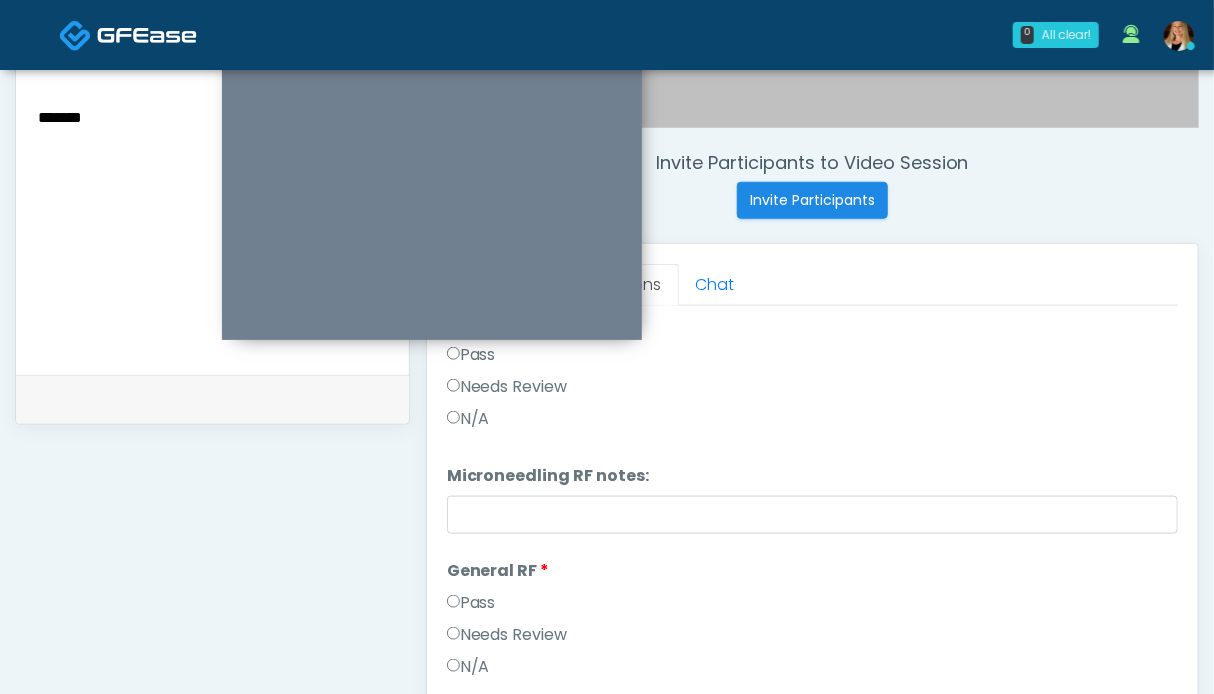 click on "Pass" at bounding box center (471, 603) 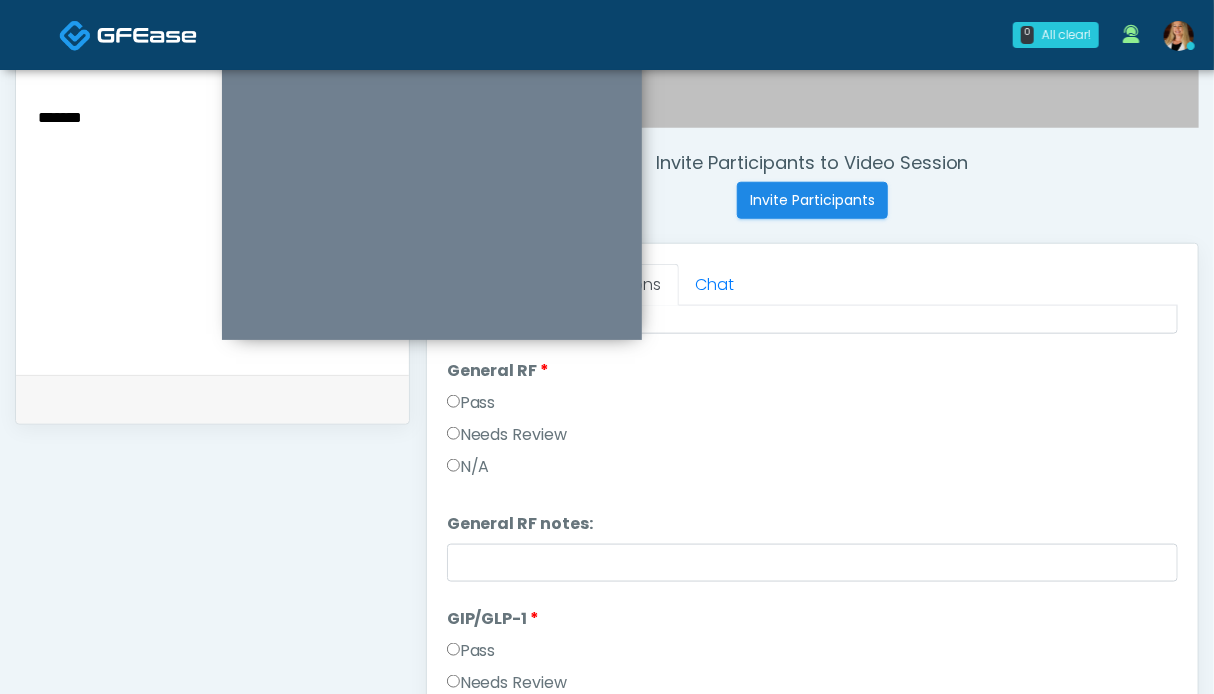 scroll, scrollTop: 3100, scrollLeft: 0, axis: vertical 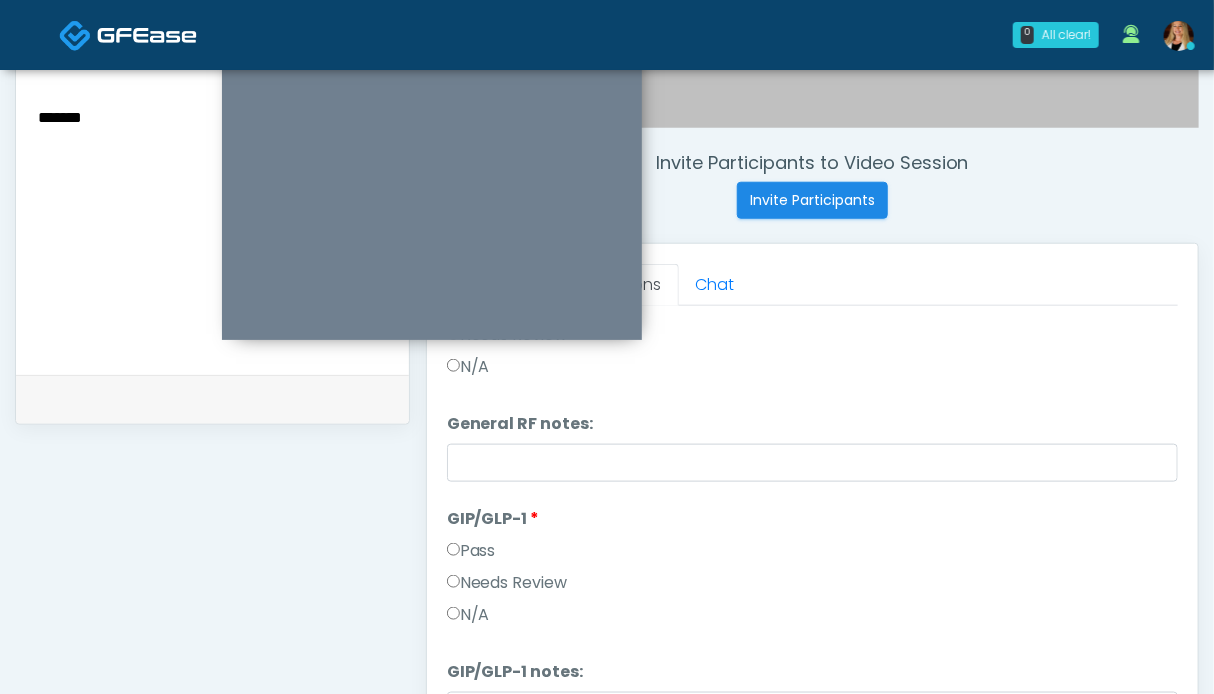 click on "Pass" at bounding box center (471, 551) 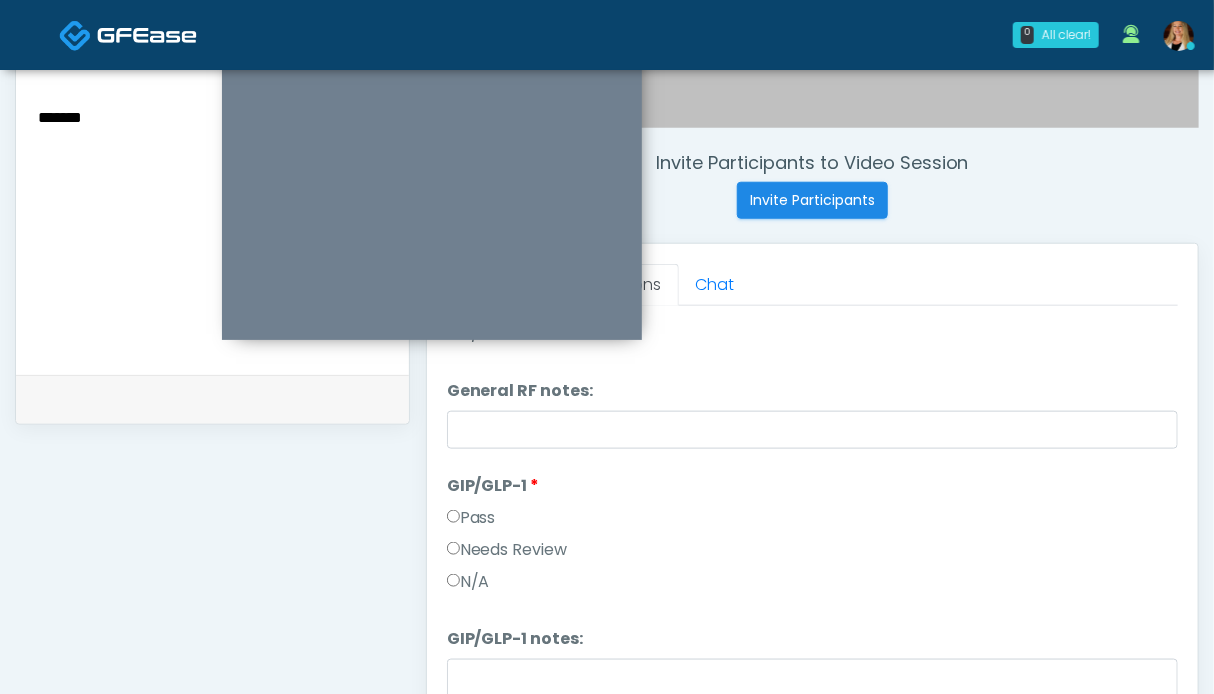 scroll, scrollTop: 900, scrollLeft: 0, axis: vertical 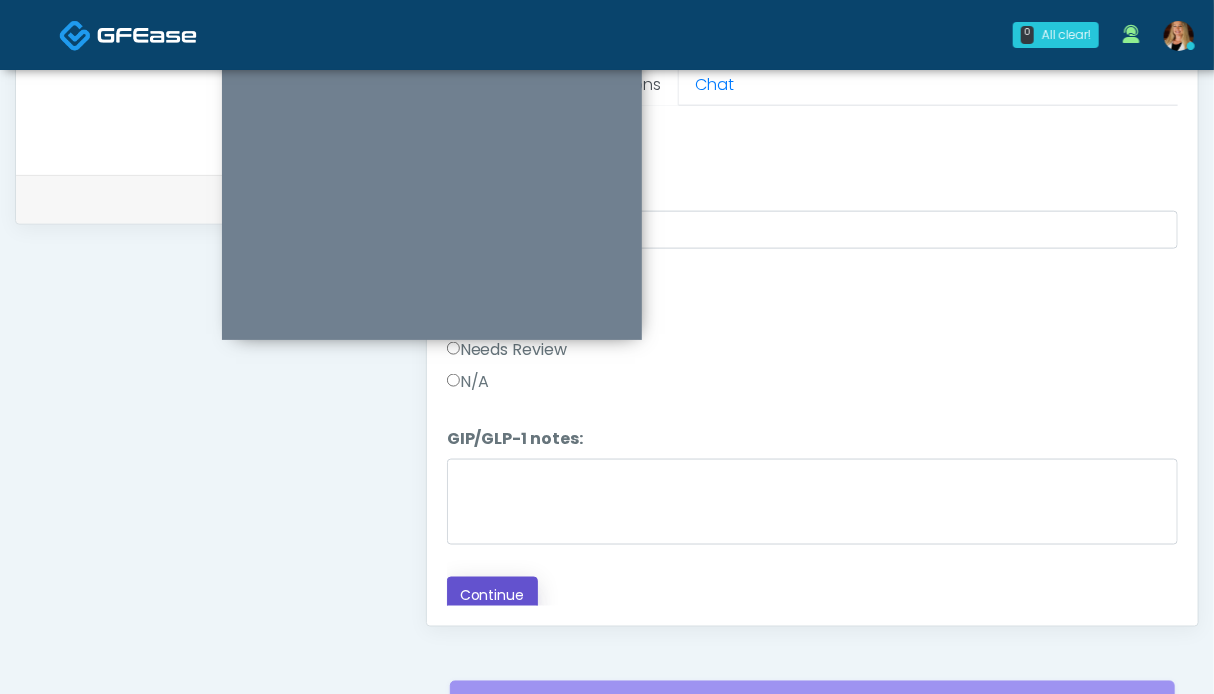 click on "Continue" at bounding box center (492, 595) 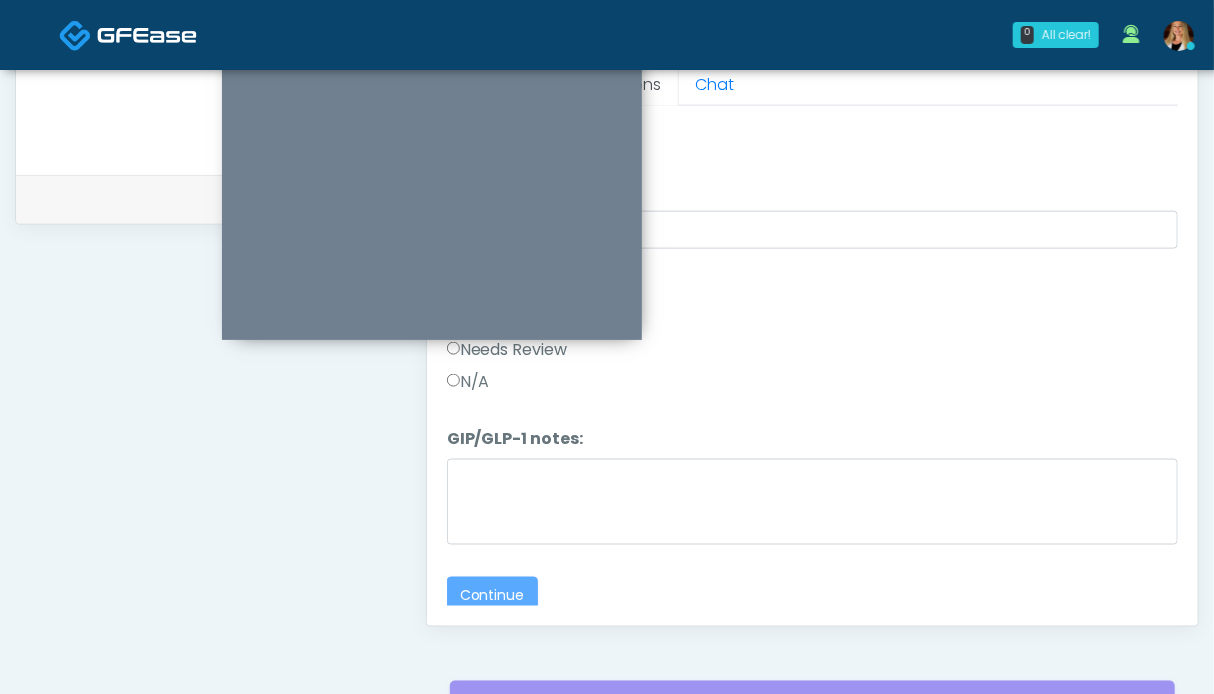 scroll, scrollTop: 0, scrollLeft: 0, axis: both 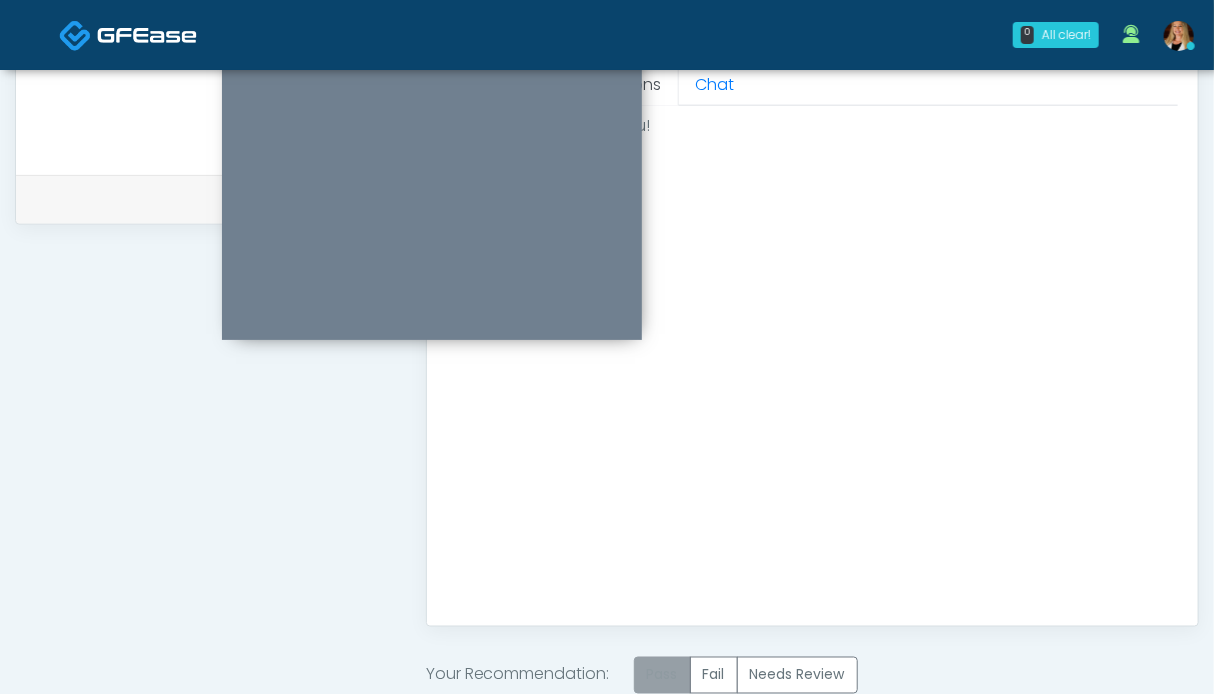 click on "Pass" at bounding box center [662, 675] 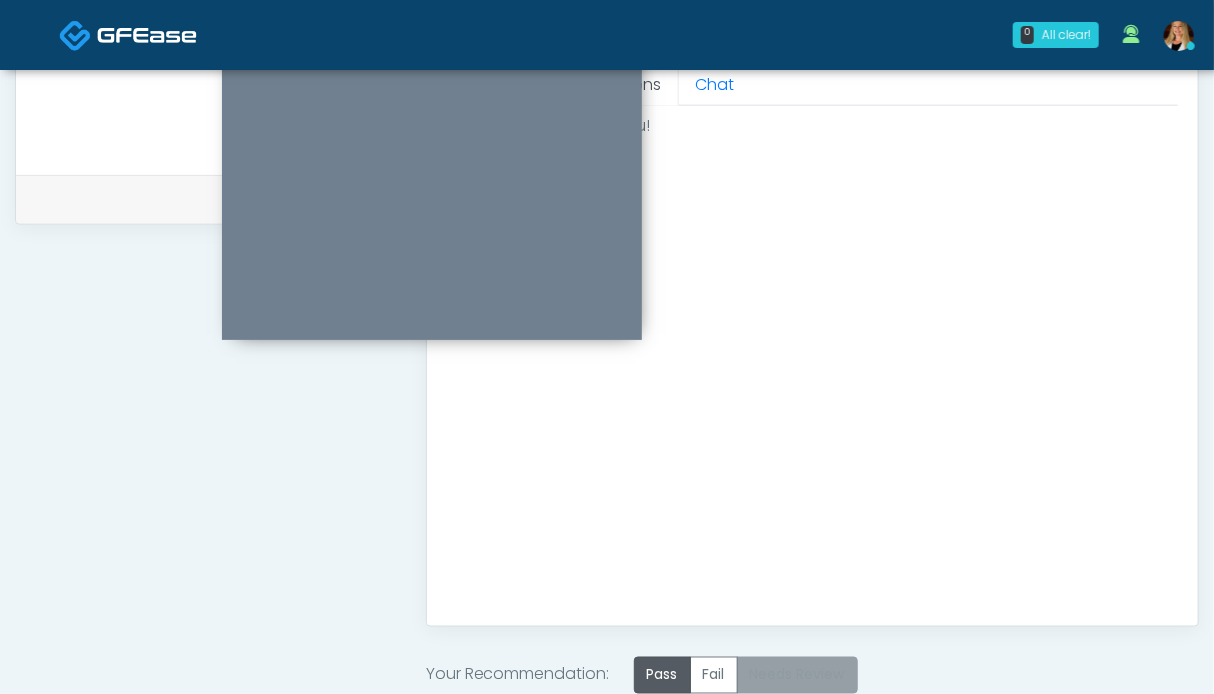scroll, scrollTop: 1100, scrollLeft: 0, axis: vertical 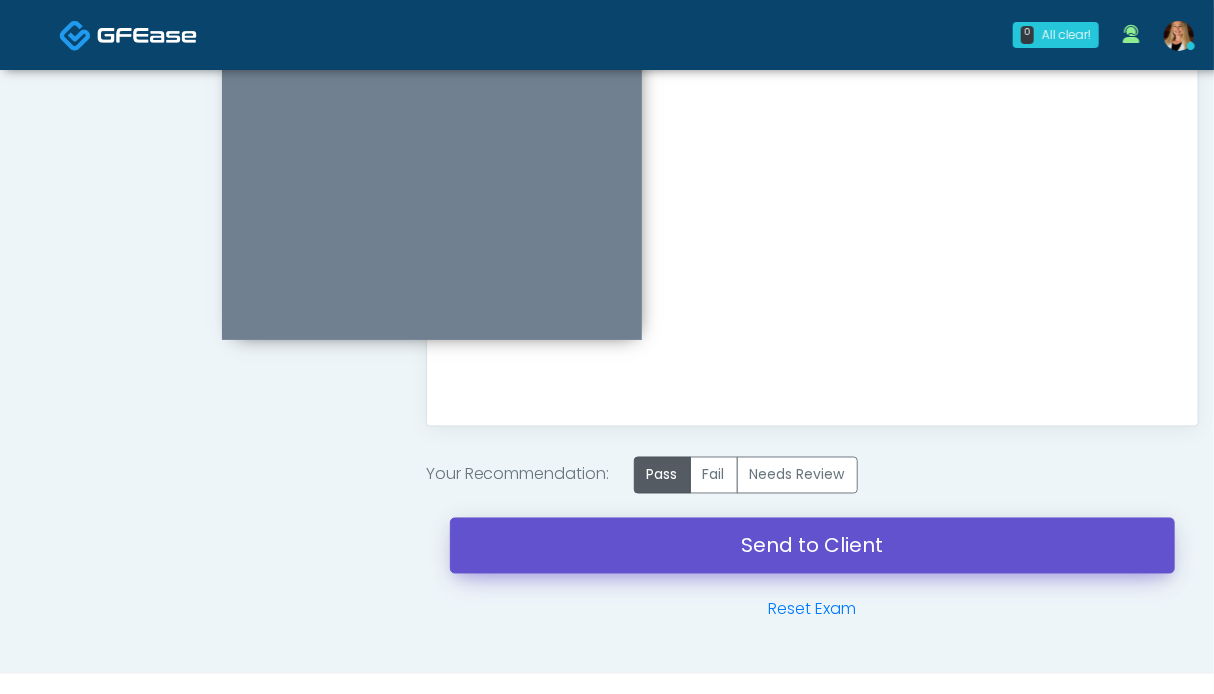 click on "Send to Client" at bounding box center [812, 546] 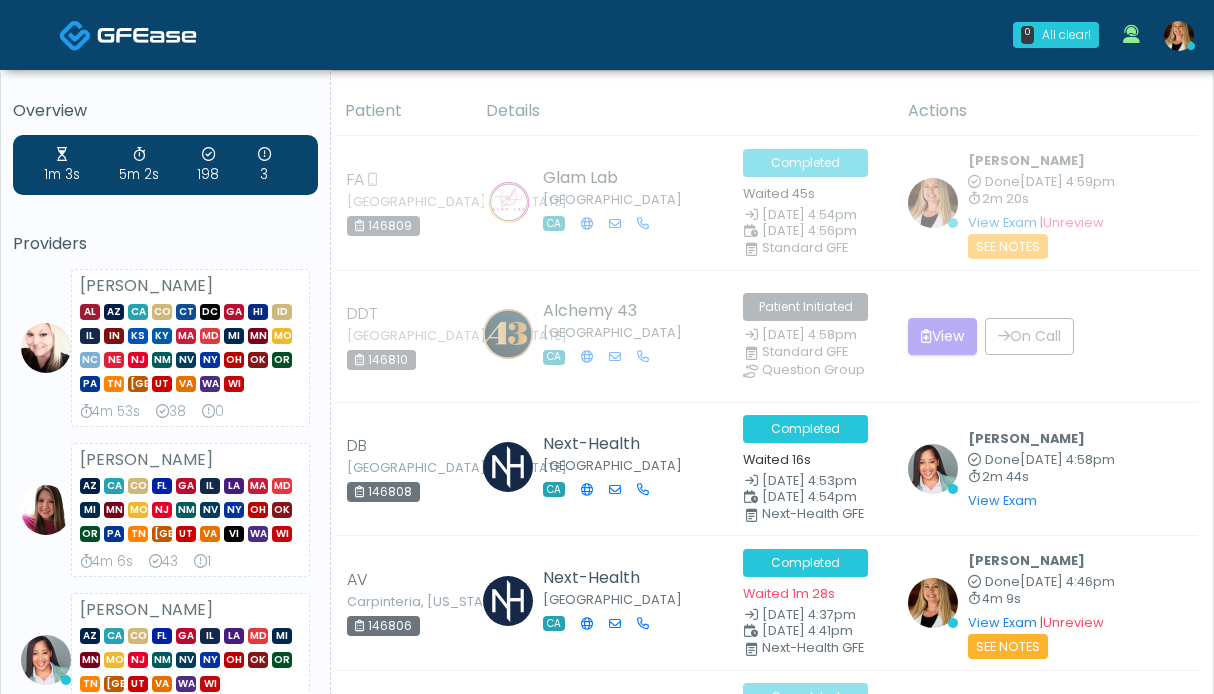 scroll, scrollTop: 0, scrollLeft: 0, axis: both 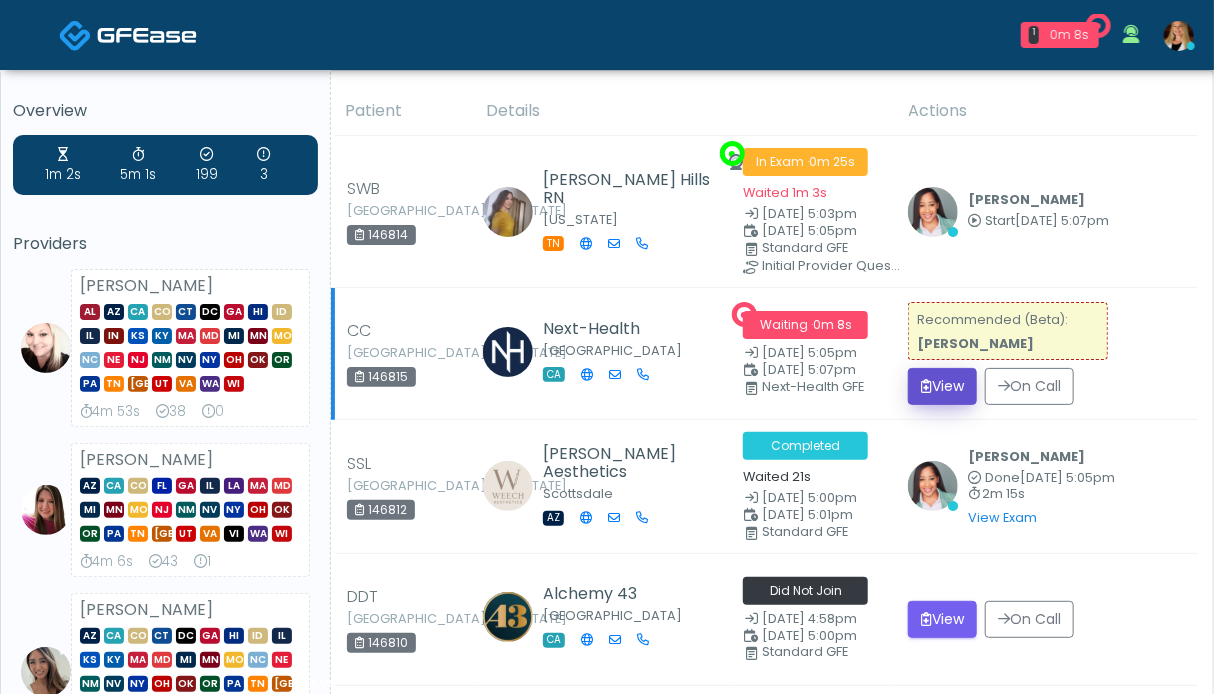 click on "View" at bounding box center (942, 386) 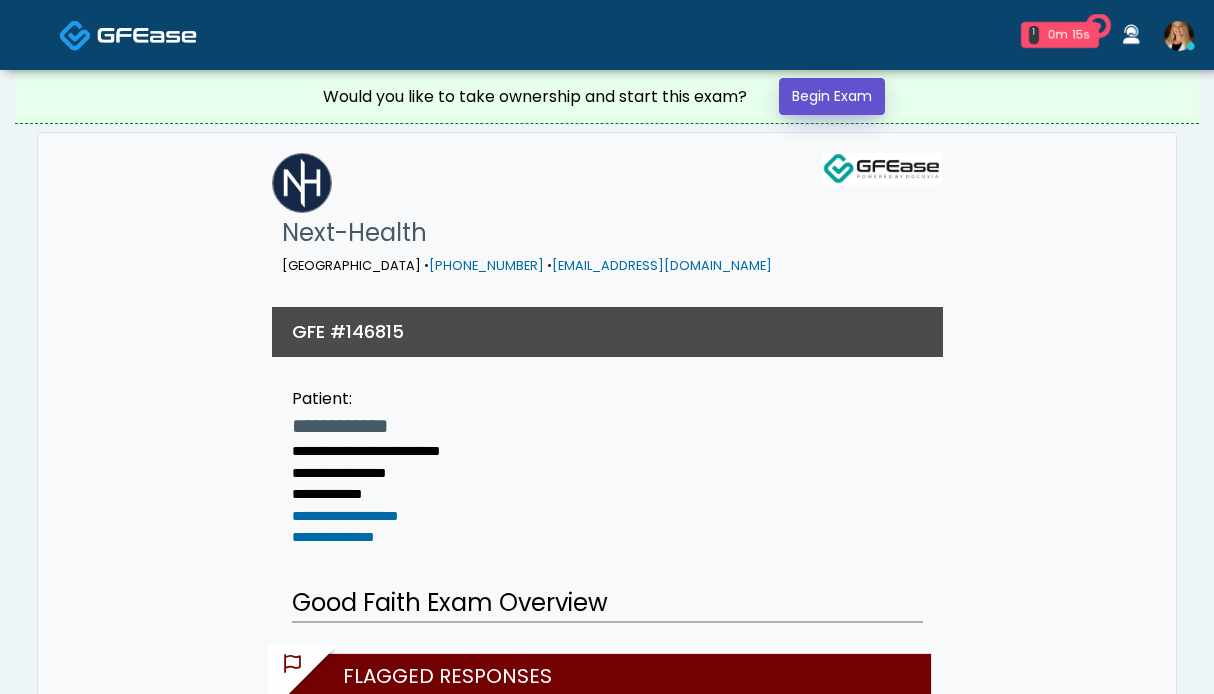 click on "Begin Exam" at bounding box center [832, 96] 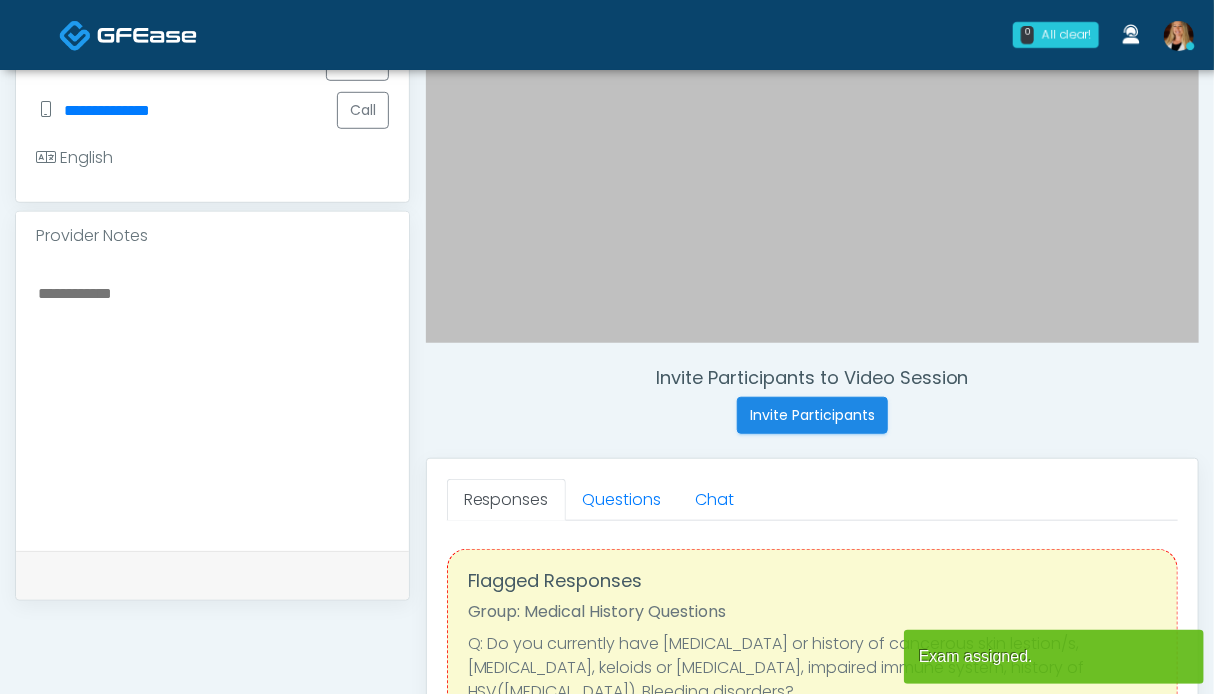 scroll, scrollTop: 500, scrollLeft: 0, axis: vertical 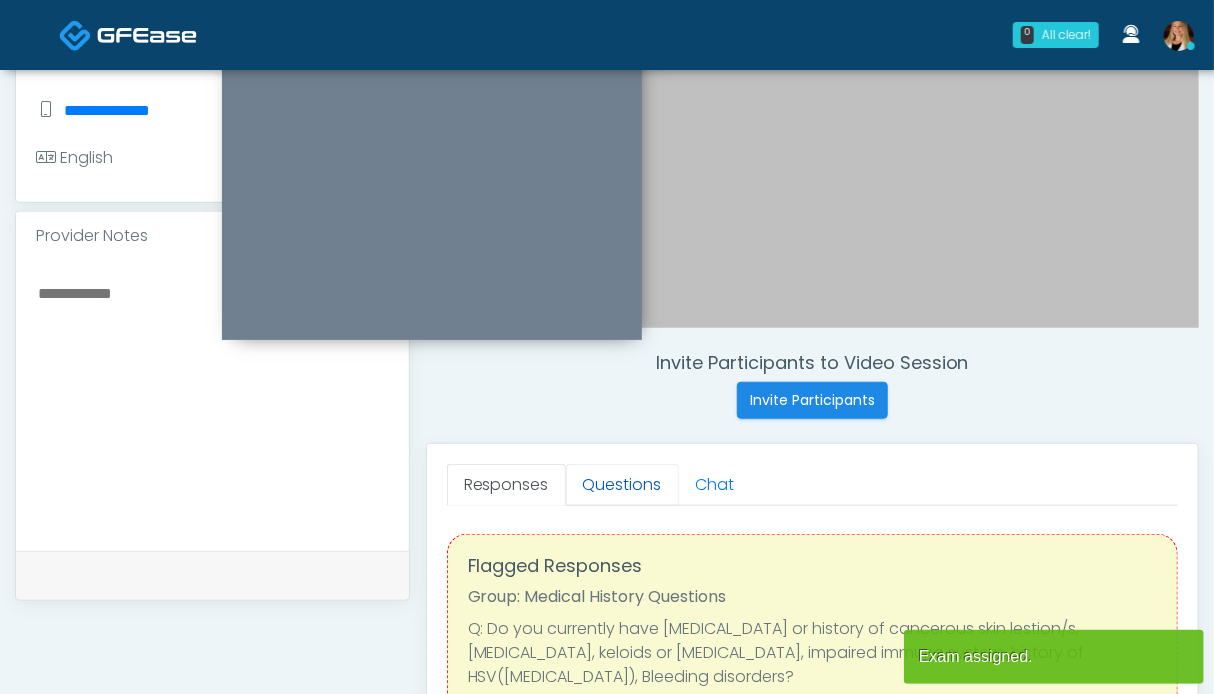 click on "Questions" at bounding box center [622, 485] 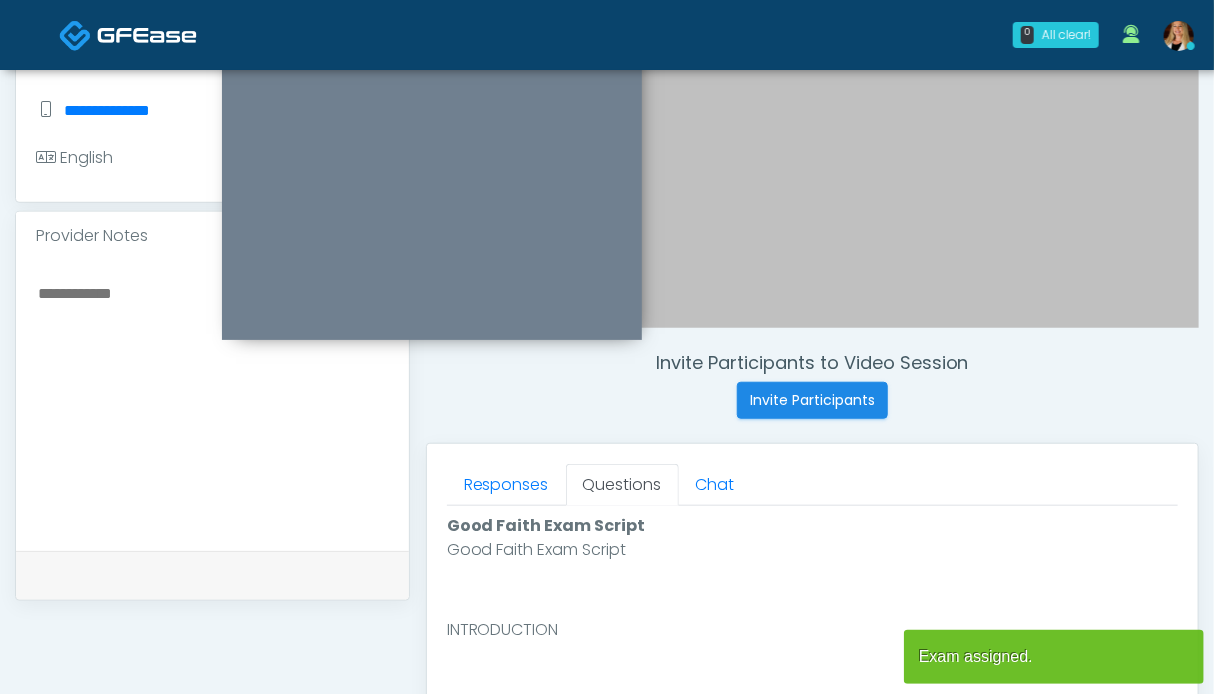 scroll, scrollTop: 0, scrollLeft: 0, axis: both 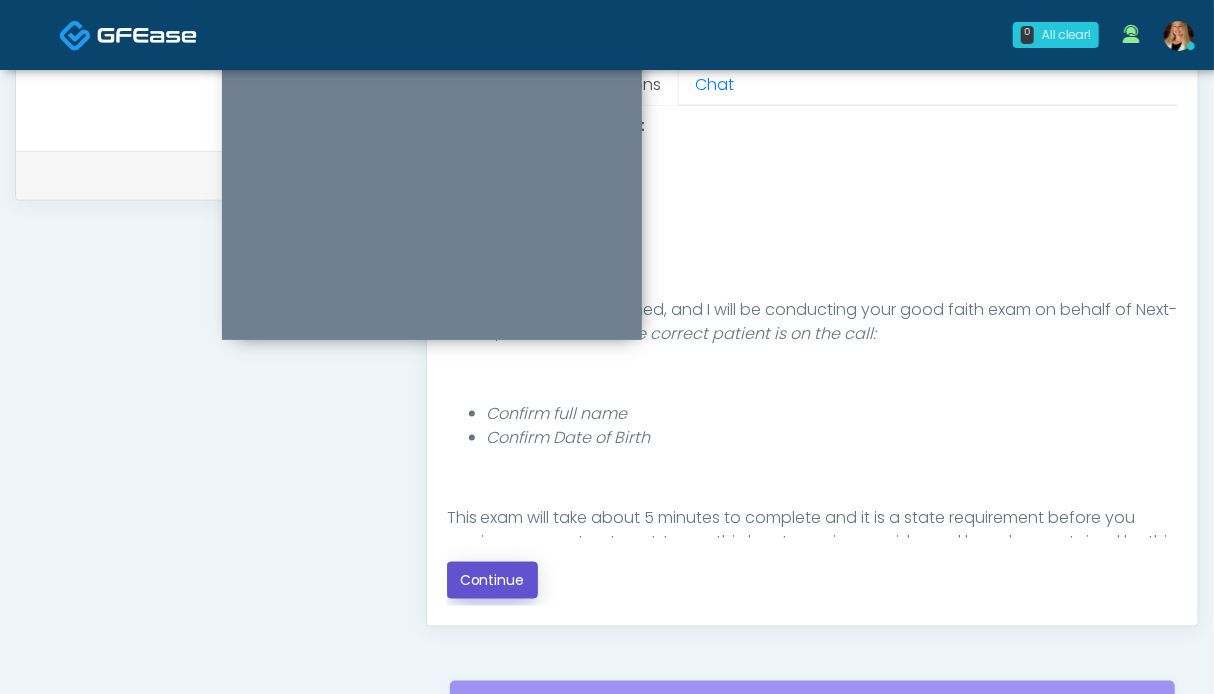 click on "Continue" at bounding box center [492, 580] 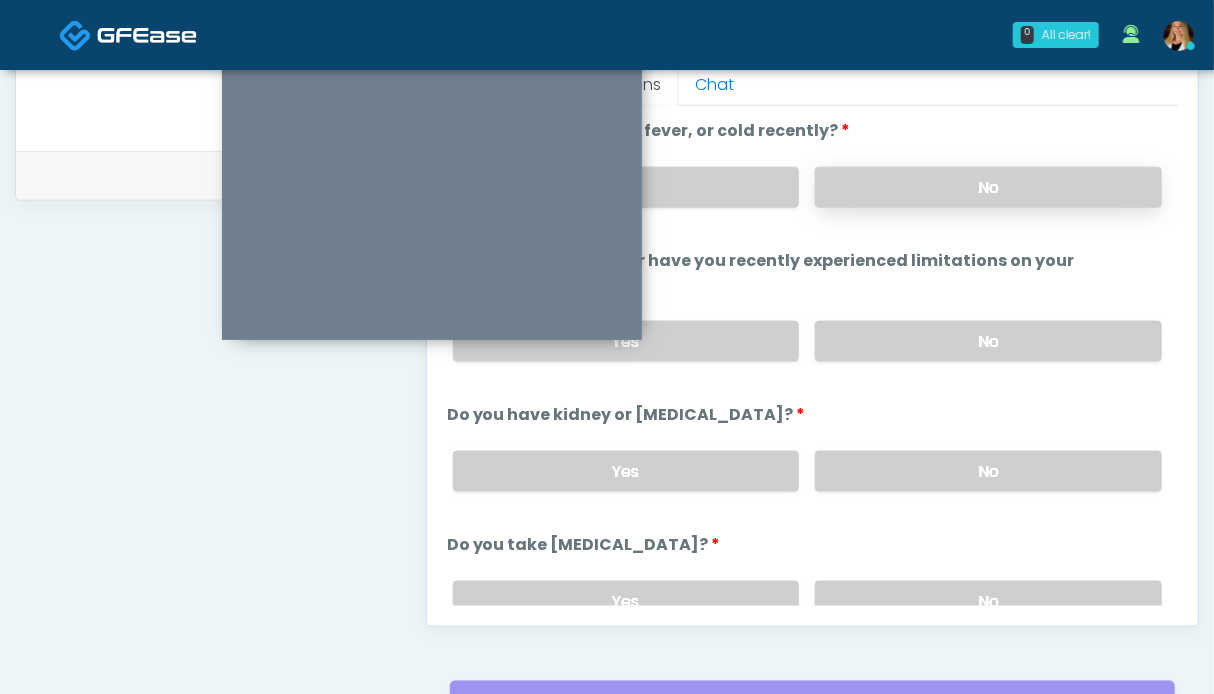 click on "No" at bounding box center [988, 187] 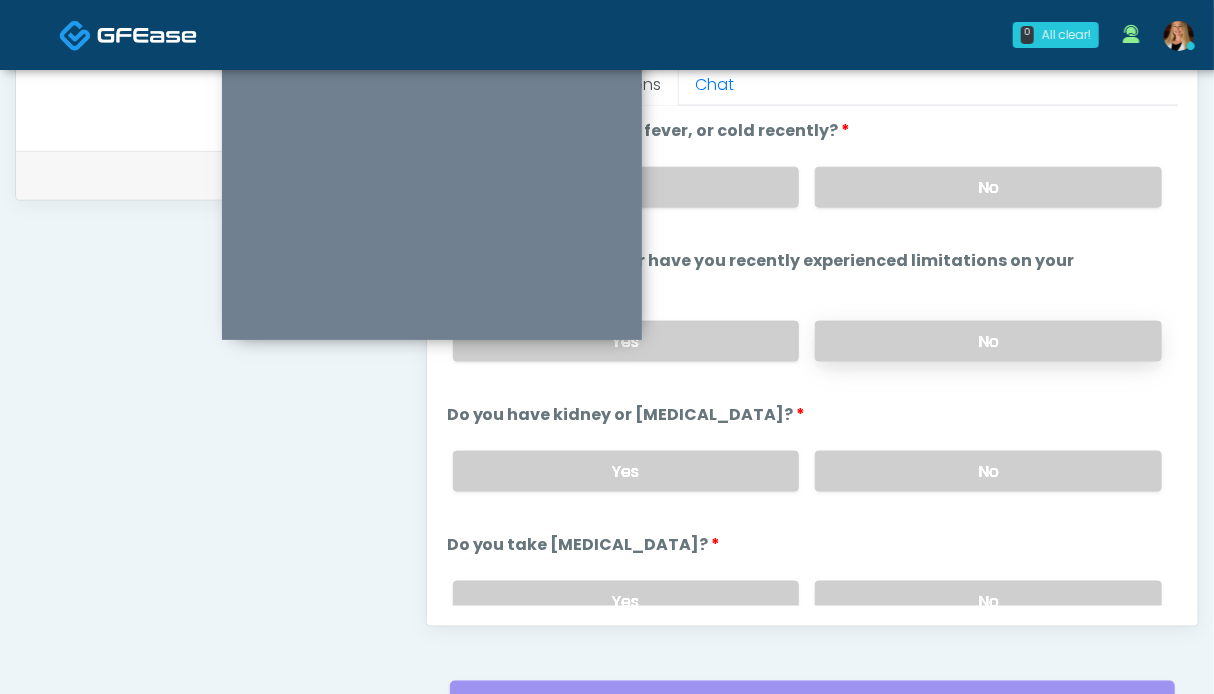 click on "No" at bounding box center [988, 341] 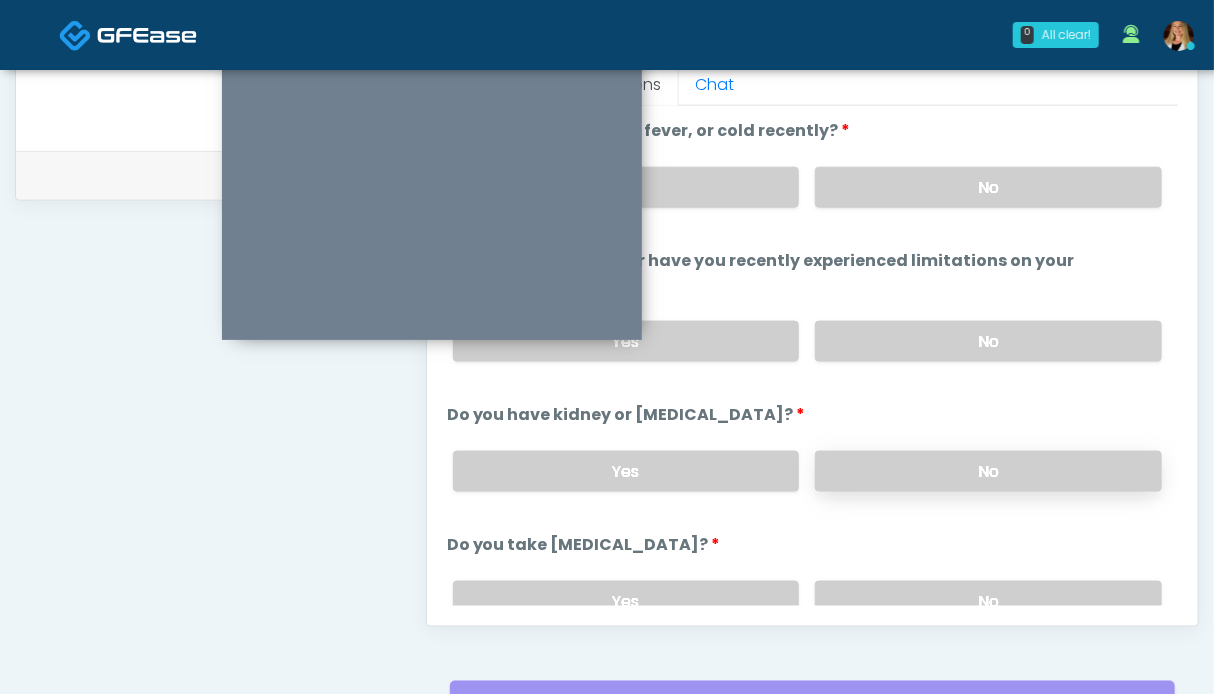 click on "No" at bounding box center [988, 471] 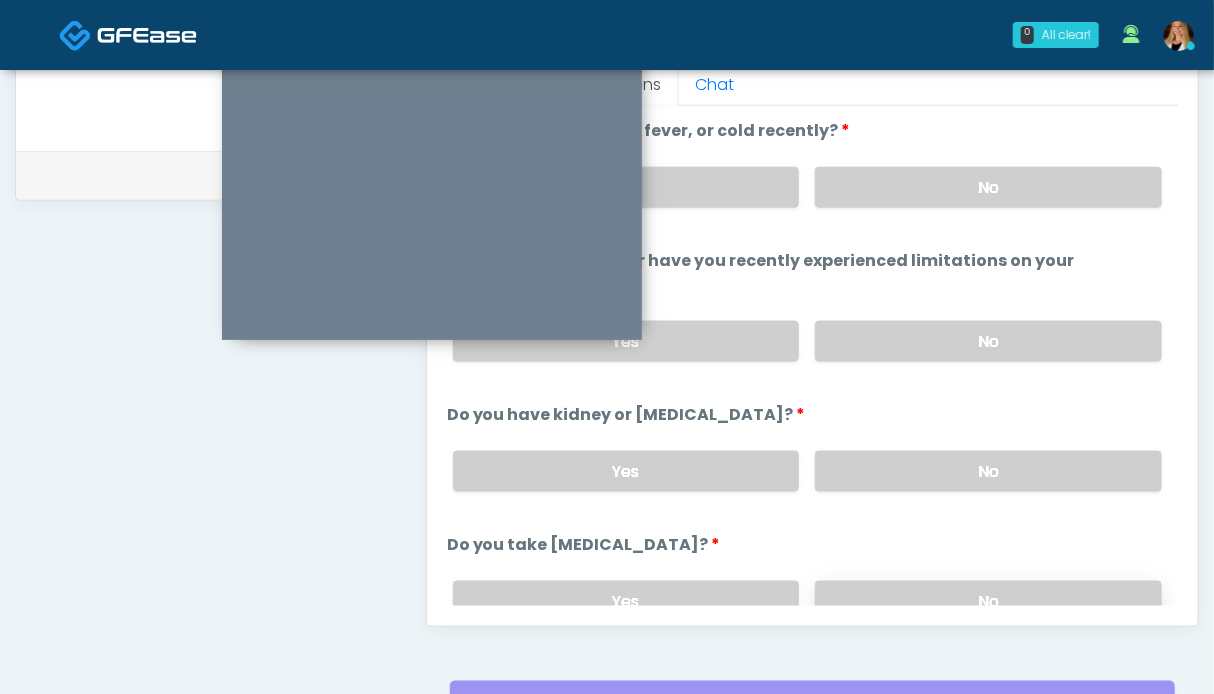 click on "No" at bounding box center [988, 601] 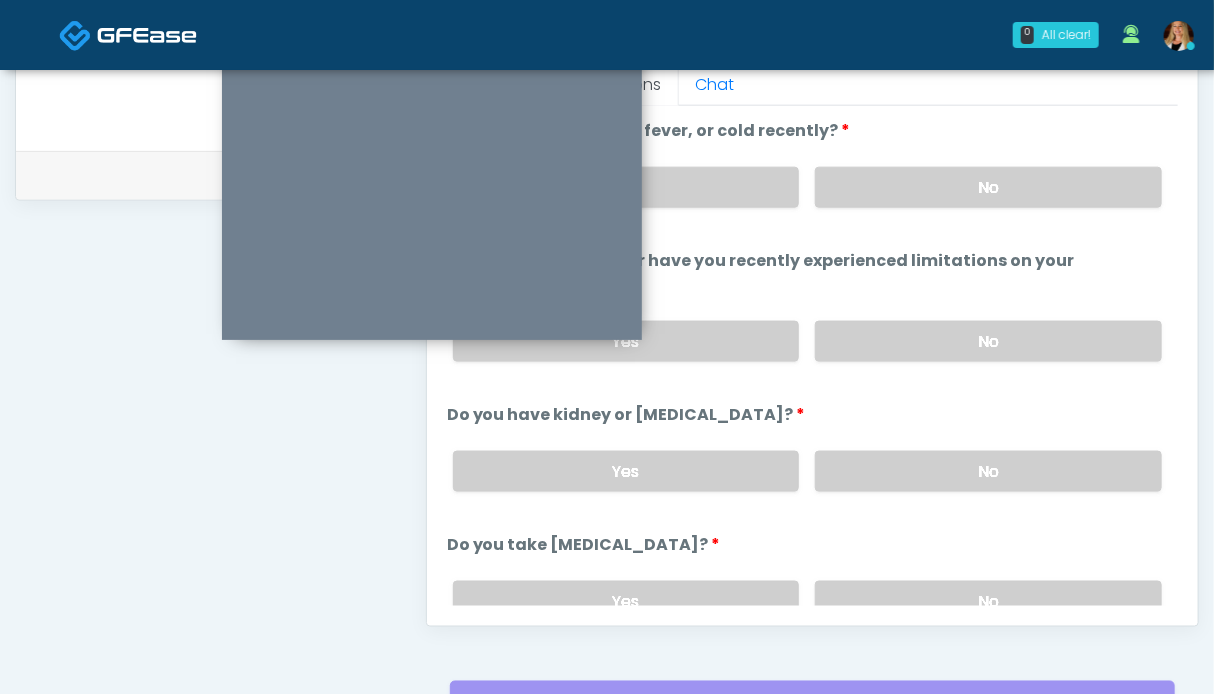 scroll, scrollTop: 200, scrollLeft: 0, axis: vertical 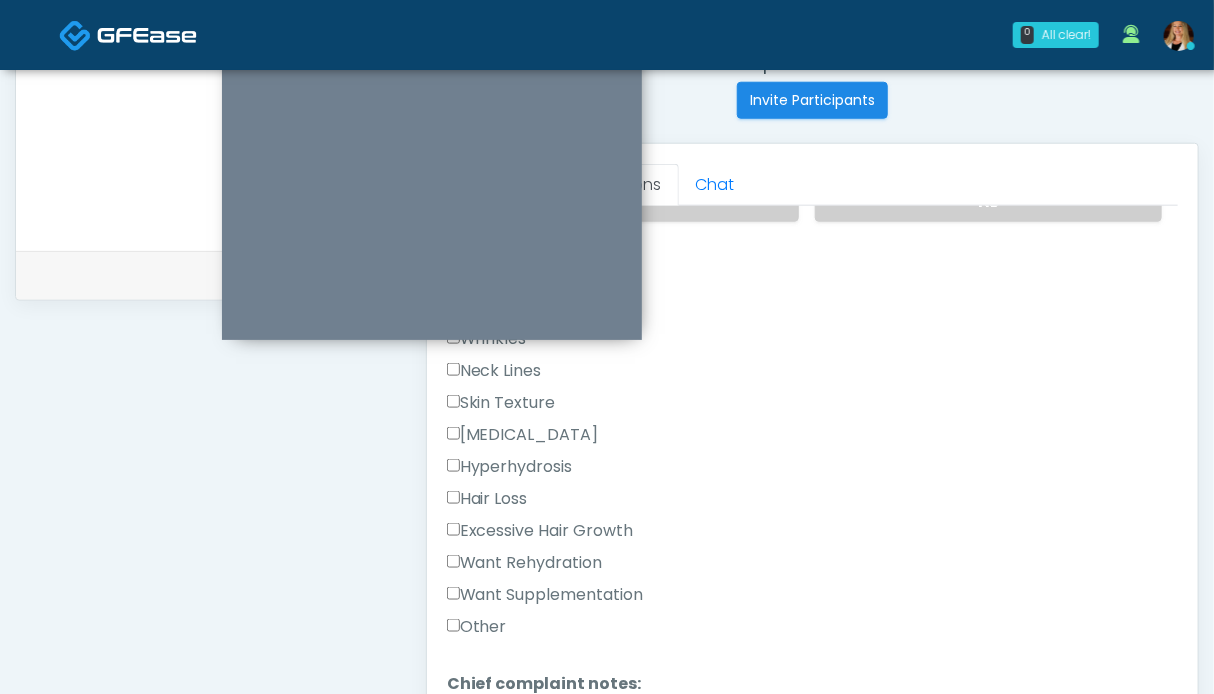click on "Want Rehydration" at bounding box center (525, 563) 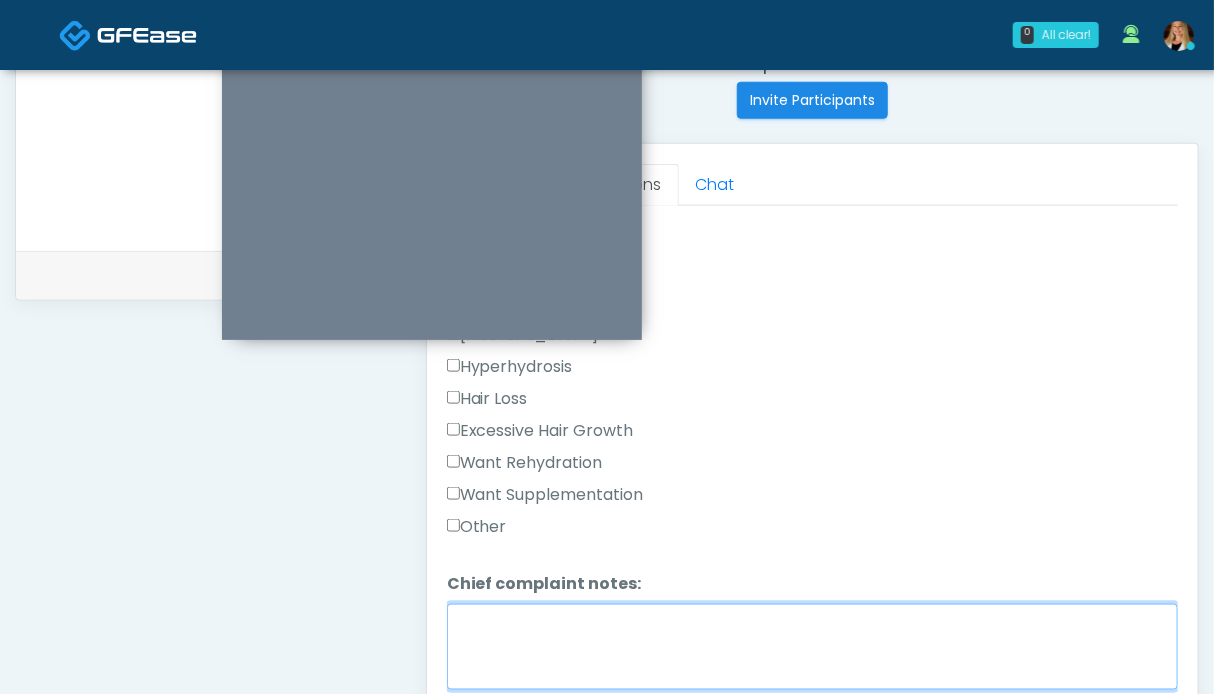click on "Chief complaint notes:" at bounding box center [812, 647] 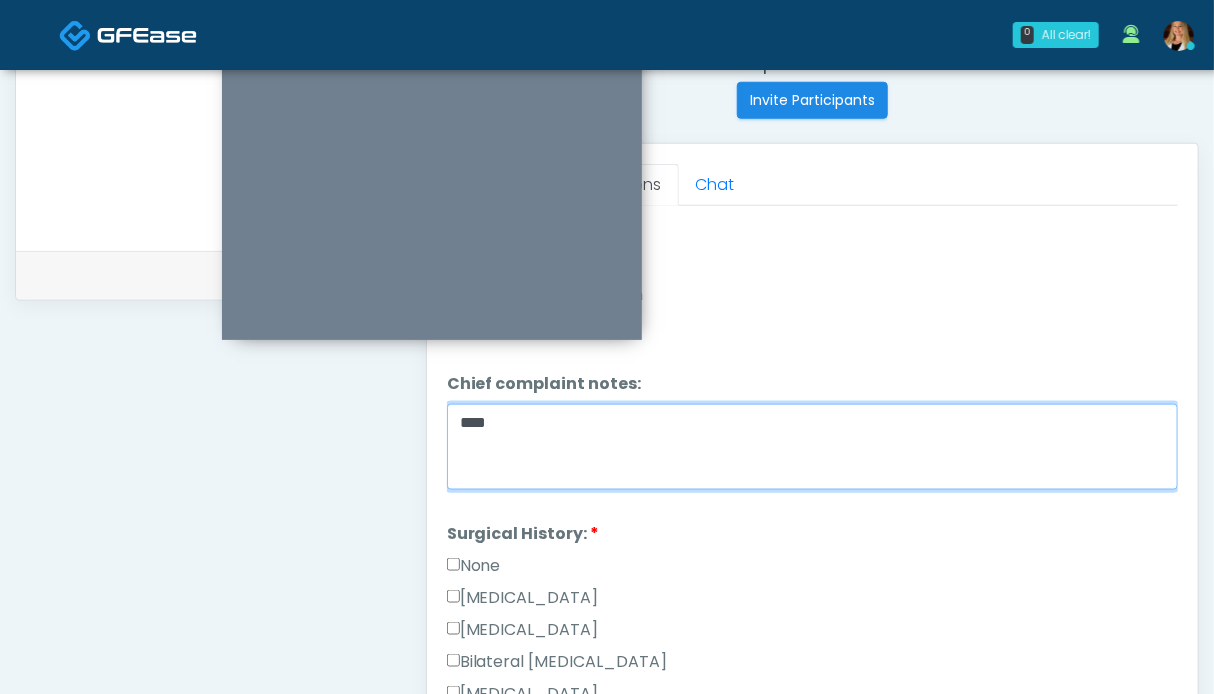 scroll, scrollTop: 900, scrollLeft: 0, axis: vertical 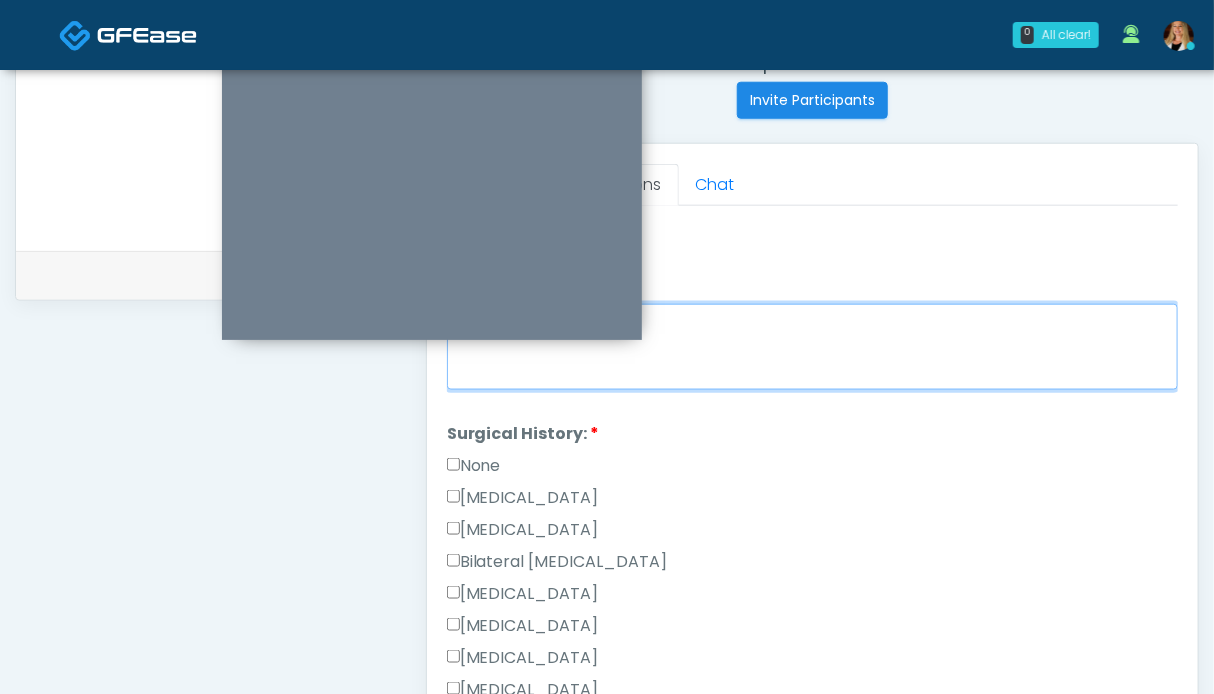 type on "***" 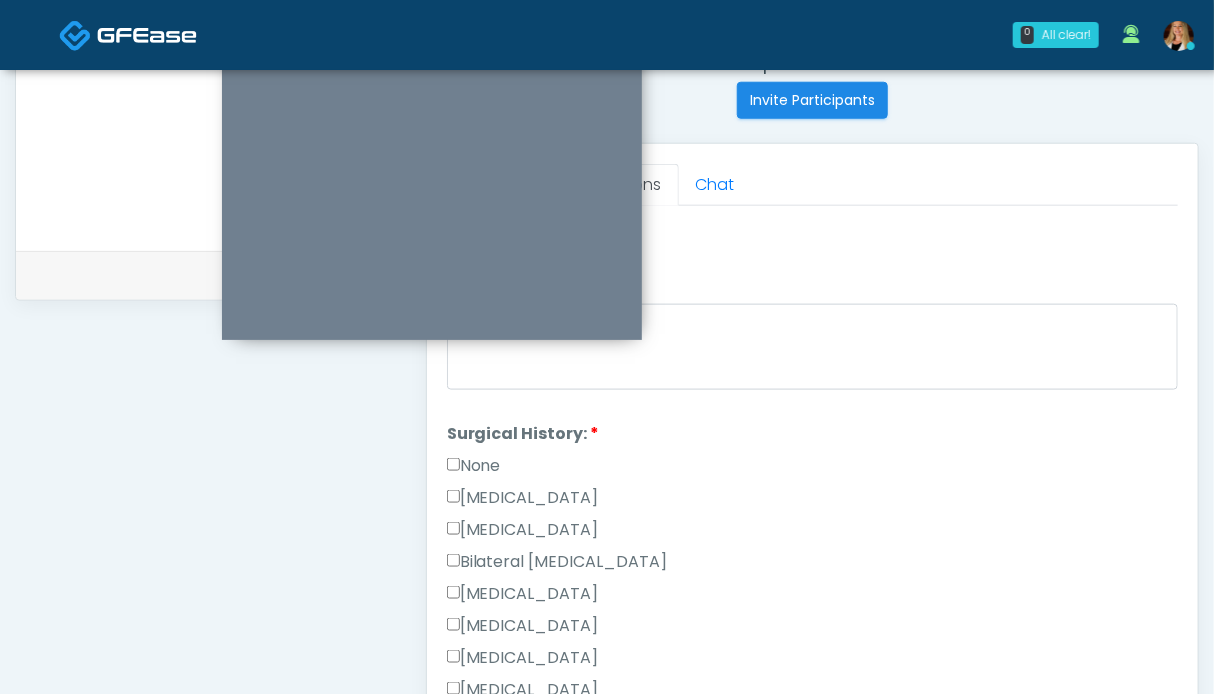 click on "None" at bounding box center [474, 466] 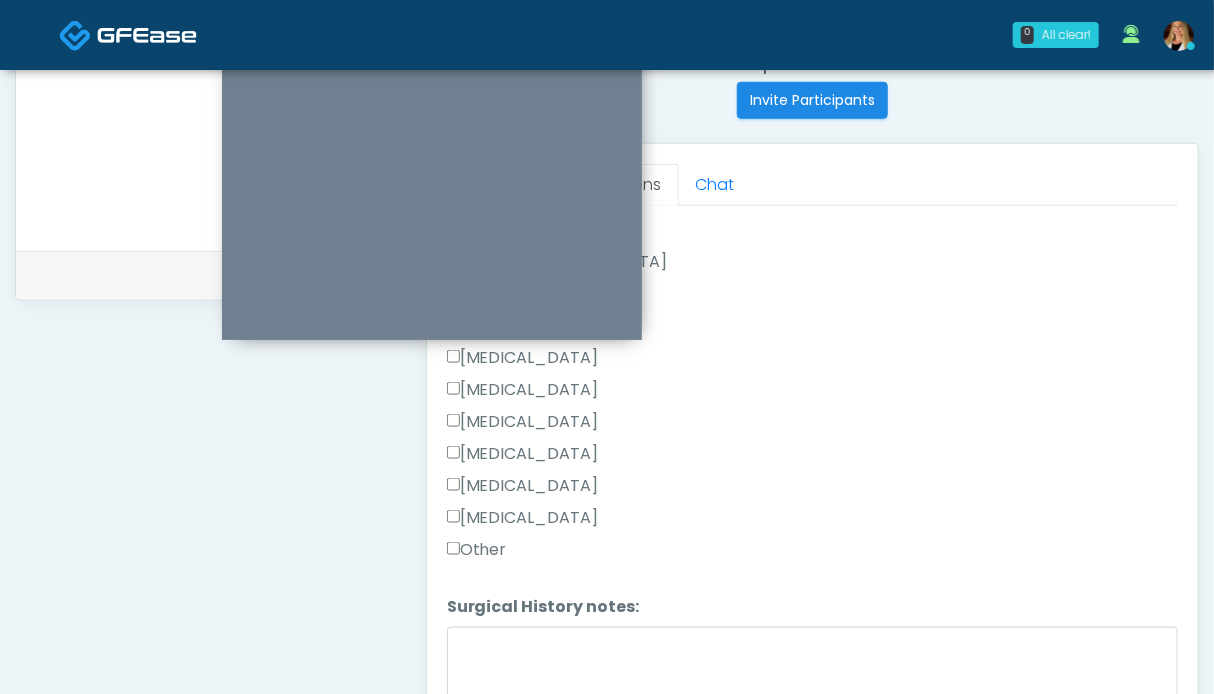 scroll, scrollTop: 1268, scrollLeft: 0, axis: vertical 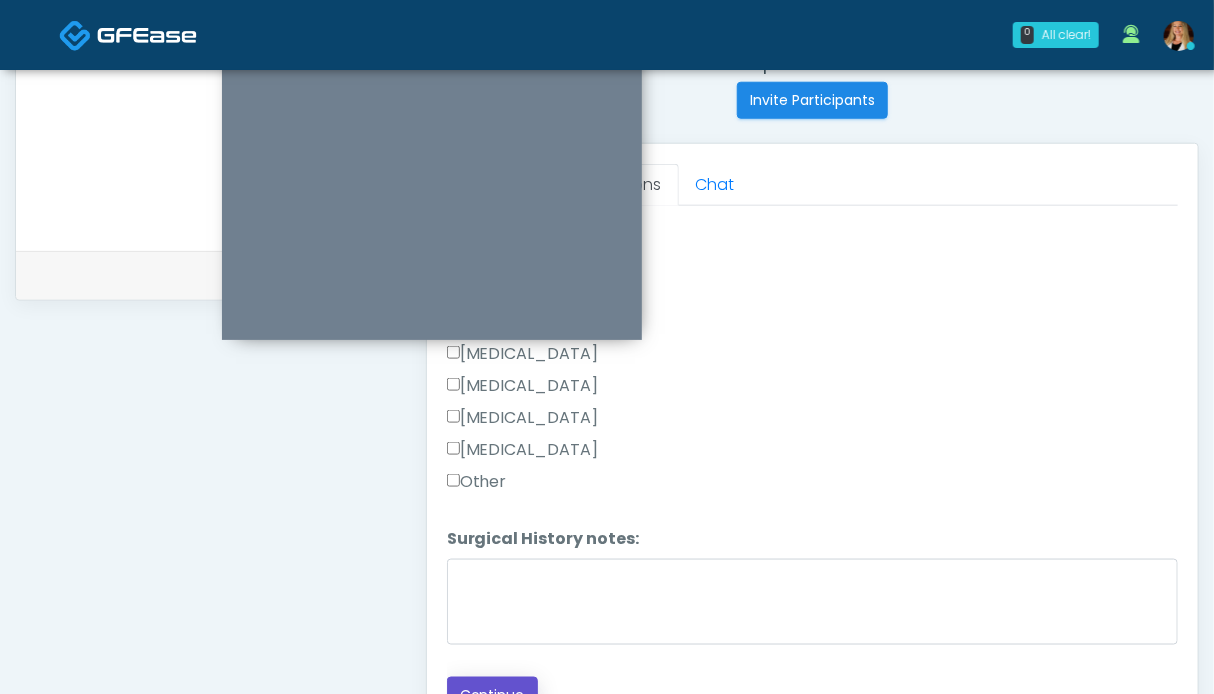 click on "Continue" at bounding box center [492, 695] 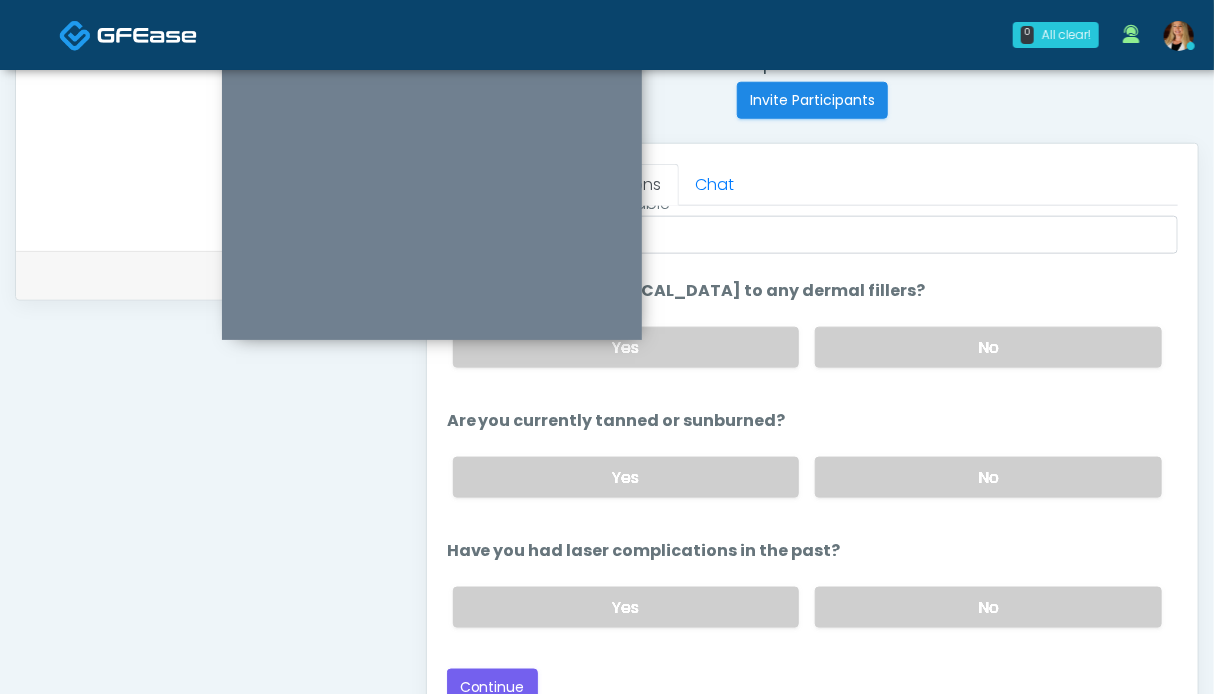 scroll, scrollTop: 230, scrollLeft: 0, axis: vertical 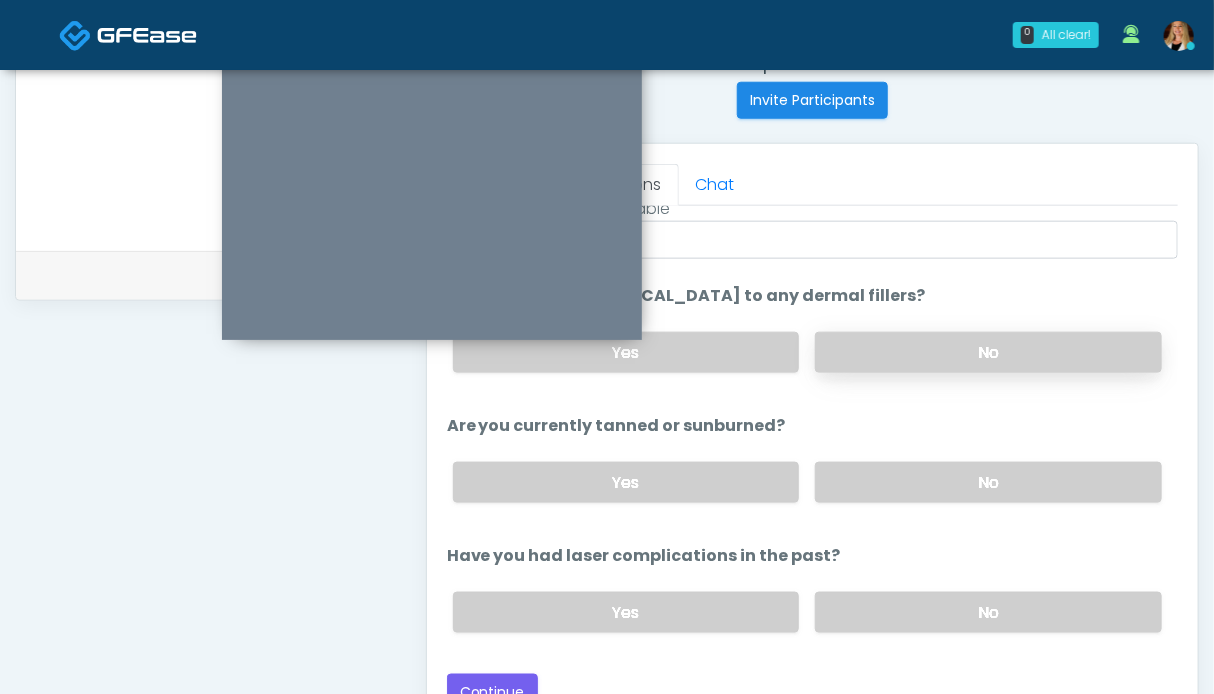 click on "No" at bounding box center (988, 352) 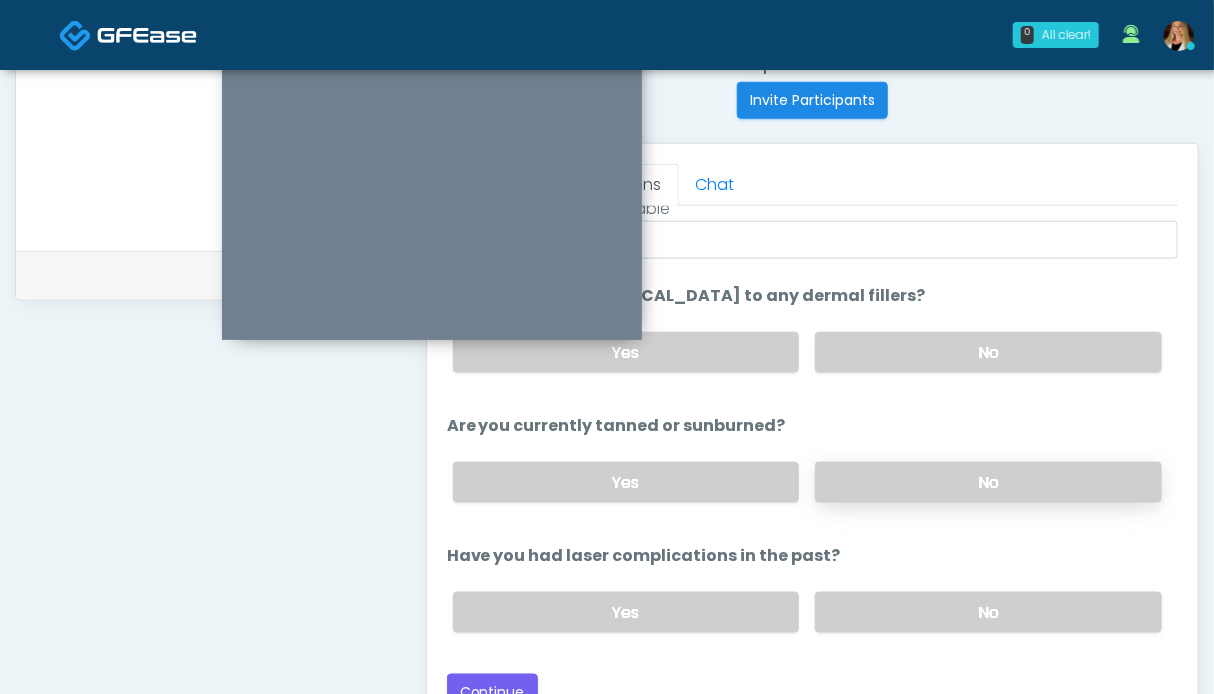 click on "No" at bounding box center [988, 482] 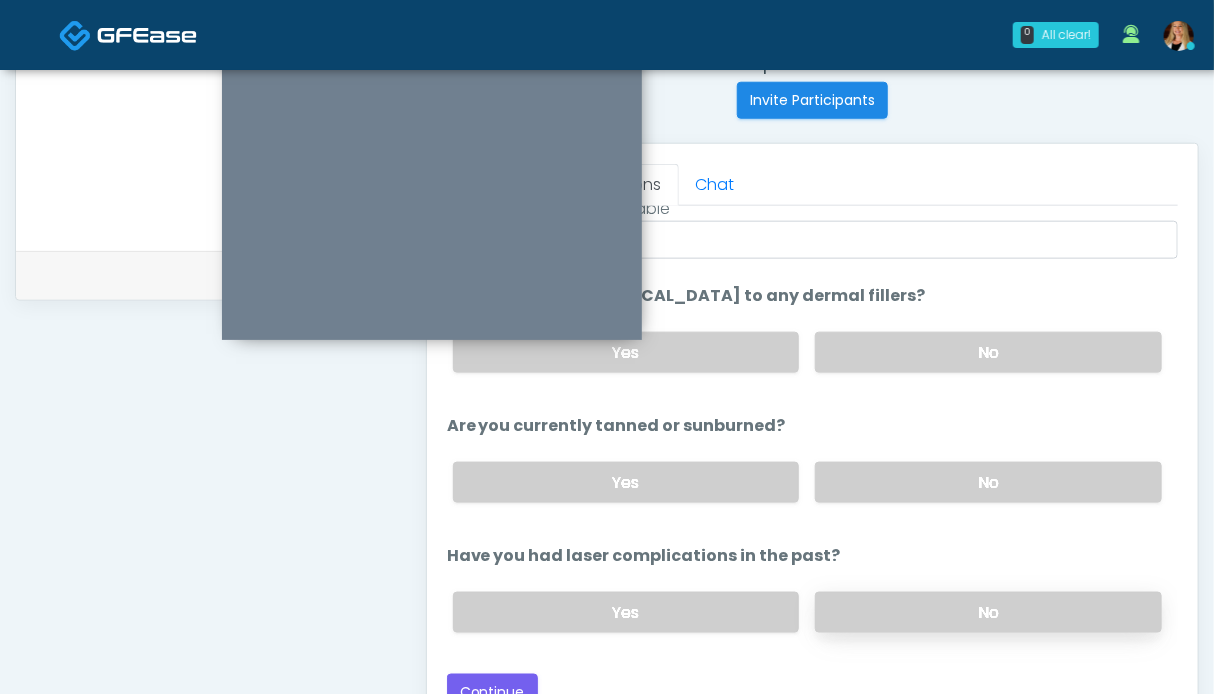 click on "No" at bounding box center [988, 612] 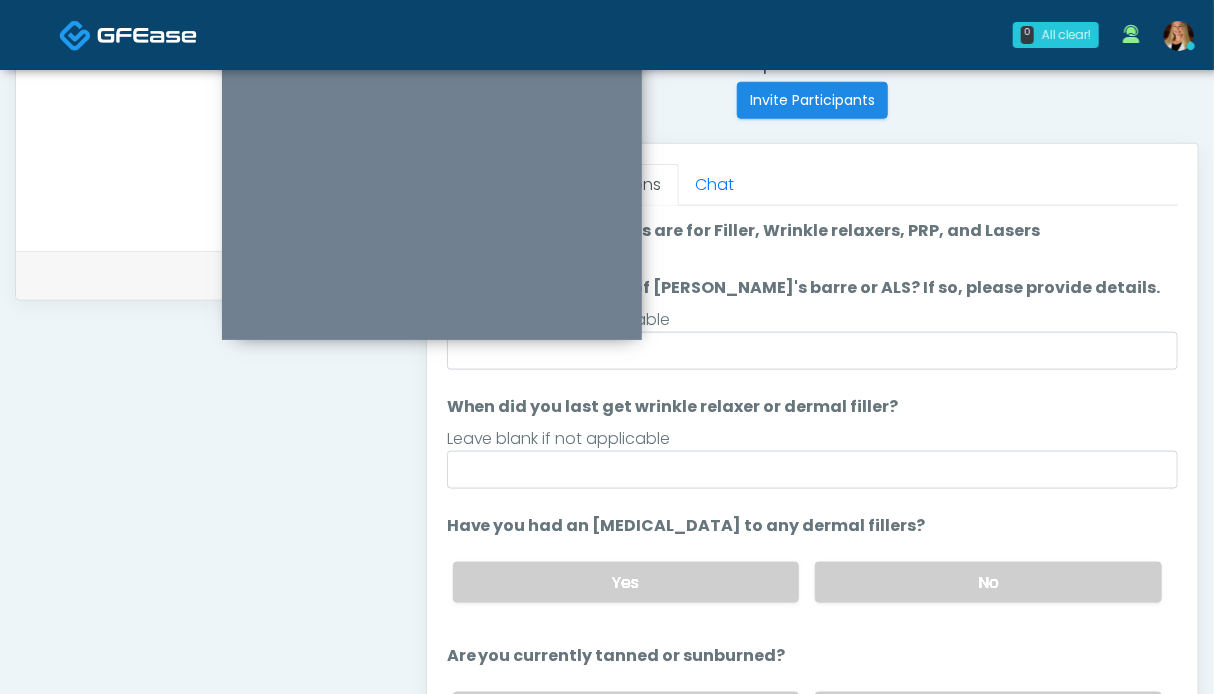scroll, scrollTop: 230, scrollLeft: 0, axis: vertical 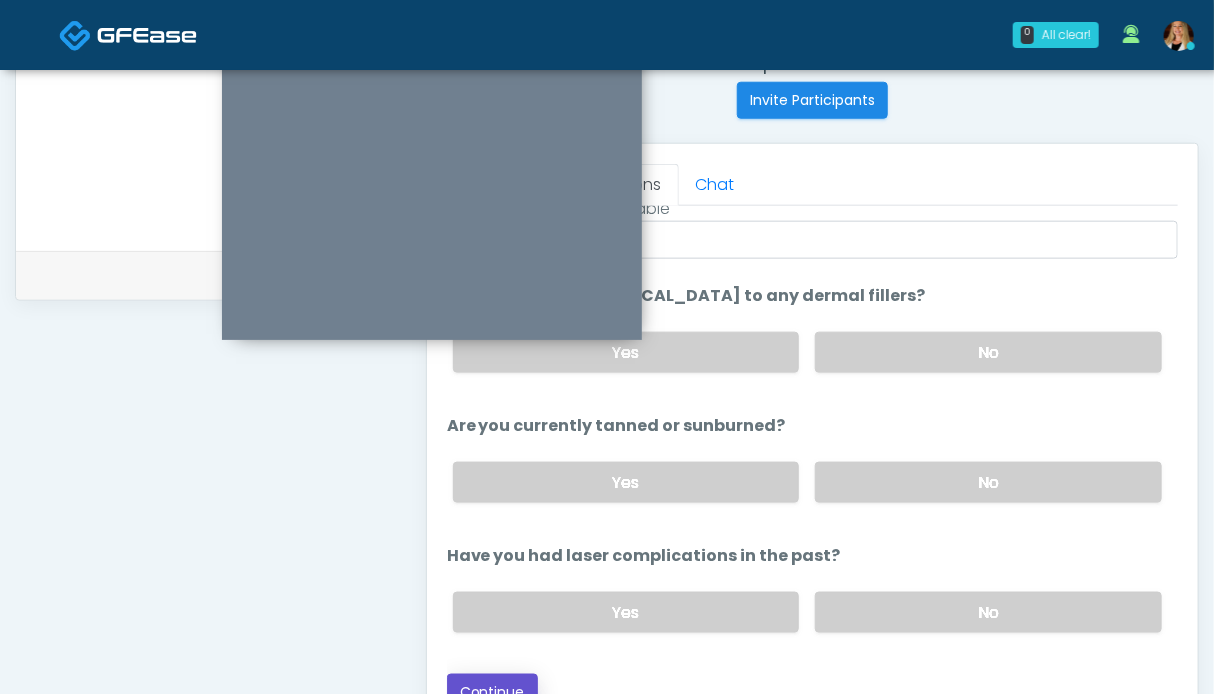 click on "Continue" at bounding box center (492, 692) 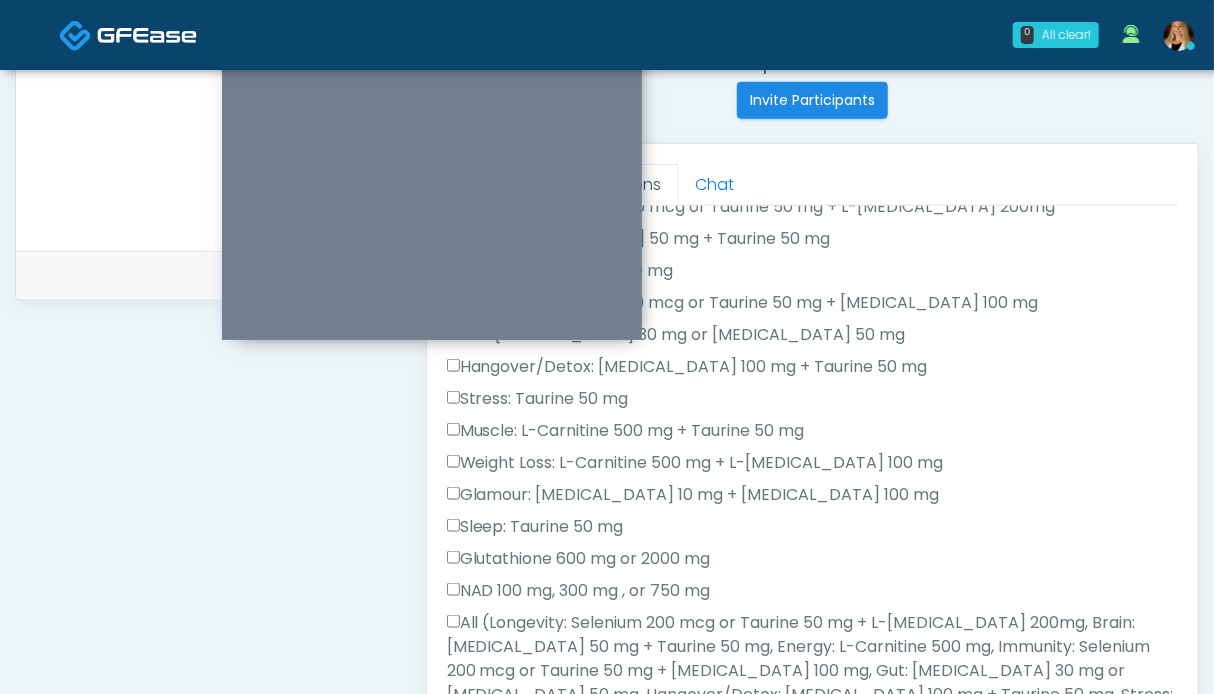scroll, scrollTop: 430, scrollLeft: 0, axis: vertical 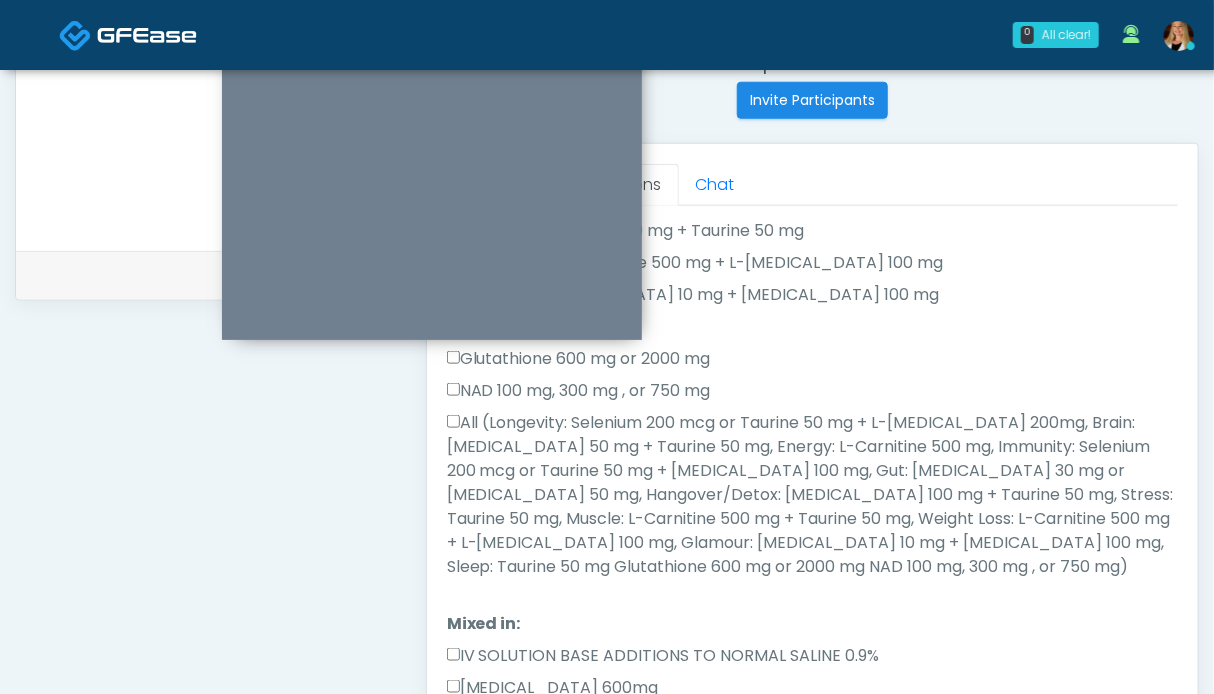 click on "All (Longevity: Selenium 200 mcg or Taurine 50 mg + L-Arginine 200mg, Brain: Glycine 50 mg + Taurine 50 mg, Energy: L-Carnitine 500 mg, Immunity: Selenium 200 mcg or Taurine 50 mg + L-Lysine 100 mg, Gut: Glutamine 30 mg or Glycine 50 mg, Hangover/Detox: Thiamine 100 mg + Taurine 50 mg, Stress: Taurine 50 mg, Muscle: L-Carnitine 500 mg + Taurine 50 mg, Weight Loss: L-Carnitine 500 mg + L-Arginine 100 mg, Glamour: Biotin 10 mg + L-Lysine 100 mg, Sleep: Taurine 50 mg Glutathione 600 mg or 2000 mg NAD 100 mg, 300 mg , or 750 mg)" at bounding box center [812, 495] 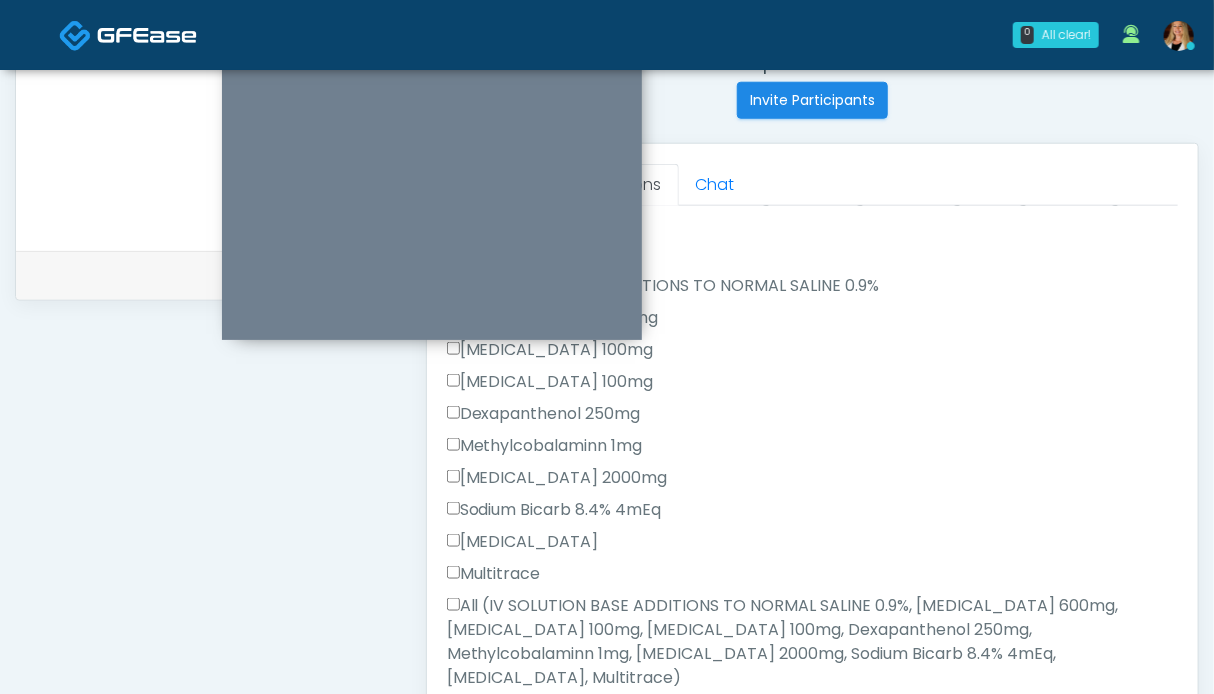 scroll, scrollTop: 900, scrollLeft: 0, axis: vertical 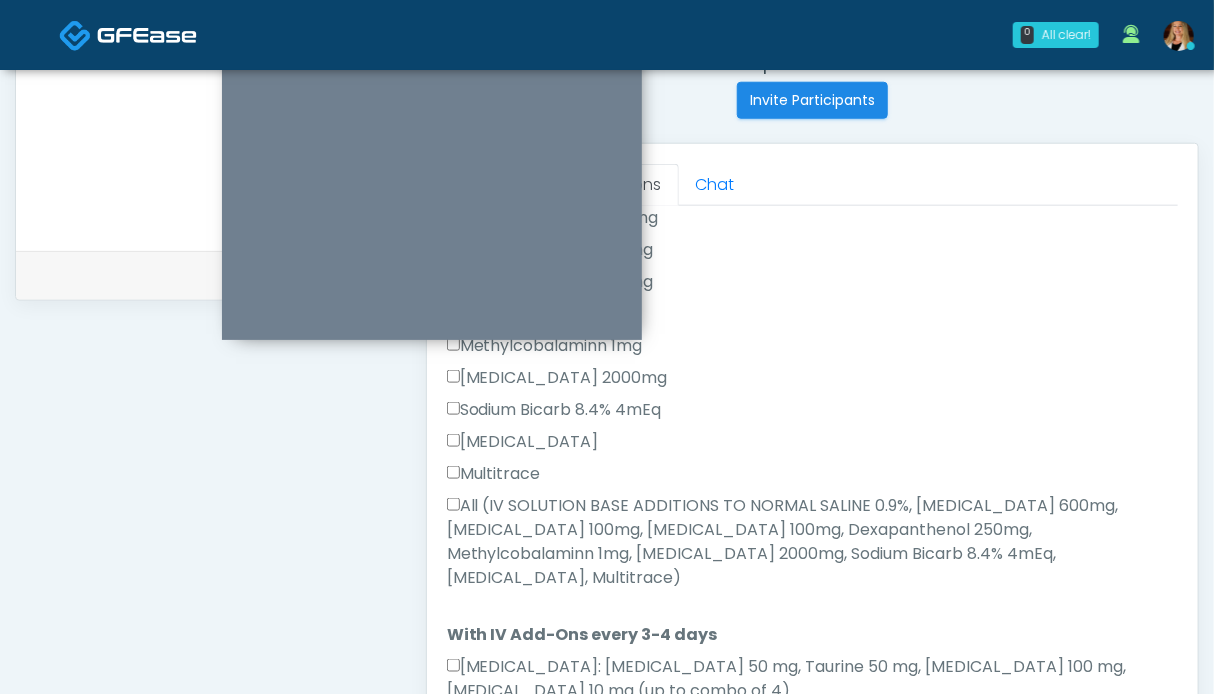 click on "All (IV SOLUTION BASE ADDITIONS TO NORMAL SALINE 0.9%, Magnesium Chloride 600mg, Calcium Chloride 100mg, Pyridoxine 100mg, Dexapanthenol 250mg, Methylcobalaminn 1mg, Ascorbic Acid 2000mg, Sodium Bicarb 8.4% 4mEq, B-Complex, Multitrace)" at bounding box center [812, 542] 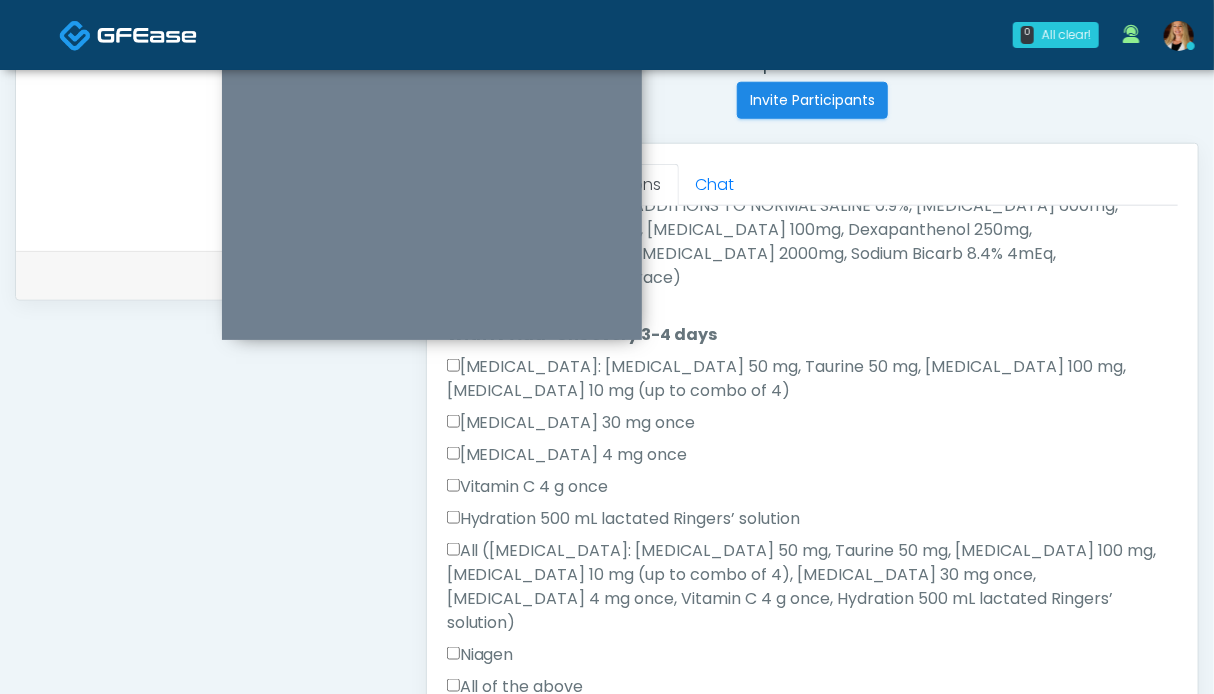 click on "All of the above" at bounding box center (515, 687) 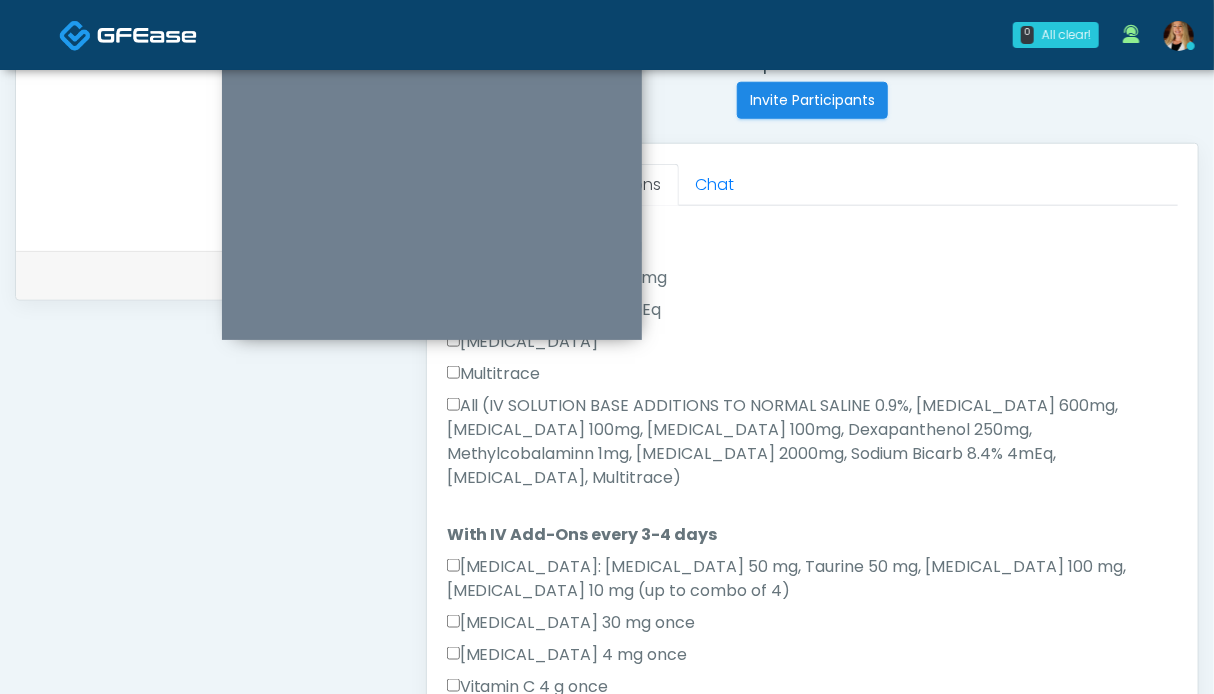scroll, scrollTop: 1302, scrollLeft: 0, axis: vertical 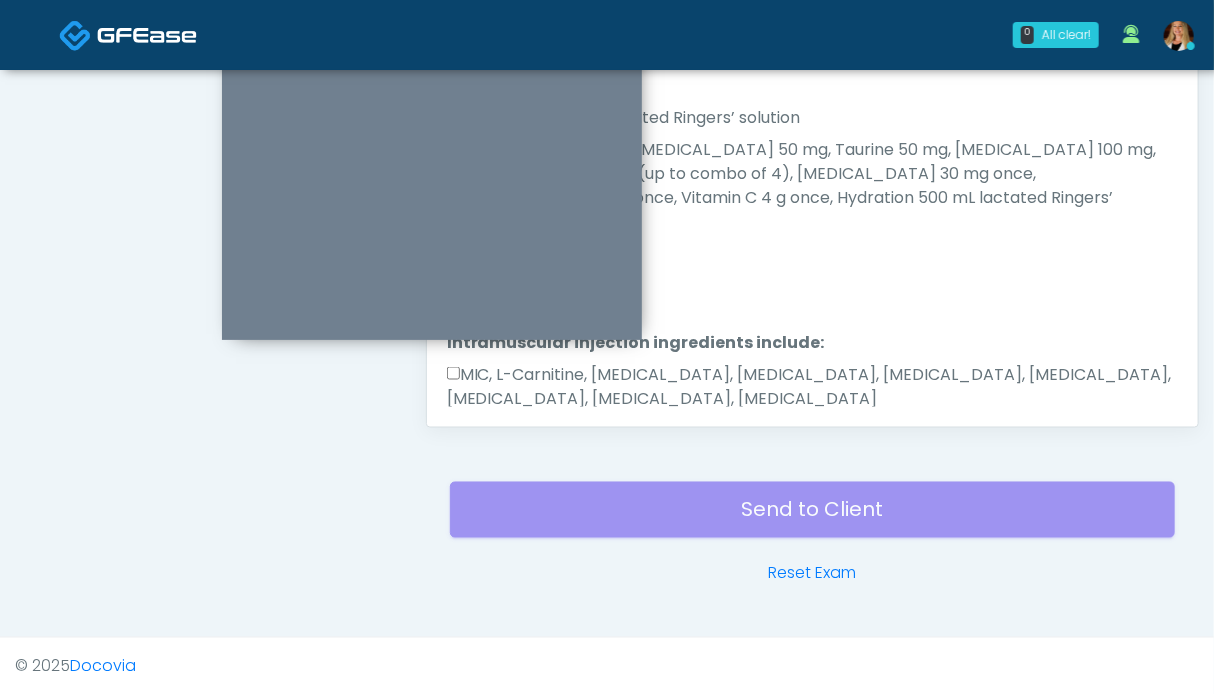 drag, startPoint x: 720, startPoint y: 330, endPoint x: 626, endPoint y: 377, distance: 105.09519 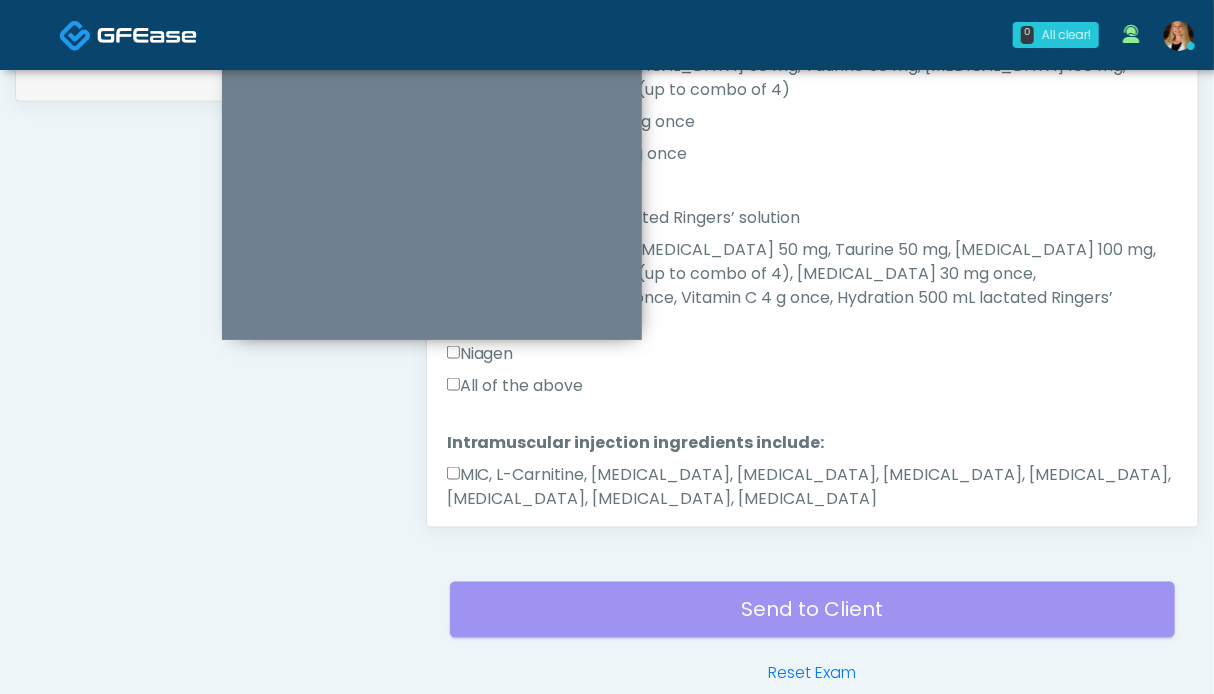 scroll, scrollTop: 899, scrollLeft: 0, axis: vertical 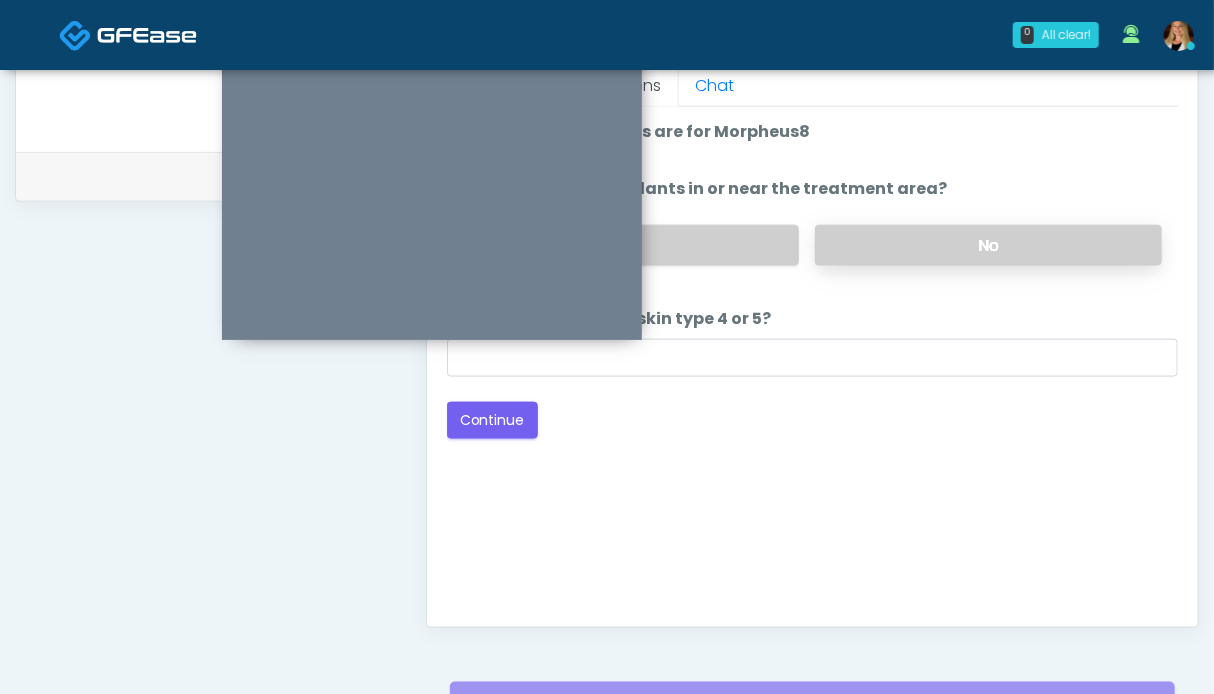 click on "No" at bounding box center [988, 245] 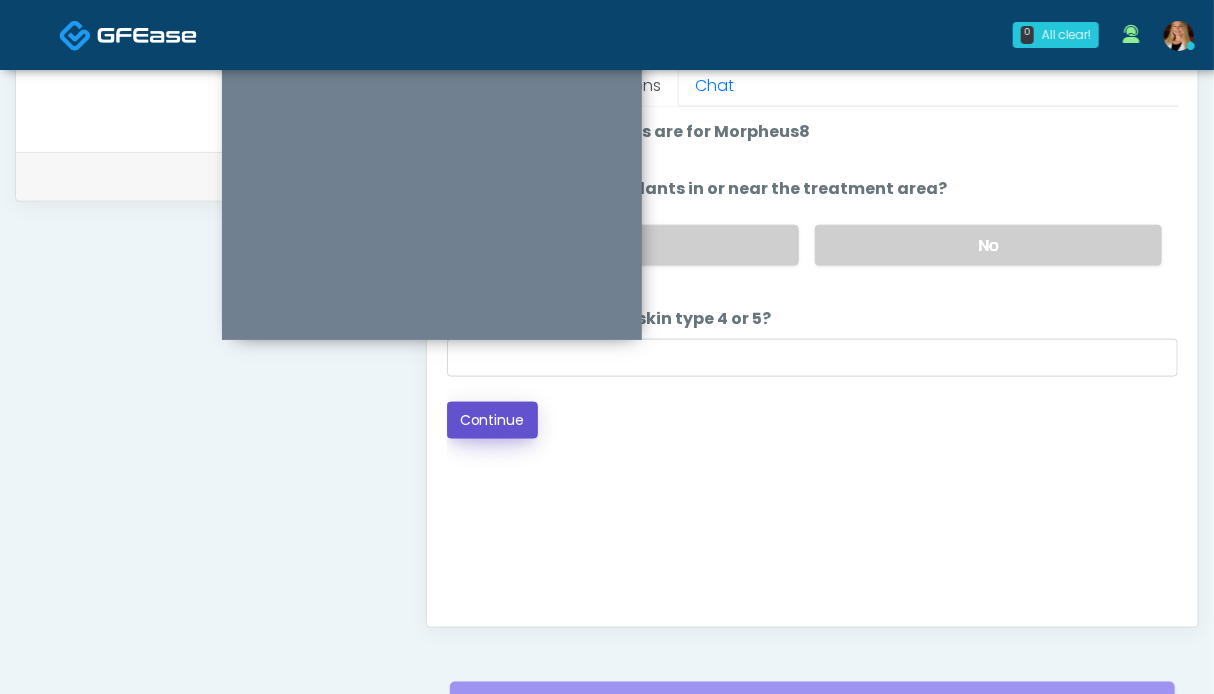 click on "Continue" at bounding box center (492, 420) 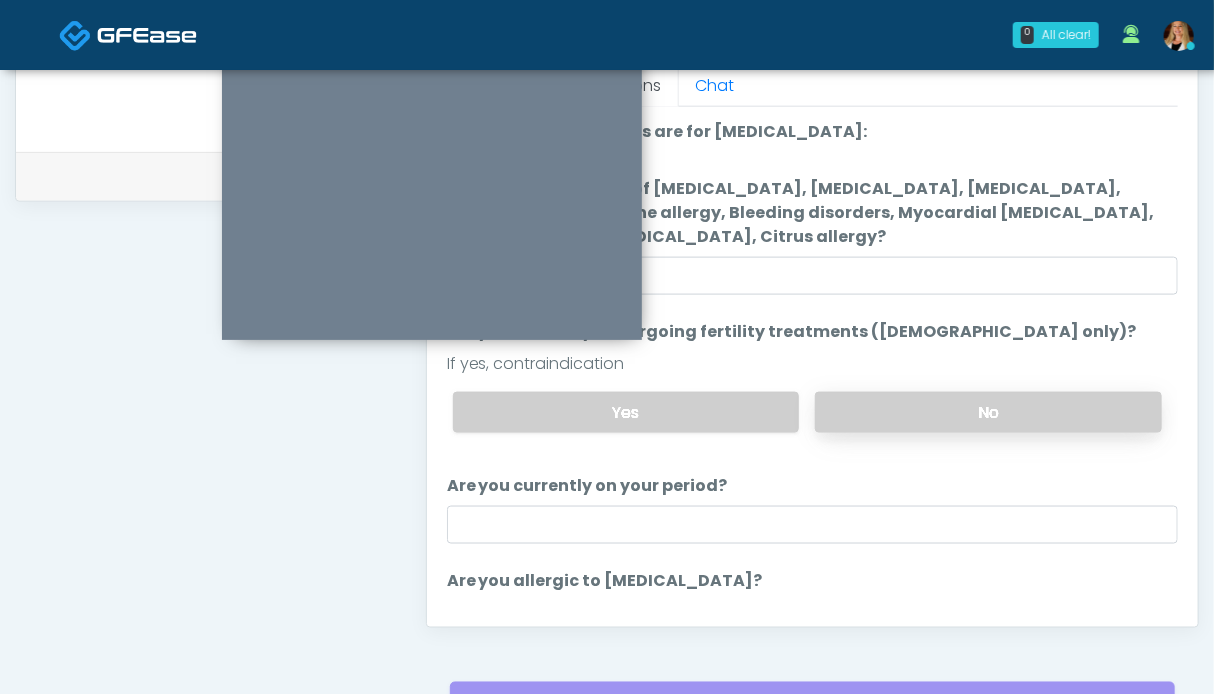 click on "No" at bounding box center [988, 412] 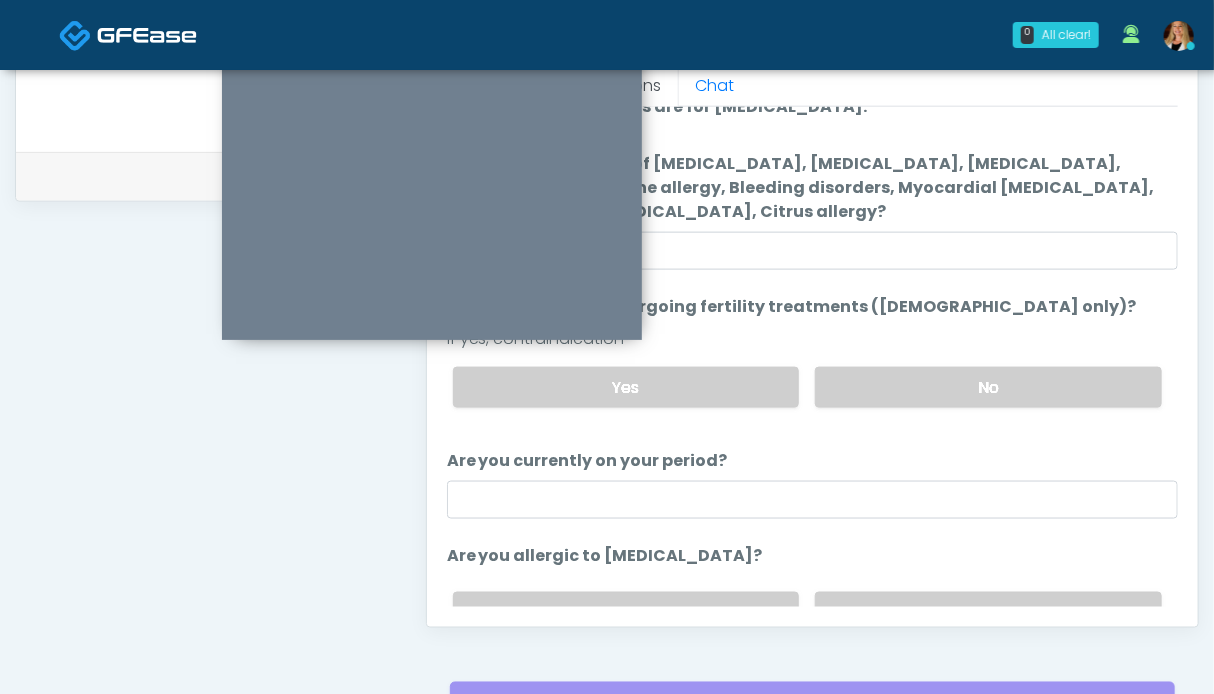 scroll, scrollTop: 125, scrollLeft: 0, axis: vertical 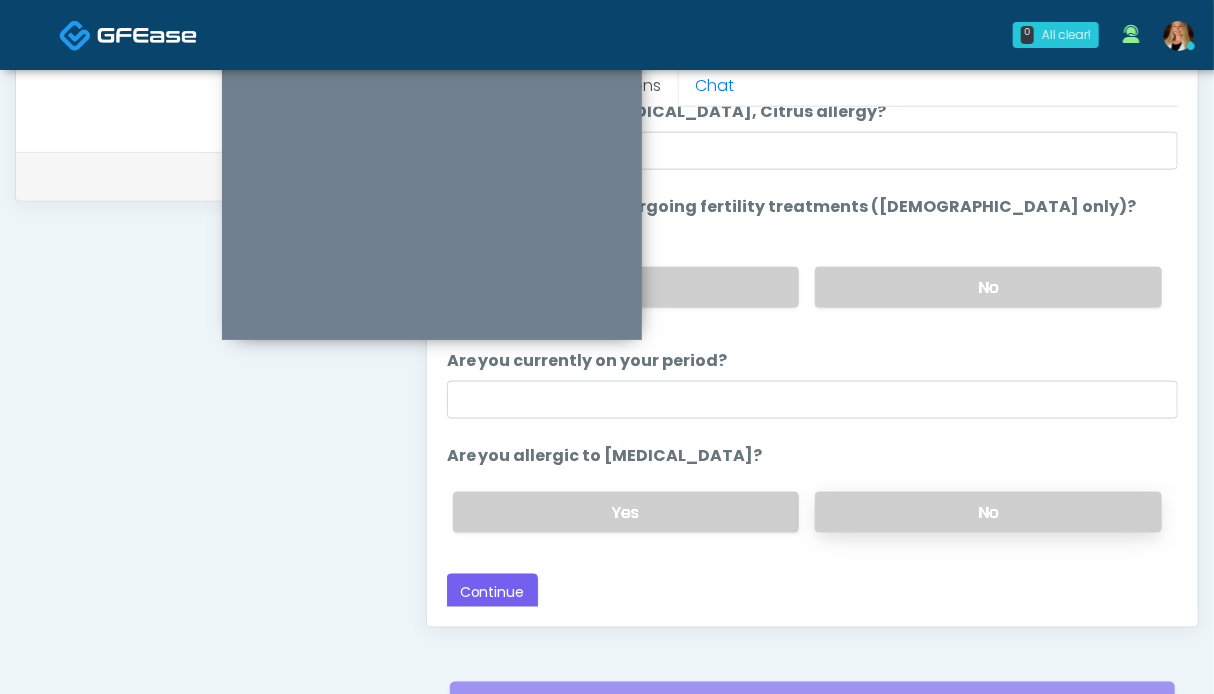 click on "No" at bounding box center [988, 512] 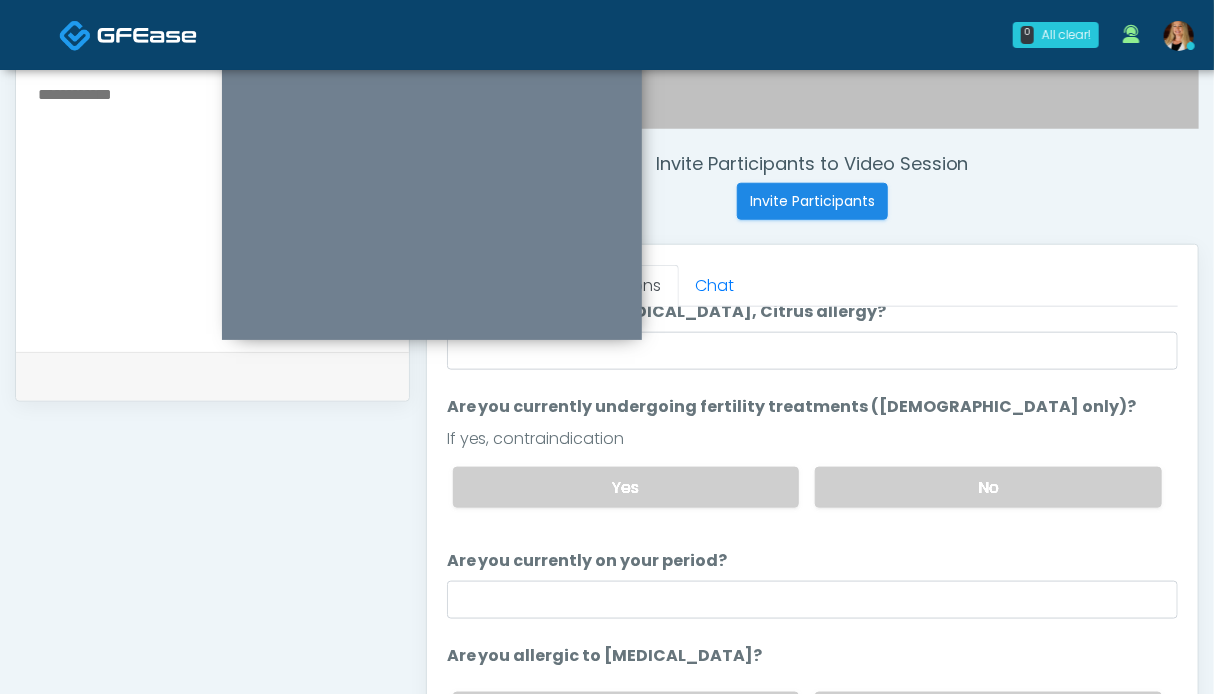 scroll, scrollTop: 799, scrollLeft: 0, axis: vertical 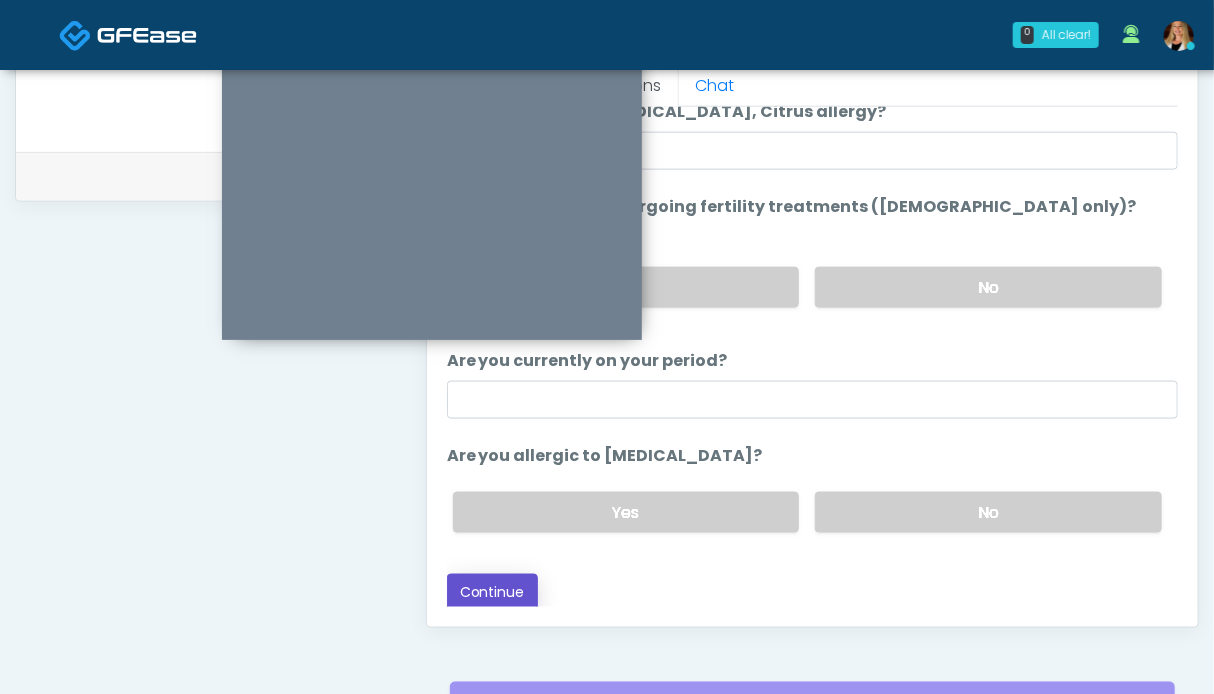 click on "Continue" at bounding box center [492, 592] 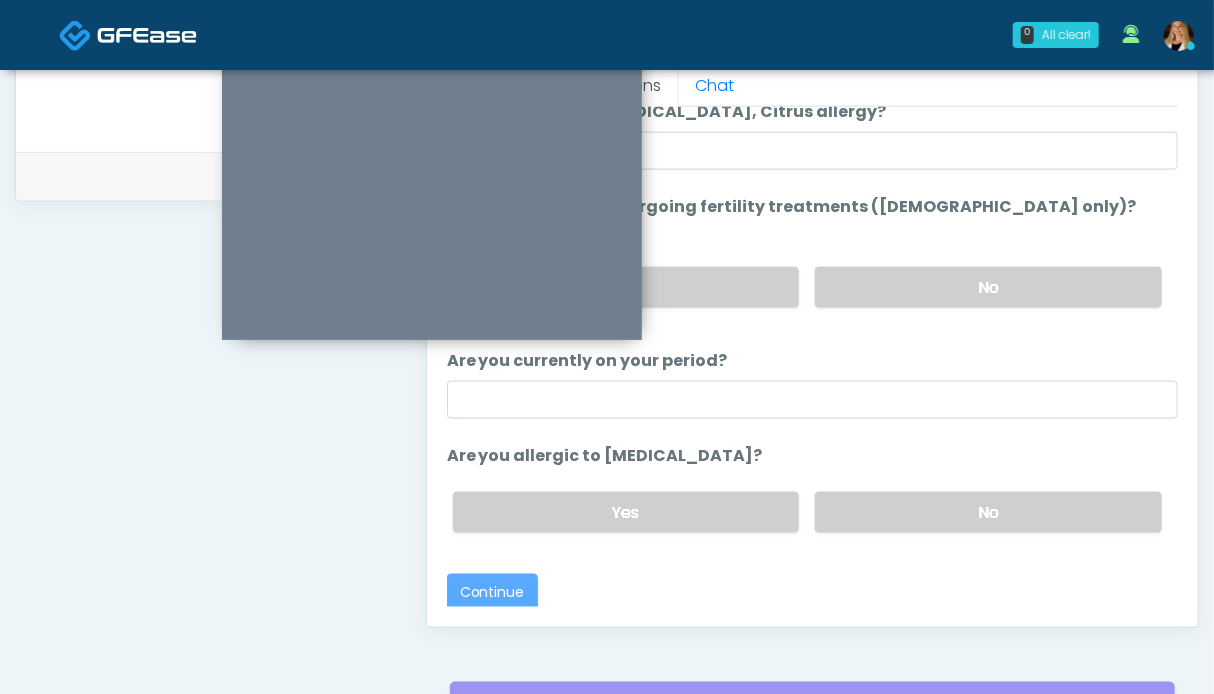 scroll, scrollTop: 0, scrollLeft: 0, axis: both 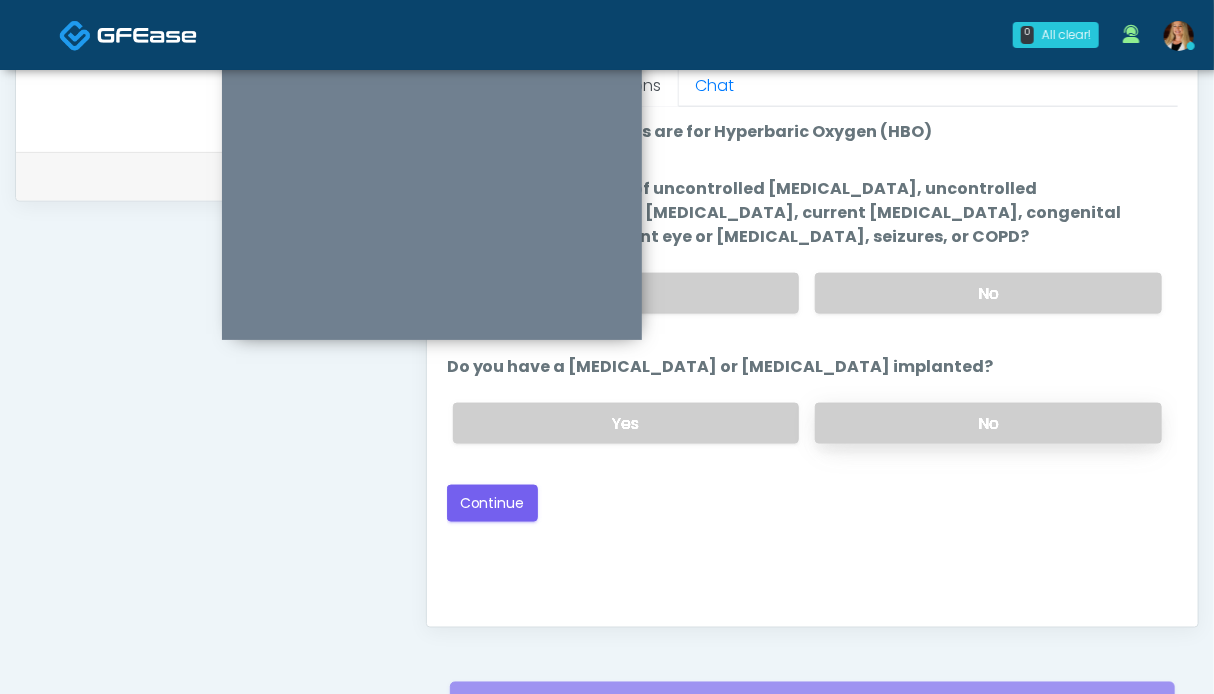 click on "No" at bounding box center (988, 423) 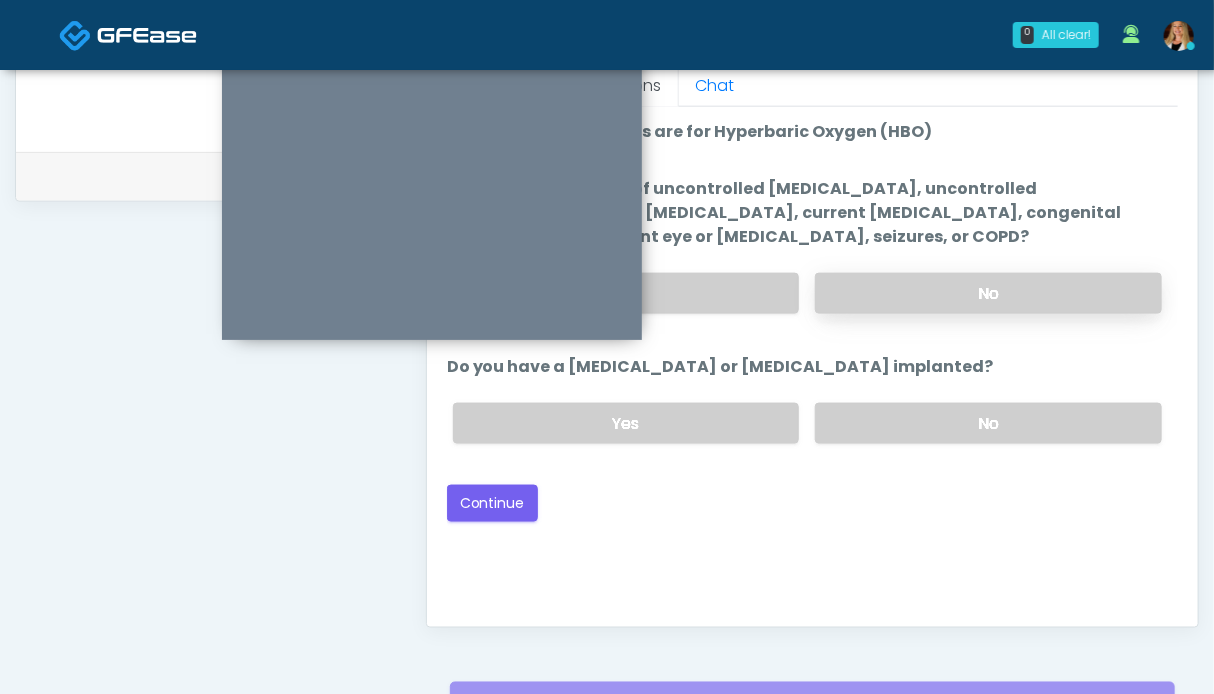 click on "No" at bounding box center (988, 293) 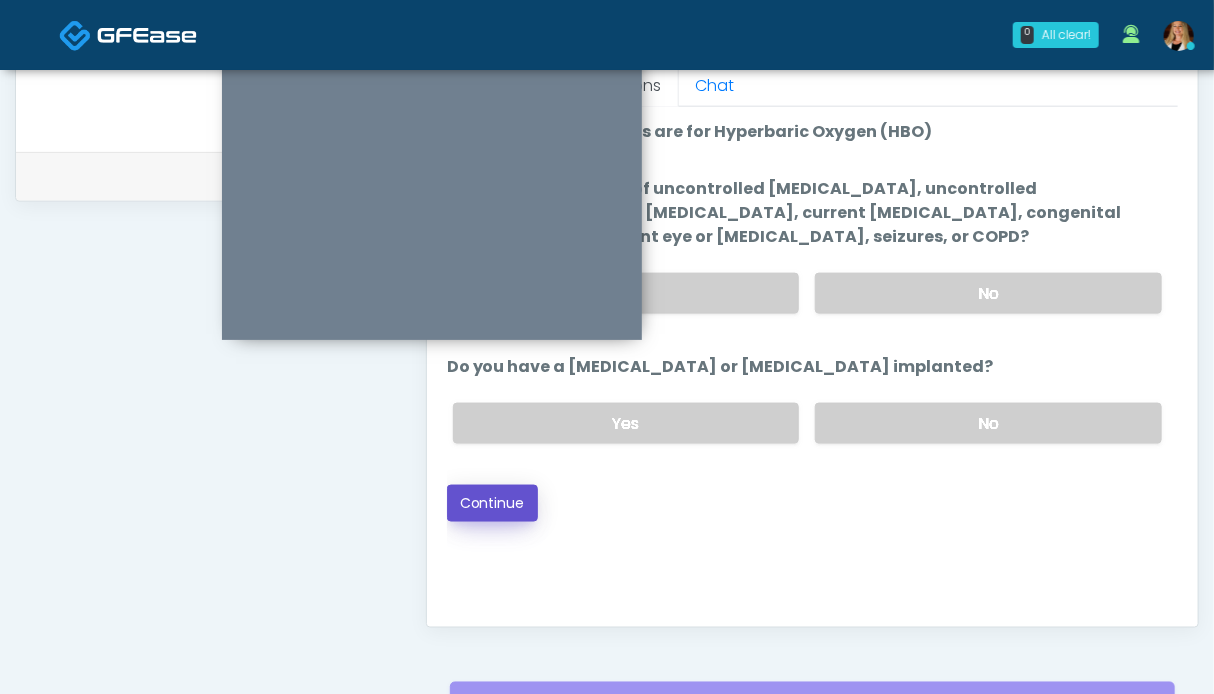 click on "Continue" at bounding box center (492, 503) 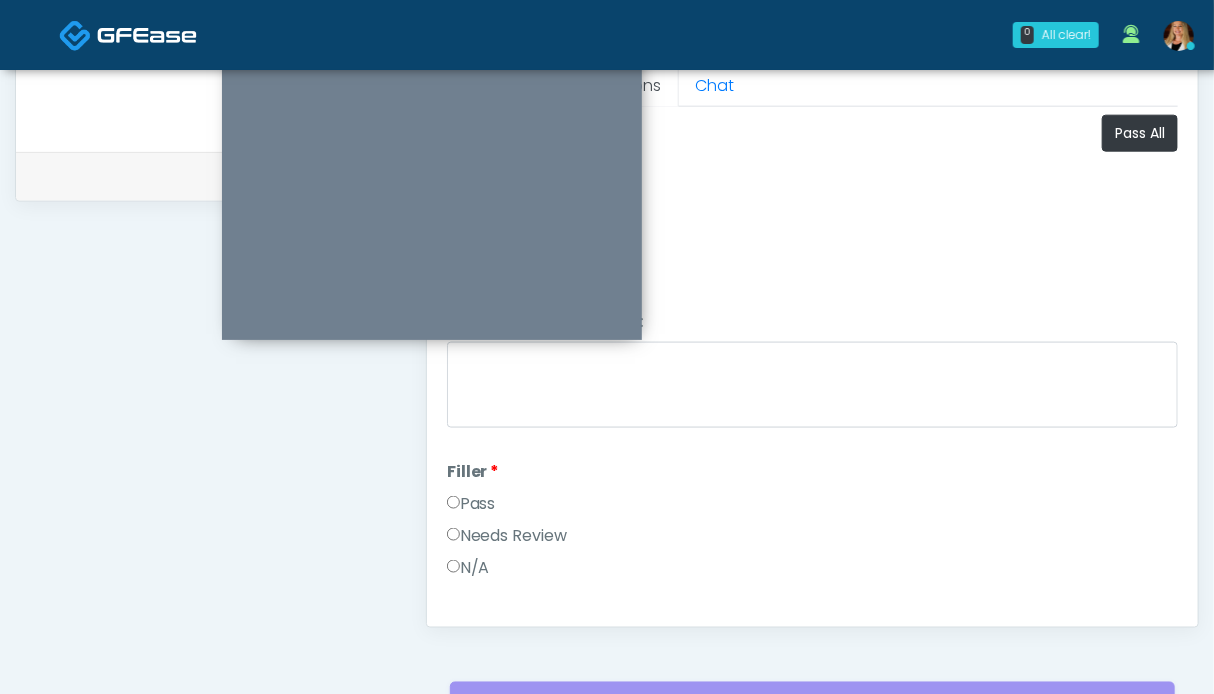 click on "Pass" at bounding box center [471, 504] 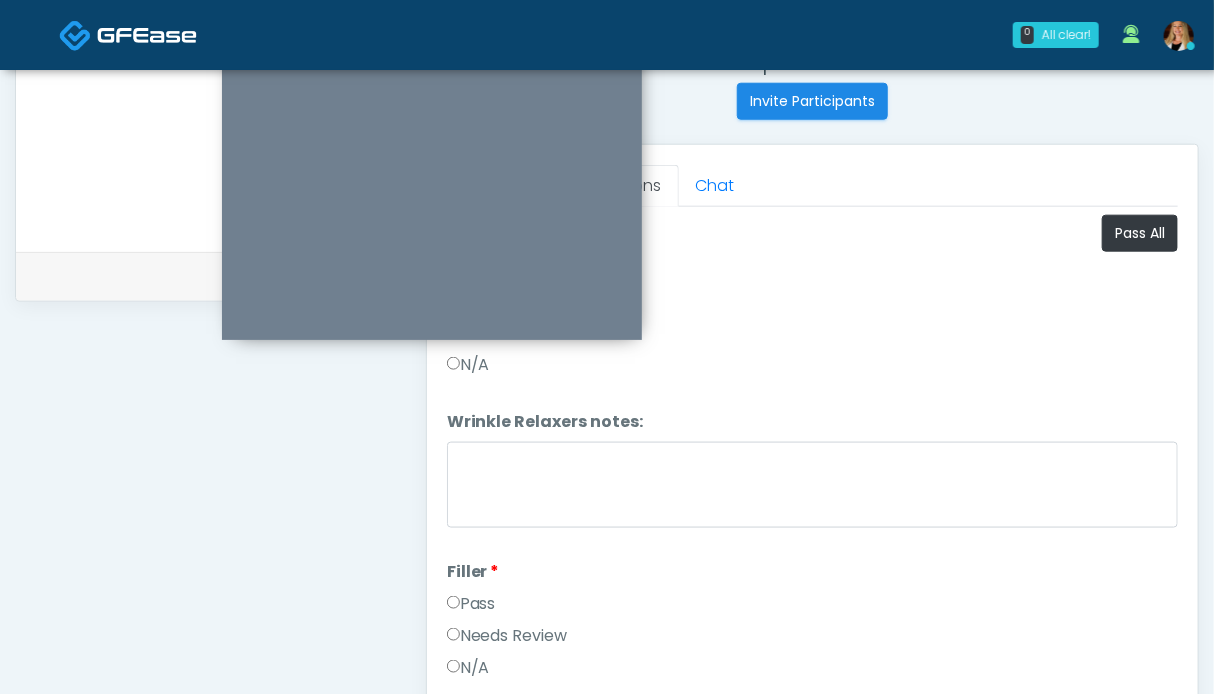 scroll, scrollTop: 699, scrollLeft: 0, axis: vertical 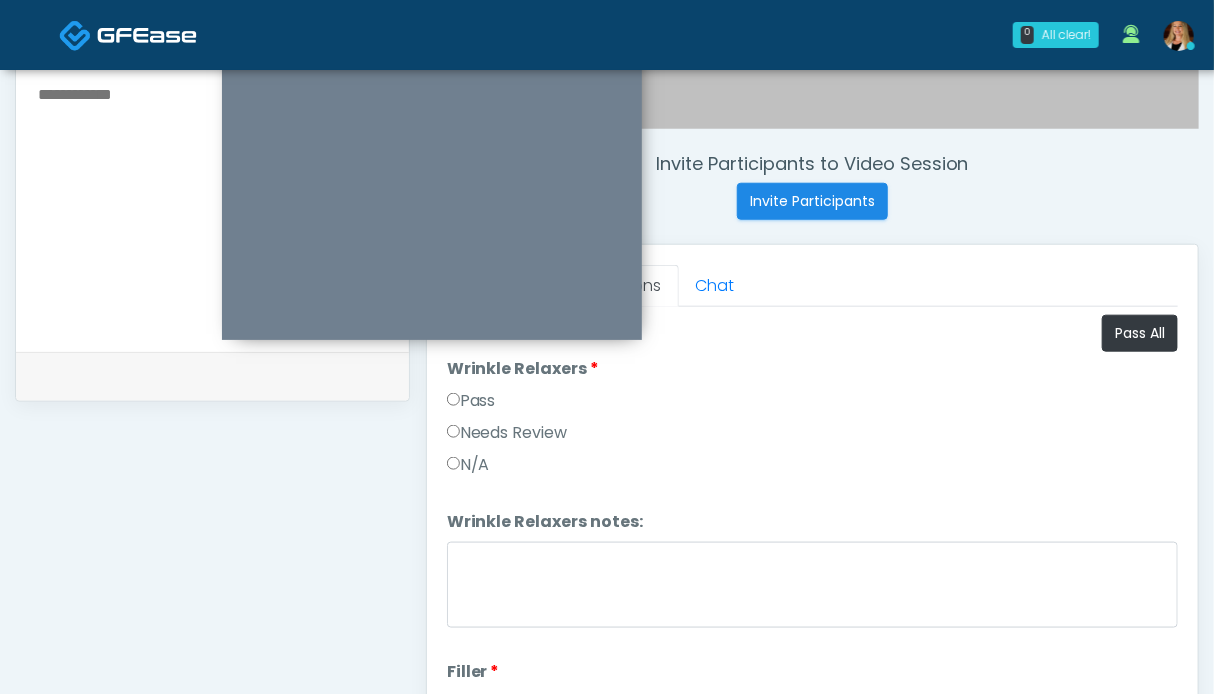 click on "Pass" at bounding box center [471, 401] 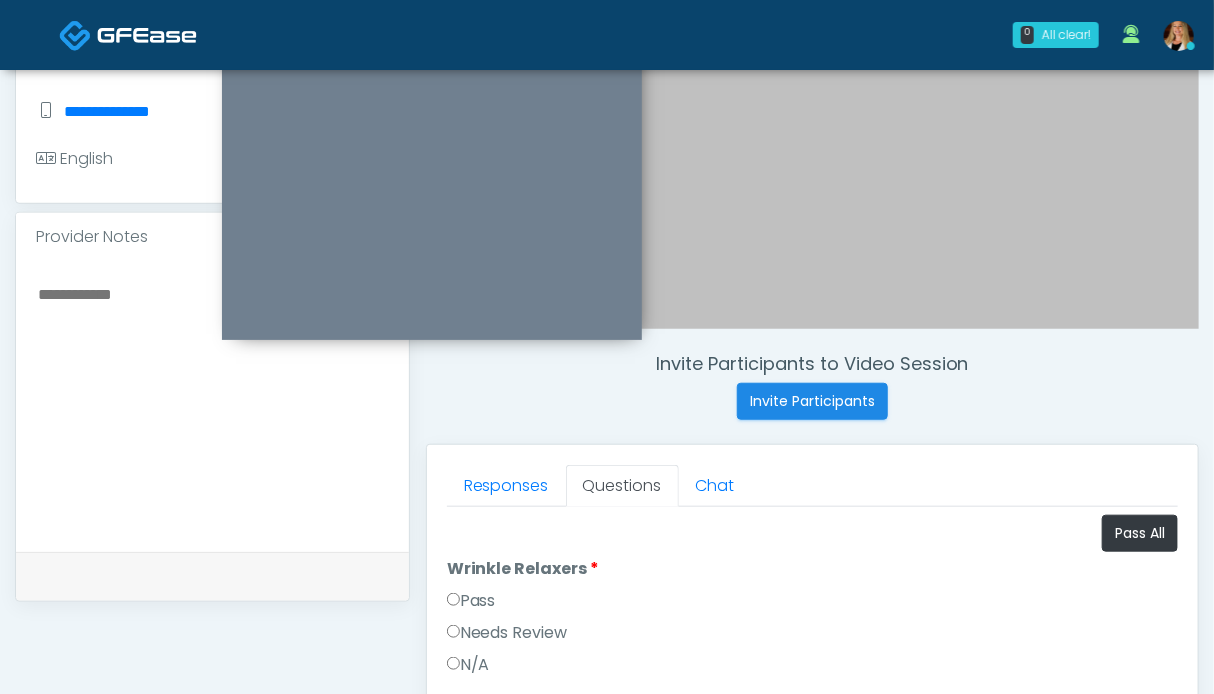 scroll, scrollTop: 799, scrollLeft: 0, axis: vertical 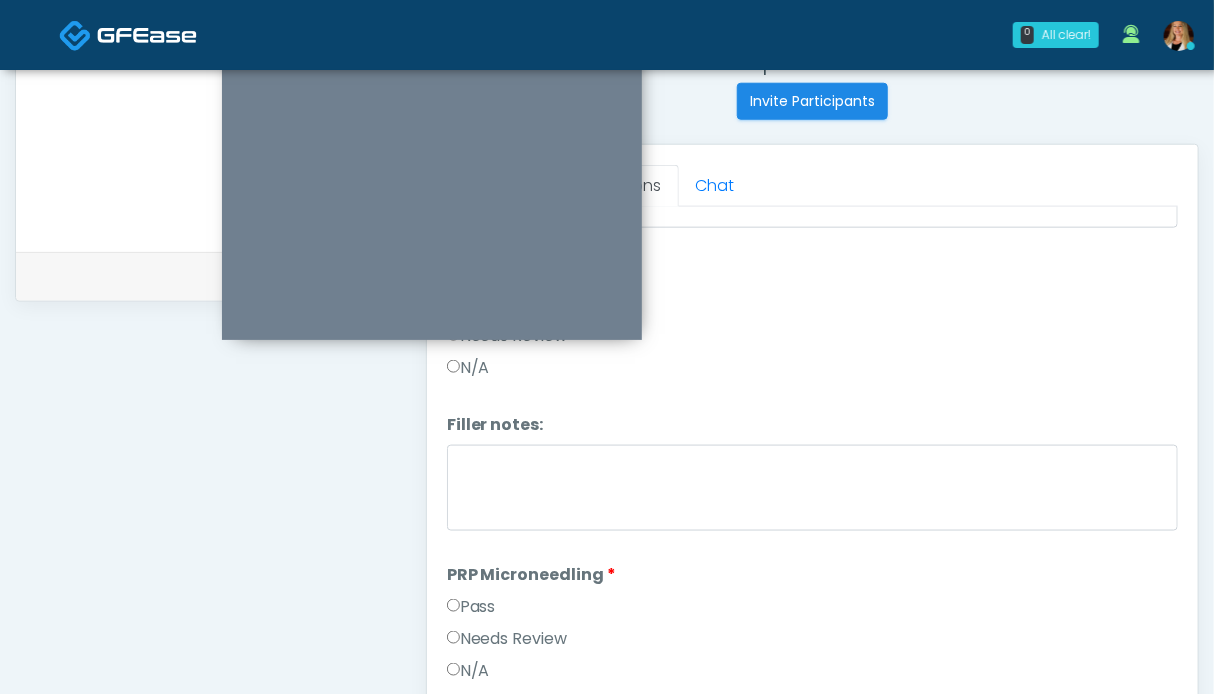 click on "Pass" at bounding box center [471, 607] 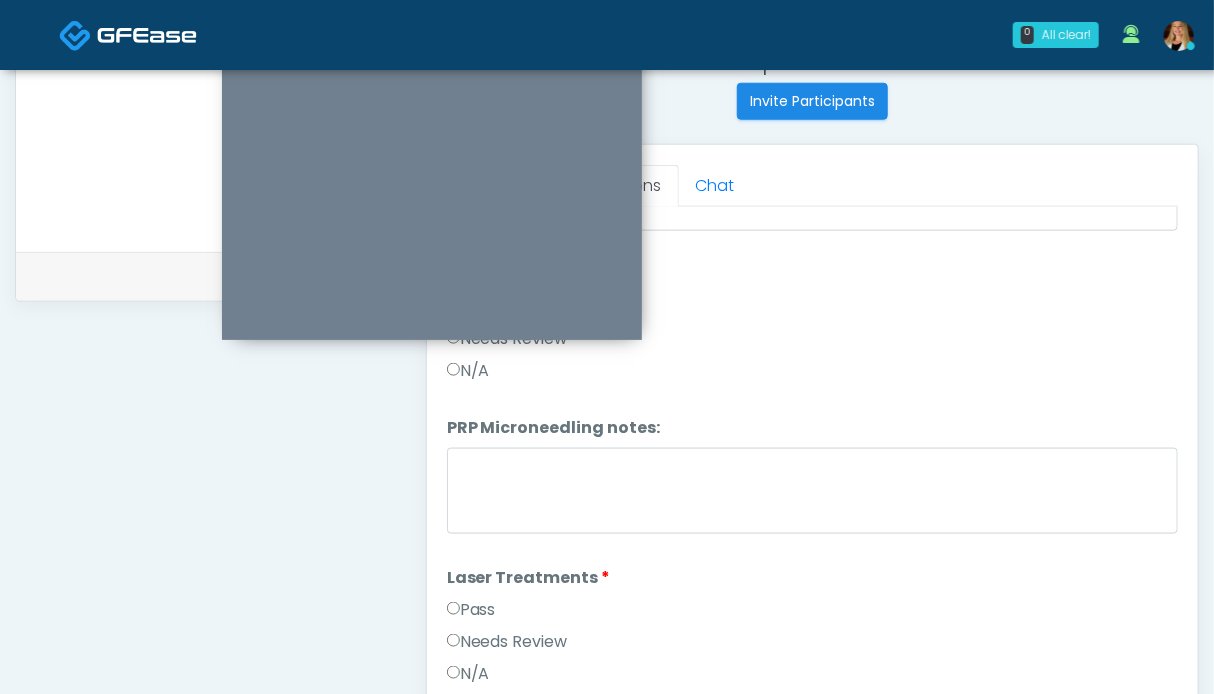 click on "Pass" at bounding box center (471, 610) 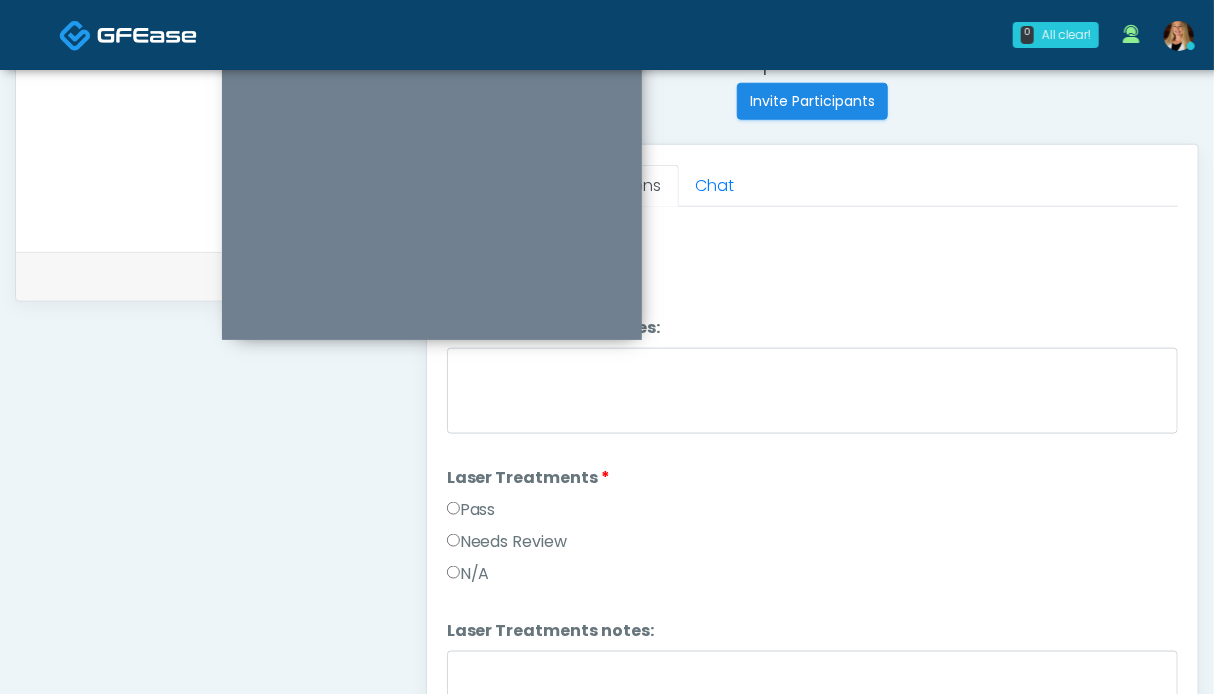 scroll, scrollTop: 900, scrollLeft: 0, axis: vertical 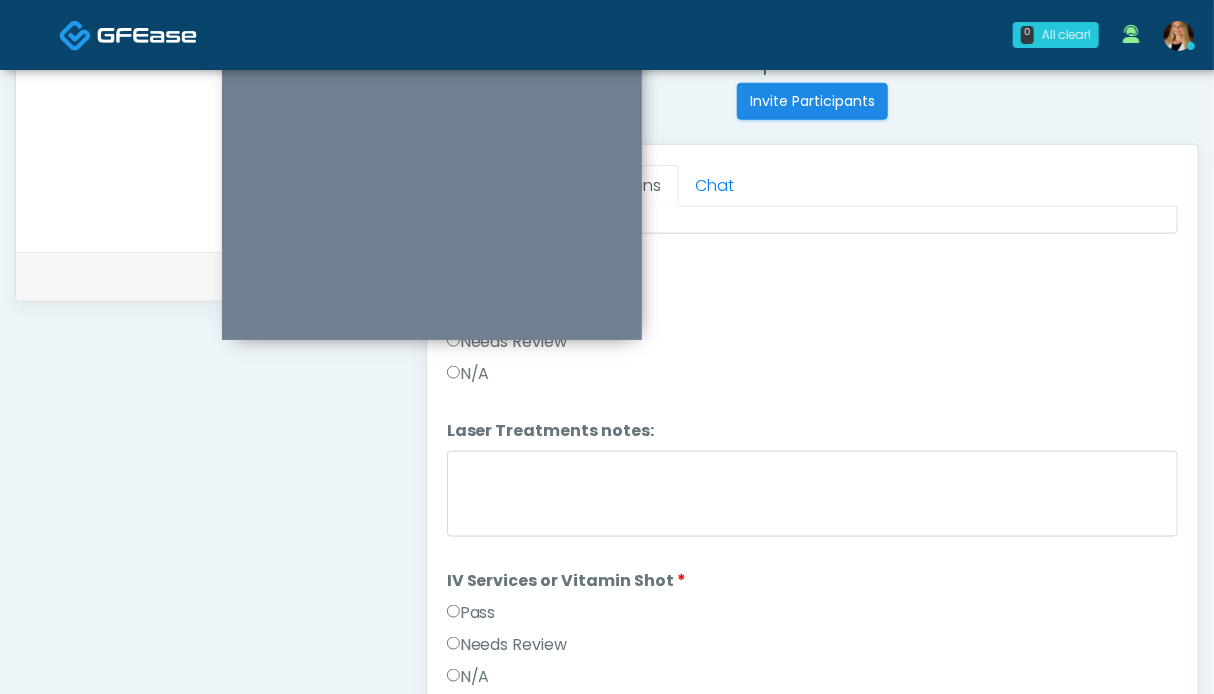 click on "Pass" at bounding box center [471, 613] 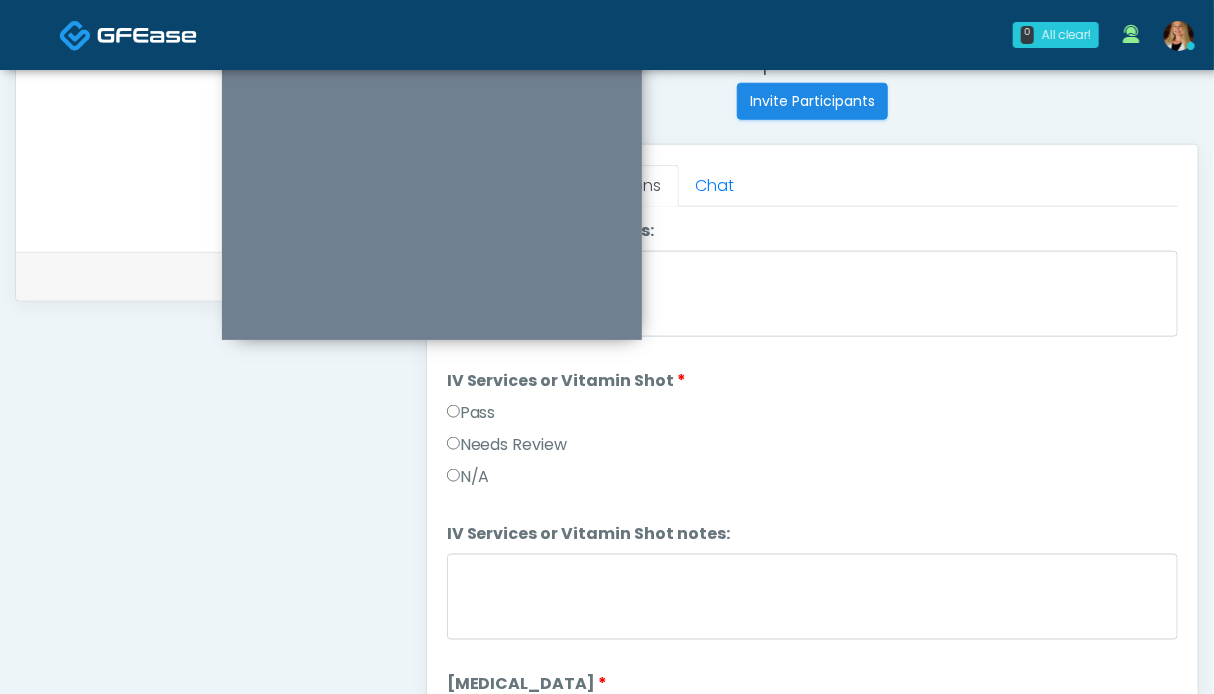 scroll, scrollTop: 1200, scrollLeft: 0, axis: vertical 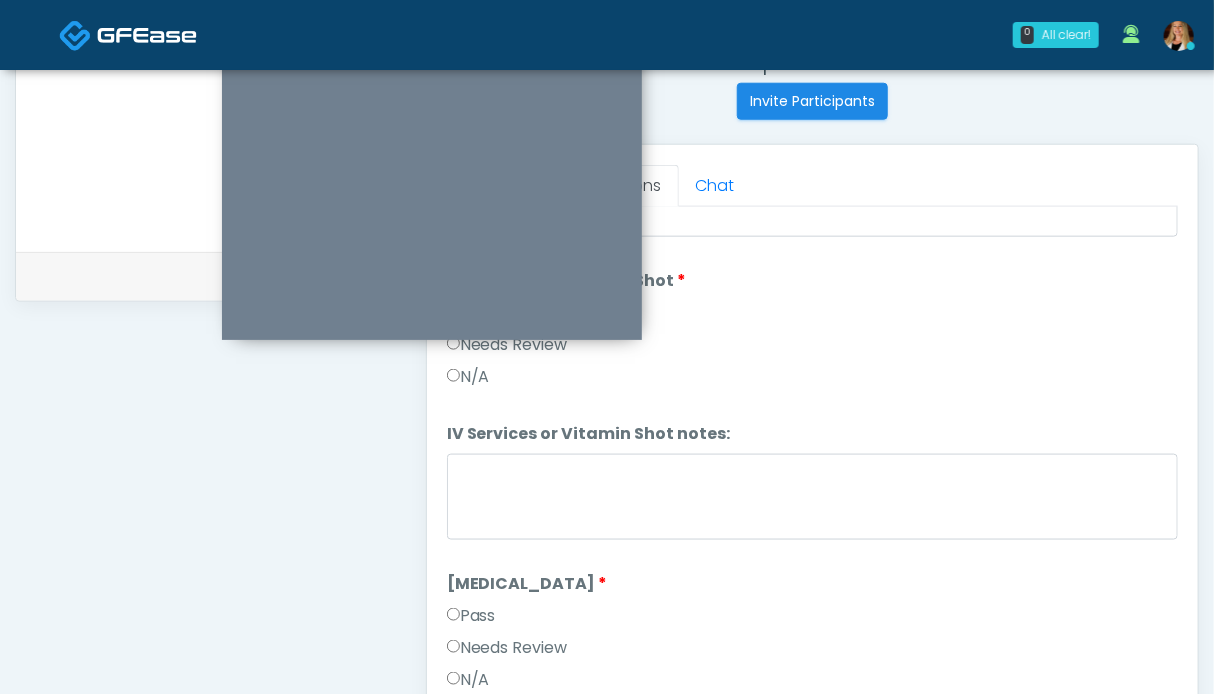 click on "Pass" at bounding box center (471, 616) 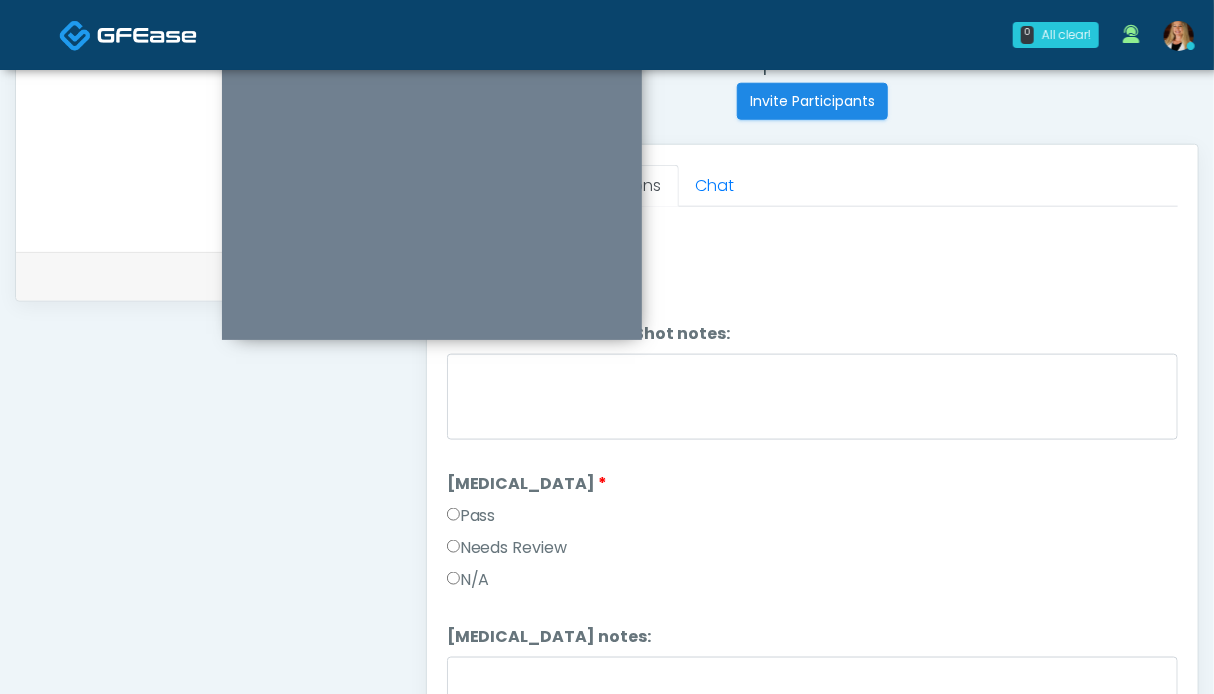 scroll, scrollTop: 1500, scrollLeft: 0, axis: vertical 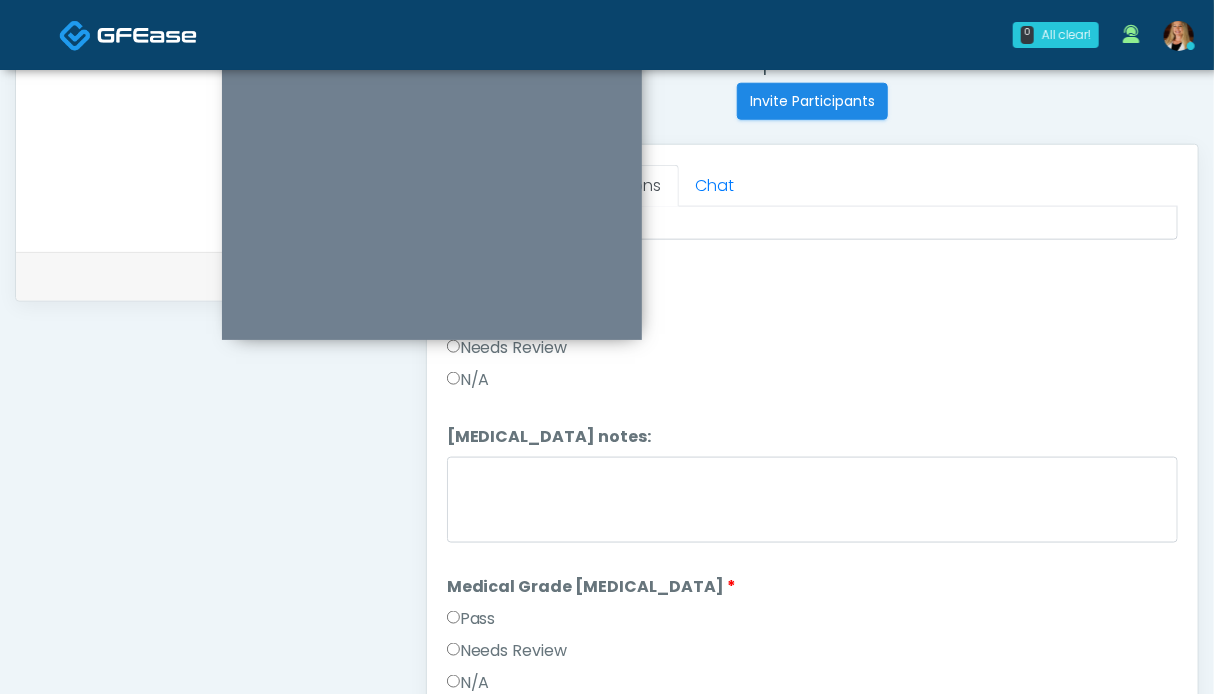 click on "Pass" at bounding box center (471, 619) 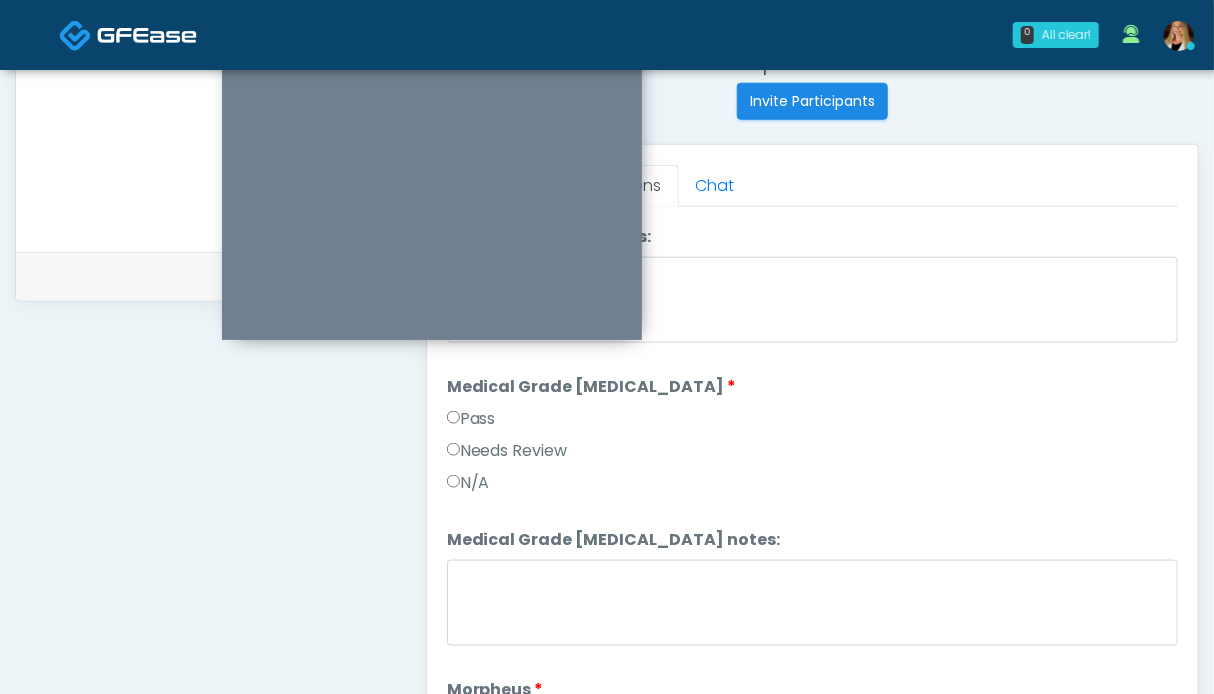 scroll, scrollTop: 1800, scrollLeft: 0, axis: vertical 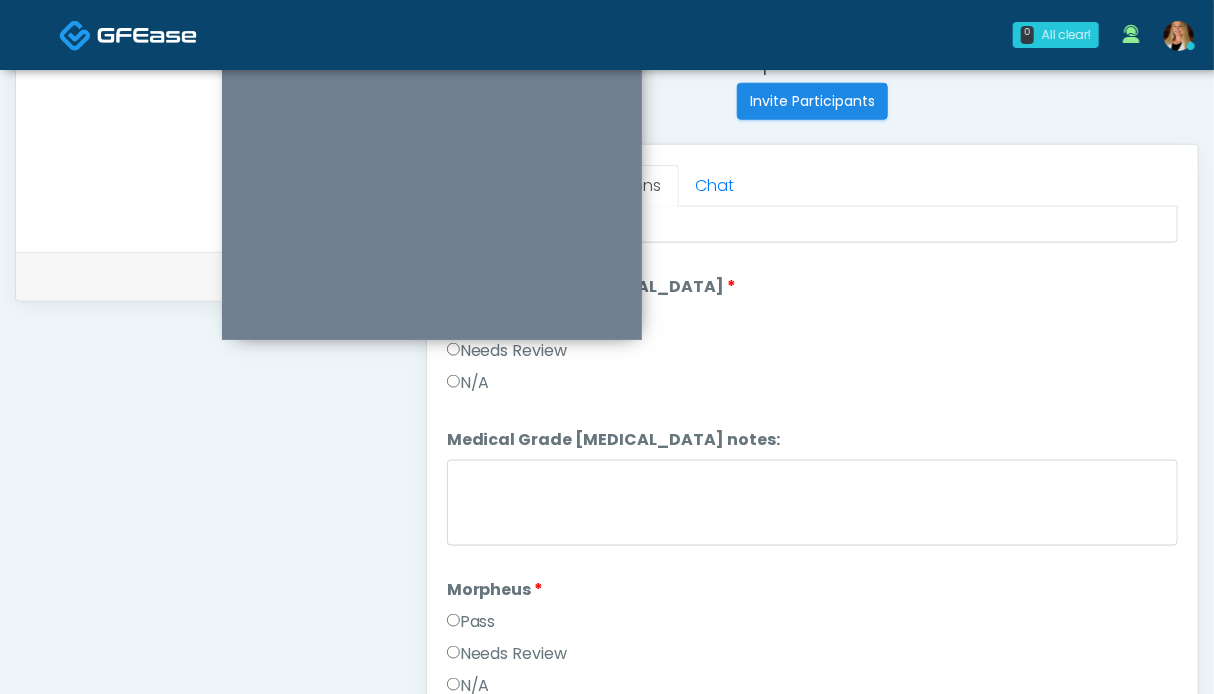 drag, startPoint x: 477, startPoint y: 607, endPoint x: 504, endPoint y: 609, distance: 27.073973 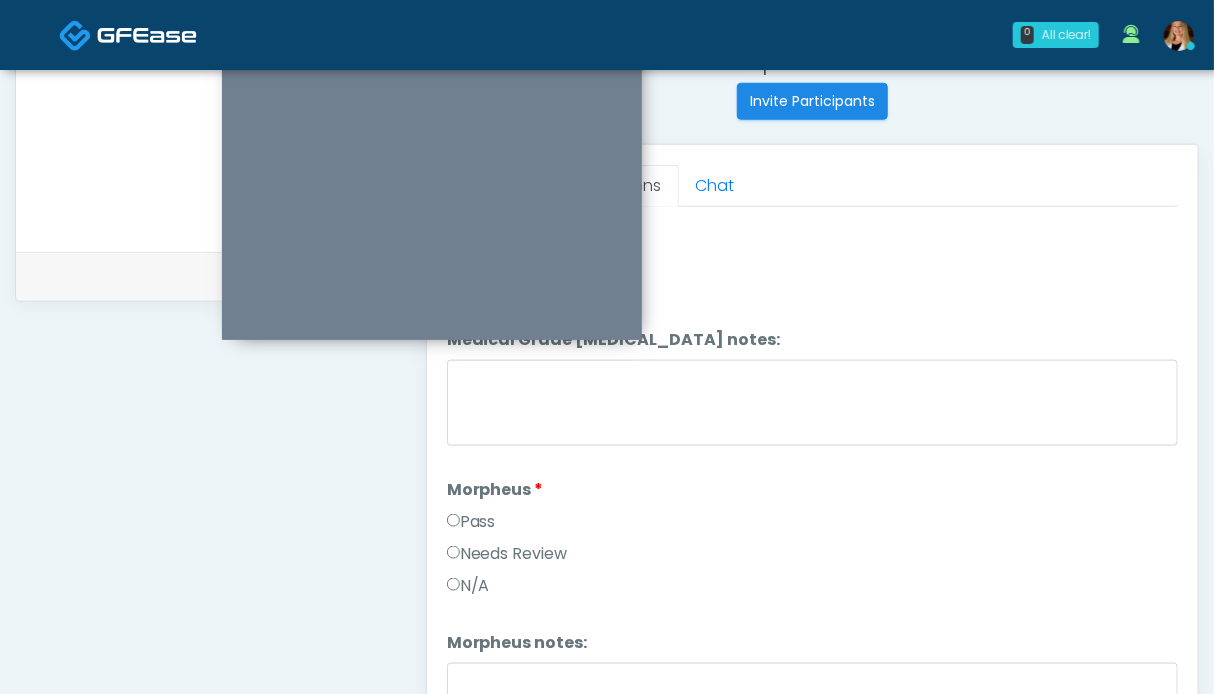 click on "Pass" at bounding box center (812, 526) 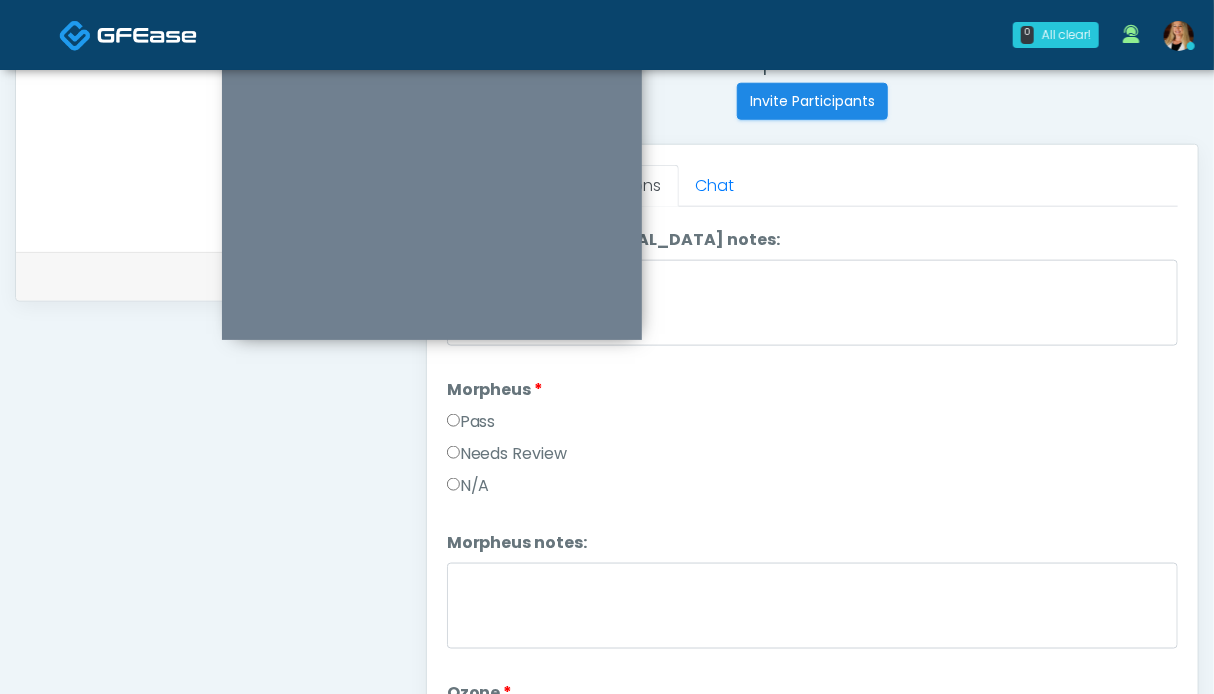 click on "Pass" at bounding box center (471, 422) 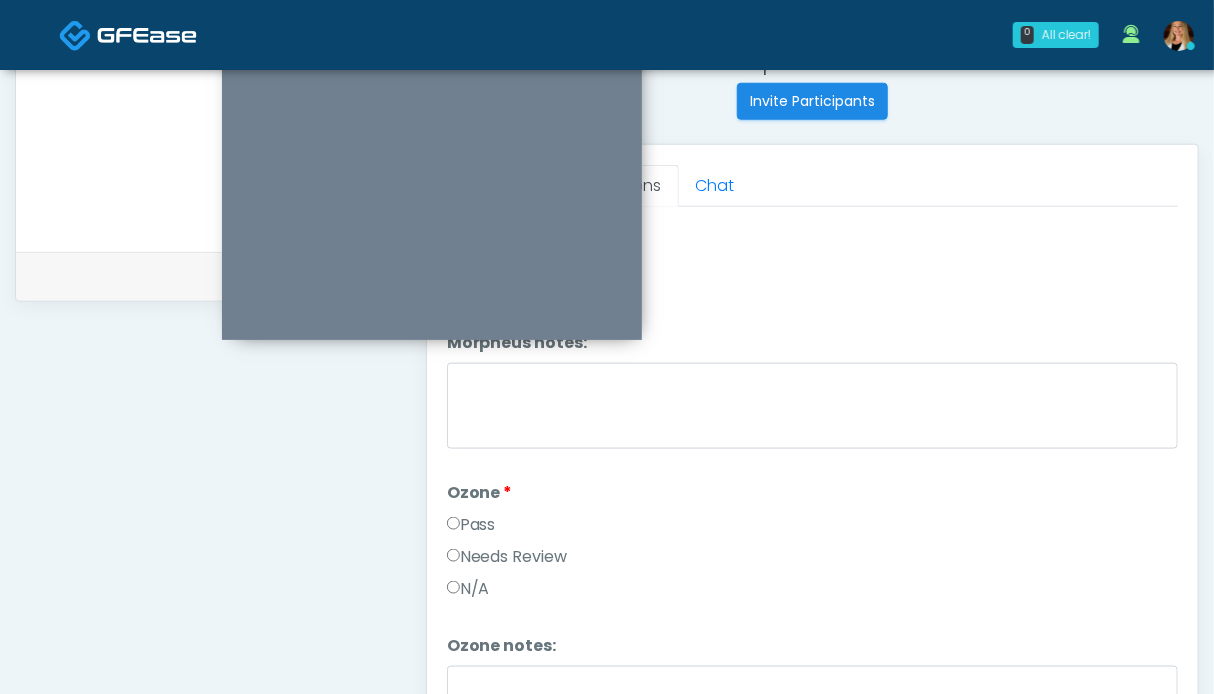 click on "Pass" at bounding box center [471, 525] 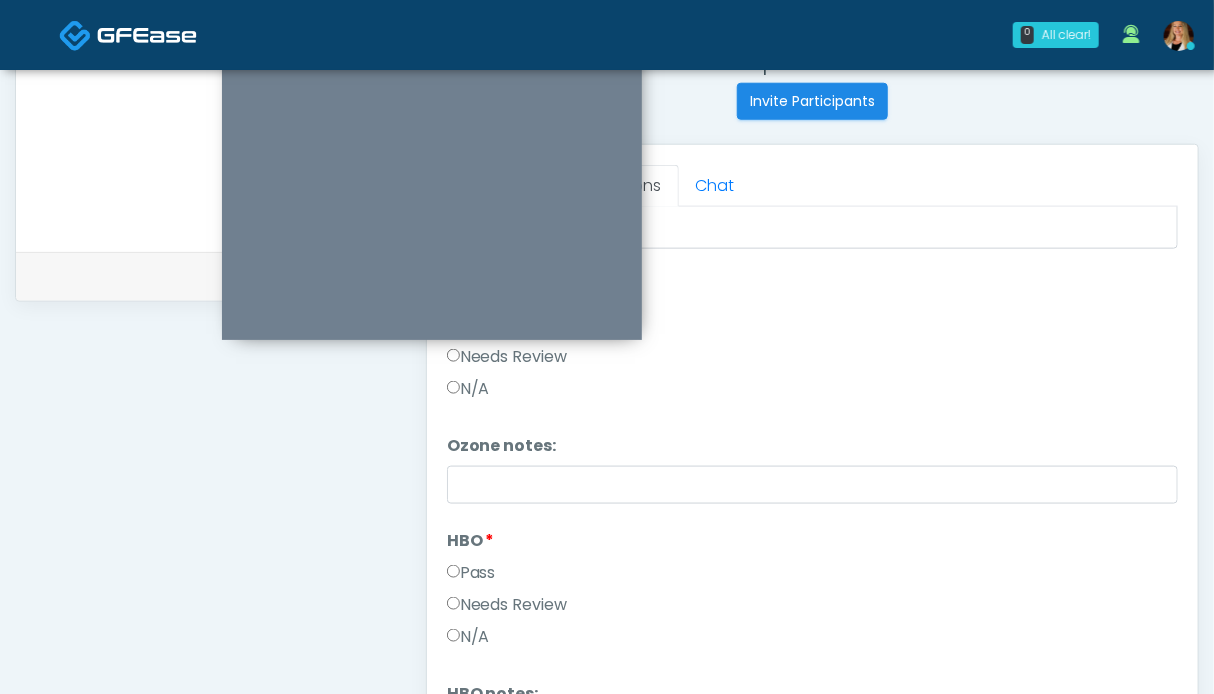 click on "Pass" at bounding box center (471, 573) 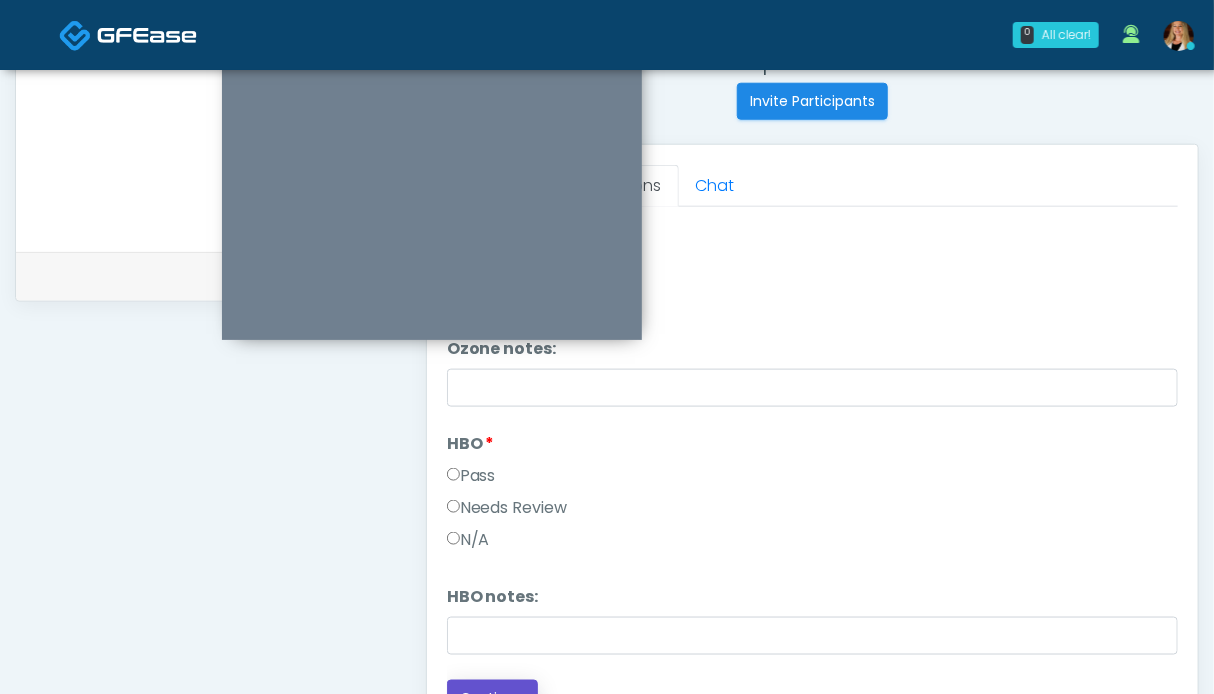 click on "Continue" at bounding box center (492, 698) 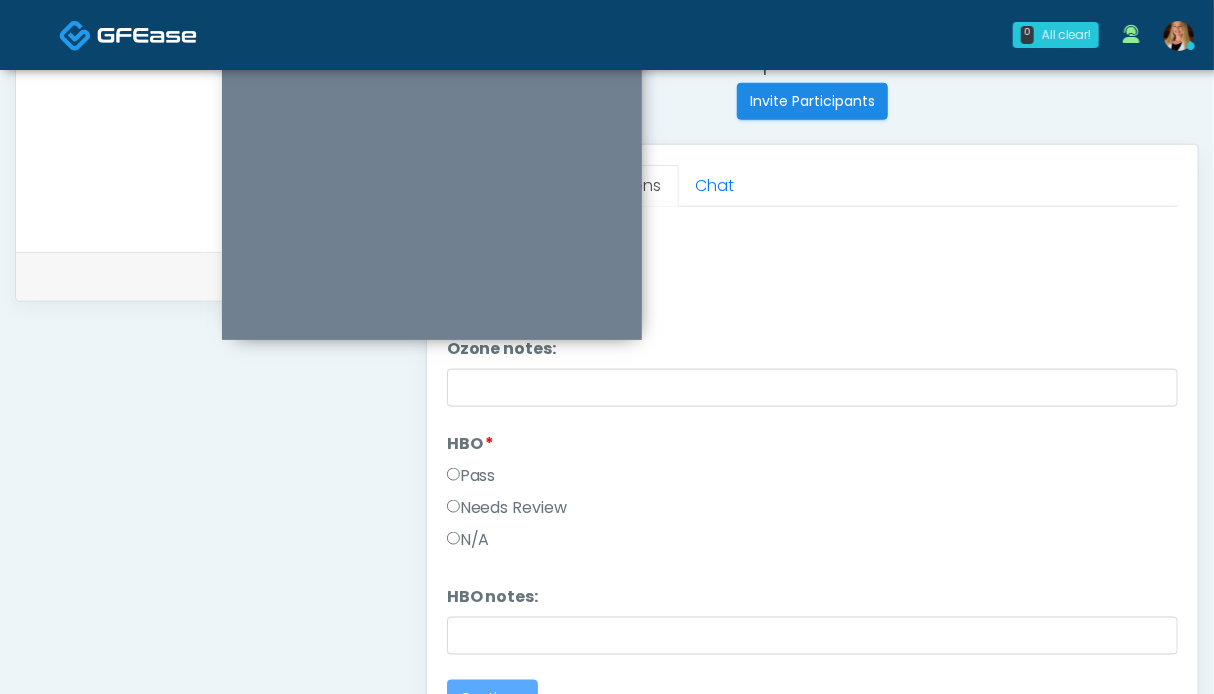 scroll, scrollTop: 0, scrollLeft: 0, axis: both 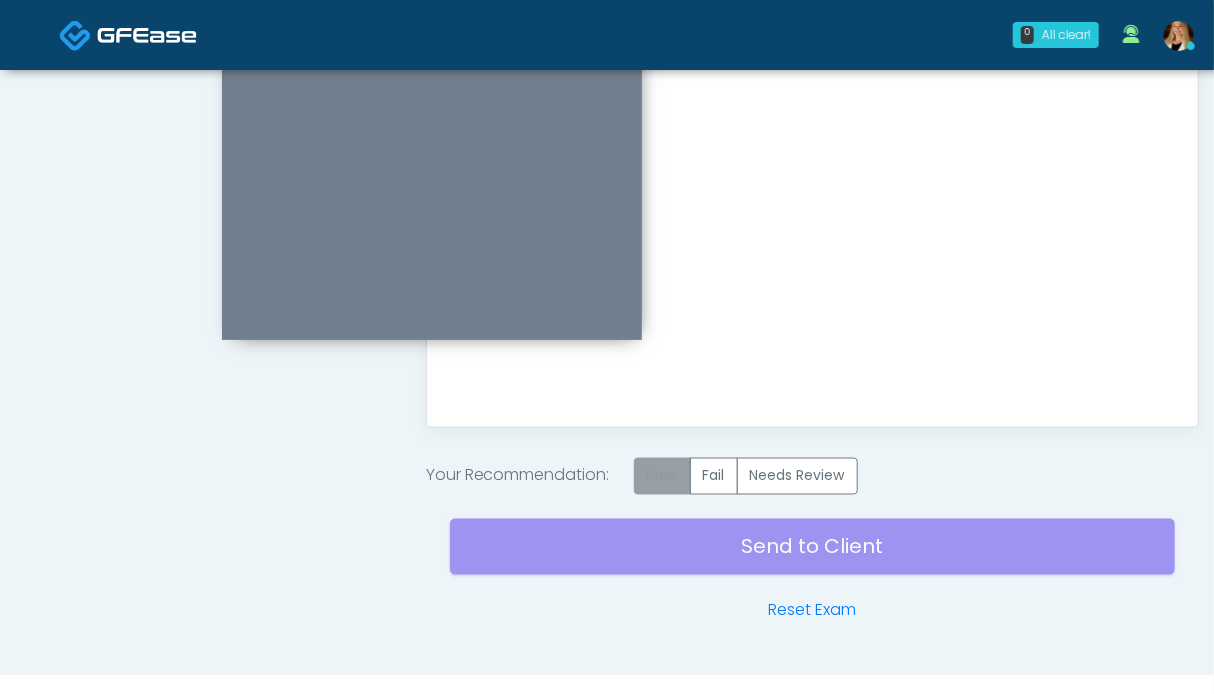 click on "Pass" at bounding box center [662, 476] 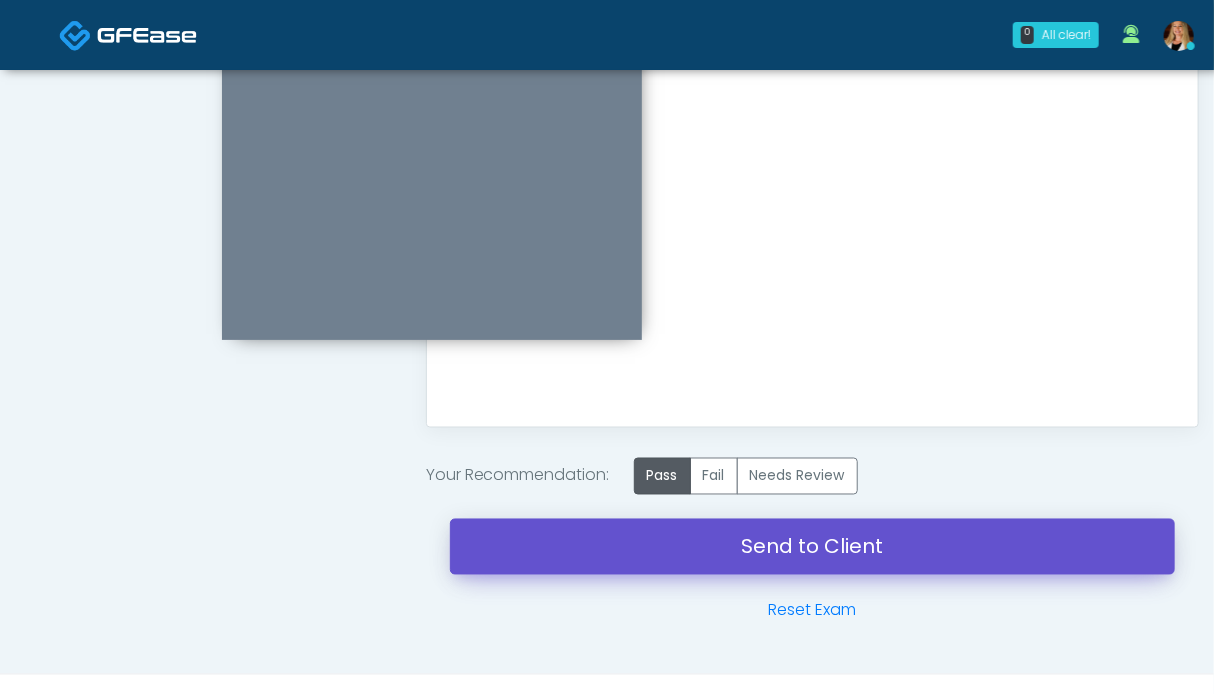 click on "Send to Client" at bounding box center [812, 547] 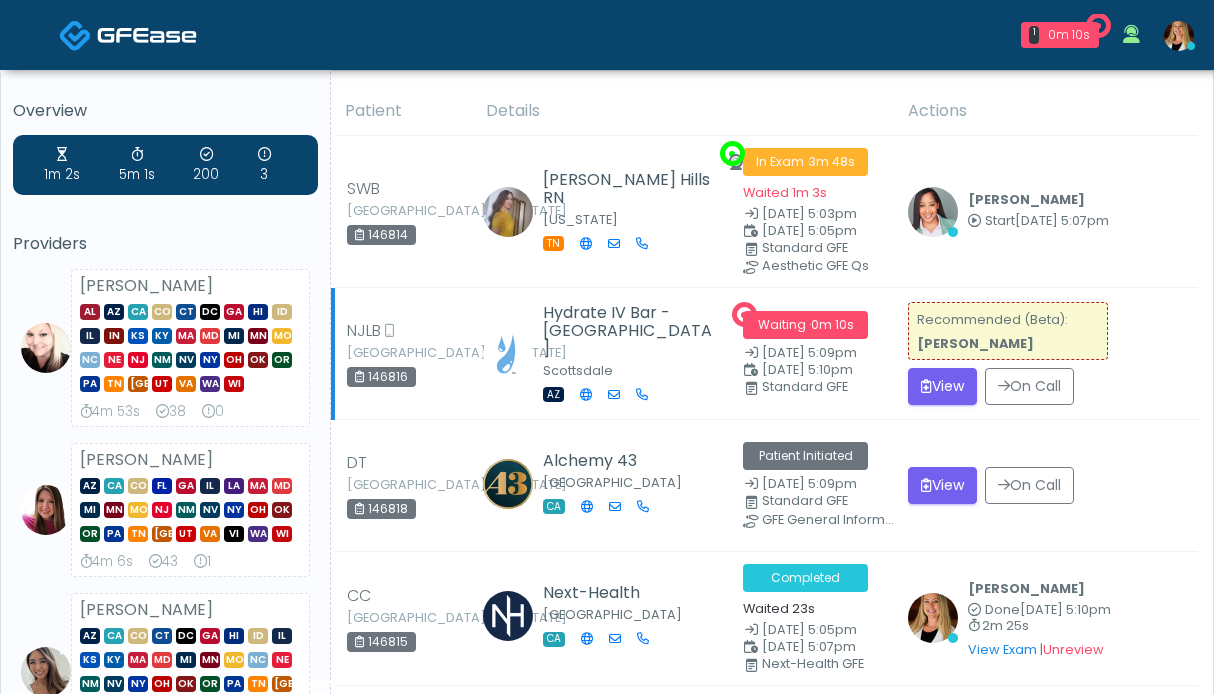 scroll, scrollTop: 0, scrollLeft: 0, axis: both 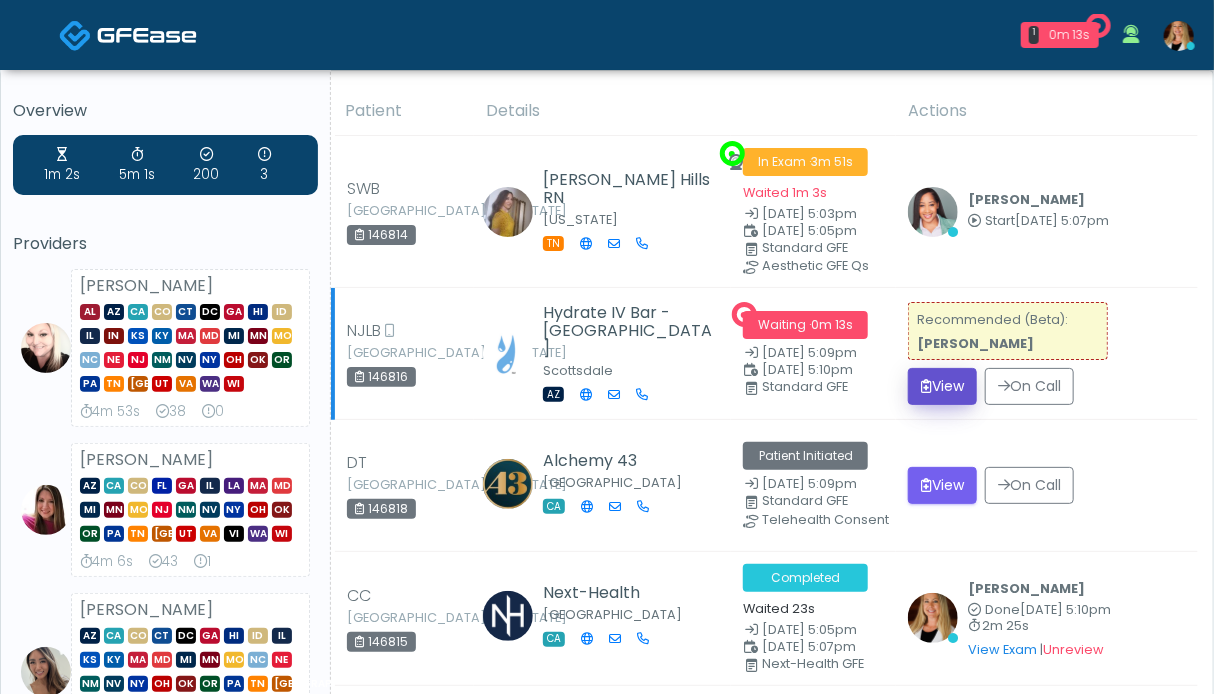 click on "View" at bounding box center (942, 386) 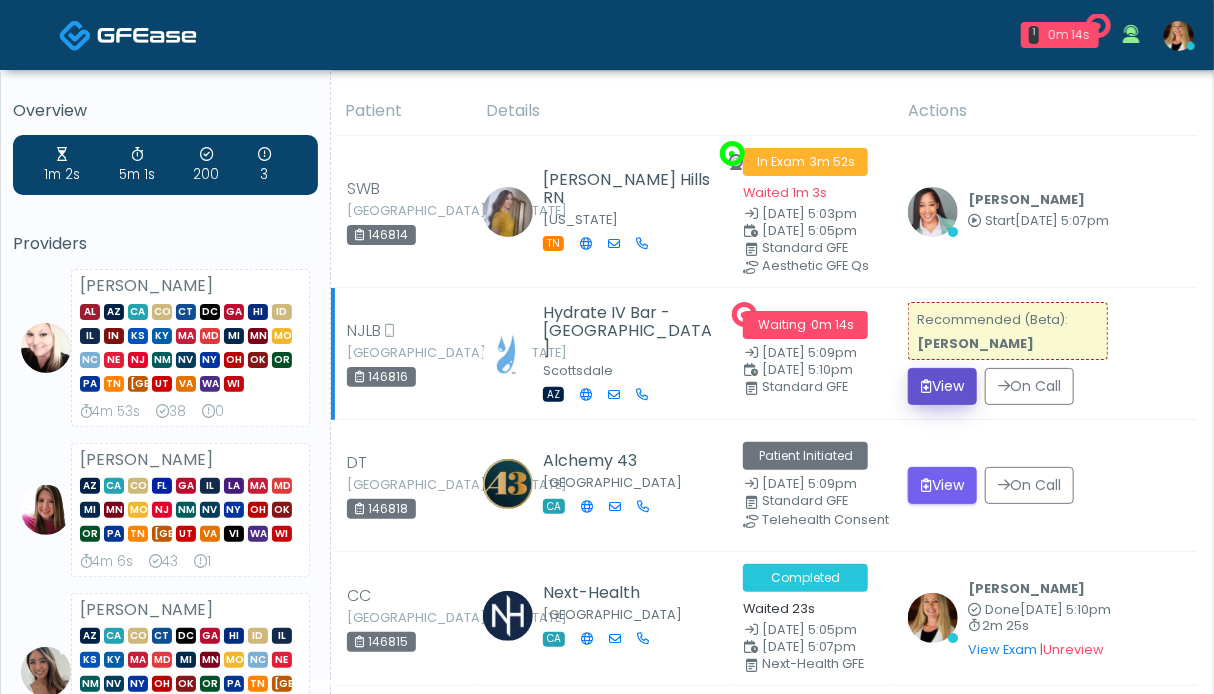 scroll, scrollTop: 0, scrollLeft: 0, axis: both 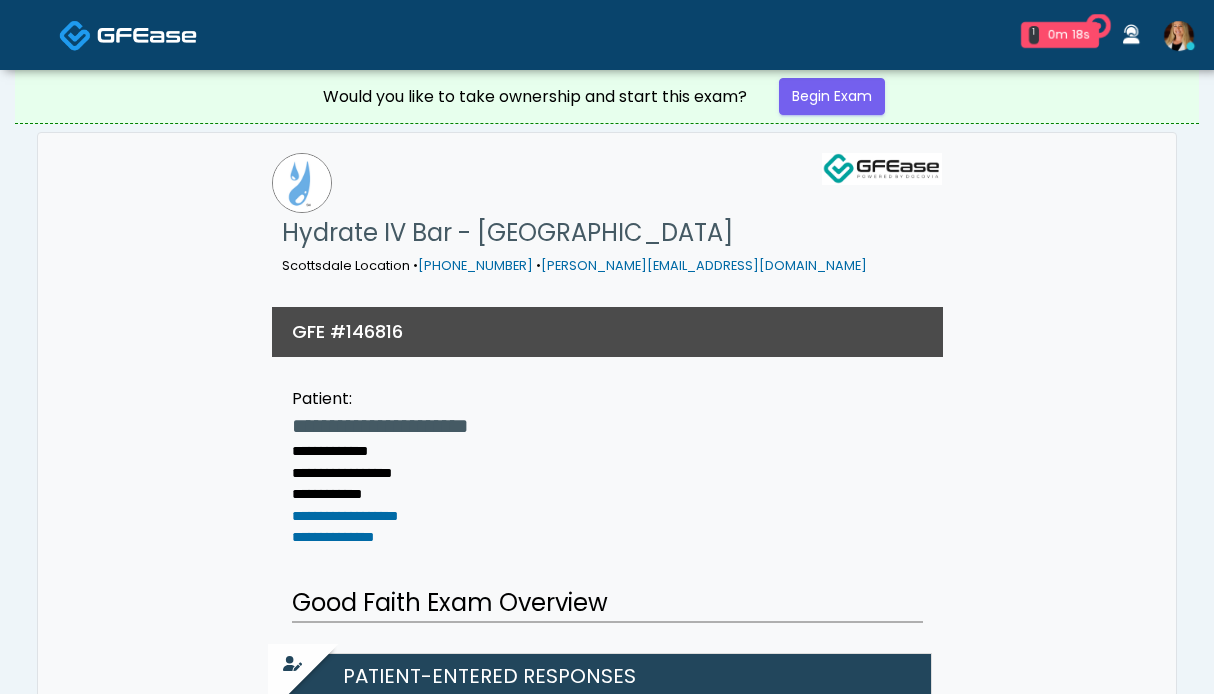 click on "Begin Exam" at bounding box center (832, 96) 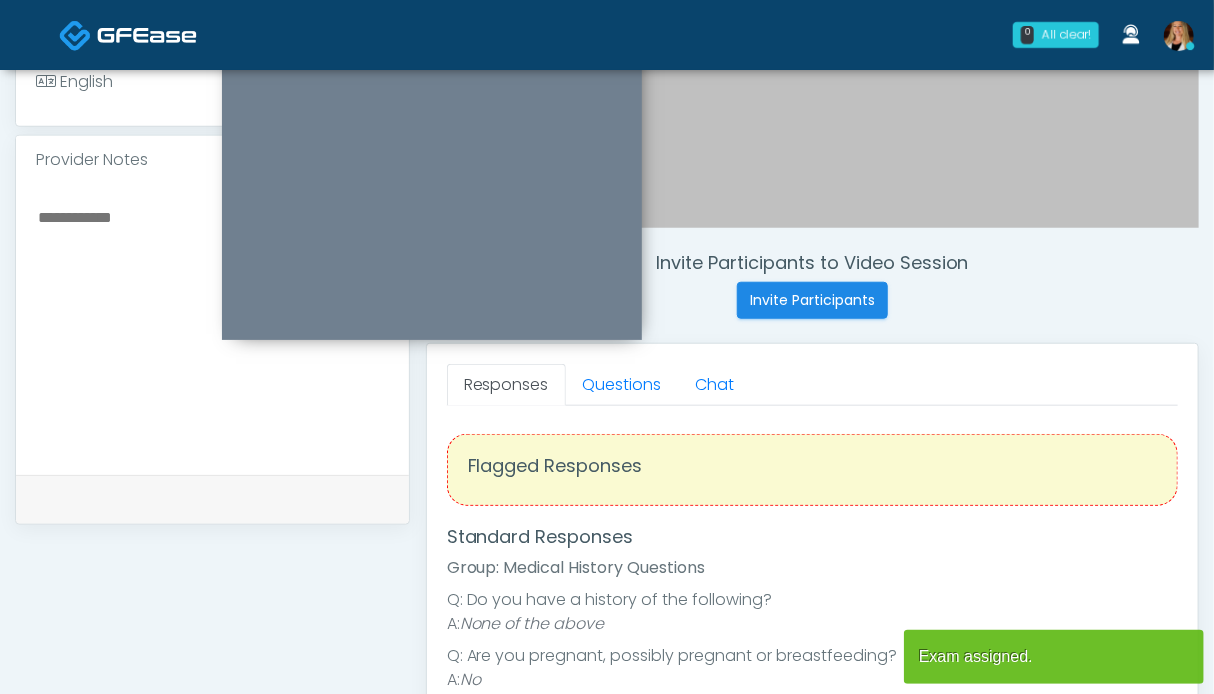 scroll, scrollTop: 800, scrollLeft: 0, axis: vertical 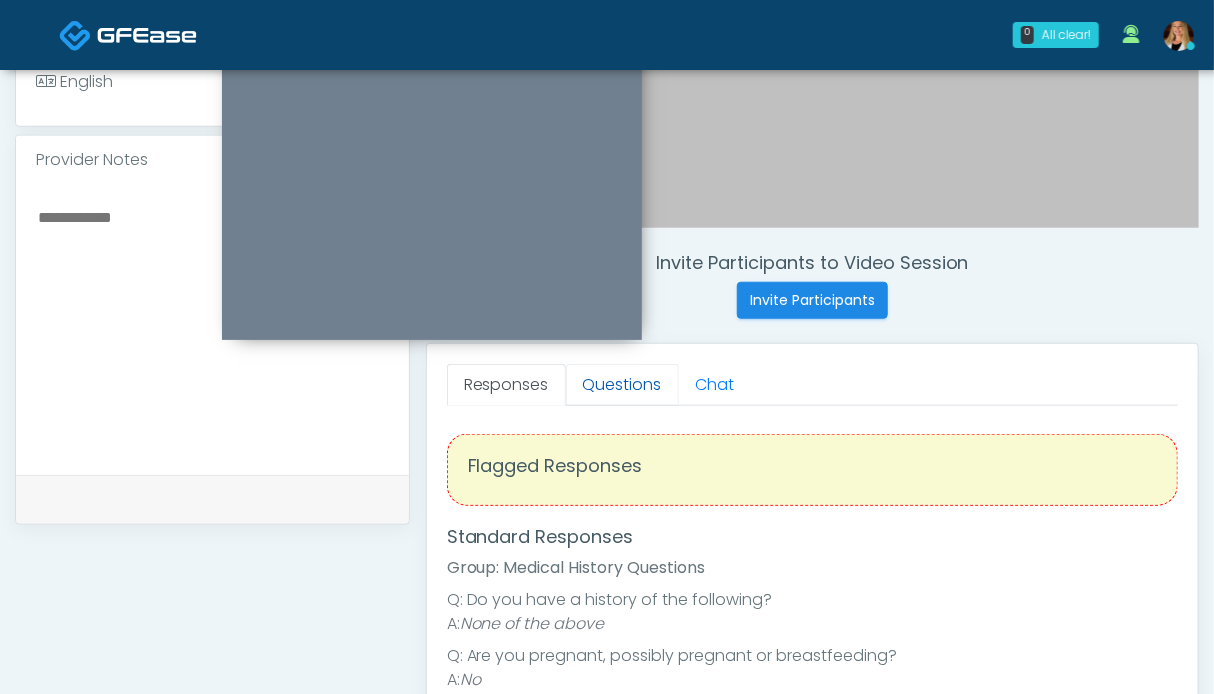 click on "Questions" at bounding box center (622, 385) 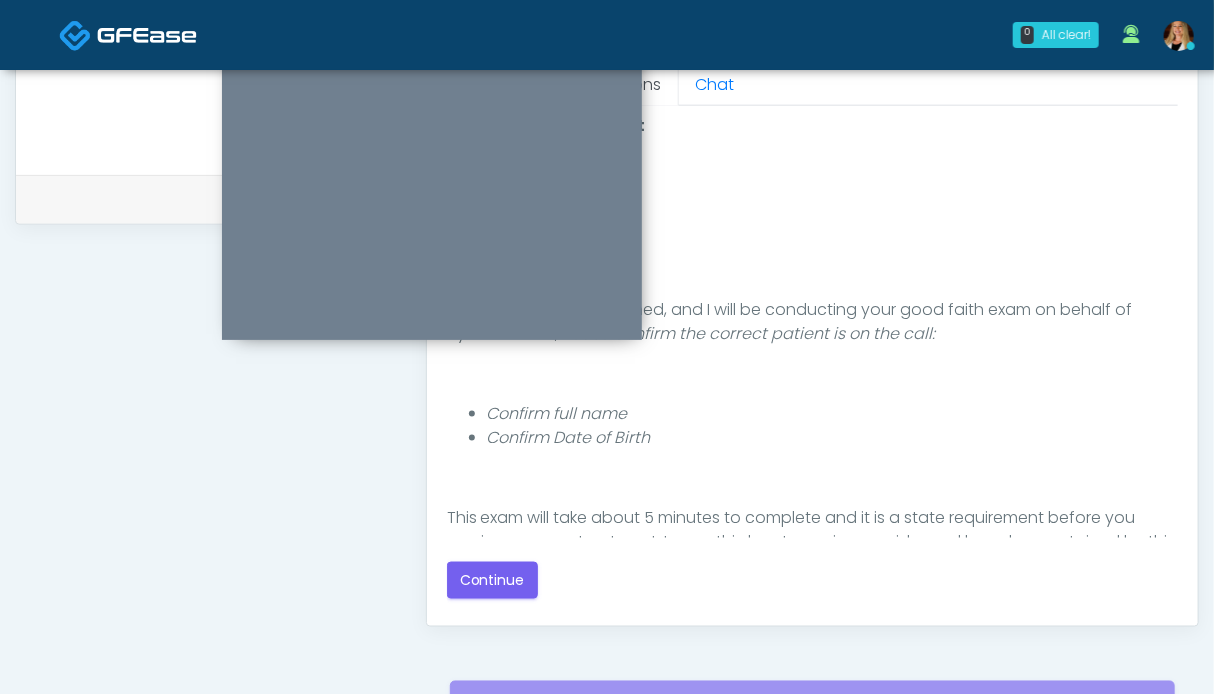 scroll, scrollTop: 1000, scrollLeft: 0, axis: vertical 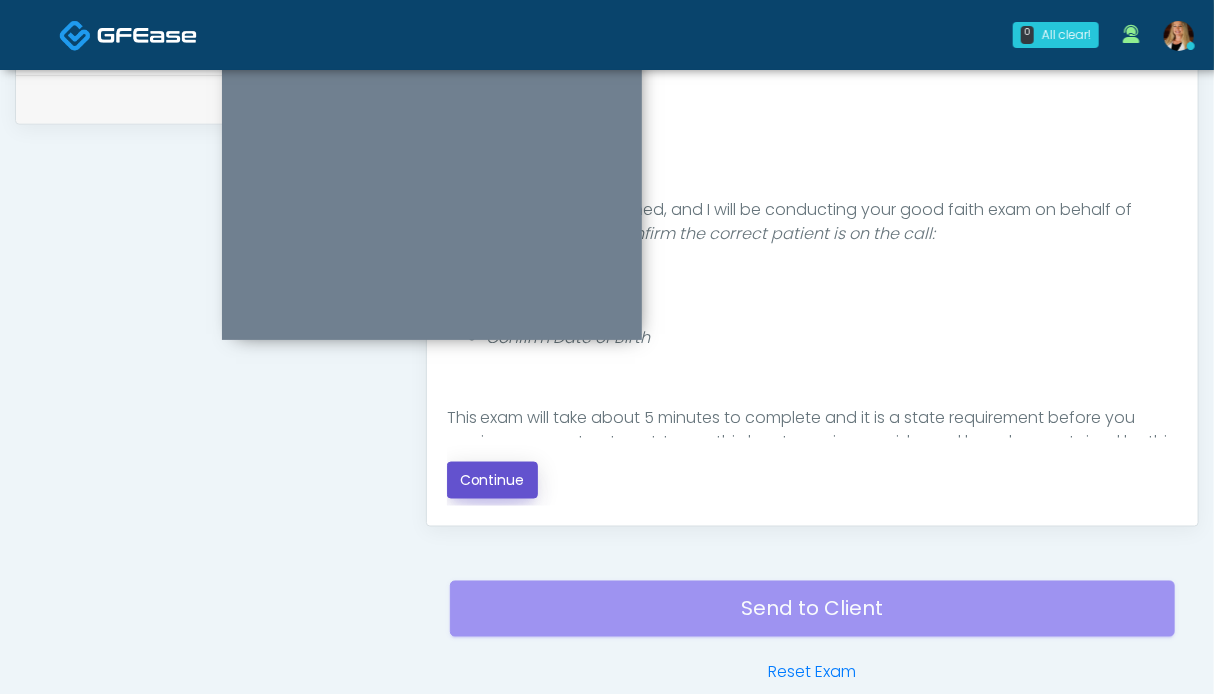 click on "Continue" at bounding box center (492, 480) 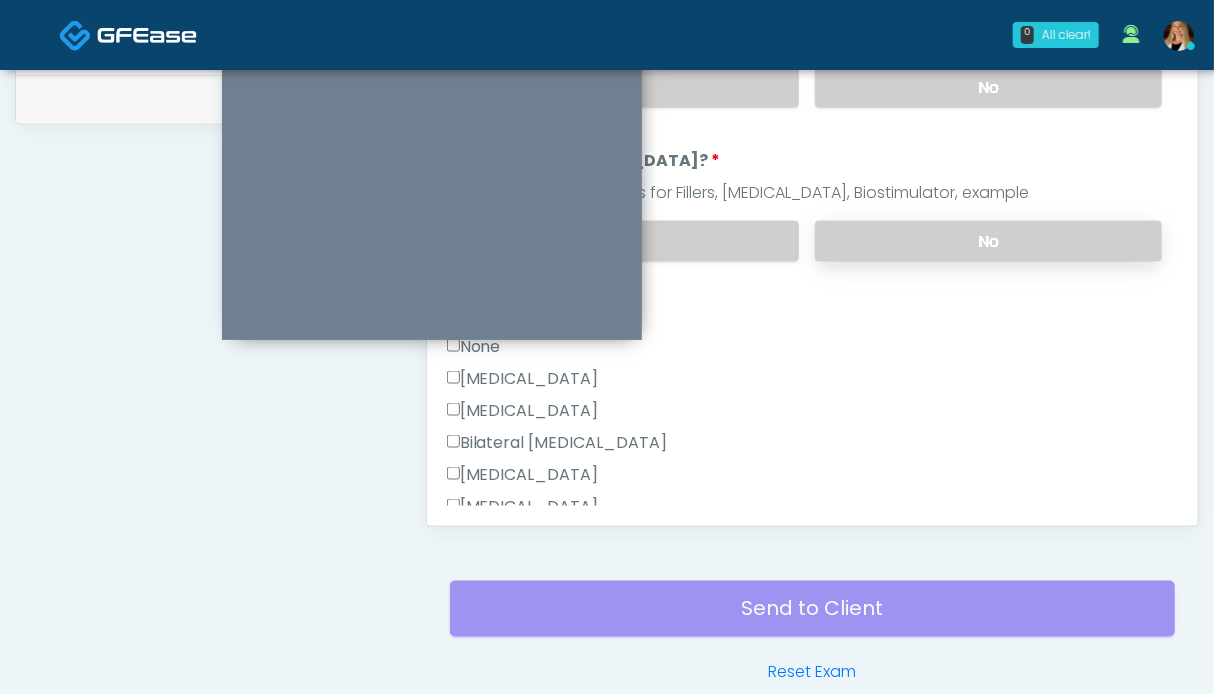 click on "No" at bounding box center (988, 241) 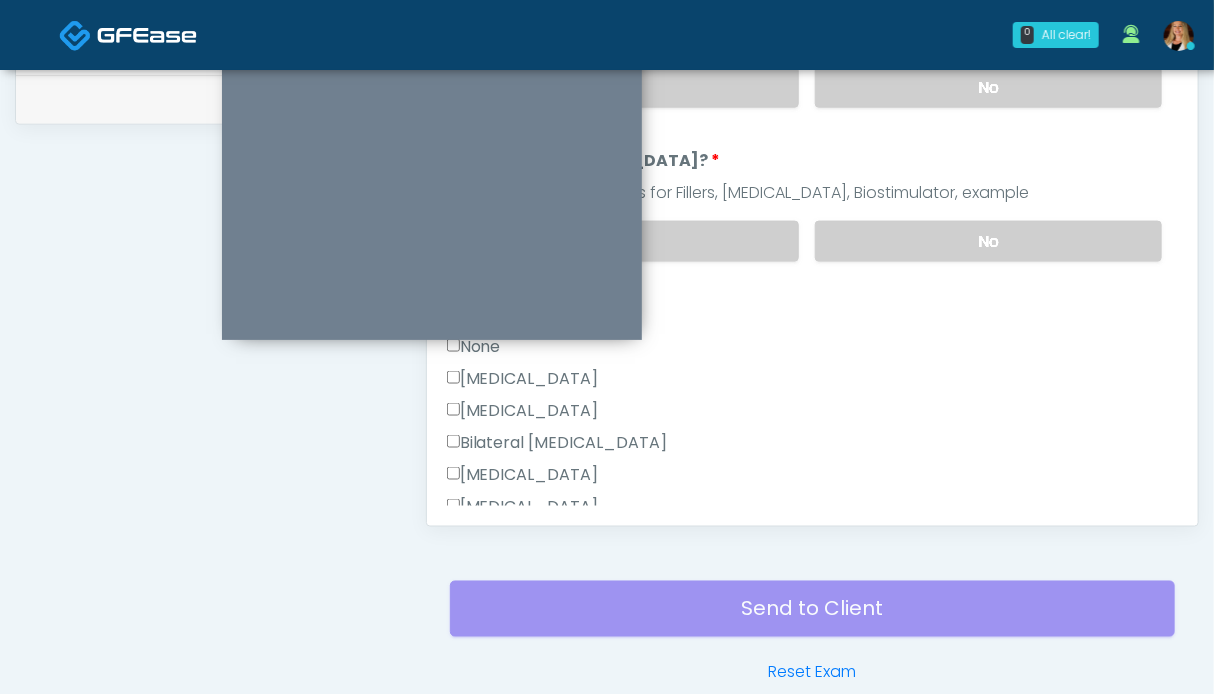 scroll, scrollTop: 800, scrollLeft: 0, axis: vertical 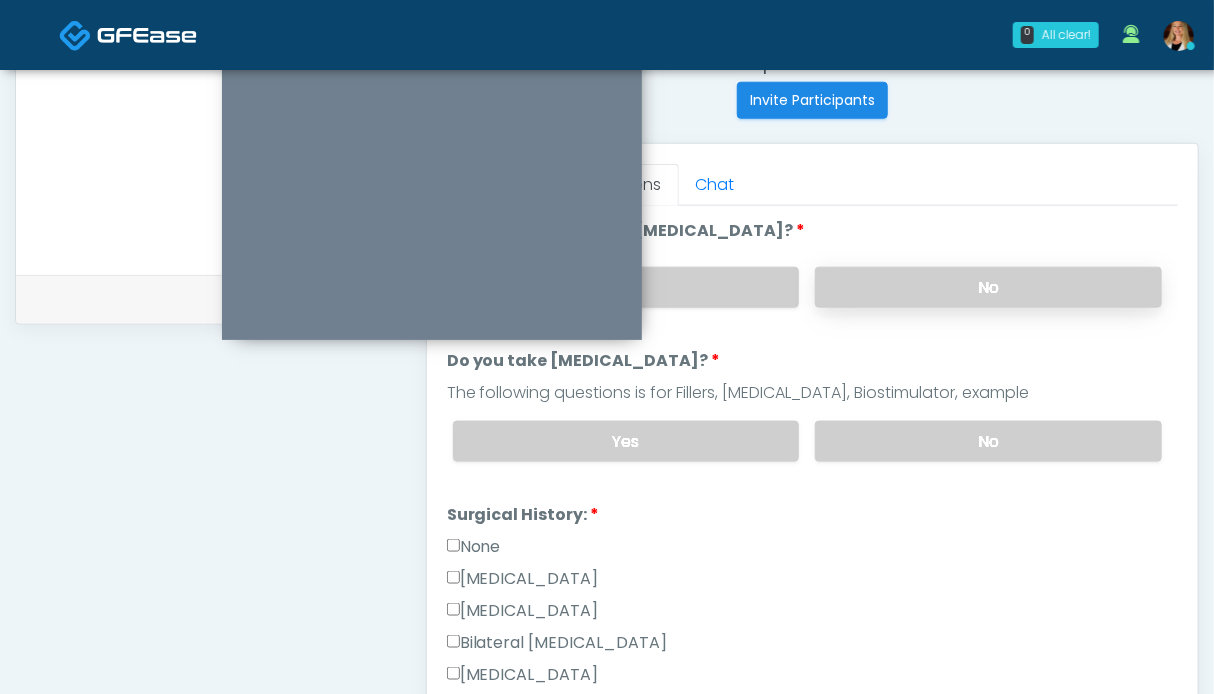 click on "No" at bounding box center [988, 287] 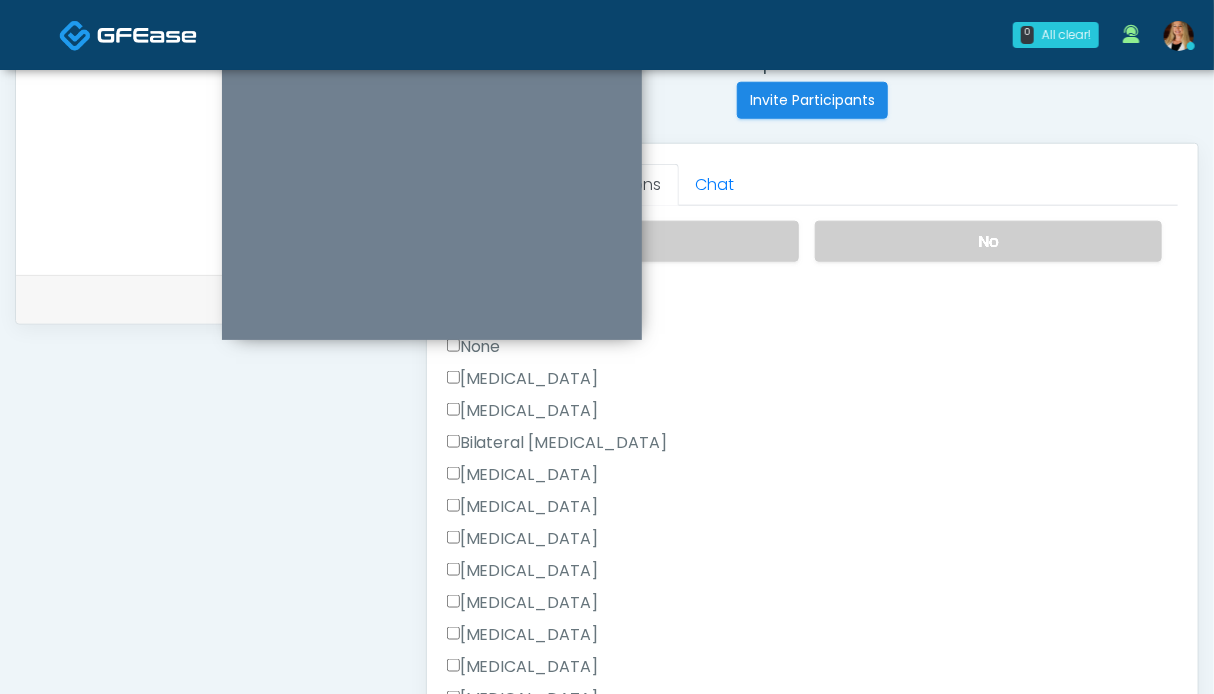 scroll, scrollTop: 100, scrollLeft: 0, axis: vertical 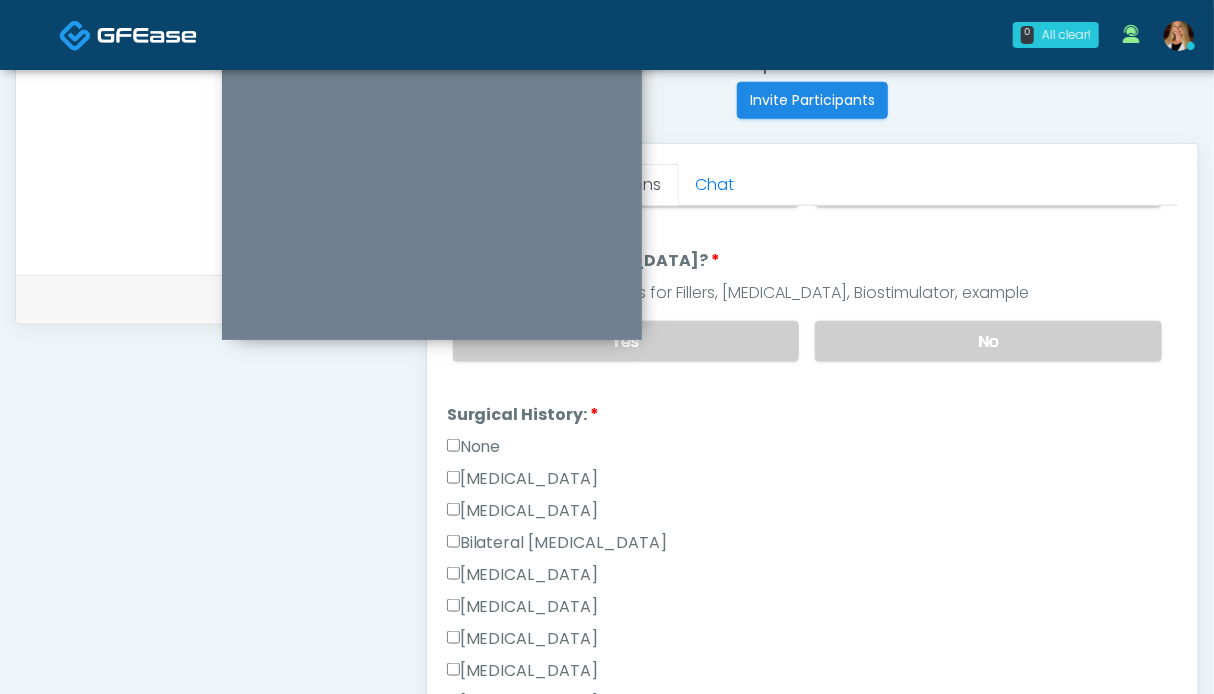 click on "None" at bounding box center [474, 447] 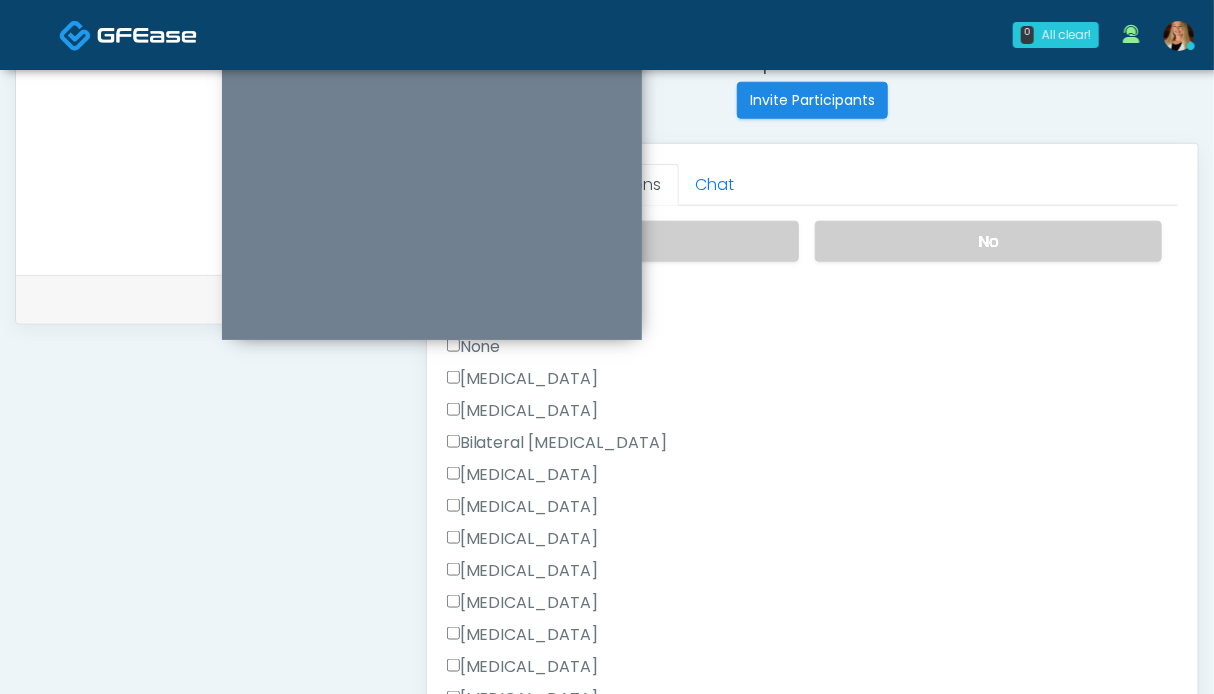 scroll, scrollTop: 452, scrollLeft: 0, axis: vertical 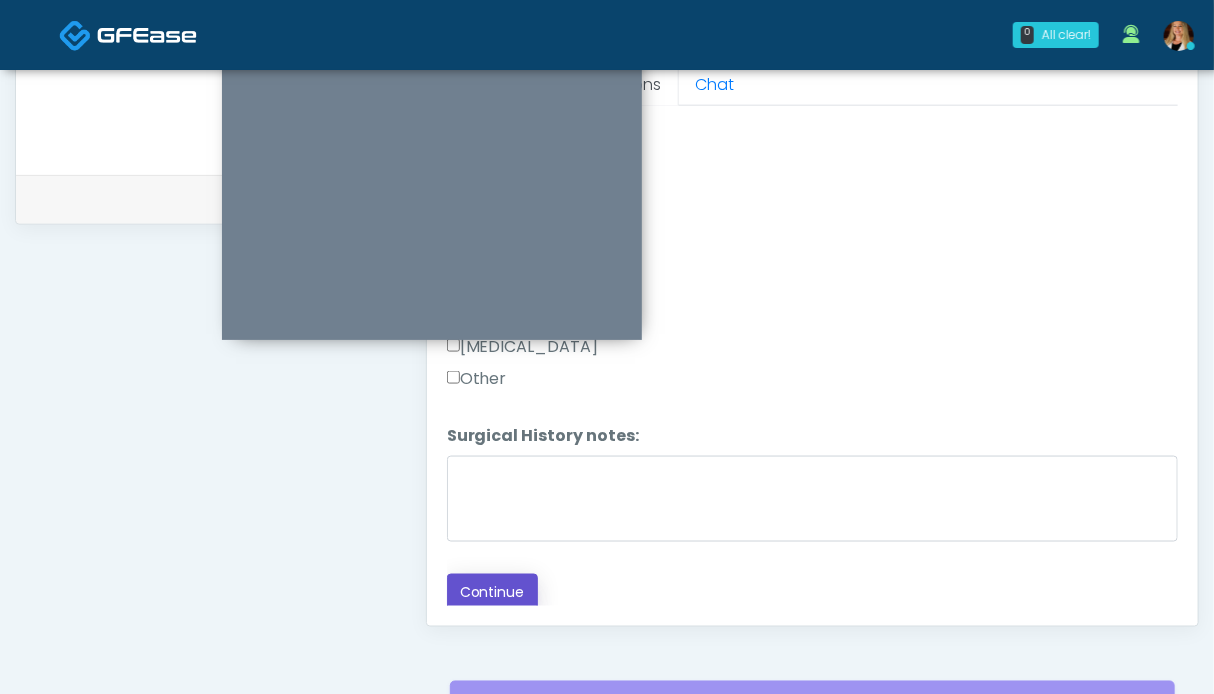 click on "Continue" at bounding box center (492, 592) 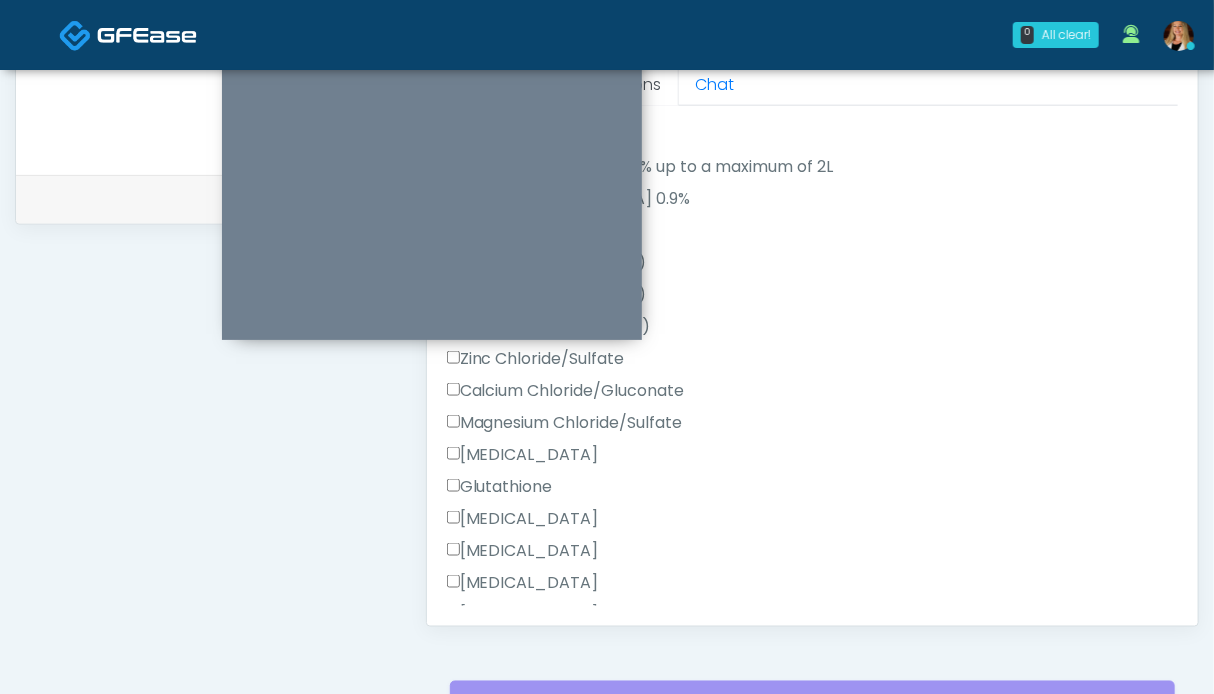 scroll, scrollTop: 752, scrollLeft: 0, axis: vertical 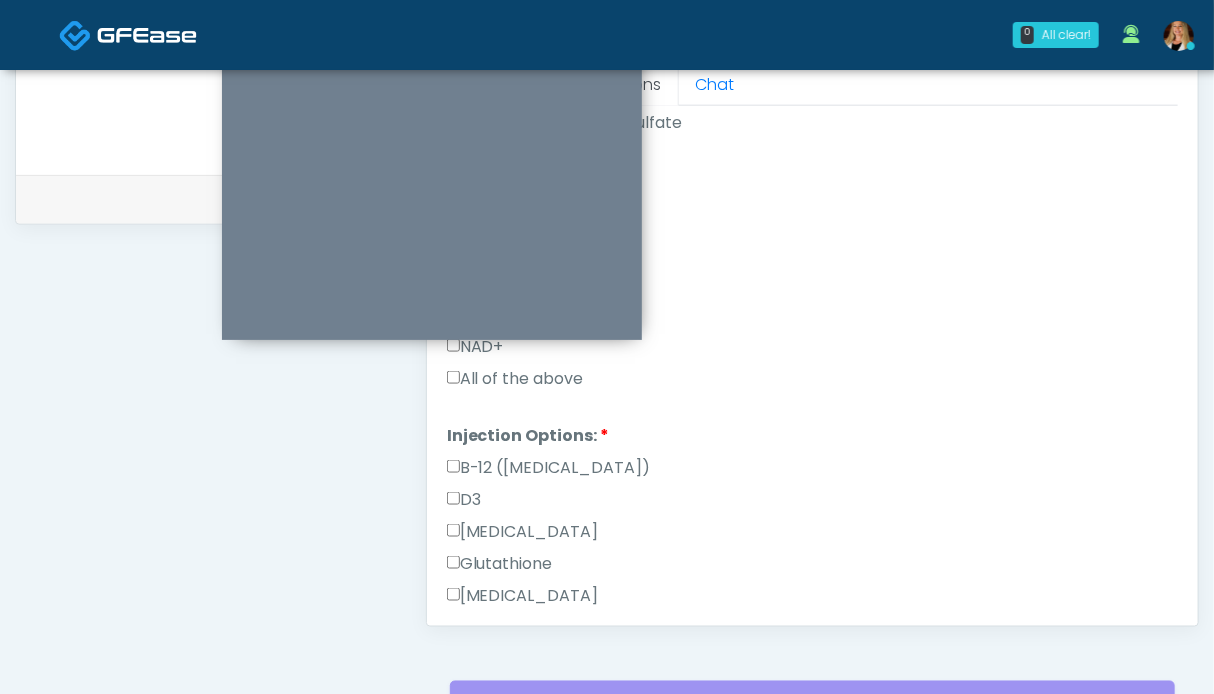 click on "All of the above" at bounding box center [515, 379] 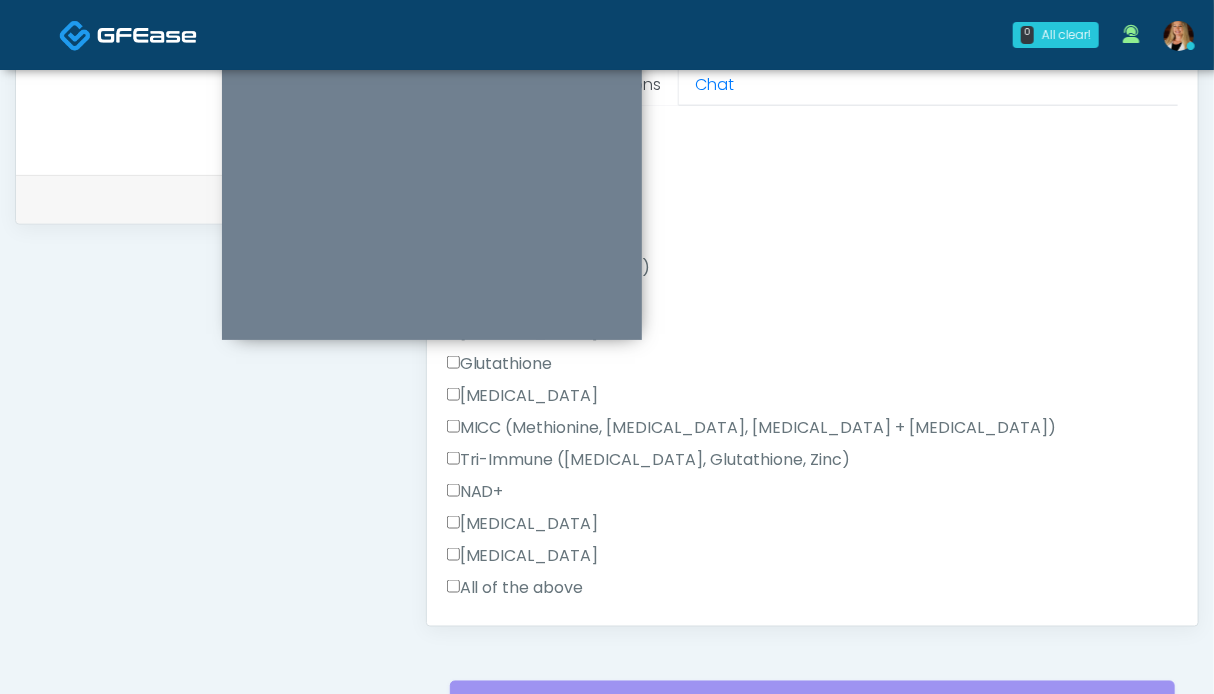 scroll, scrollTop: 1012, scrollLeft: 0, axis: vertical 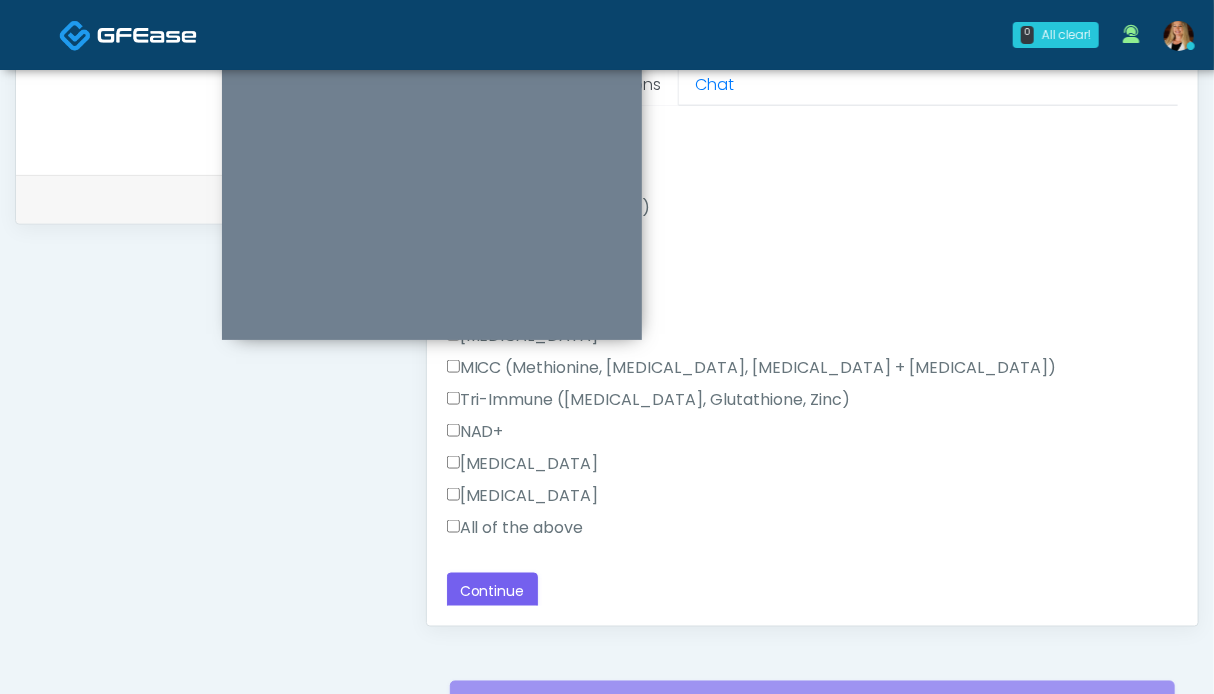 click on "All of the above" at bounding box center (515, 528) 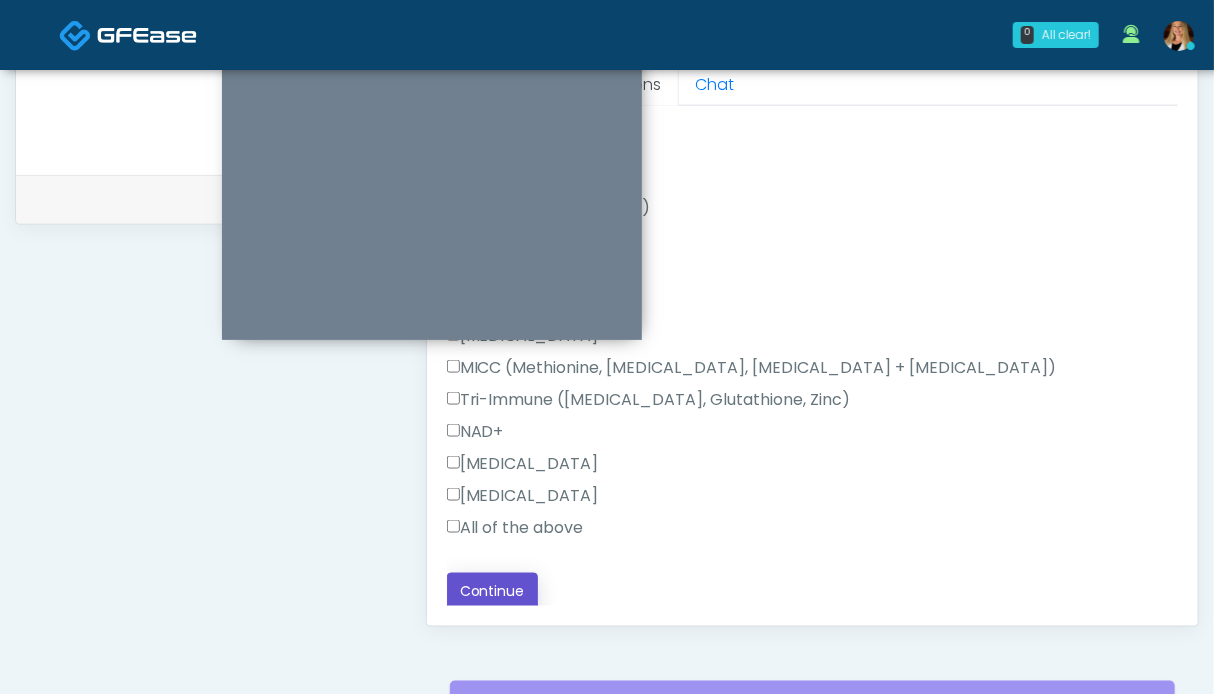 click on "Continue" at bounding box center [492, 591] 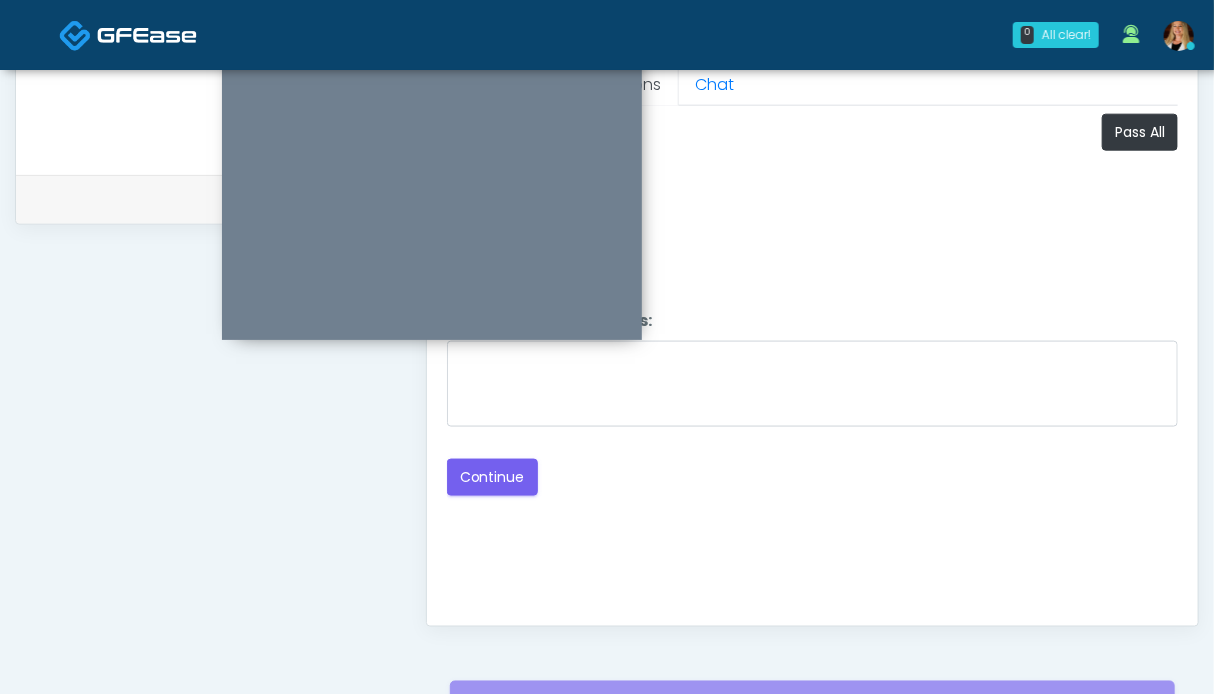 scroll, scrollTop: 0, scrollLeft: 0, axis: both 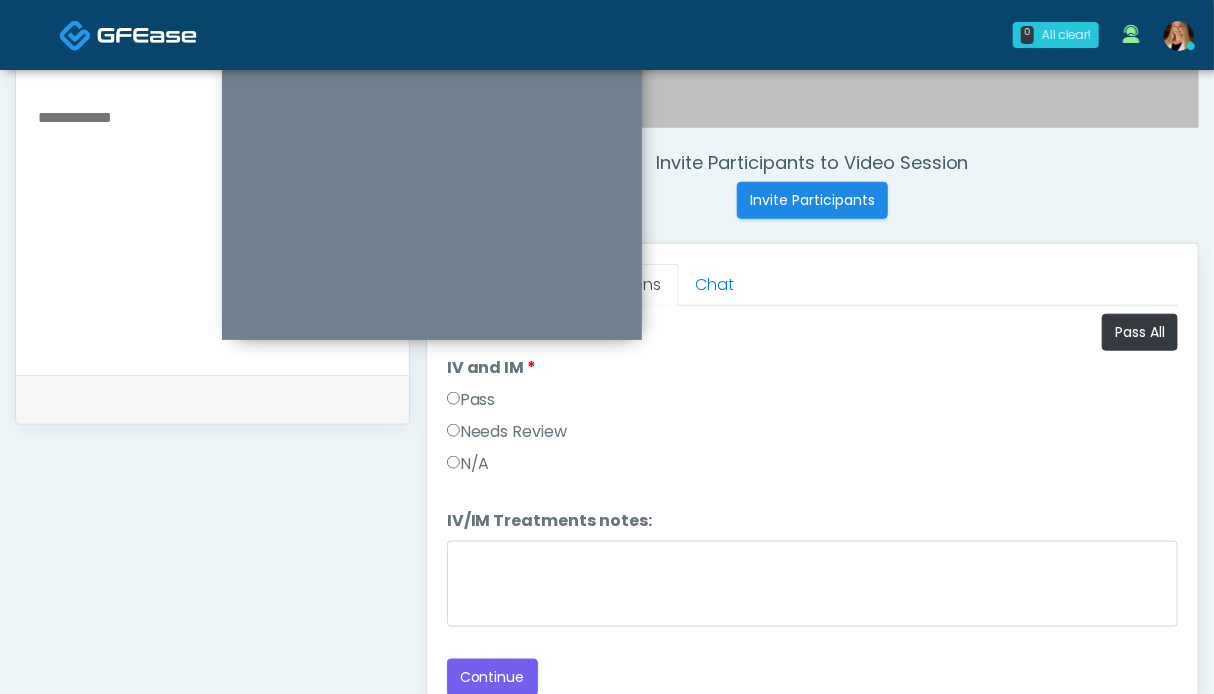 click on "Pass" at bounding box center (471, 400) 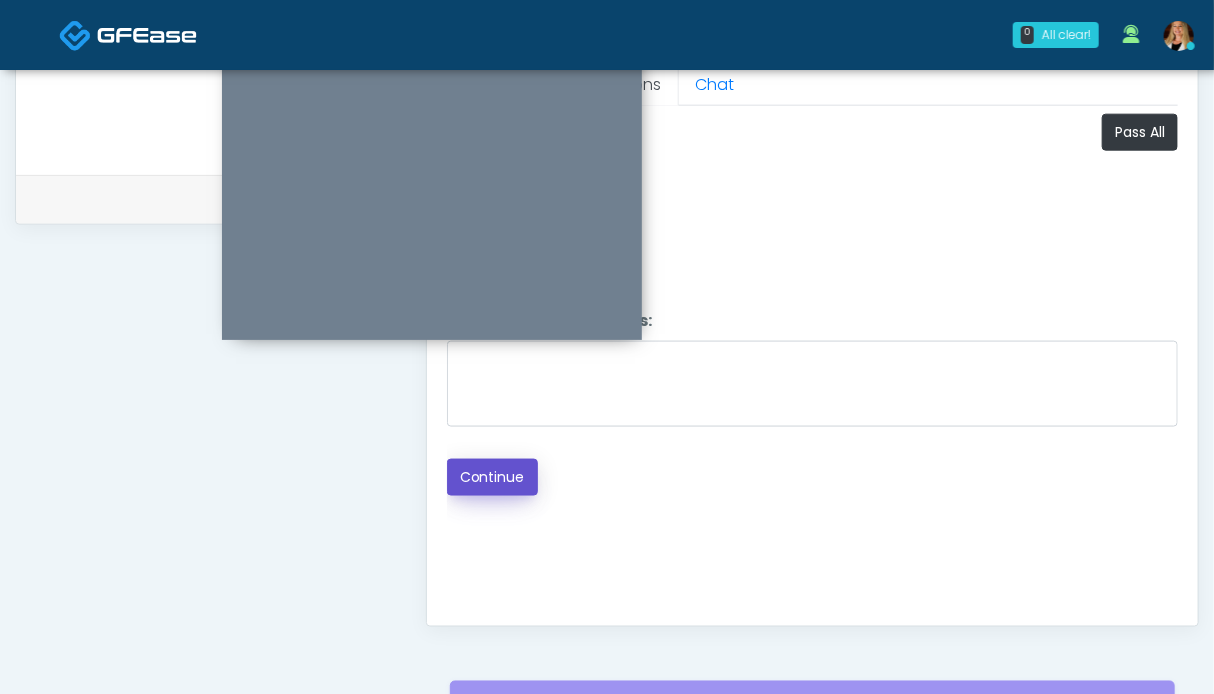 click on "Continue" at bounding box center (492, 477) 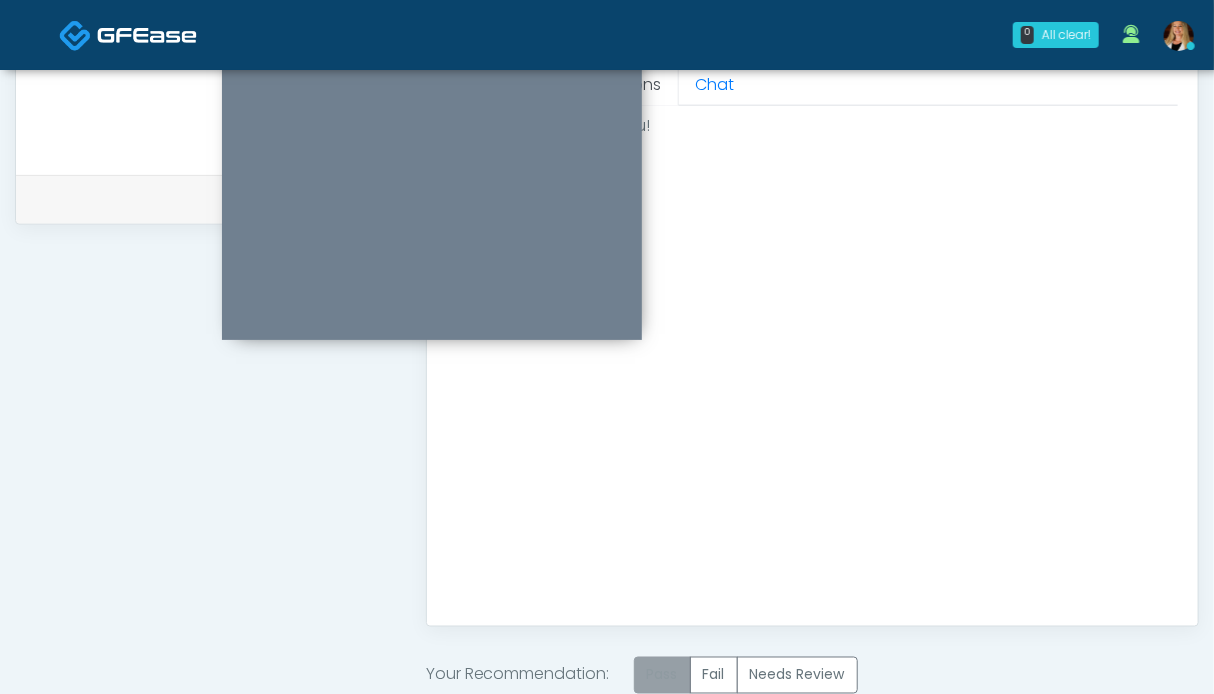 click on "Pass" at bounding box center [662, 675] 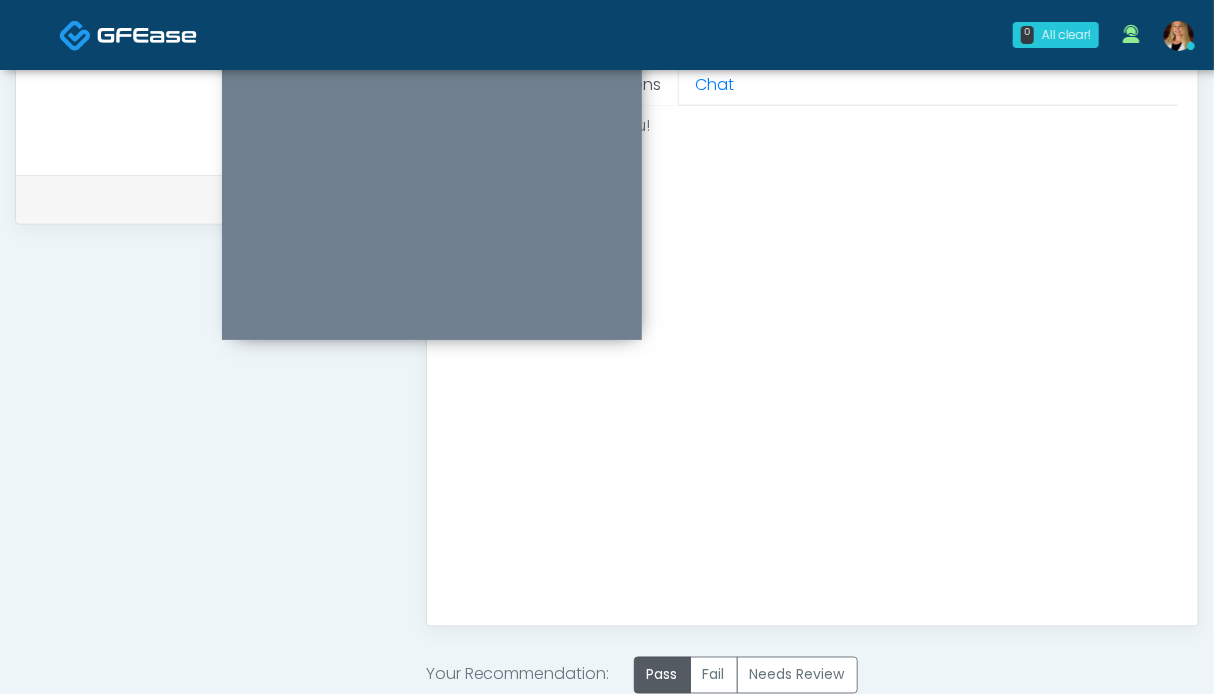 scroll, scrollTop: 1100, scrollLeft: 0, axis: vertical 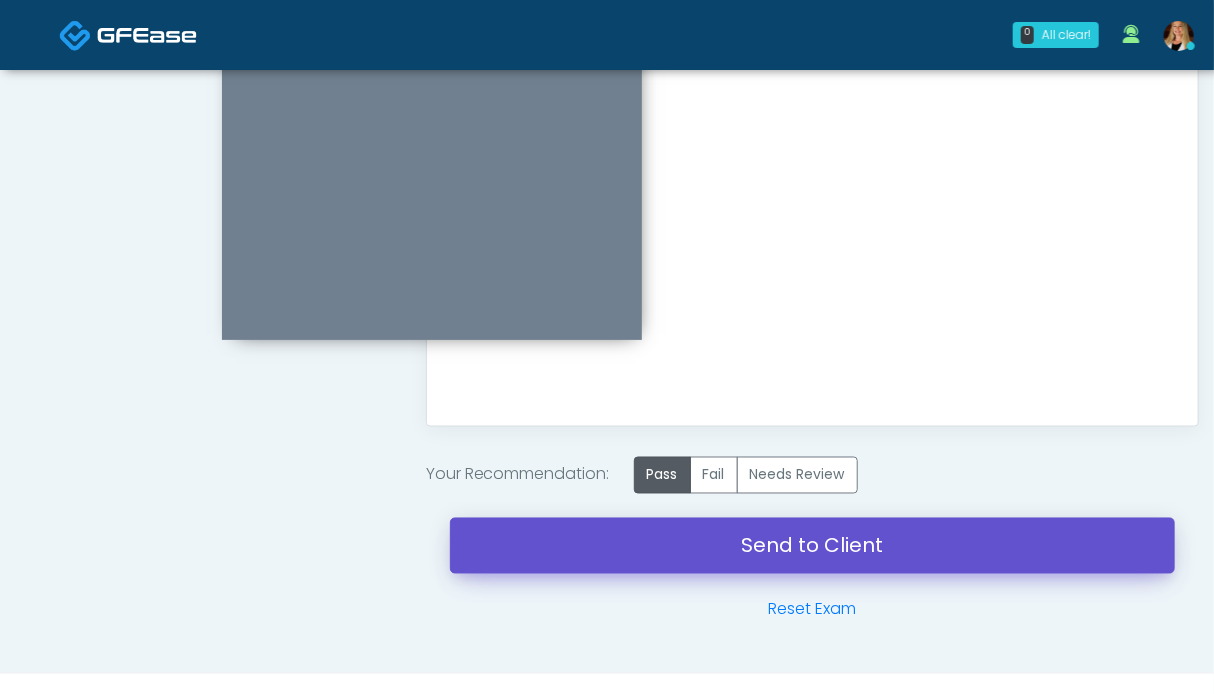 click on "Send to Client" at bounding box center [812, 546] 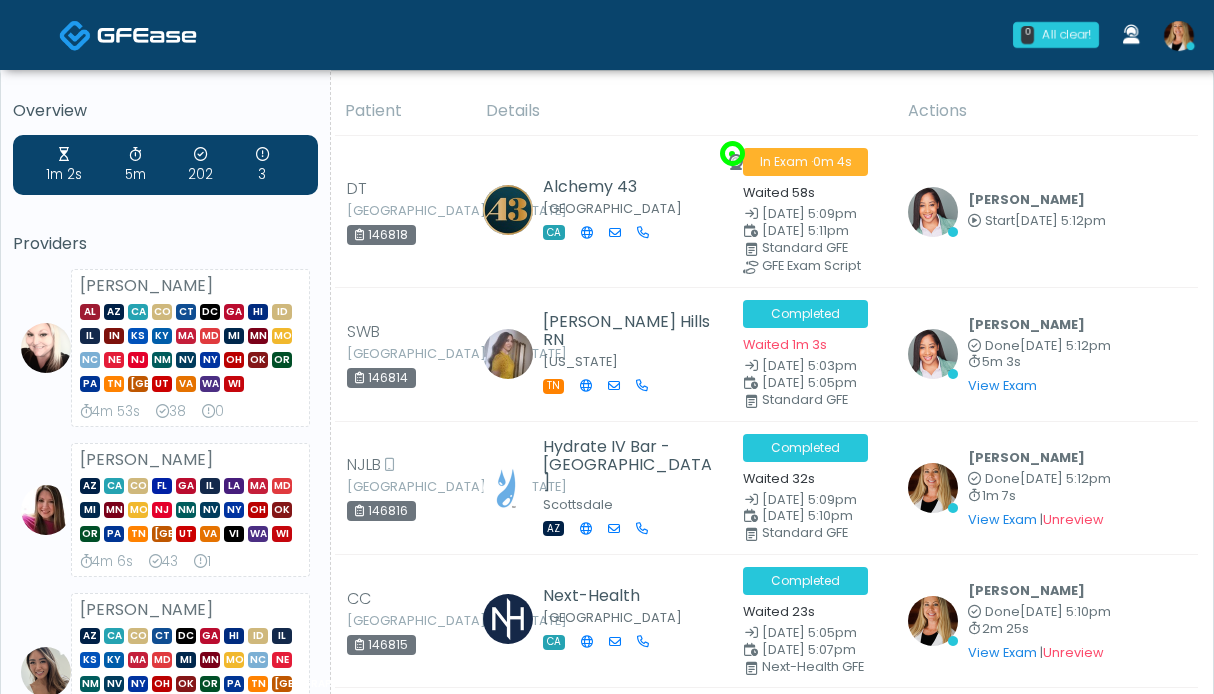 scroll, scrollTop: 0, scrollLeft: 0, axis: both 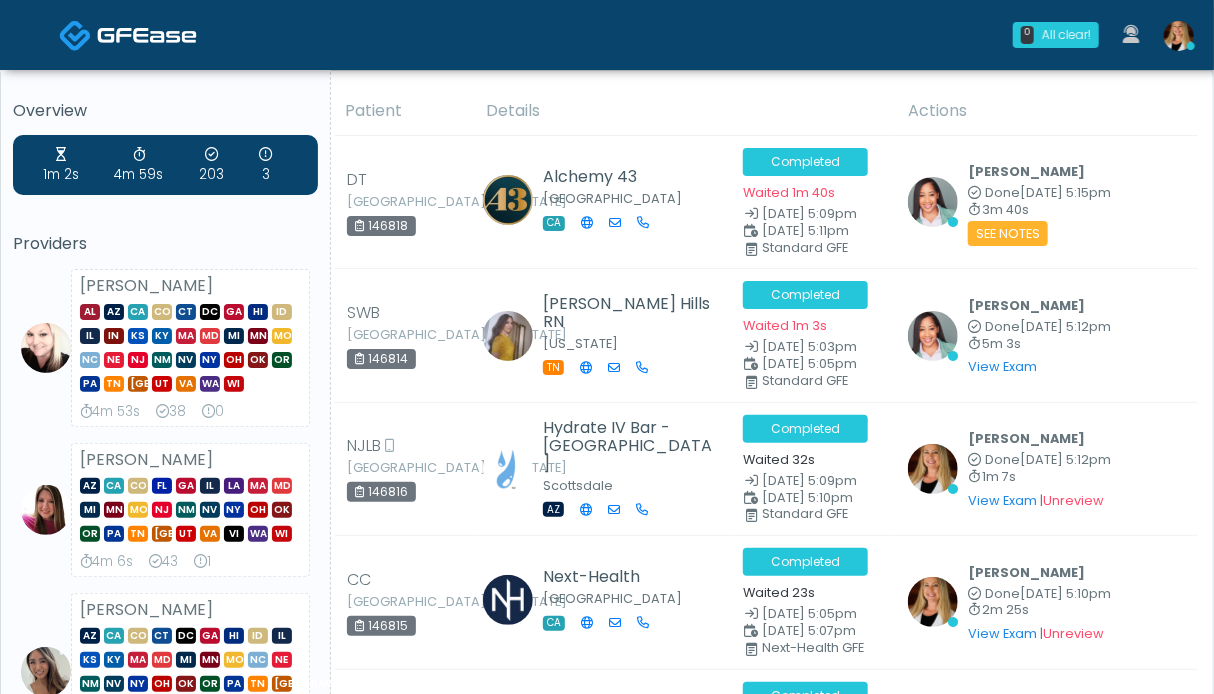 click at bounding box center (147, 35) 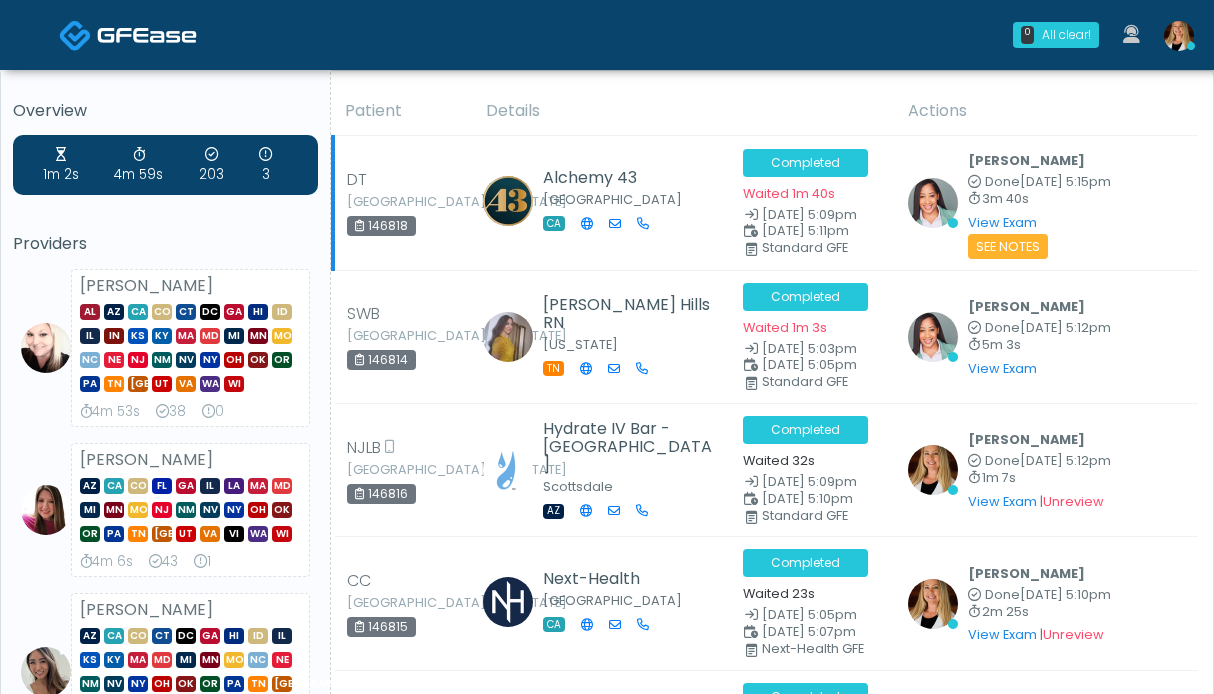 scroll, scrollTop: 0, scrollLeft: 0, axis: both 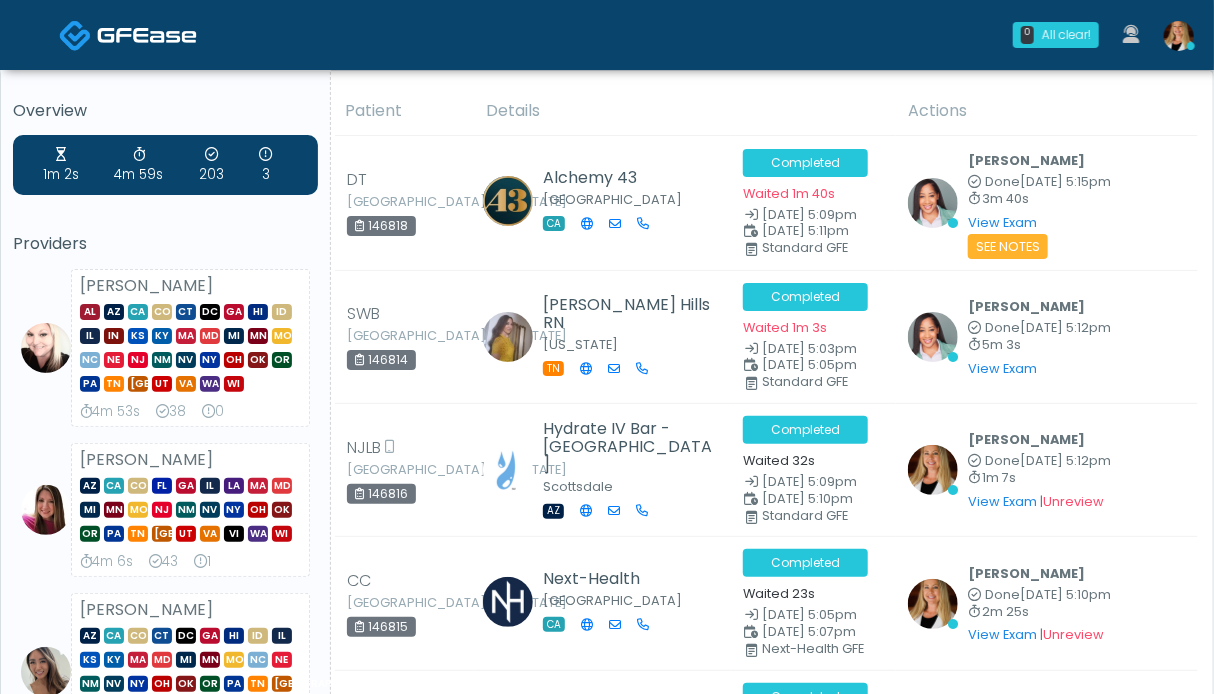 click at bounding box center (1179, 36) 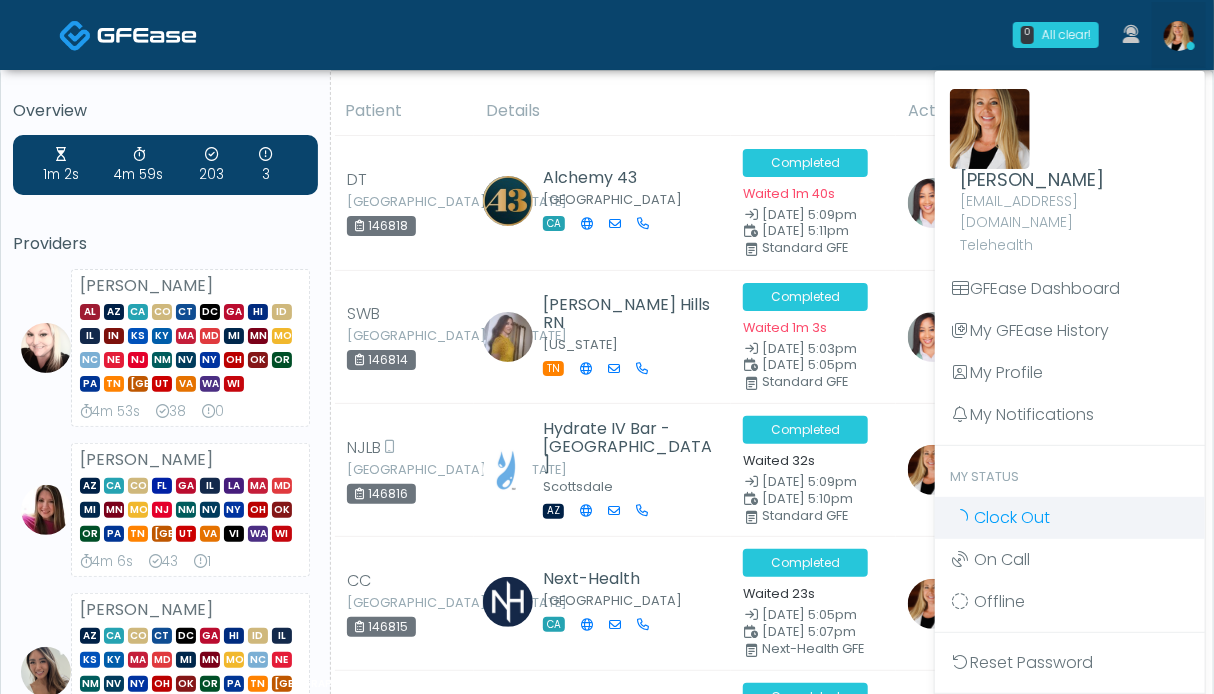 click on "Clock Out" at bounding box center [1012, 517] 